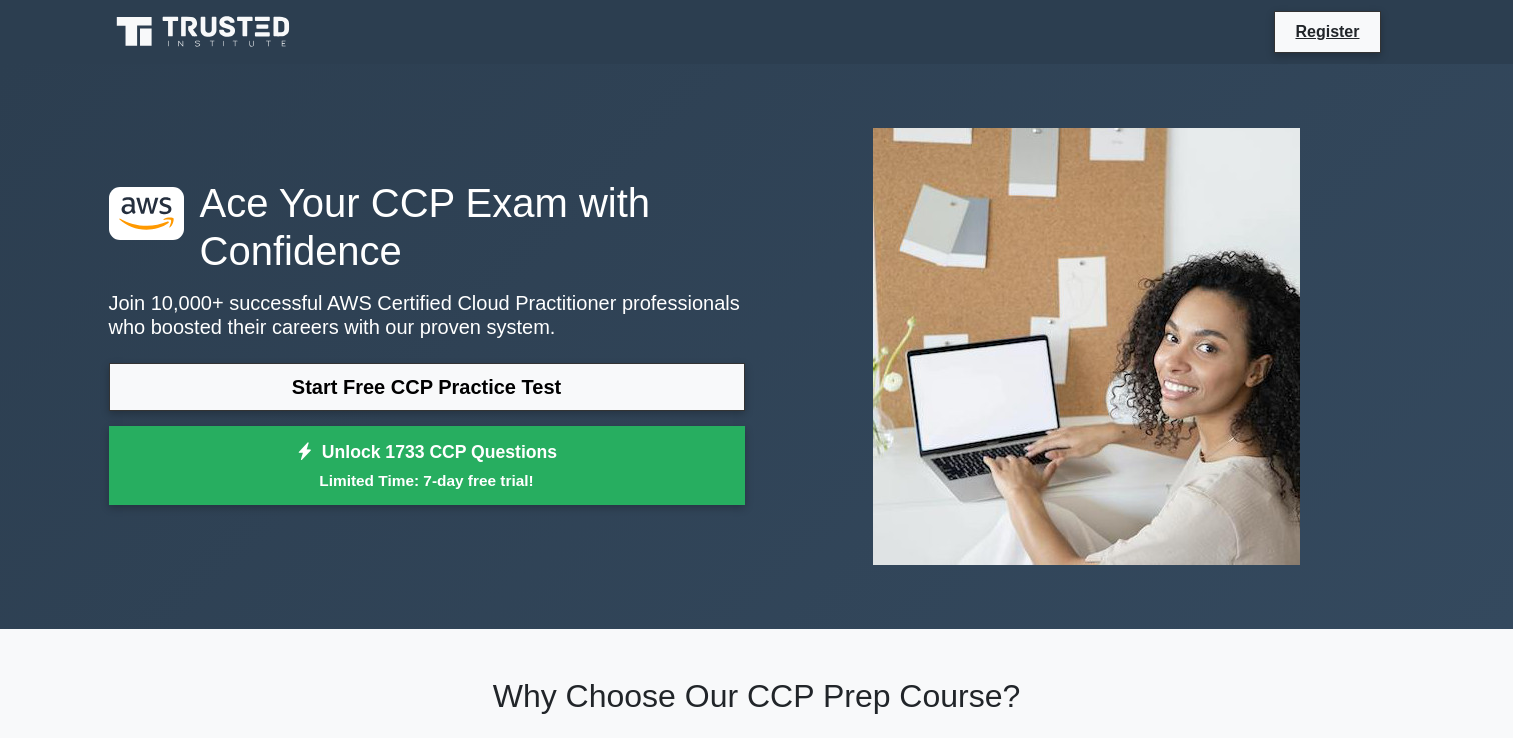 scroll, scrollTop: 0, scrollLeft: 0, axis: both 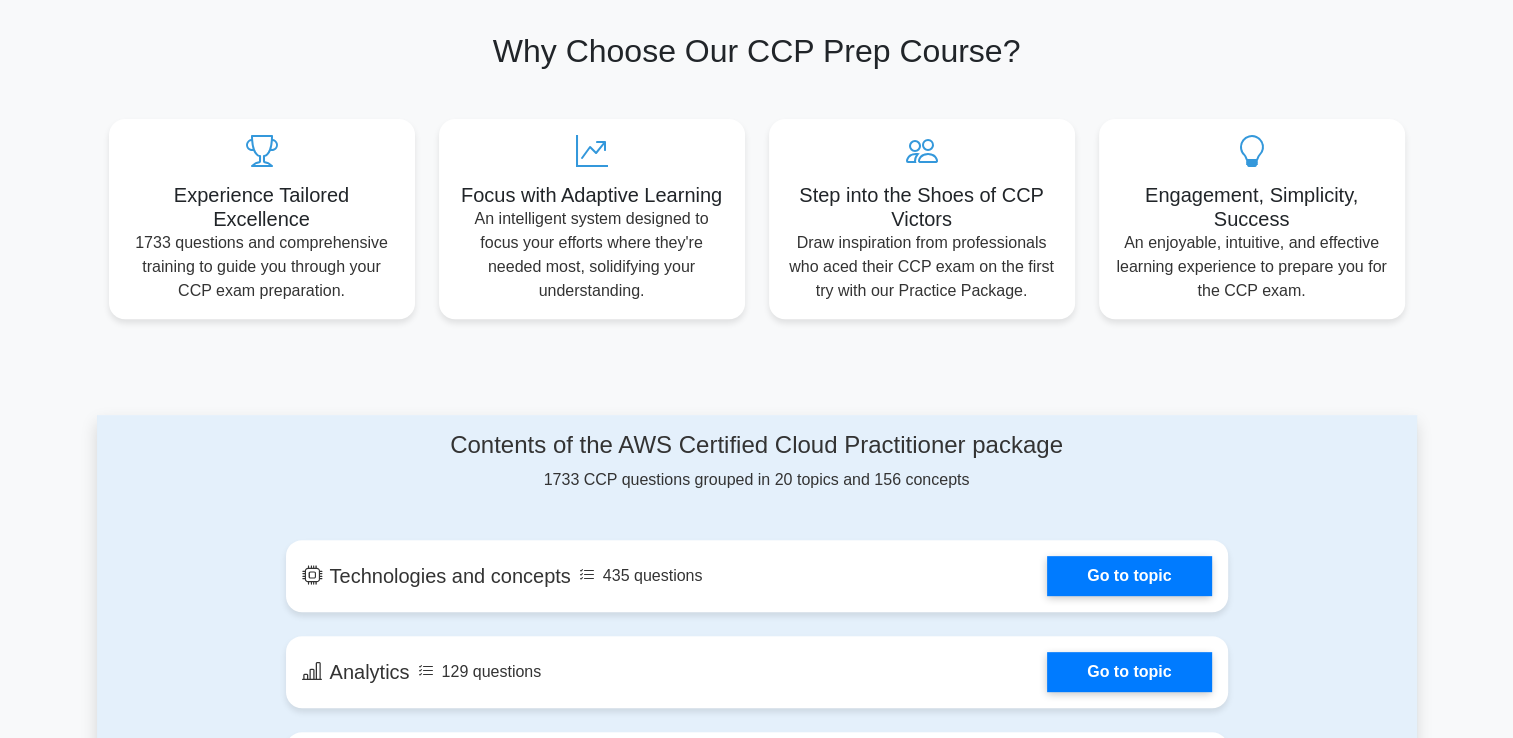 click on ".st0{fill:#252F3E;} .st1{fill-rule:evenodd;clip-rule:evenodd;fill:#FF9900;}
Ace Your CCP Exam with Confidence
Join 10,000+ successful AWS Certified Cloud Practitioner professionals who boosted their careers with our proven system.
Start Free CCP Practice Test
Unlock 1733 CCP Questions
Limited Time: 7-day free trial!
Why Choose Our CCP Prep Course?" at bounding box center (756, 2034) 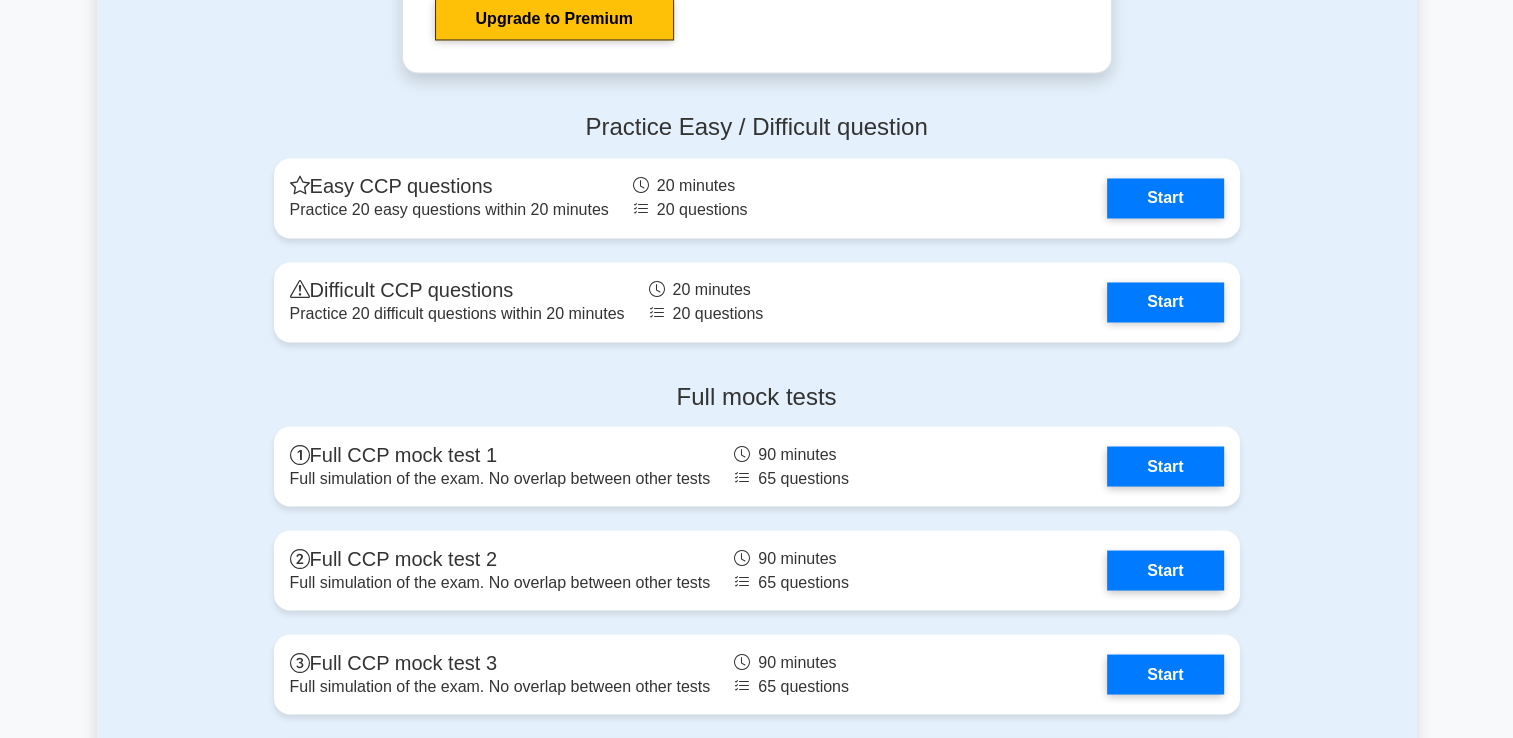 scroll, scrollTop: 3445, scrollLeft: 0, axis: vertical 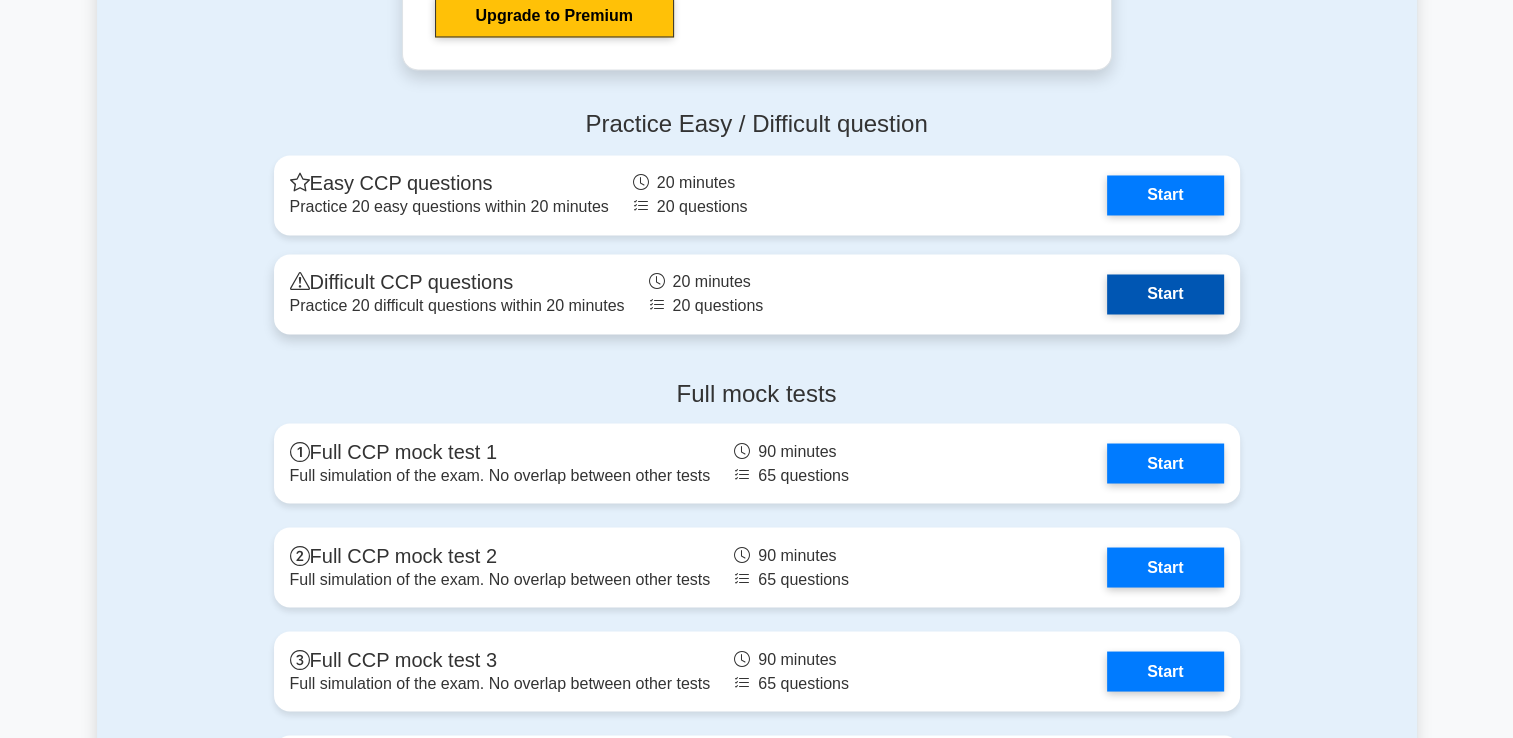 click on "Start" at bounding box center (1165, 294) 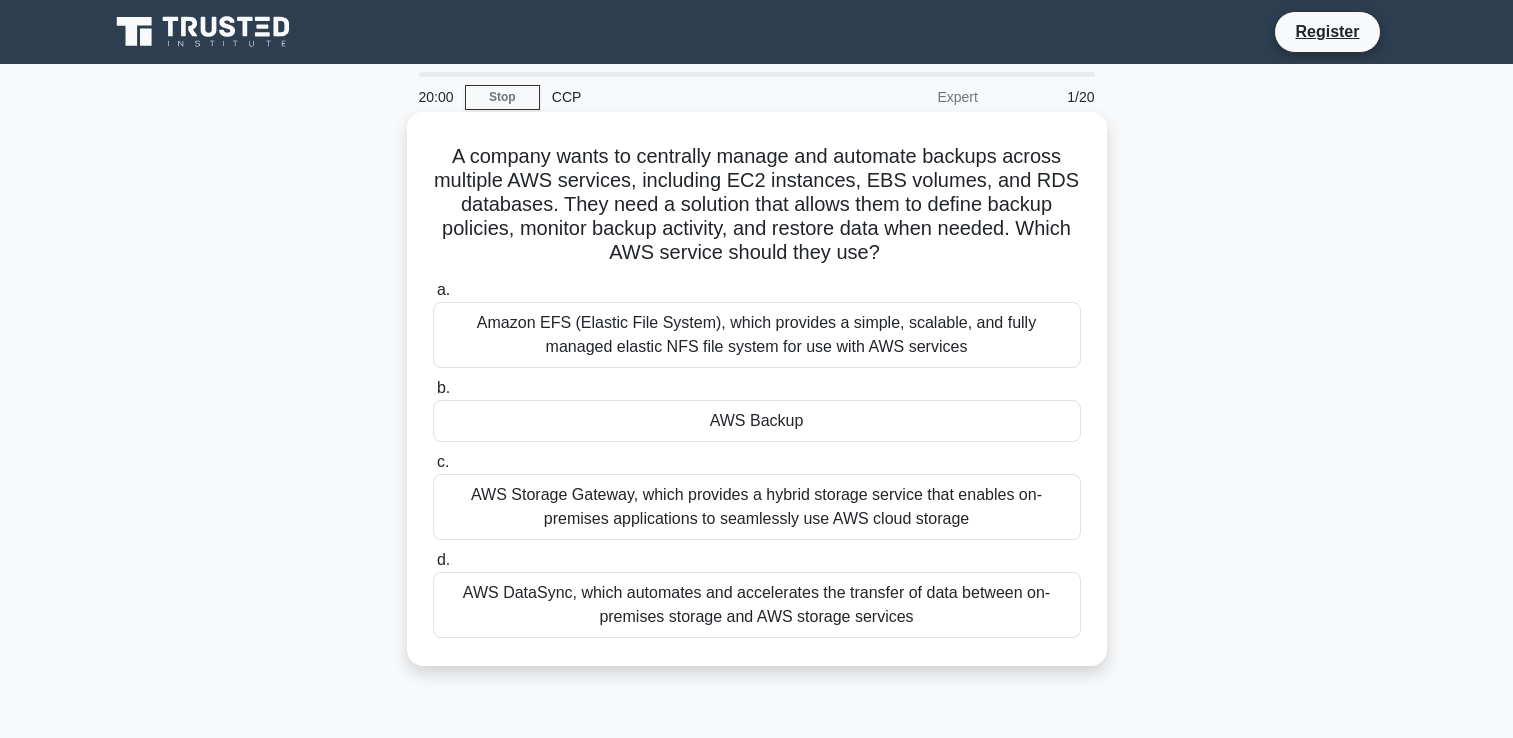 scroll, scrollTop: 0, scrollLeft: 0, axis: both 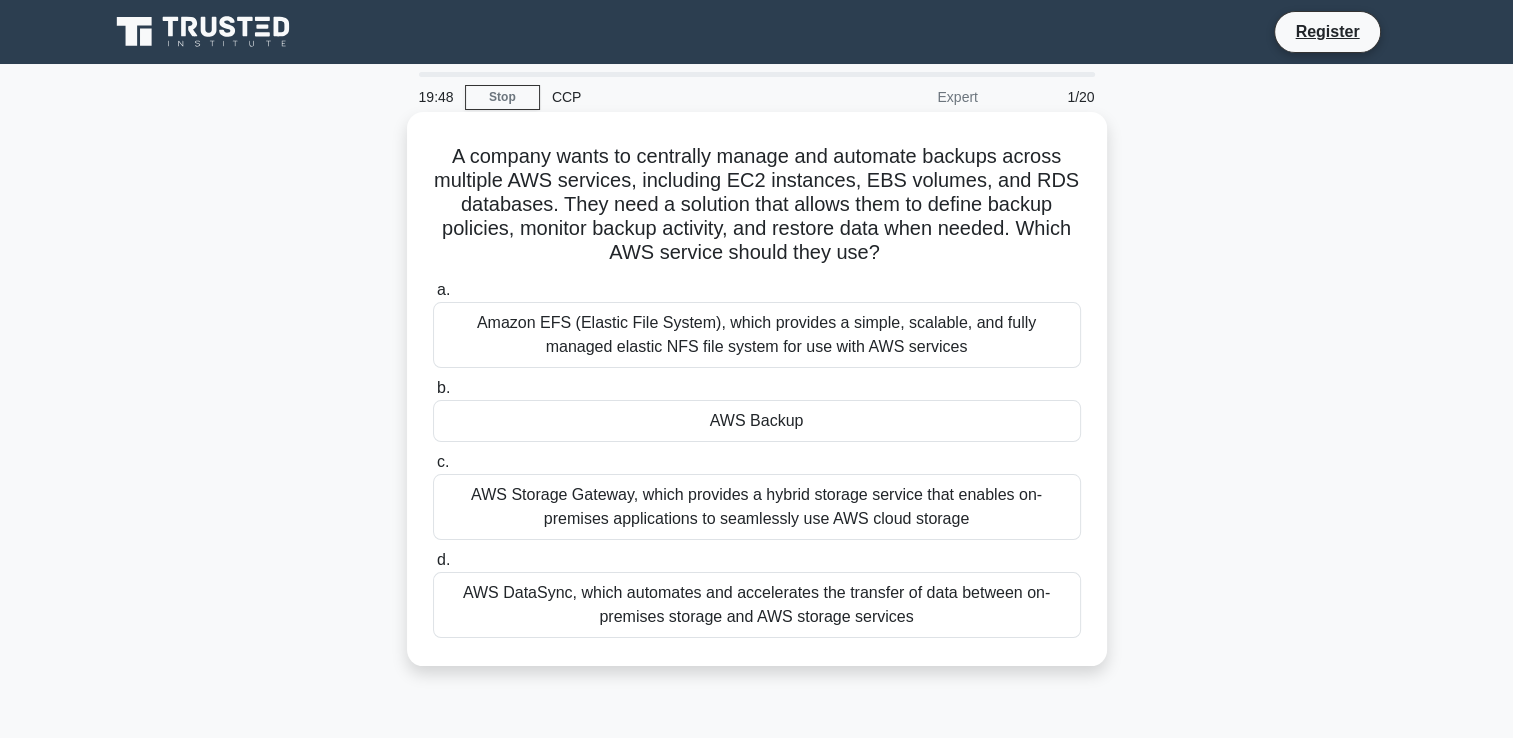 click on "AWS Backup" at bounding box center (757, 421) 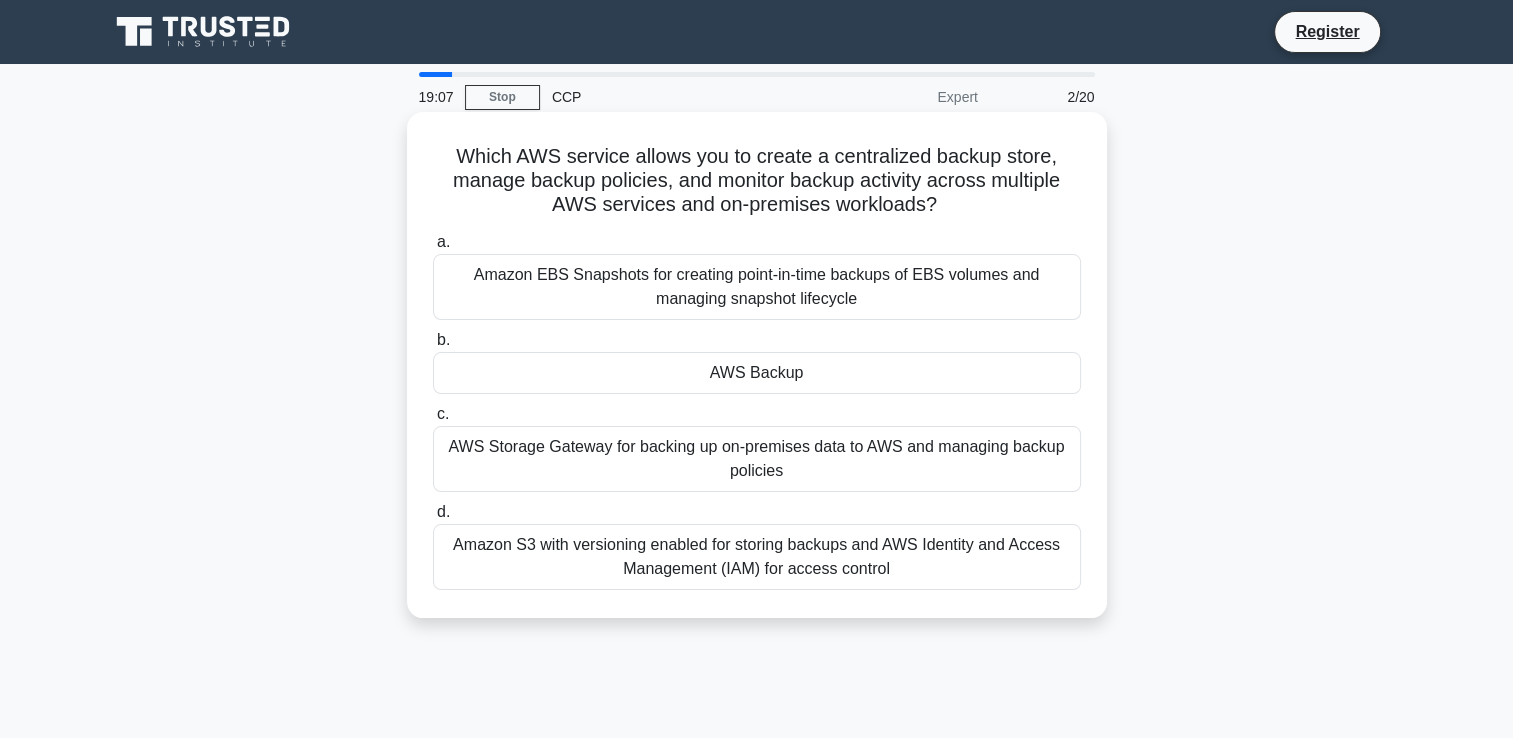 click on "AWS Storage Gateway for backing up on-premises data to AWS and managing backup policies" at bounding box center [757, 459] 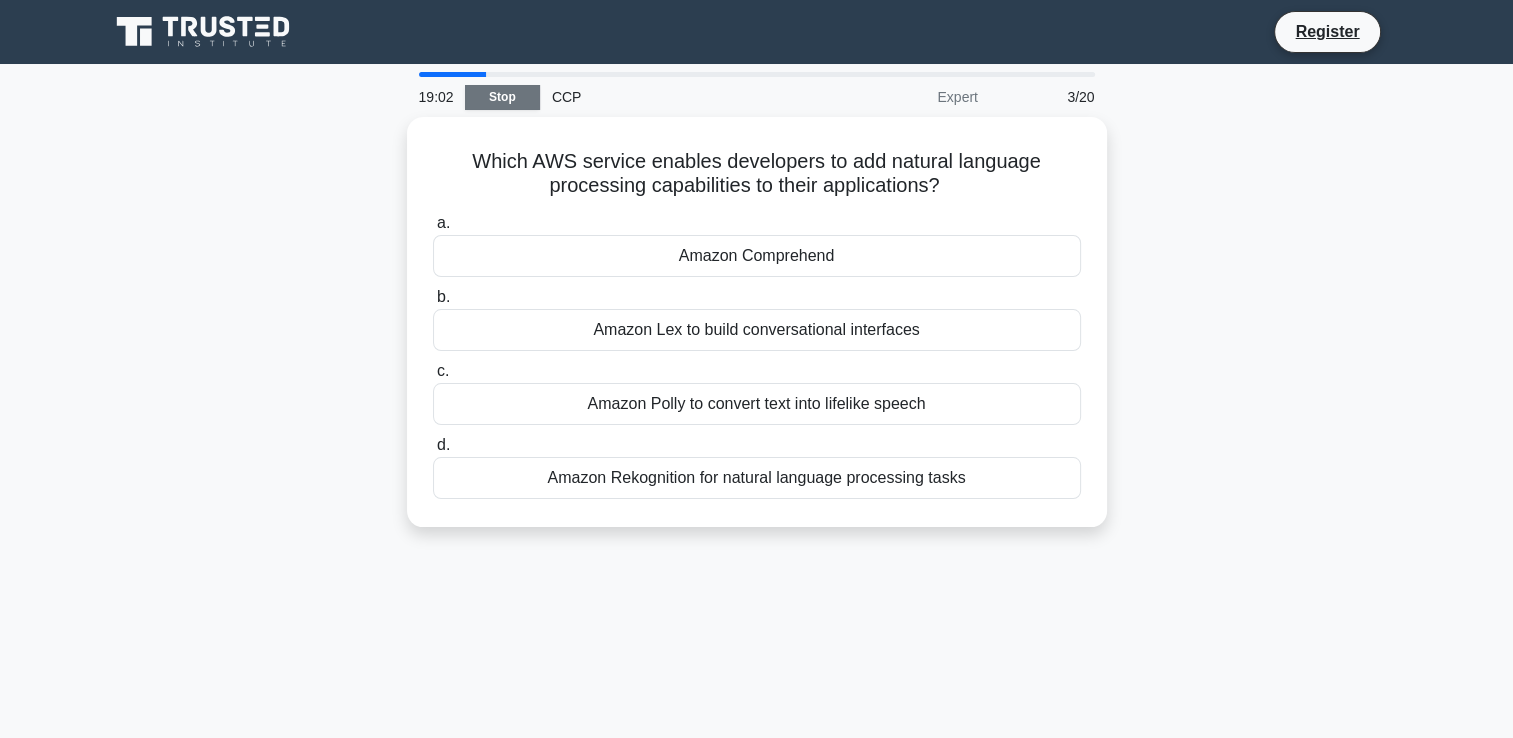 click on "Stop" at bounding box center (502, 97) 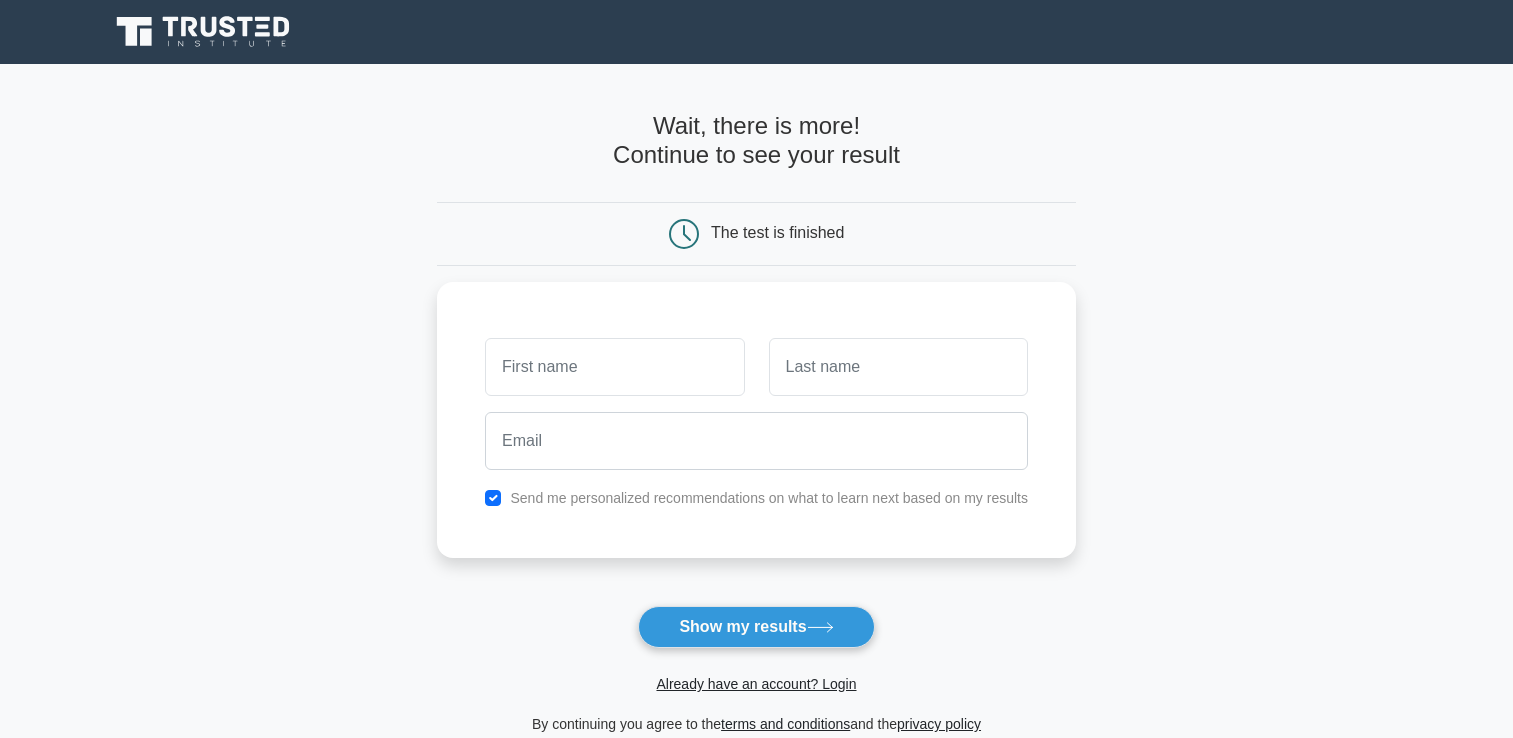 scroll, scrollTop: 0, scrollLeft: 0, axis: both 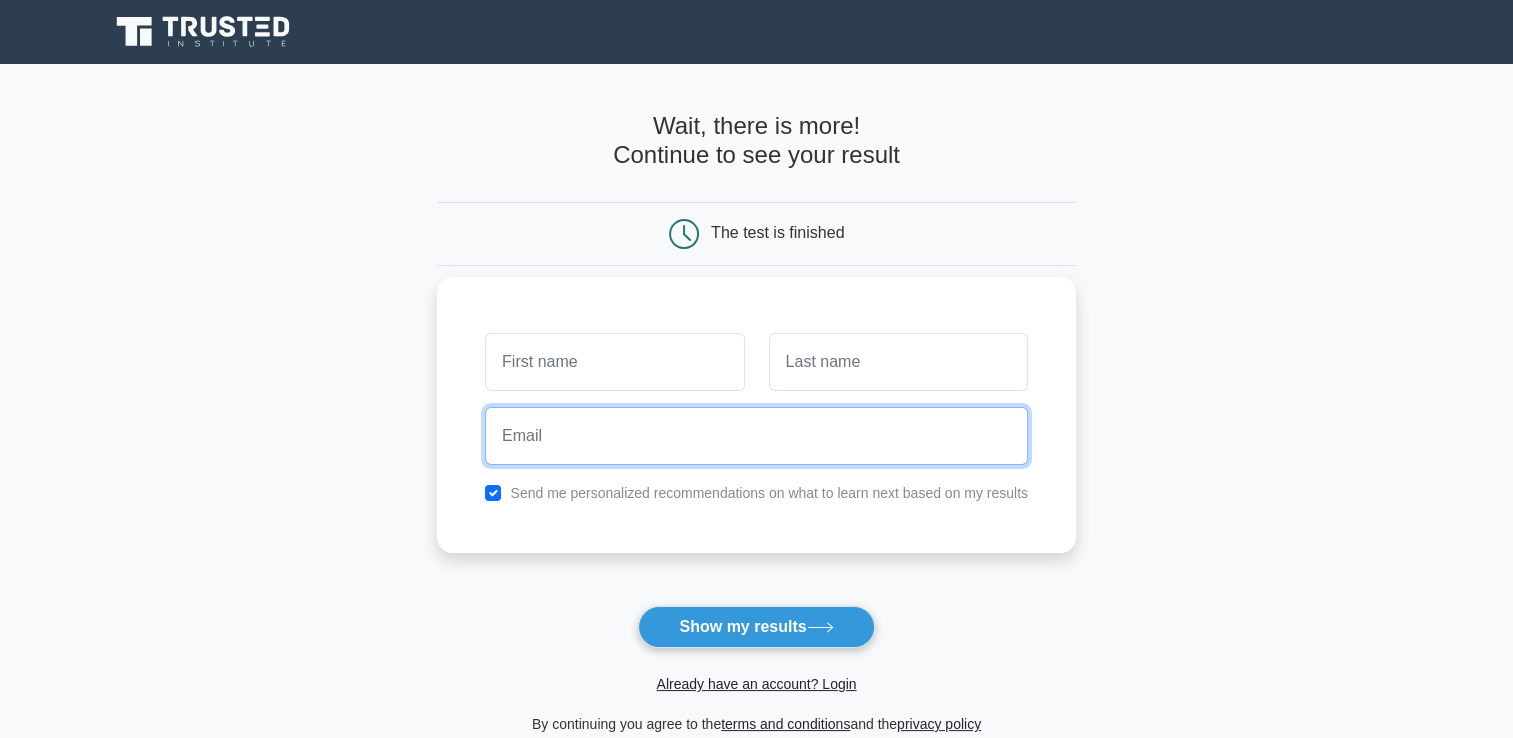 click at bounding box center [756, 436] 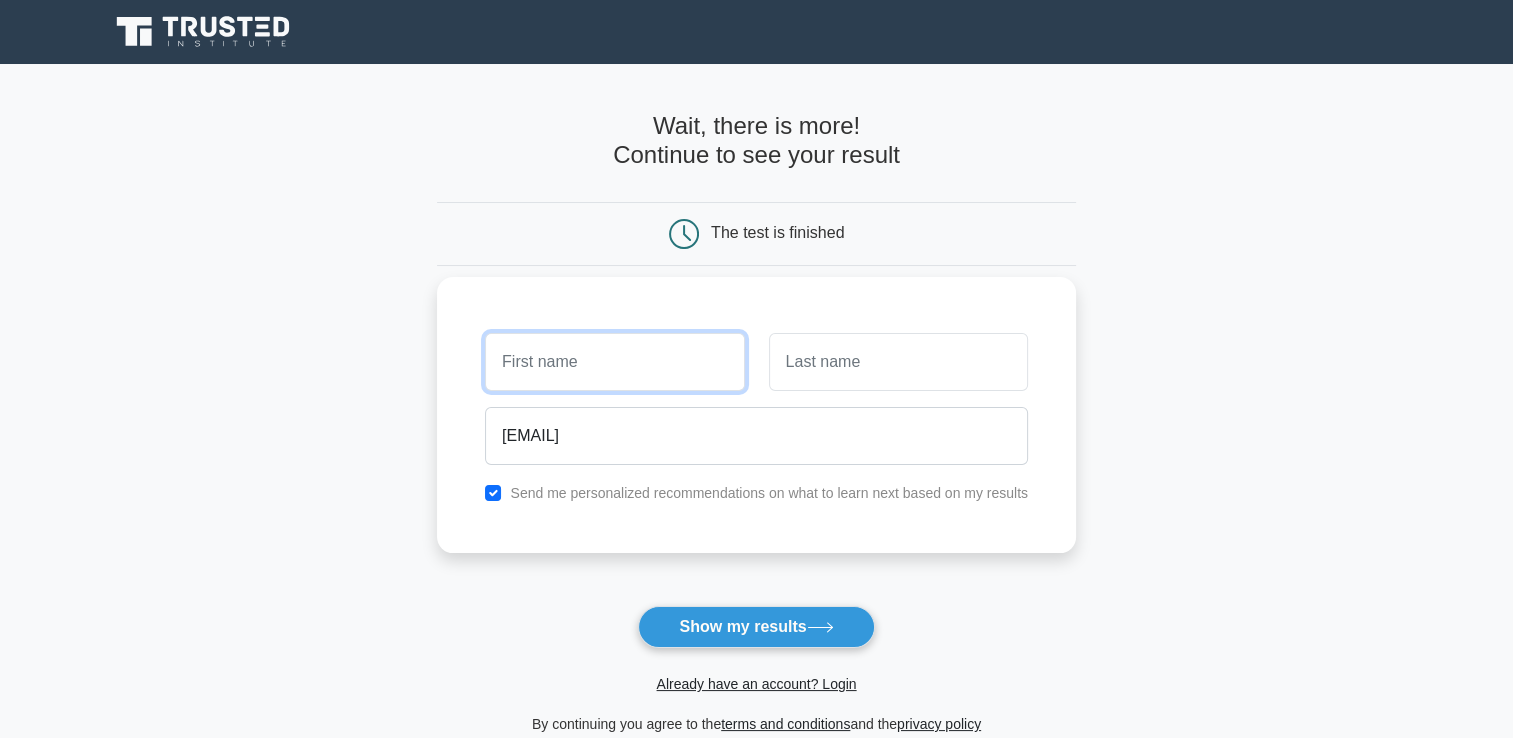 click at bounding box center [614, 362] 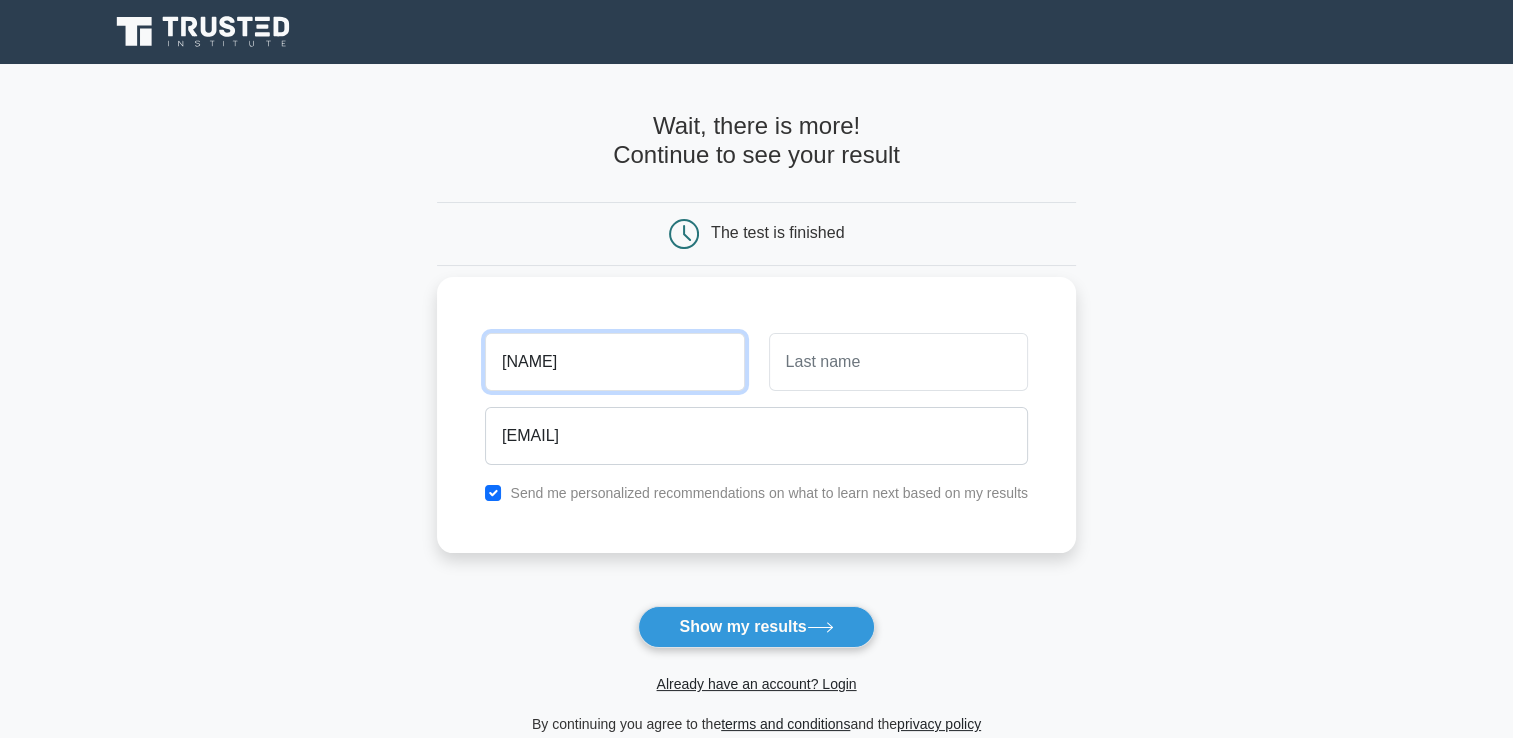 type on "[FIRST]" 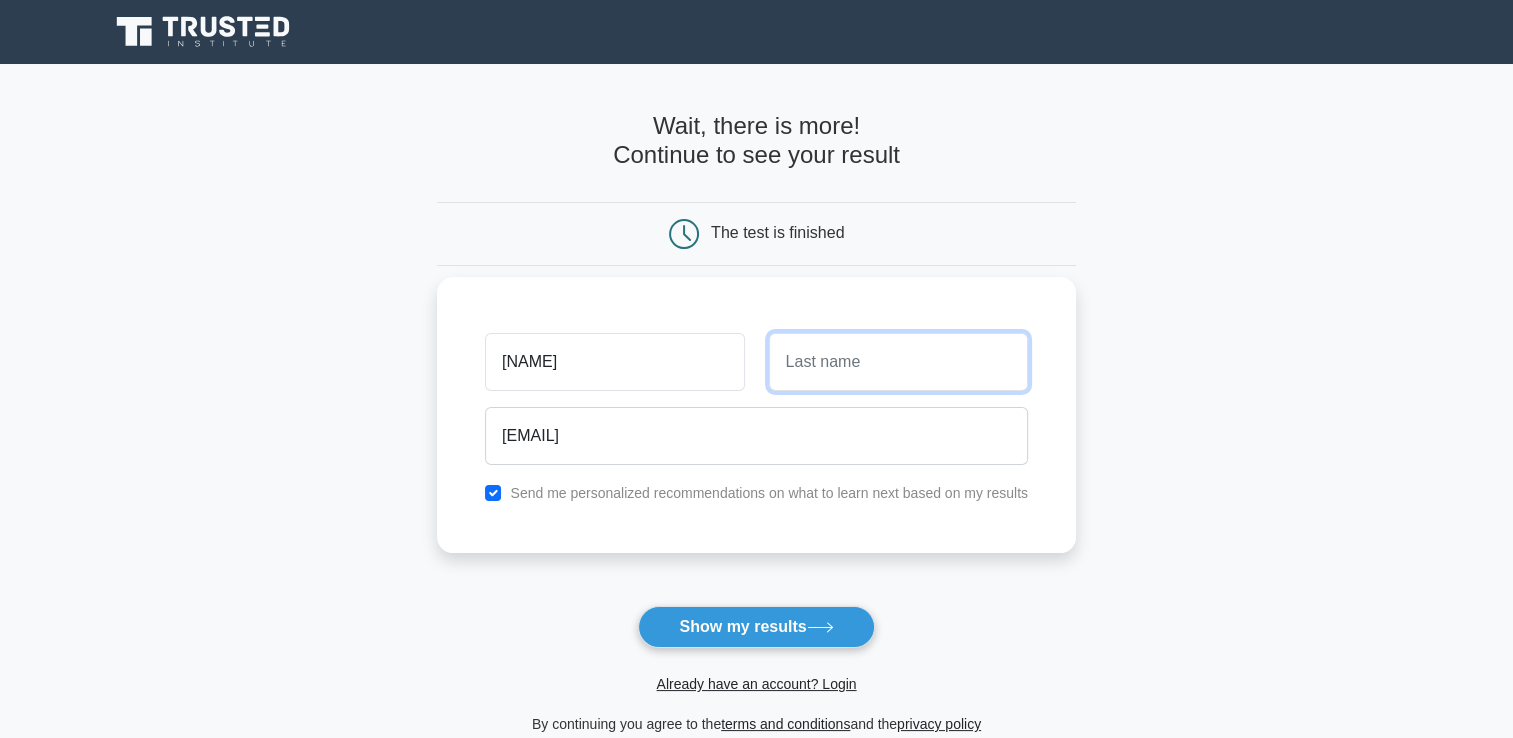 click at bounding box center [898, 362] 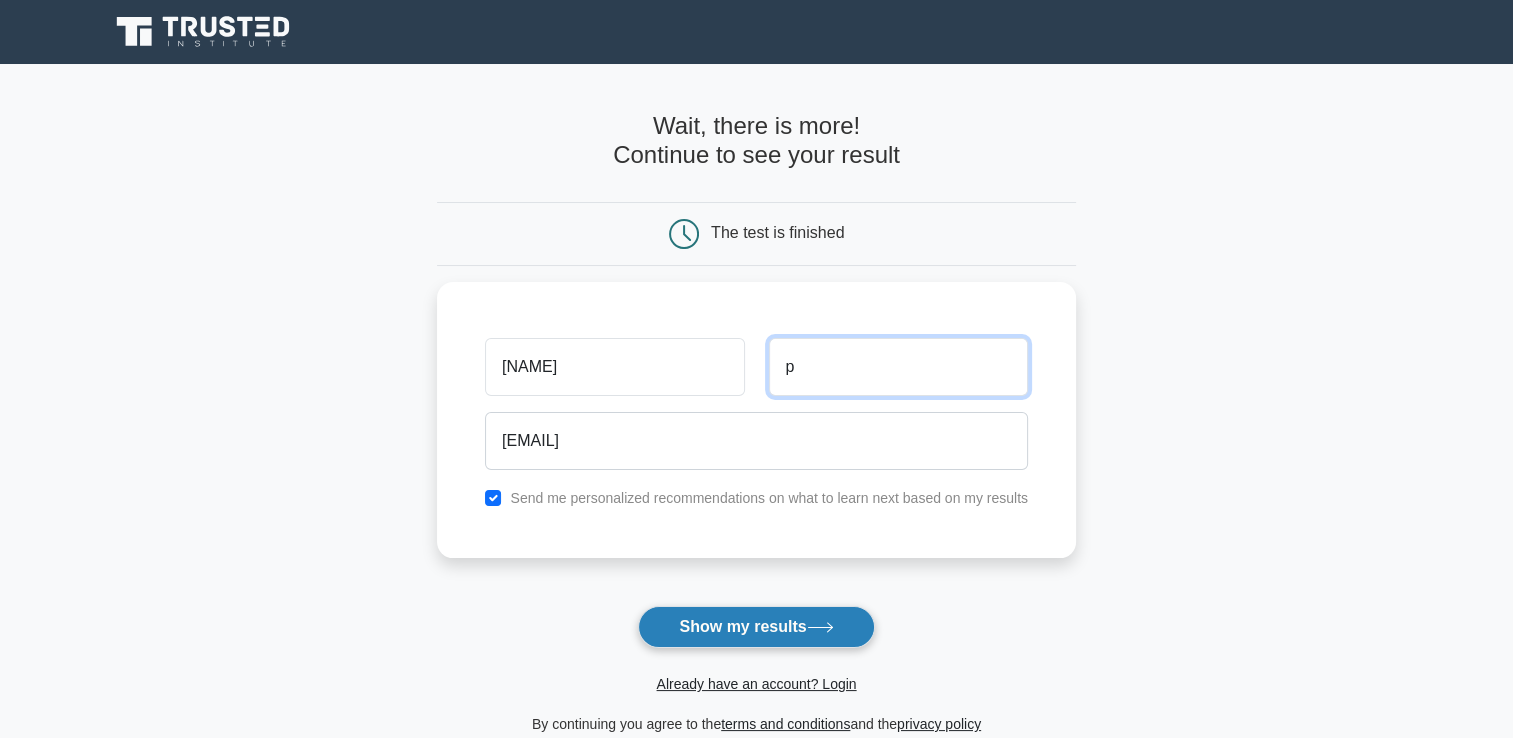 type on "p" 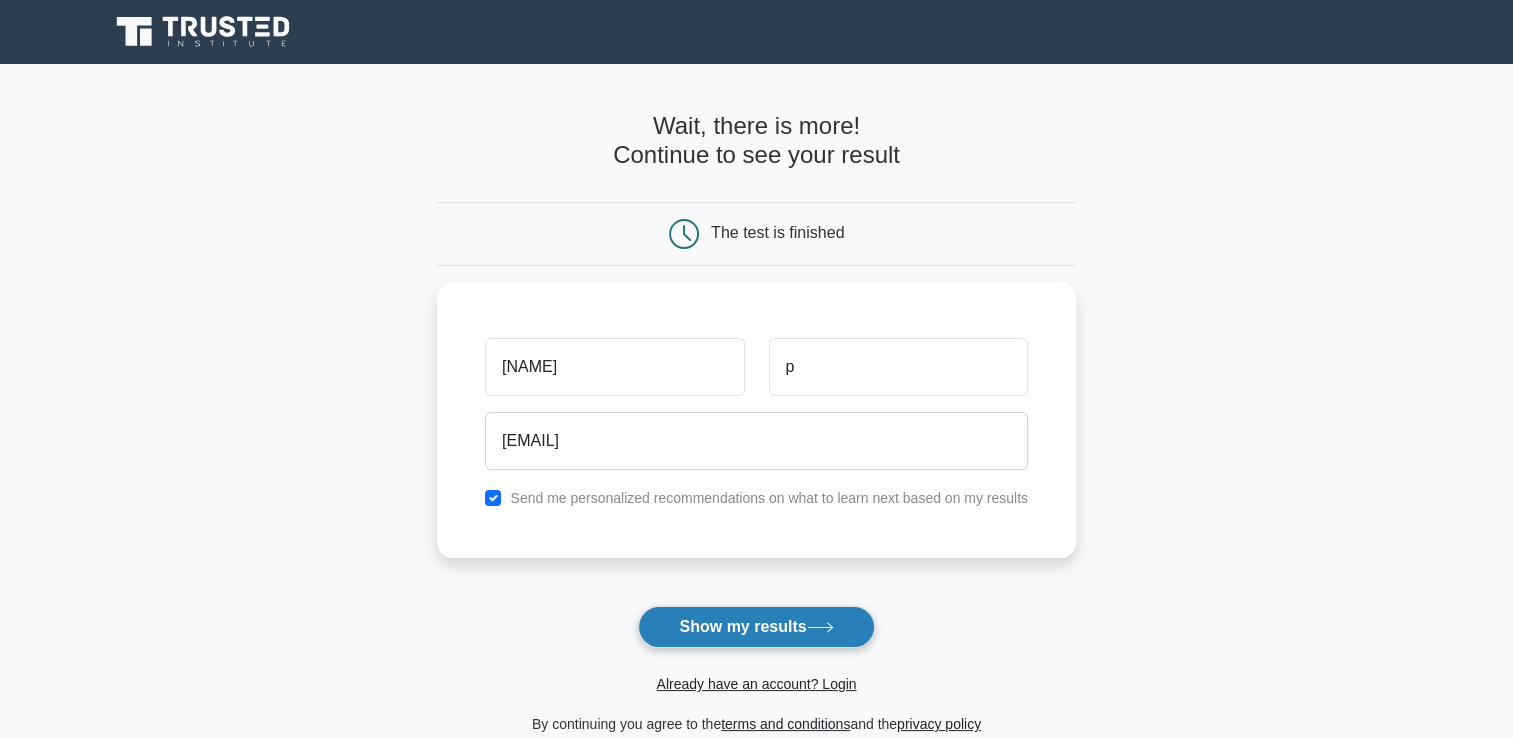 click on "Show my results" at bounding box center [756, 627] 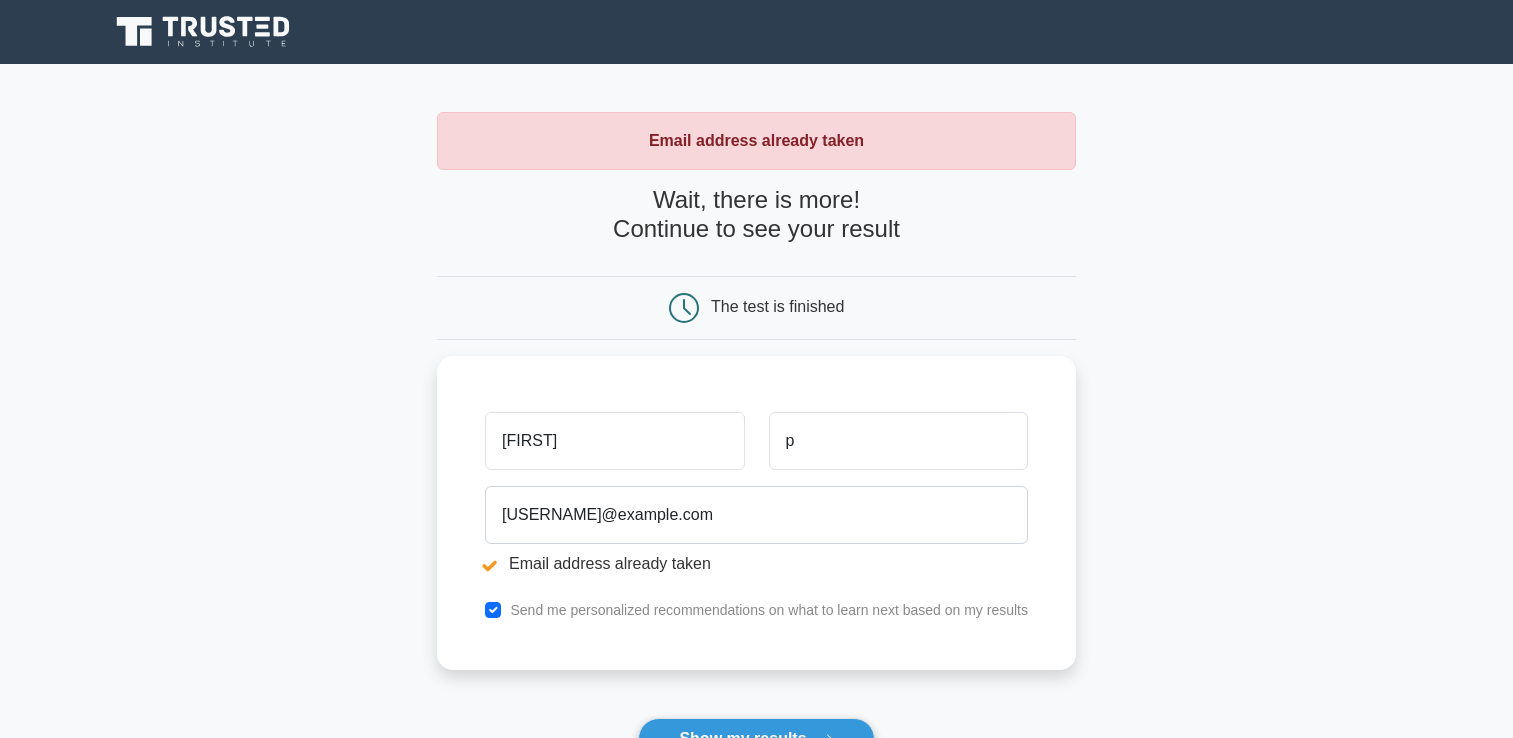 scroll, scrollTop: 0, scrollLeft: 0, axis: both 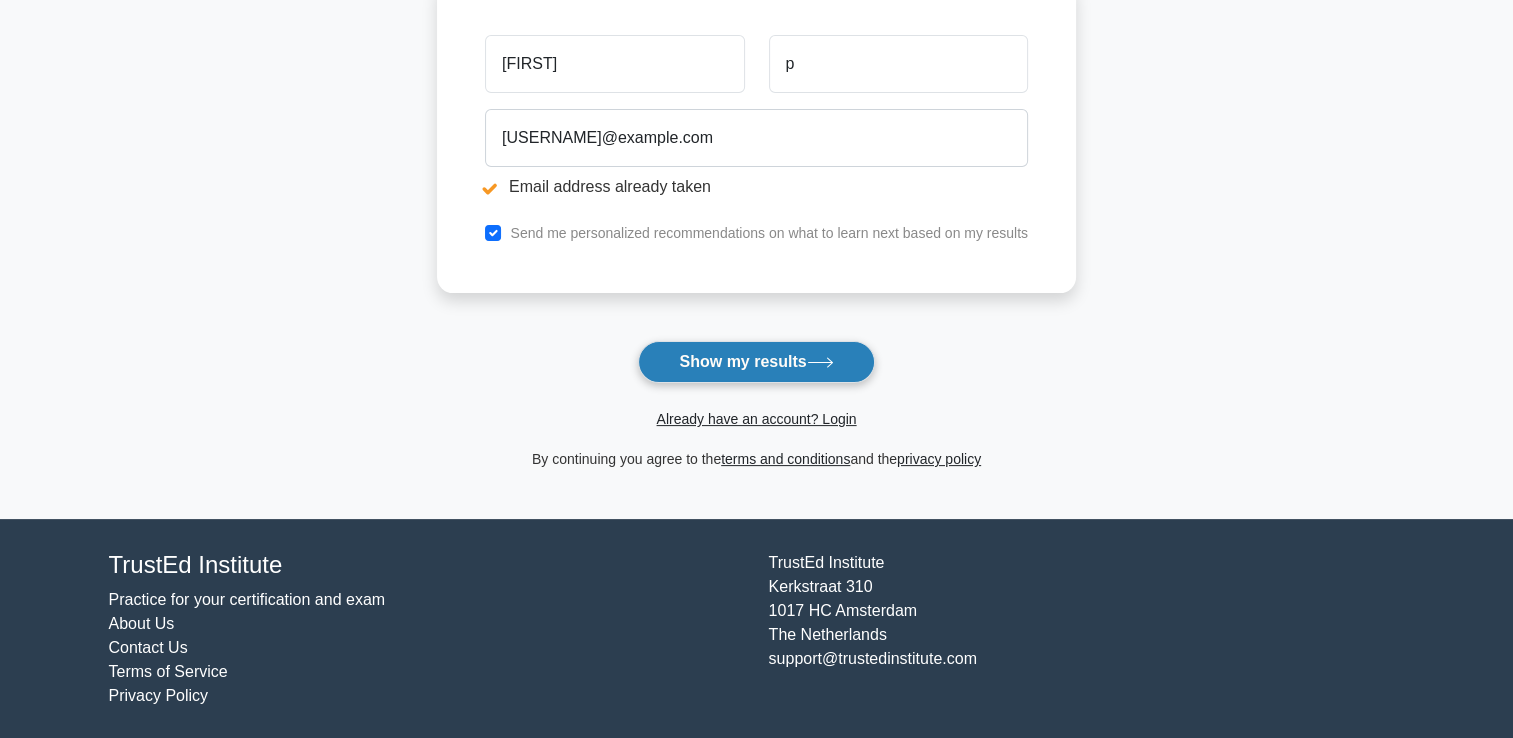 click on "Show my results" at bounding box center [756, 362] 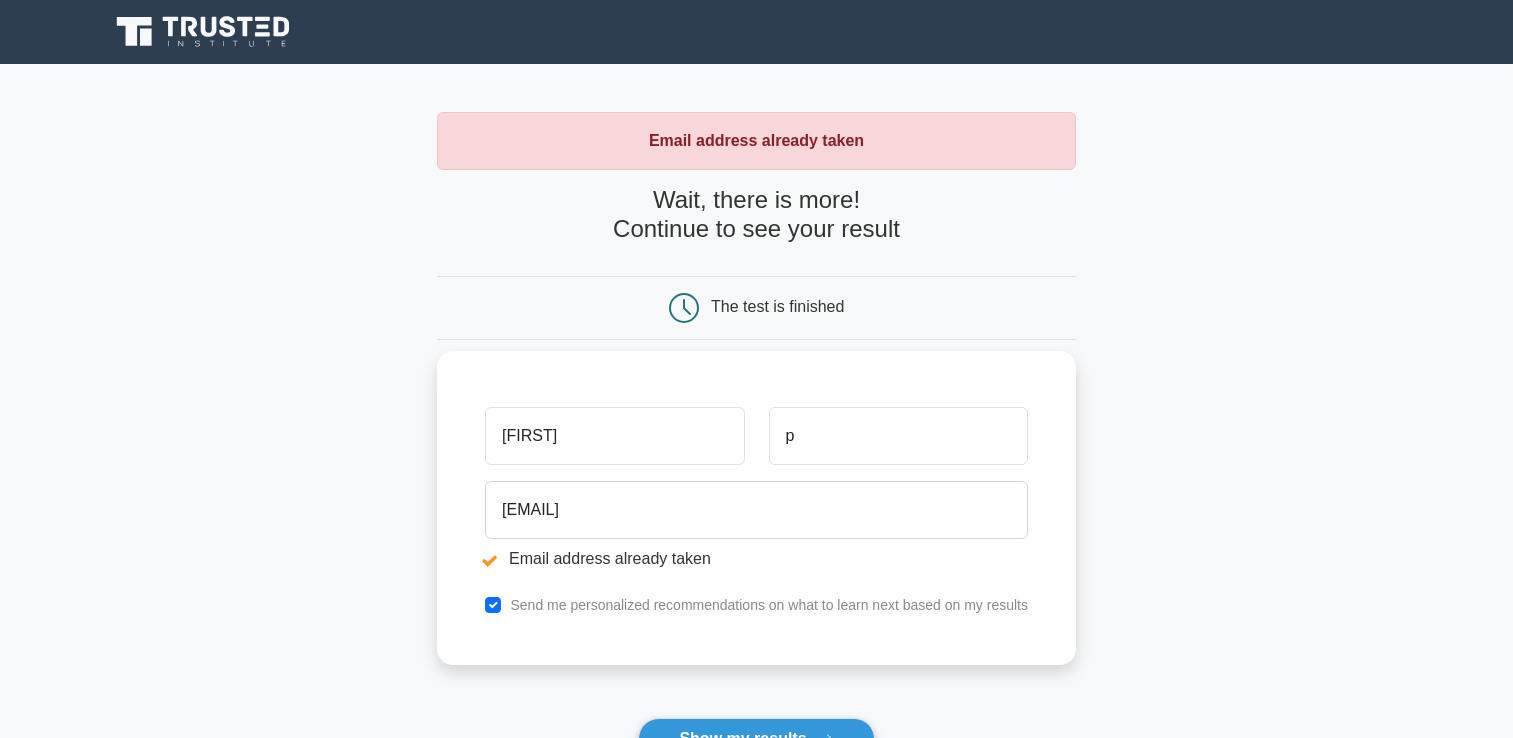 scroll, scrollTop: 0, scrollLeft: 0, axis: both 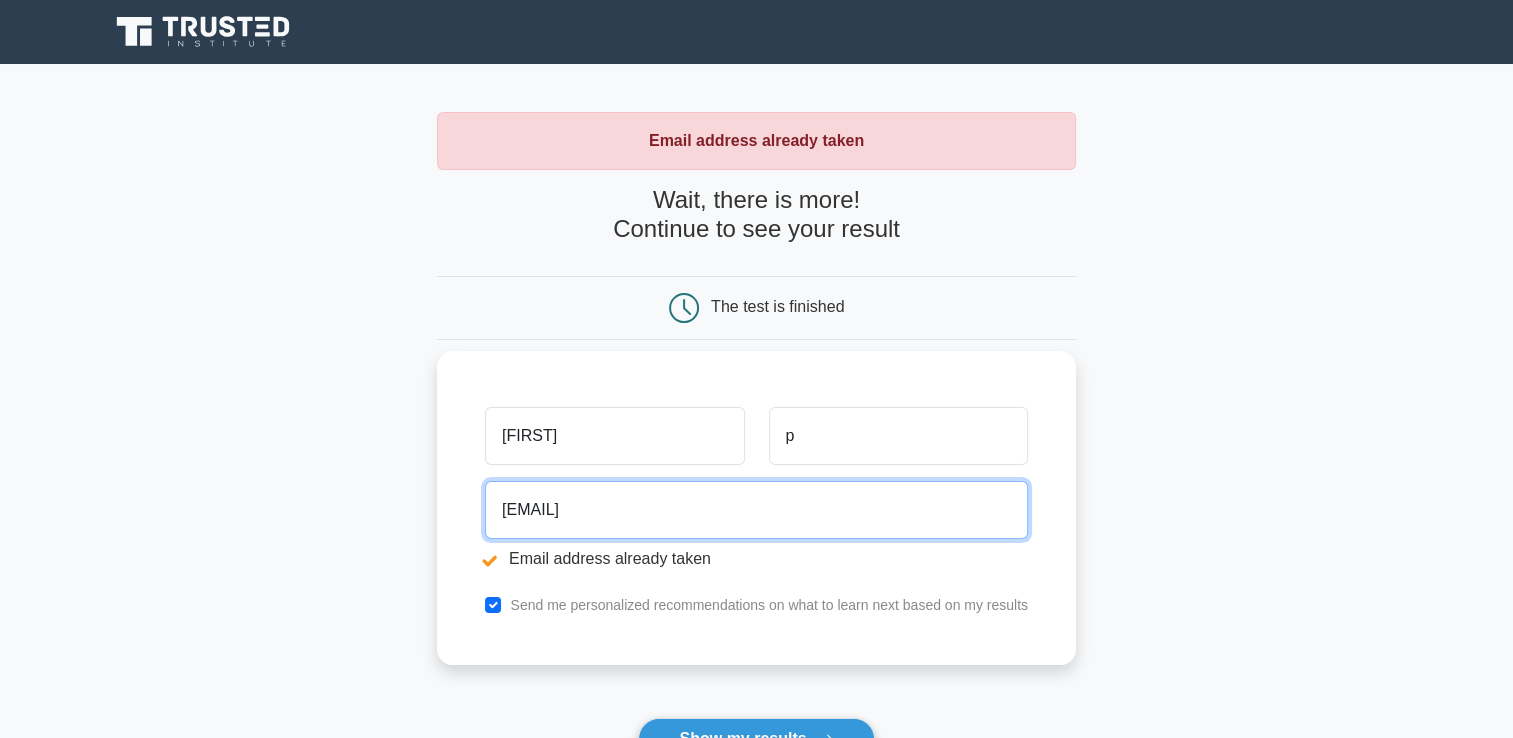click on "[USERNAME]@example.com" at bounding box center [756, 510] 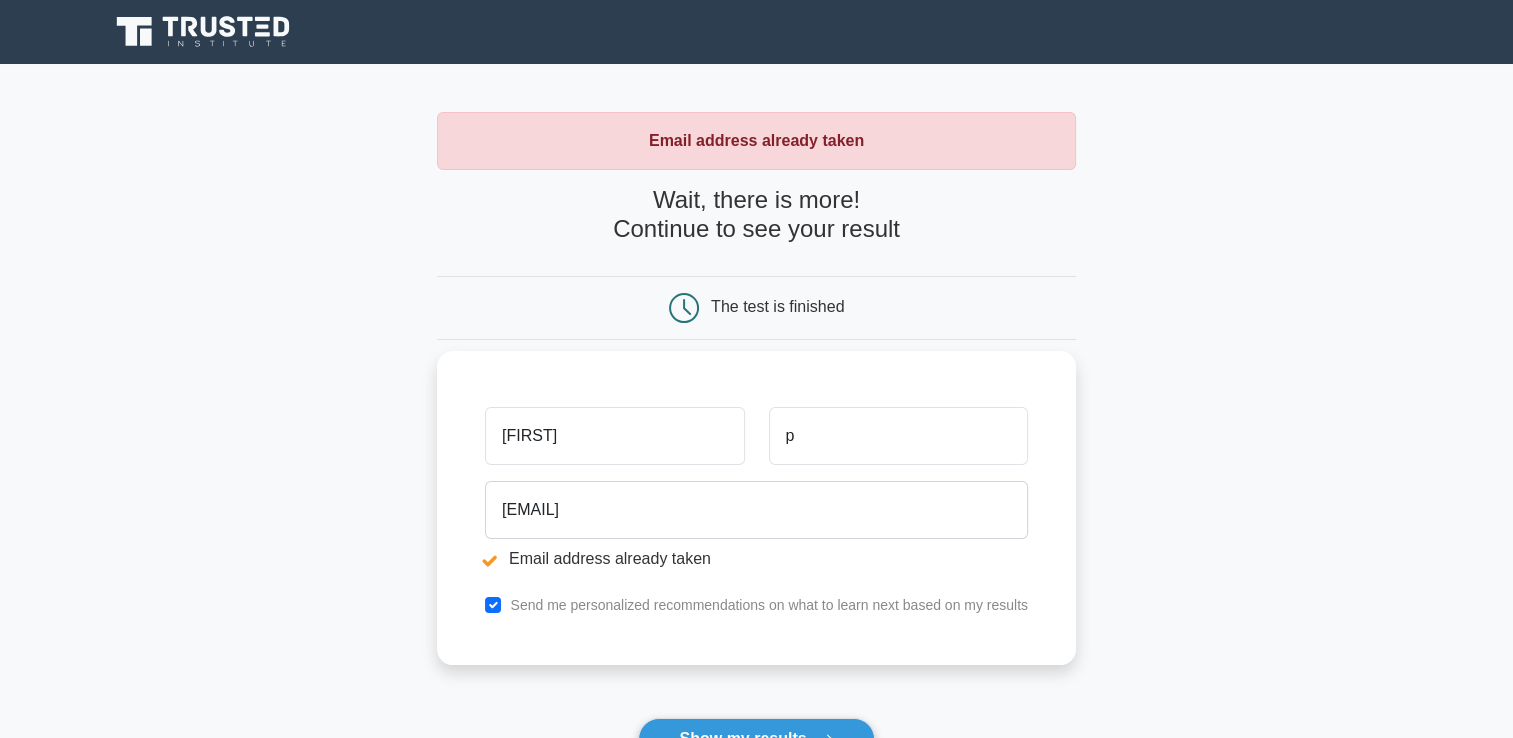 click on "Send me personalized recommendations on what to learn next based on my results" at bounding box center [756, 605] 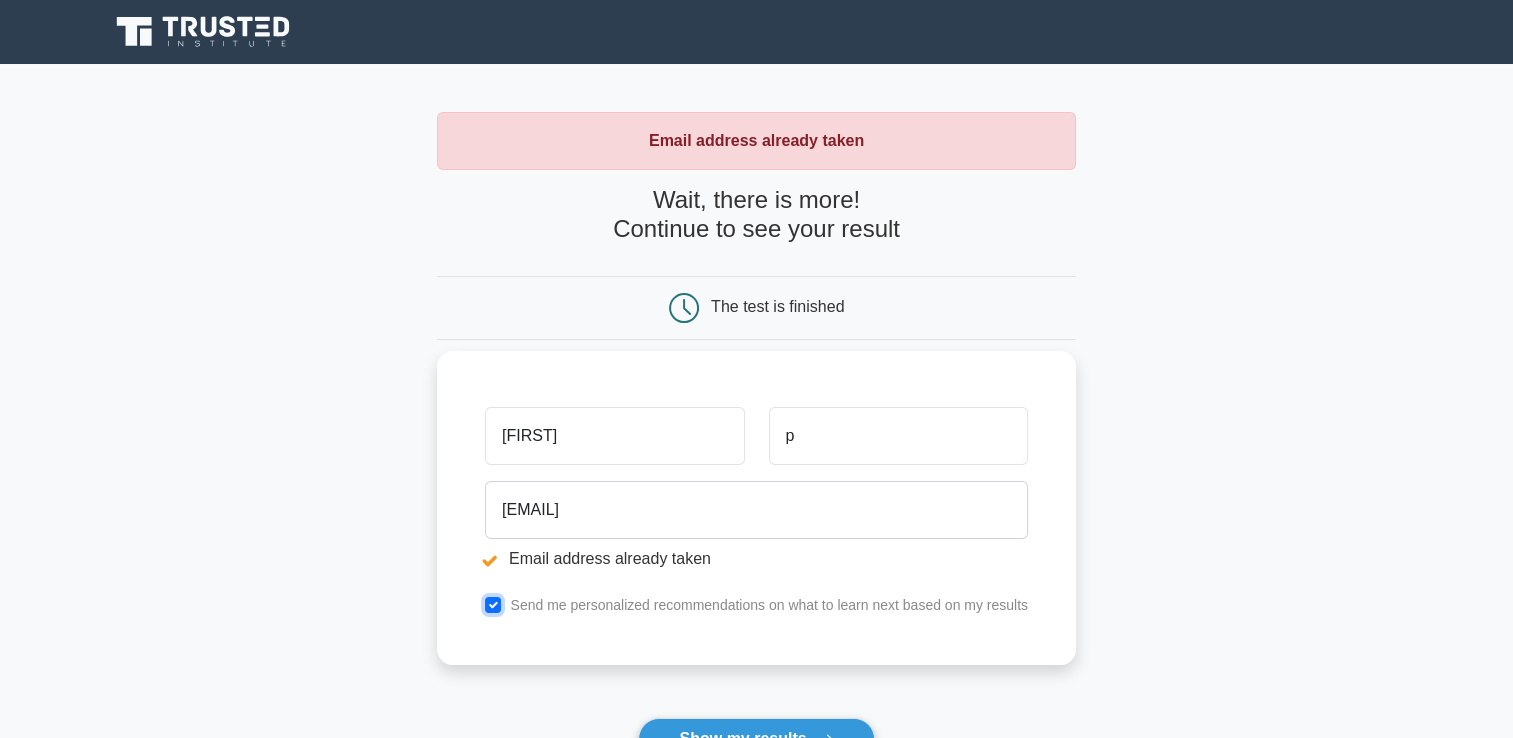click at bounding box center [493, 605] 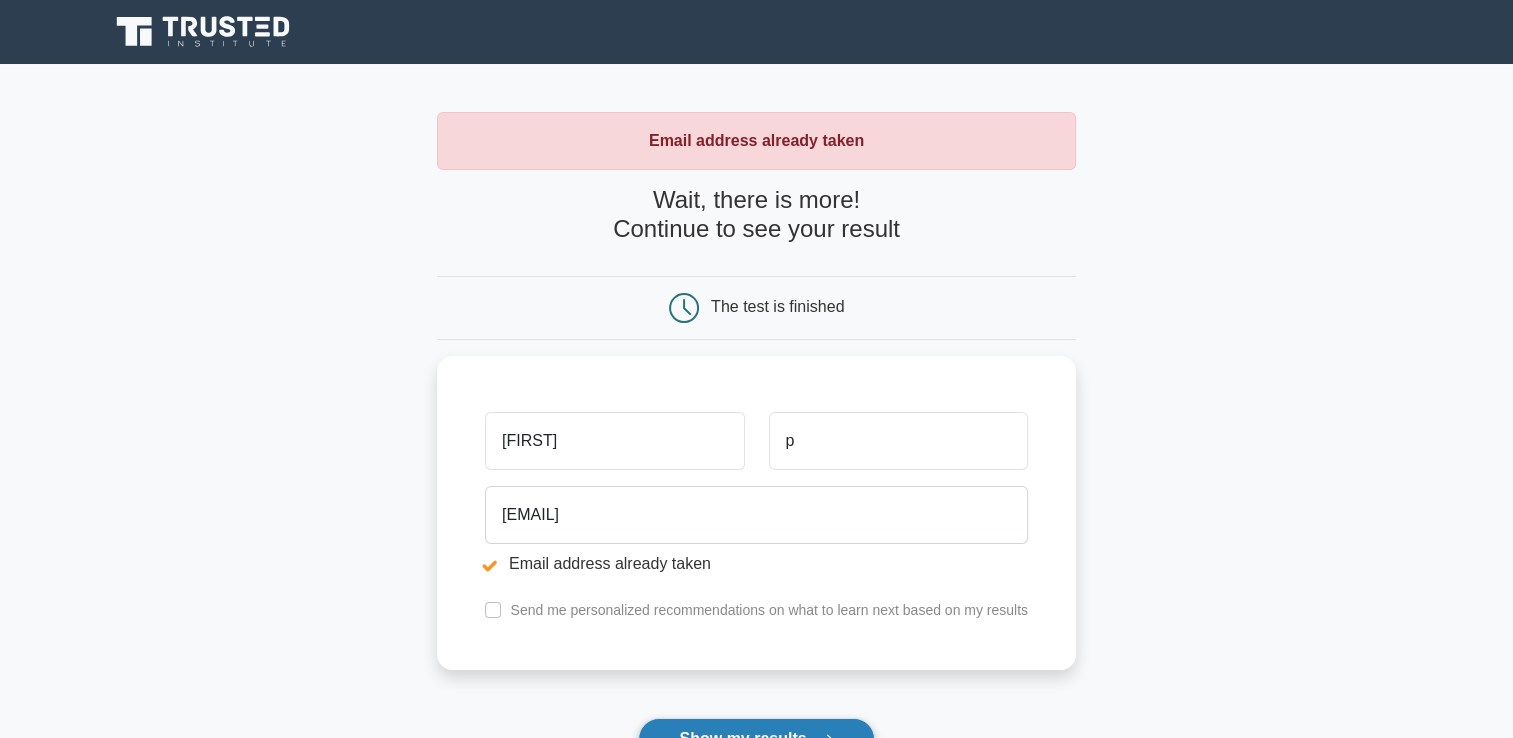 click on "Show my results" at bounding box center (756, 739) 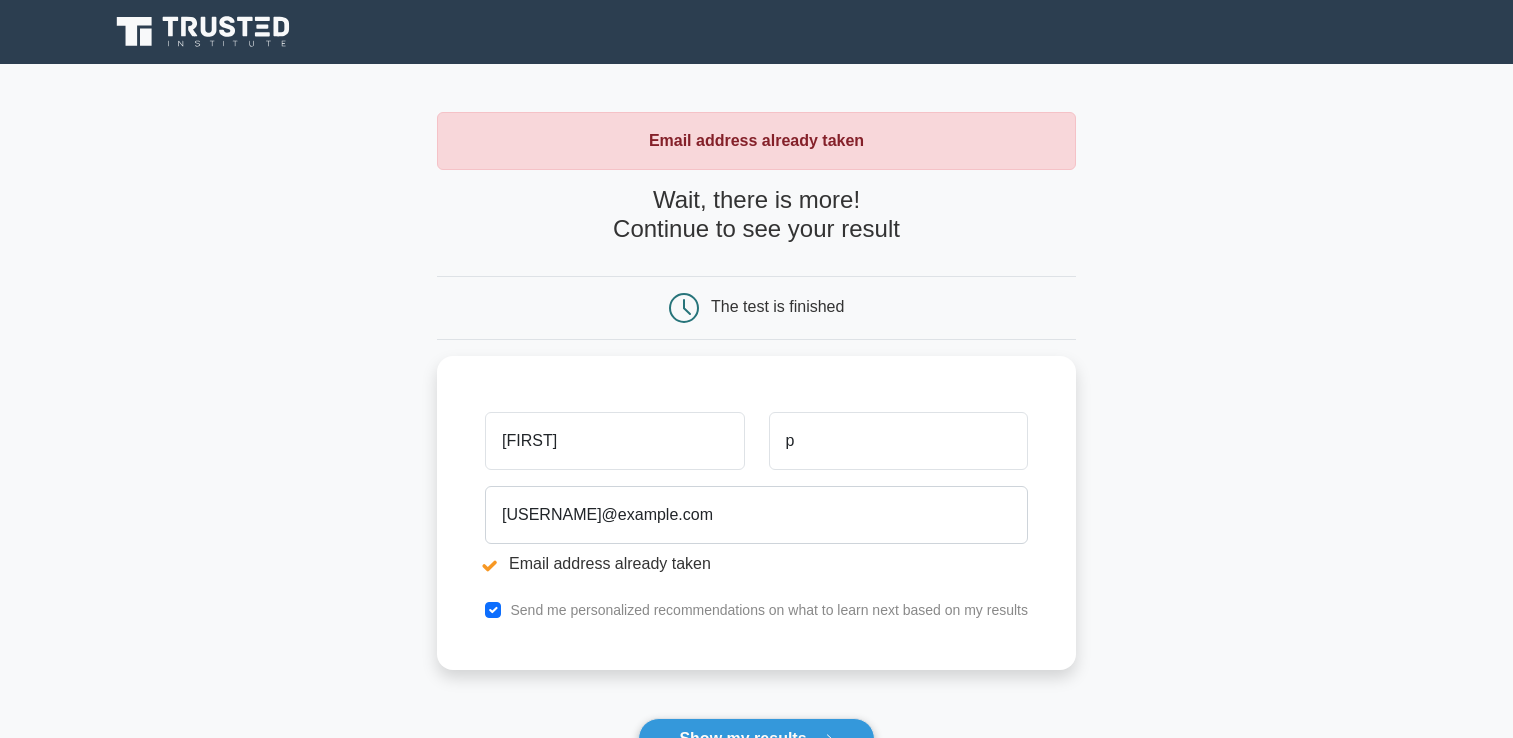 scroll, scrollTop: 0, scrollLeft: 0, axis: both 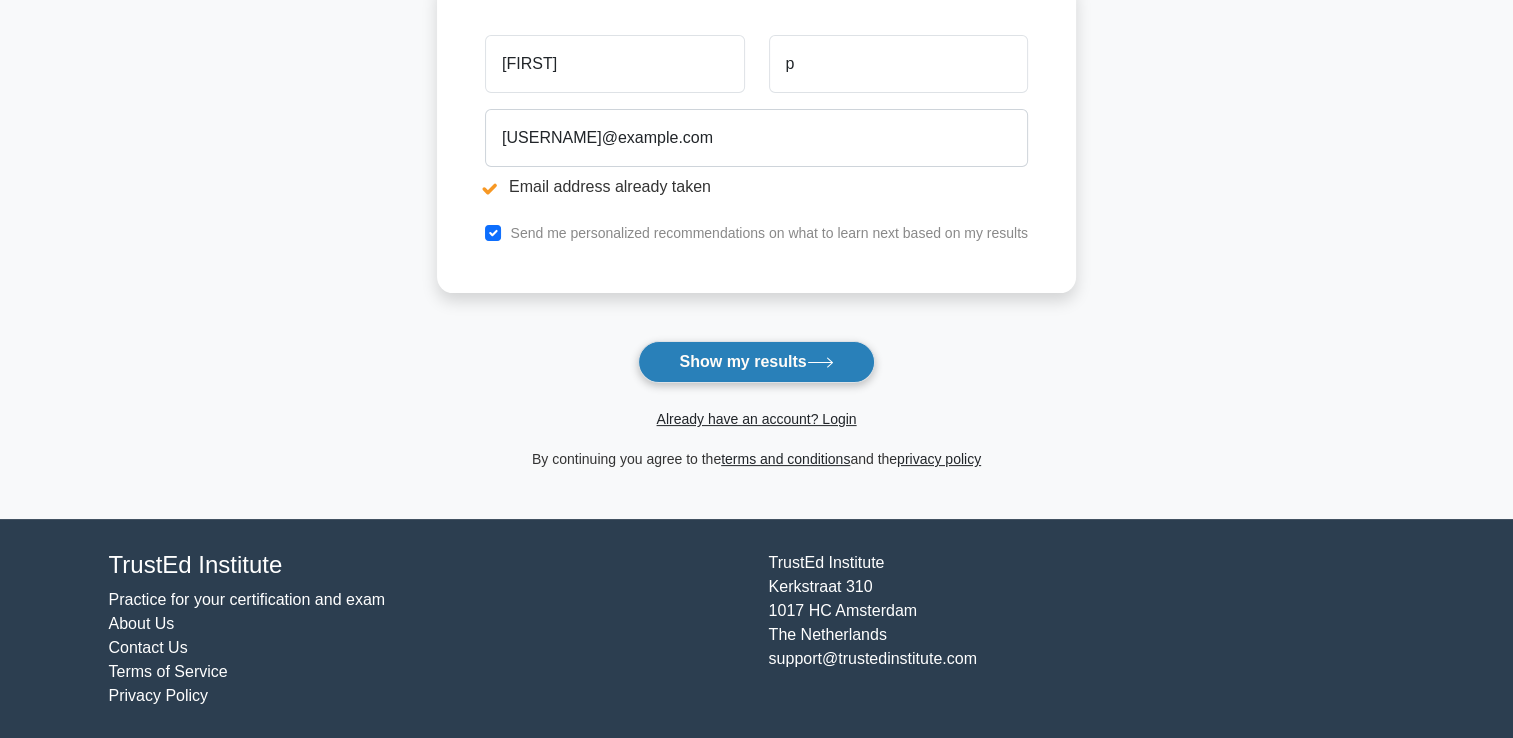 click on "Show my results" at bounding box center (756, 362) 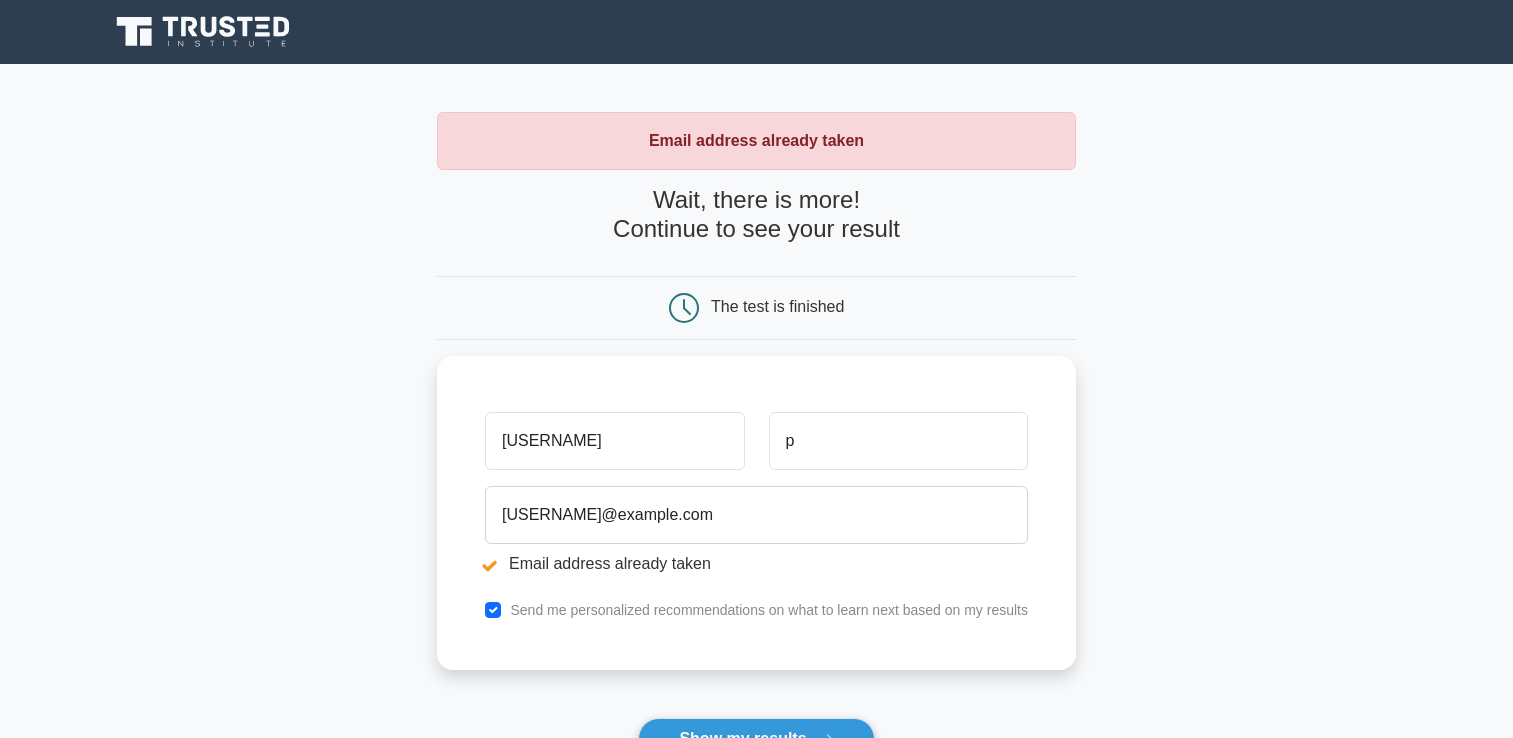 scroll, scrollTop: 0, scrollLeft: 0, axis: both 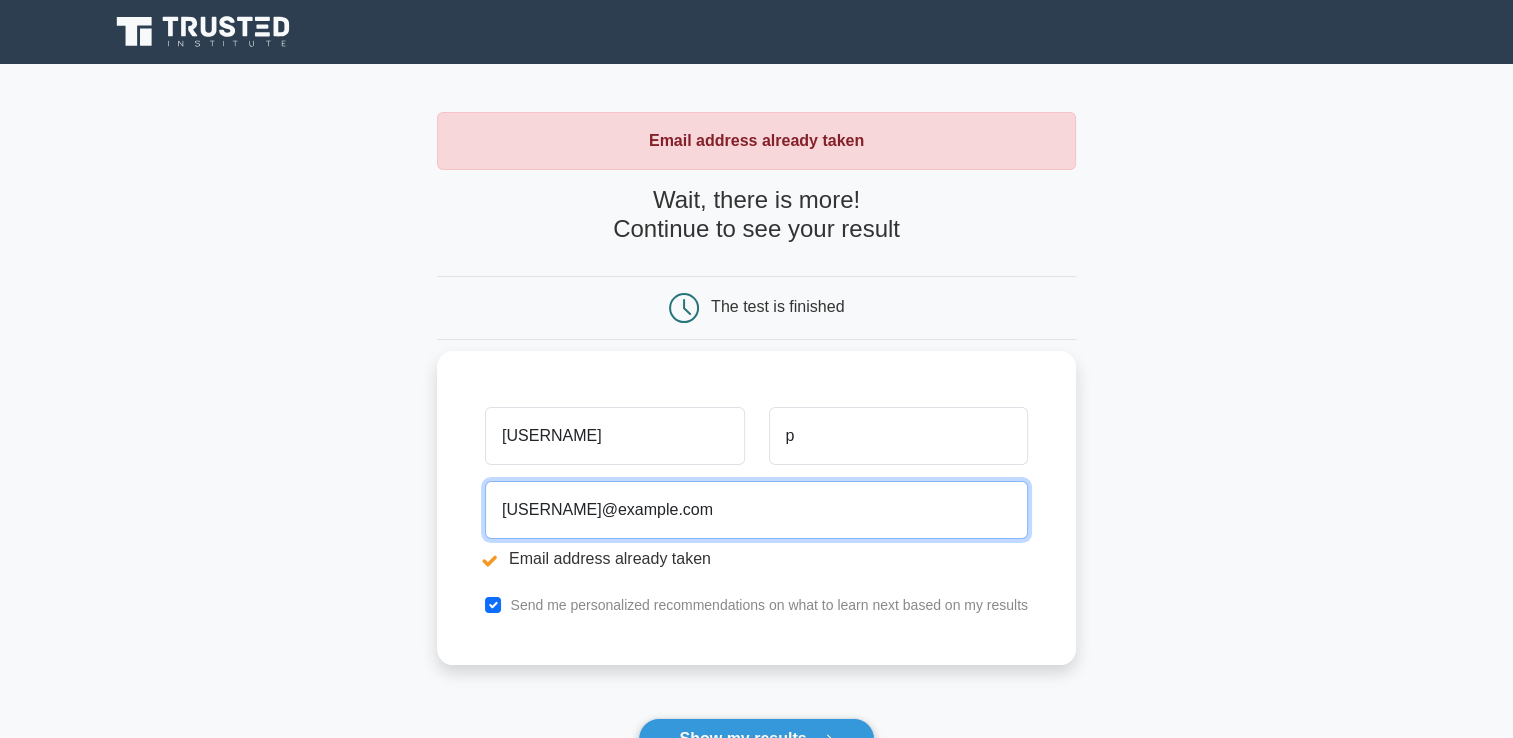 click on "keerthi@stavir.com" at bounding box center [756, 510] 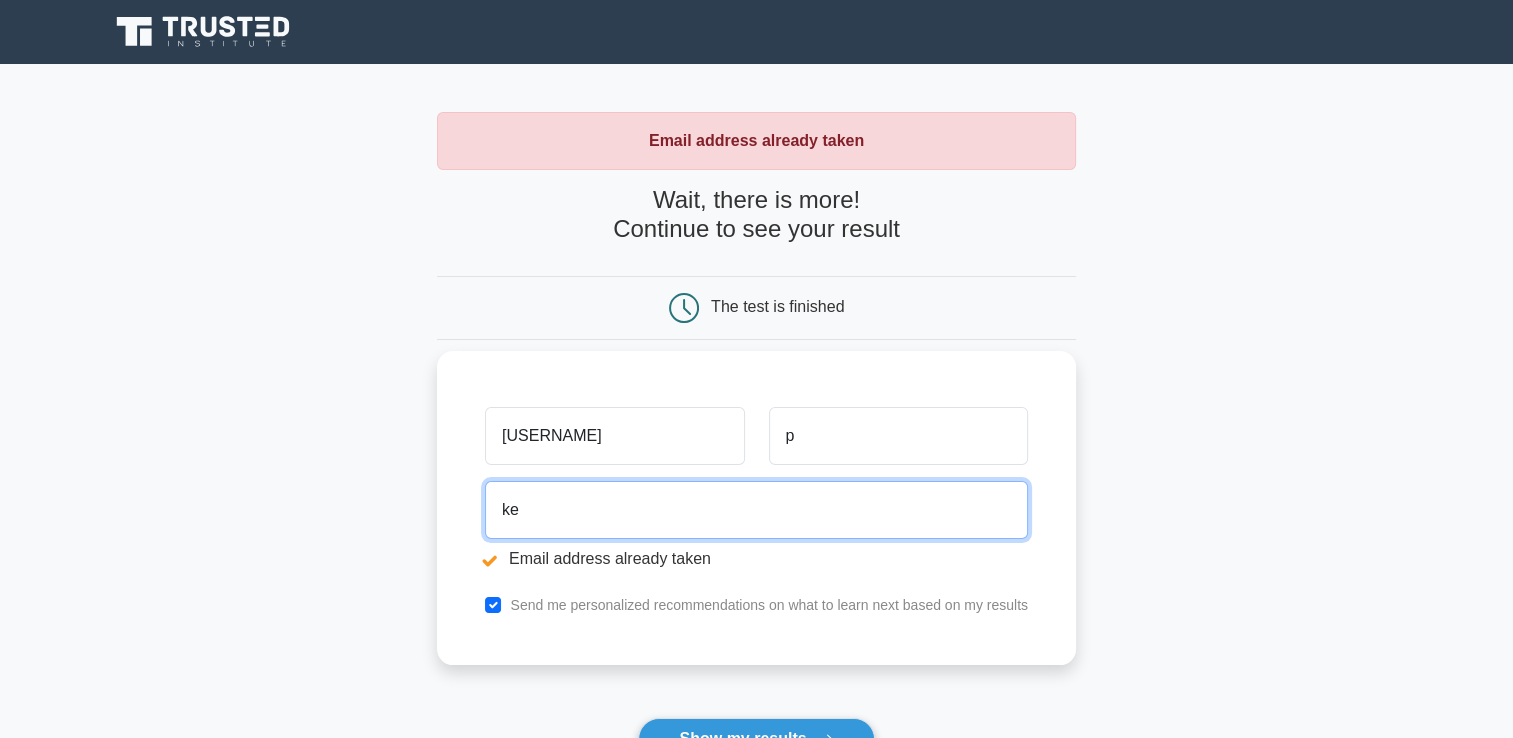 type on "k" 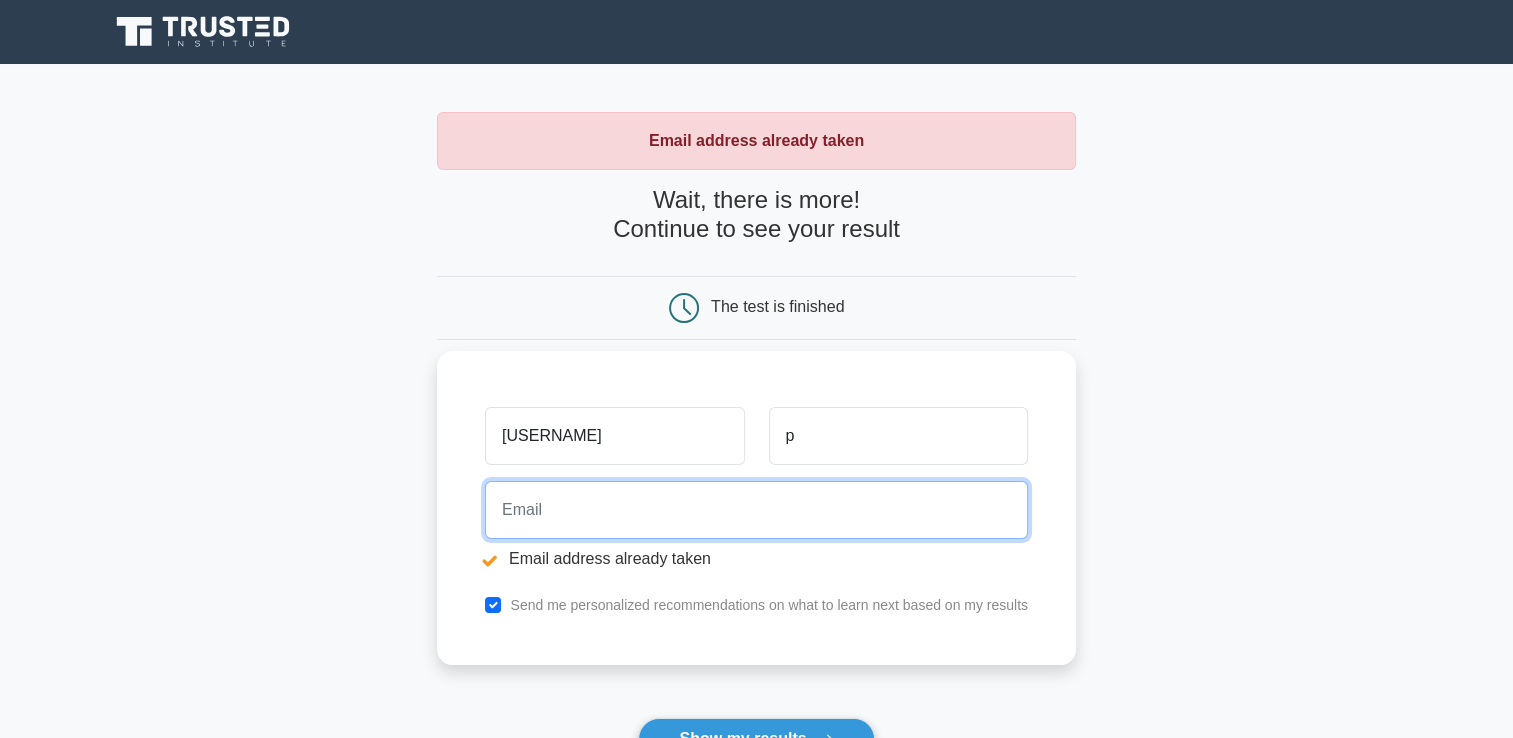 click at bounding box center (756, 510) 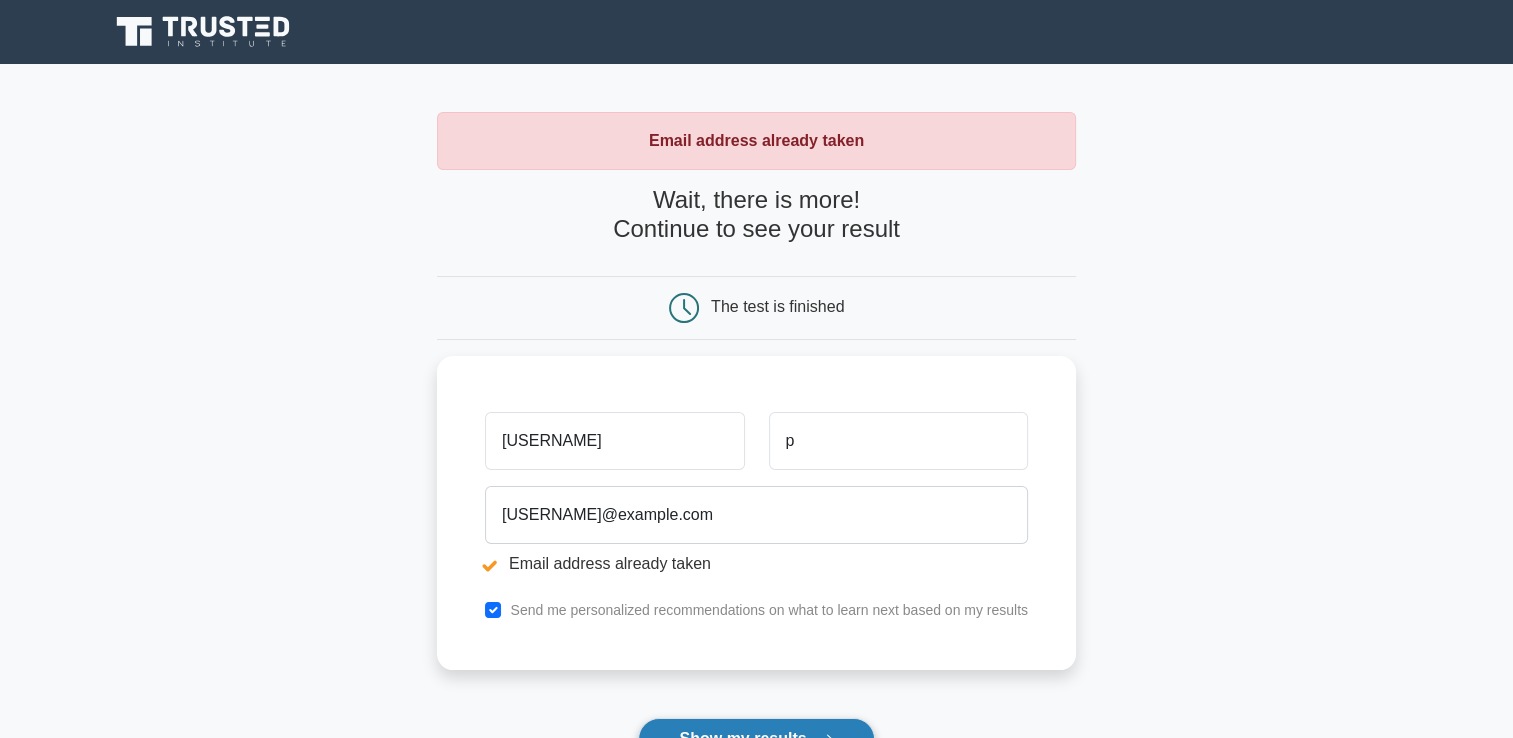 click on "Show my results" at bounding box center (756, 739) 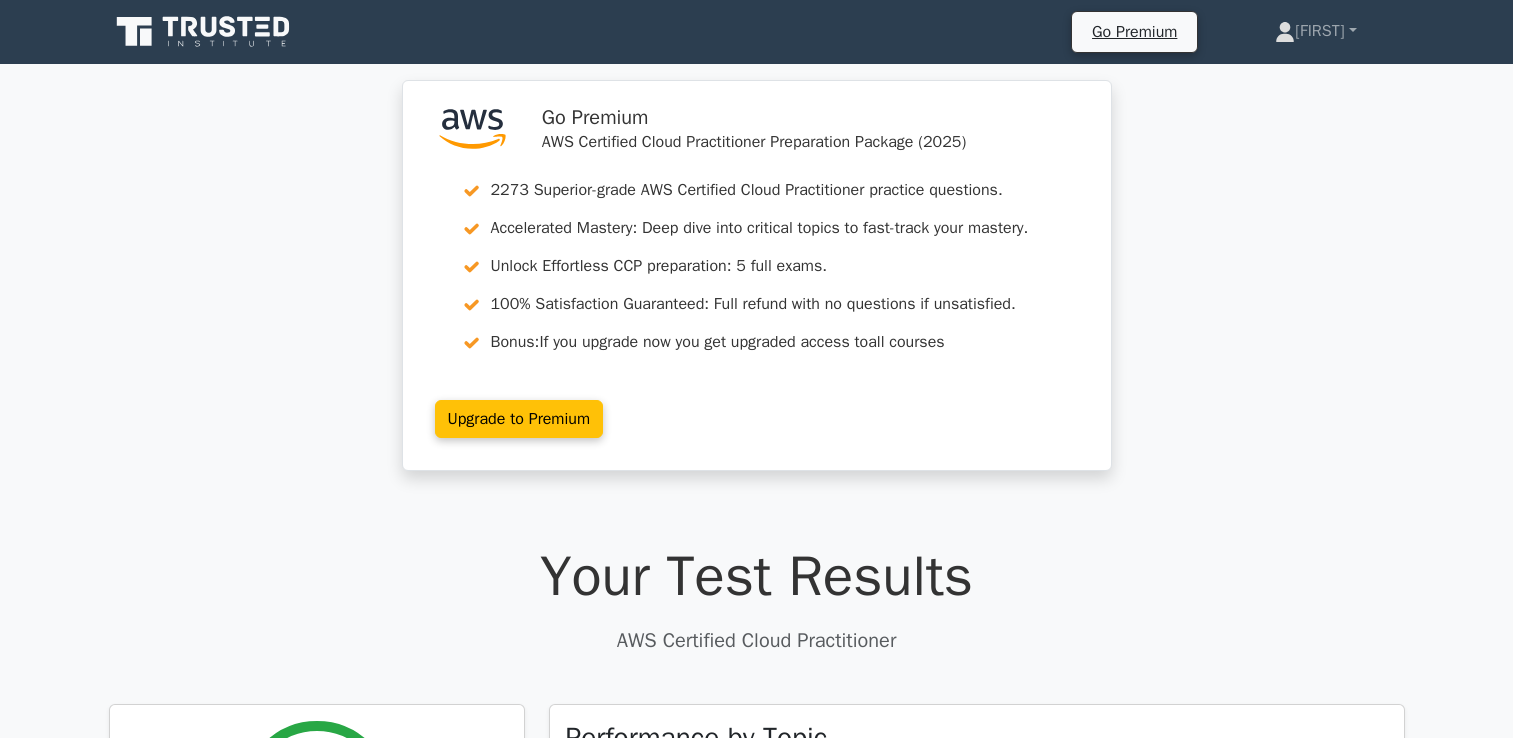 scroll, scrollTop: 0, scrollLeft: 0, axis: both 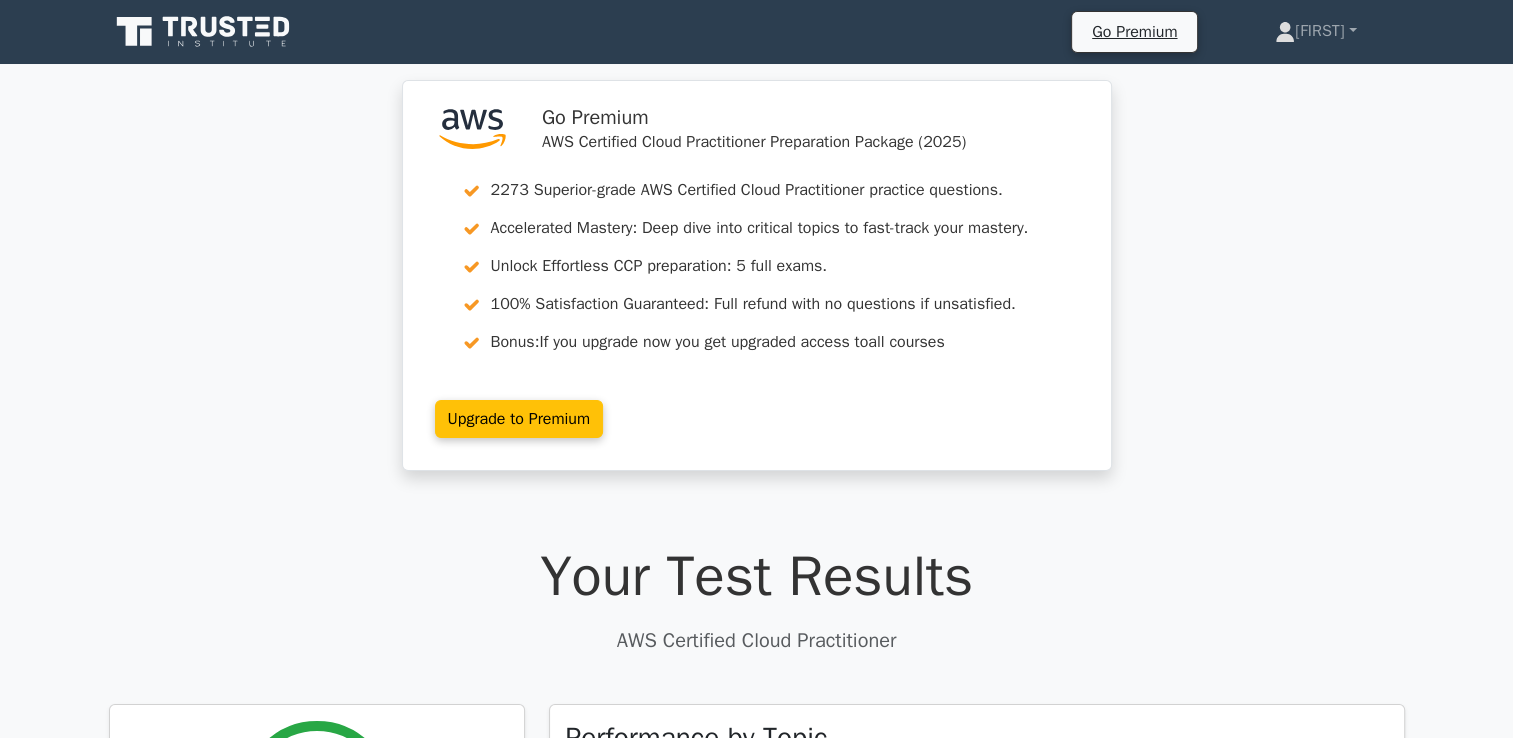 click on ".st0{fill:#252F3E;} .st1{fill-rule:evenodd;clip-rule:evenodd;fill:#FF9900;}
Go Premium
AWS Certified Cloud Practitioner Preparation Package (2025)
2273 Superior-grade  AWS Certified Cloud Practitioner practice questions.
Accelerated Mastery: Deep dive into critical topics to fast-track your mastery.
Unlock Effortless CCP preparation: 5 full exams.
100% Satisfaction Guaranteed: Full refund with no questions if unsatisfied.
Bonus:" at bounding box center (756, 287) 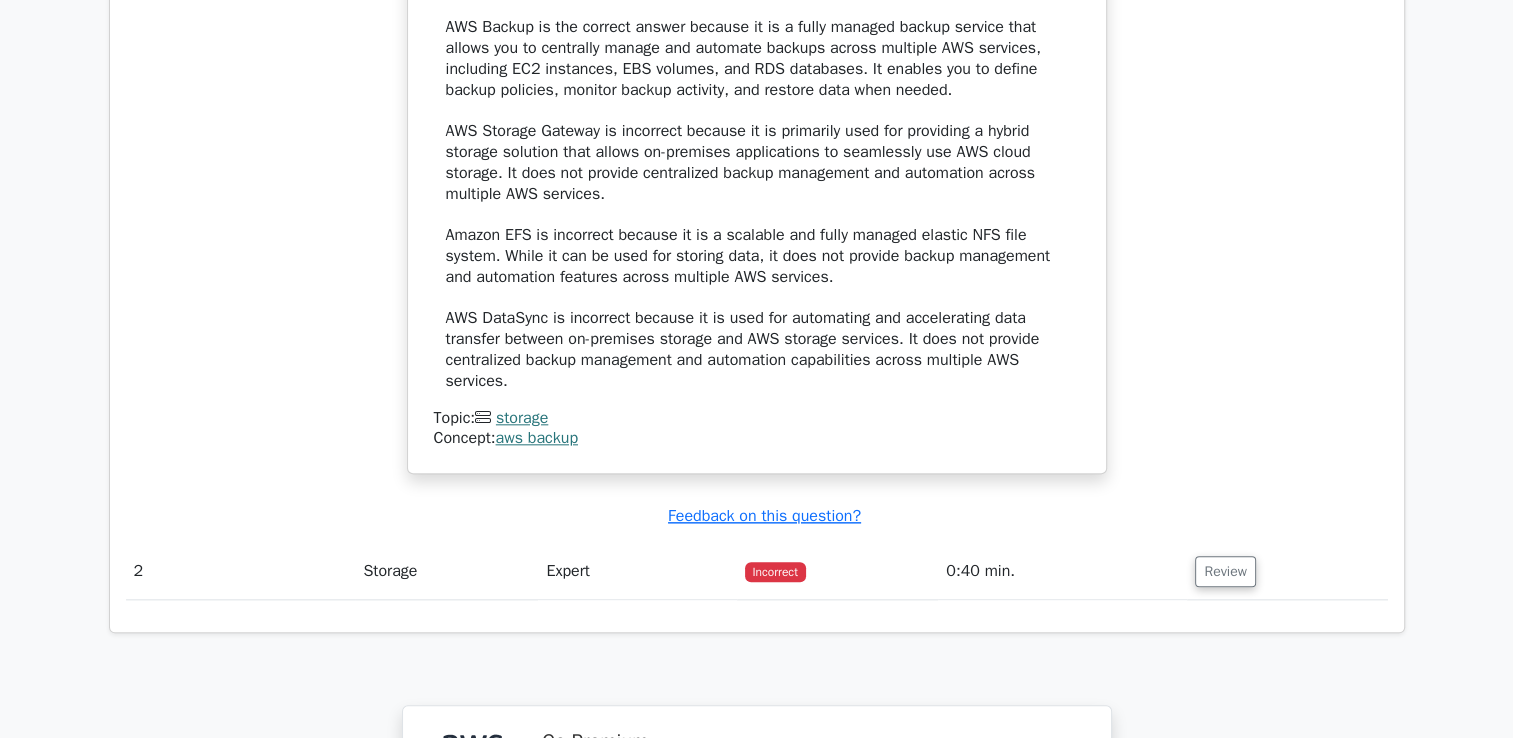 scroll, scrollTop: 2169, scrollLeft: 0, axis: vertical 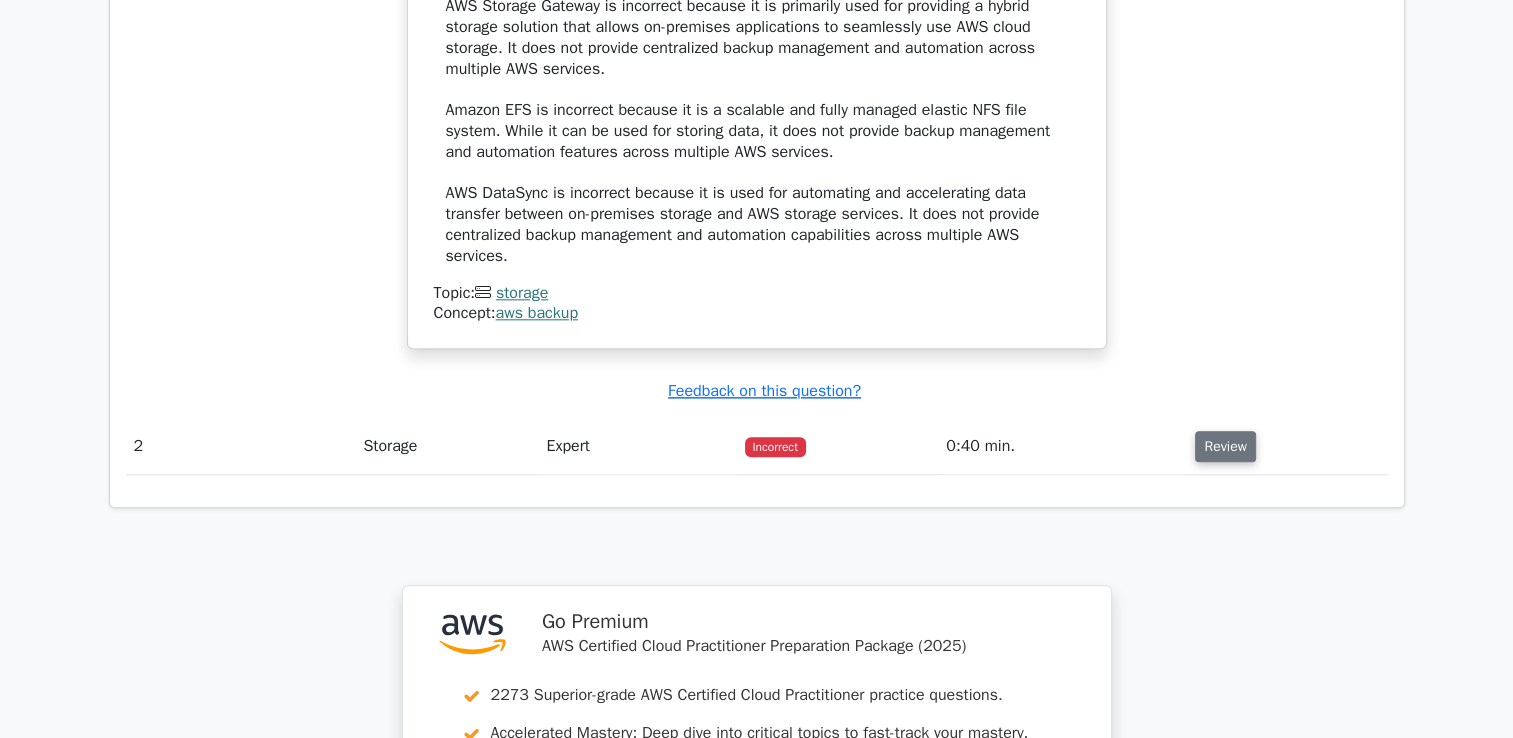 click on "Review" at bounding box center (1225, 446) 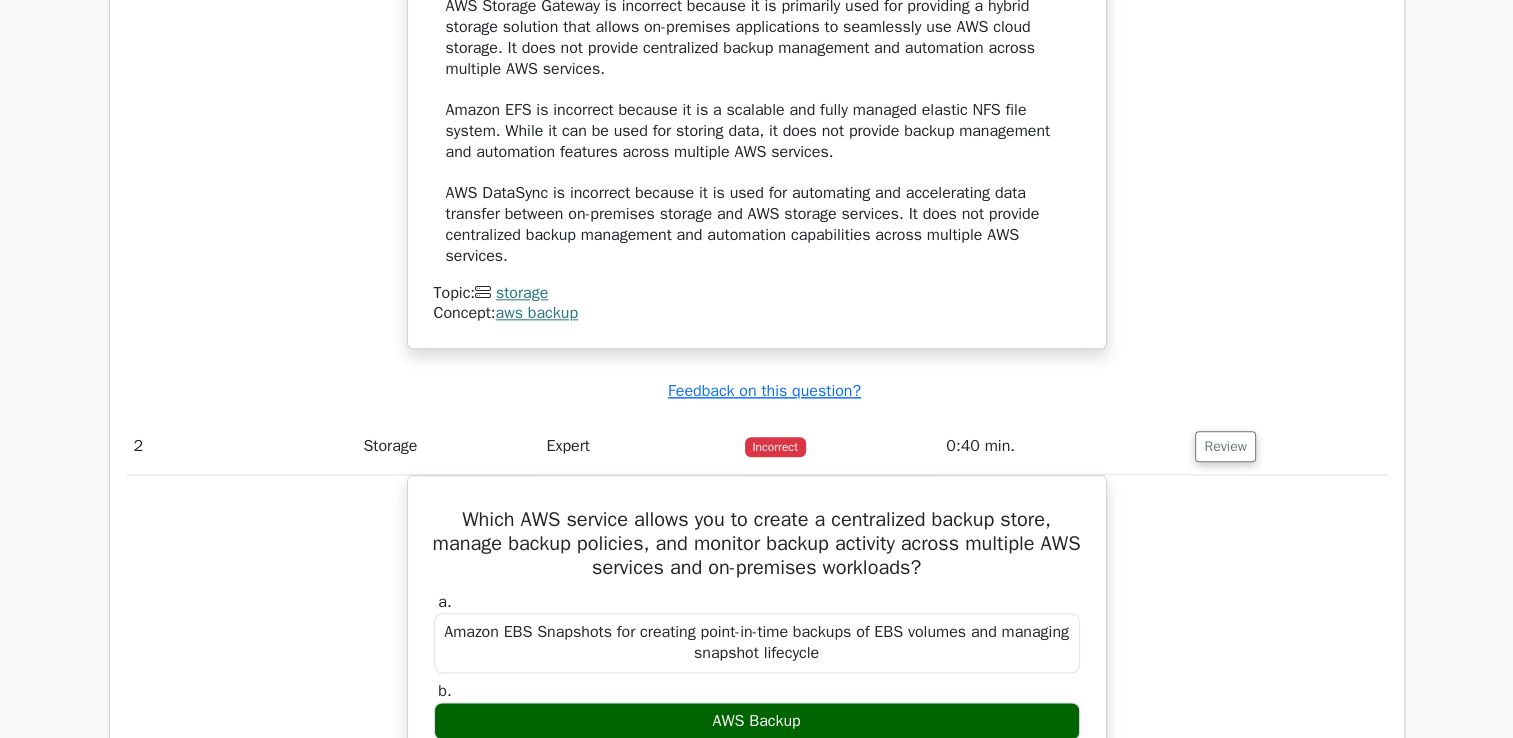 type 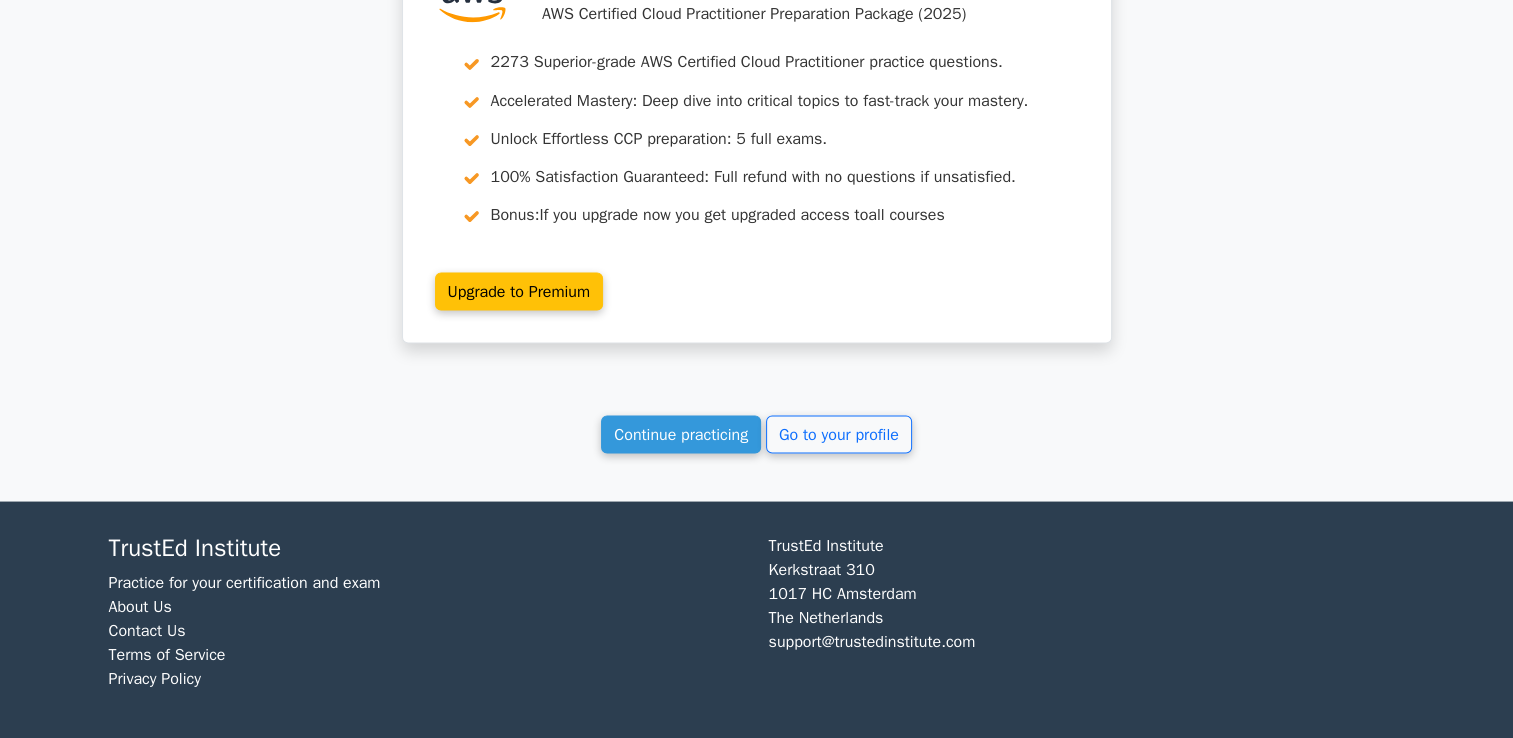 scroll, scrollTop: 3686, scrollLeft: 0, axis: vertical 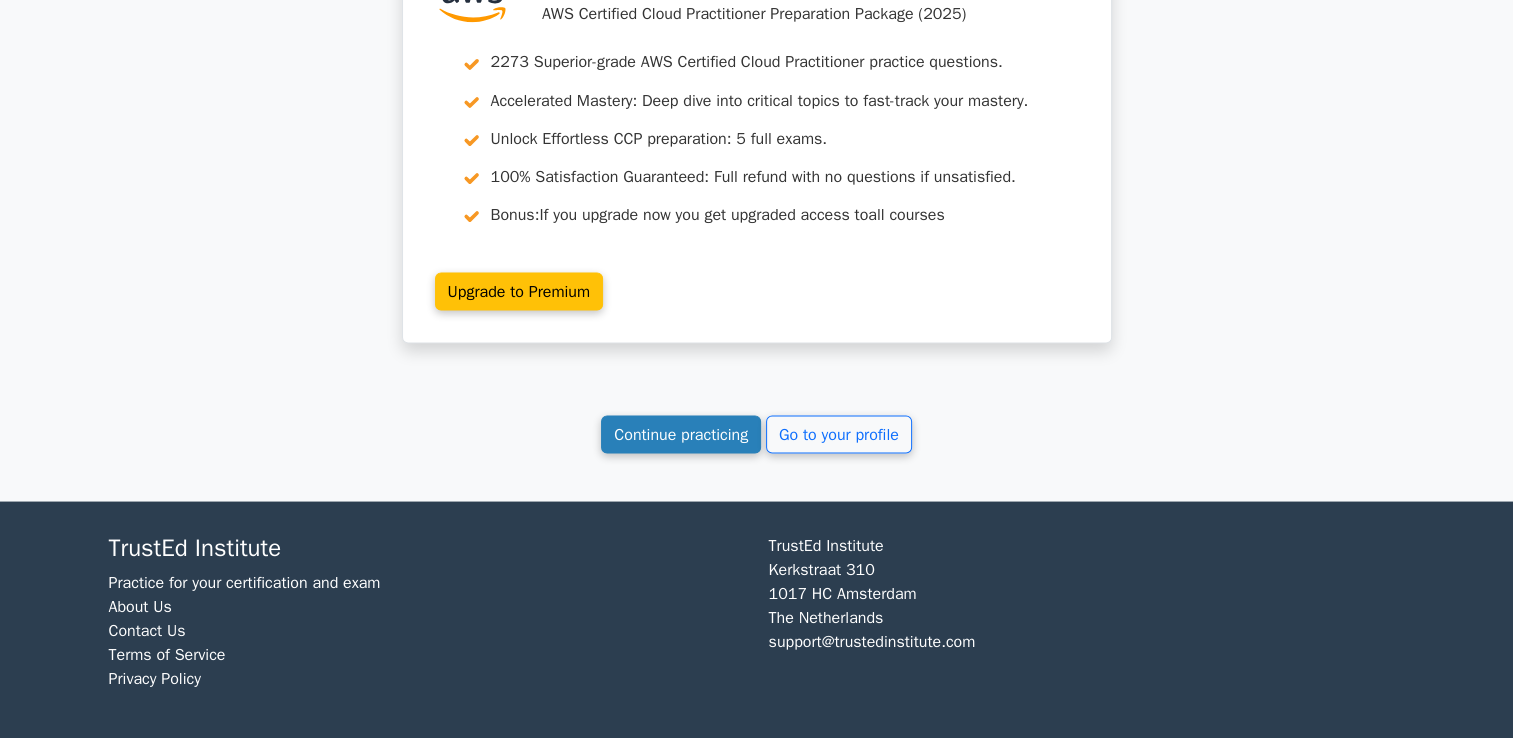click on "Continue practicing" at bounding box center [681, 434] 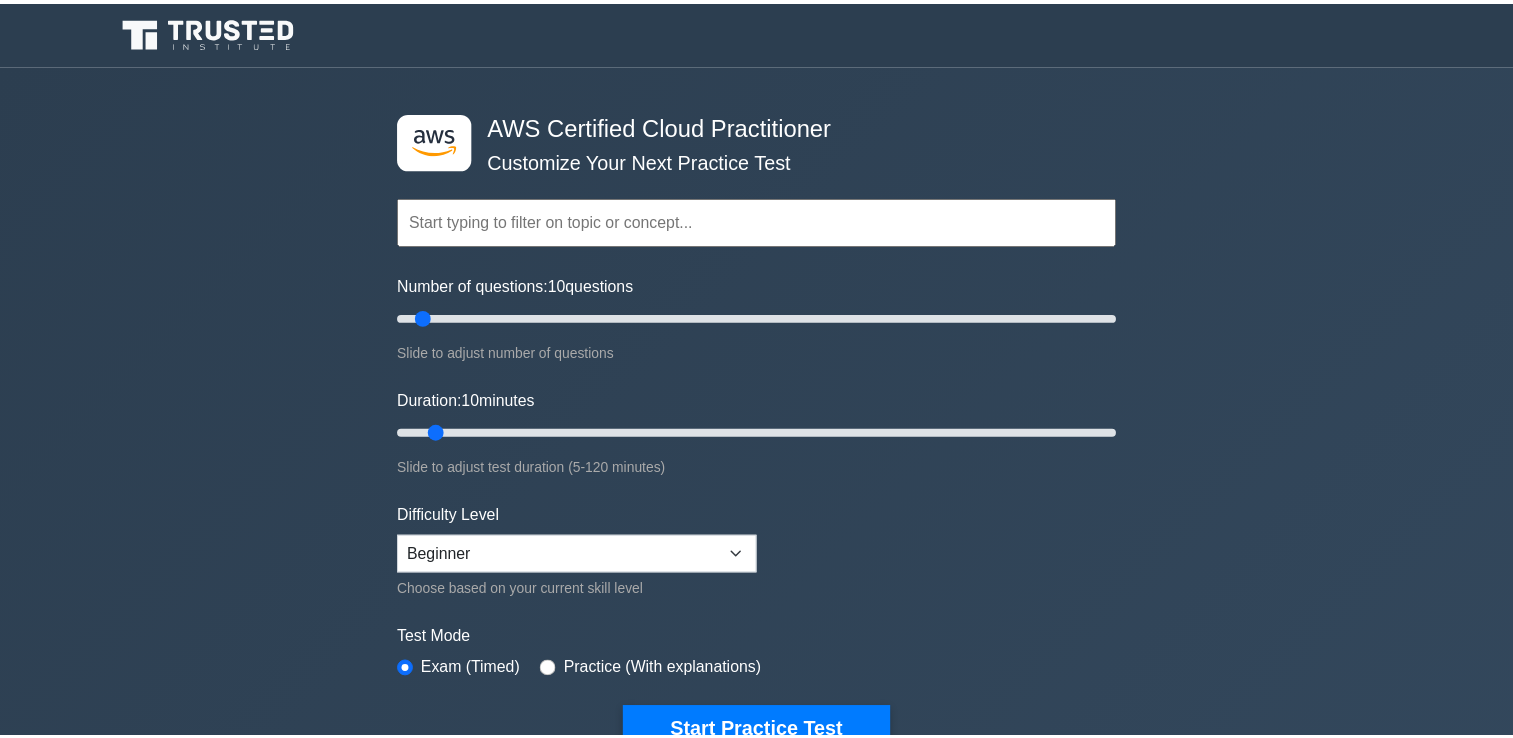 scroll, scrollTop: 0, scrollLeft: 0, axis: both 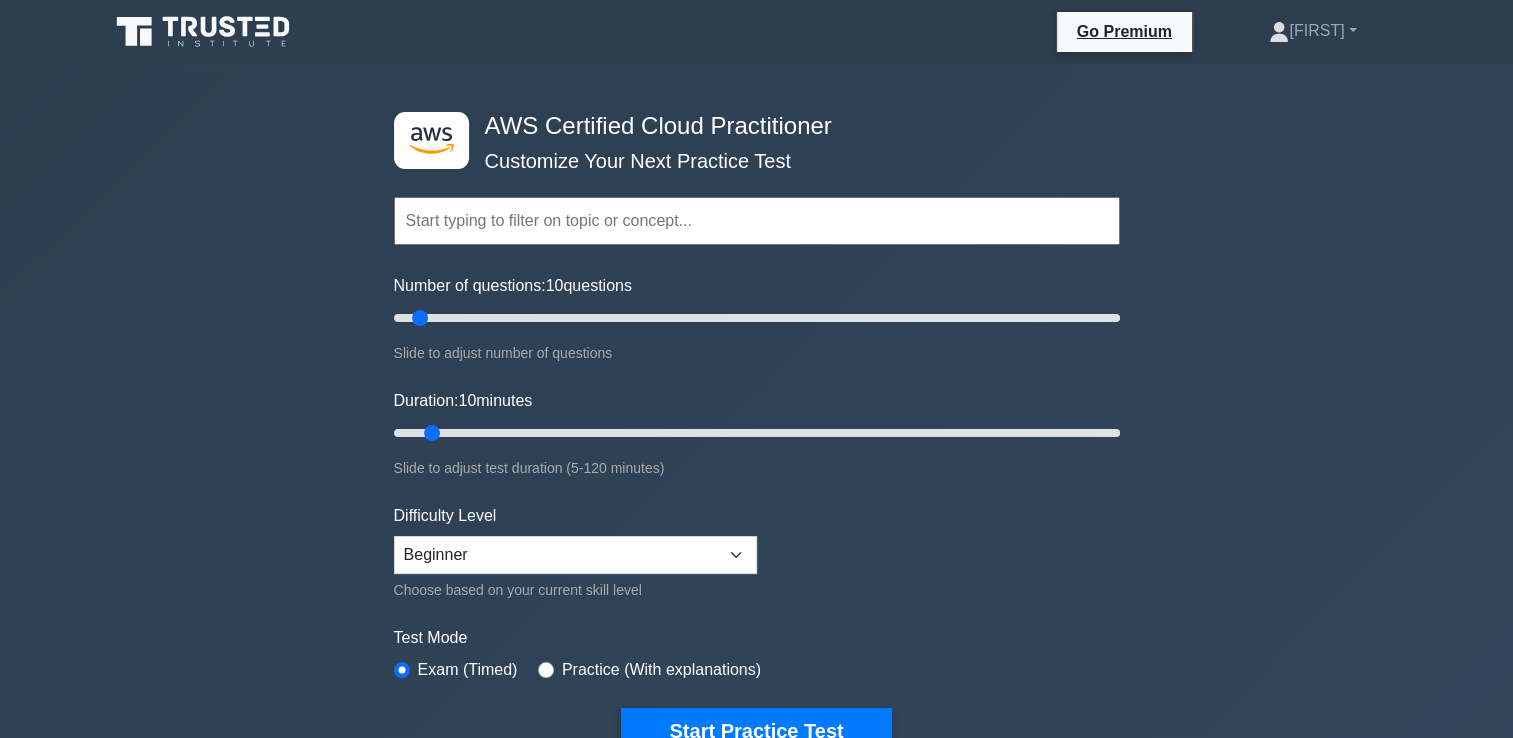 click on ".st0{fill:#252F3E;} .st1{fill-rule:evenodd;clip-rule:evenodd;fill:#FF9900;}
AWS Certified Cloud Practitioner
Customize Your Next Practice Test
Topics
Technologies and concepts
Analytics
Application Integration
Business Applications
Cloud Financial Management
Compute" at bounding box center [756, 642] 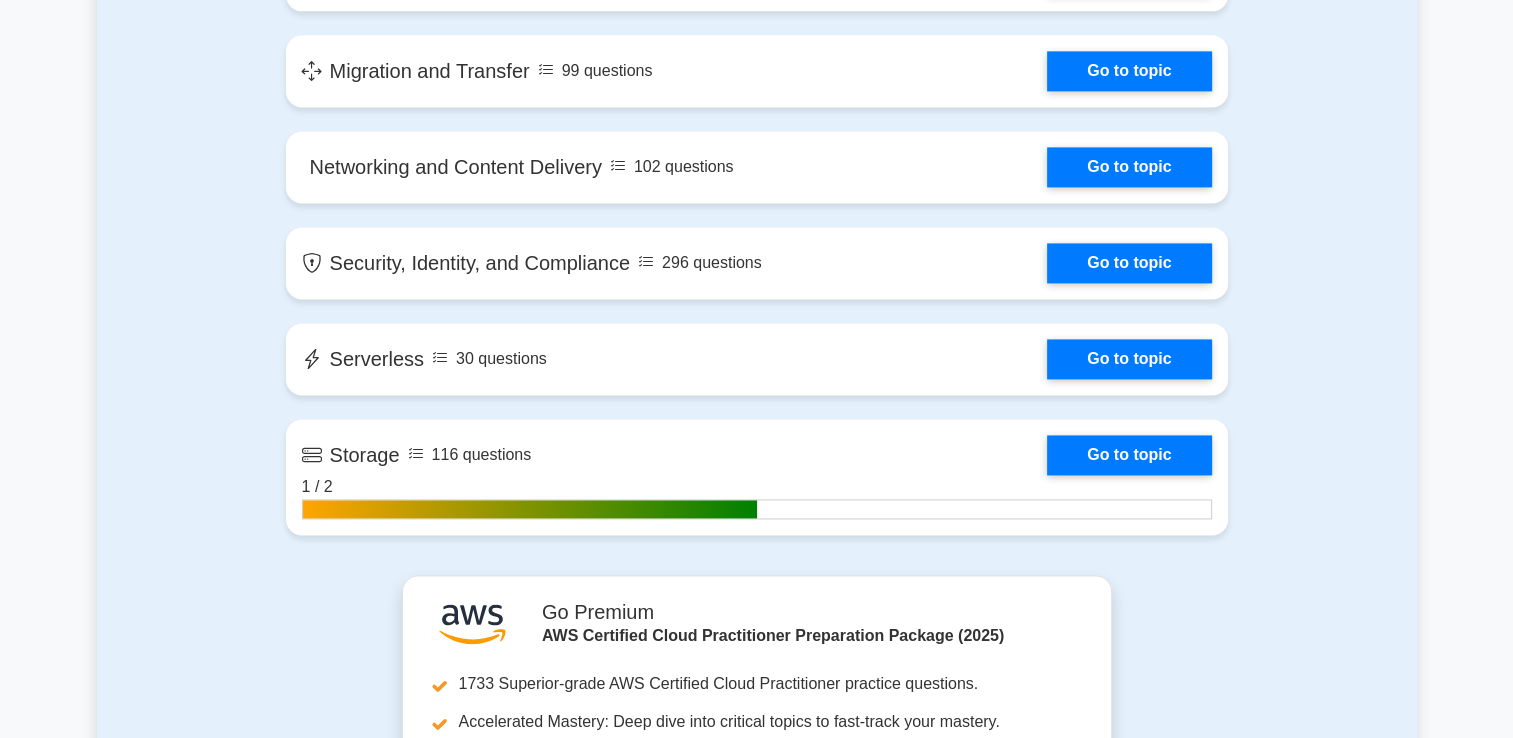 scroll, scrollTop: 3656, scrollLeft: 0, axis: vertical 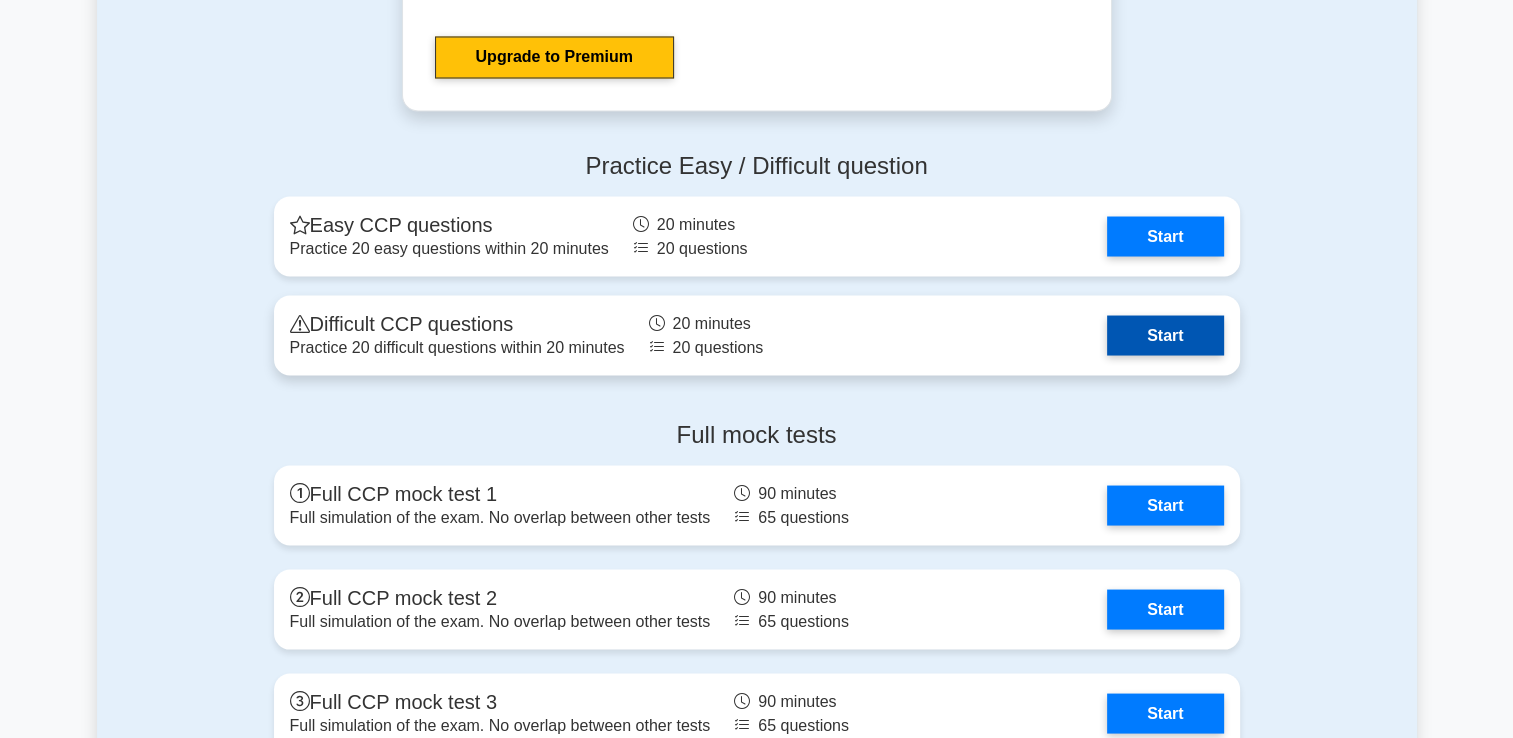 click on "Start" at bounding box center (1165, 335) 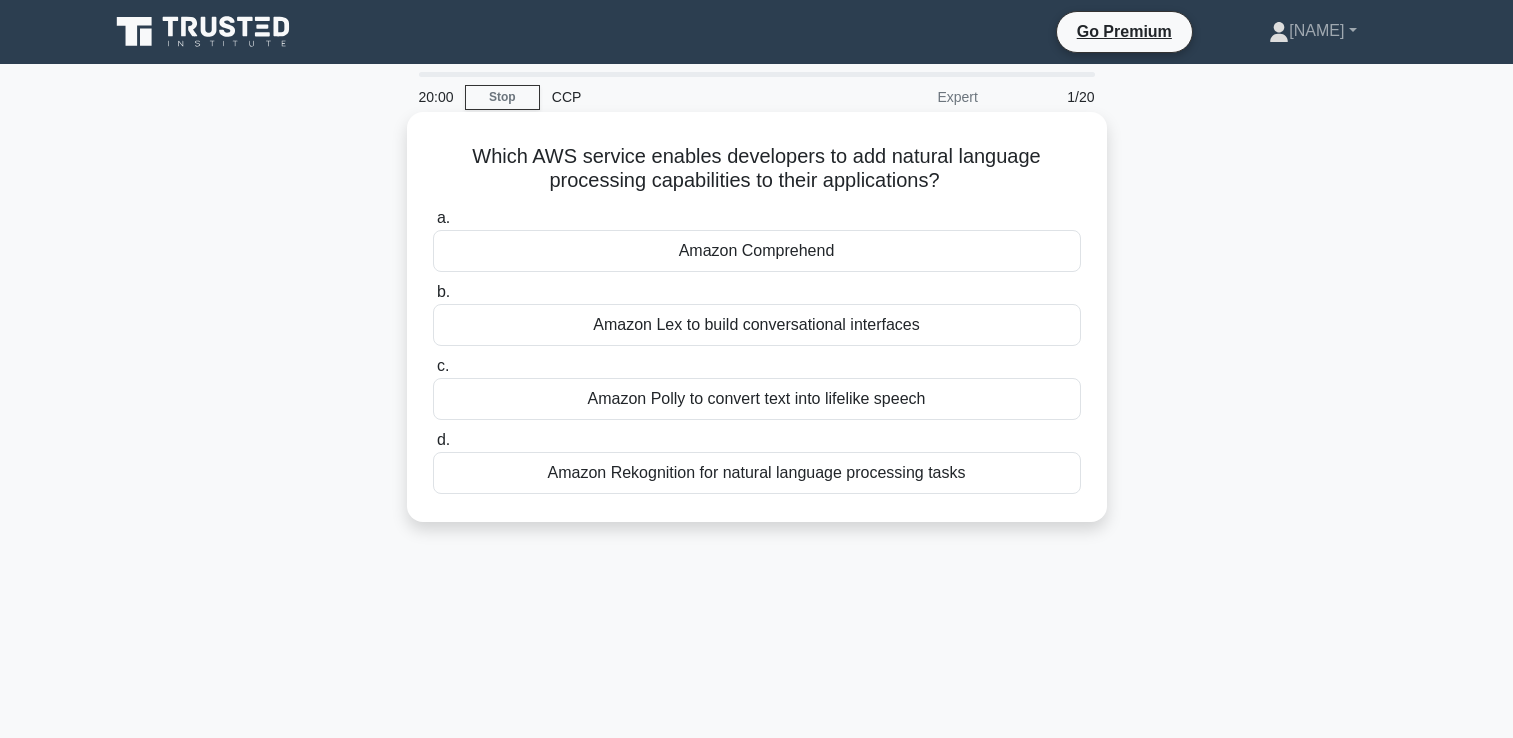 scroll, scrollTop: 0, scrollLeft: 0, axis: both 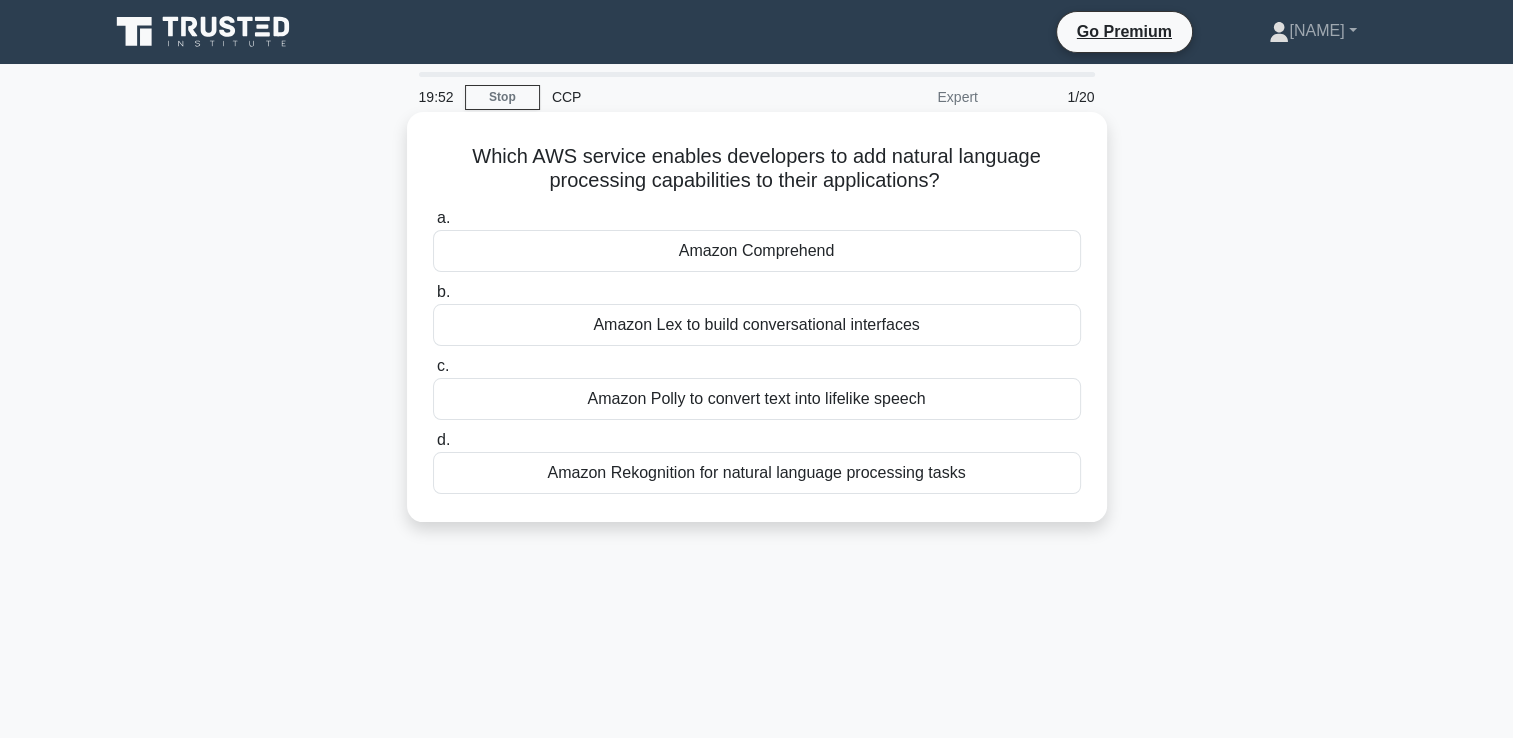 click on "Amazon Comprehend" at bounding box center (757, 251) 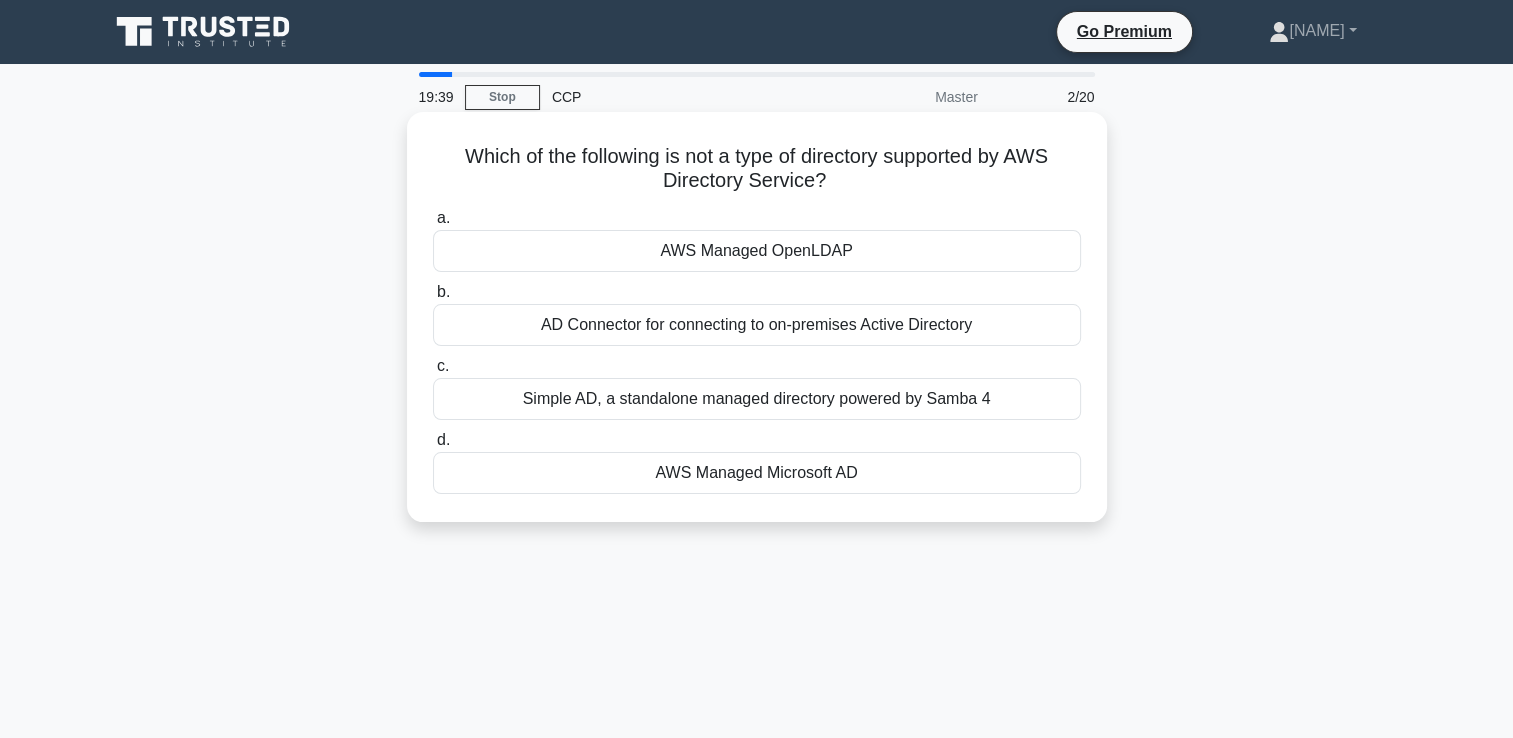 click on "AWS Managed OpenLDAP" at bounding box center (757, 251) 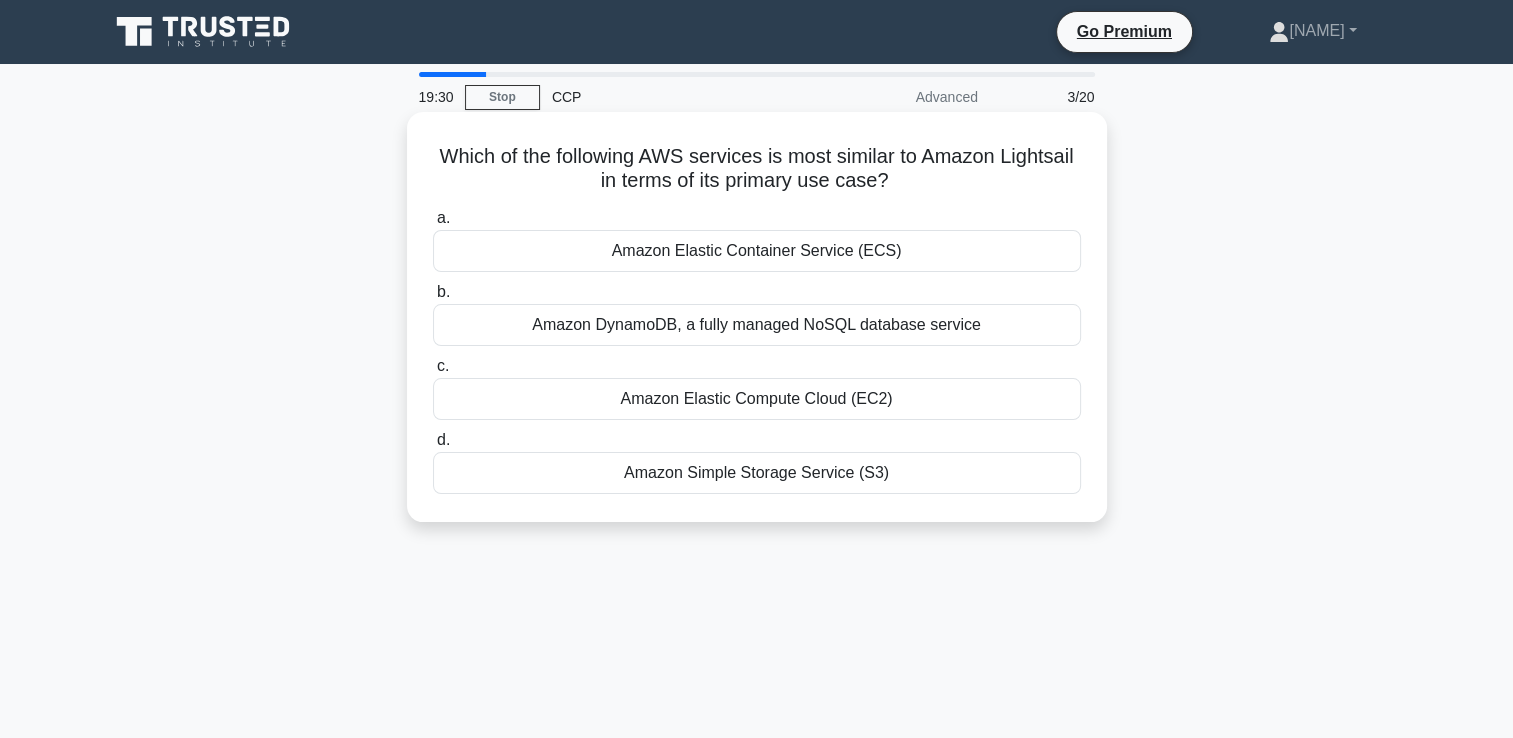 click on "Amazon Elastic Compute Cloud (EC2)" at bounding box center (757, 399) 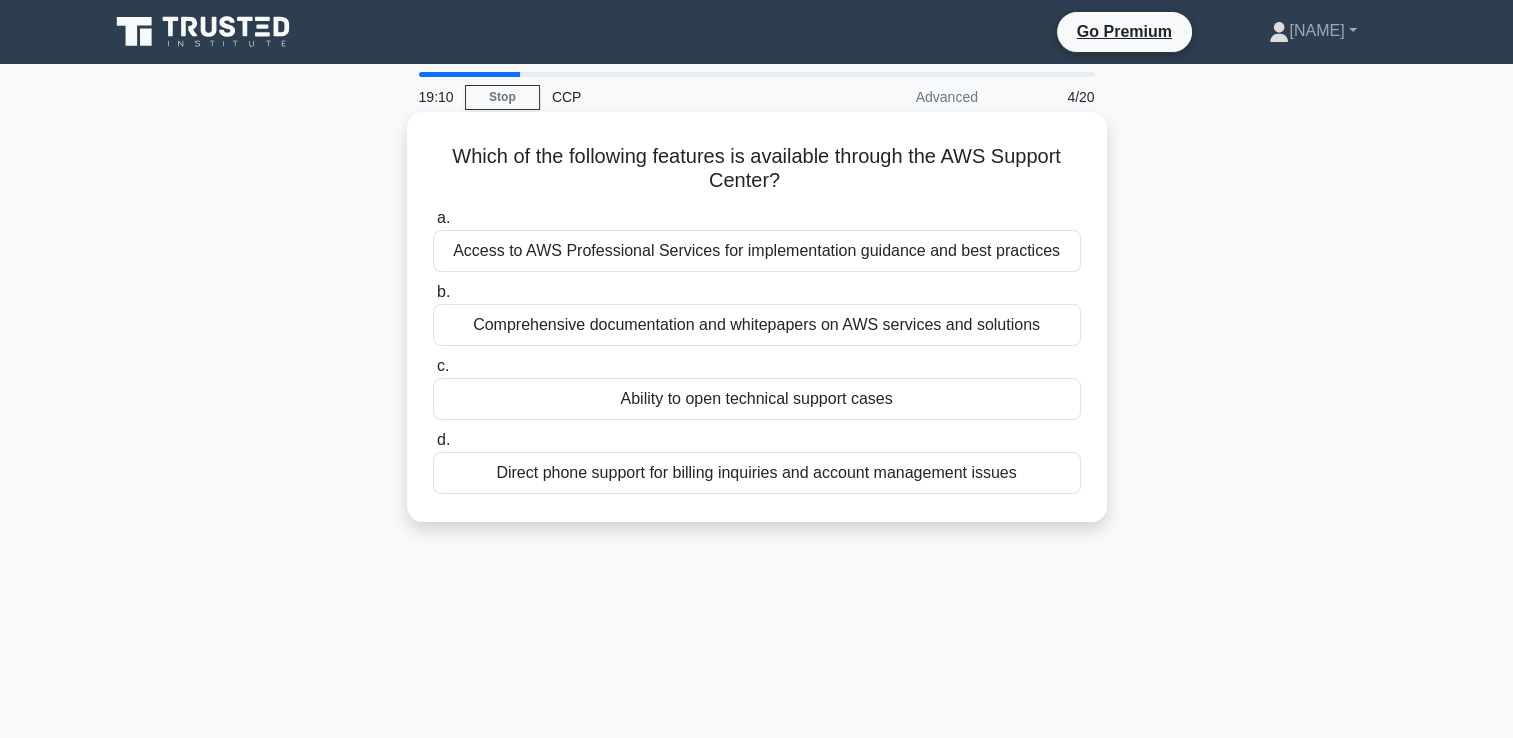 click on "Ability to open technical support cases" at bounding box center (757, 399) 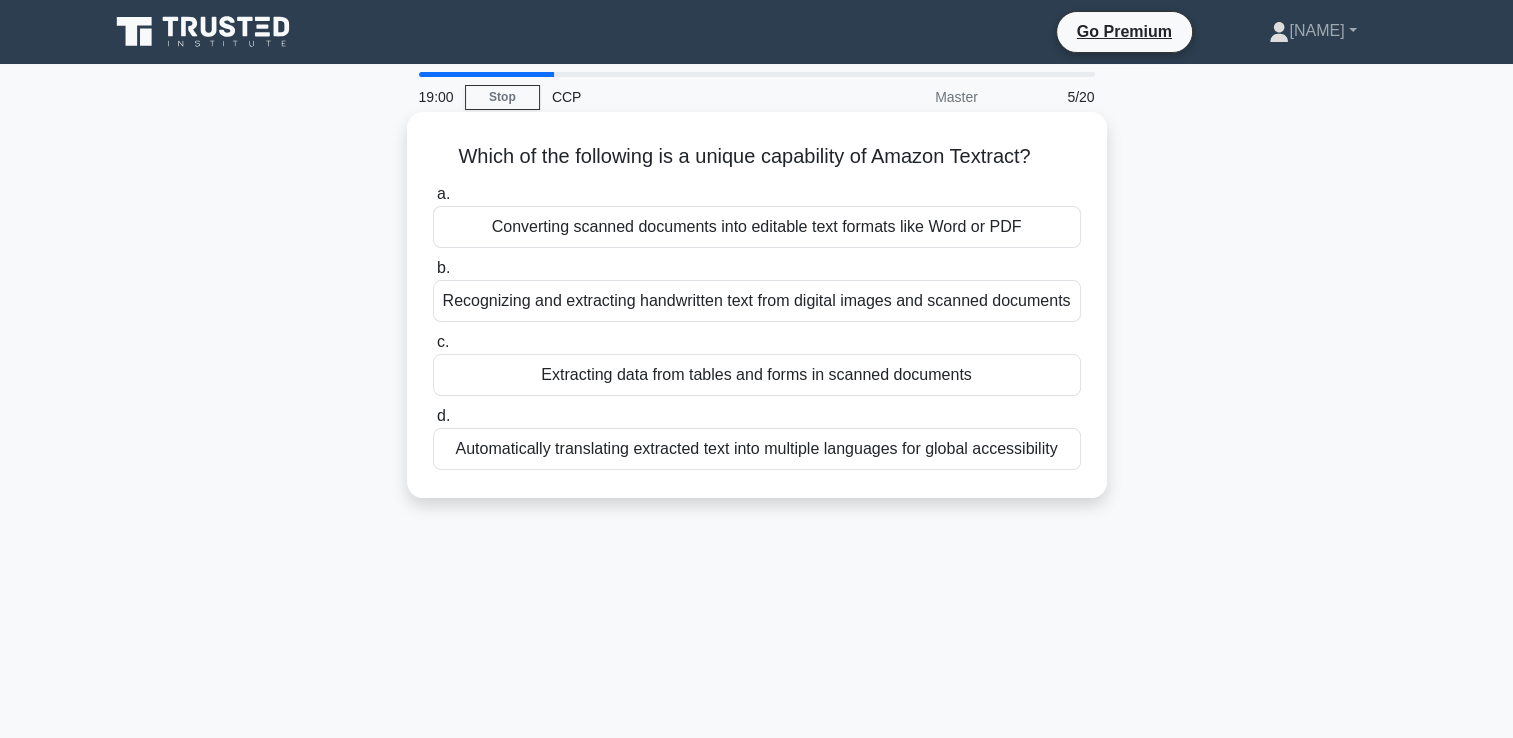 click on "Extracting data from tables and forms in scanned documents" at bounding box center [757, 375] 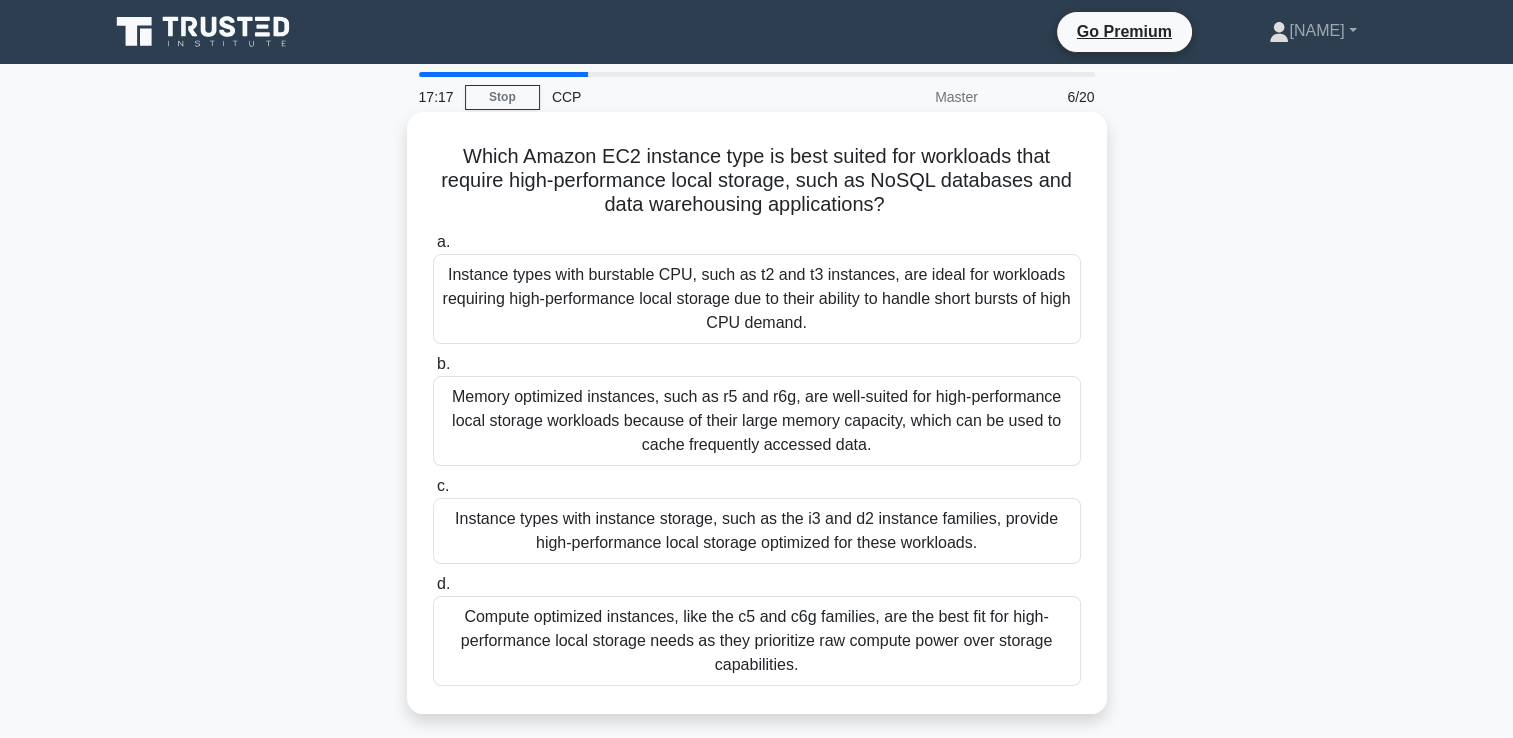 click on "Instance types with instance storage, such as the i3 and d2 instance families, provide high-performance local storage optimized for these workloads." at bounding box center [757, 531] 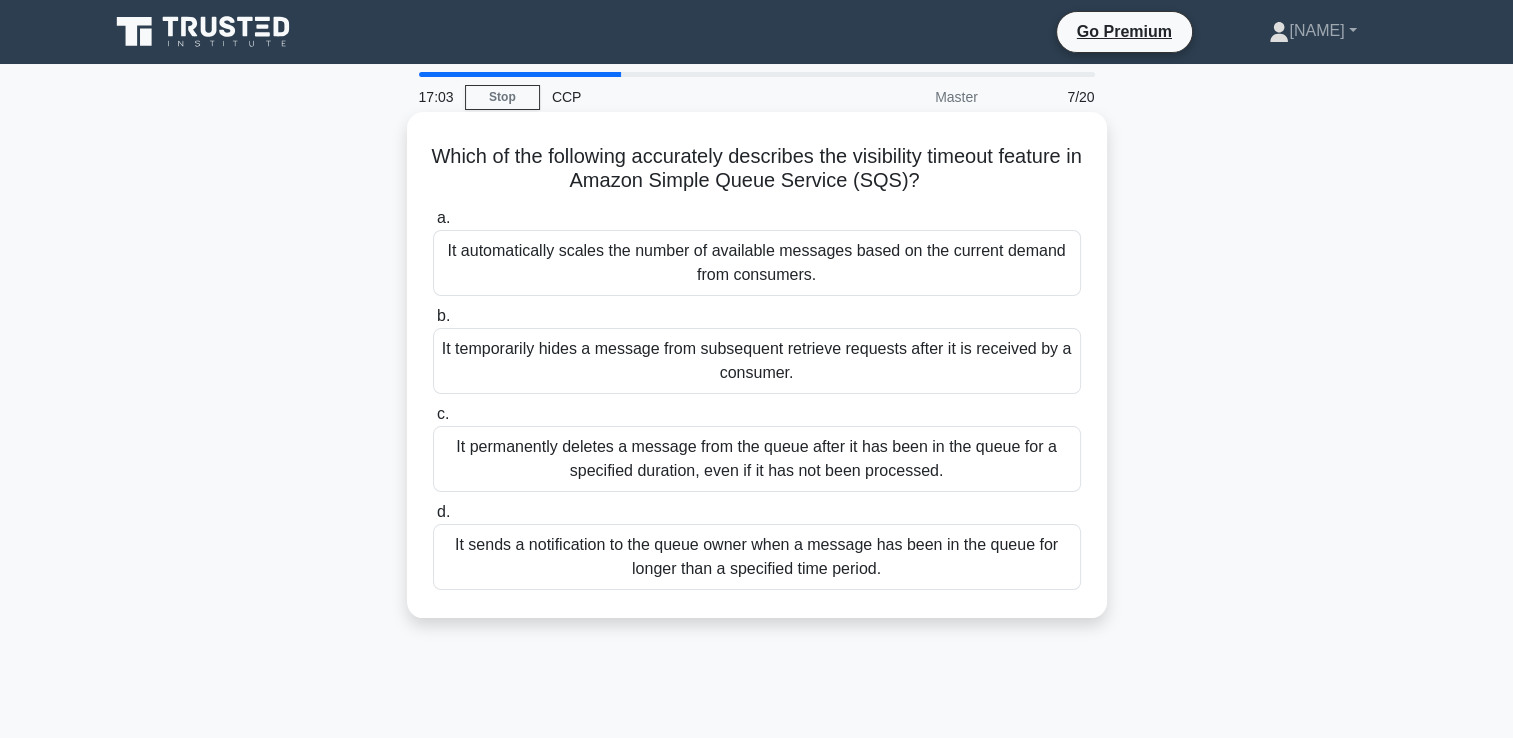 click on "It temporarily hides a message from subsequent retrieve requests after it is received by a consumer." at bounding box center (757, 361) 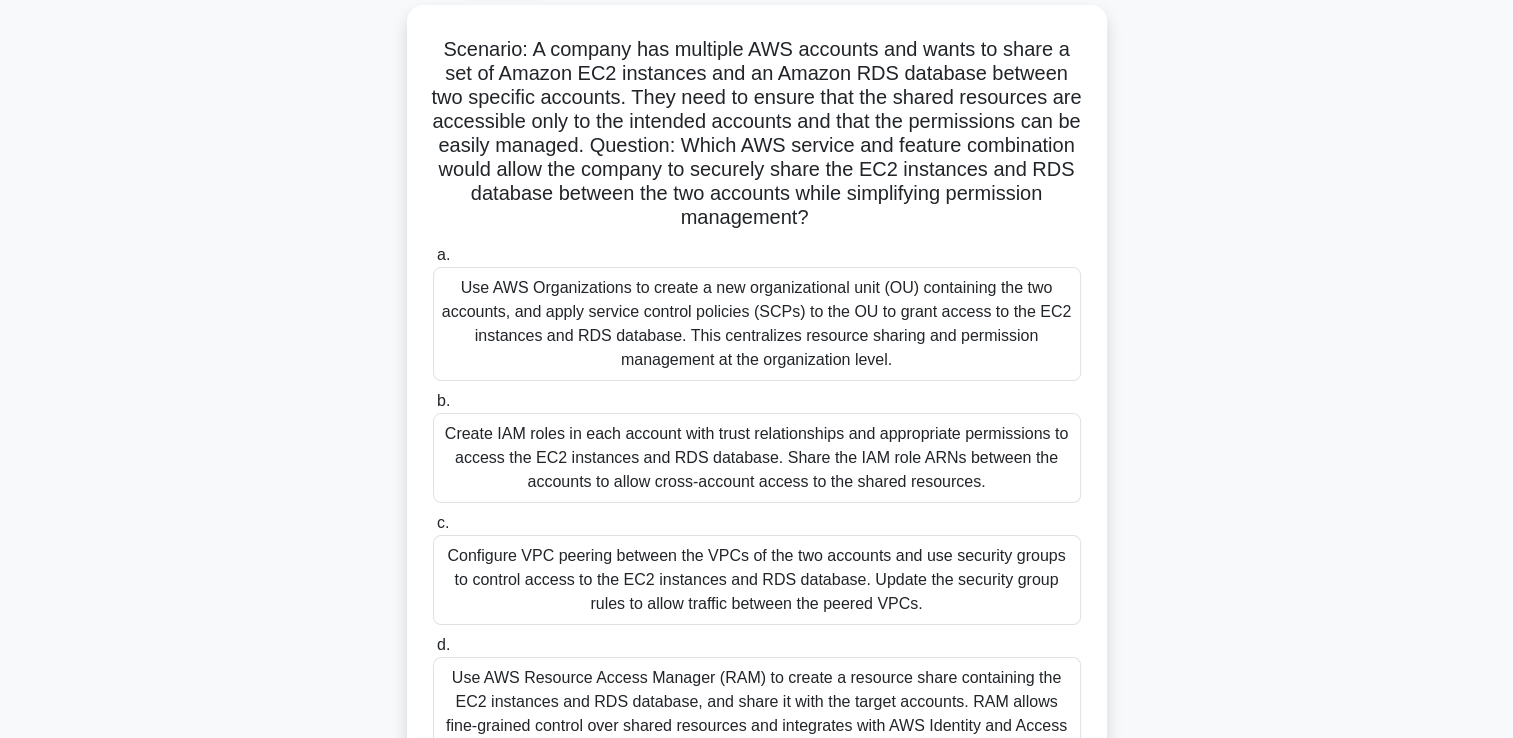 scroll, scrollTop: 120, scrollLeft: 0, axis: vertical 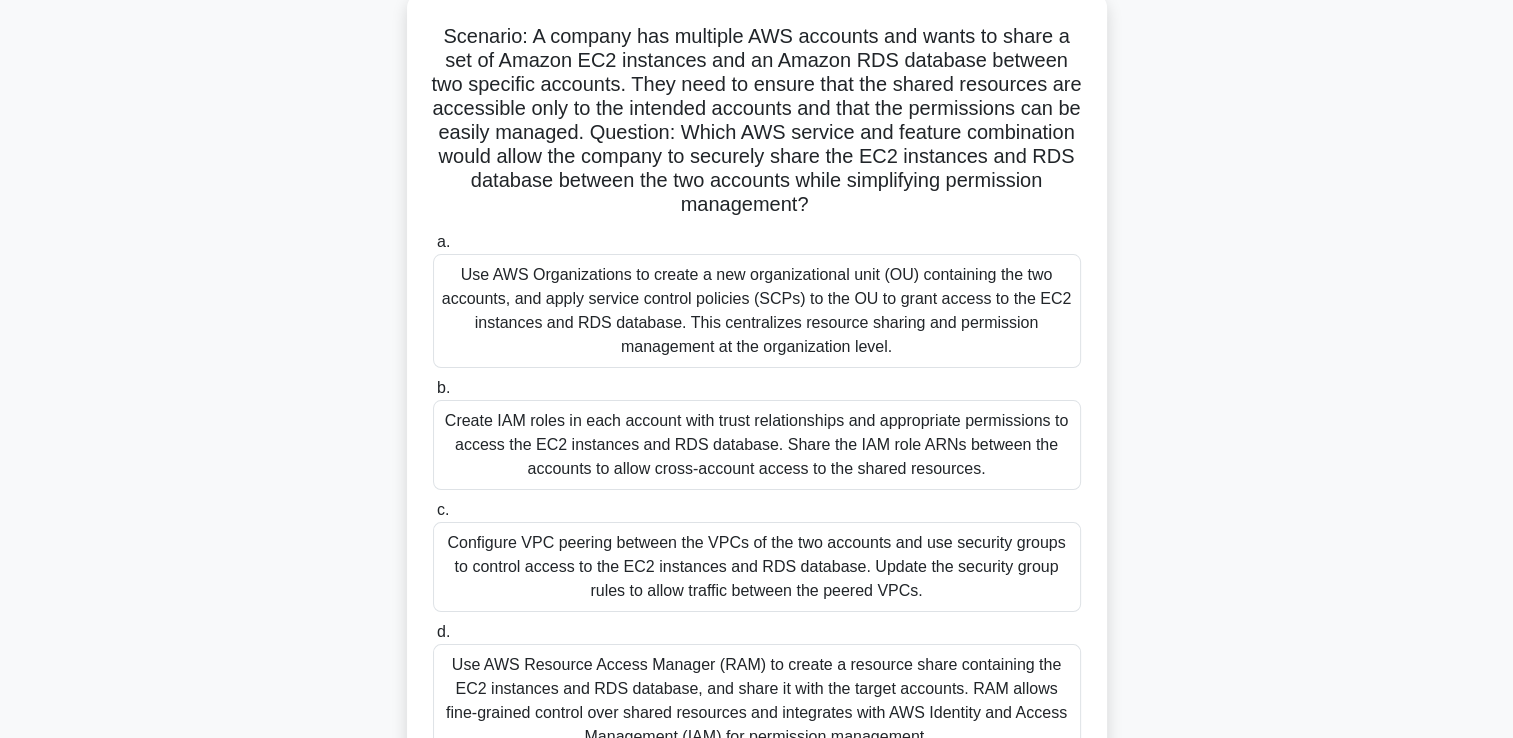 click on "Configure VPC peering between the VPCs of the two accounts and use security groups to control access to the EC2 instances and RDS database. Update the security group rules to allow traffic between the peered VPCs." at bounding box center (757, 567) 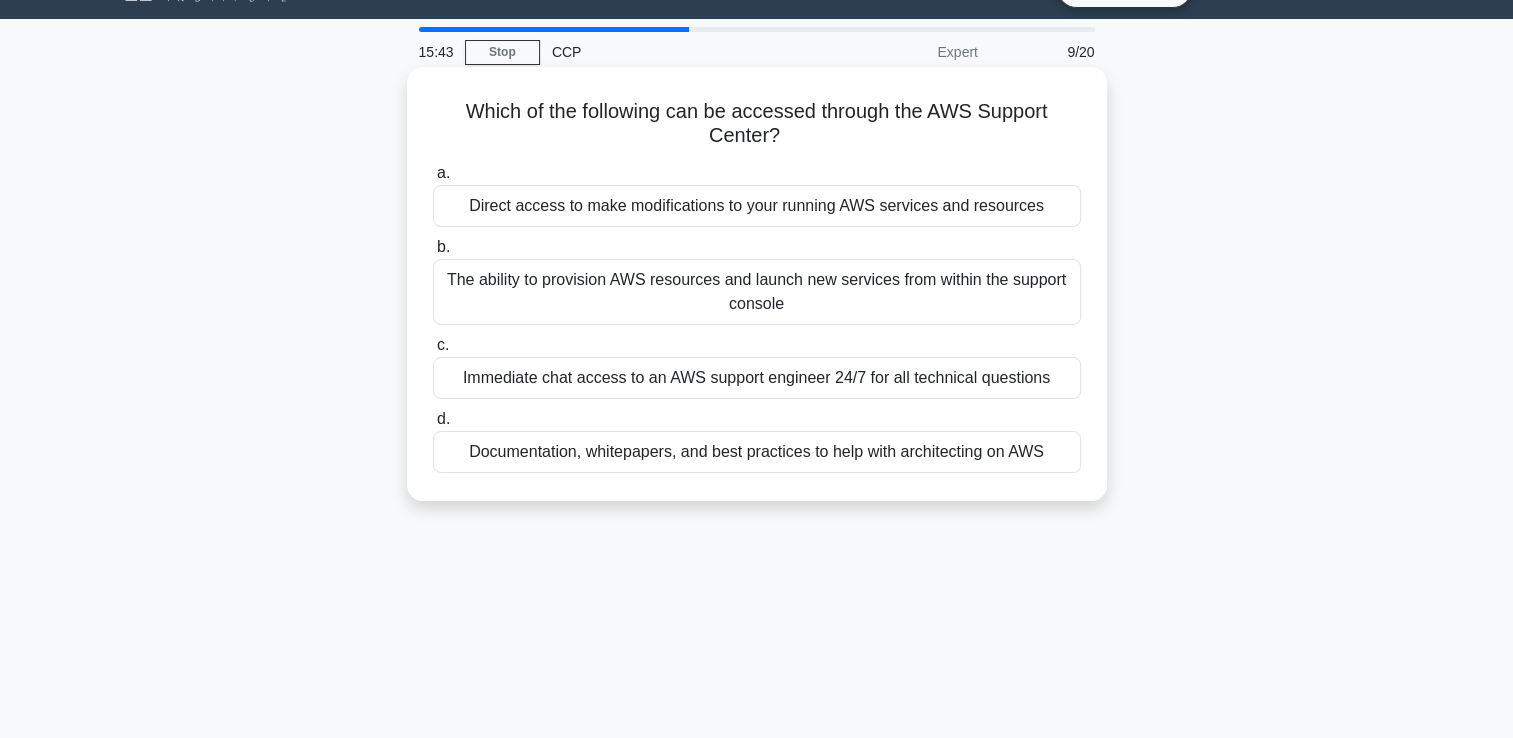 scroll, scrollTop: 0, scrollLeft: 0, axis: both 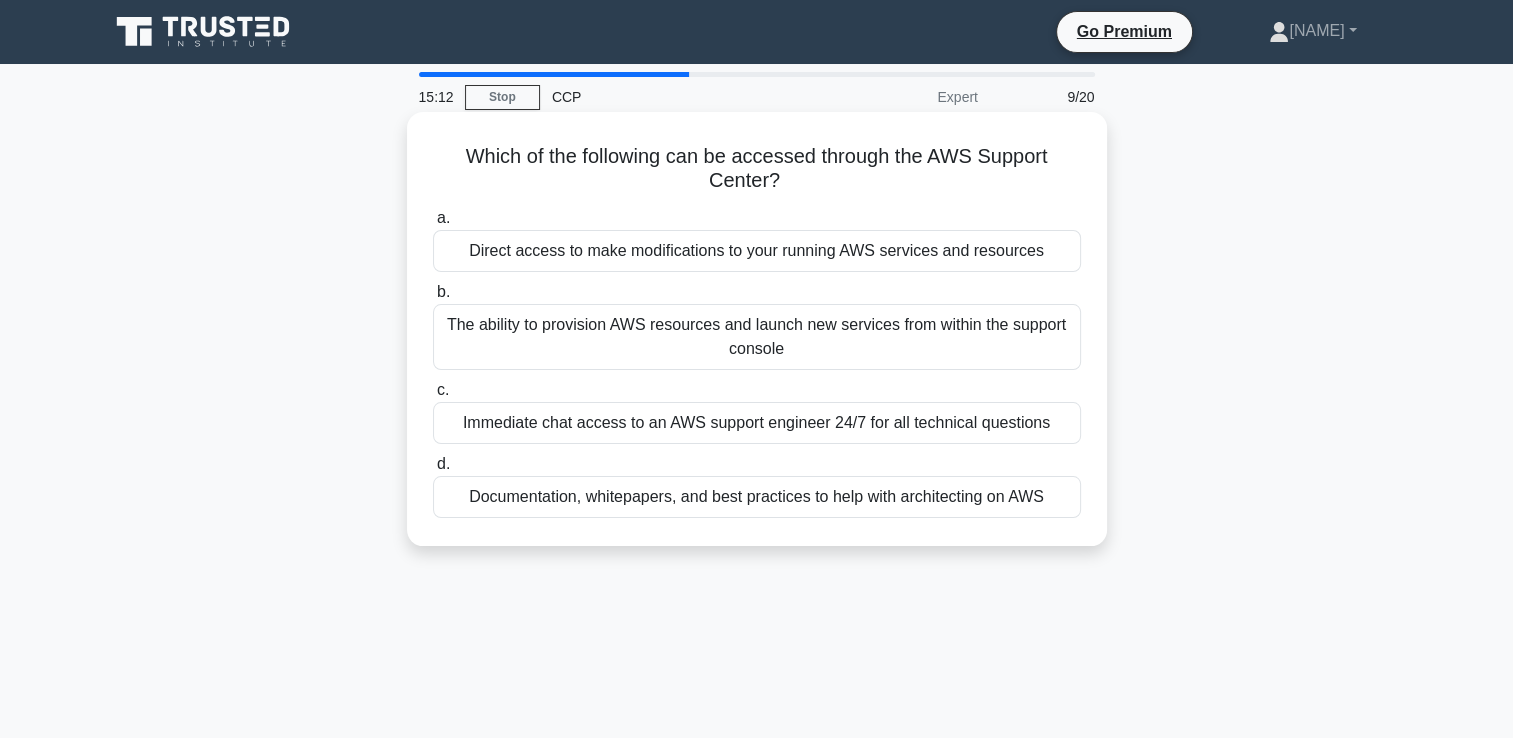 click on "Immediate chat access to an AWS support engineer 24/7 for all technical questions" at bounding box center [757, 423] 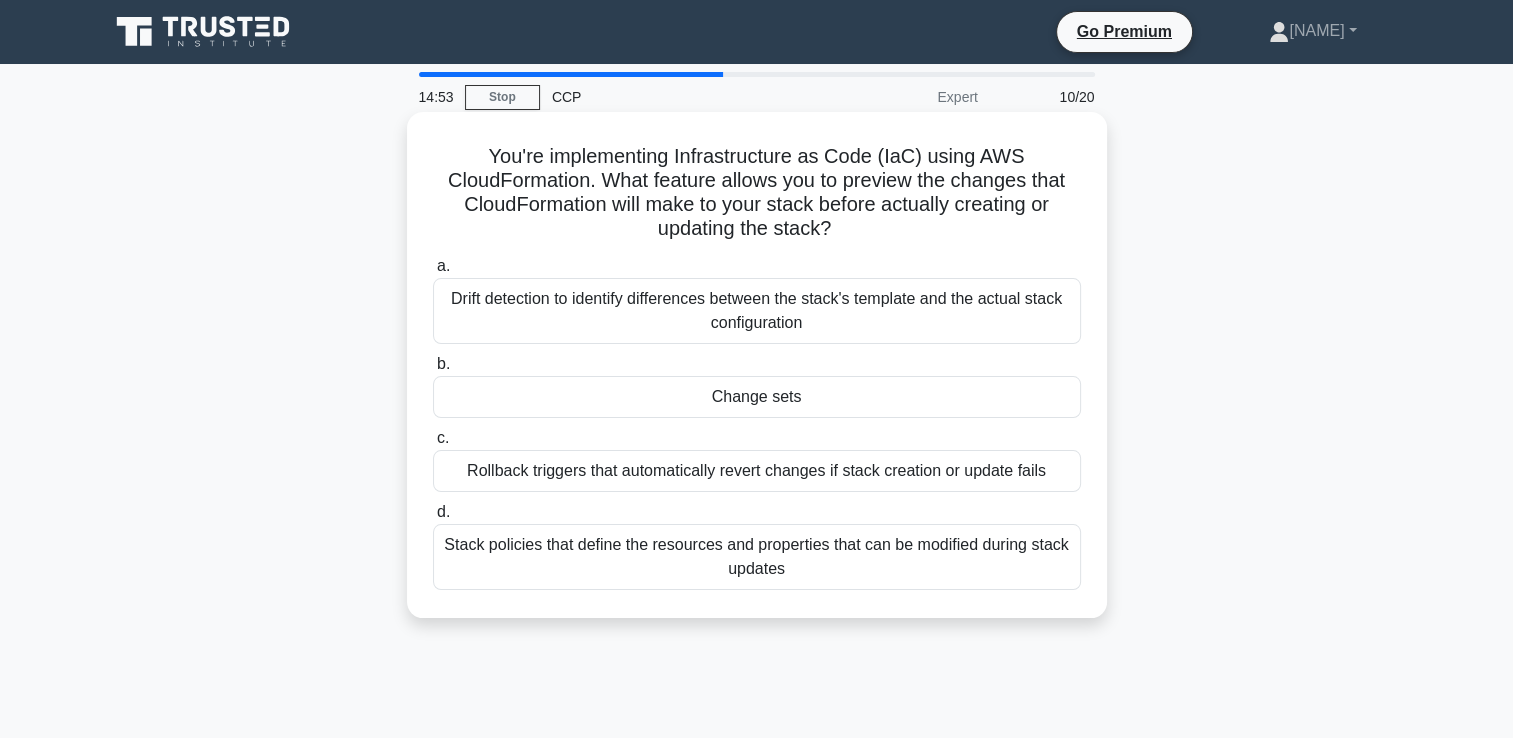 click on "Change sets" at bounding box center (757, 397) 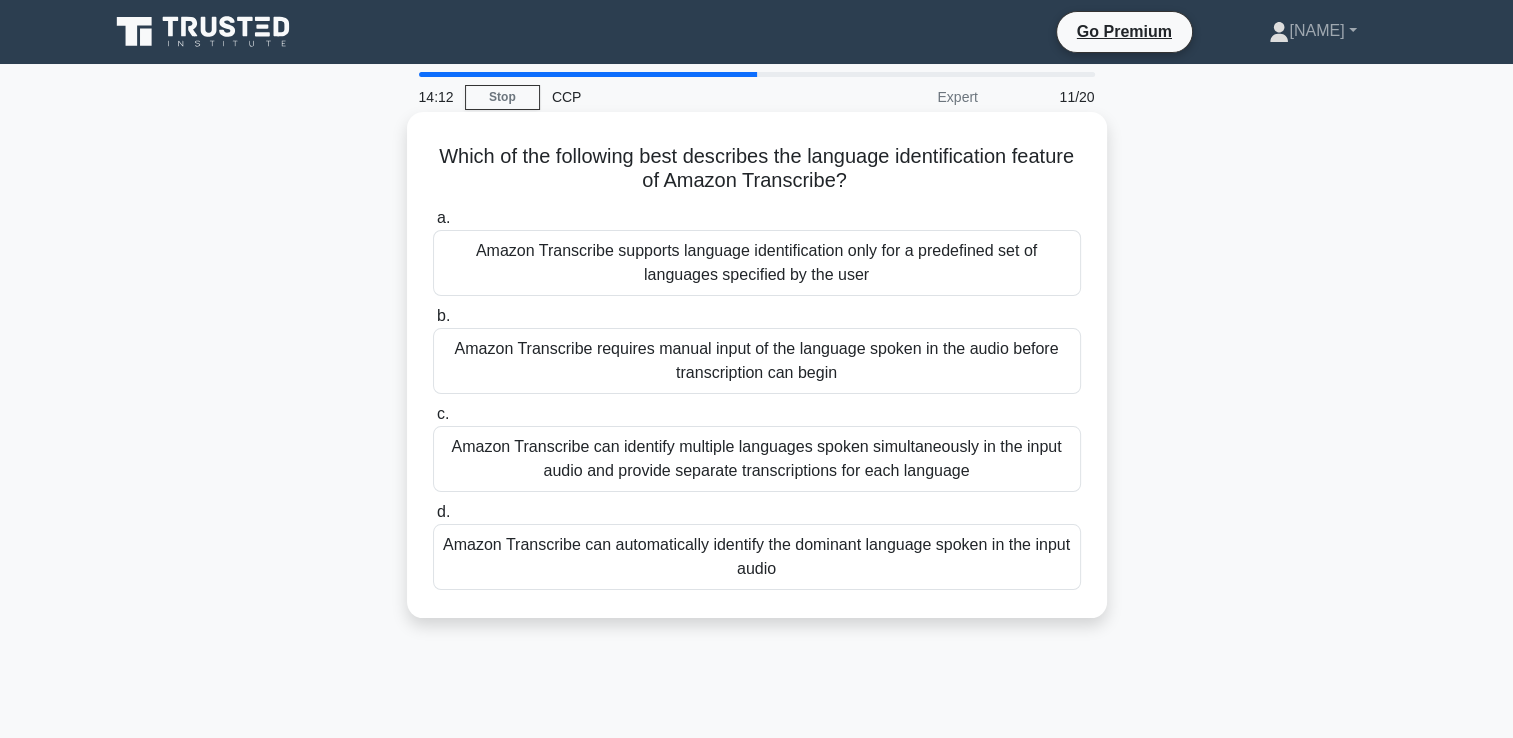 click on "Amazon Transcribe can identify multiple languages spoken simultaneously in the input audio and provide separate transcriptions for each language" at bounding box center (757, 459) 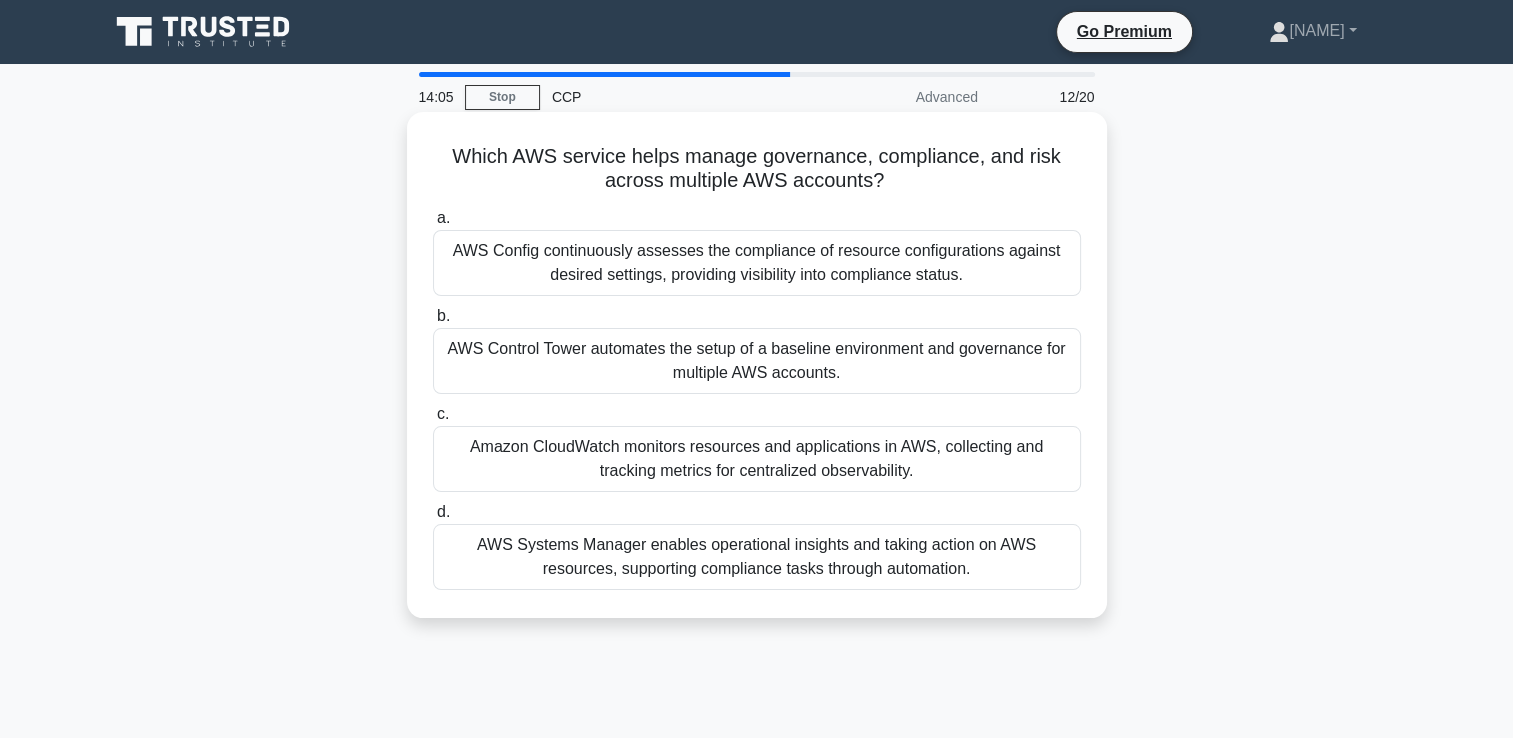 click on "AWS Control Tower automates the setup of a baseline environment and governance for multiple AWS accounts." at bounding box center (757, 361) 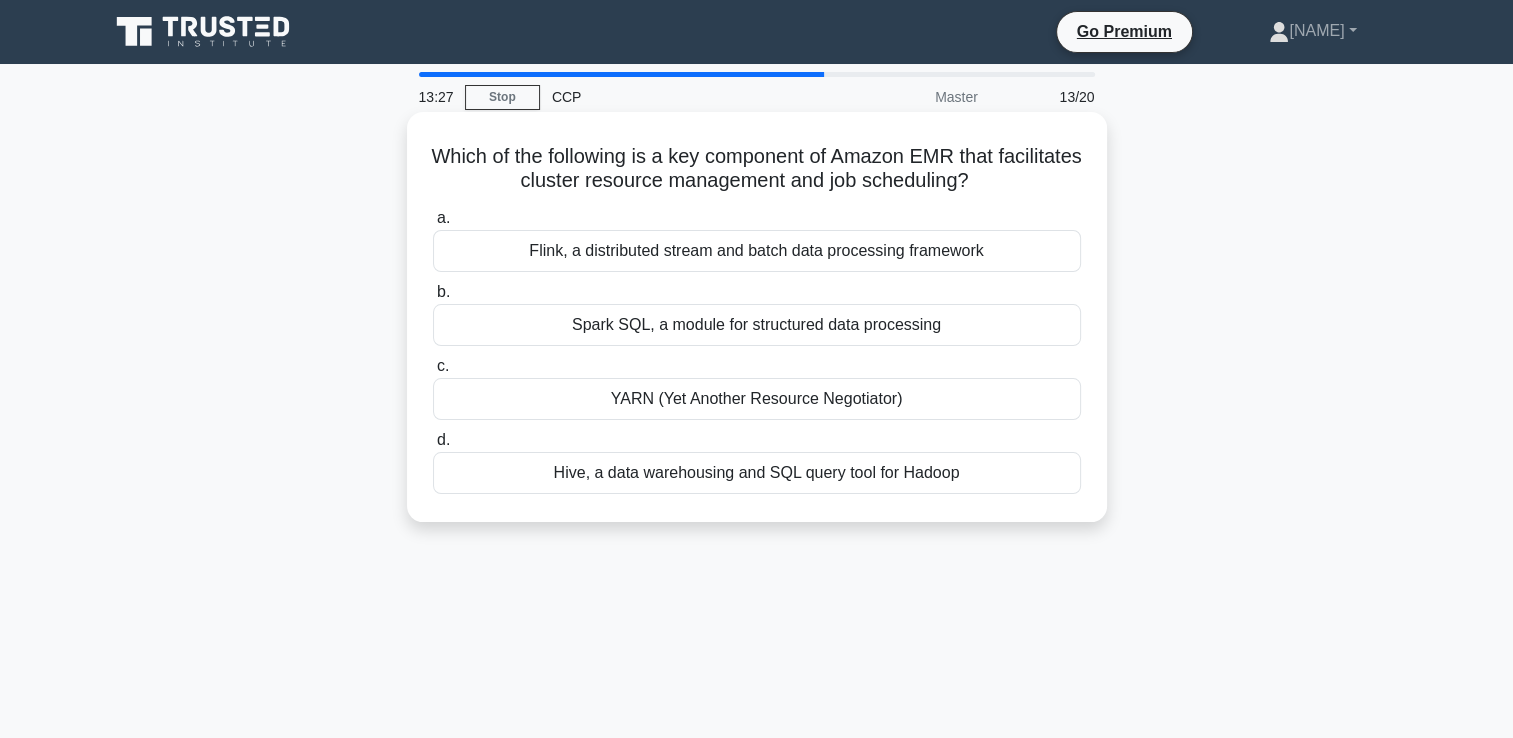 click on "Hive, a data warehousing and SQL query tool for Hadoop" at bounding box center (757, 473) 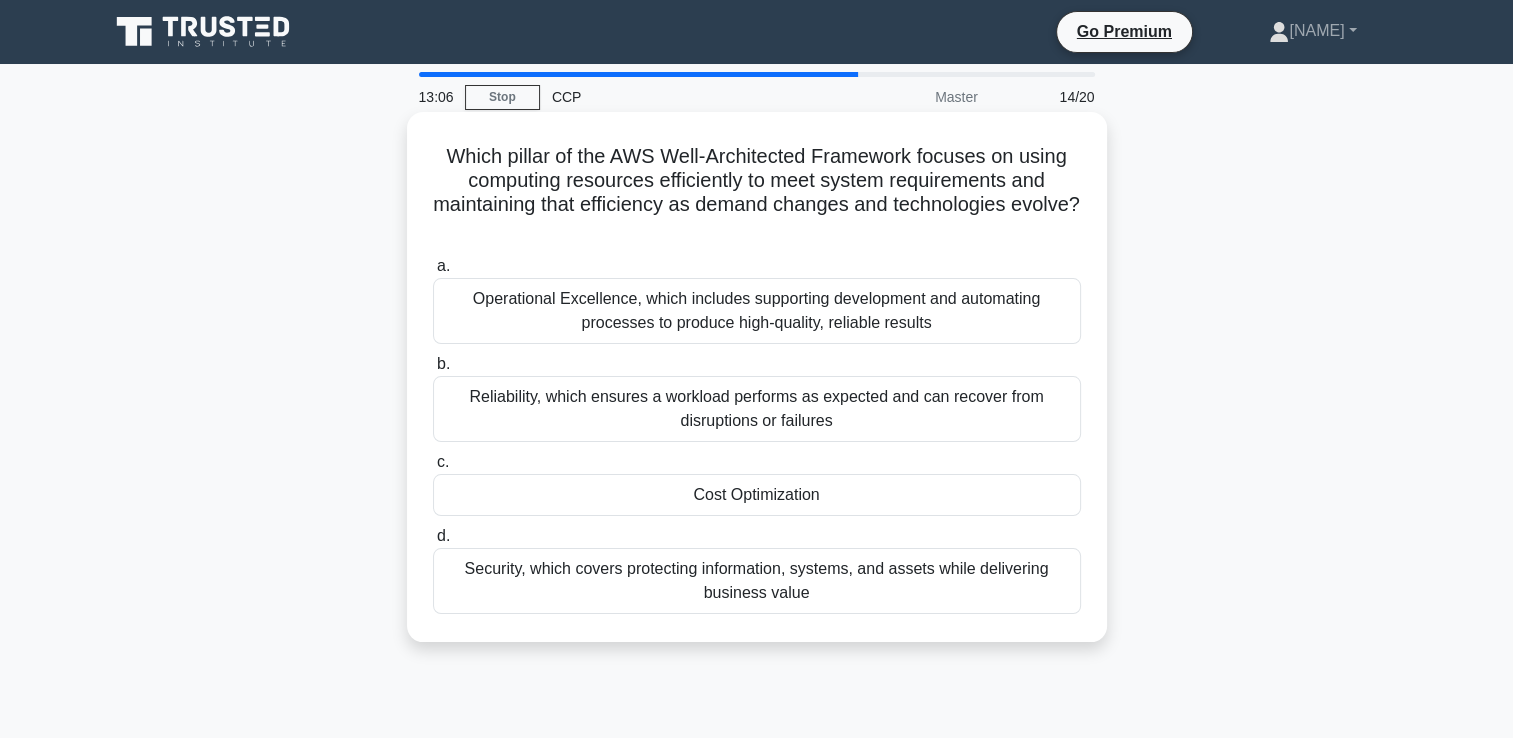 click on "Operational Excellence, which includes supporting development and automating processes to produce high-quality, reliable results" at bounding box center (757, 311) 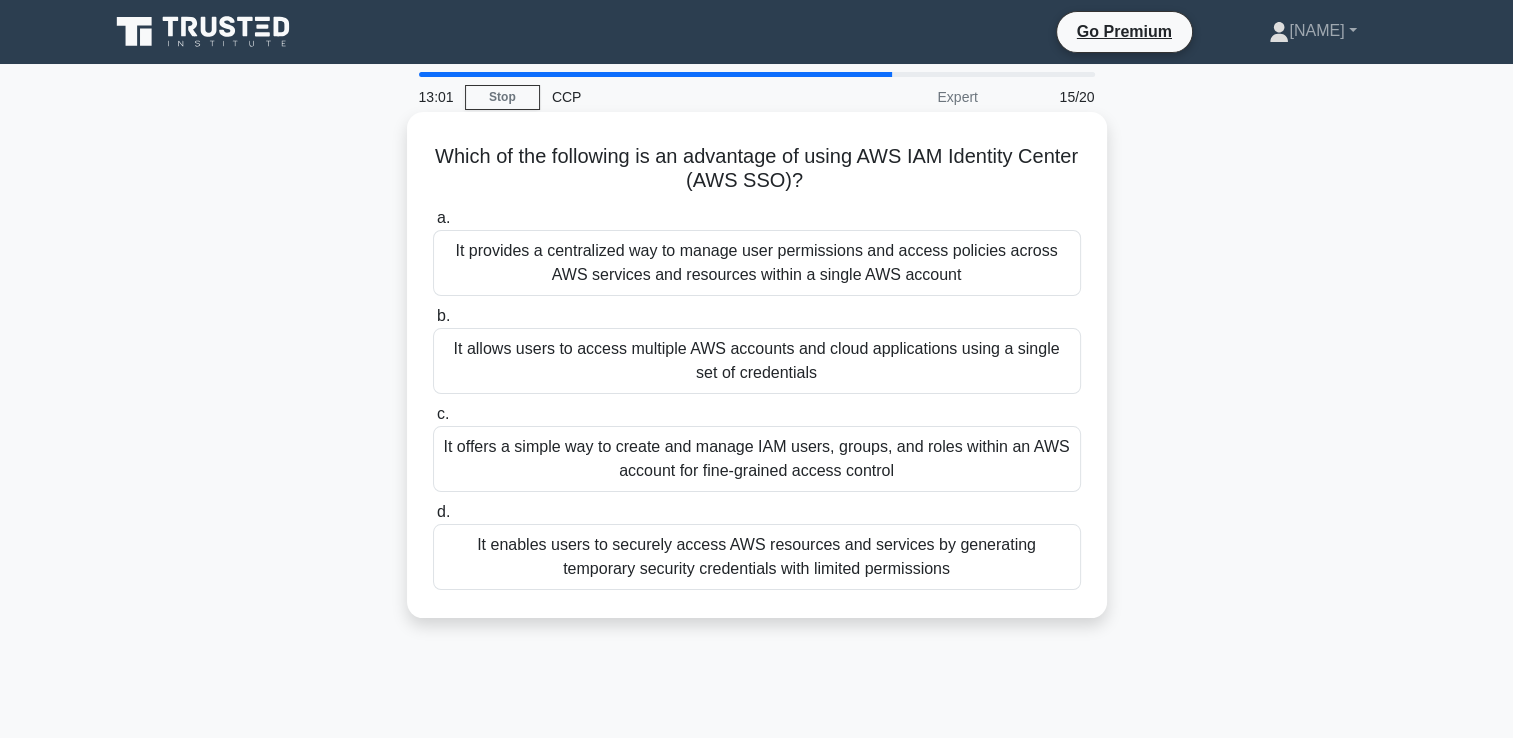 click on "It allows users to access multiple AWS accounts and cloud applications using a single set of credentials" at bounding box center (757, 361) 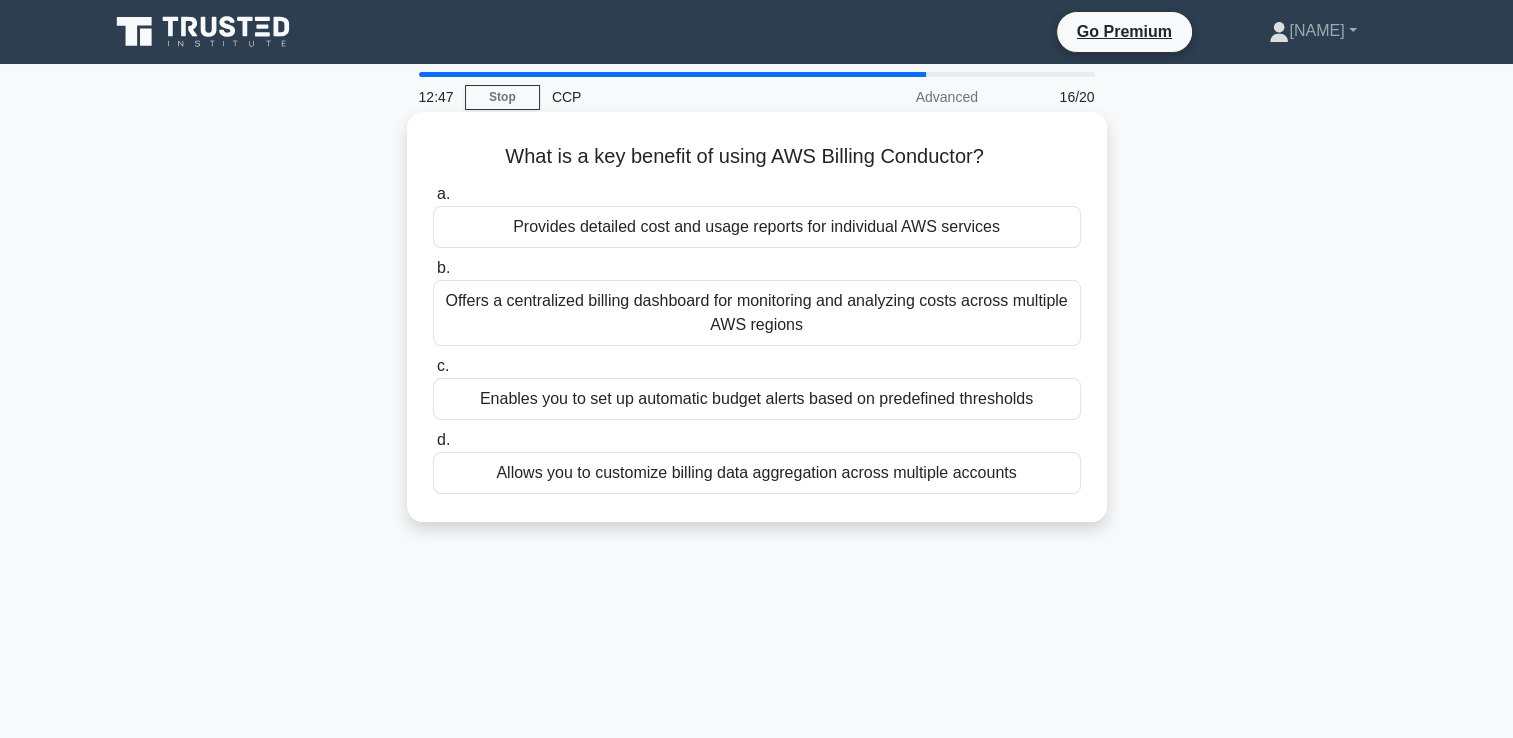 click on "Offers a centralized billing dashboard for monitoring and analyzing costs across multiple AWS regions" at bounding box center [757, 313] 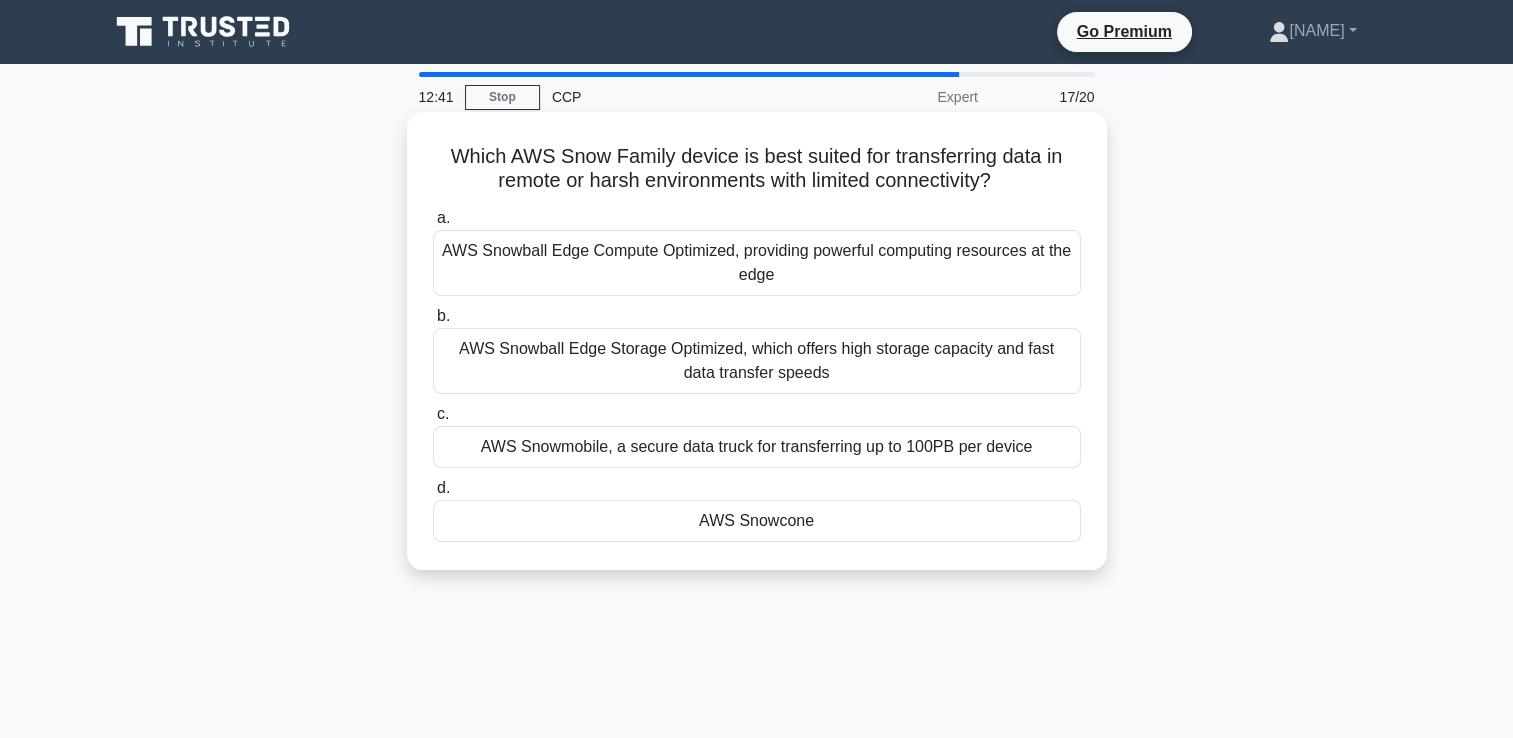 click on "AWS Snowcone" at bounding box center [757, 521] 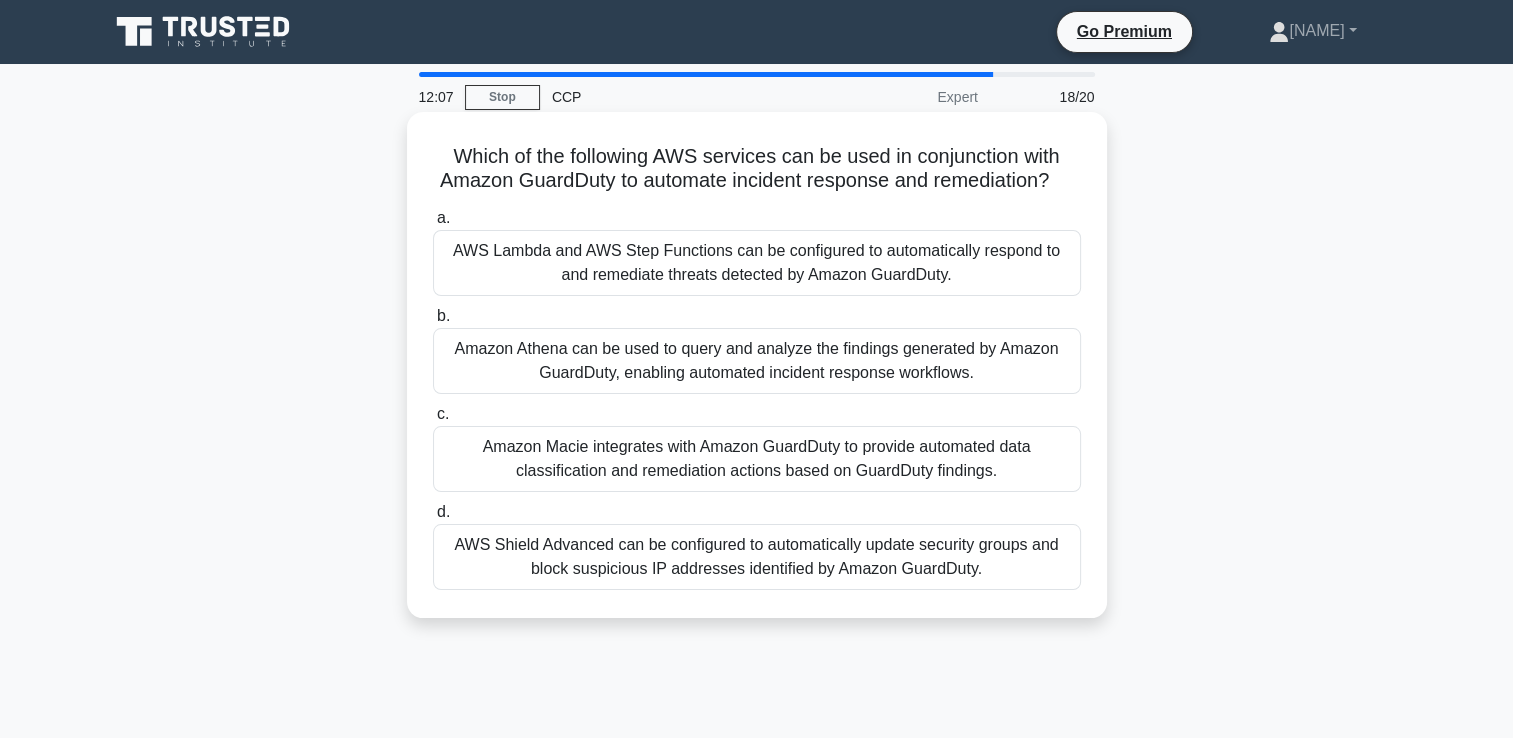 click on "Amazon Macie integrates with Amazon GuardDuty to provide automated data classification and remediation actions based on GuardDuty findings." at bounding box center [757, 459] 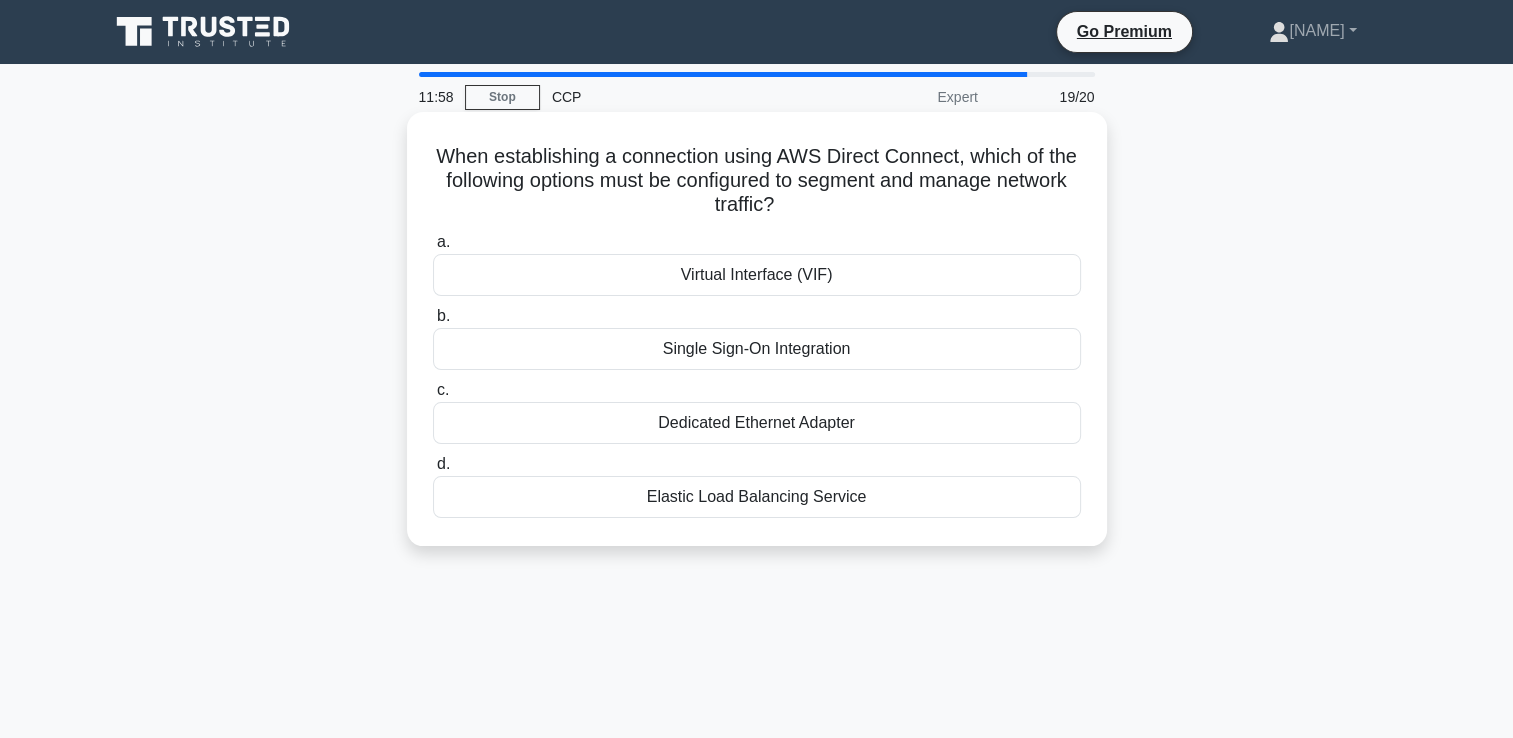 click on "Virtual Interface (VIF)" at bounding box center [757, 275] 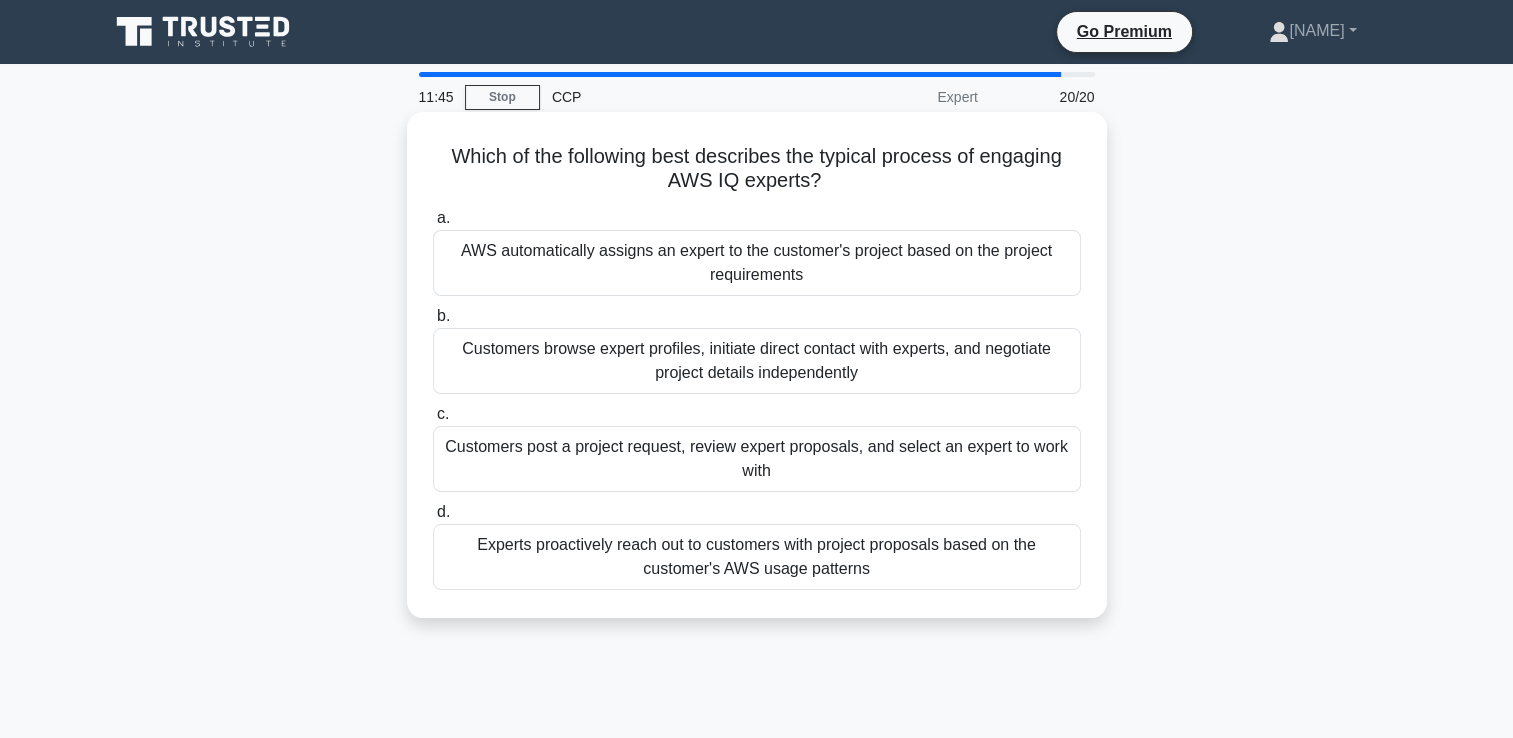 click on "Customers post a project request, review expert proposals, and select an expert to work with" at bounding box center (757, 459) 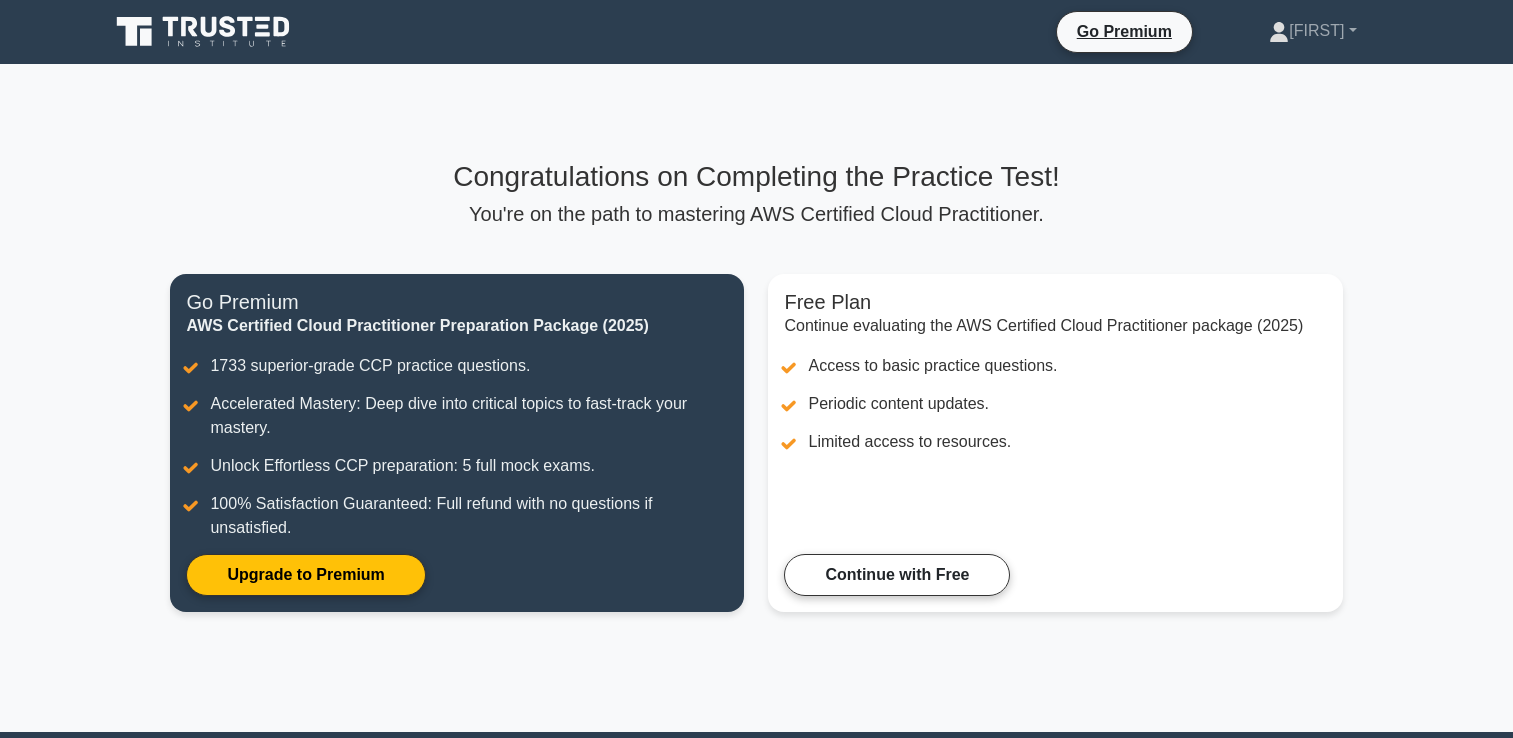 scroll, scrollTop: 0, scrollLeft: 0, axis: both 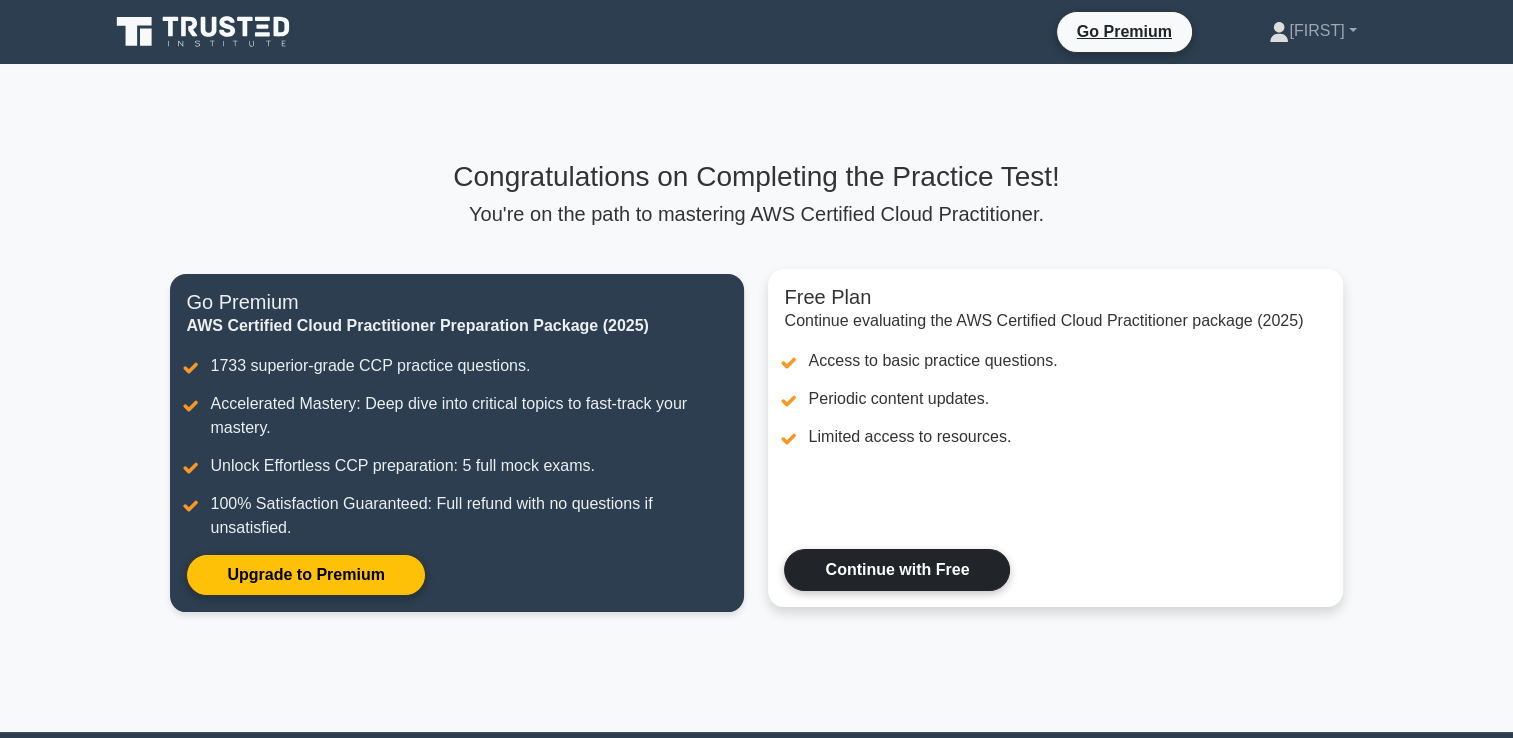click on "Continue with Free" at bounding box center [897, 570] 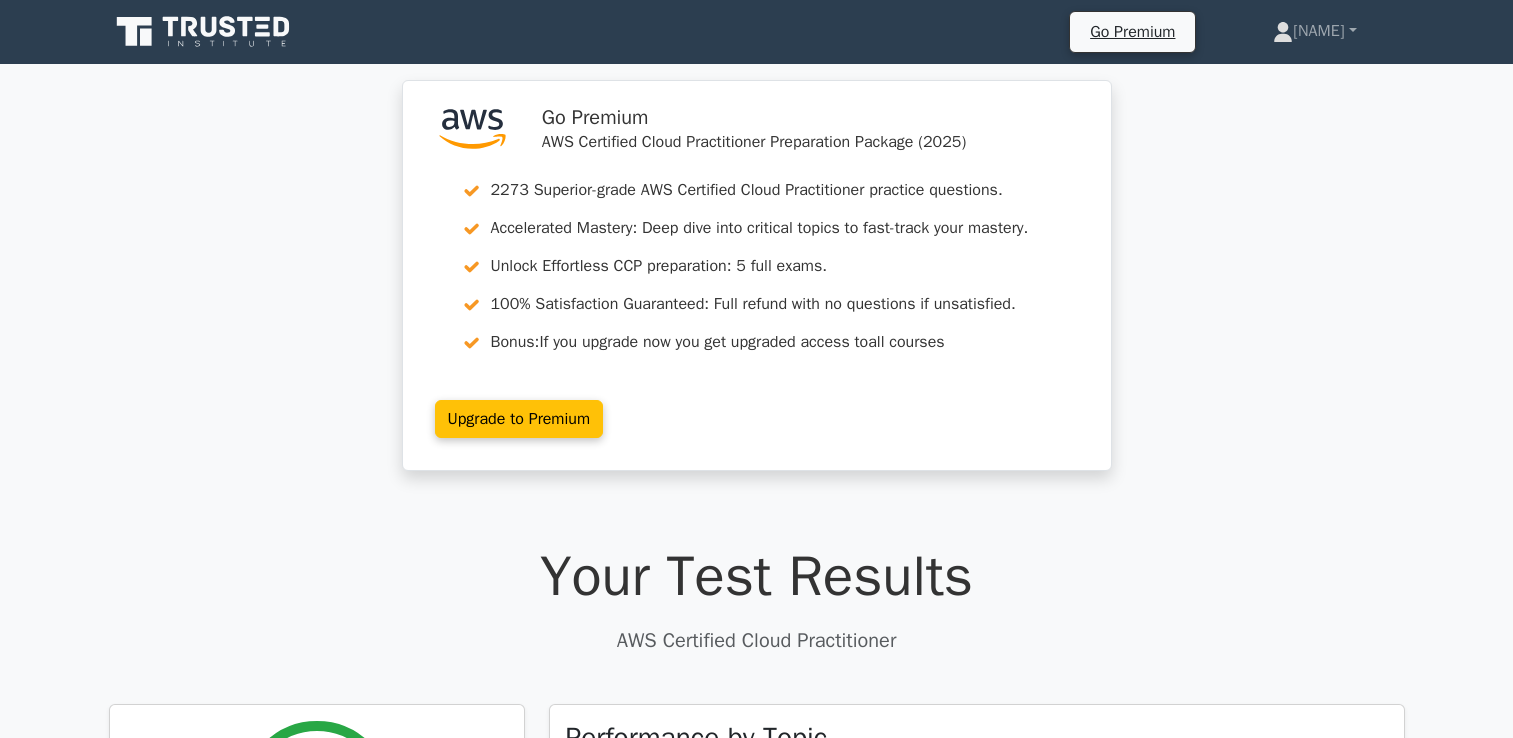 scroll, scrollTop: 0, scrollLeft: 0, axis: both 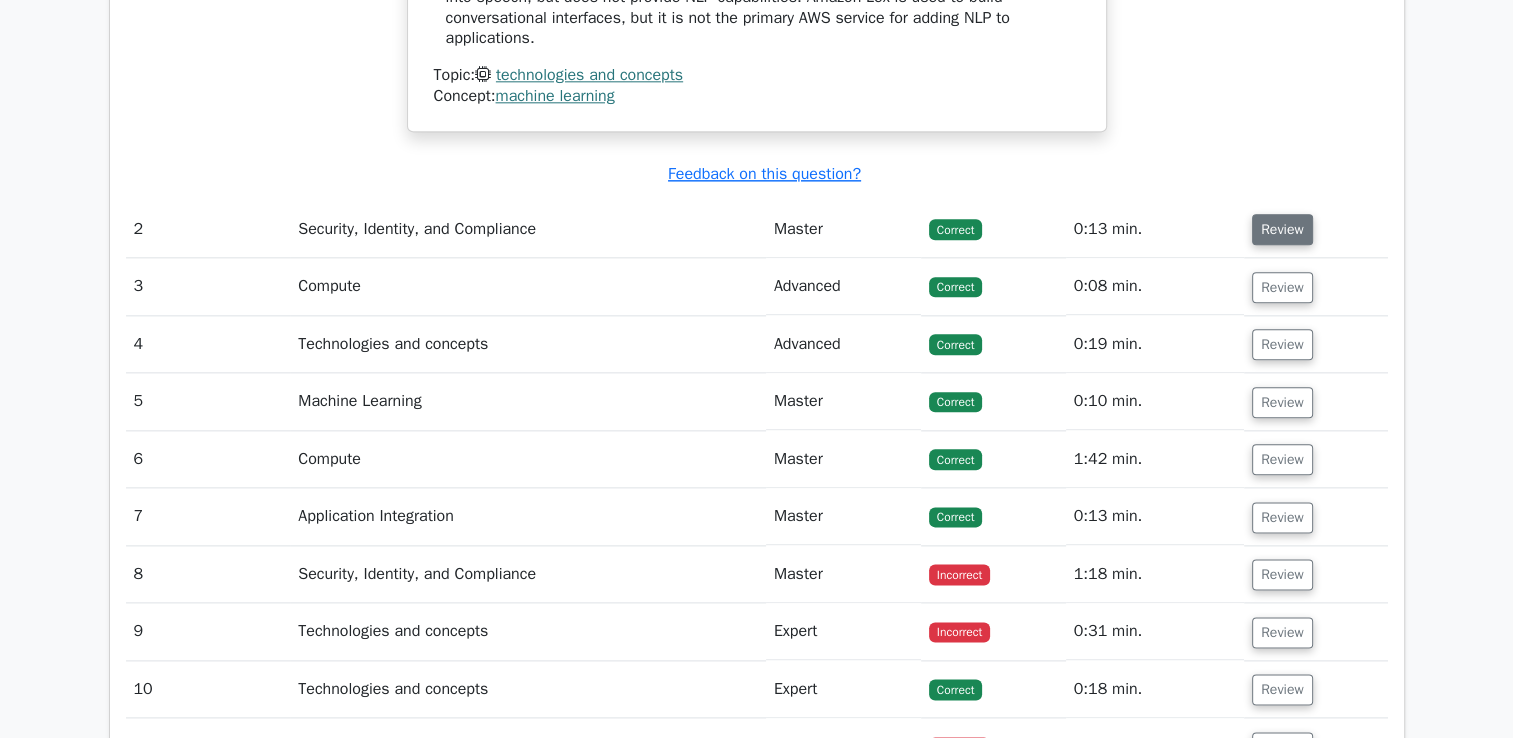 click on "Review" at bounding box center [1282, 229] 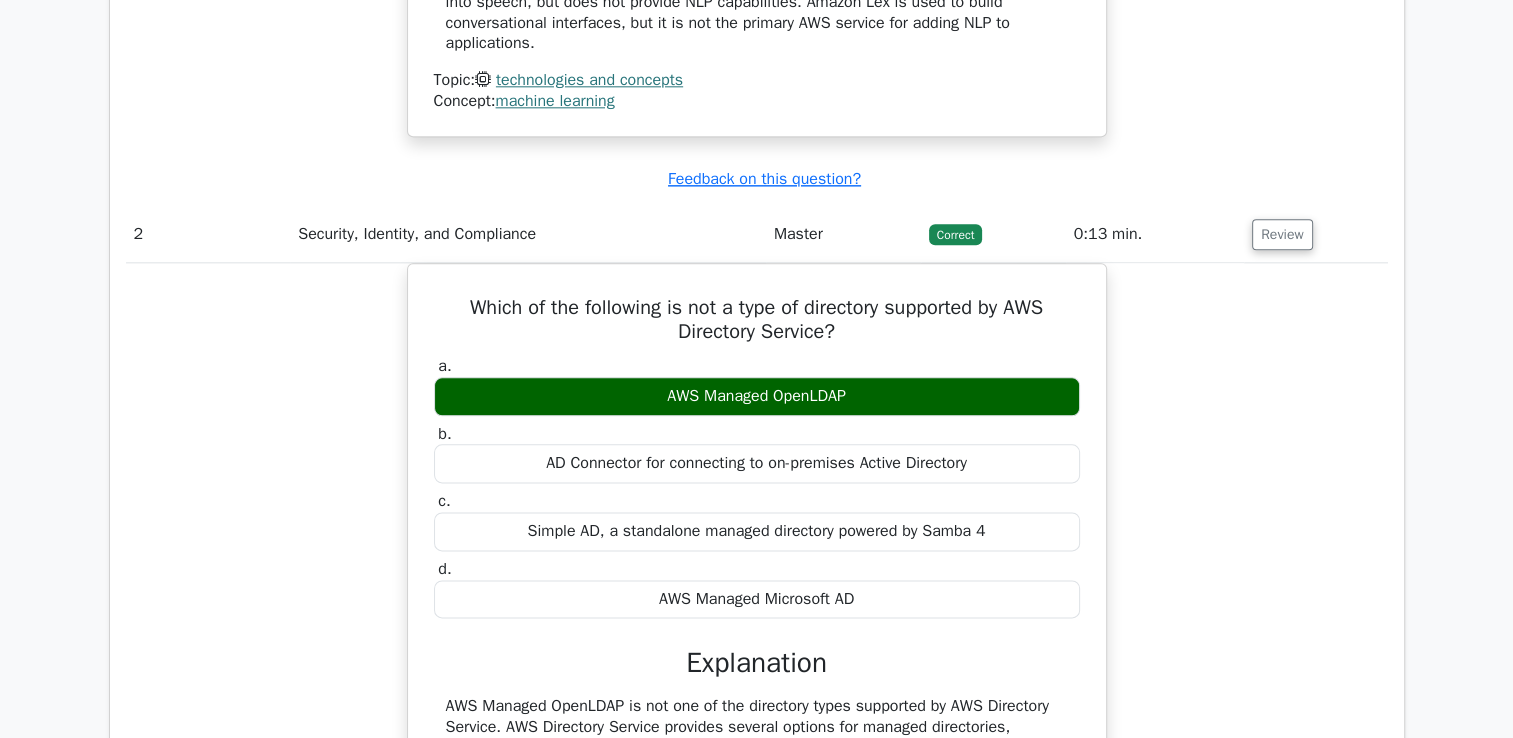 click on ".st0{fill:#252F3E;} .st1{fill-rule:evenodd;clip-rule:evenodd;fill:#FF9900;}
Go Premium
AWS Certified Cloud Practitioner Preparation Package (2025)
2273 Superior-grade  AWS Certified Cloud Practitioner practice questions.
Accelerated Mastery: Deep dive into critical topics to fast-track your mastery.
Unlock Effortless CCP preparation: 5 full exams.
100% Satisfaction Guaranteed: Full refund with no questions if unsatisfied." at bounding box center (756, 182) 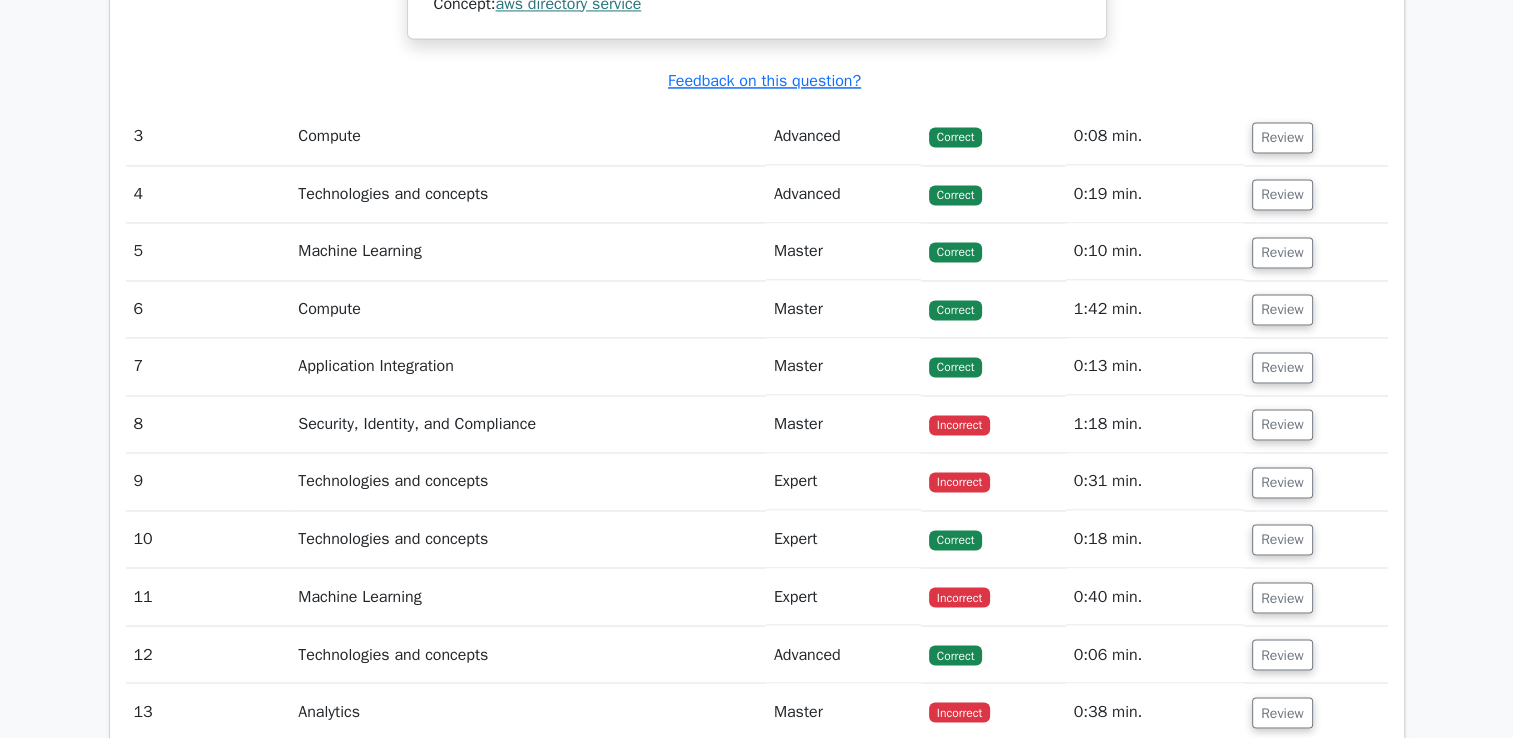 scroll, scrollTop: 3240, scrollLeft: 0, axis: vertical 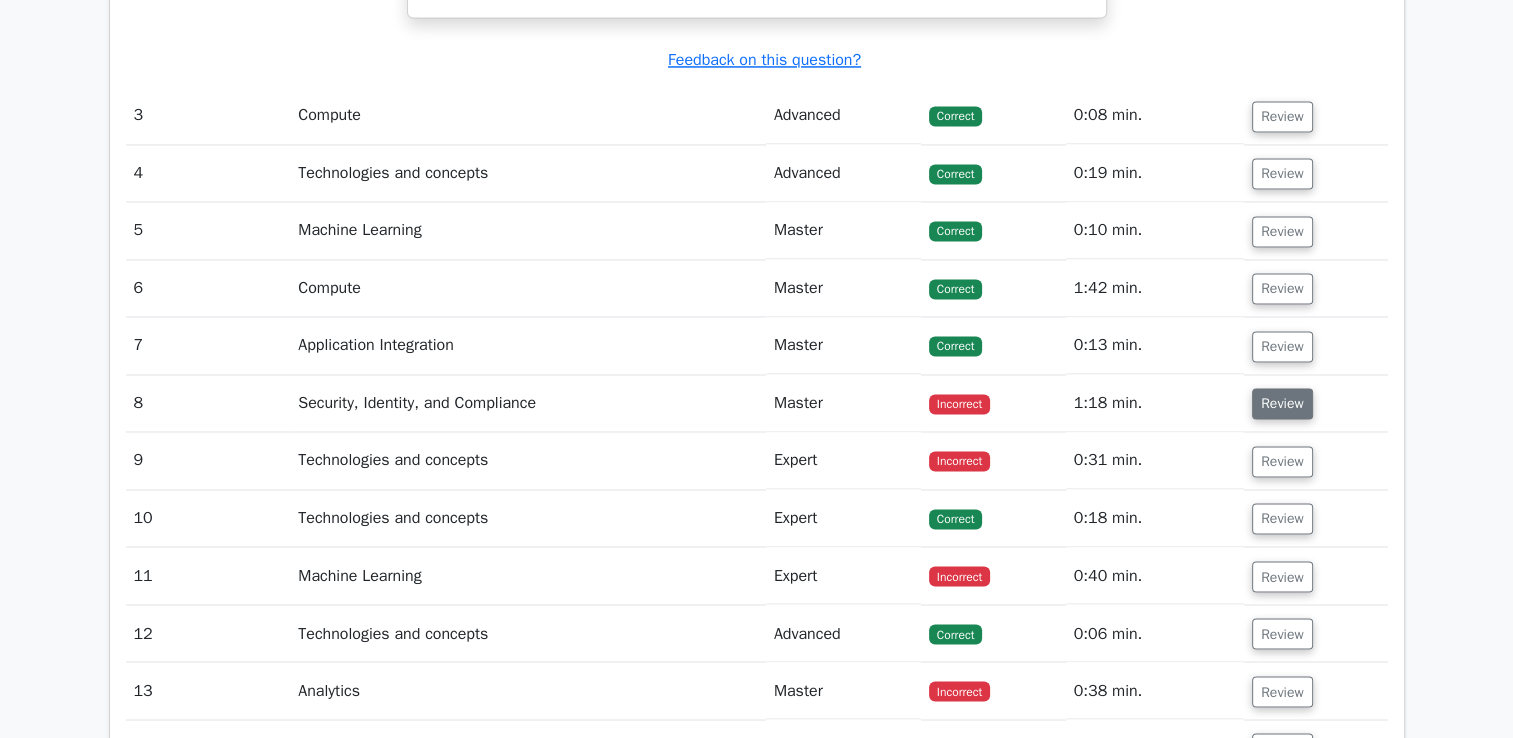 click on "Review" at bounding box center (1282, 403) 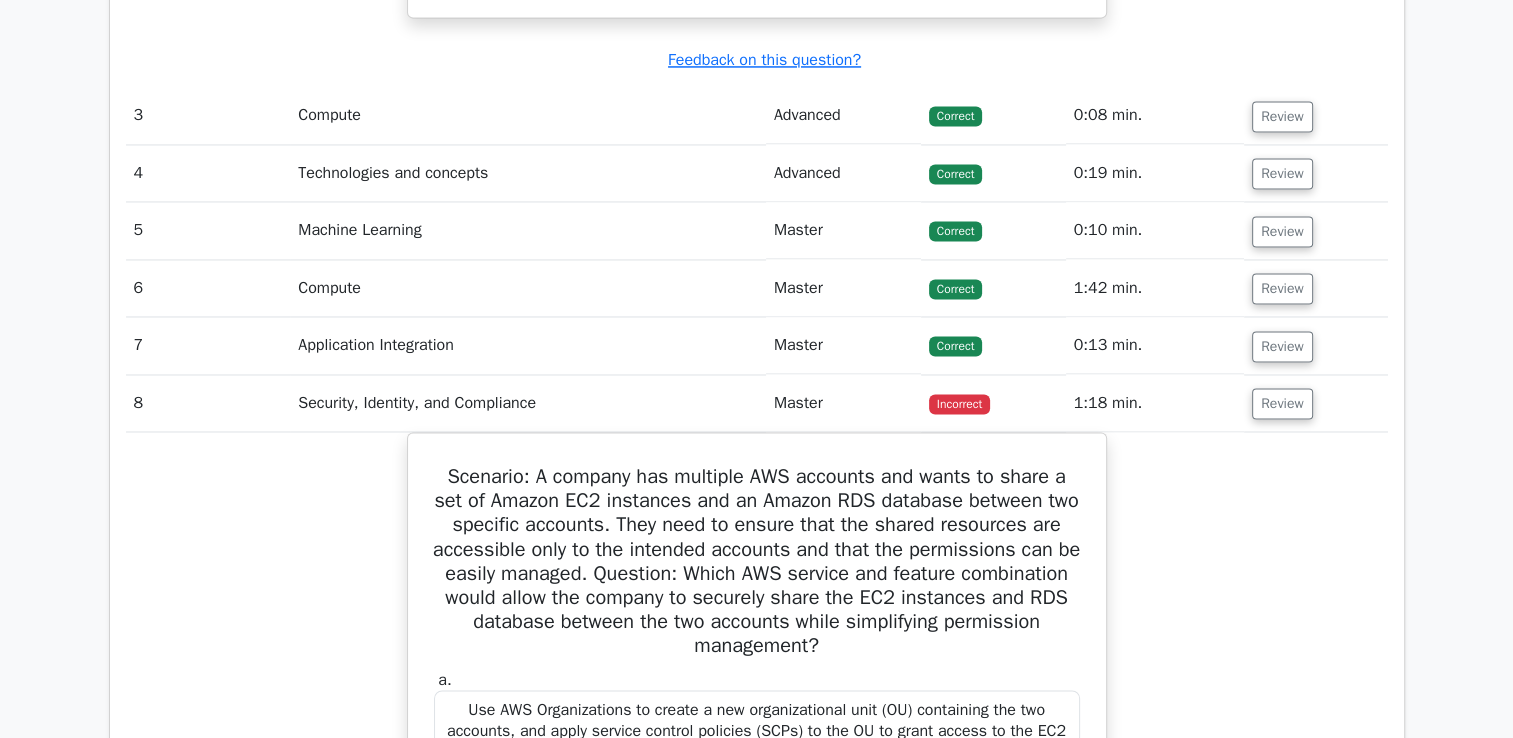 type 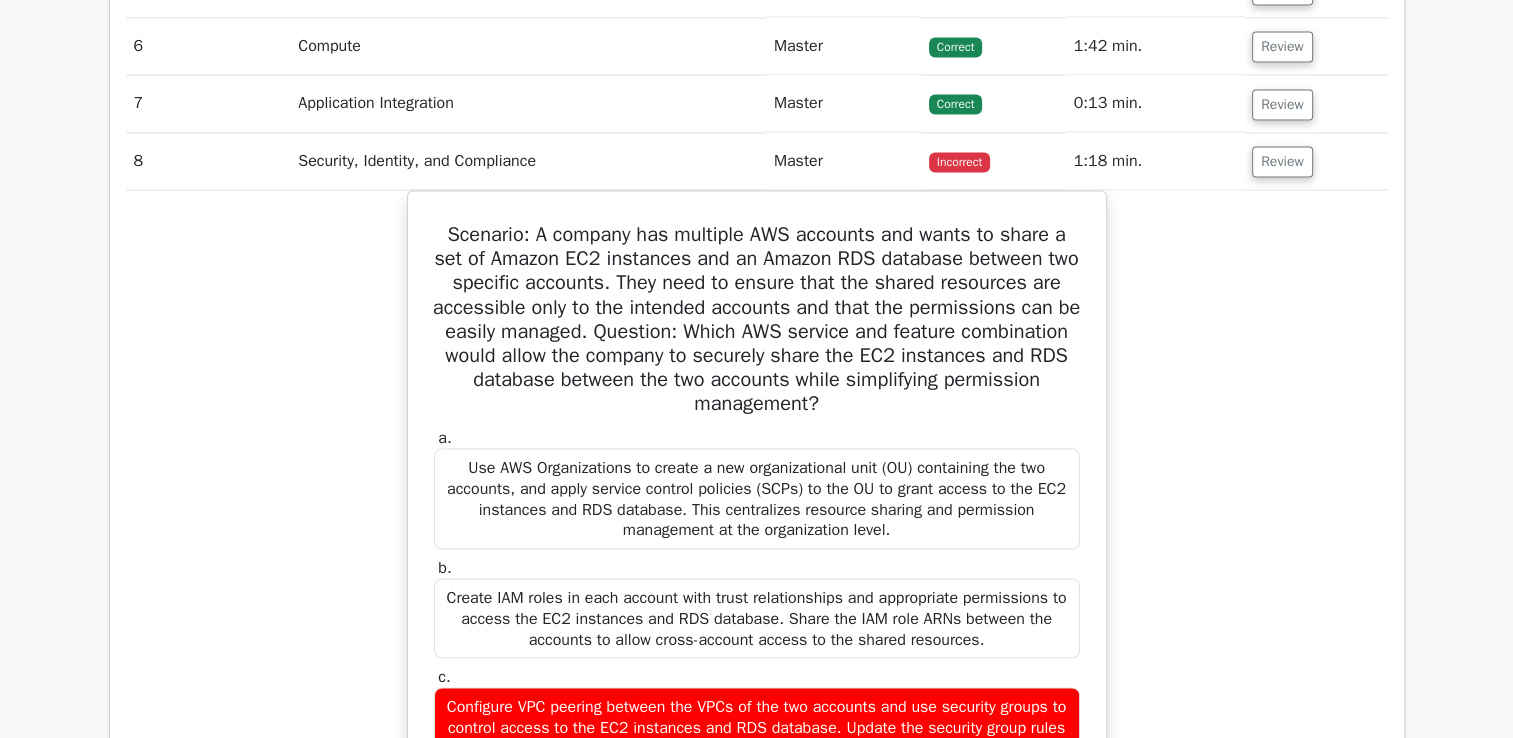 scroll, scrollTop: 3240, scrollLeft: 0, axis: vertical 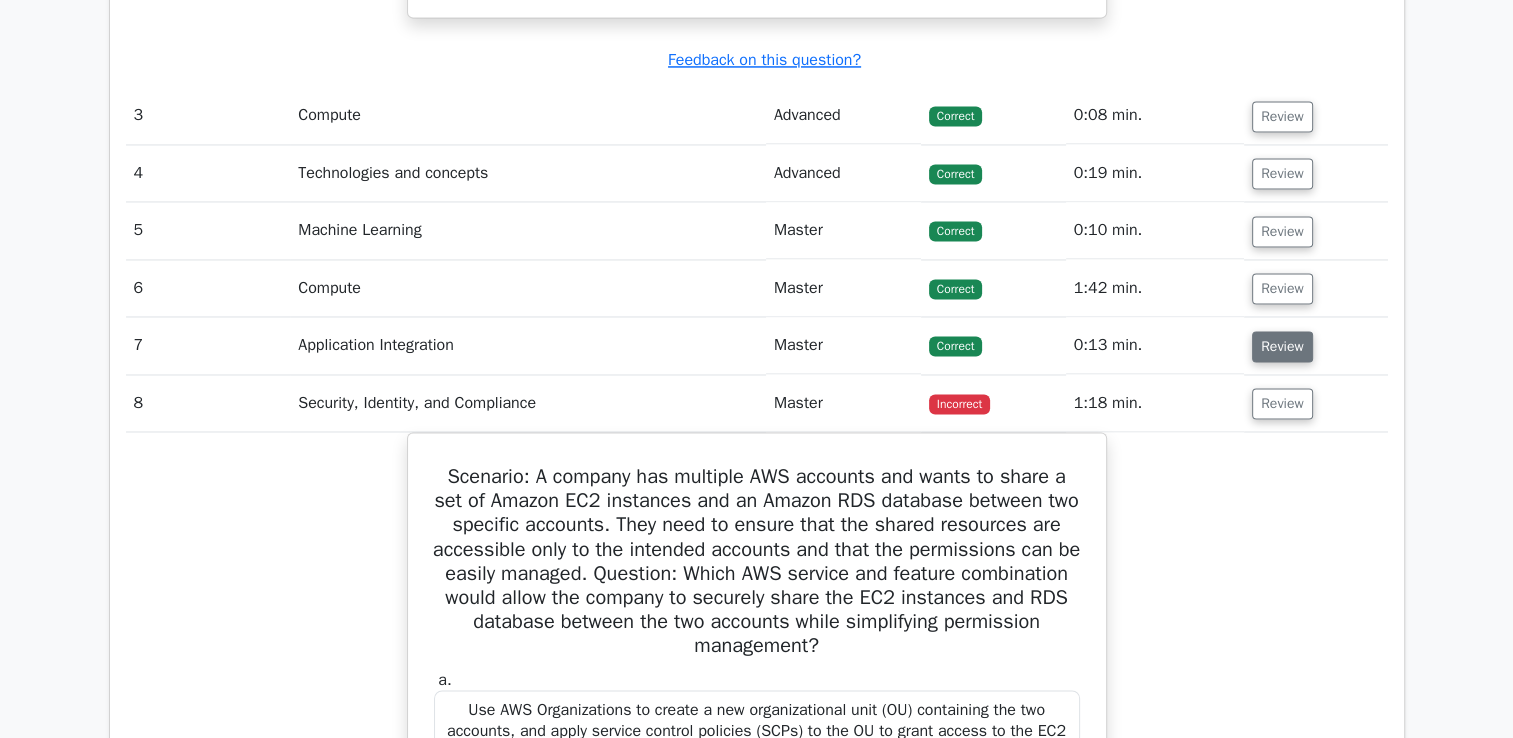 click on "Review" at bounding box center [1282, 346] 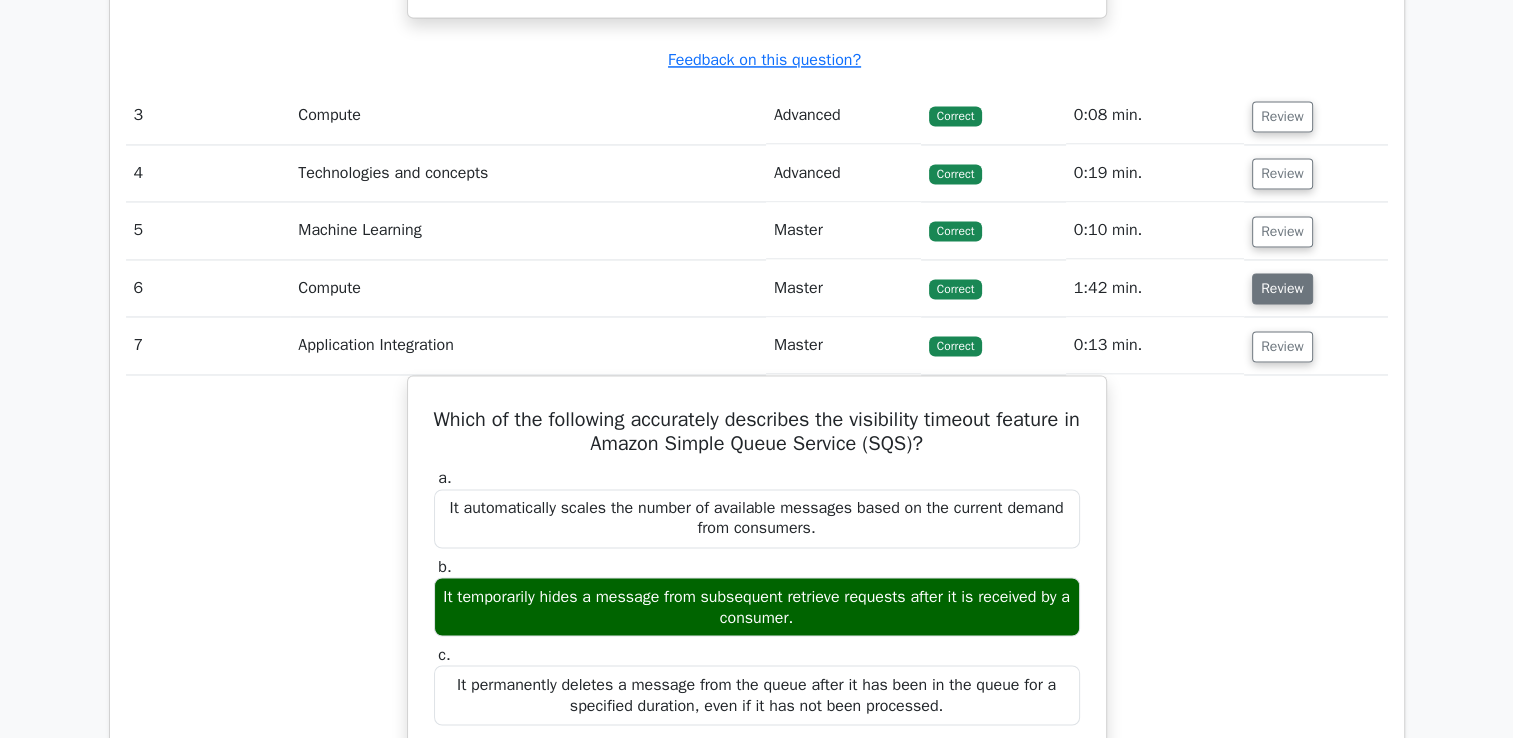 click on "Review" at bounding box center (1282, 288) 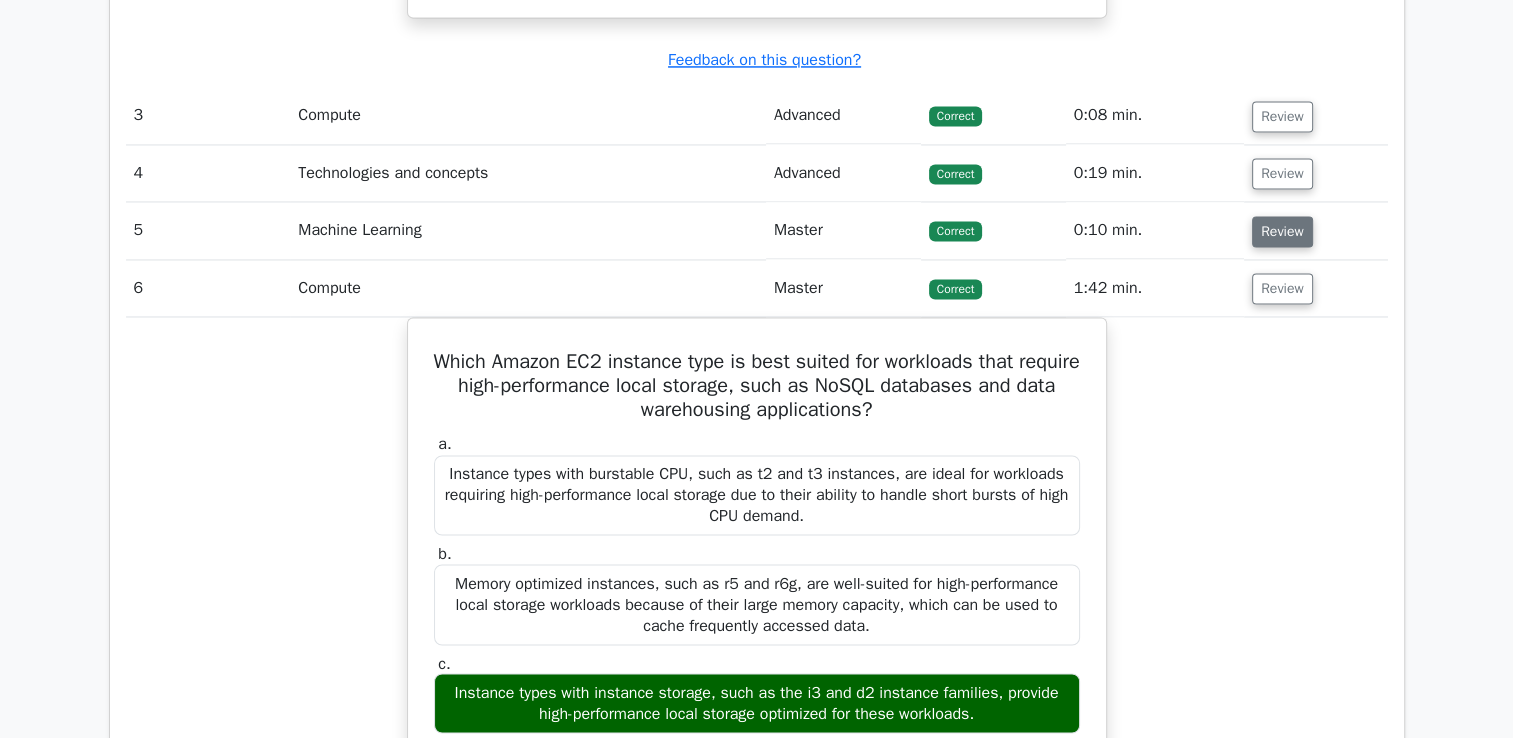 click on "Review" at bounding box center [1282, 231] 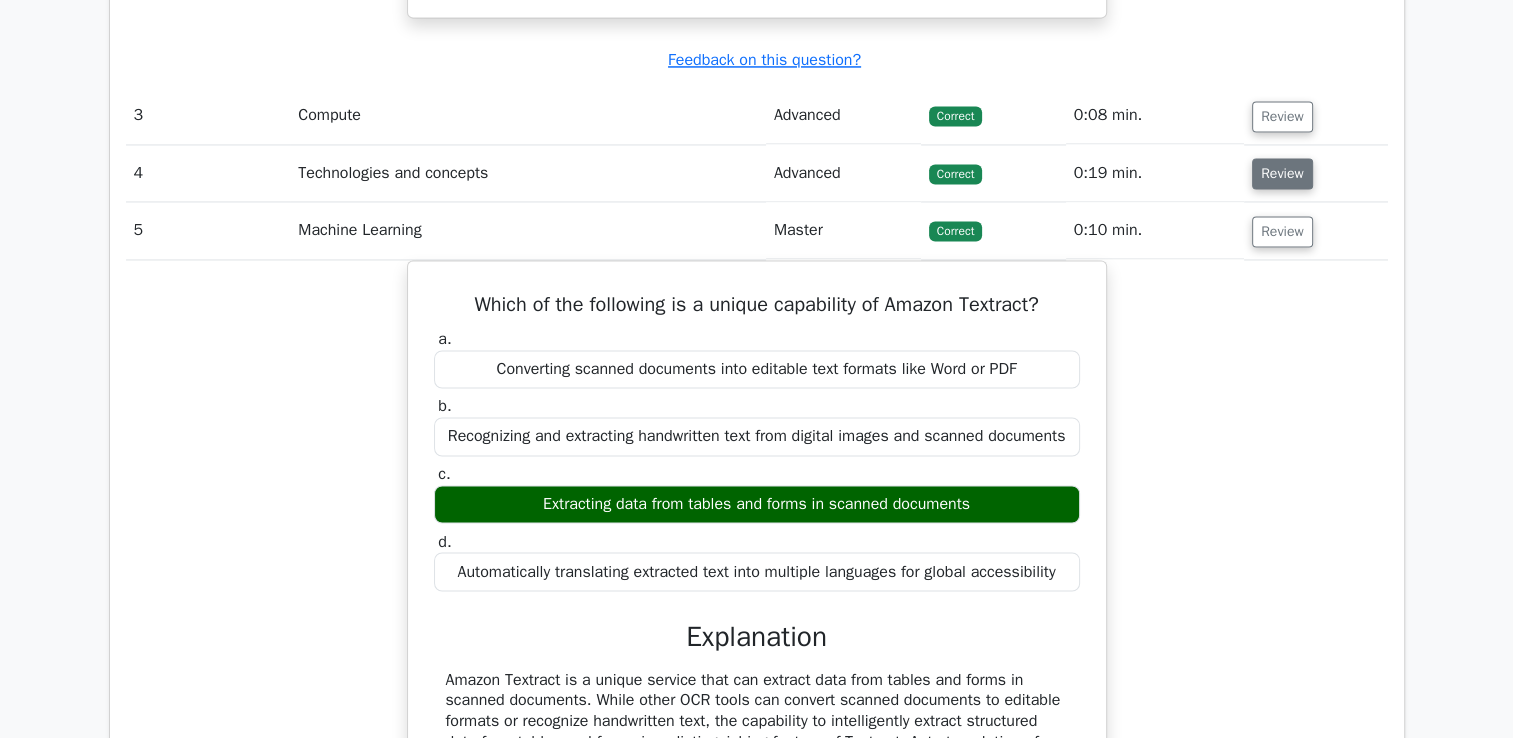click on "Review" at bounding box center (1282, 173) 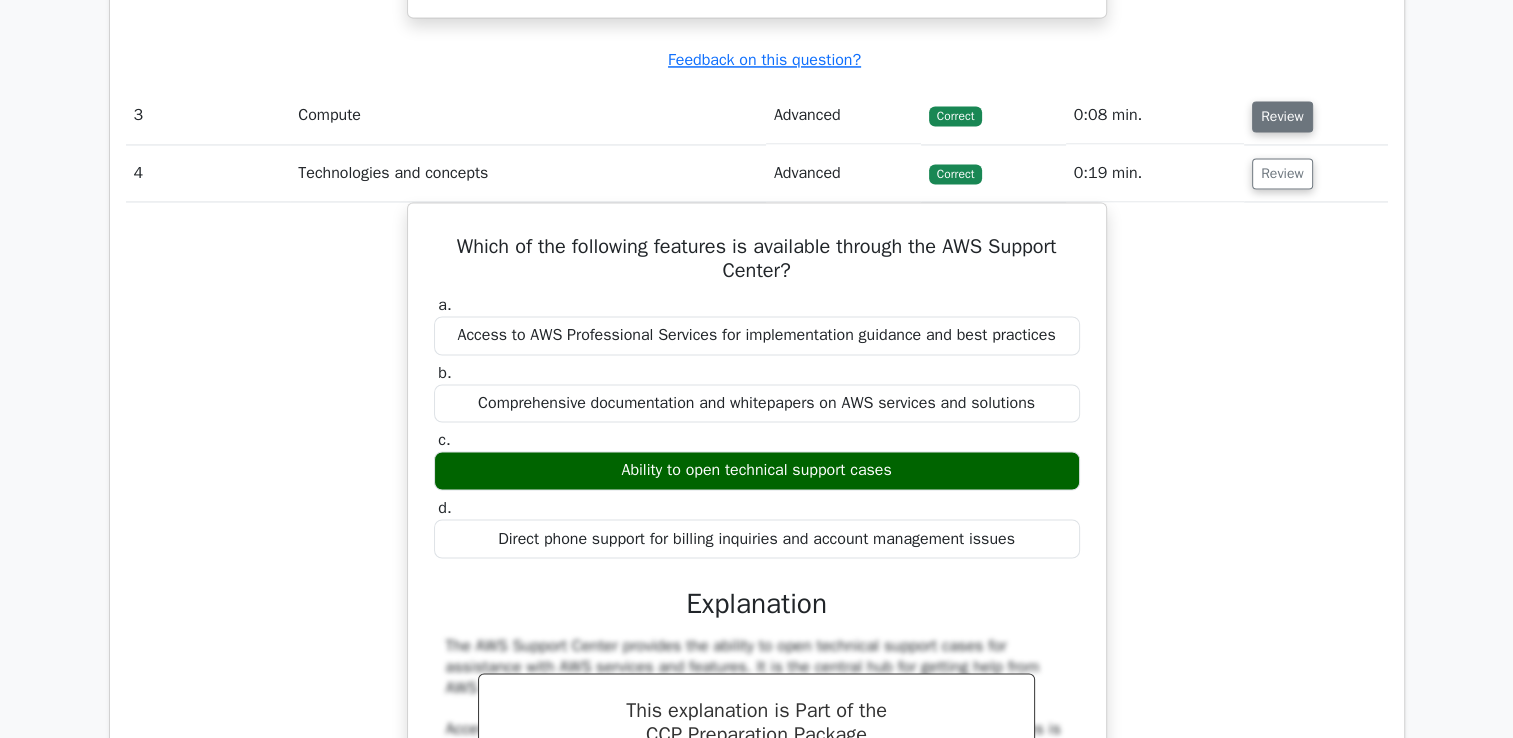 click on "Review" at bounding box center [1282, 116] 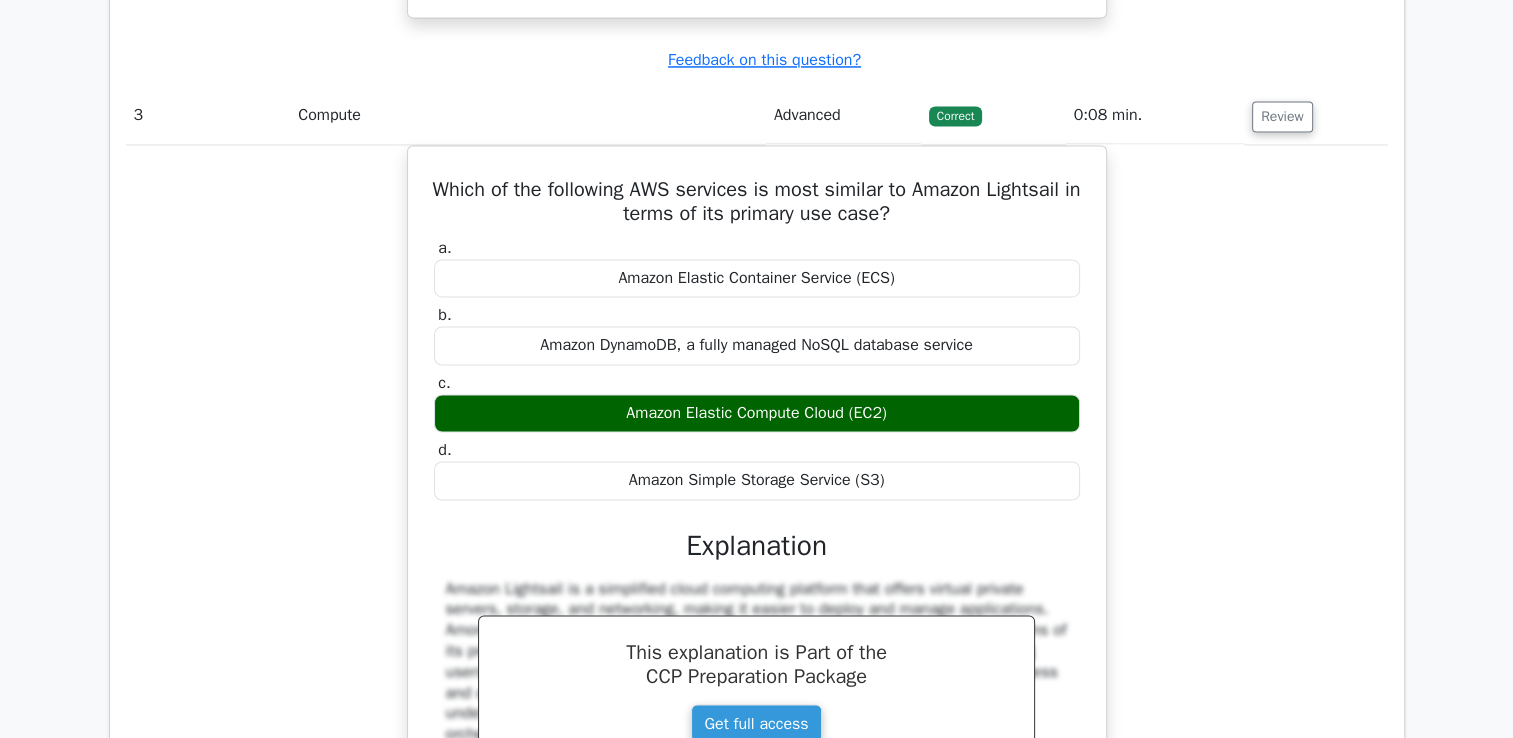type 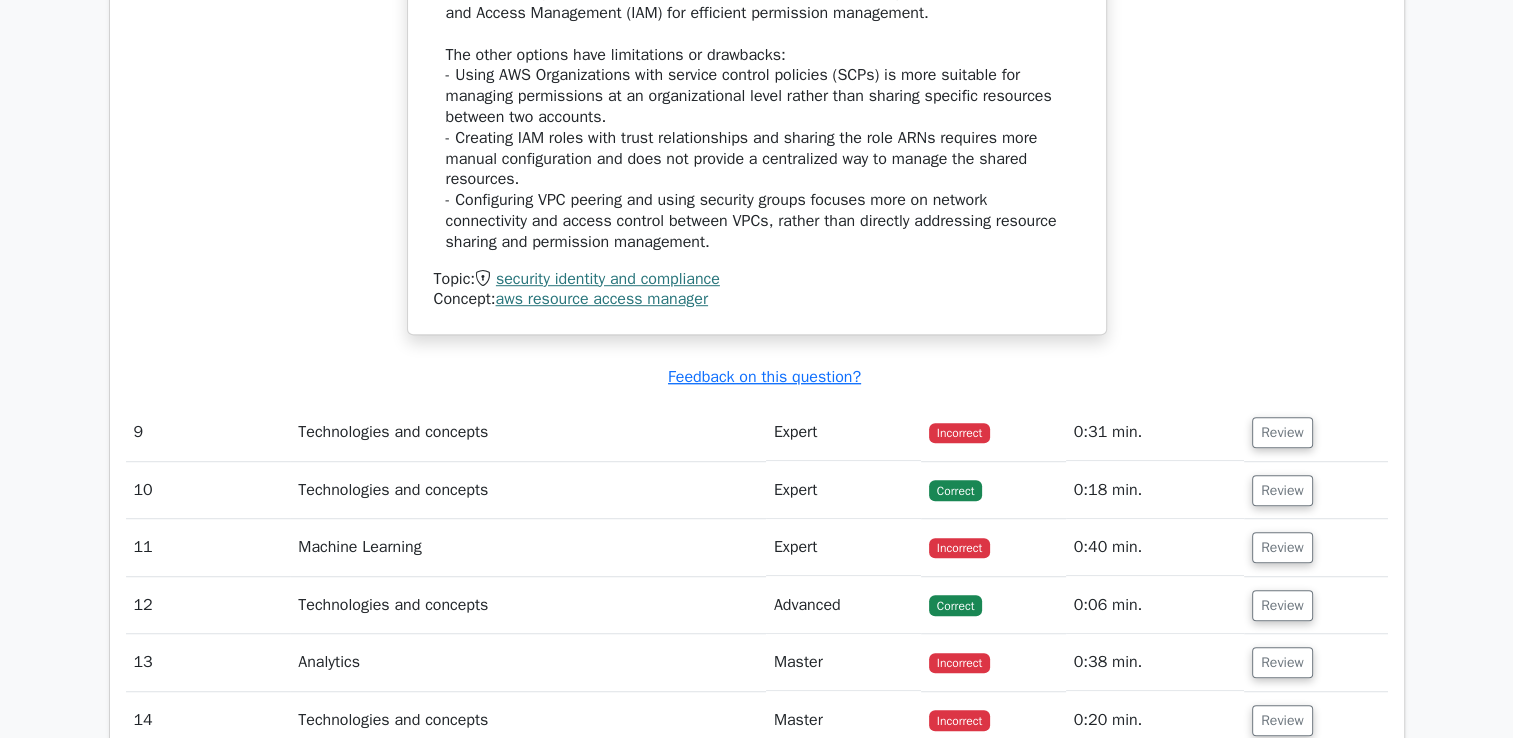 scroll, scrollTop: 8840, scrollLeft: 0, axis: vertical 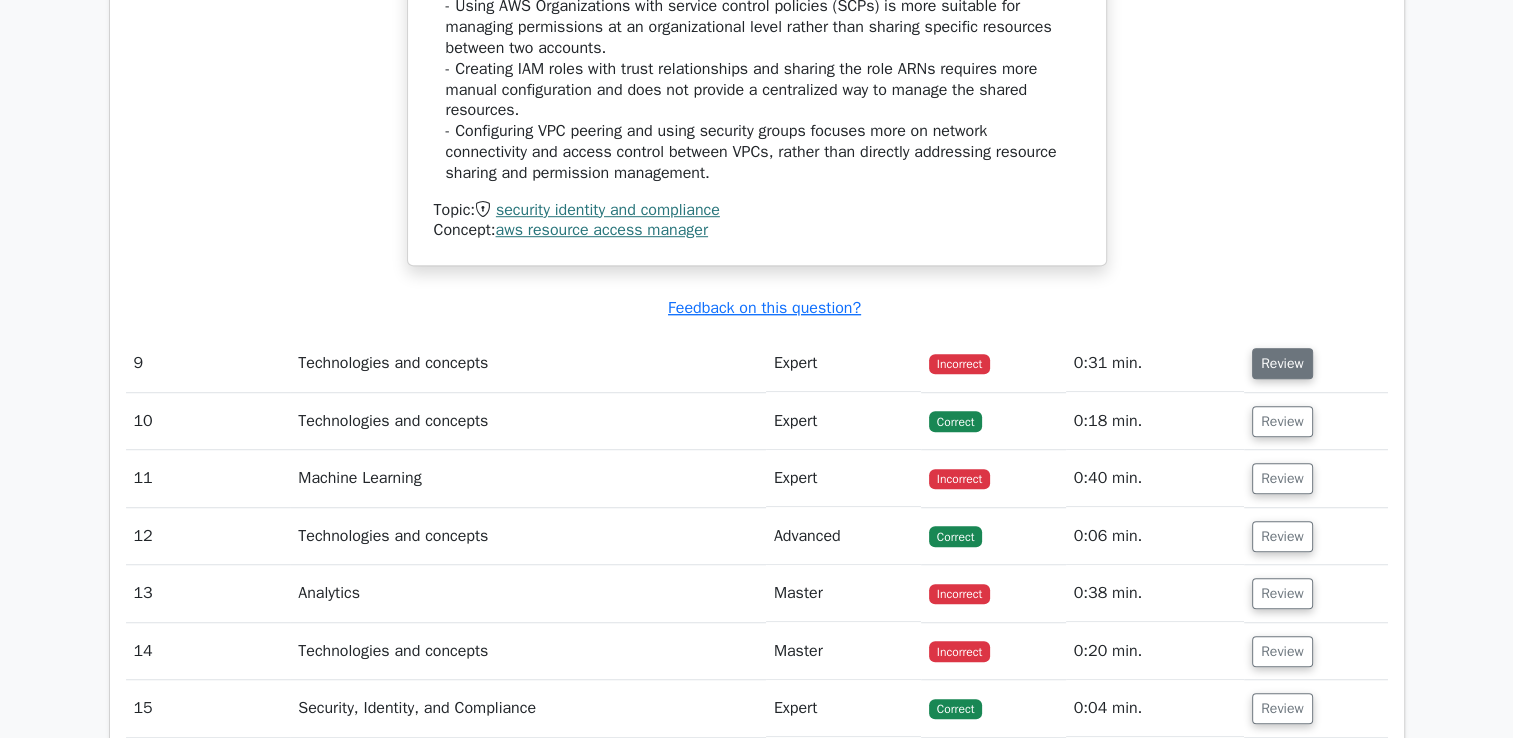 click on "Review" at bounding box center (1282, 363) 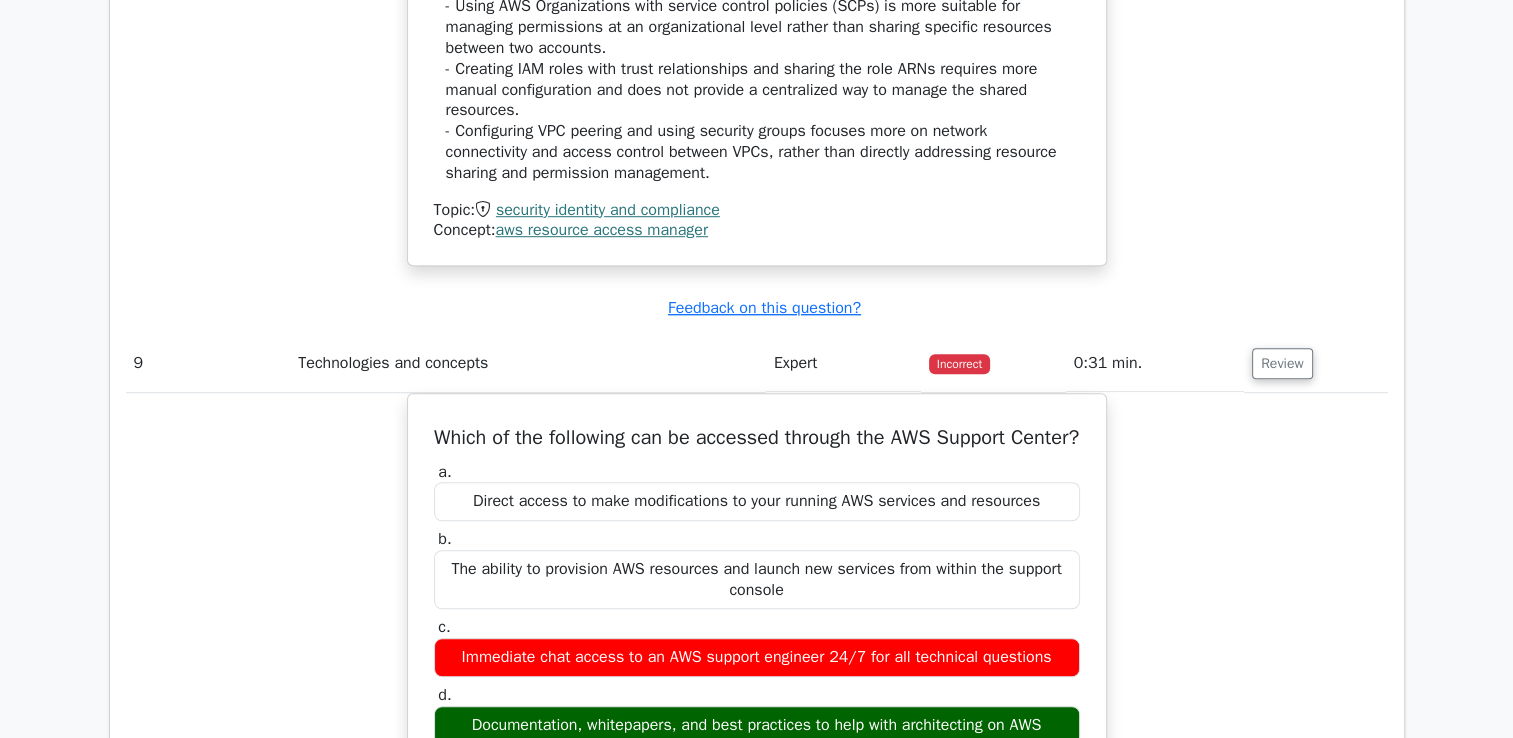 type 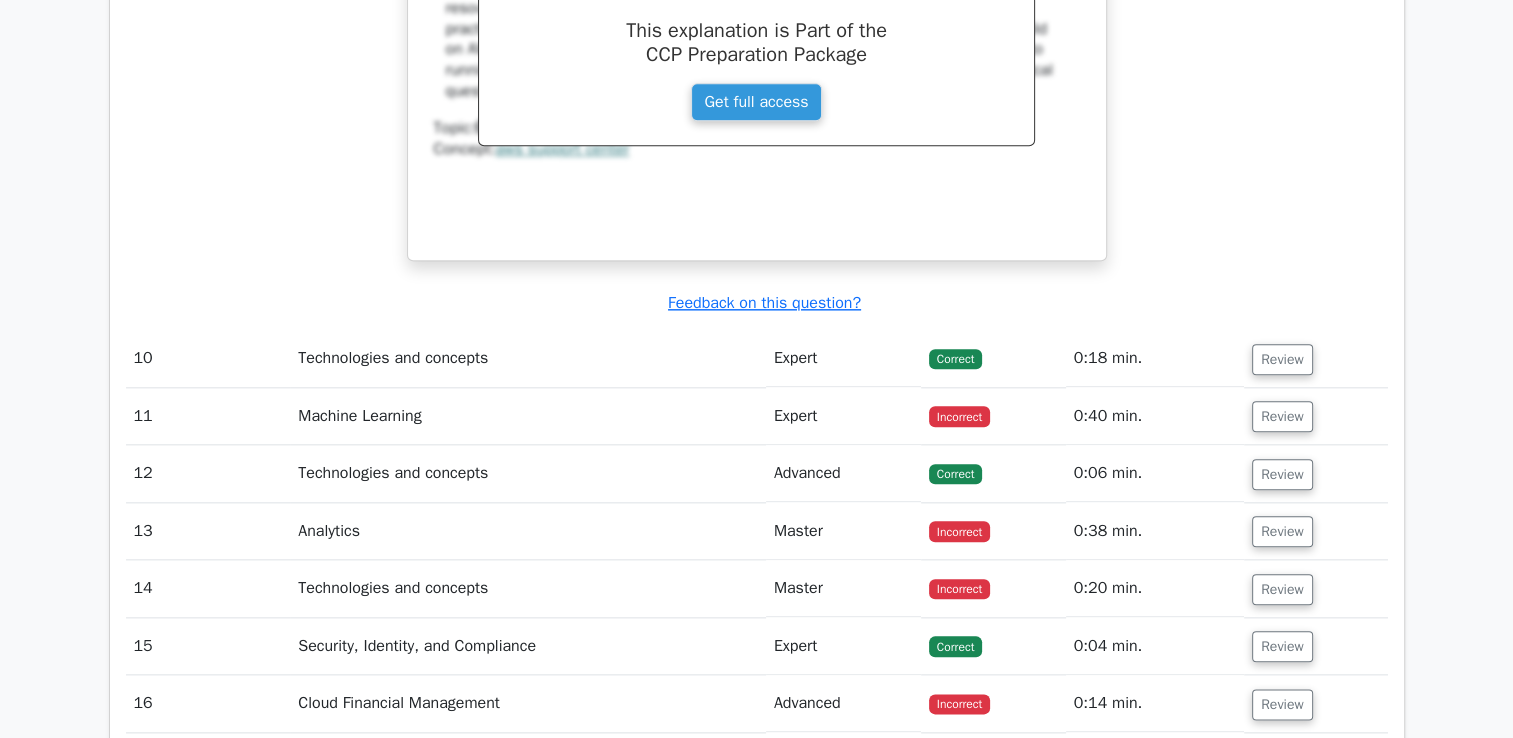 scroll, scrollTop: 9760, scrollLeft: 0, axis: vertical 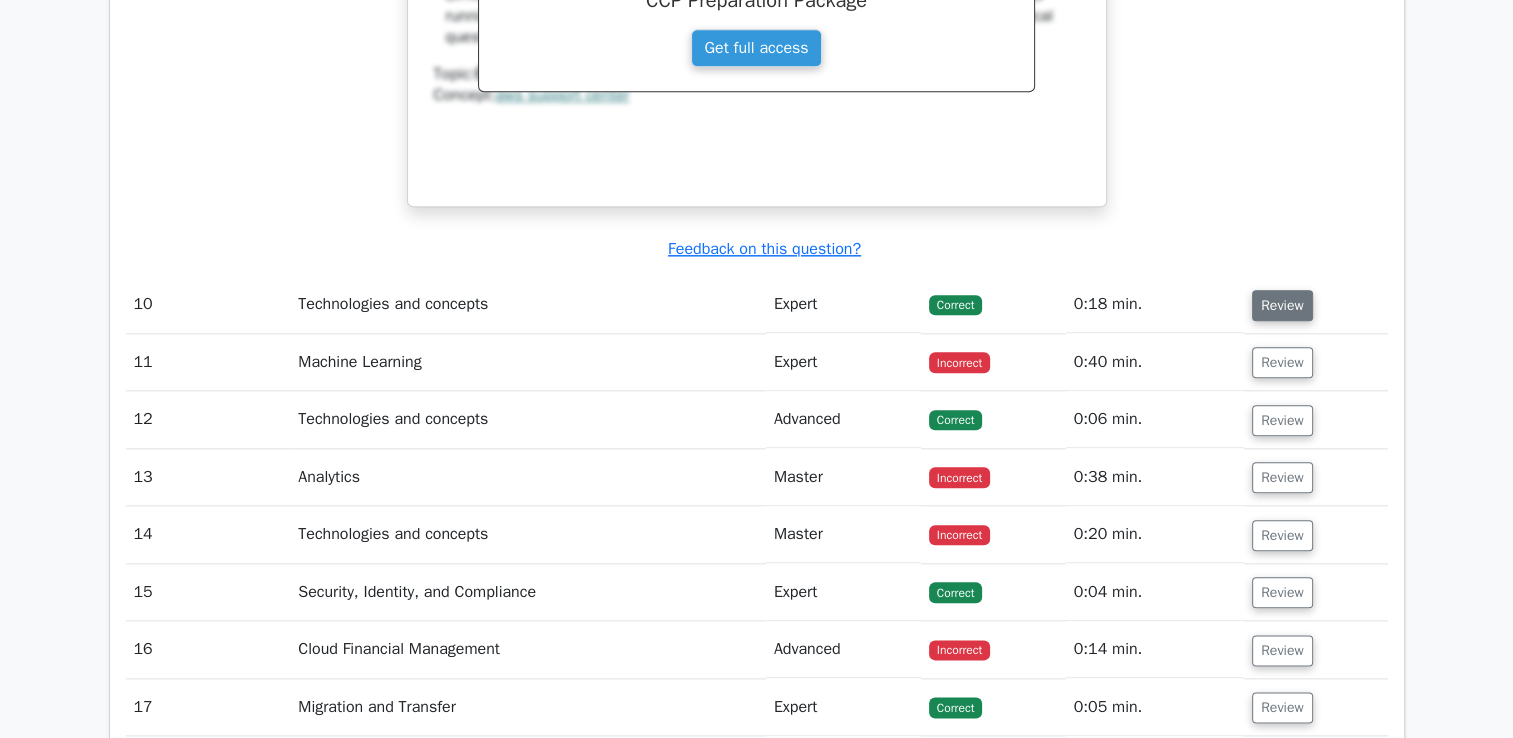 click on "Review" at bounding box center [1282, 305] 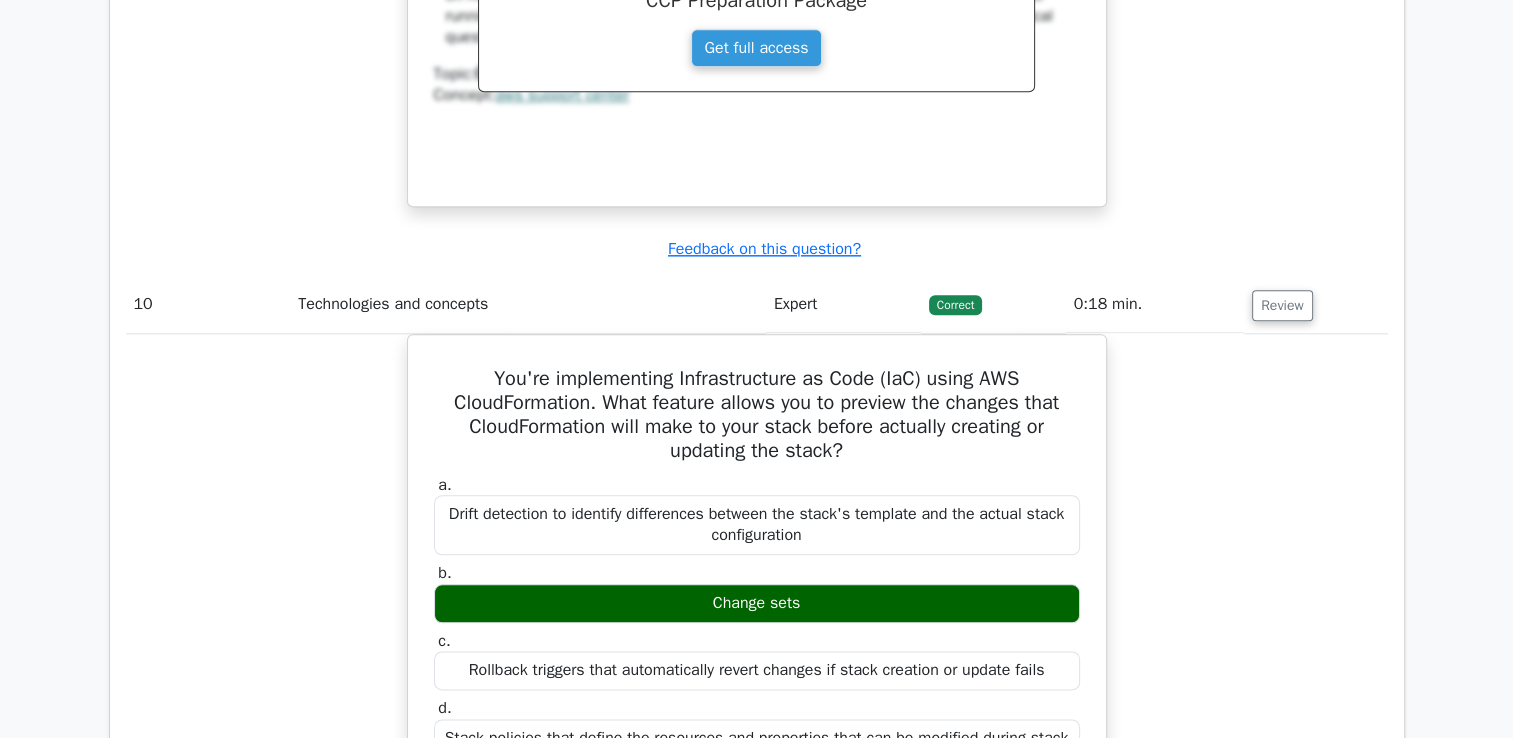 type 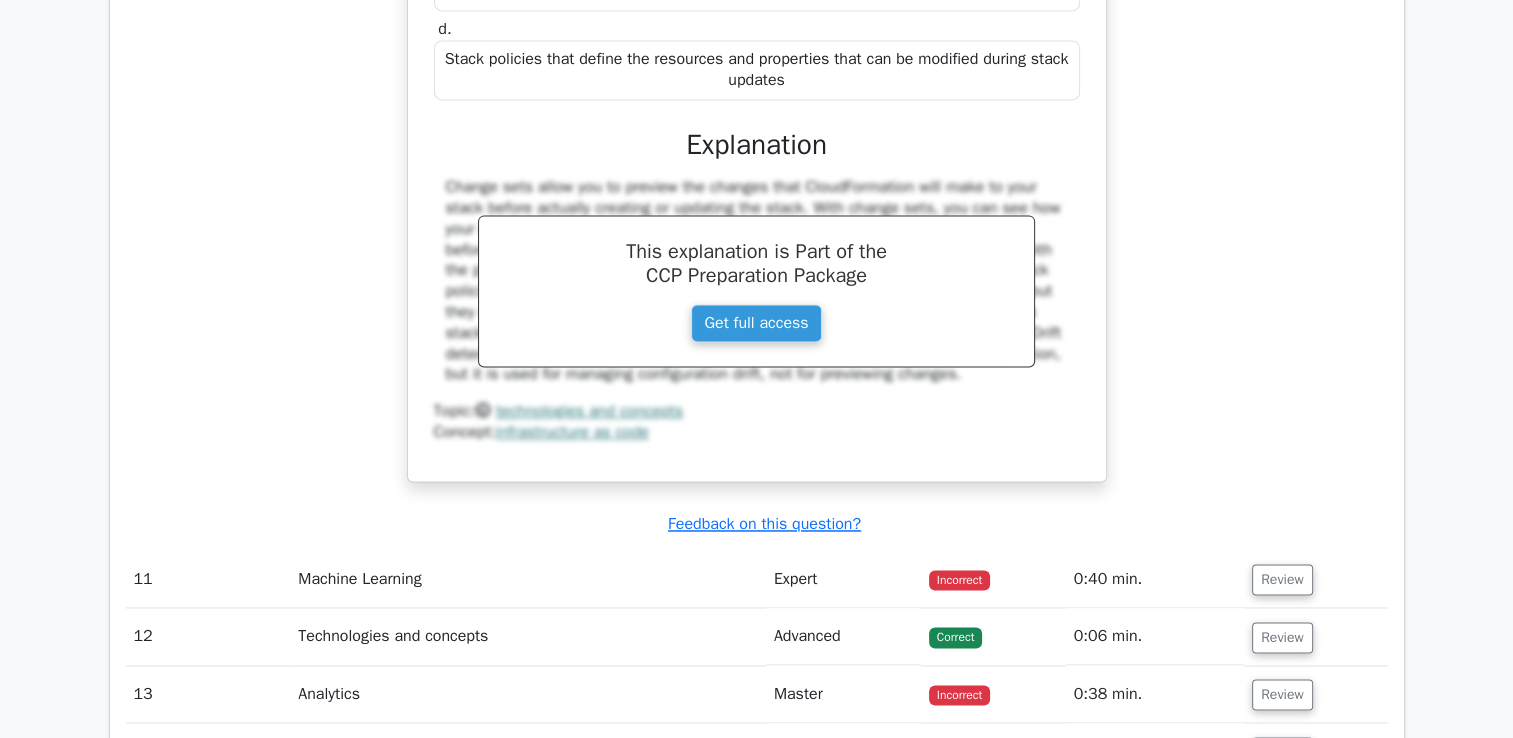 scroll, scrollTop: 10440, scrollLeft: 0, axis: vertical 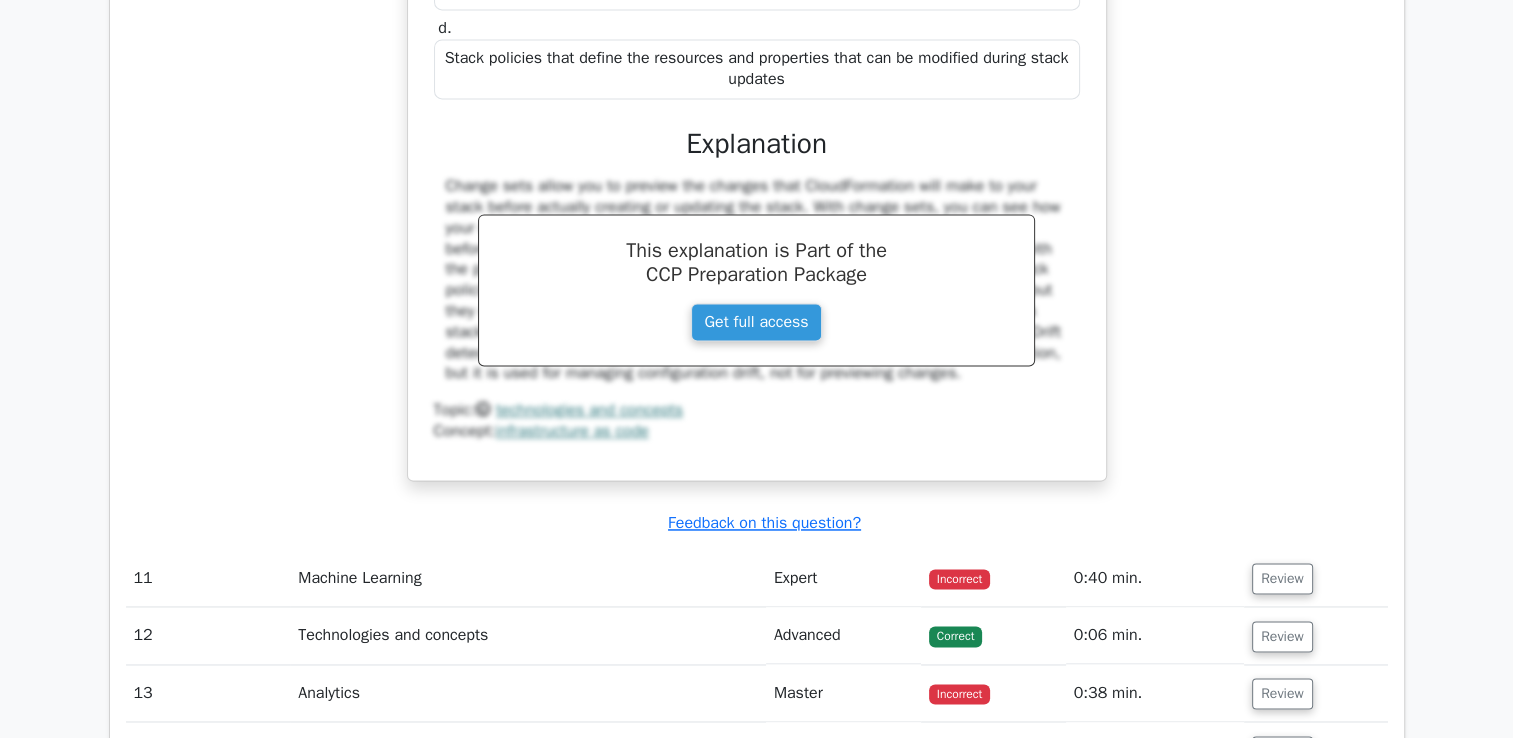 click on "Review" at bounding box center [1282, 578] 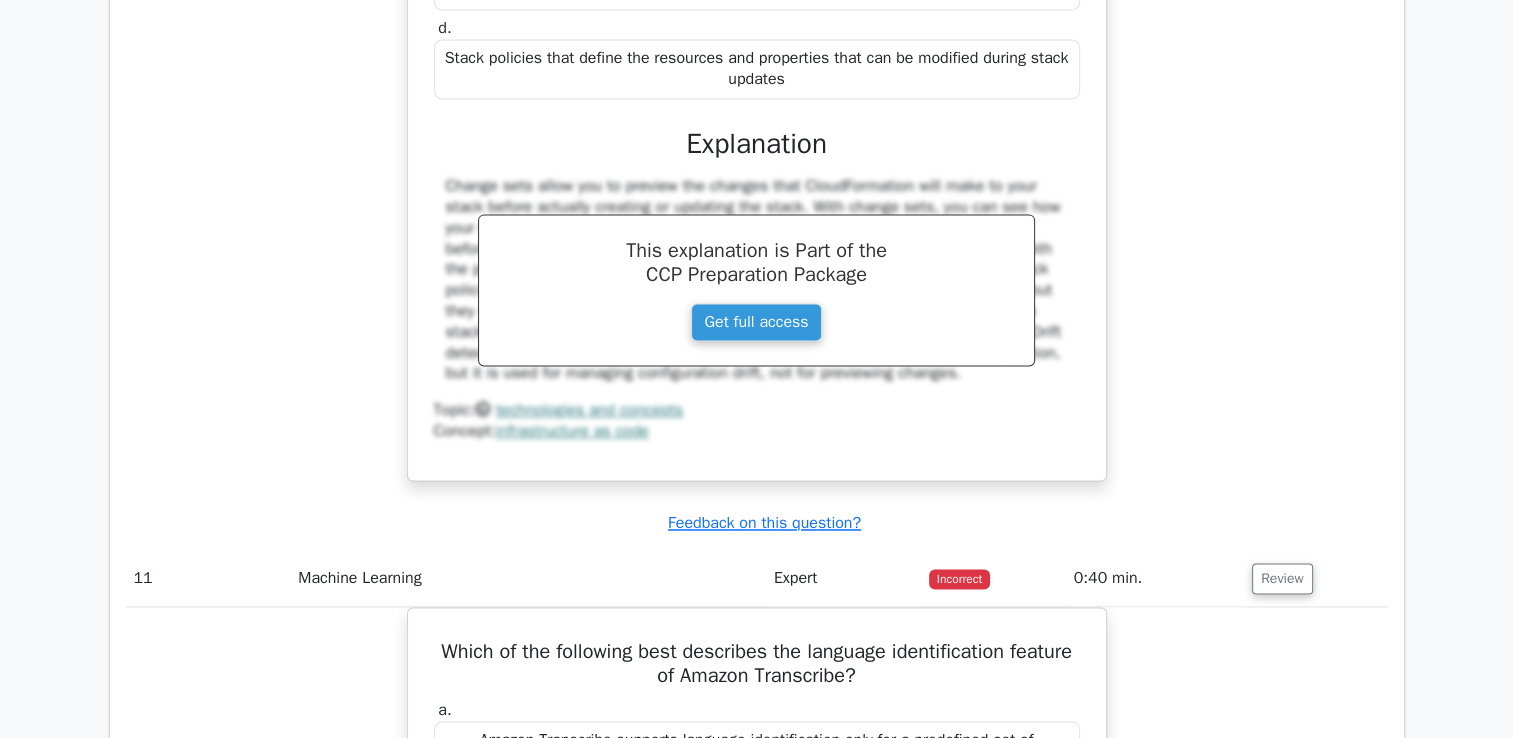 type 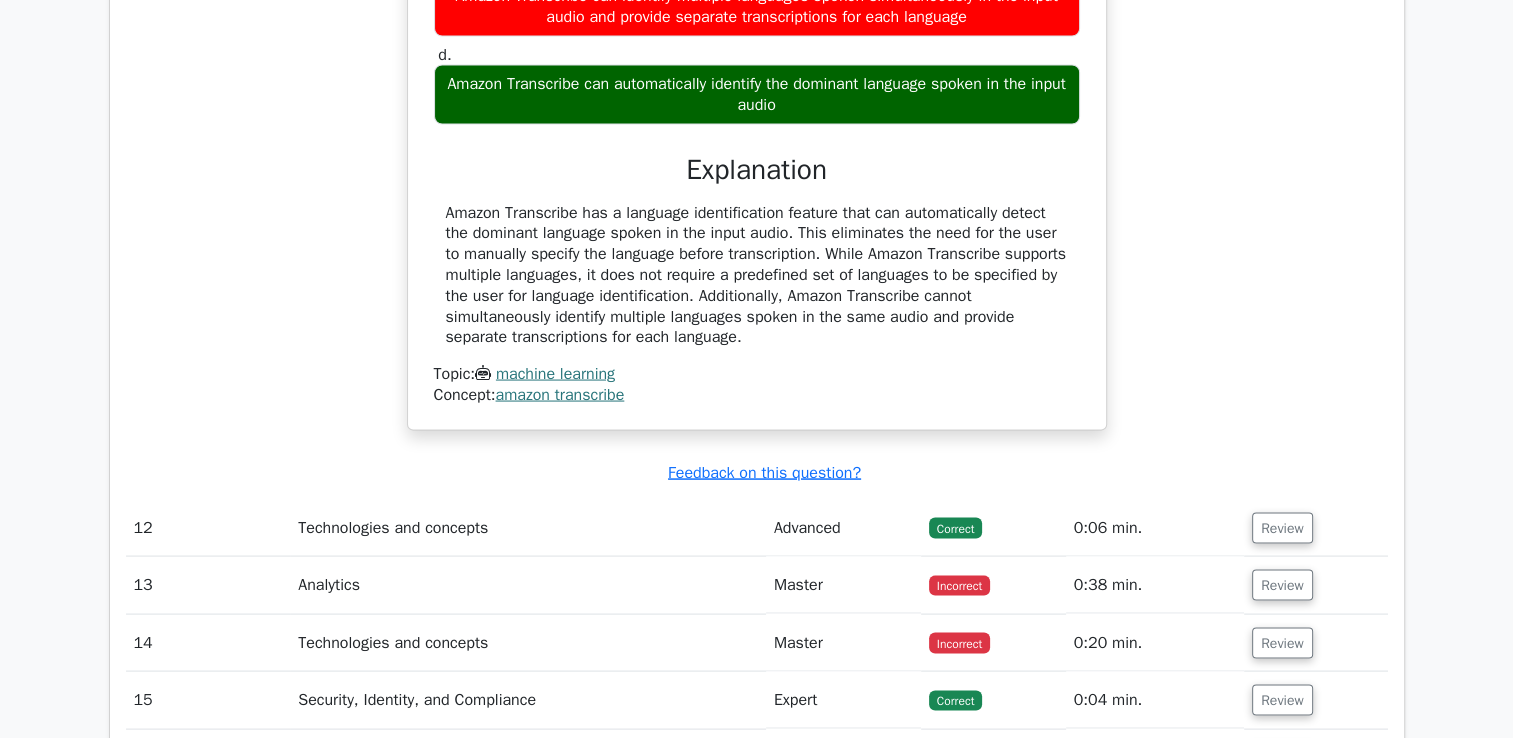 scroll, scrollTop: 11360, scrollLeft: 0, axis: vertical 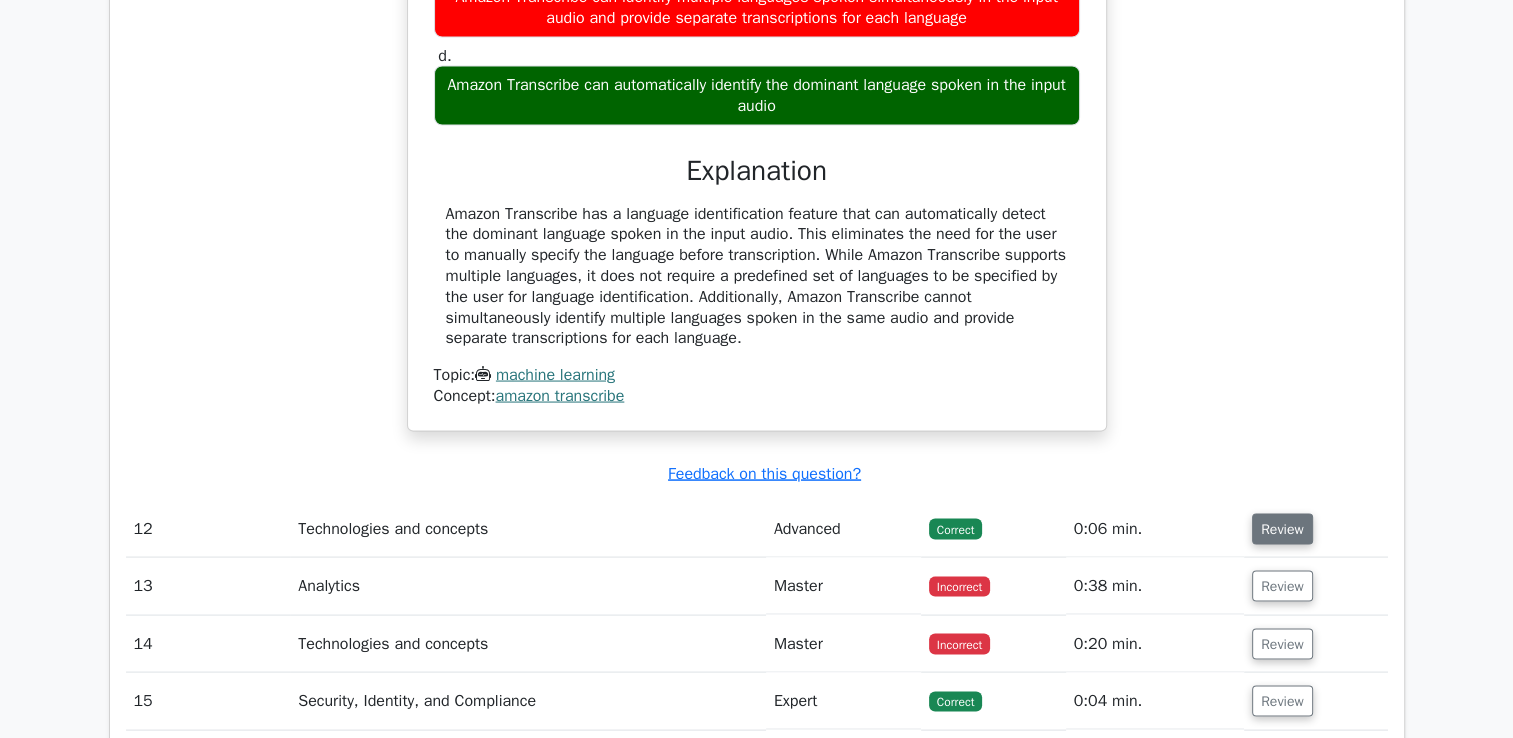 click on "Review" at bounding box center [1282, 529] 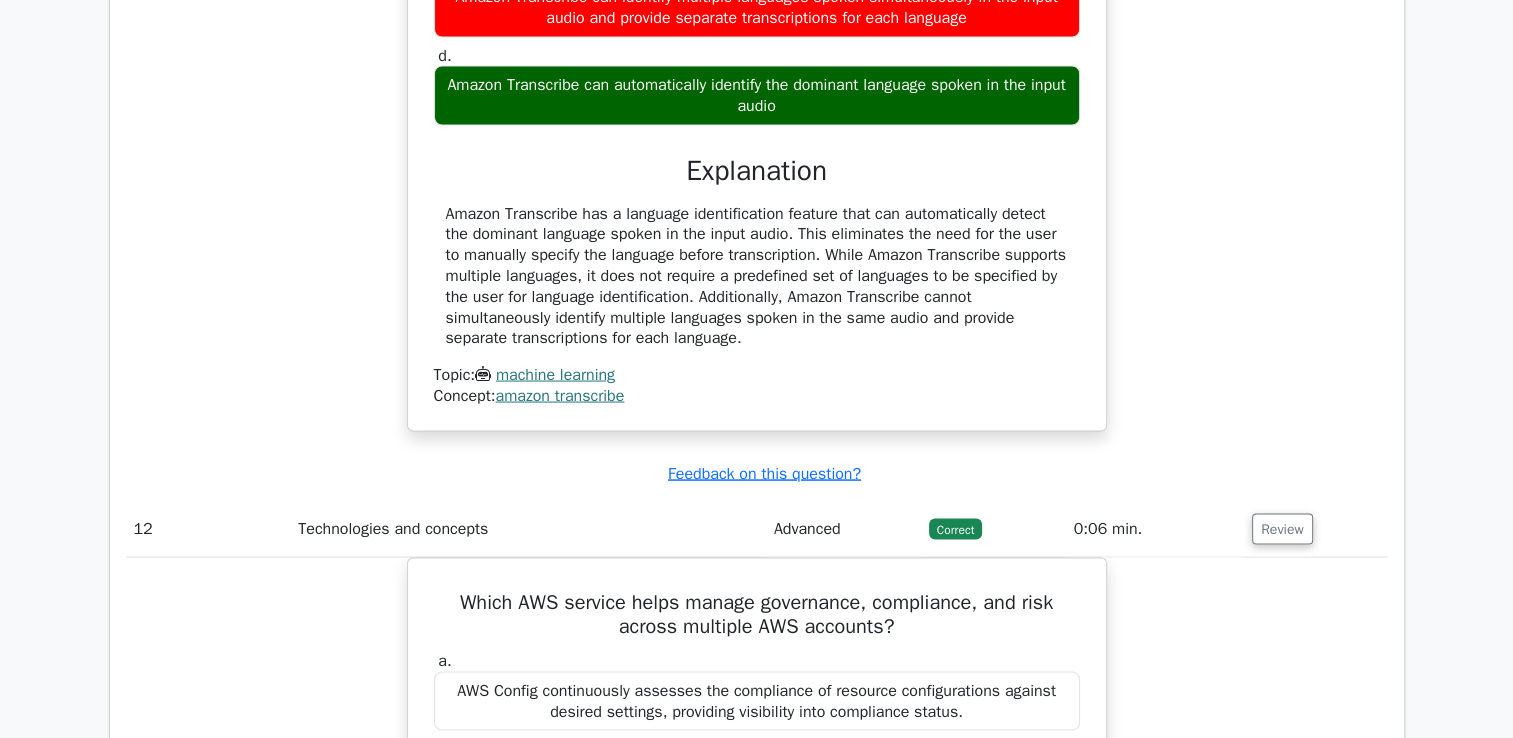type 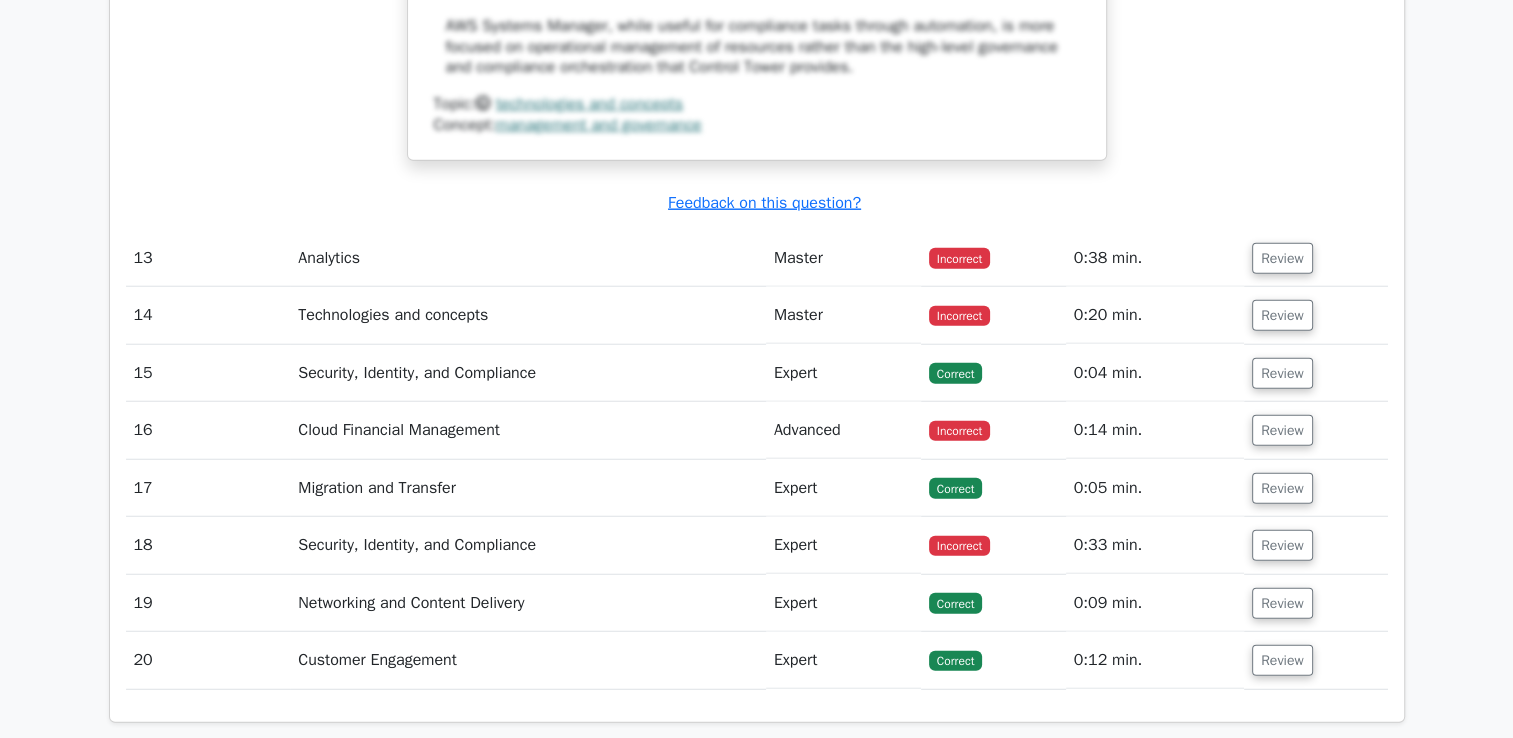 scroll, scrollTop: 12680, scrollLeft: 0, axis: vertical 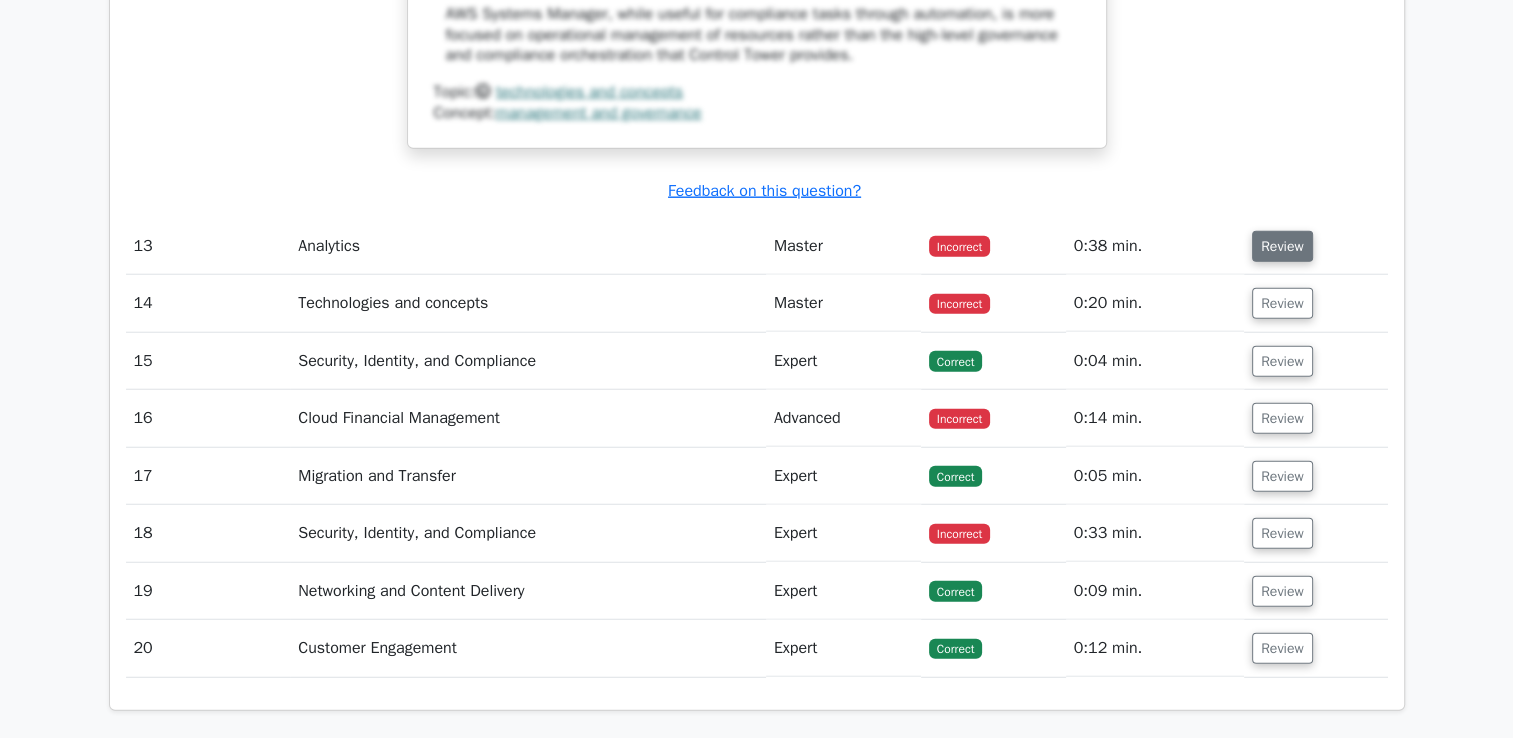 click on "Review" at bounding box center (1282, 246) 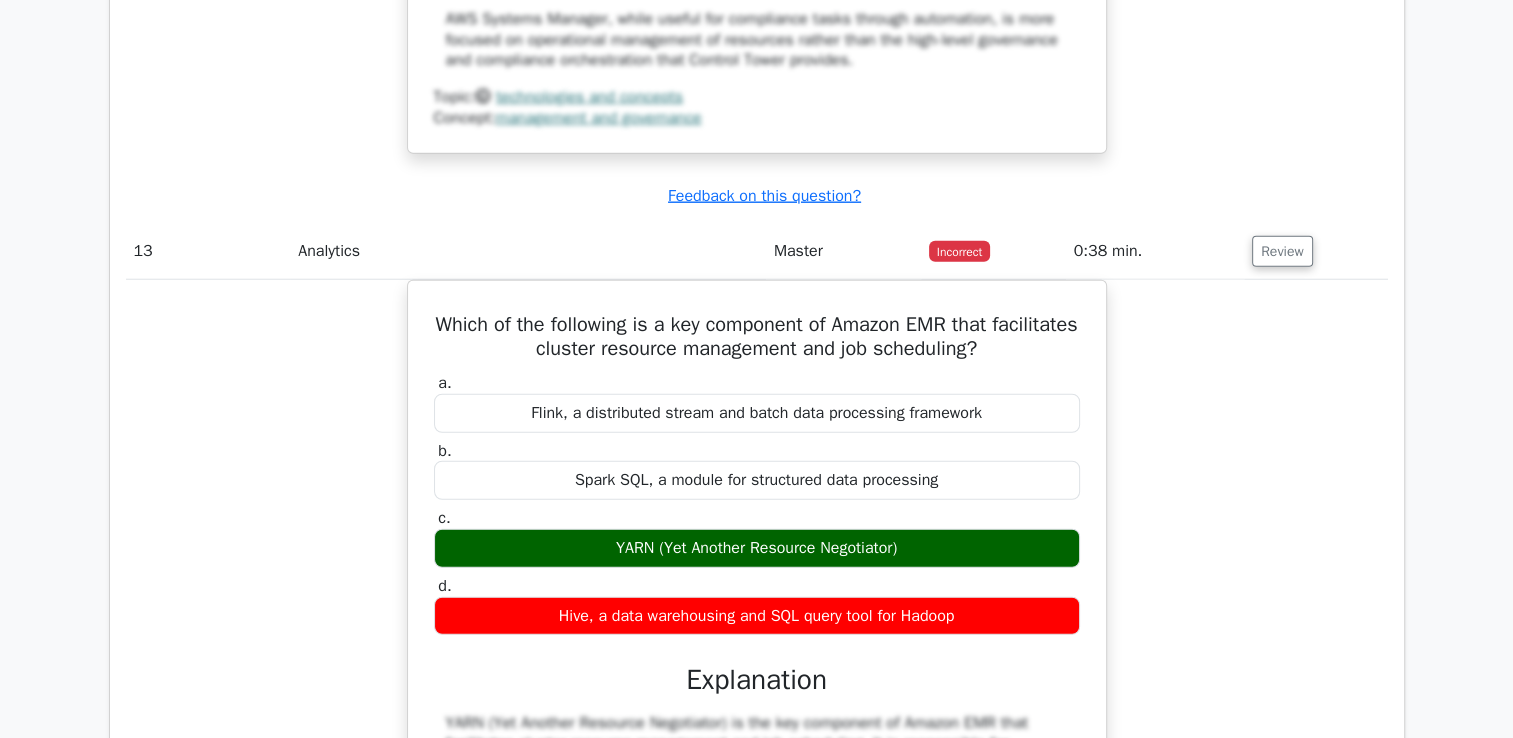 click on ".st0{fill:#252F3E;} .st1{fill-rule:evenodd;clip-rule:evenodd;fill:#FF9900;}
Go Premium
AWS Certified Cloud Practitioner Preparation Package (2025)
2273 Superior-grade  AWS Certified Cloud Practitioner practice questions.
Accelerated Mastery: Deep dive into critical topics to fast-track your mastery.
Unlock Effortless CCP preparation: 5 full exams.
100% Satisfaction Guaranteed: Full refund with no questions if unsatisfied." at bounding box center (756, -5237) 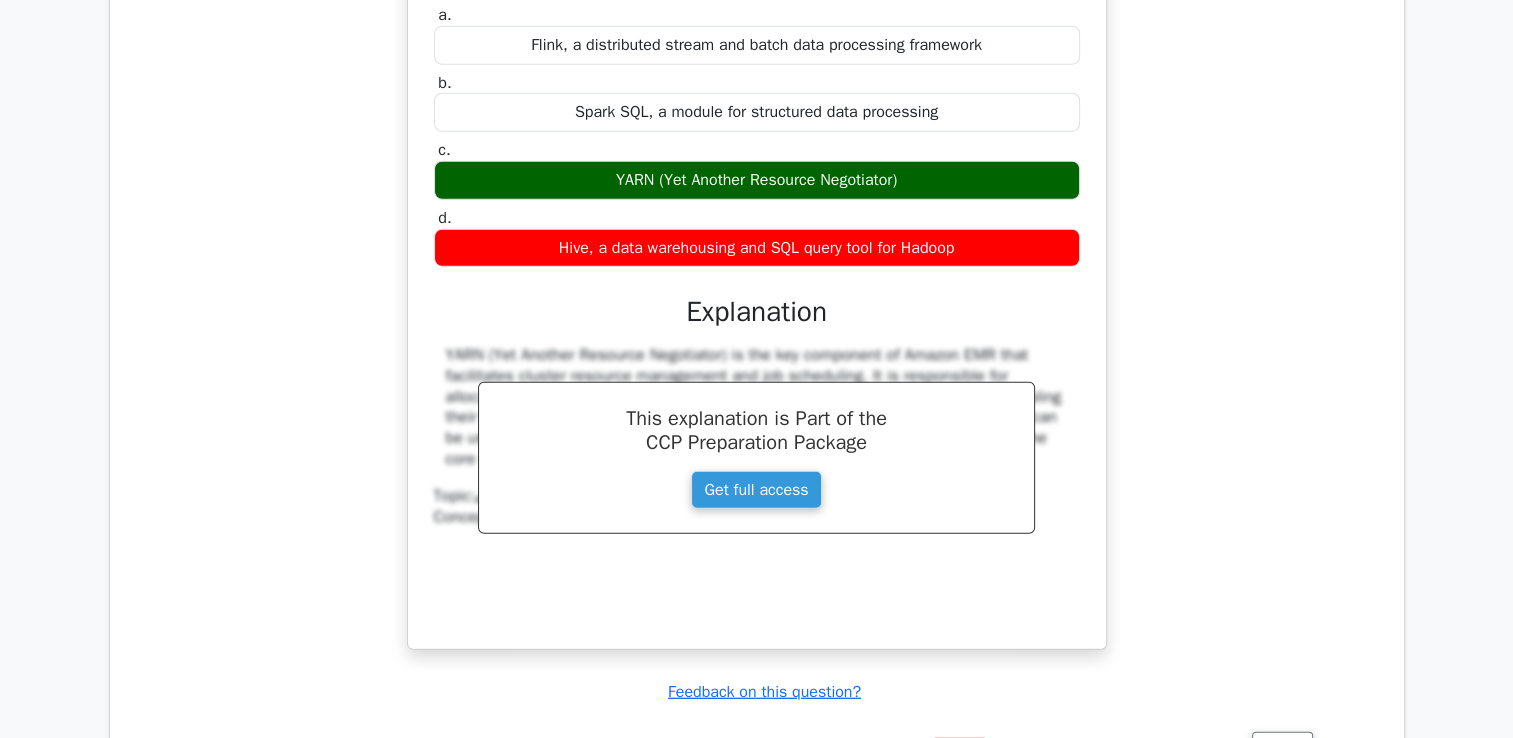 scroll, scrollTop: 13080, scrollLeft: 0, axis: vertical 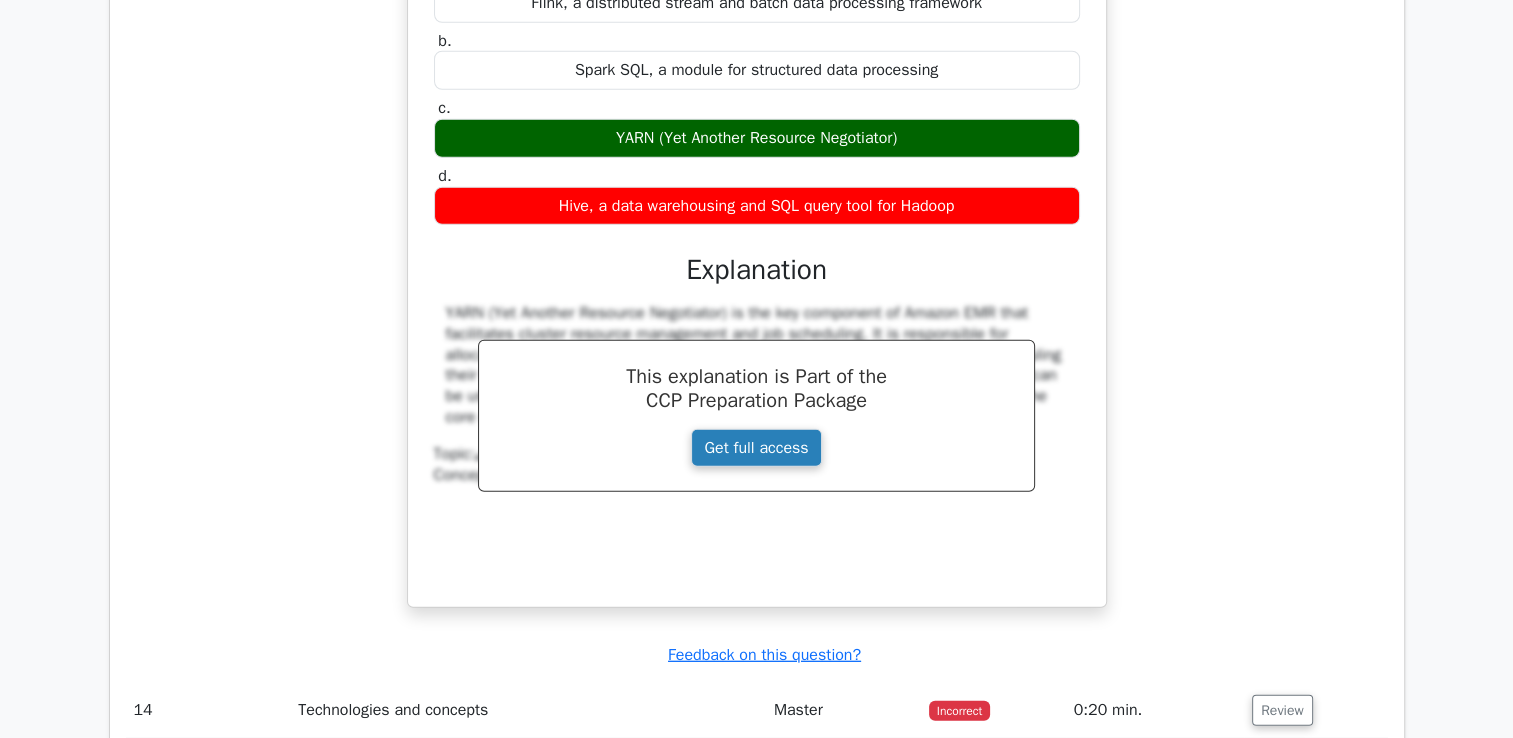 click on "Get full access" at bounding box center (756, 448) 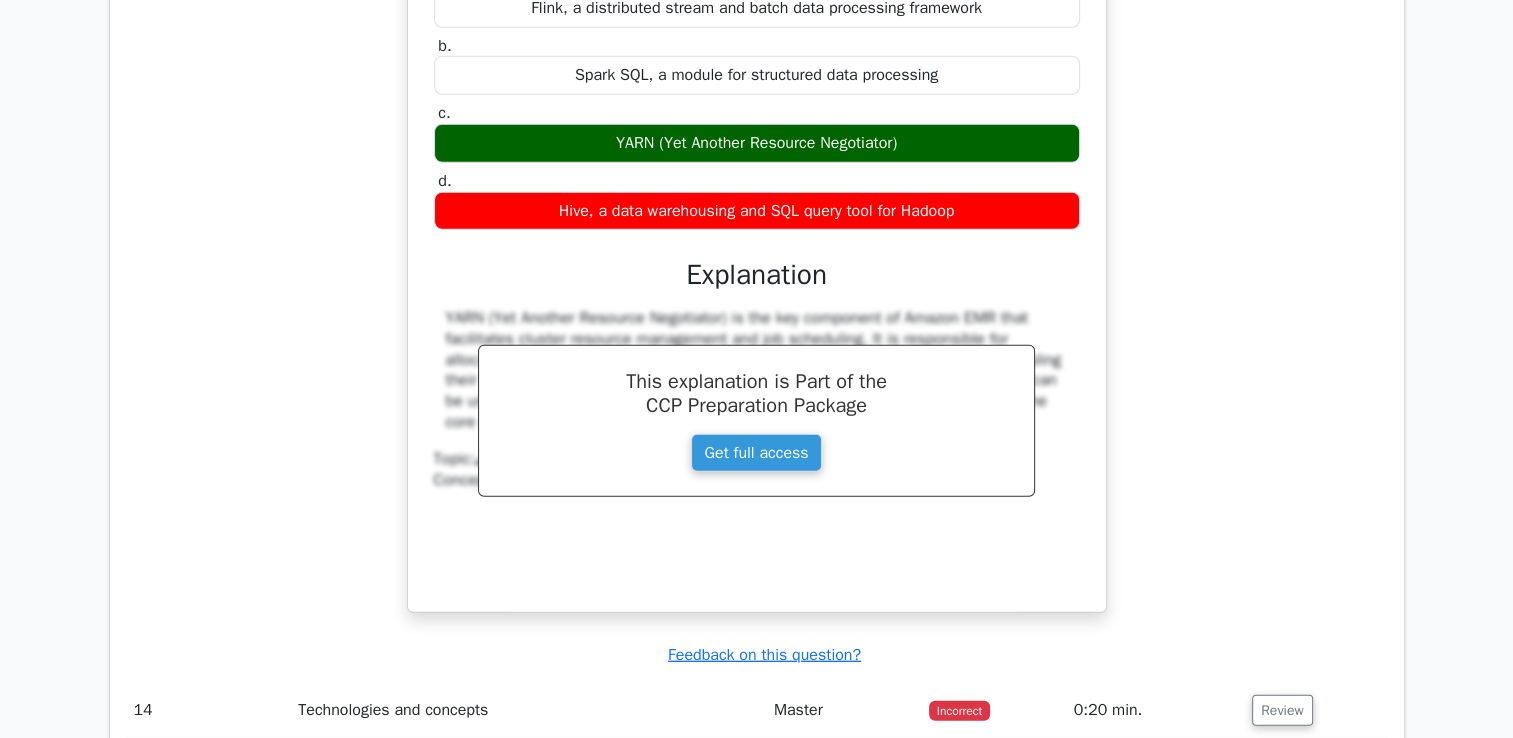 click on "Which of the following is a key component of Amazon EMR that facilitates cluster resource management and job scheduling?
a.
Flink, a distributed stream and batch data processing framework
b.
c. d." at bounding box center [757, 256] 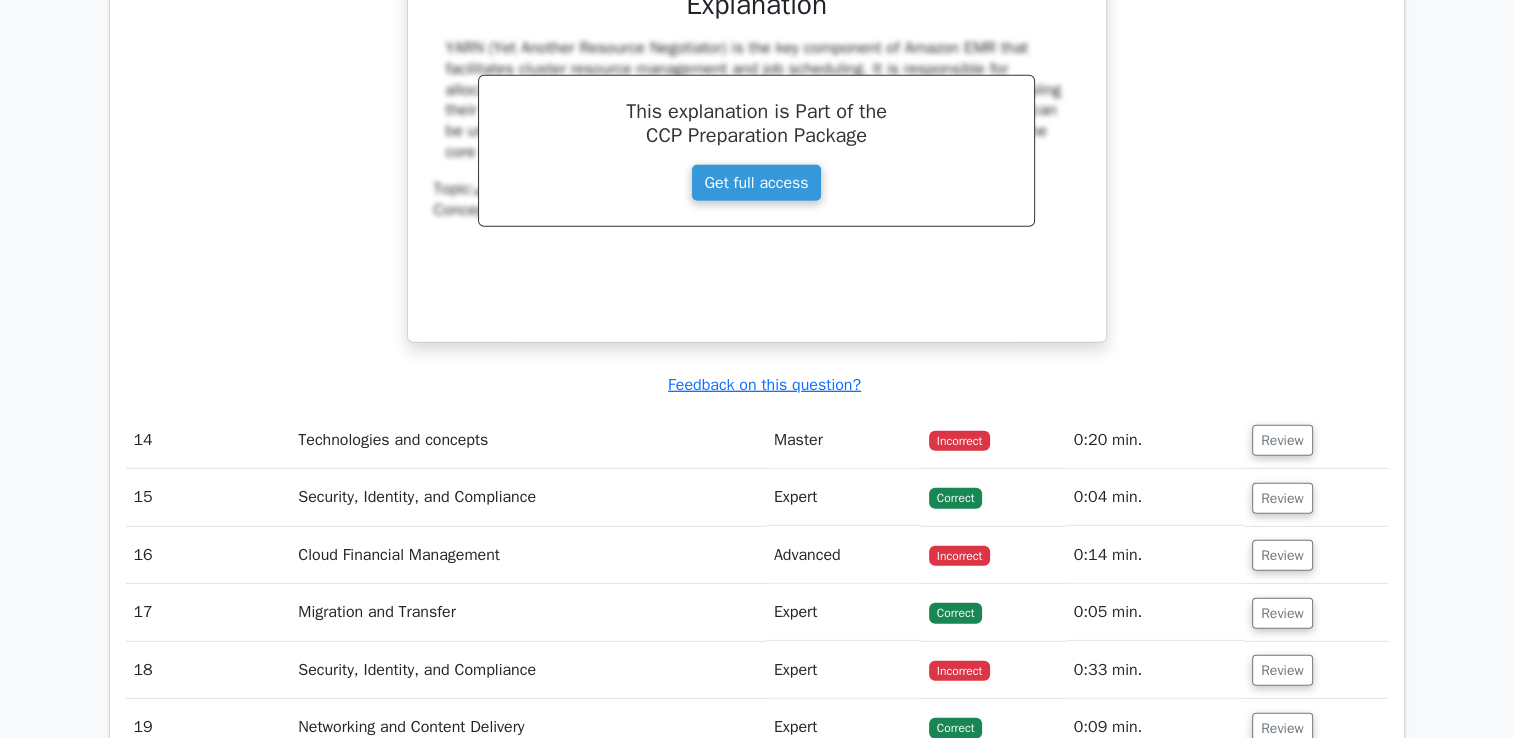 scroll, scrollTop: 13520, scrollLeft: 0, axis: vertical 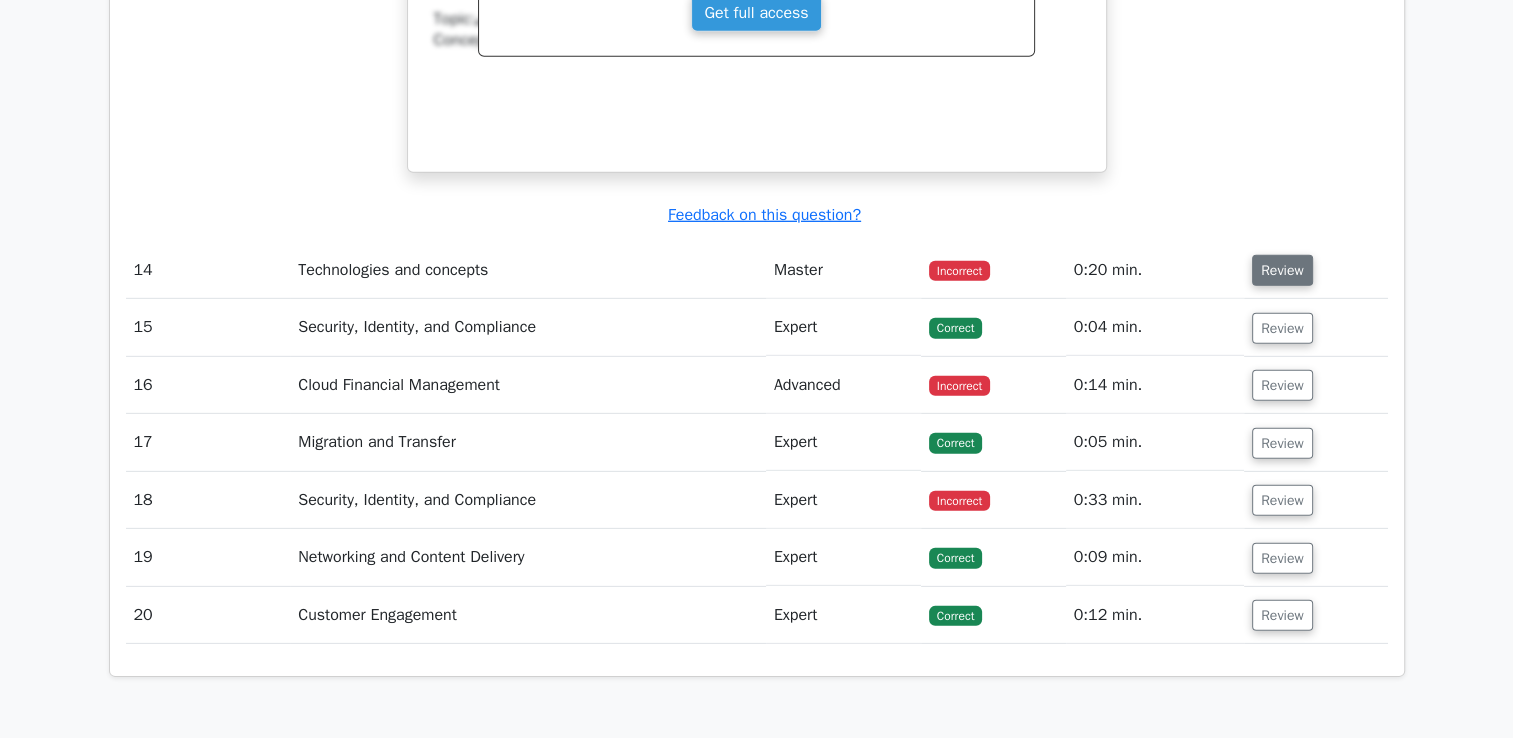 click on "Review" at bounding box center (1282, 270) 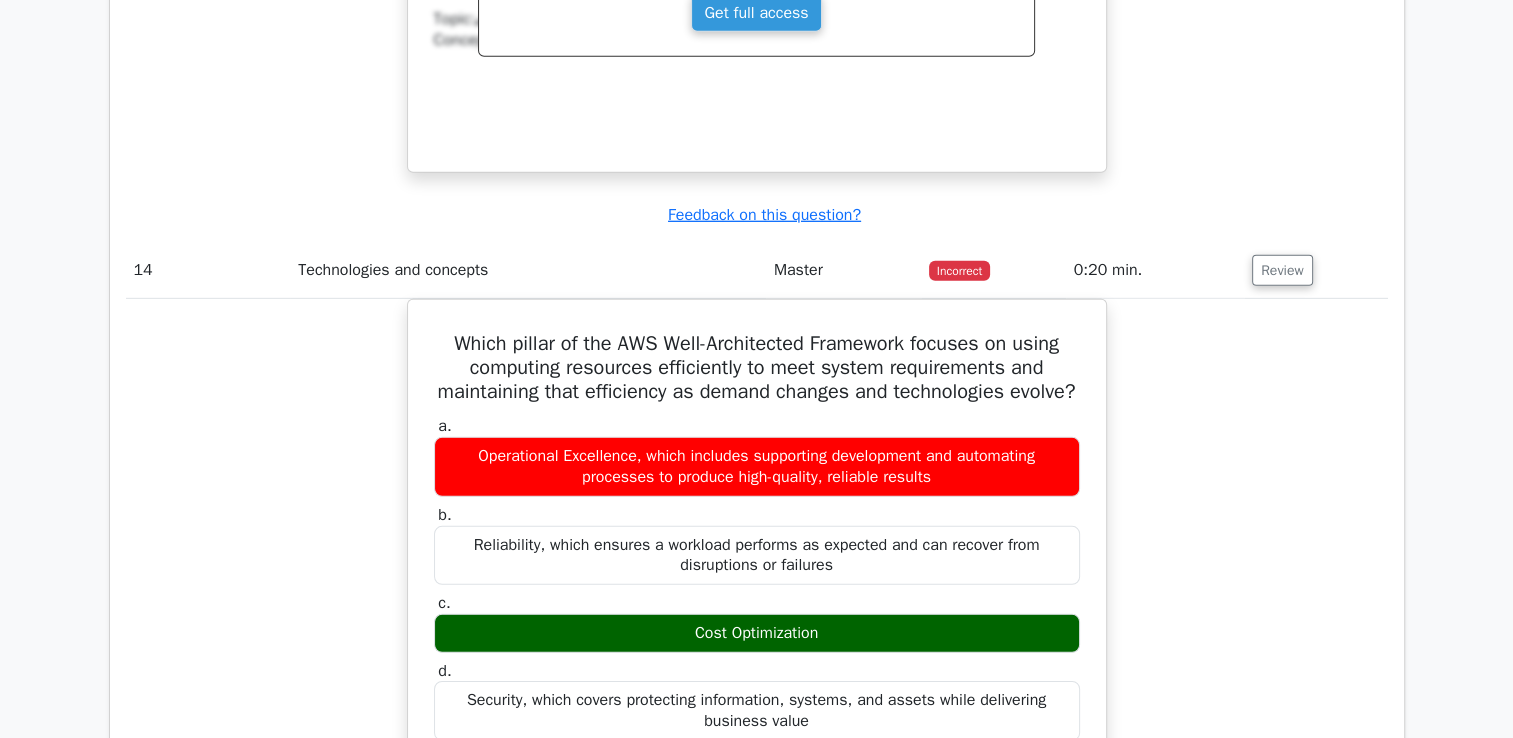 type 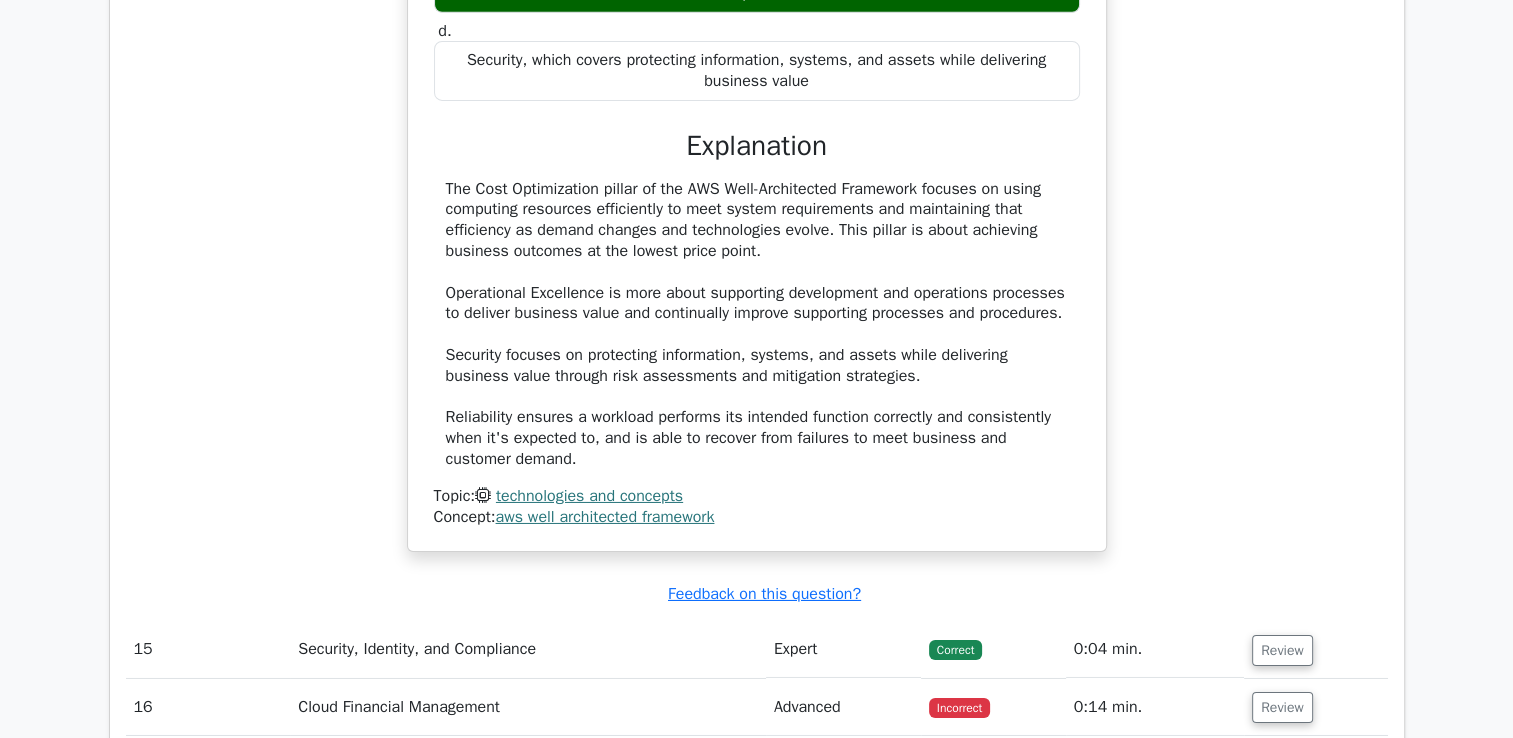 scroll, scrollTop: 14280, scrollLeft: 0, axis: vertical 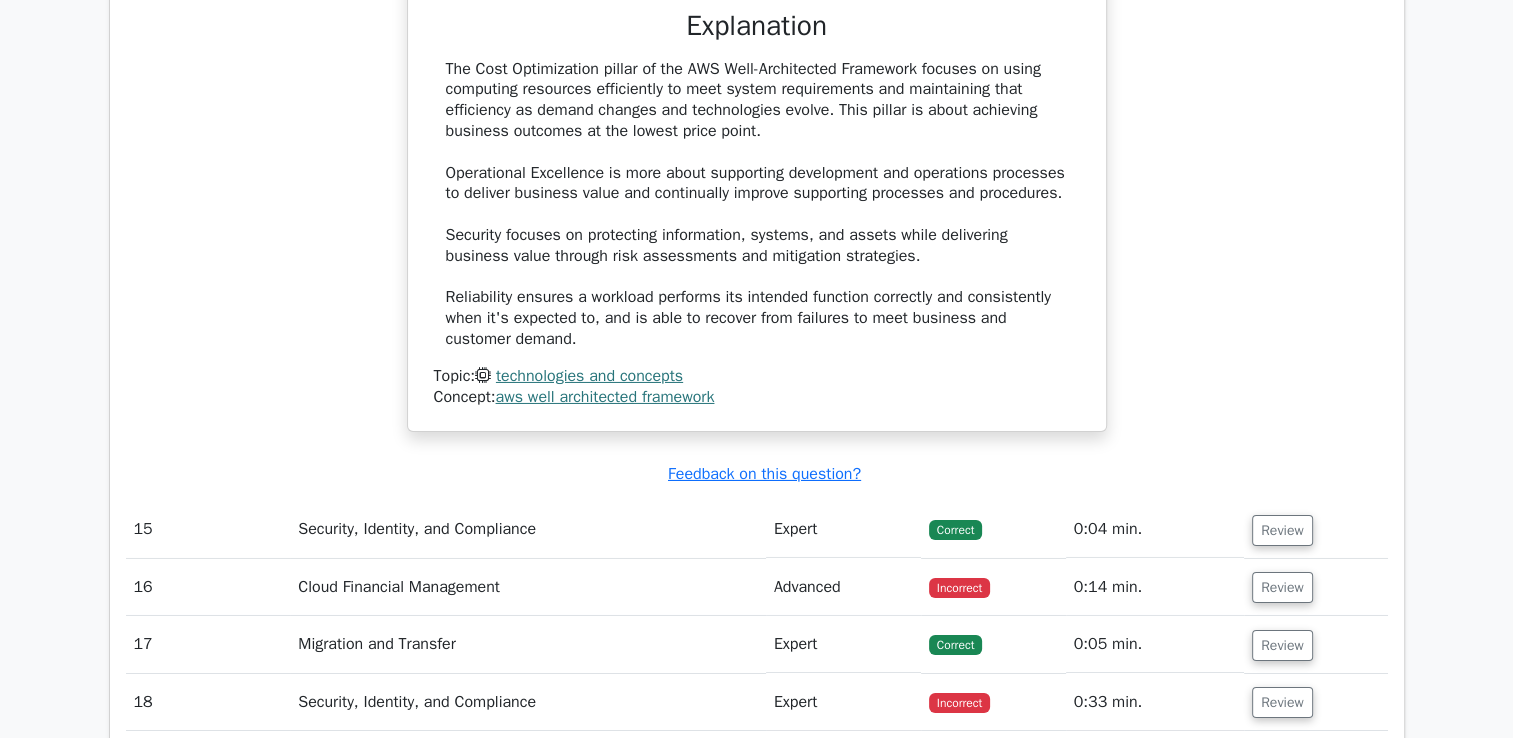 click on "Review" at bounding box center (1282, 530) 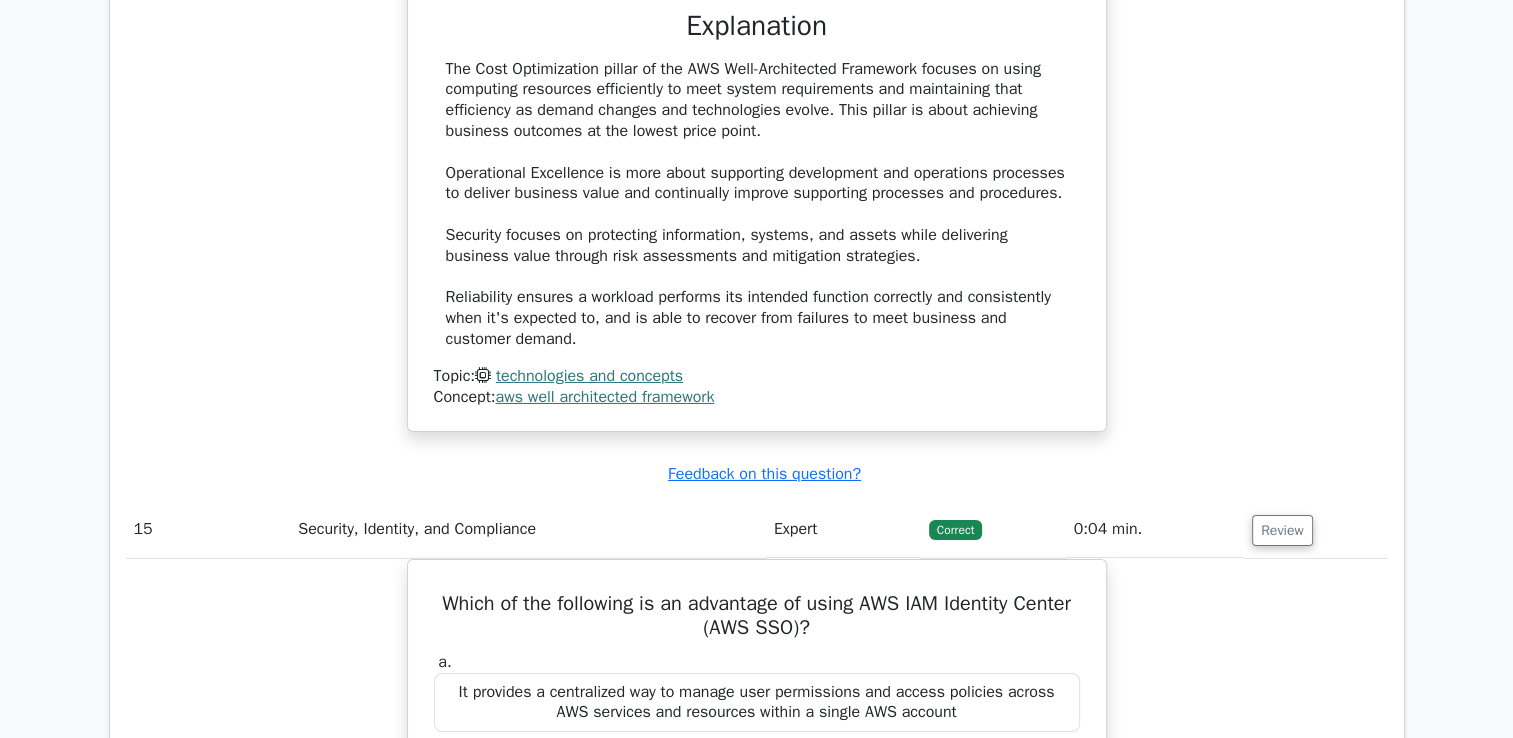type 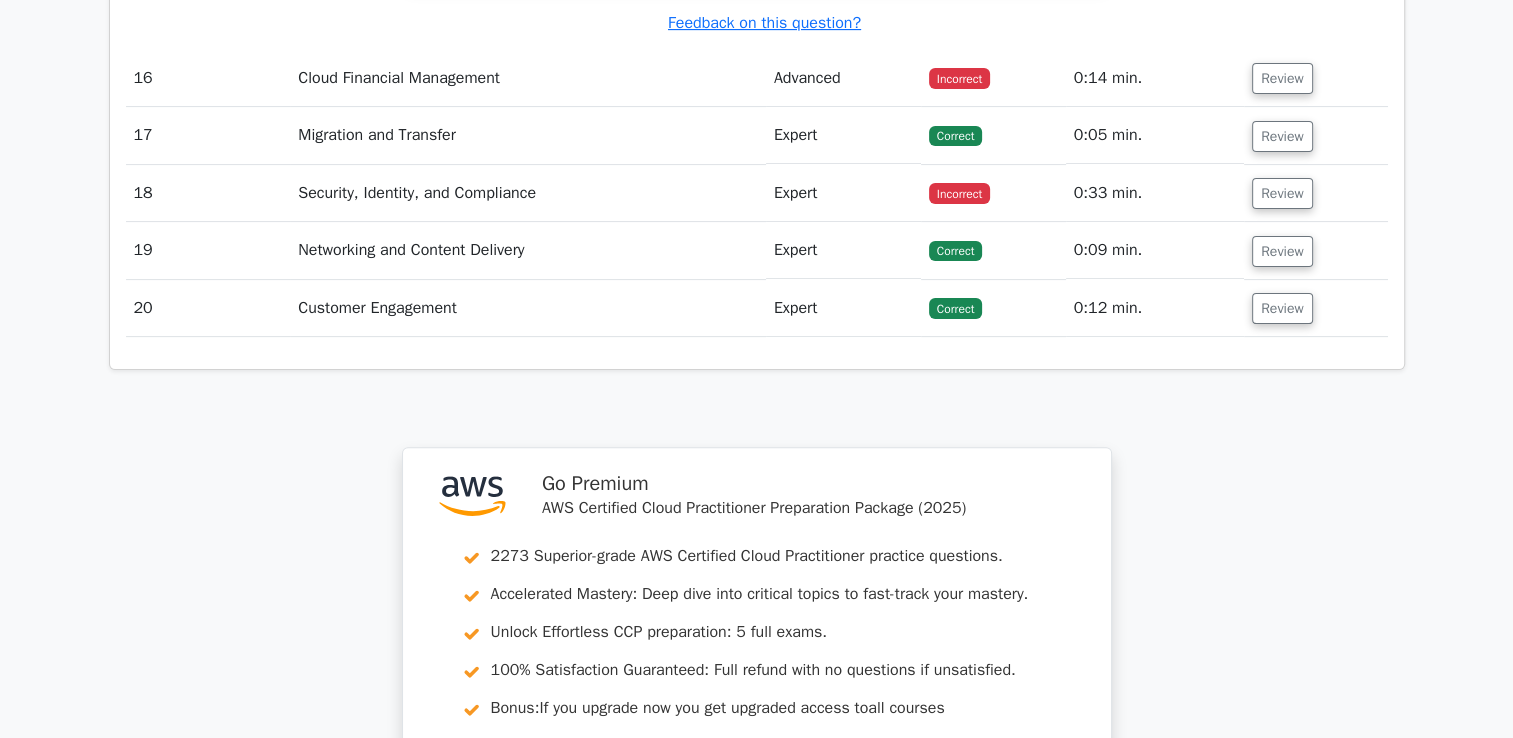 scroll, scrollTop: 15680, scrollLeft: 0, axis: vertical 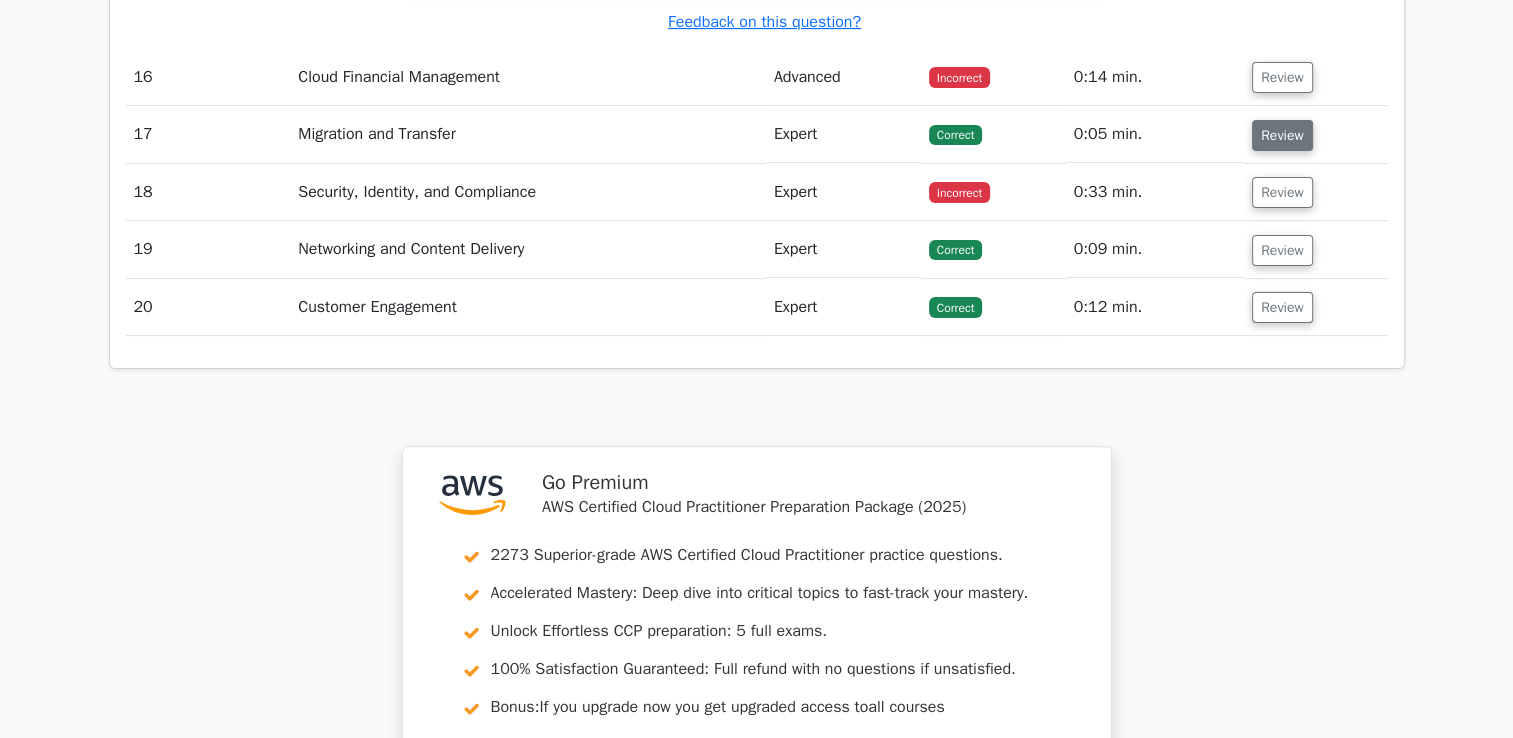 click on "Review" at bounding box center (1282, 135) 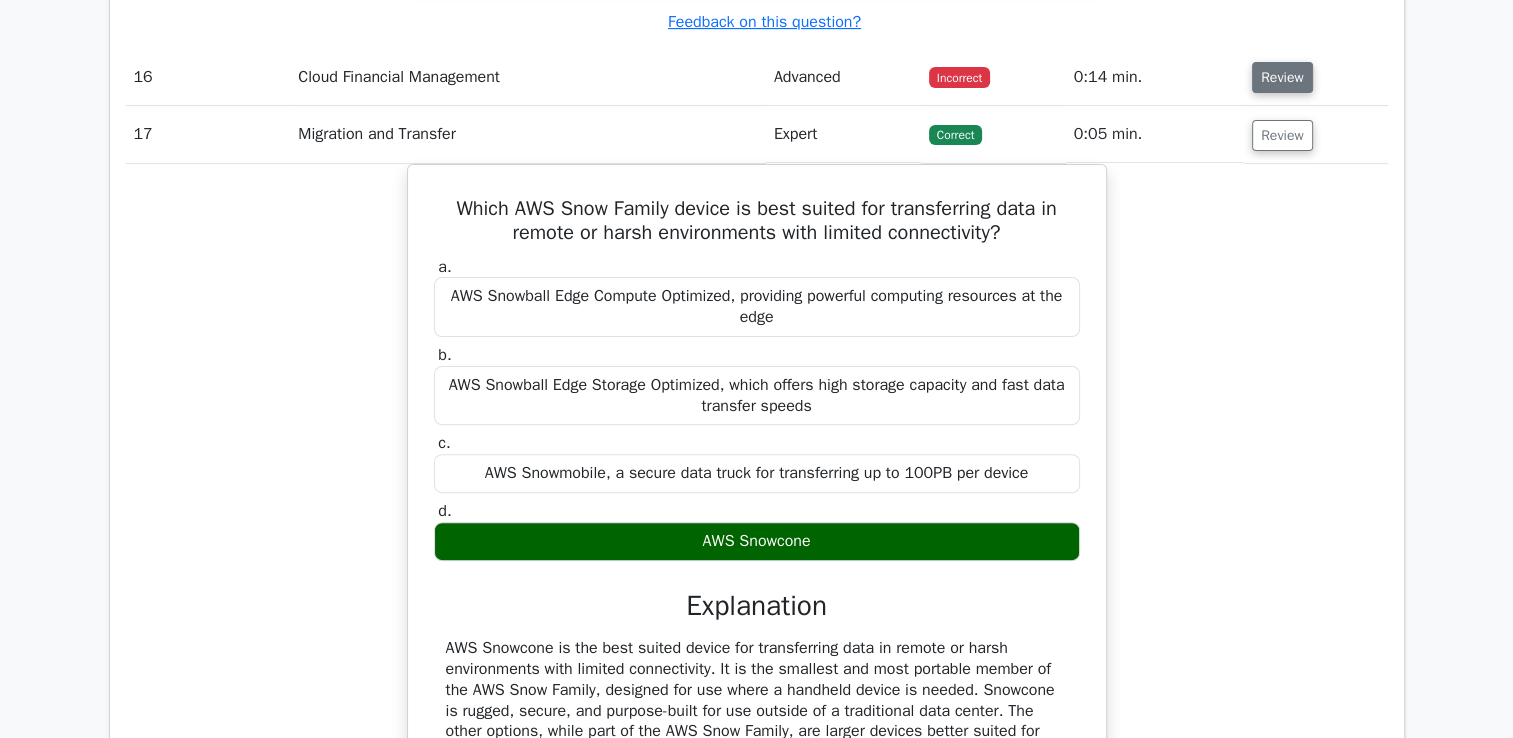 click on "Review" at bounding box center [1282, 77] 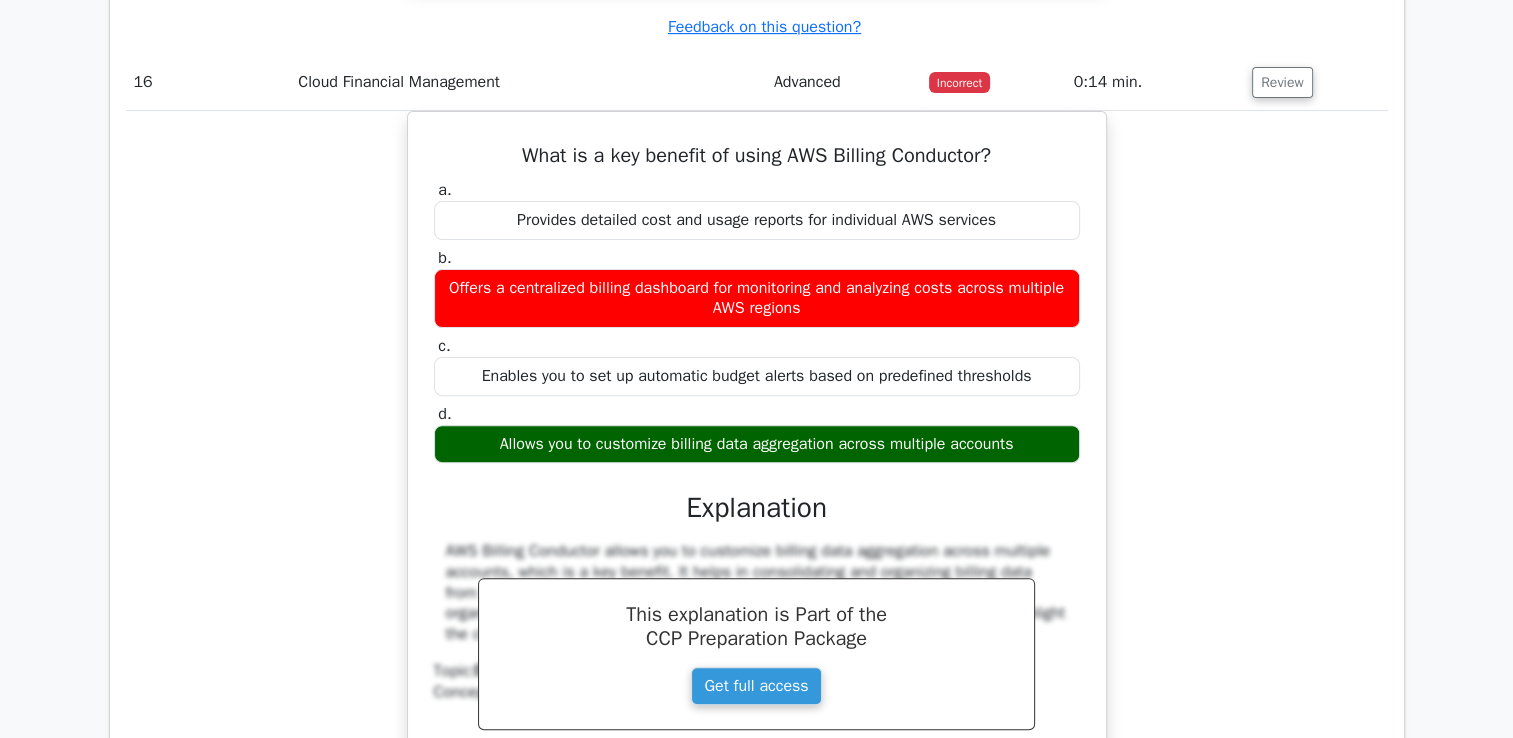 type 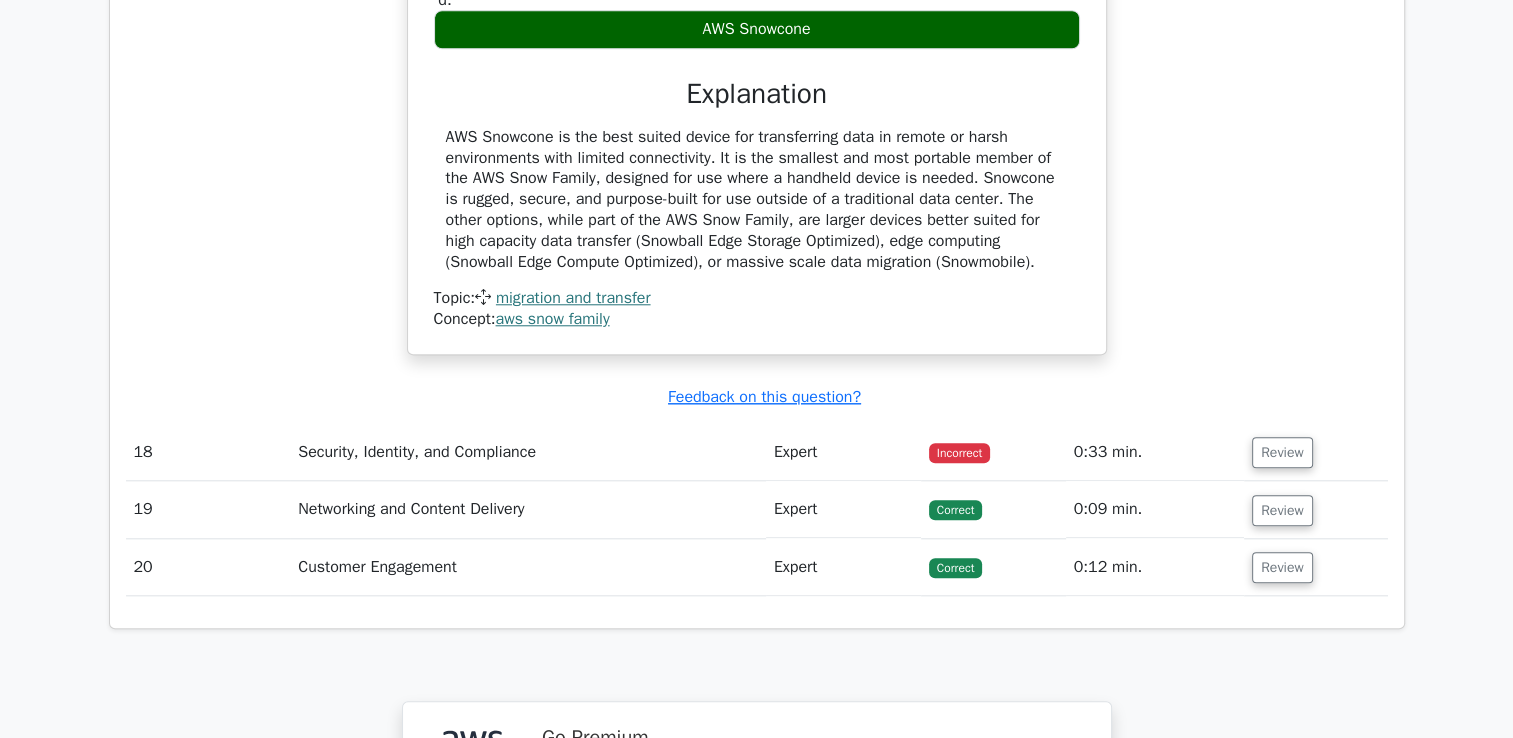 scroll, scrollTop: 17080, scrollLeft: 0, axis: vertical 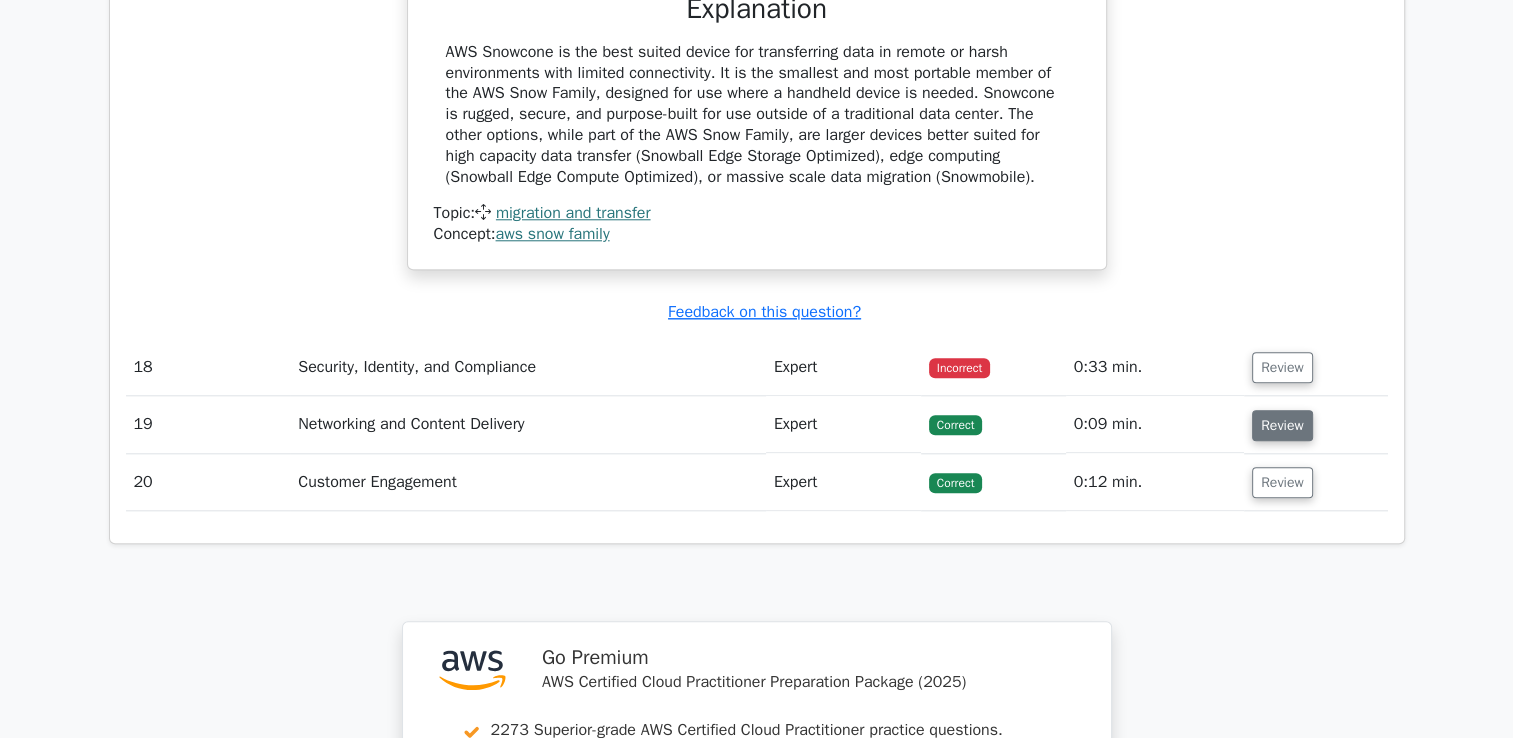 click on "Review" at bounding box center [1282, 425] 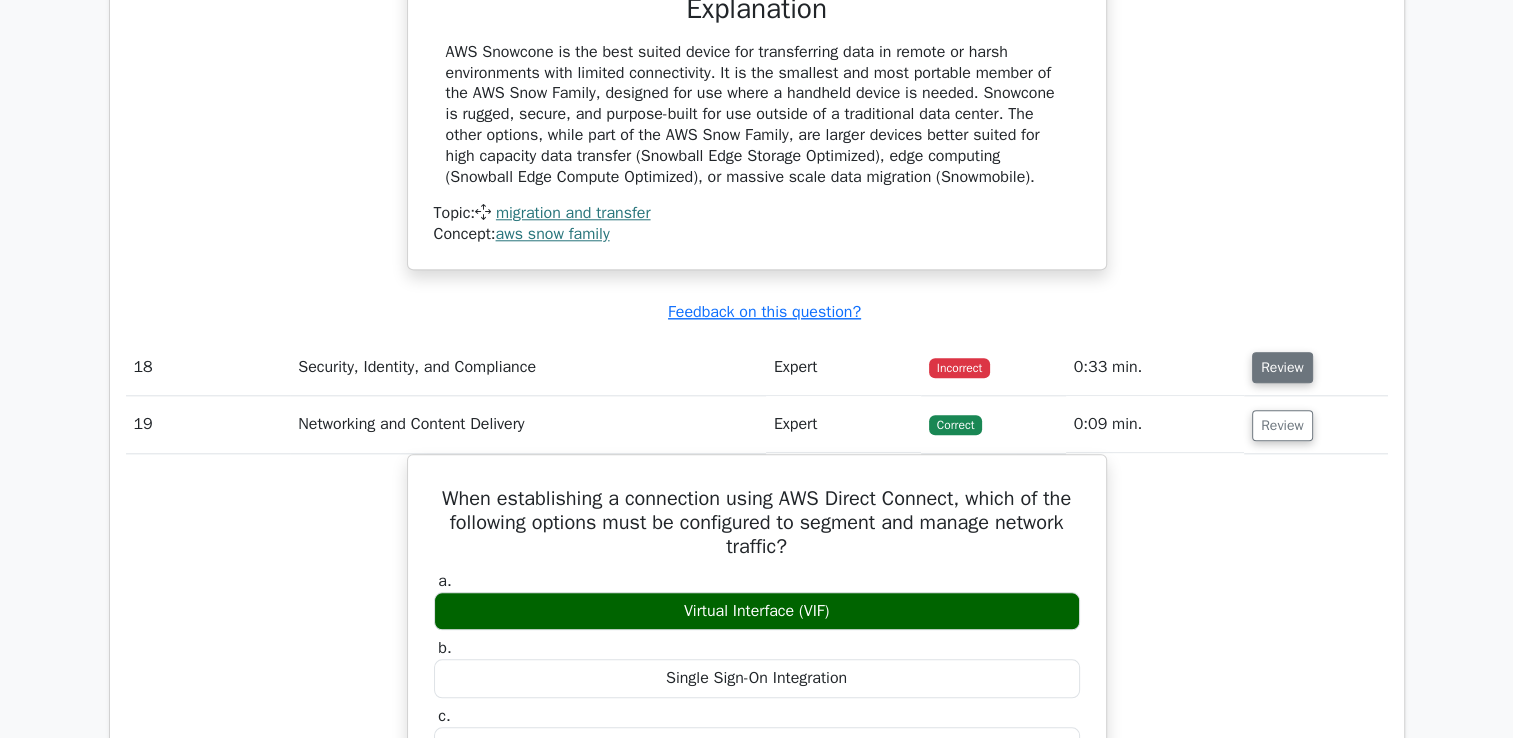 click on "Review" at bounding box center [1282, 367] 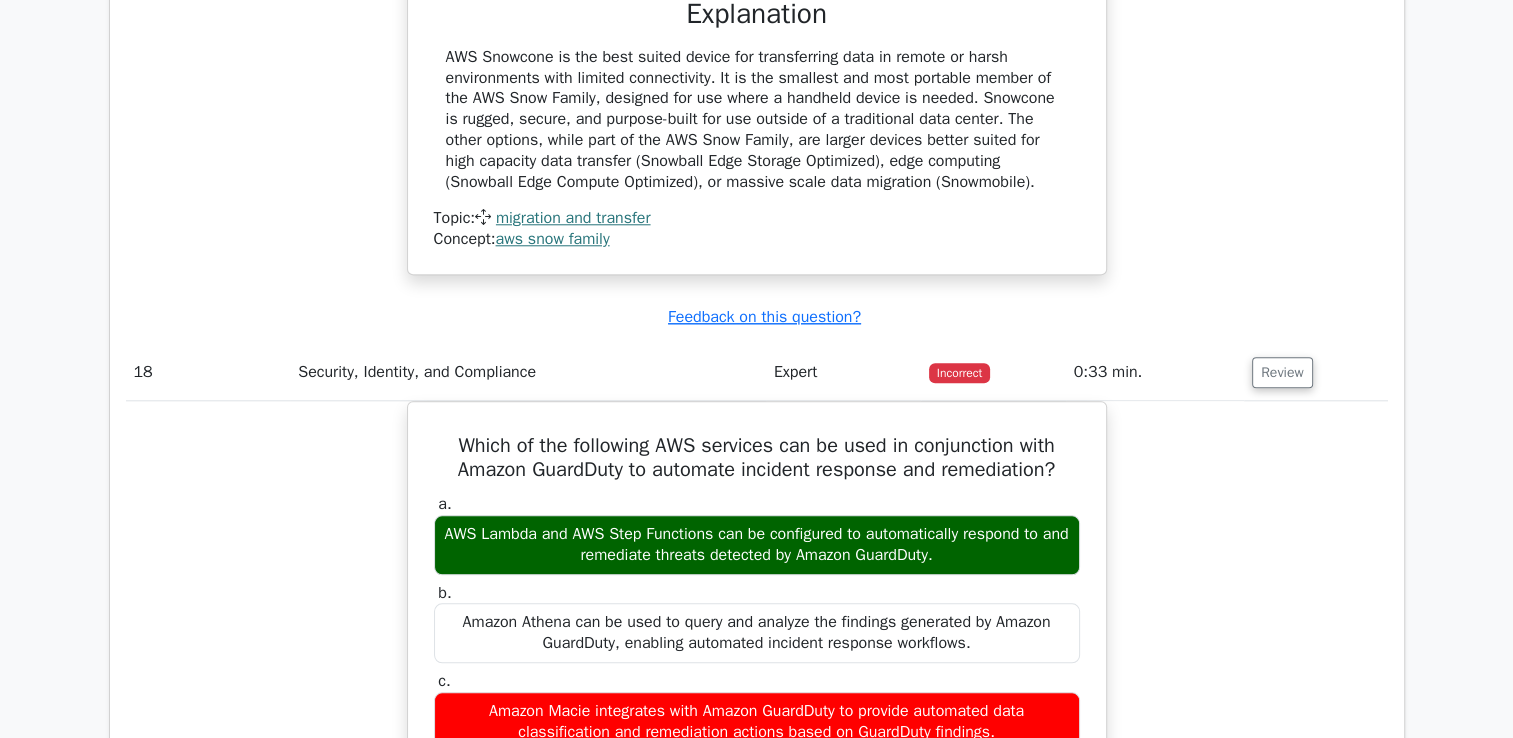 click on ".st0{fill:#252F3E;} .st1{fill-rule:evenodd;clip-rule:evenodd;fill:#FF9900;}
Go Premium
AWS Certified Cloud Practitioner Preparation Package (2025)
2273 Superior-grade  AWS Certified Cloud Practitioner practice questions.
Accelerated Mastery: Deep dive into critical topics to fast-track your mastery.
Unlock Effortless CCP preparation: 5 full exams.
100% Satisfaction Guaranteed: Full refund with no questions if unsatisfied." at bounding box center (756, -7008) 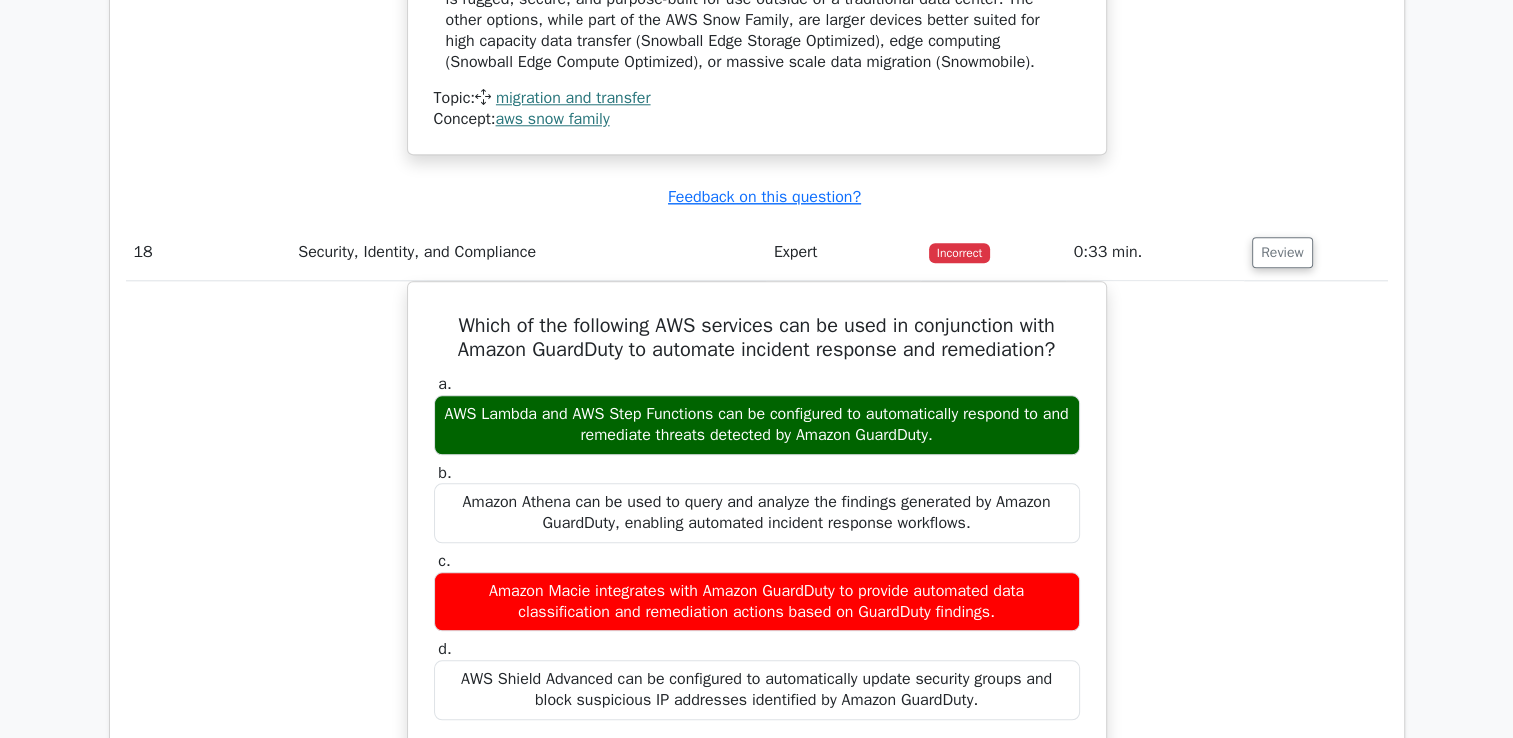 scroll, scrollTop: 17320, scrollLeft: 0, axis: vertical 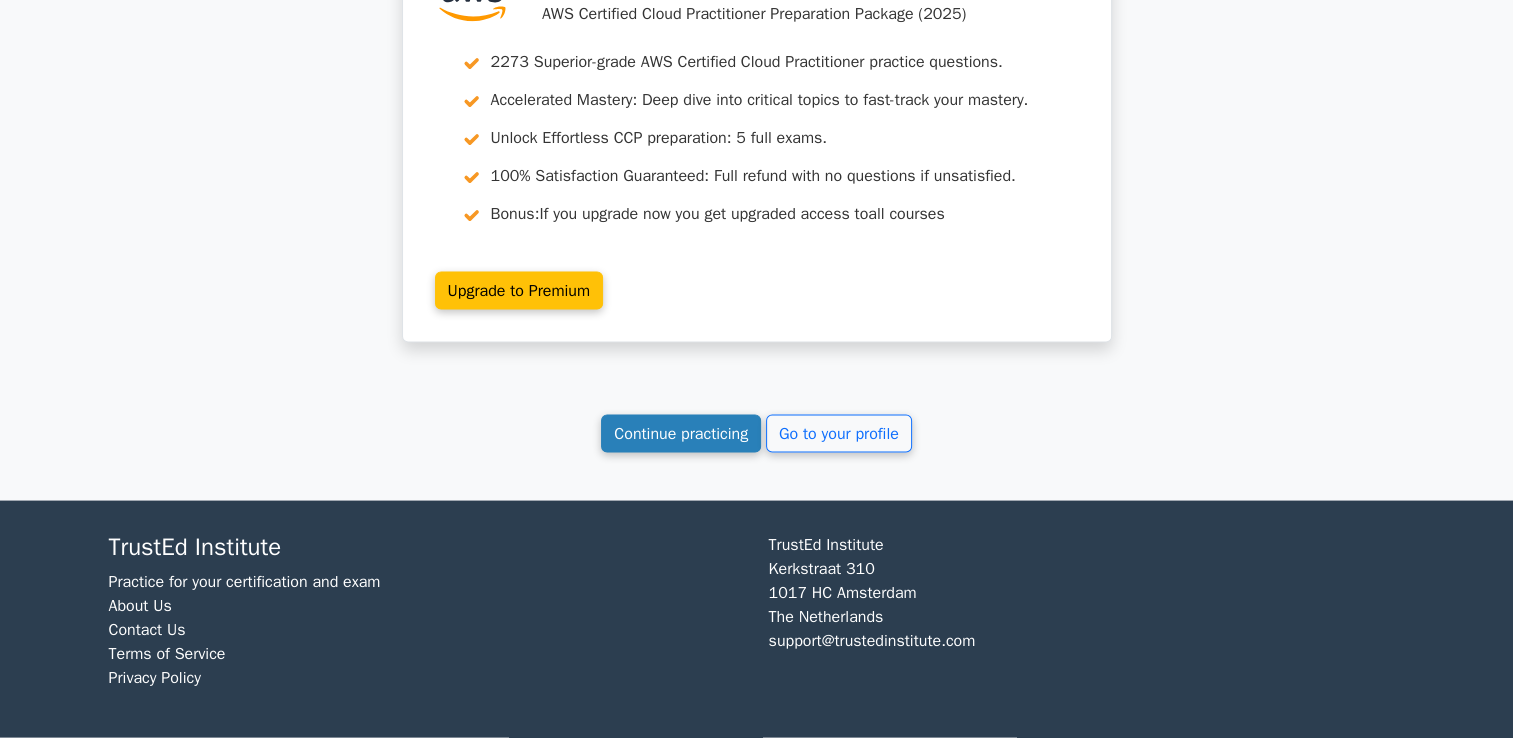 click on "Continue practicing" at bounding box center (681, 434) 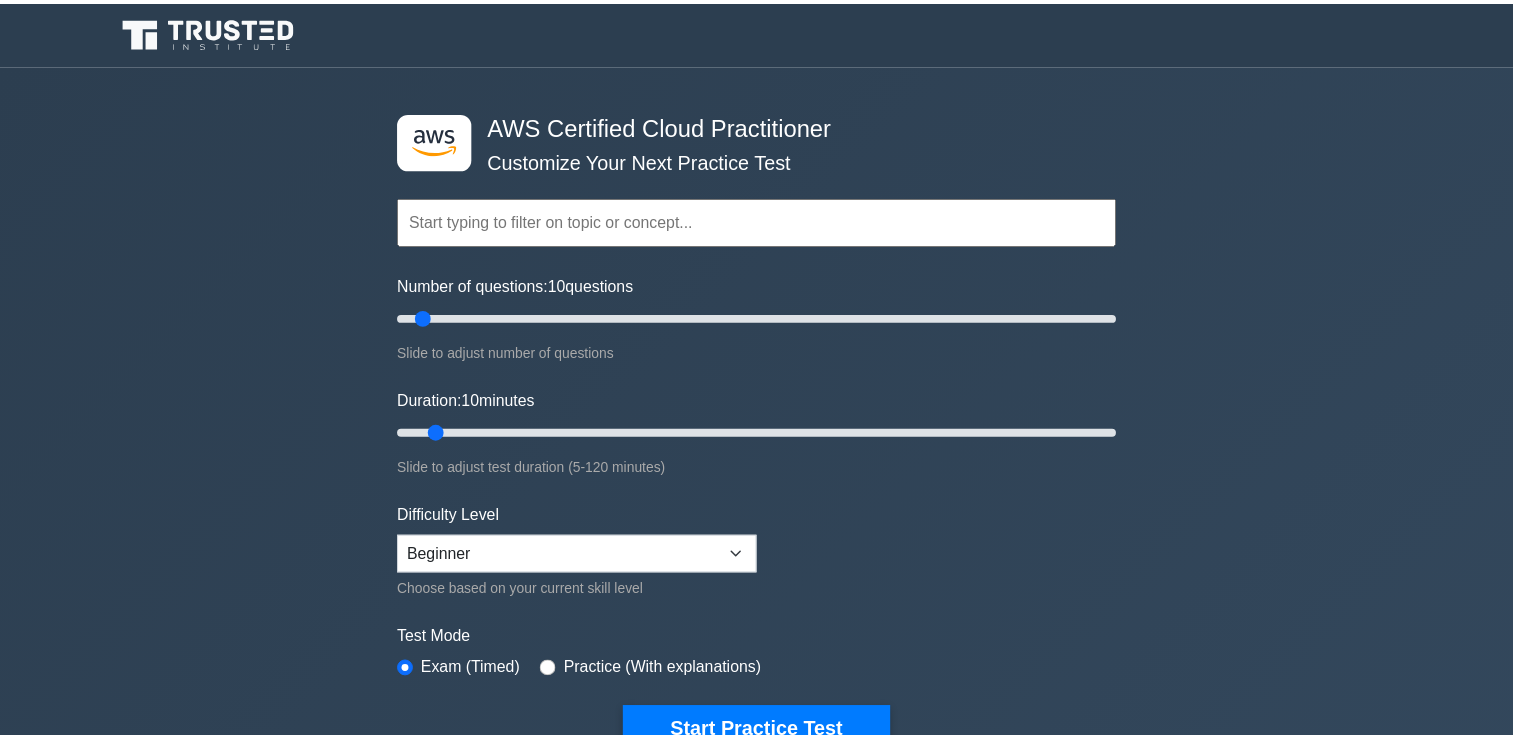 scroll, scrollTop: 0, scrollLeft: 0, axis: both 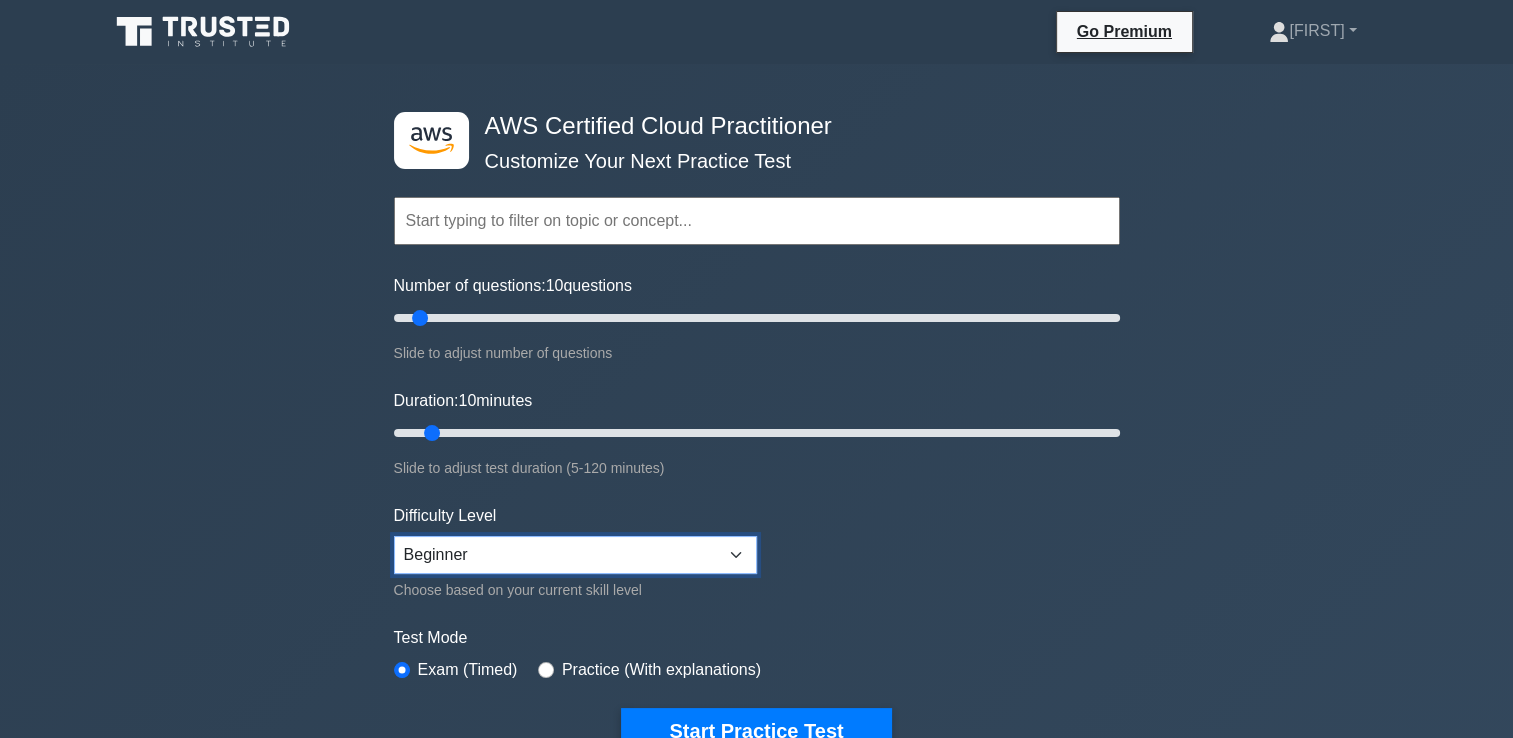 click on "Beginner
Intermediate
Expert" at bounding box center (575, 555) 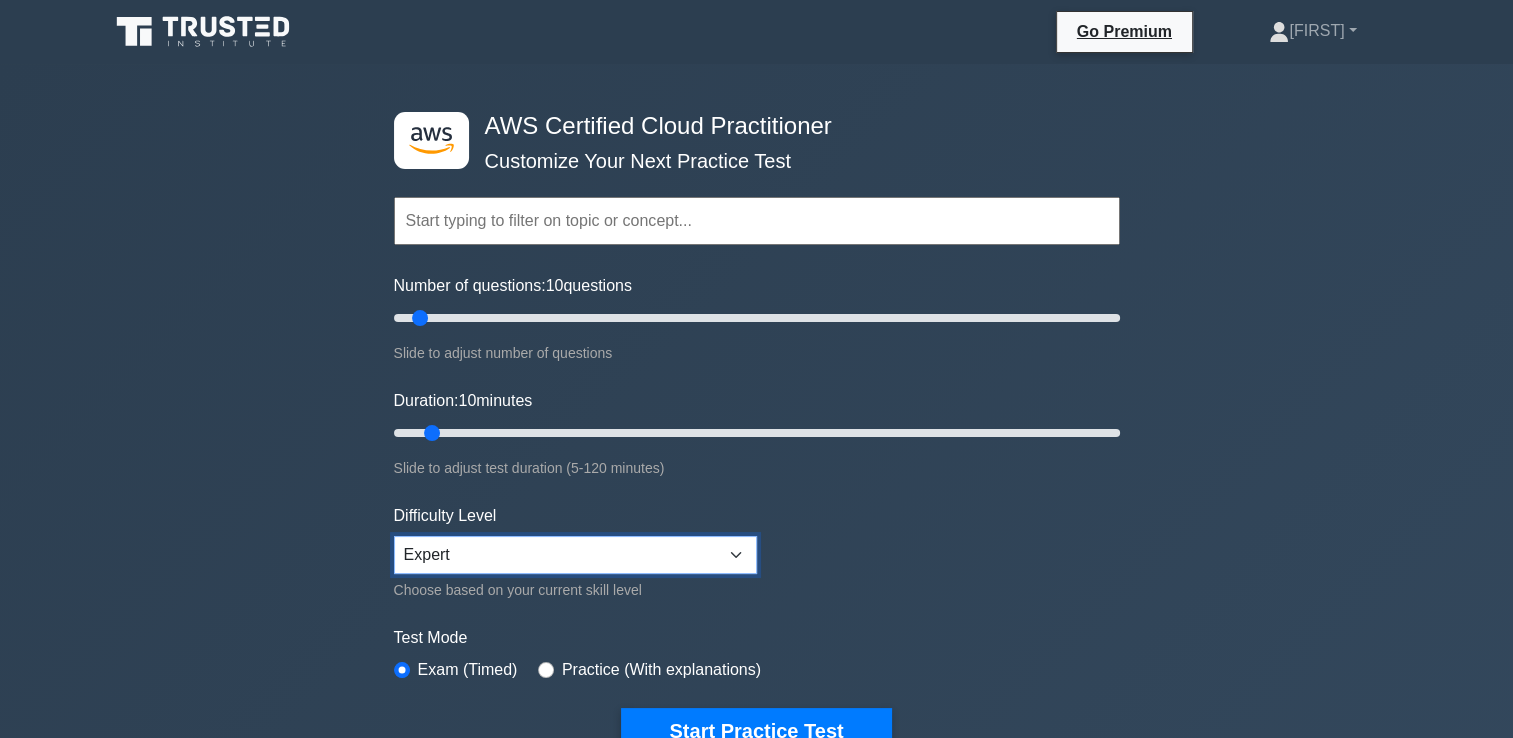 click on "Beginner
Intermediate
Expert" at bounding box center (575, 555) 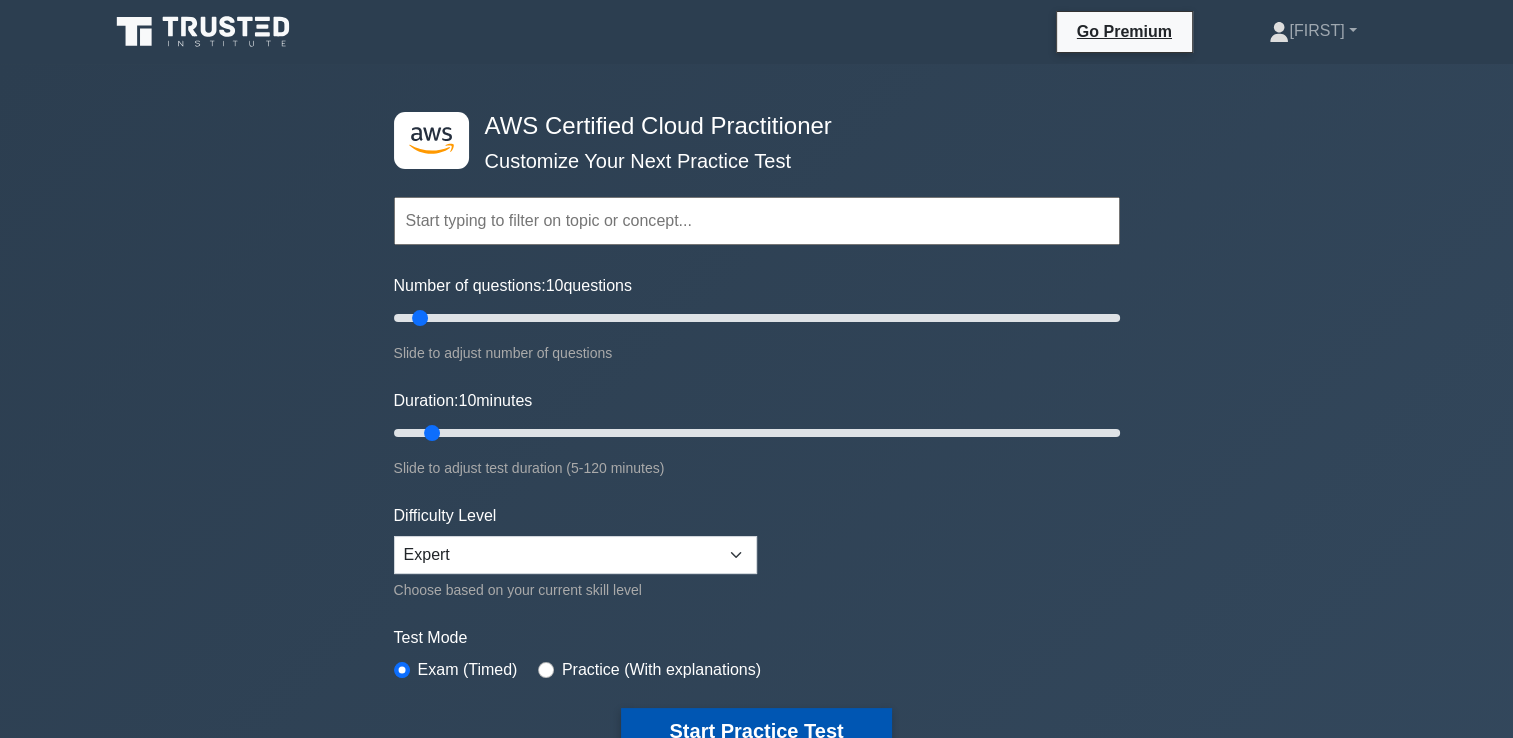 click on "Start Practice Test" at bounding box center (756, 731) 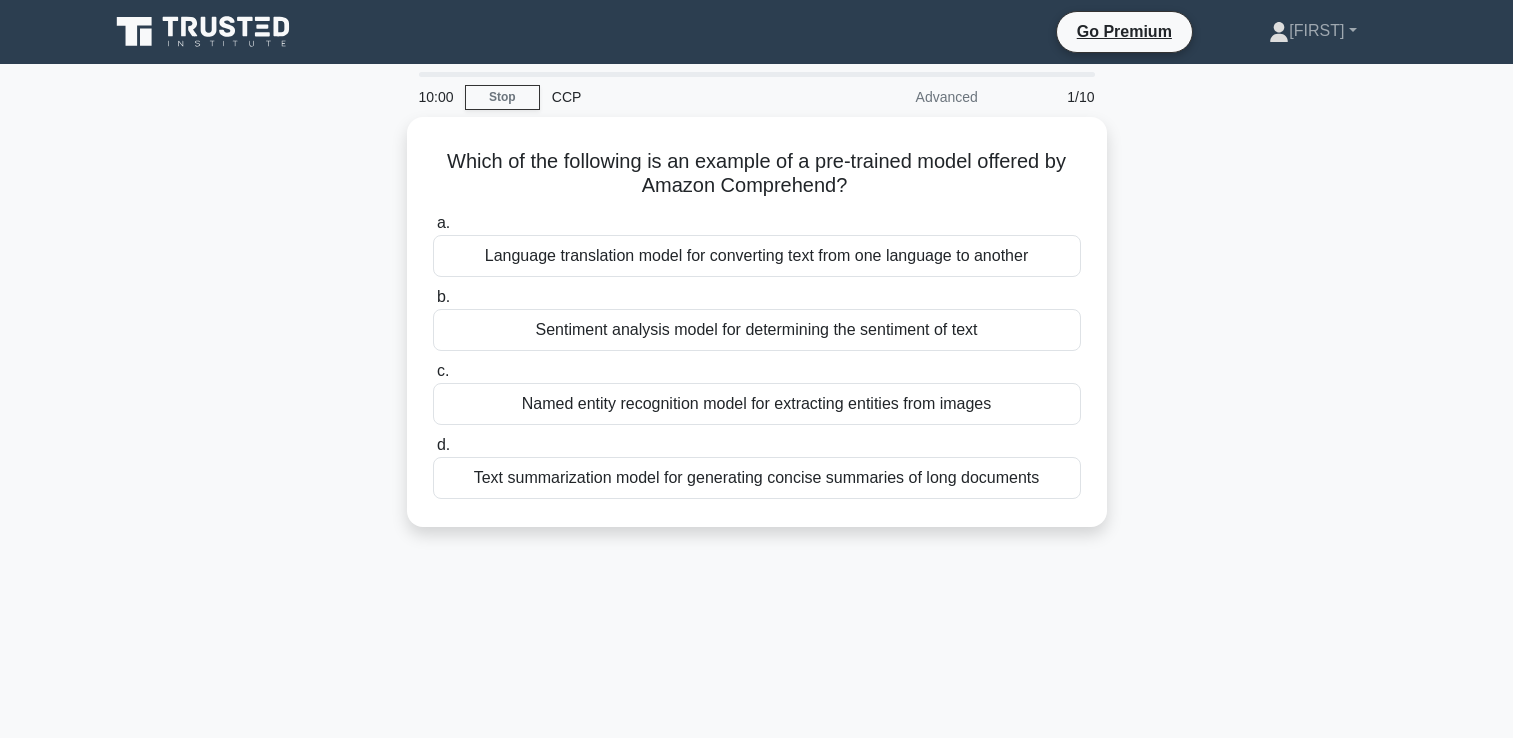 scroll, scrollTop: 0, scrollLeft: 0, axis: both 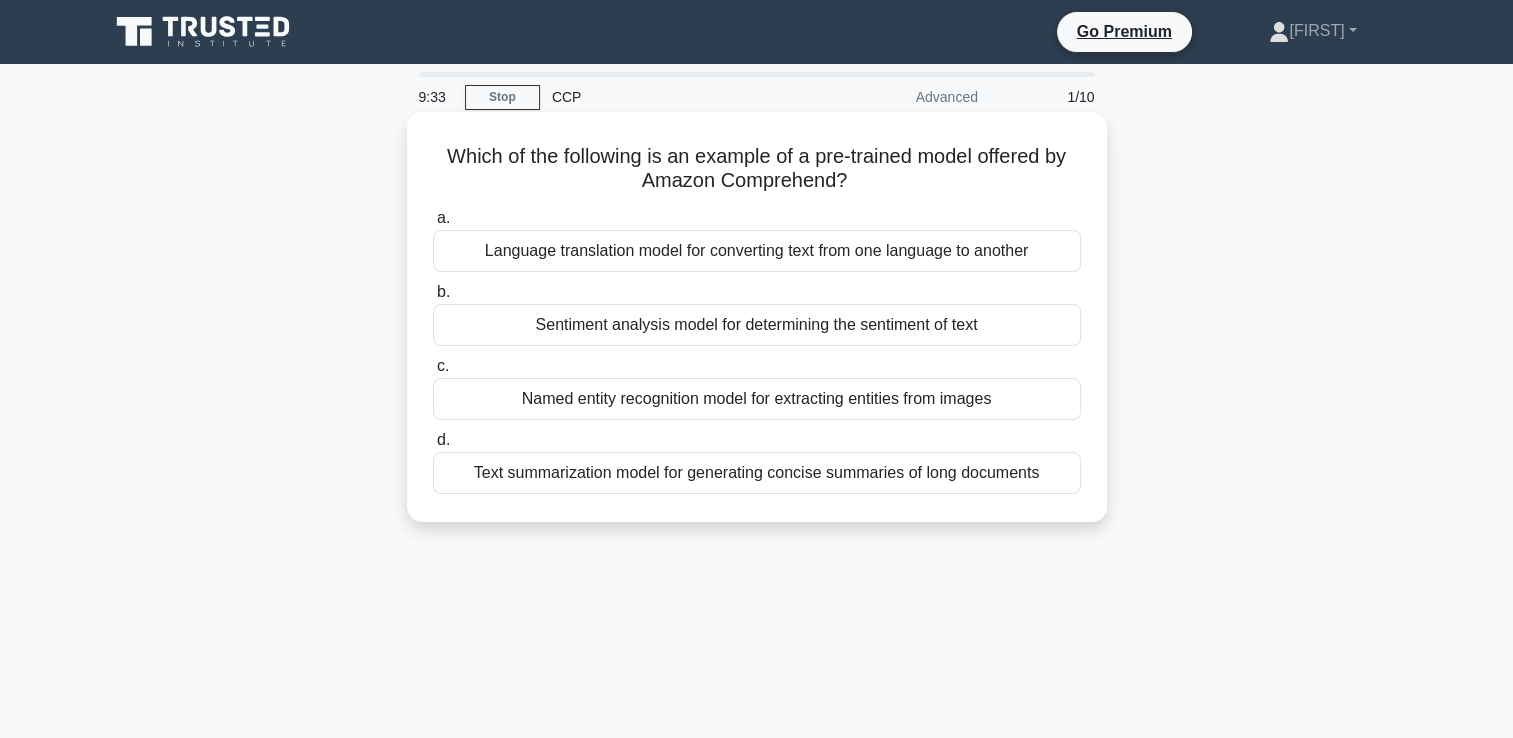 click on "Sentiment analysis model for determining the sentiment of text" at bounding box center (757, 325) 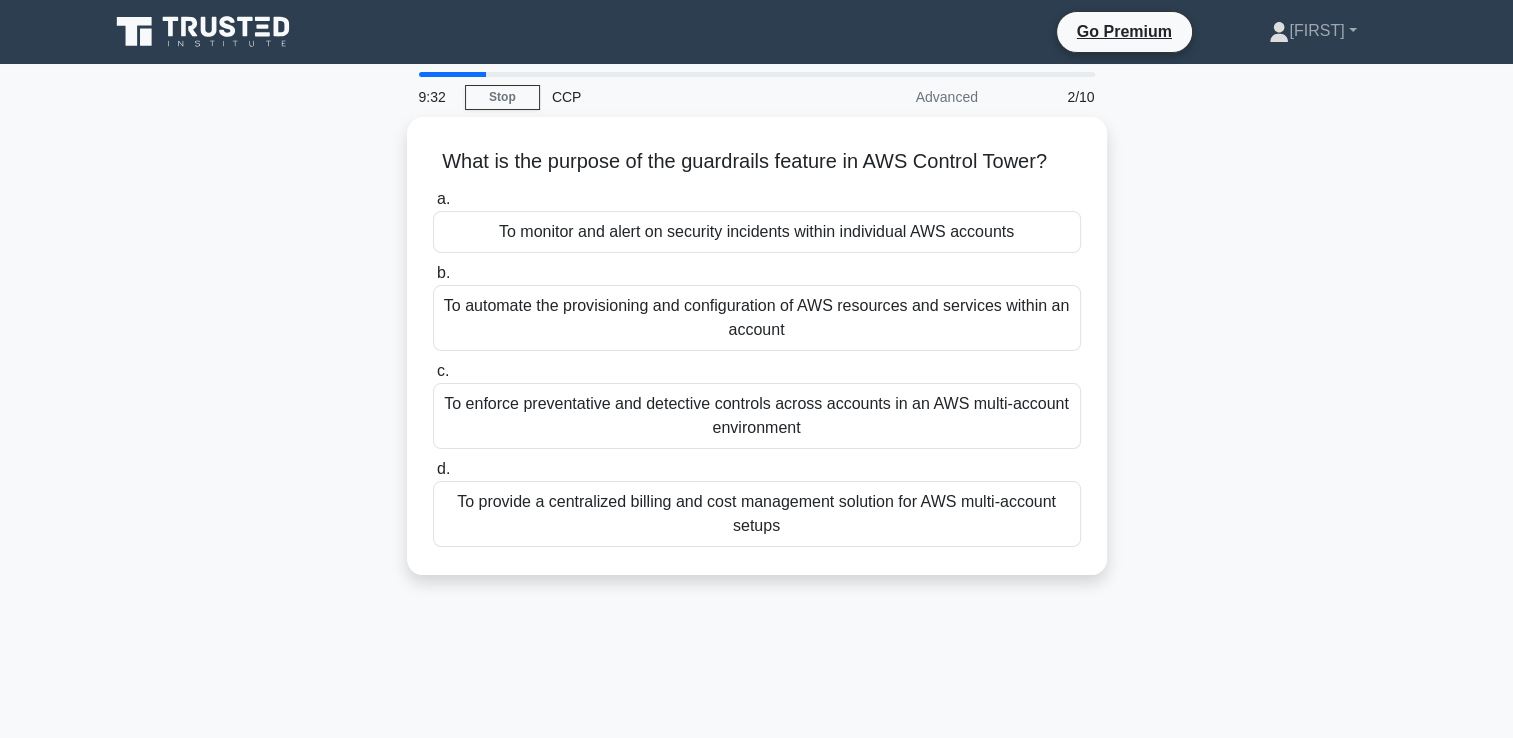 click on "To automate the provisioning and configuration of AWS resources and services within an account" at bounding box center [757, 318] 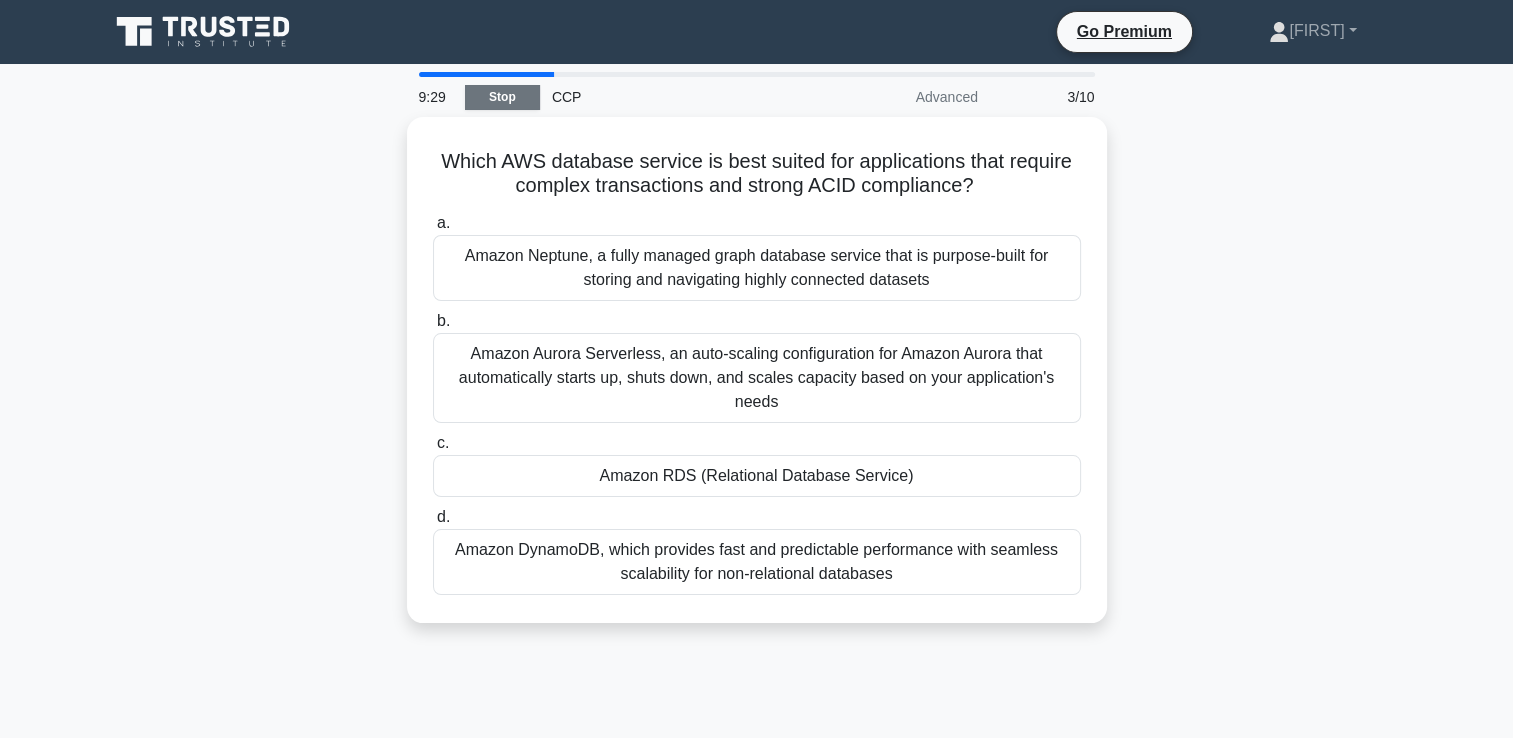 click on "Stop" at bounding box center [502, 97] 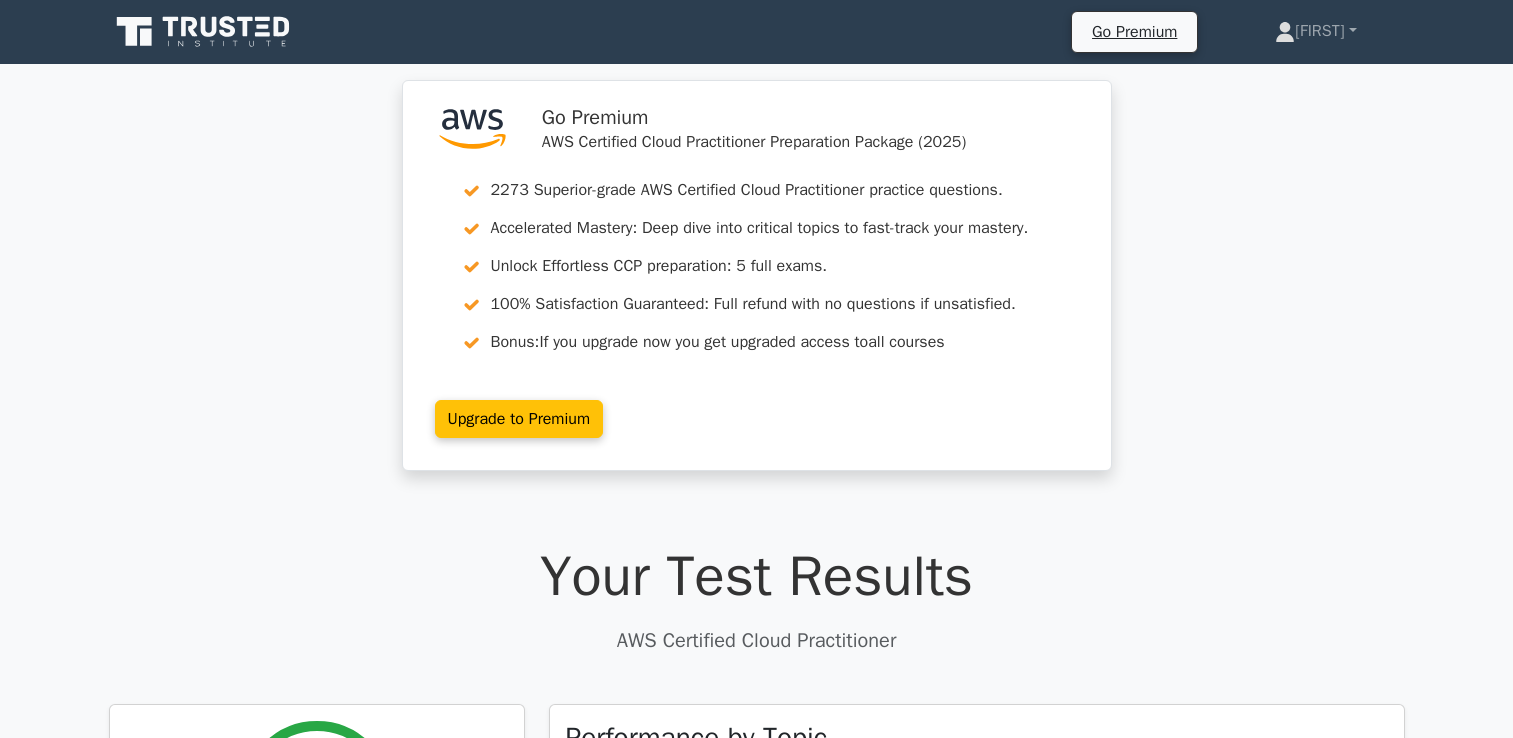 scroll, scrollTop: 0, scrollLeft: 0, axis: both 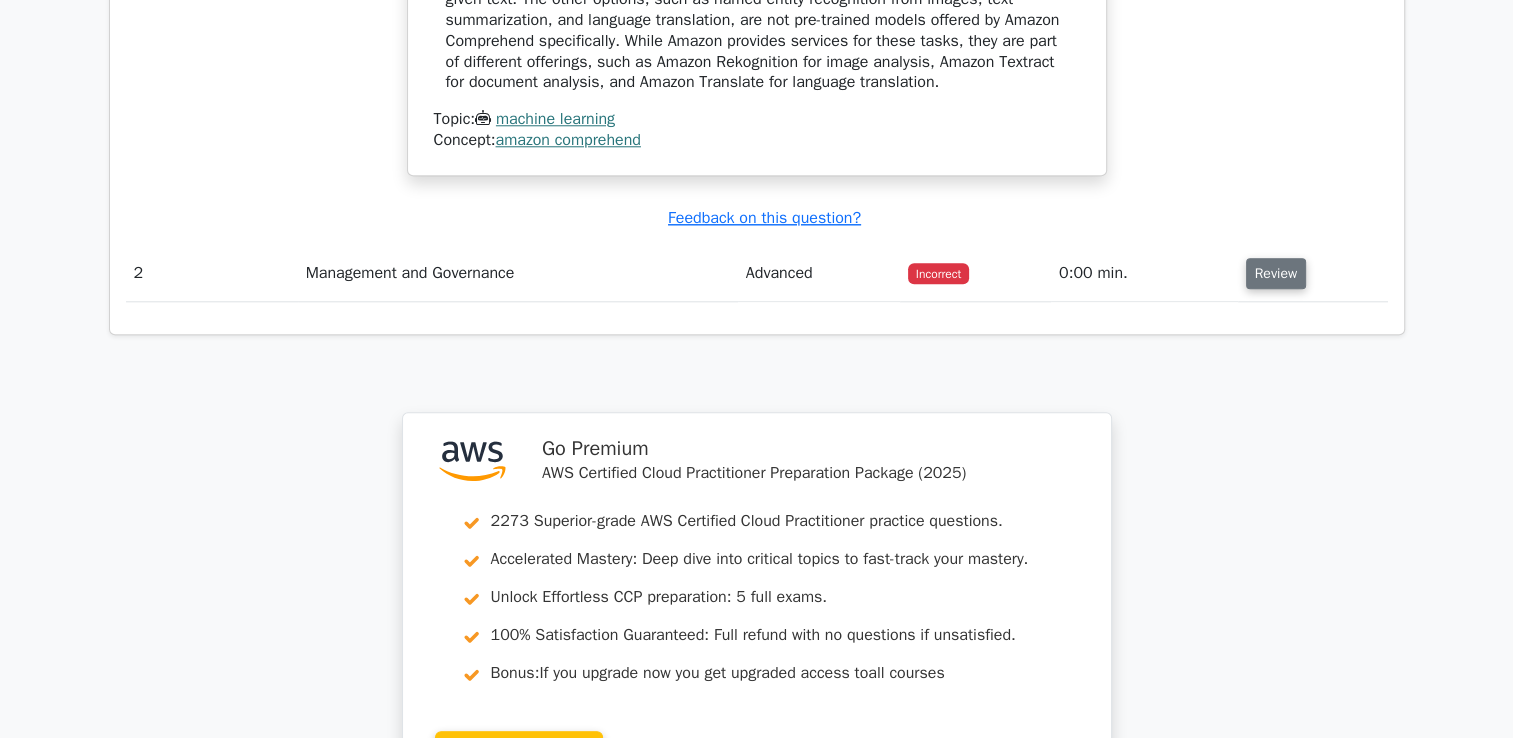 click on "Review" at bounding box center (1276, 273) 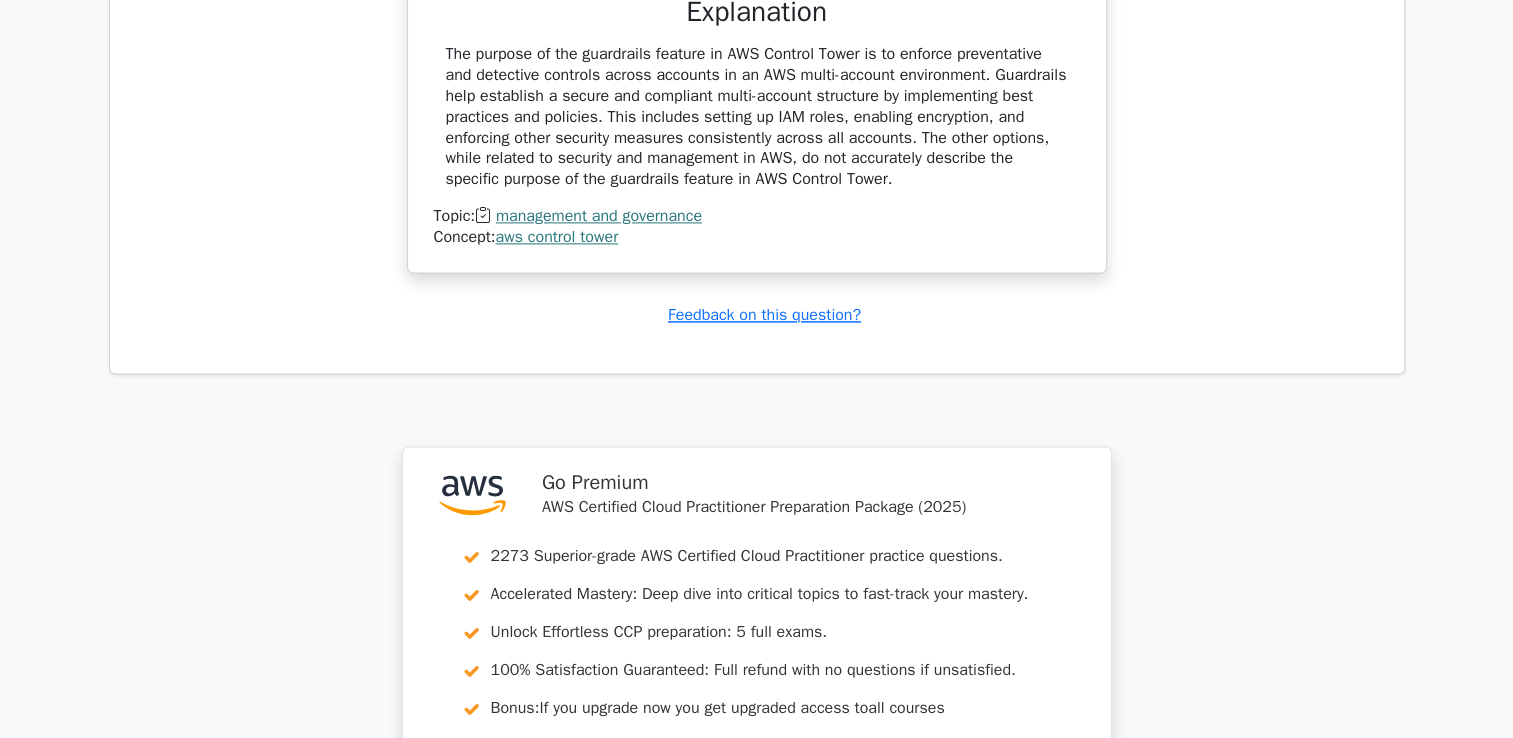 scroll, scrollTop: 3233, scrollLeft: 0, axis: vertical 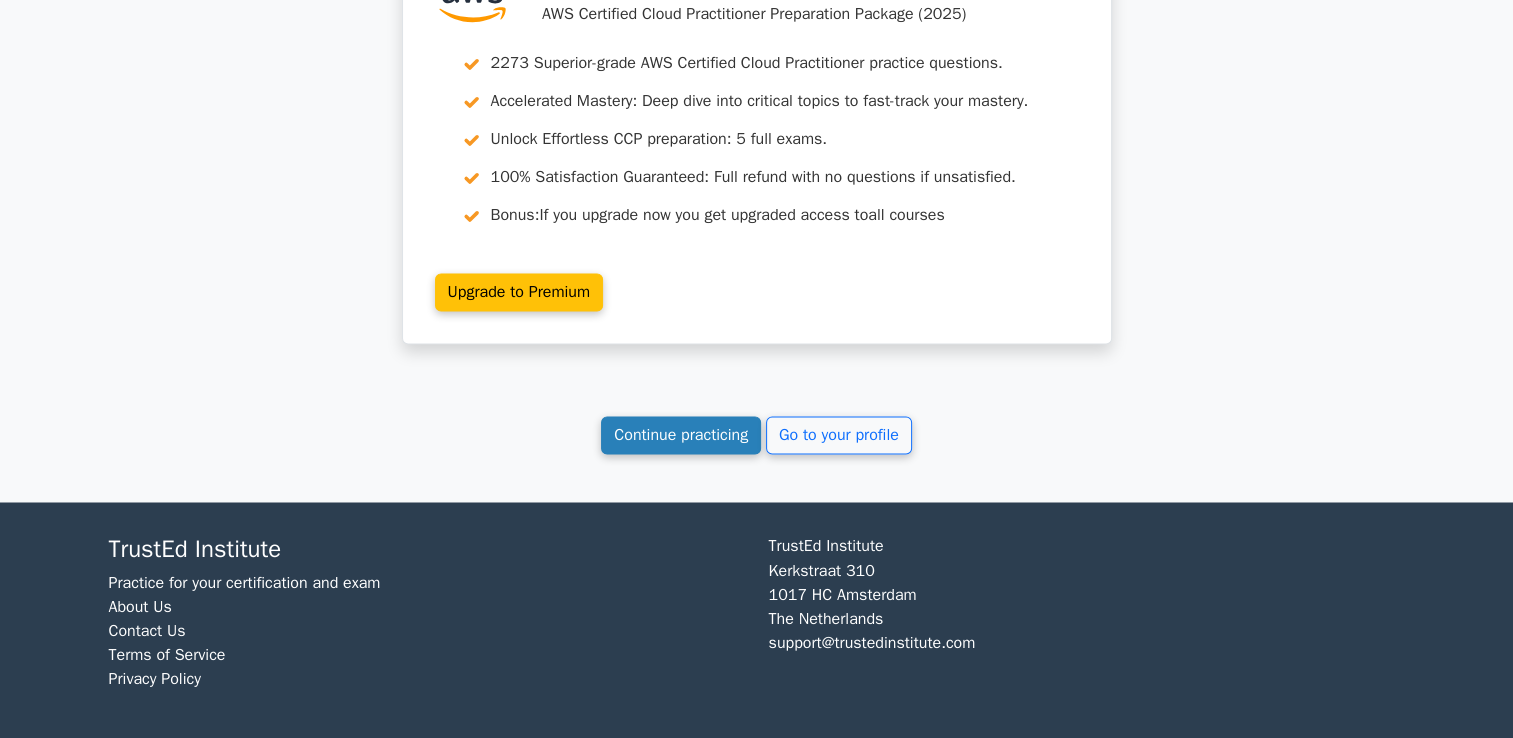 click on "Continue practicing" at bounding box center (681, 435) 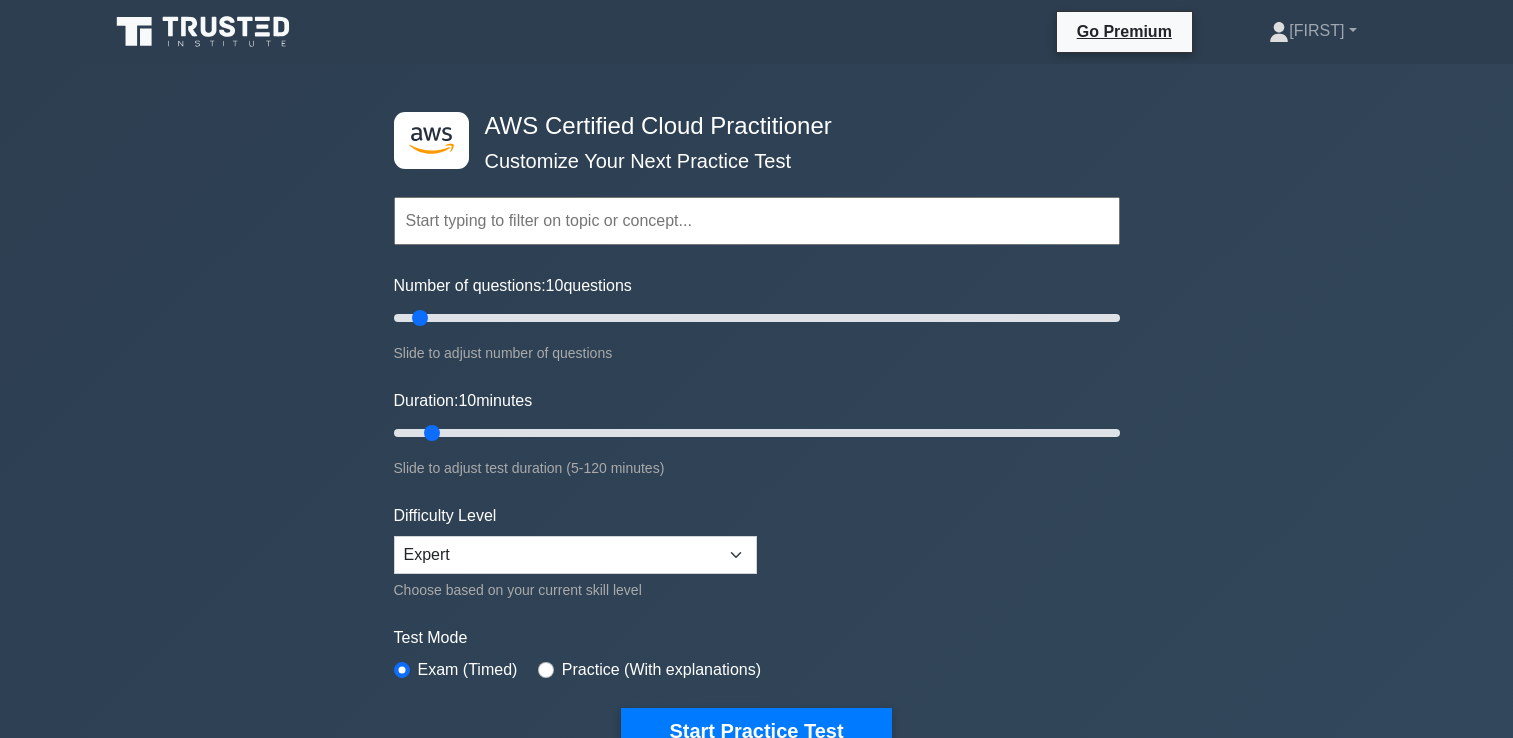 scroll, scrollTop: 0, scrollLeft: 0, axis: both 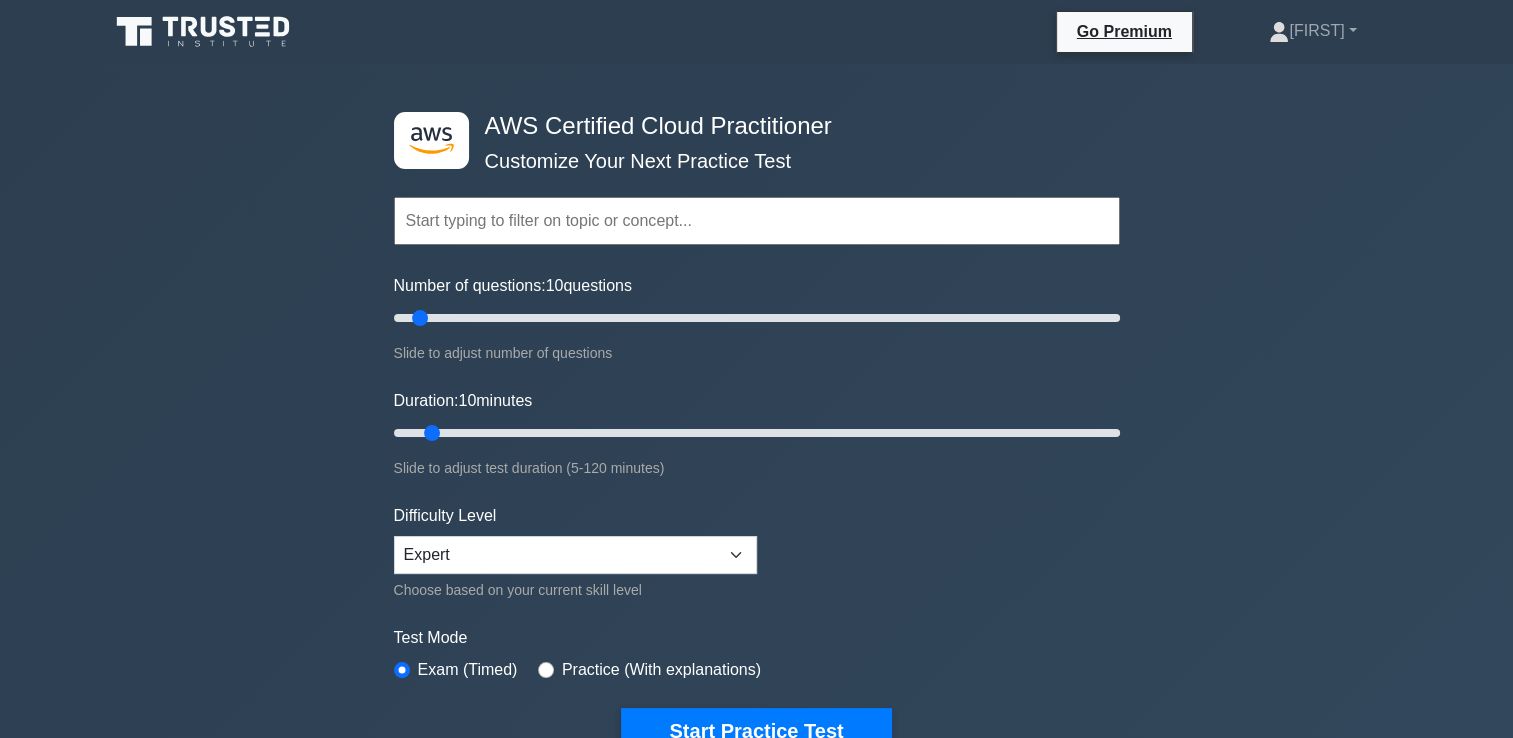 click on "Practice (With explanations)" at bounding box center [661, 670] 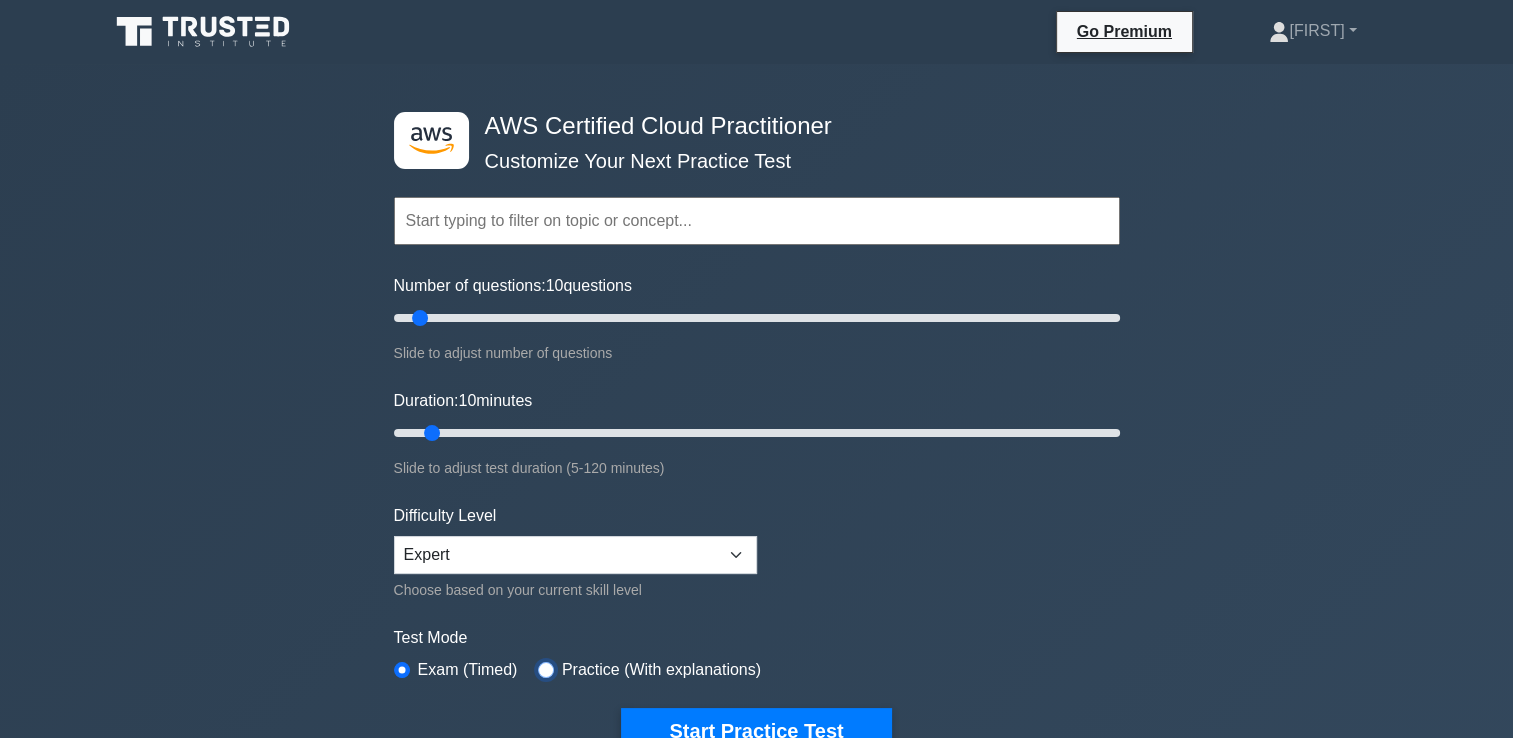click at bounding box center (546, 670) 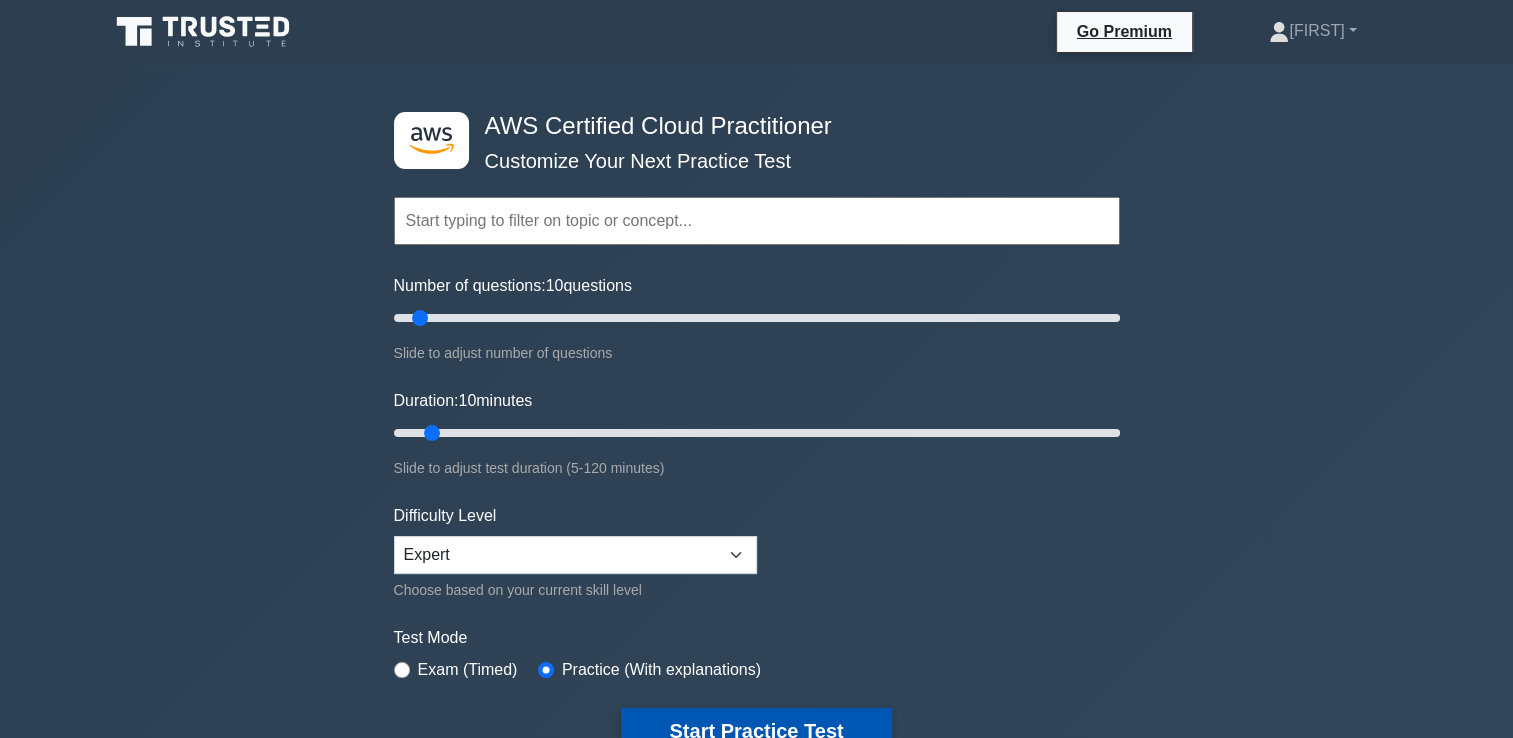 click on "Start Practice Test" at bounding box center [756, 731] 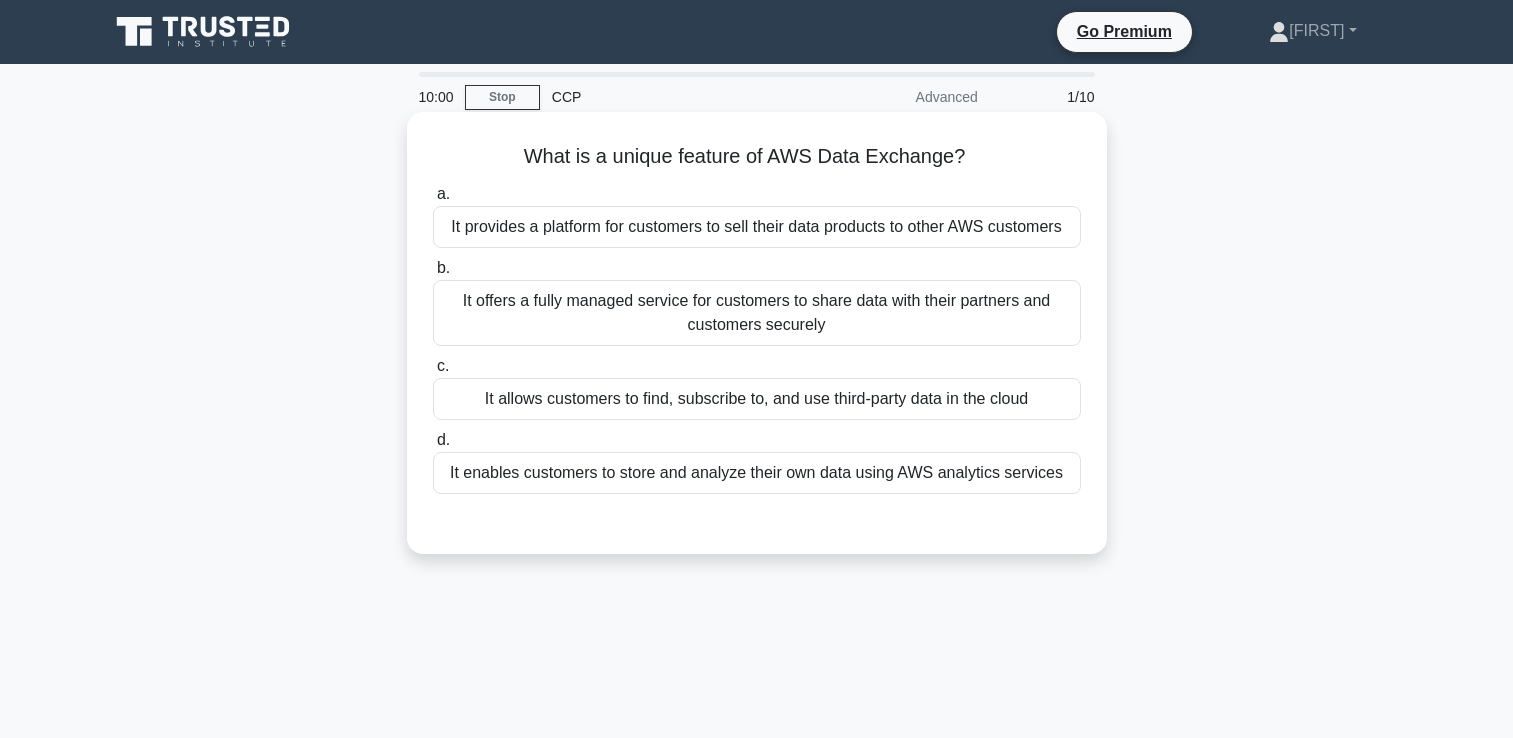 scroll, scrollTop: 0, scrollLeft: 0, axis: both 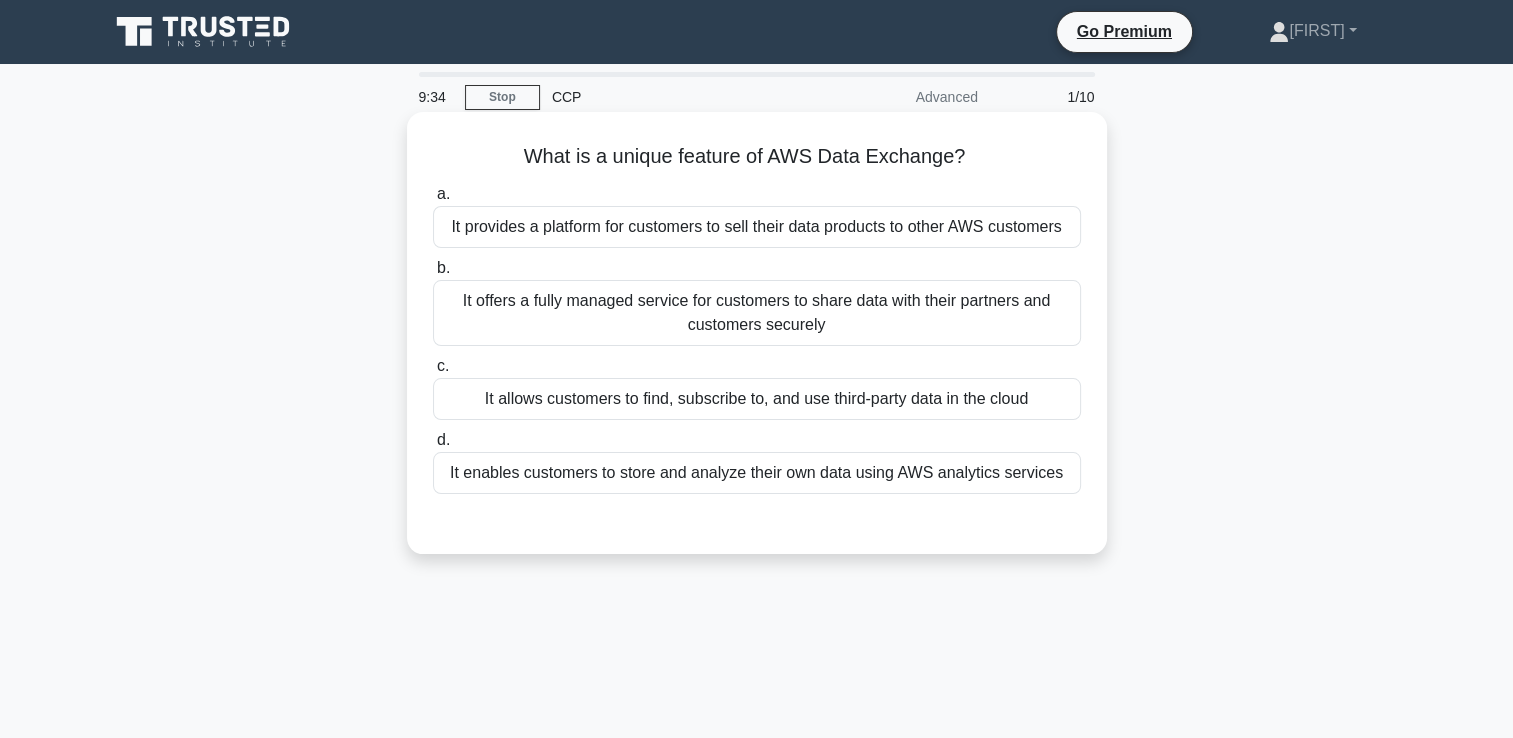 click on "It offers a fully managed service for customers to share data with their partners and customers securely" at bounding box center (757, 313) 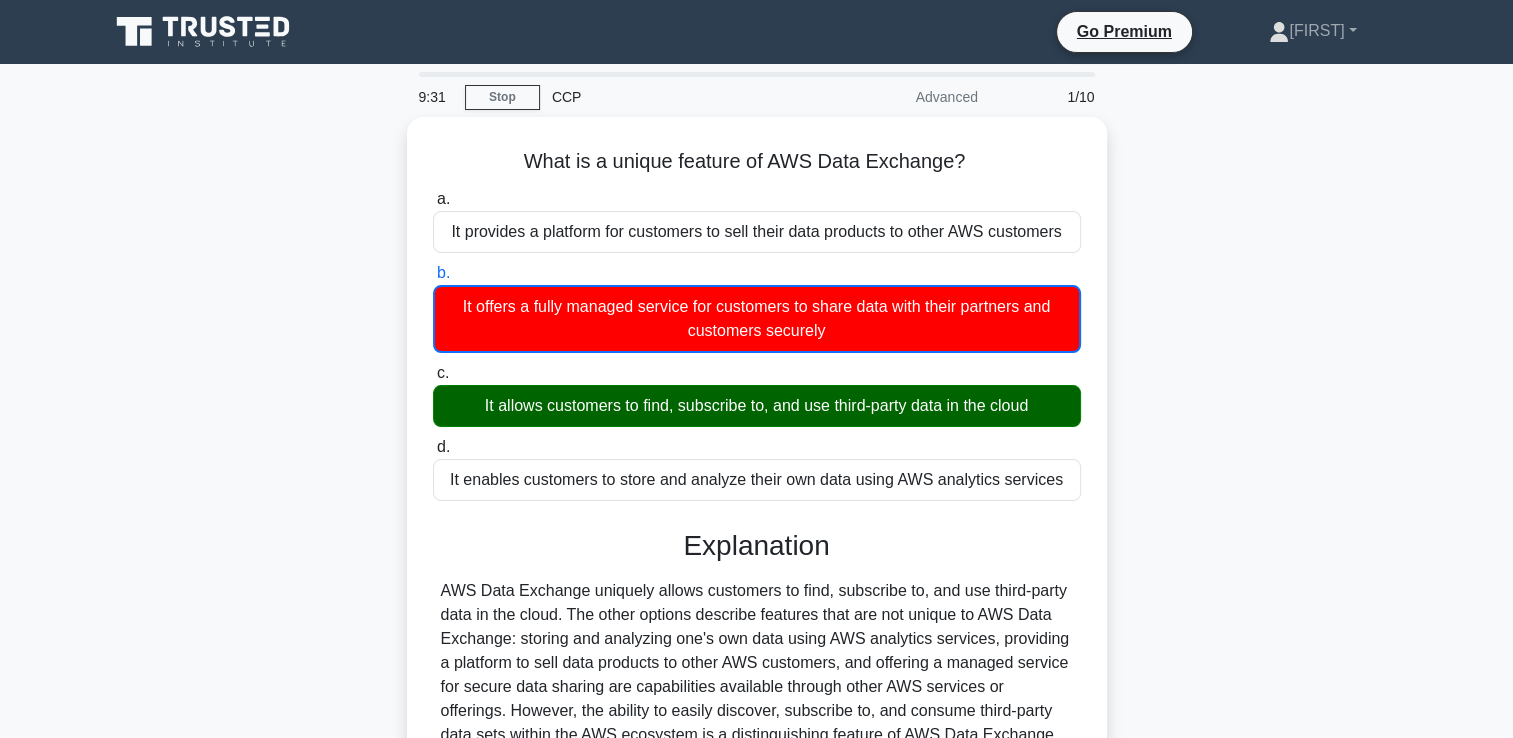 click on "c.
It allows customers to find, subscribe to, and use third-party data in the cloud" at bounding box center [433, 373] 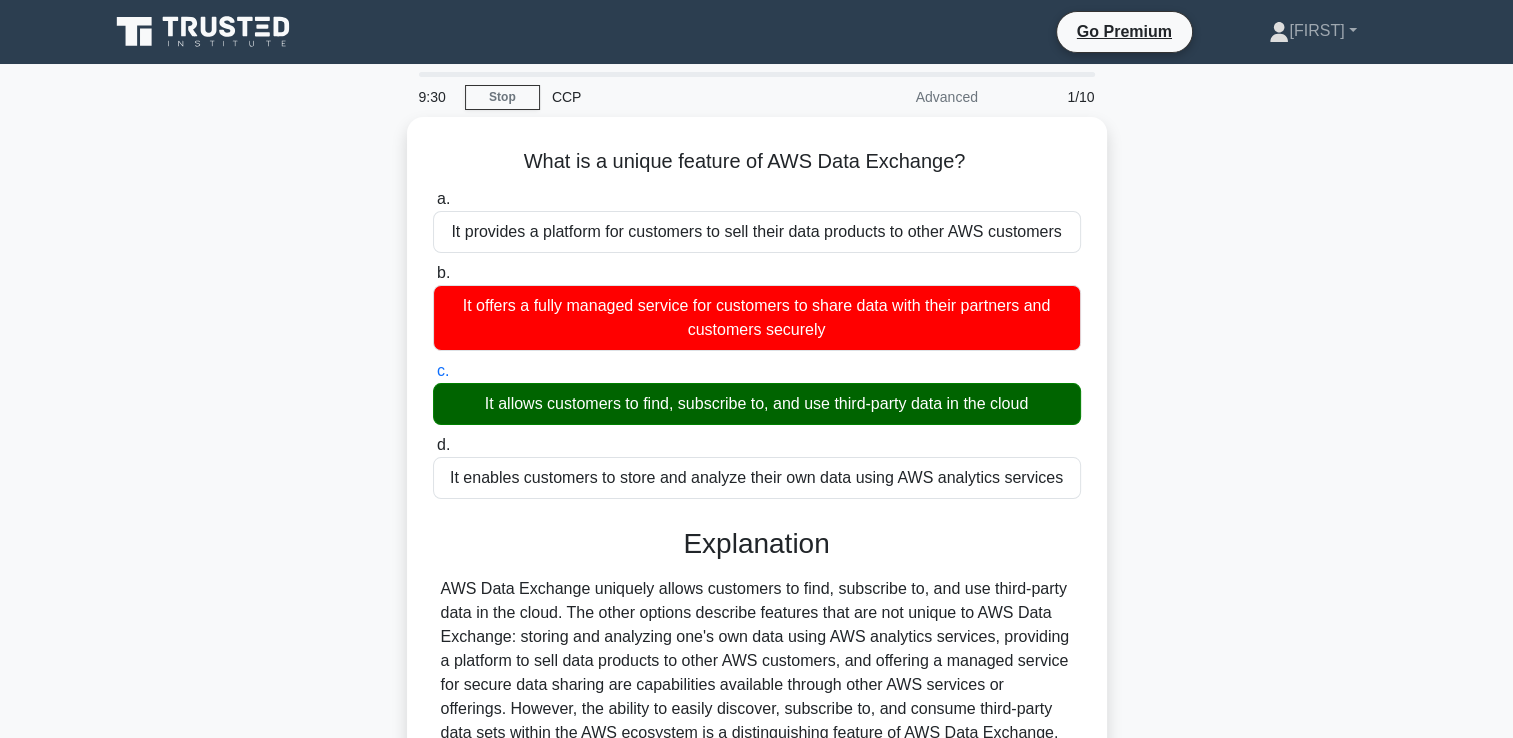 click on "d.
It enables customers to store and analyze their own data using AWS analytics services" at bounding box center [433, 445] 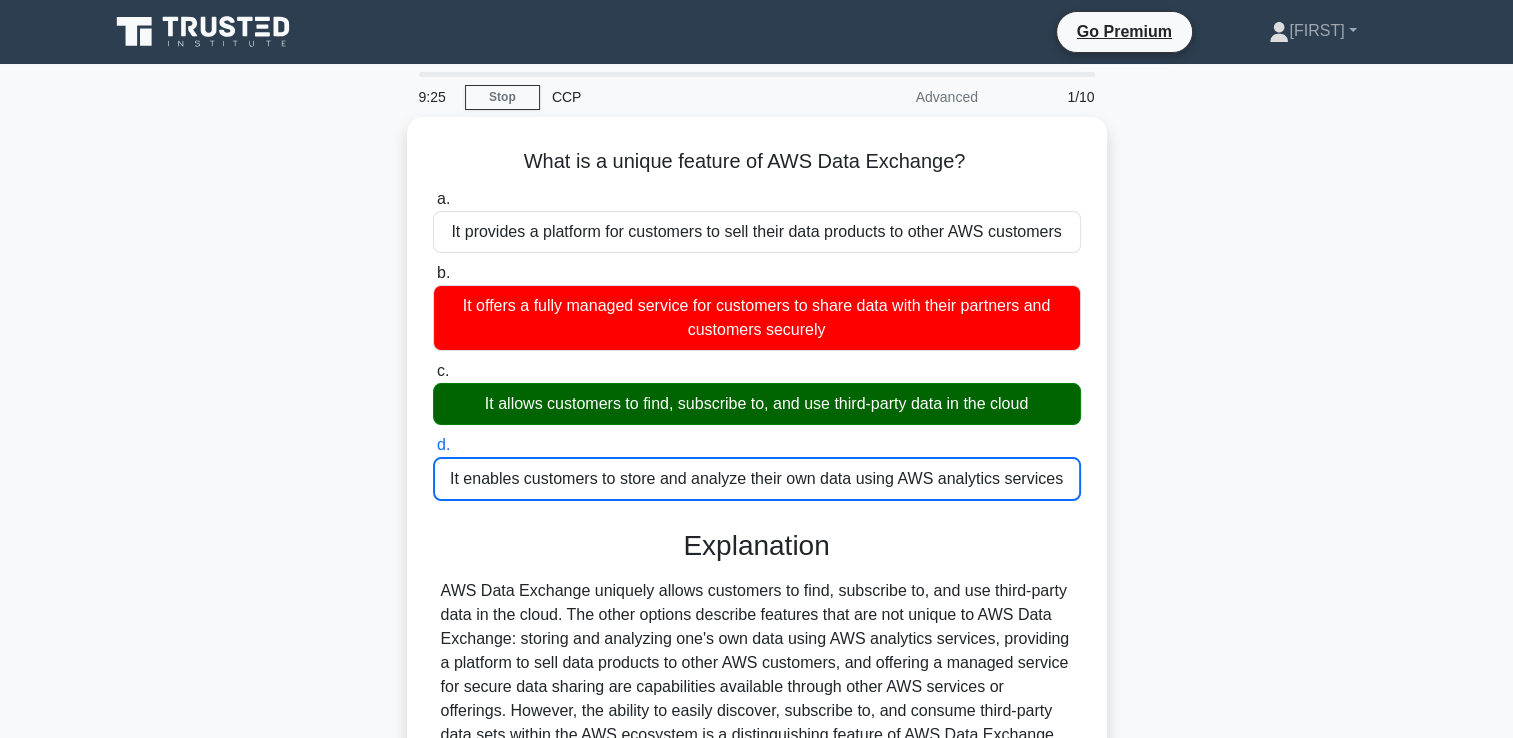 scroll, scrollTop: 342, scrollLeft: 0, axis: vertical 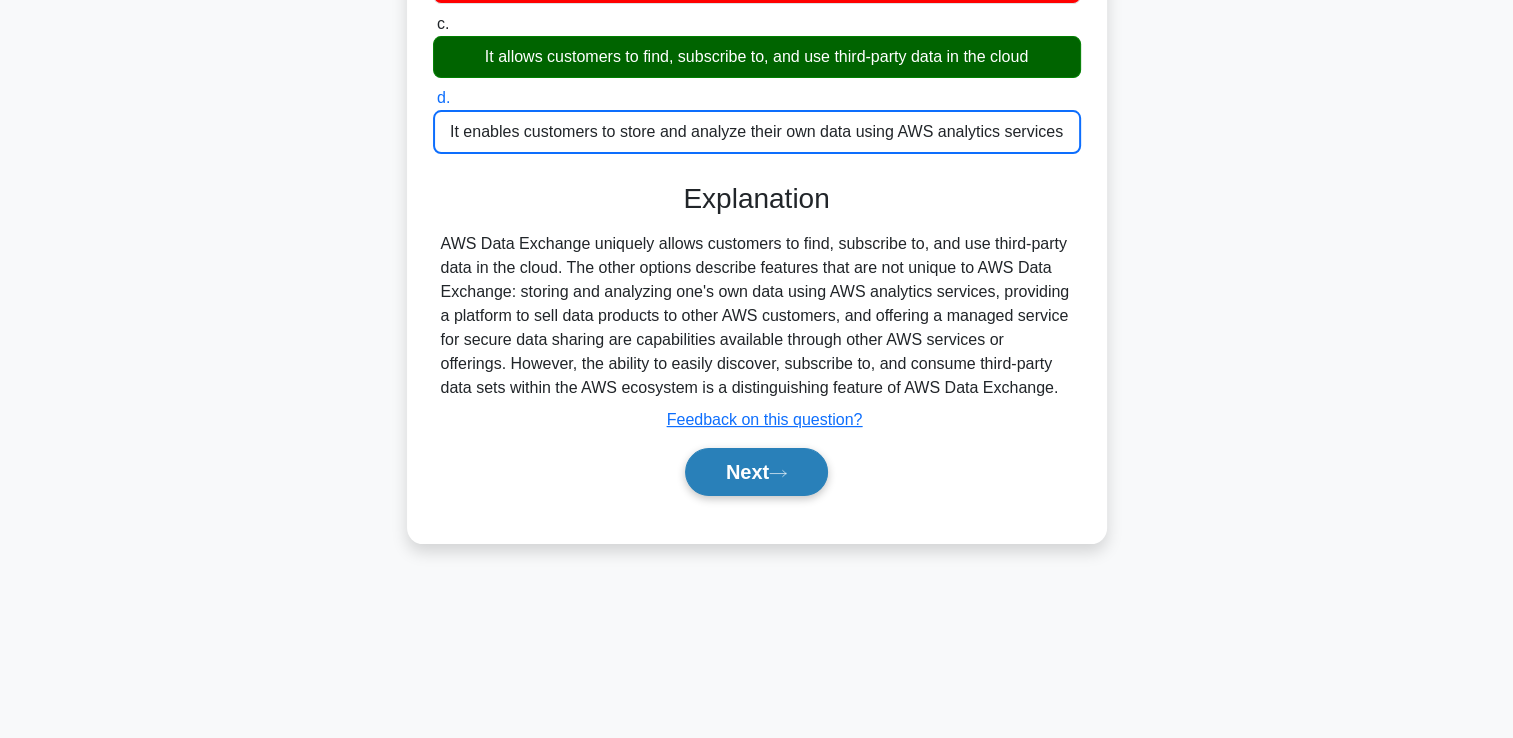 click on "Next" at bounding box center [756, 472] 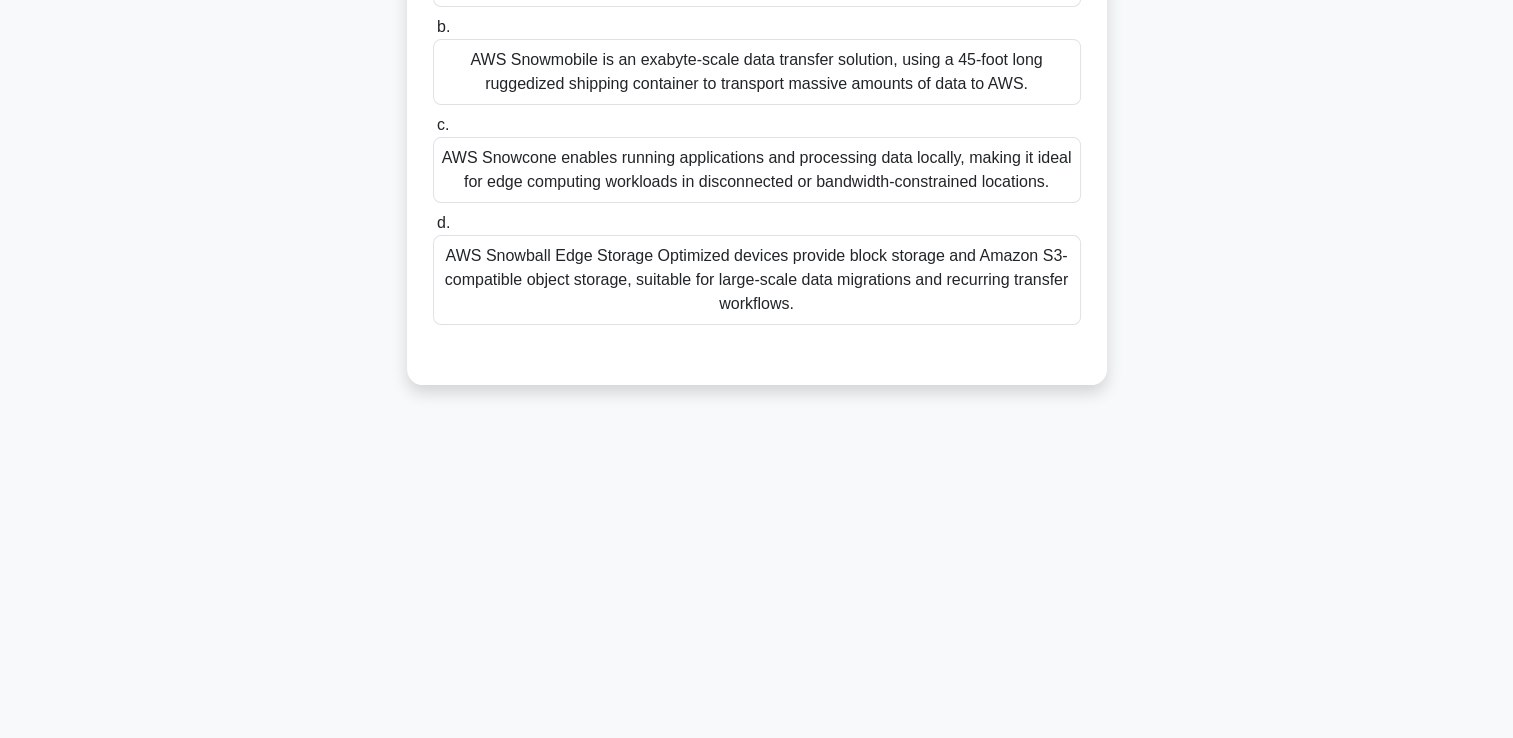 scroll, scrollTop: 0, scrollLeft: 0, axis: both 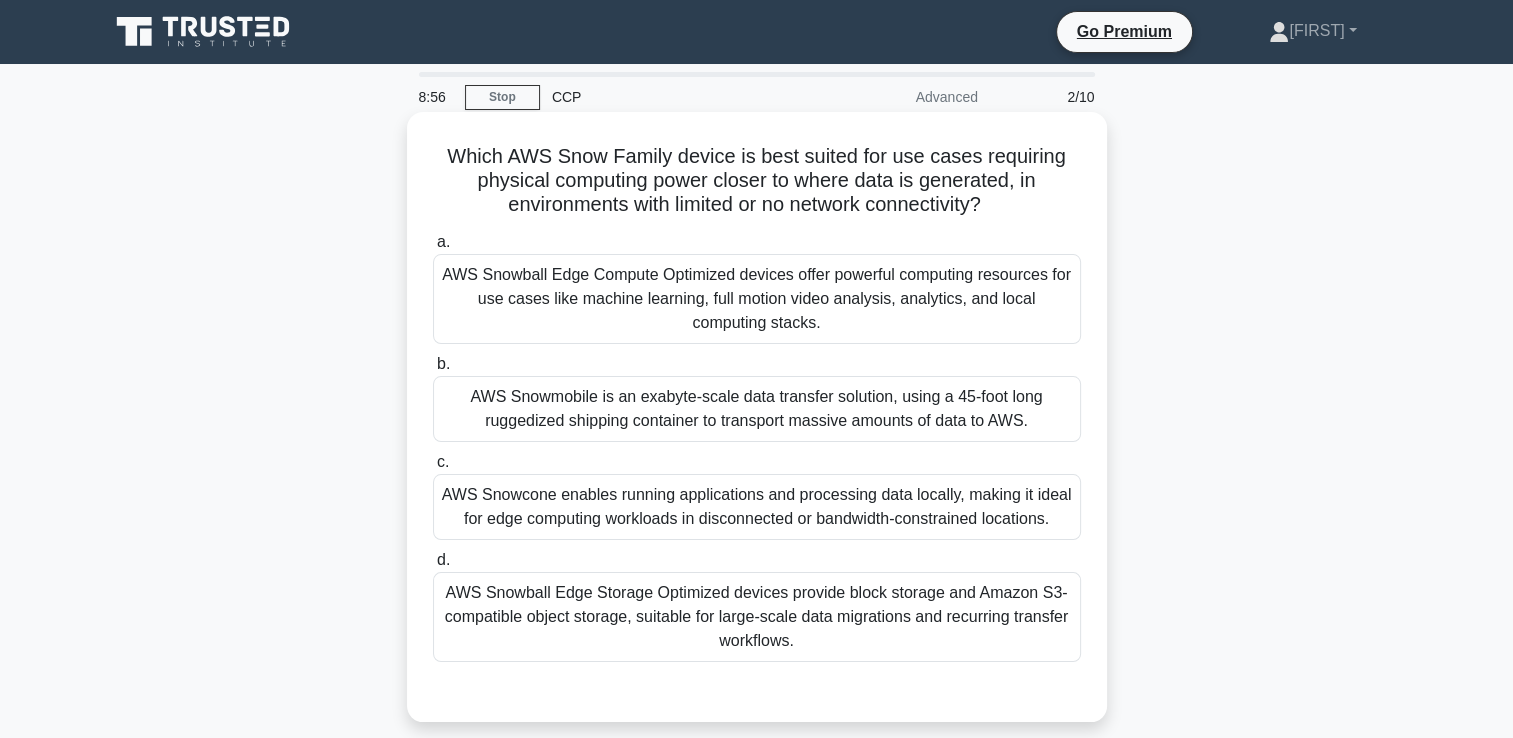 click on "AWS Snowcone enables running applications and processing data locally, making it ideal for edge computing workloads in disconnected or bandwidth-constrained locations." at bounding box center [757, 507] 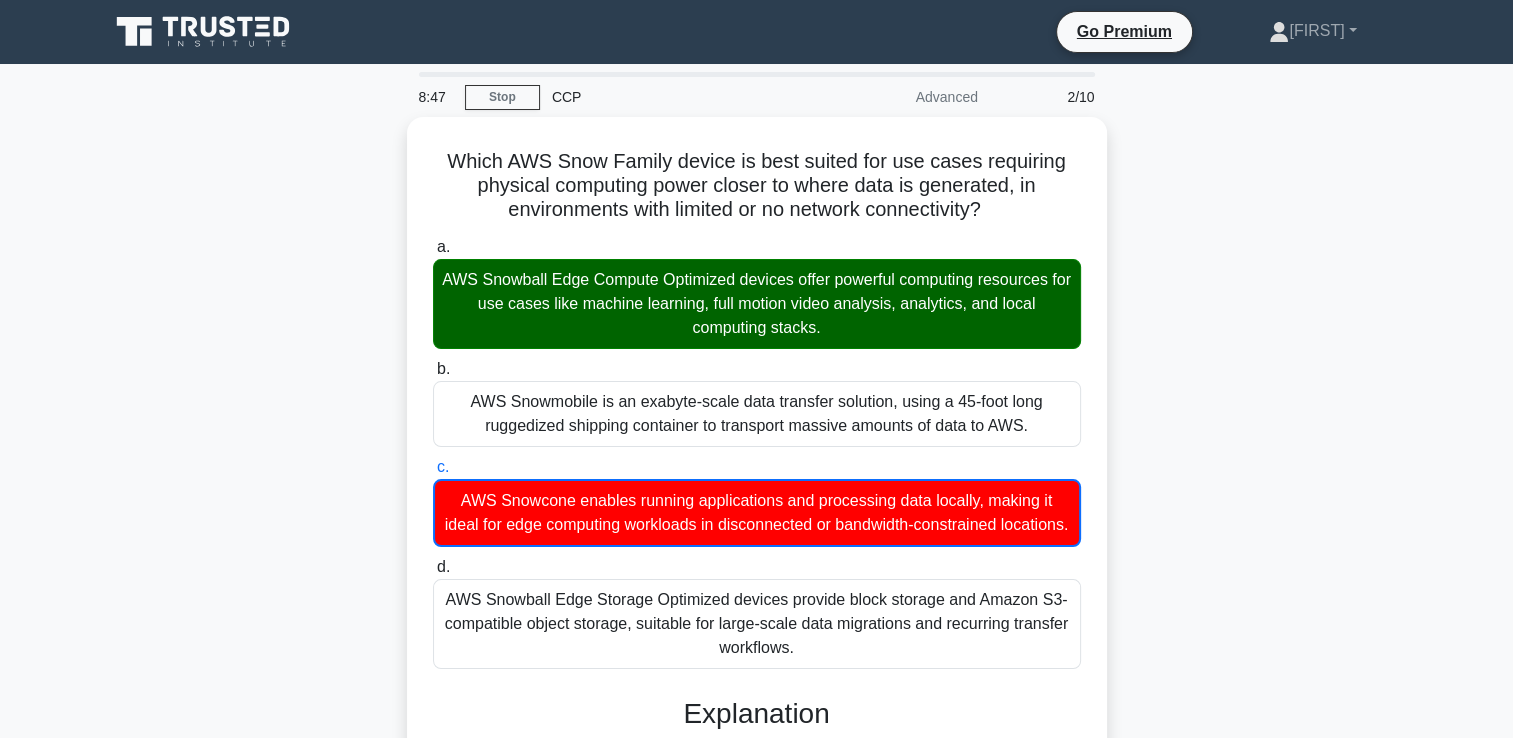 click on "8:47
Stop
CCP
Advanced
2/10
Which AWS Snow Family device is best suited for use cases requiring physical computing power closer to where data is generated, in environments with limited or no network connectivity?
.spinner_0XTQ{transform-origin:center;animation:spinner_y6GP .75s linear infinite}@keyframes spinner_y6GP{100%{transform:rotate(360deg)}}
a." at bounding box center (756, 601) 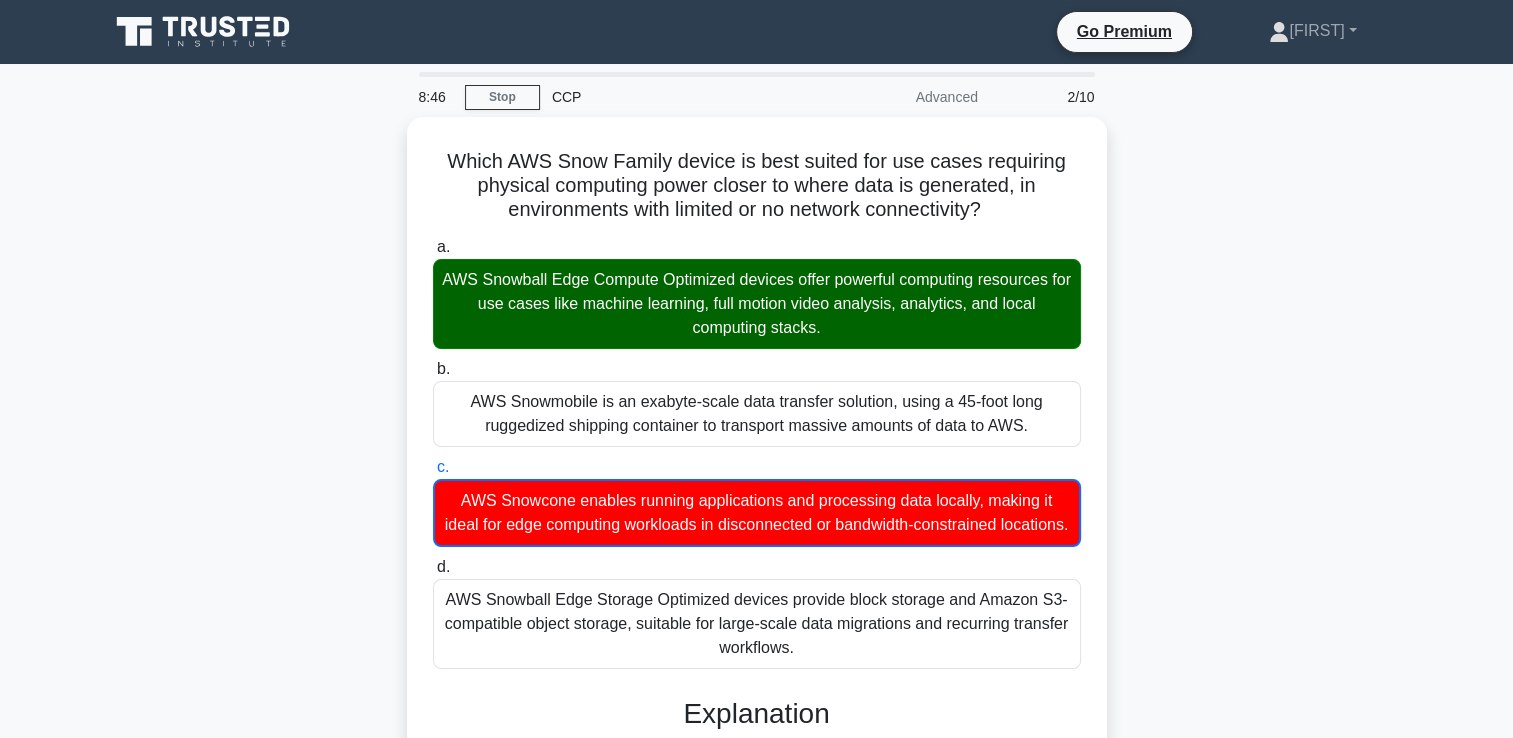 scroll, scrollTop: 423, scrollLeft: 0, axis: vertical 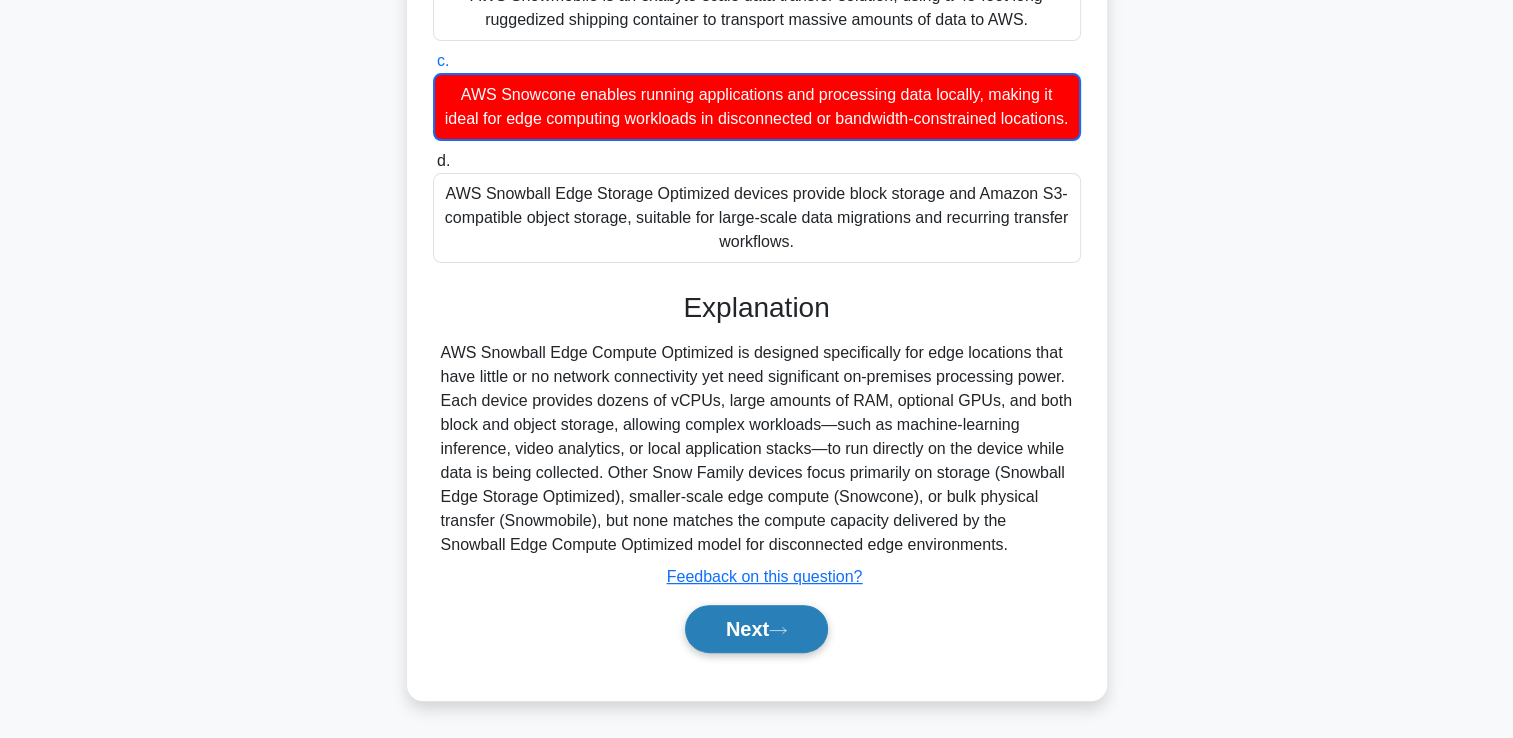 click on "Next" at bounding box center [756, 629] 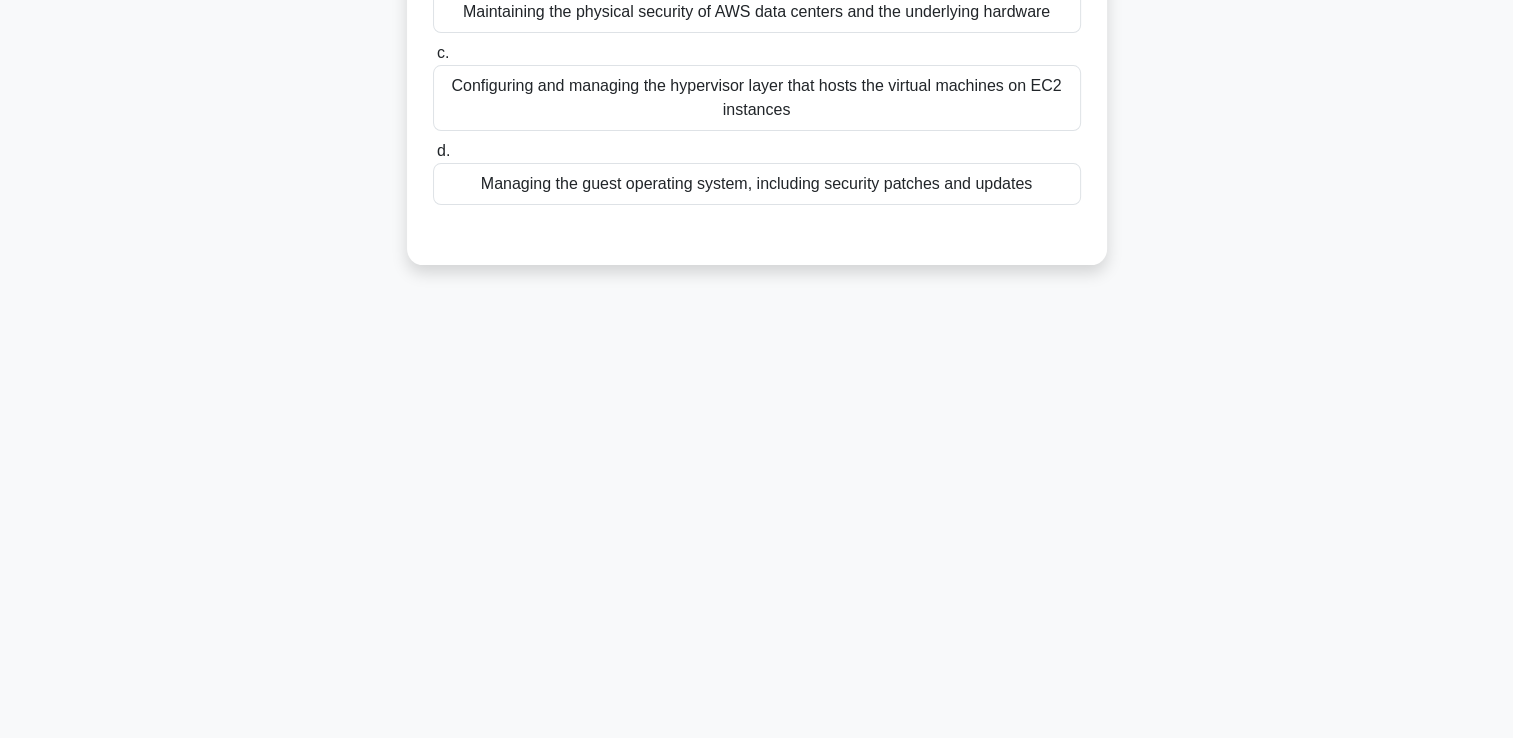 scroll, scrollTop: 342, scrollLeft: 0, axis: vertical 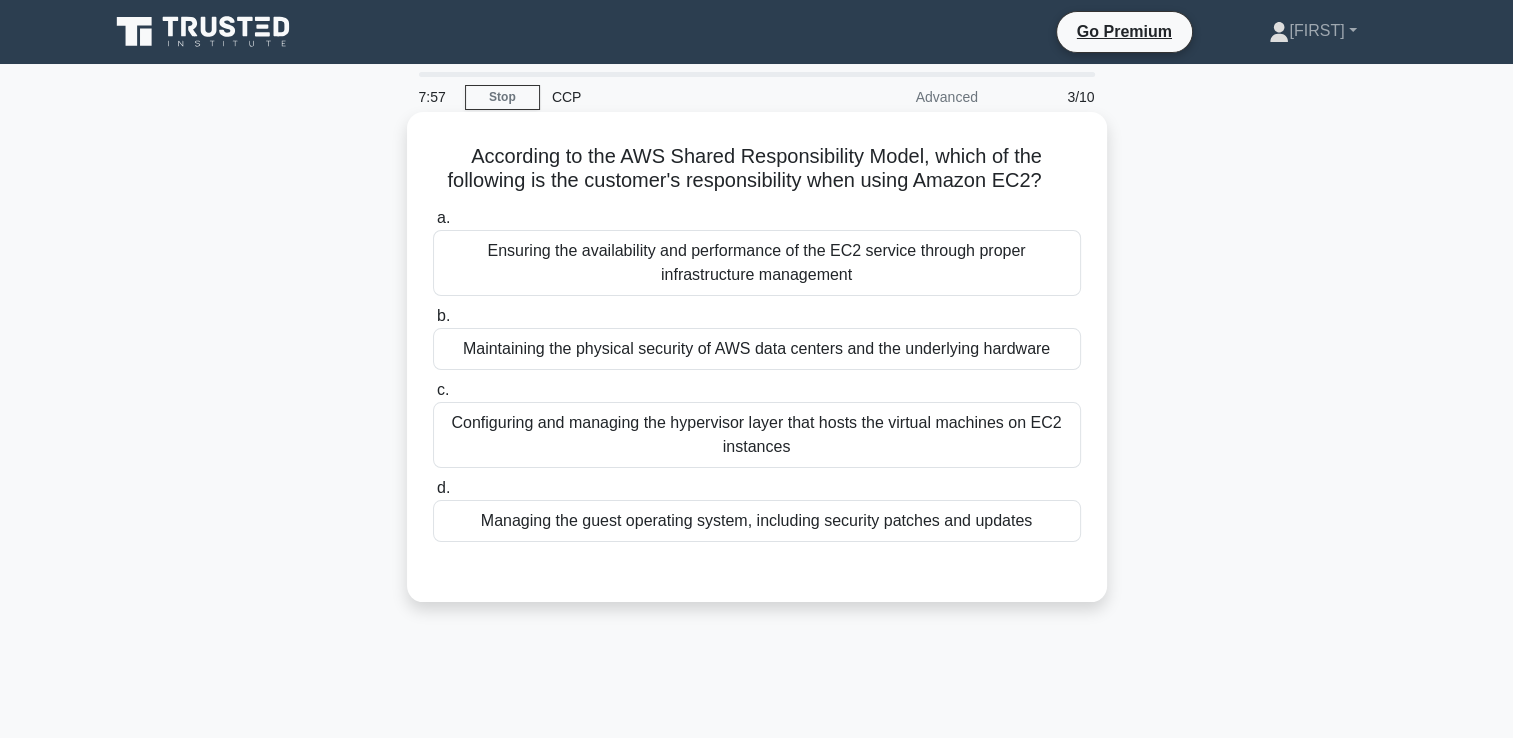 click on "Managing the guest operating system, including security patches and updates" at bounding box center (757, 521) 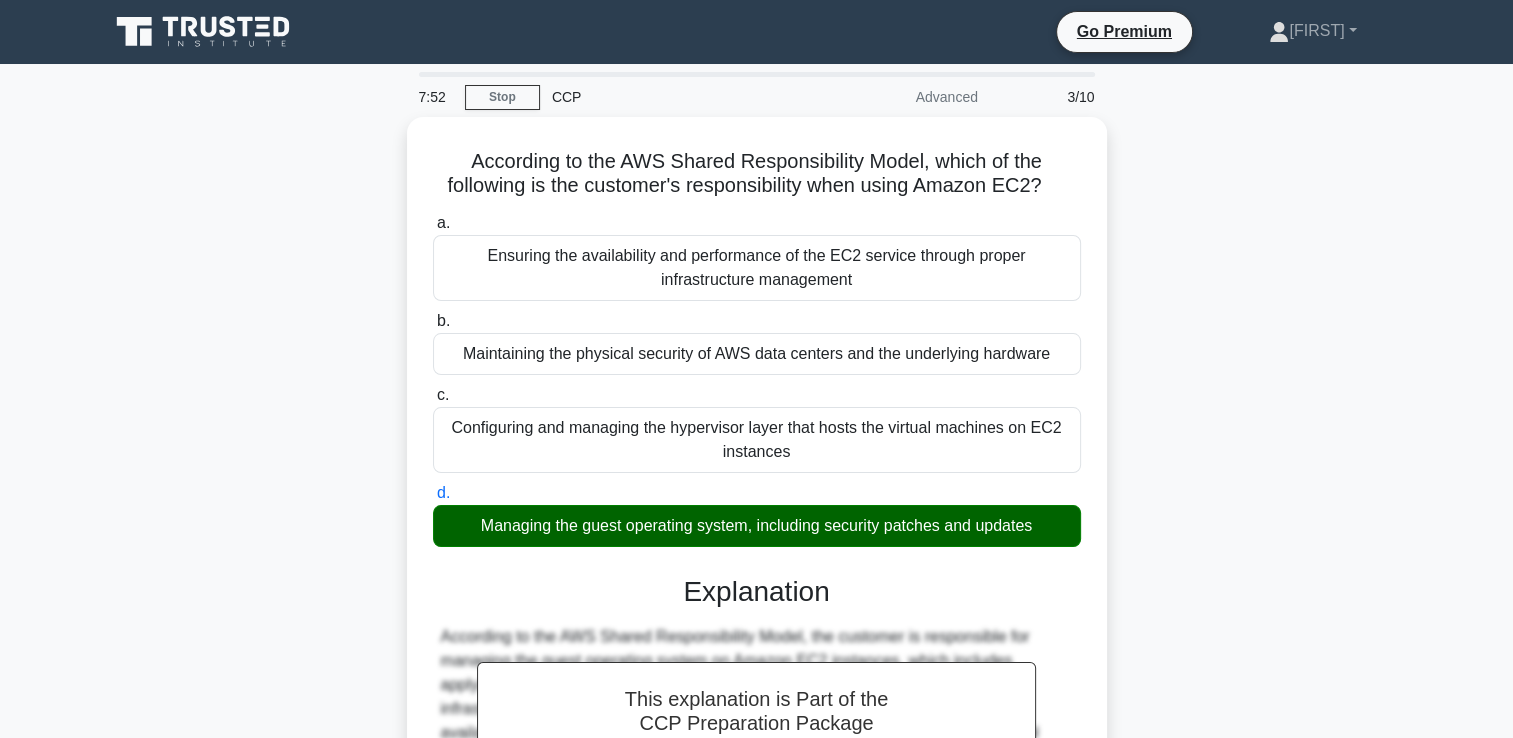 scroll, scrollTop: 342, scrollLeft: 0, axis: vertical 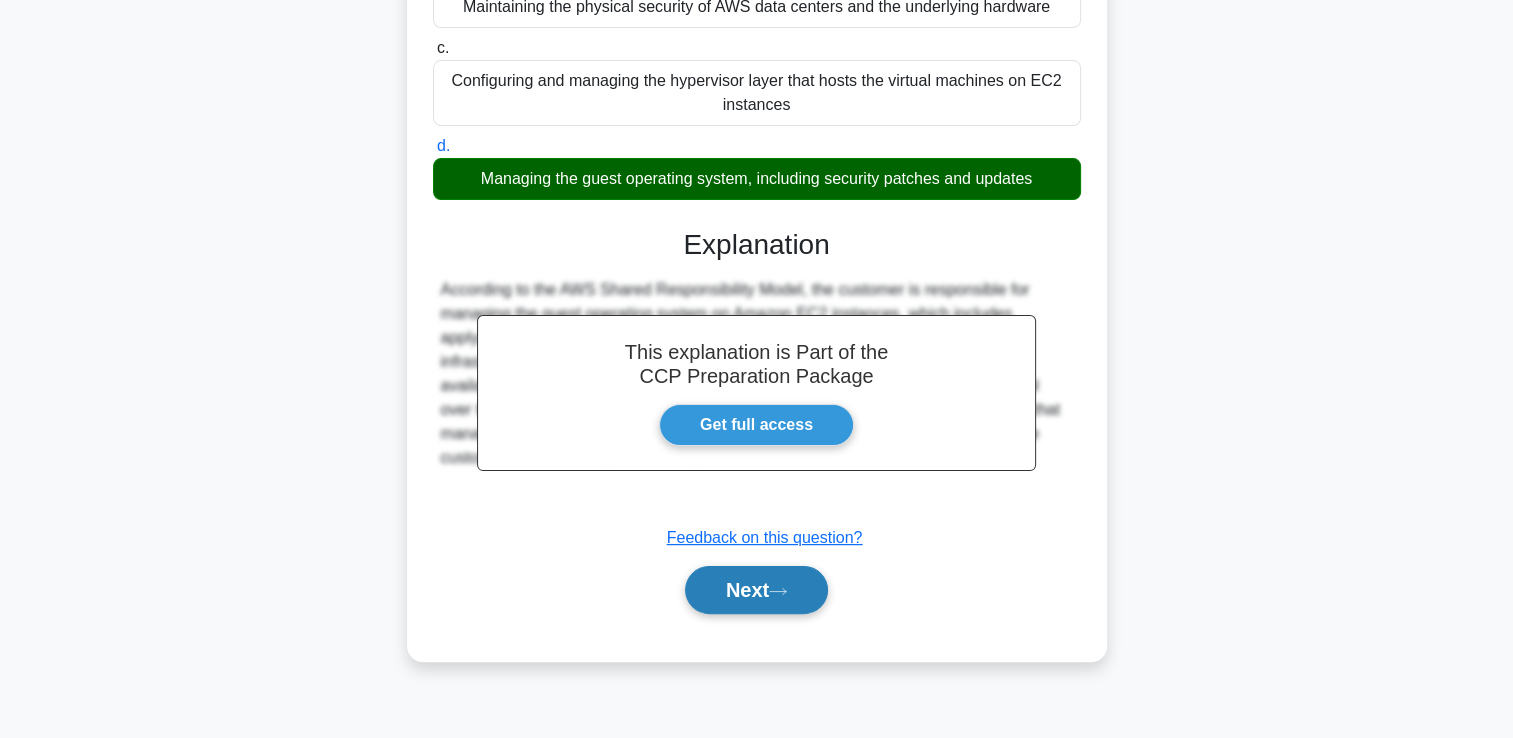 click on "Next" at bounding box center [756, 590] 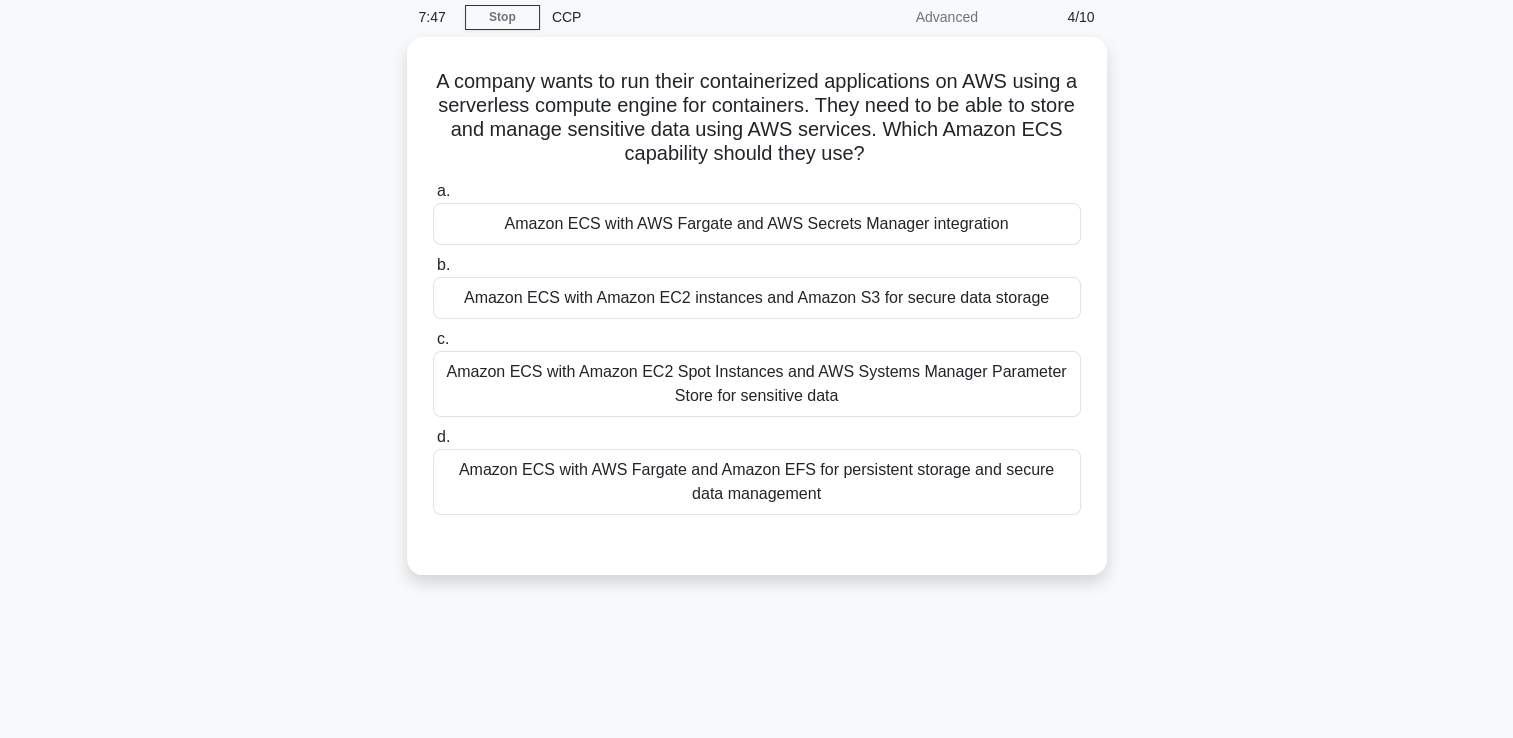 scroll, scrollTop: 0, scrollLeft: 0, axis: both 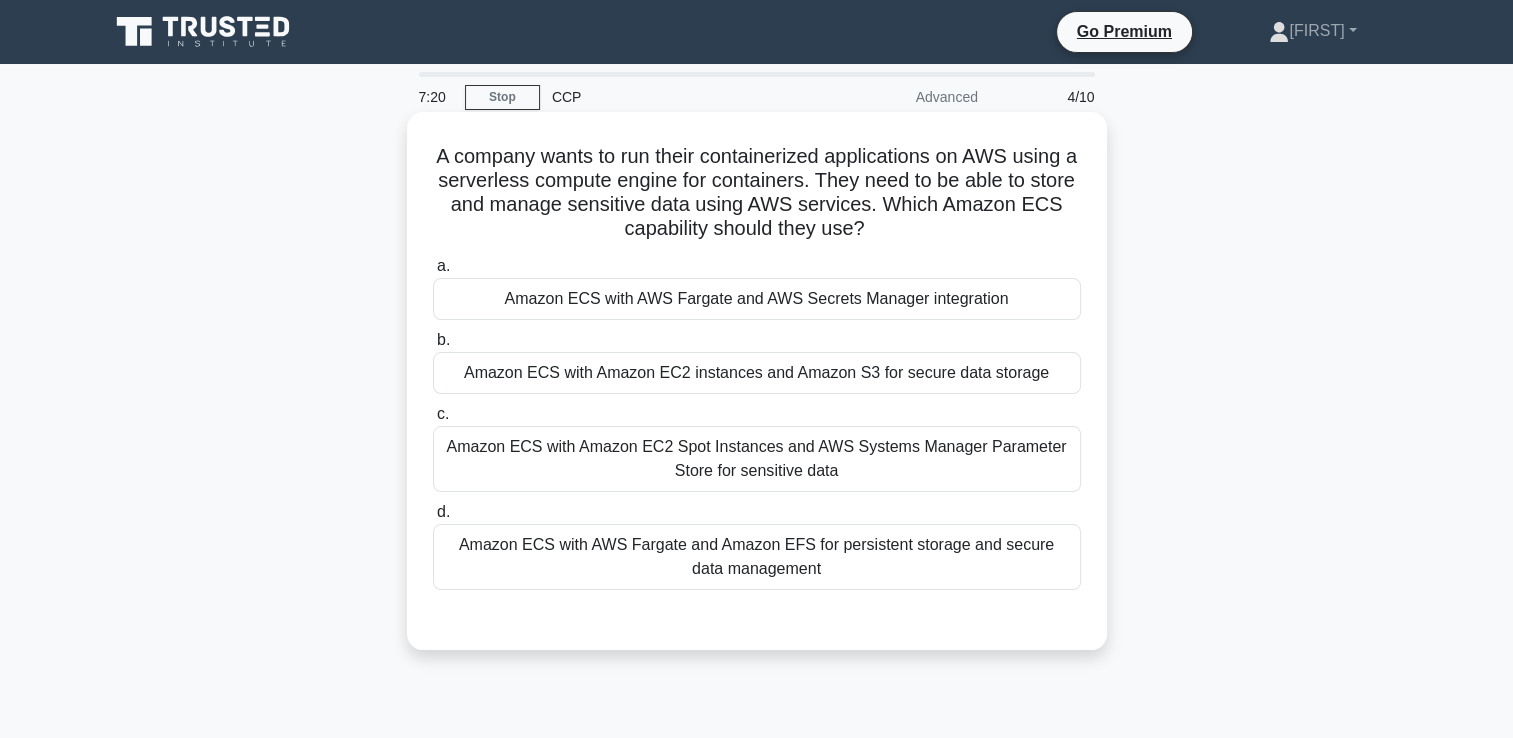 click on "Amazon ECS with AWS Fargate and AWS Secrets Manager integration" at bounding box center (757, 299) 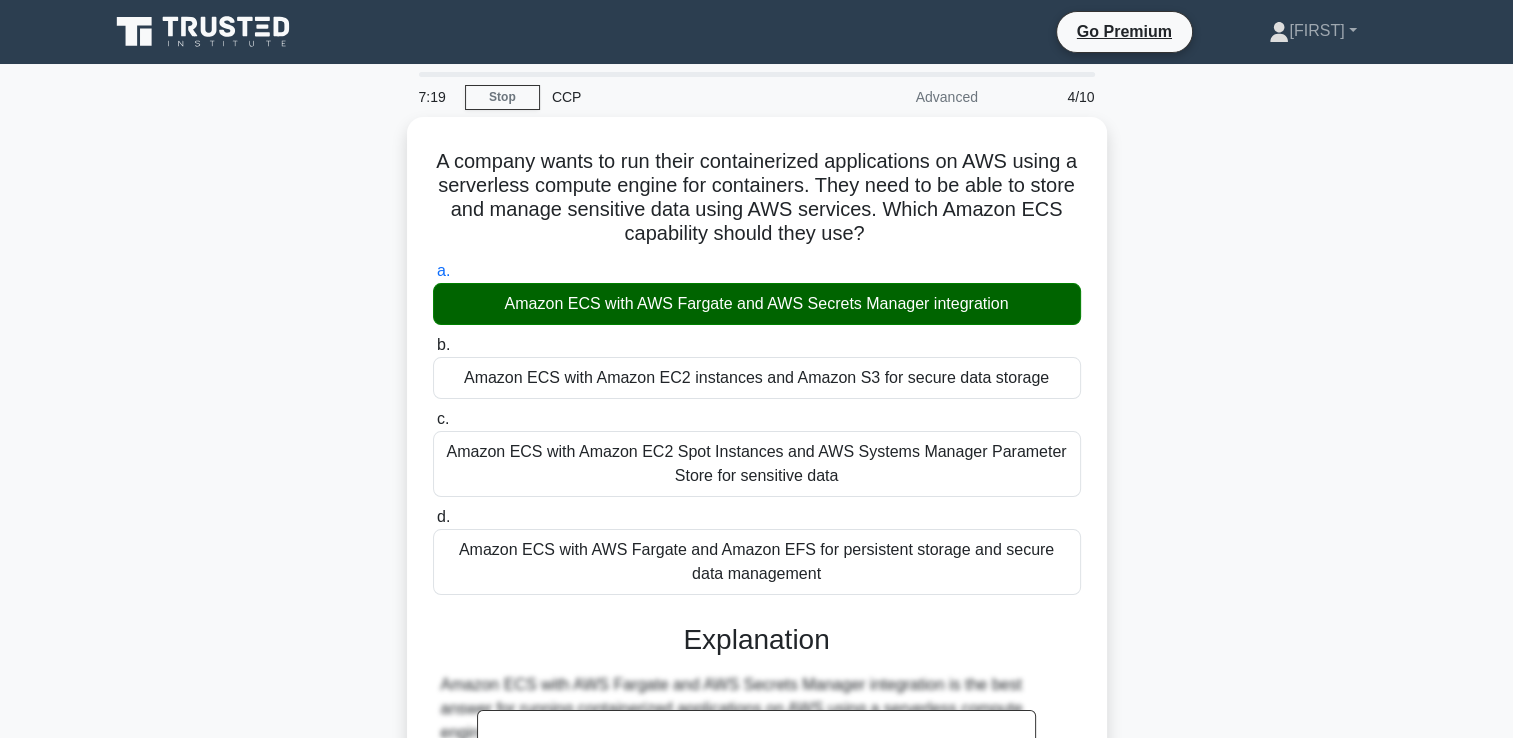 scroll, scrollTop: 349, scrollLeft: 0, axis: vertical 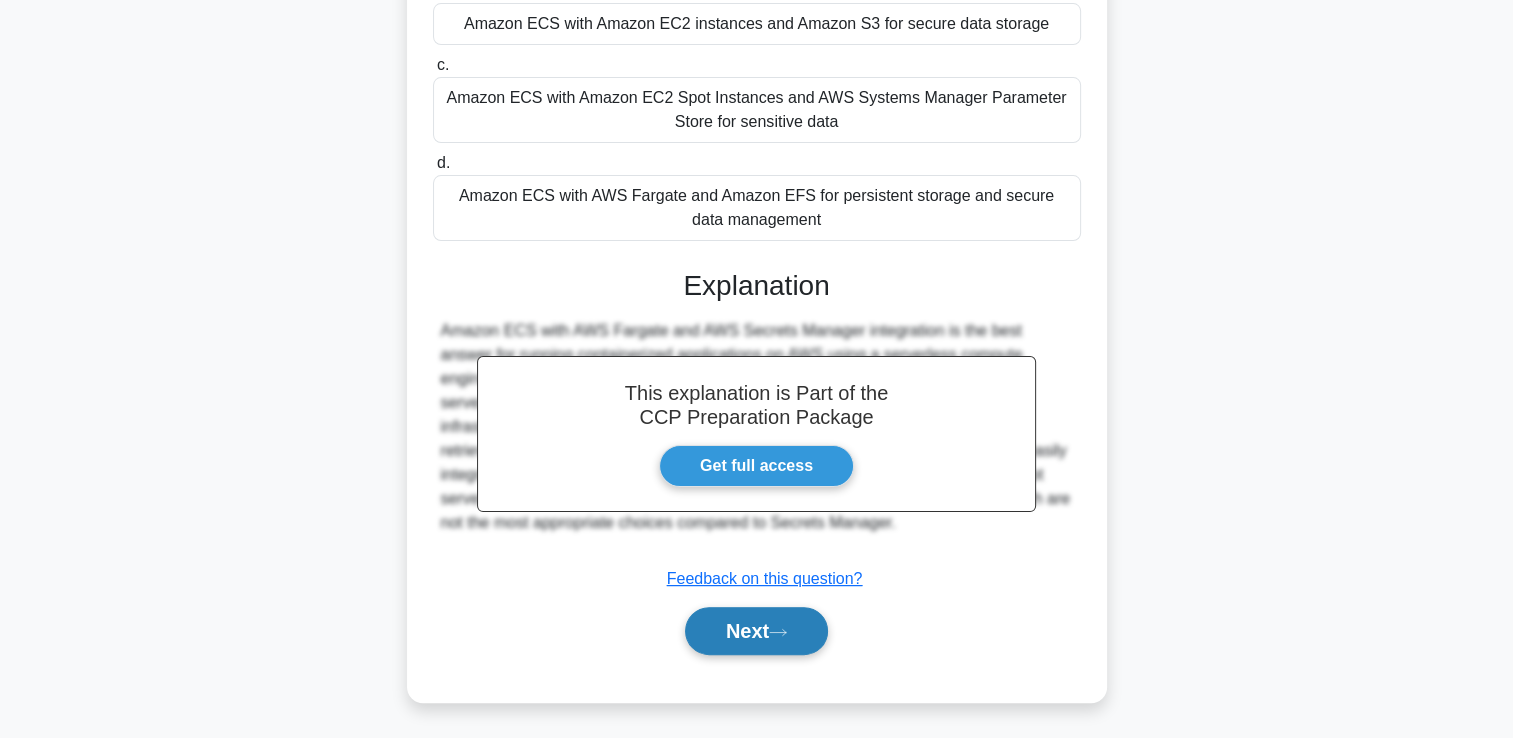 click on "Next" at bounding box center (756, 631) 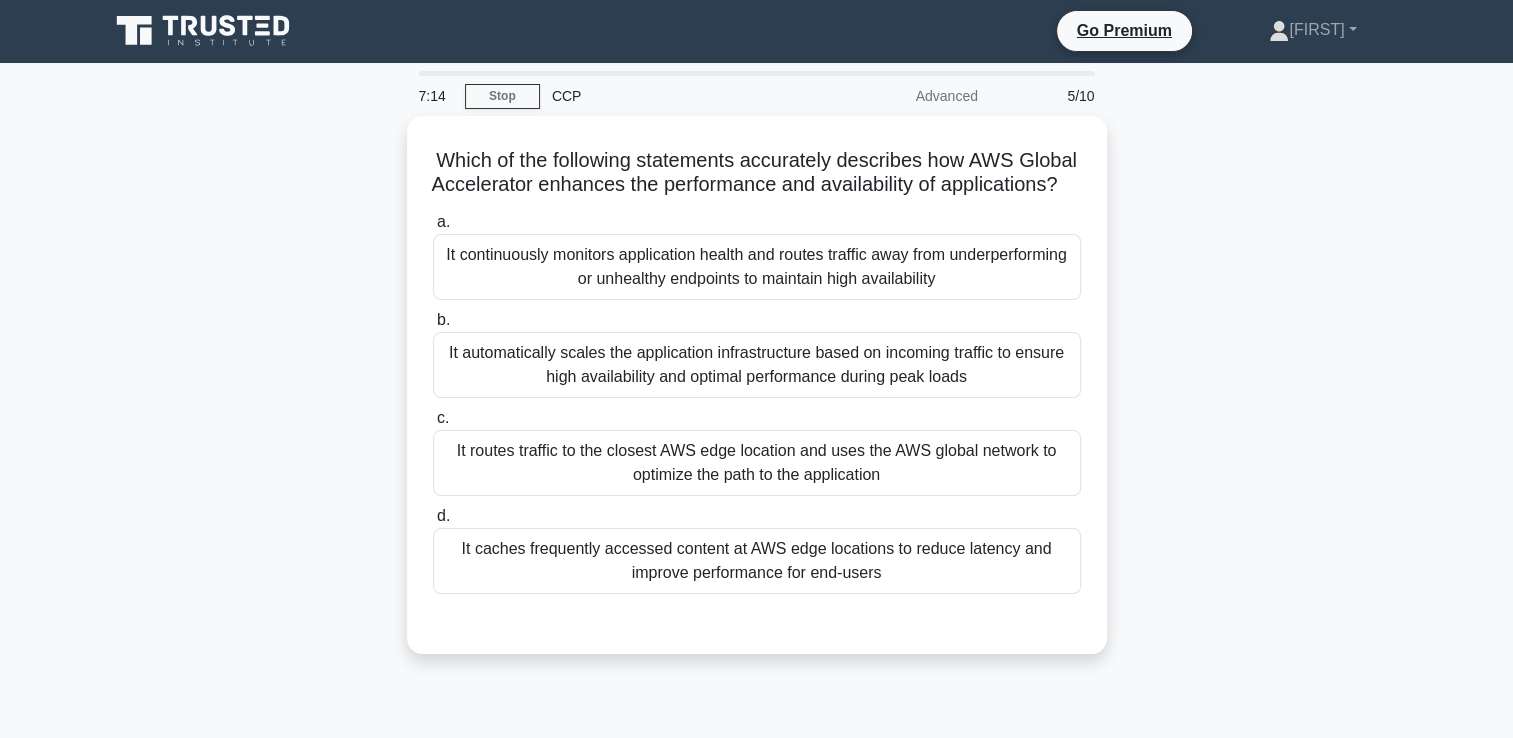 scroll, scrollTop: 0, scrollLeft: 0, axis: both 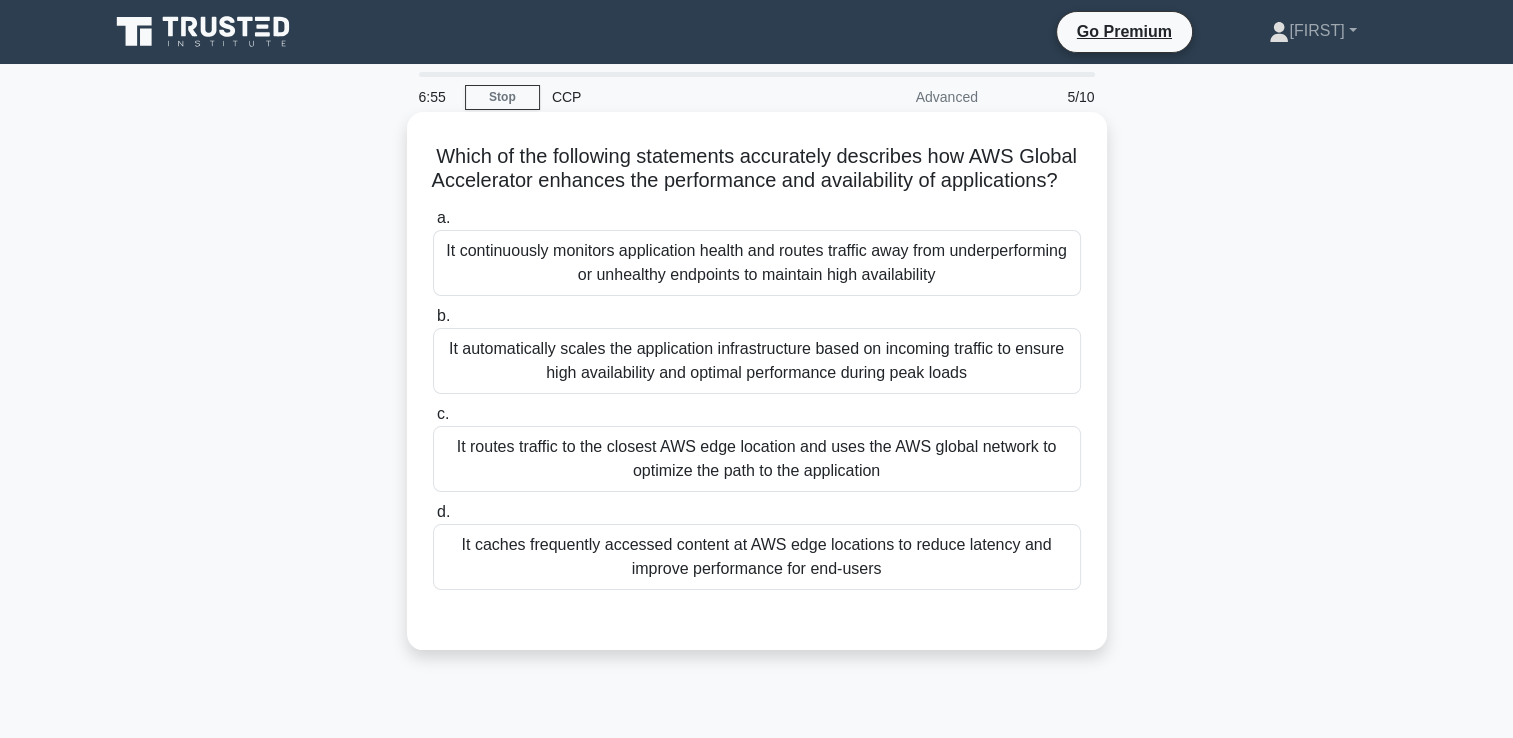 click on "It routes traffic to the closest AWS edge location and uses the AWS global network to optimize the path to the application" at bounding box center [757, 459] 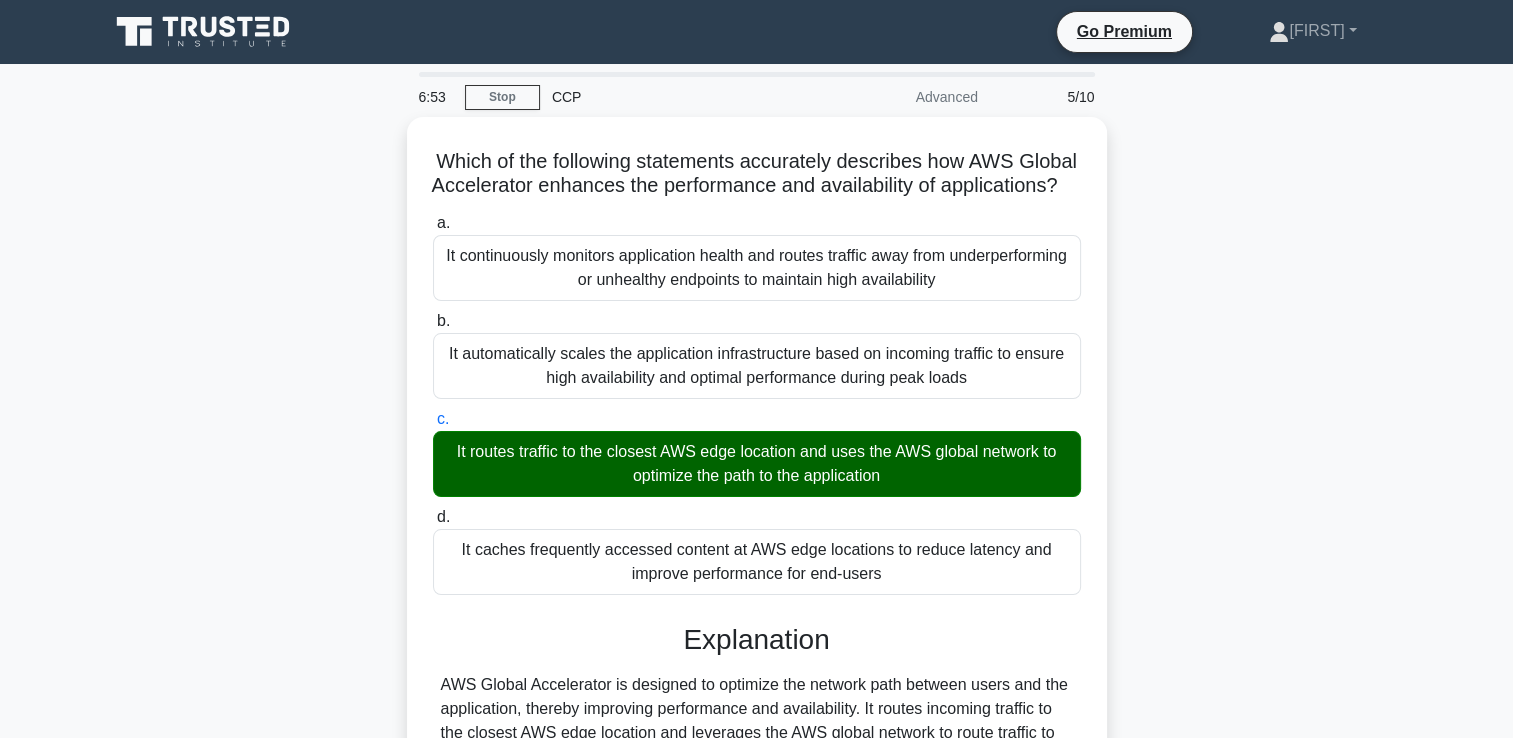 scroll, scrollTop: 342, scrollLeft: 0, axis: vertical 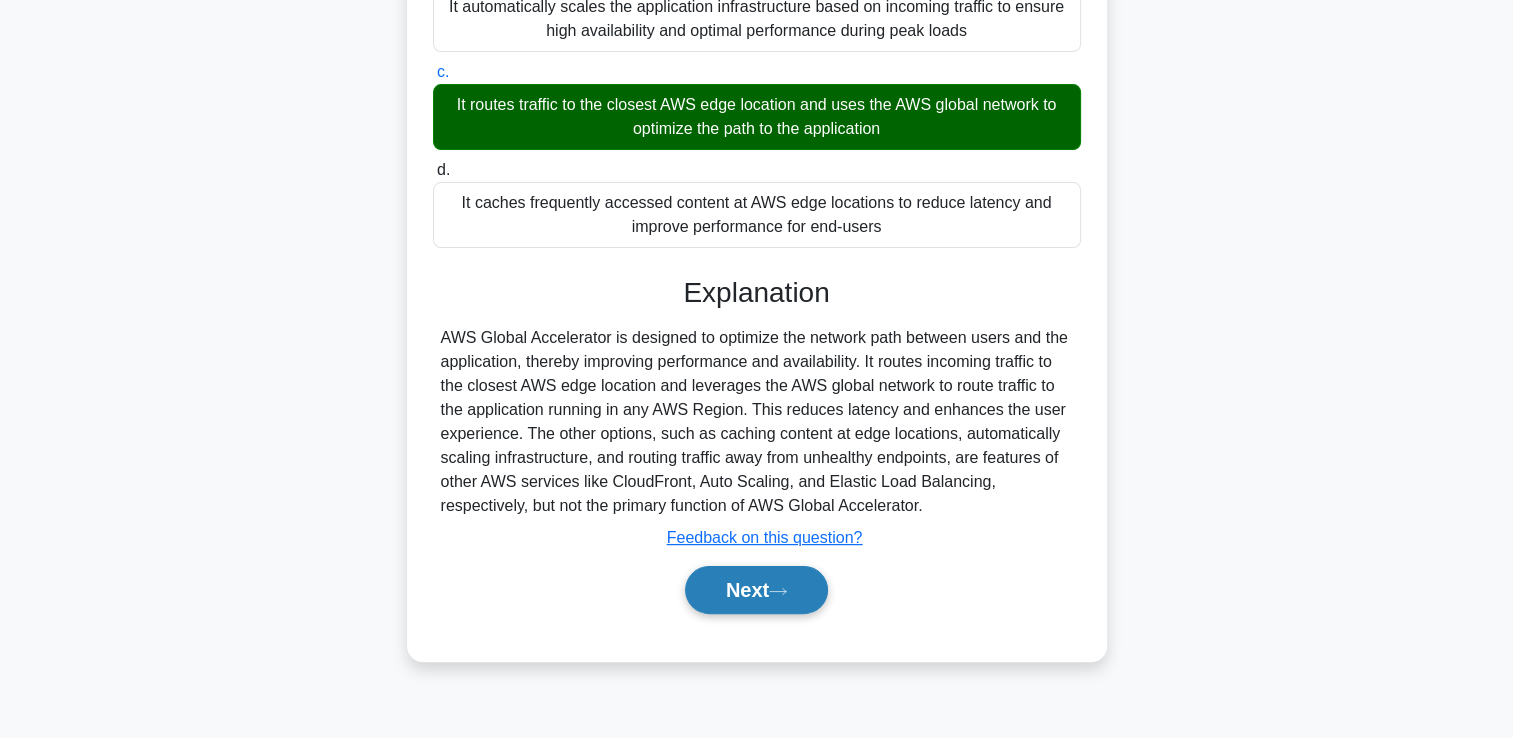 click 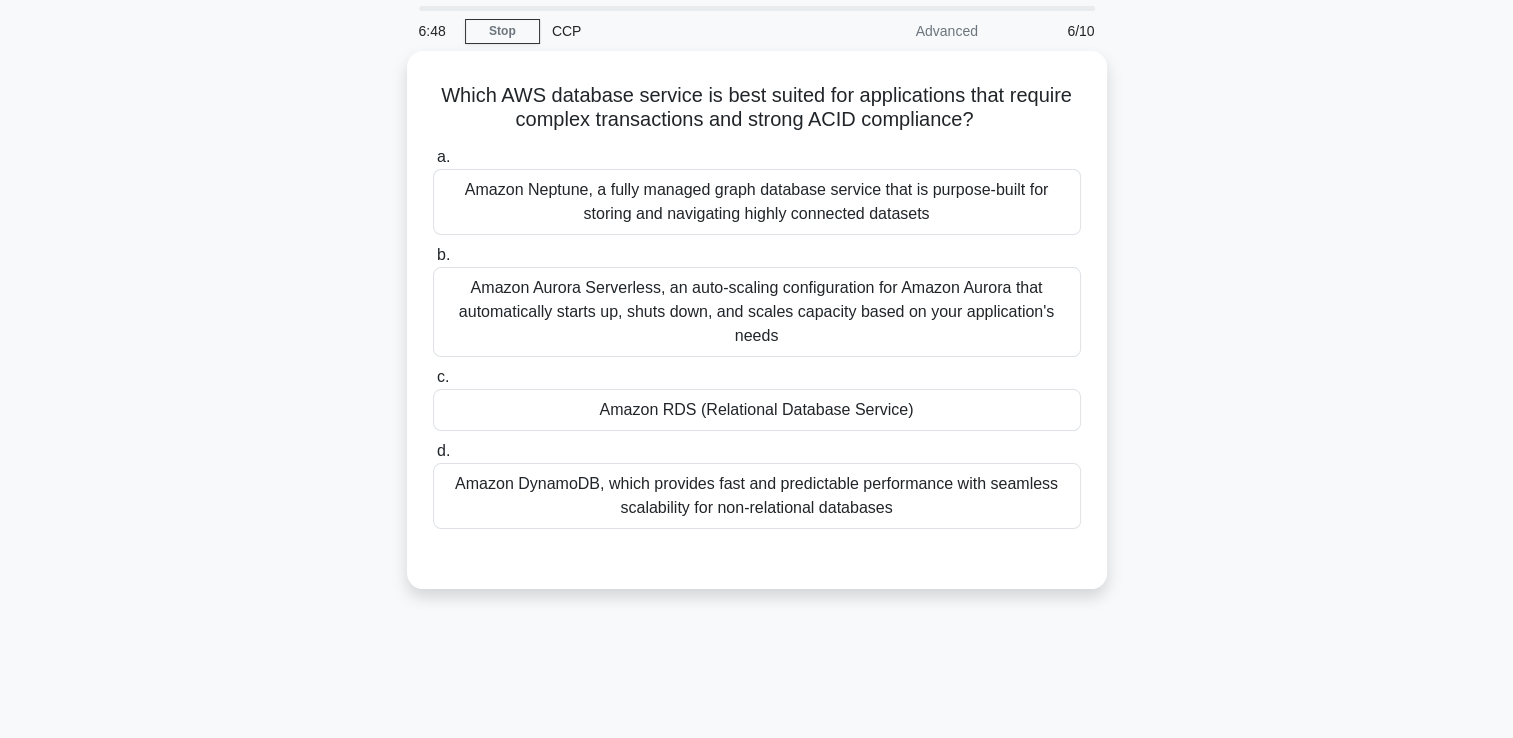 scroll, scrollTop: 0, scrollLeft: 0, axis: both 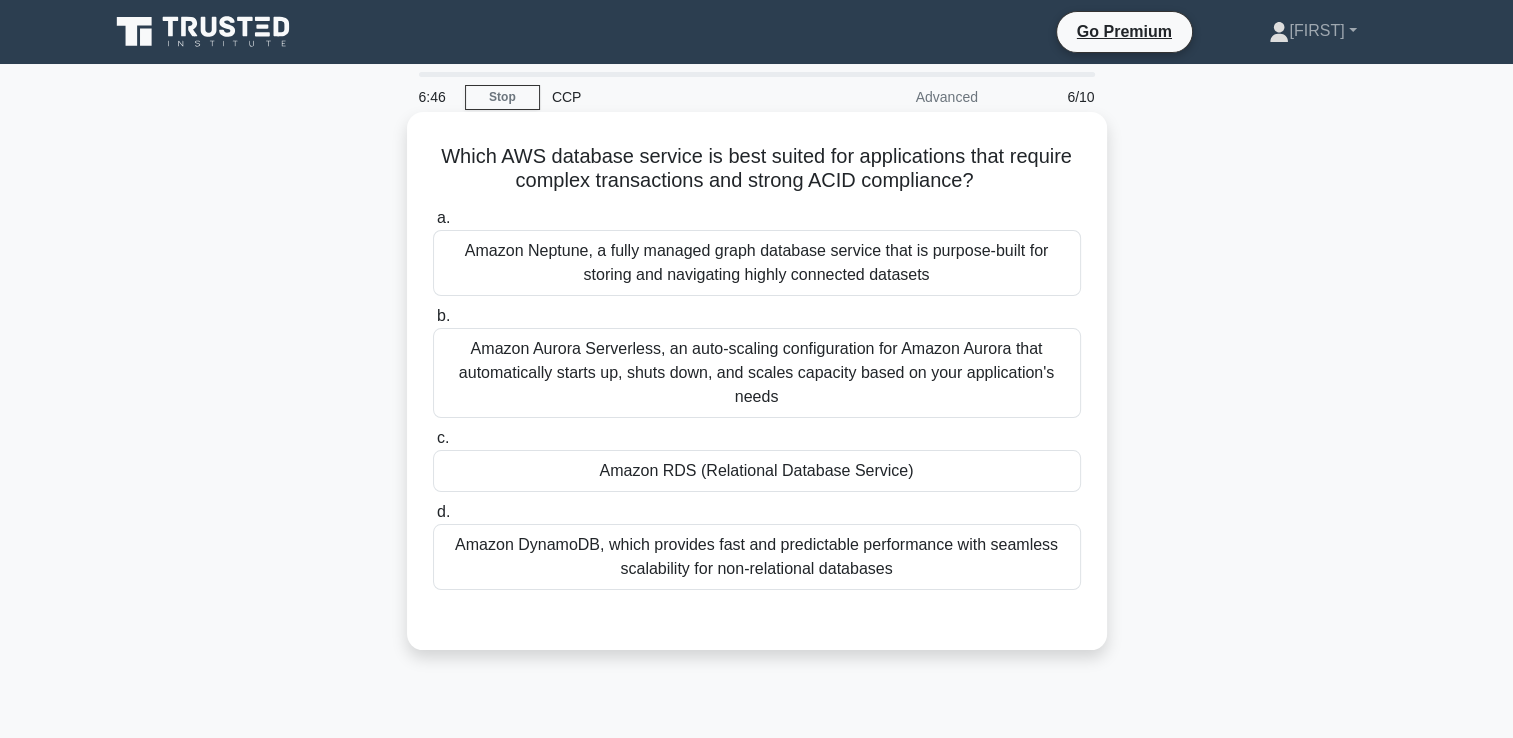 click on "Amazon RDS (Relational Database Service)" at bounding box center (757, 471) 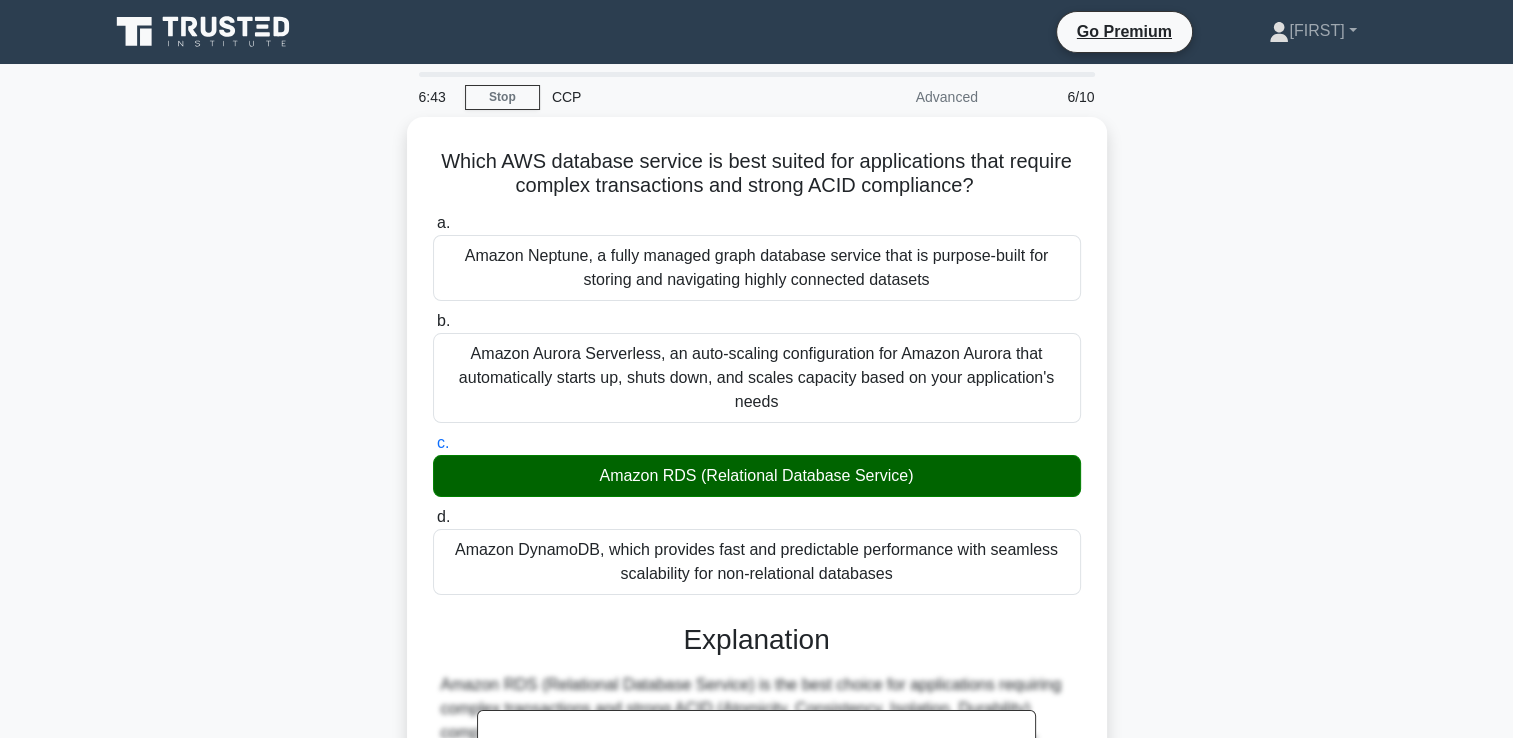 scroll, scrollTop: 373, scrollLeft: 0, axis: vertical 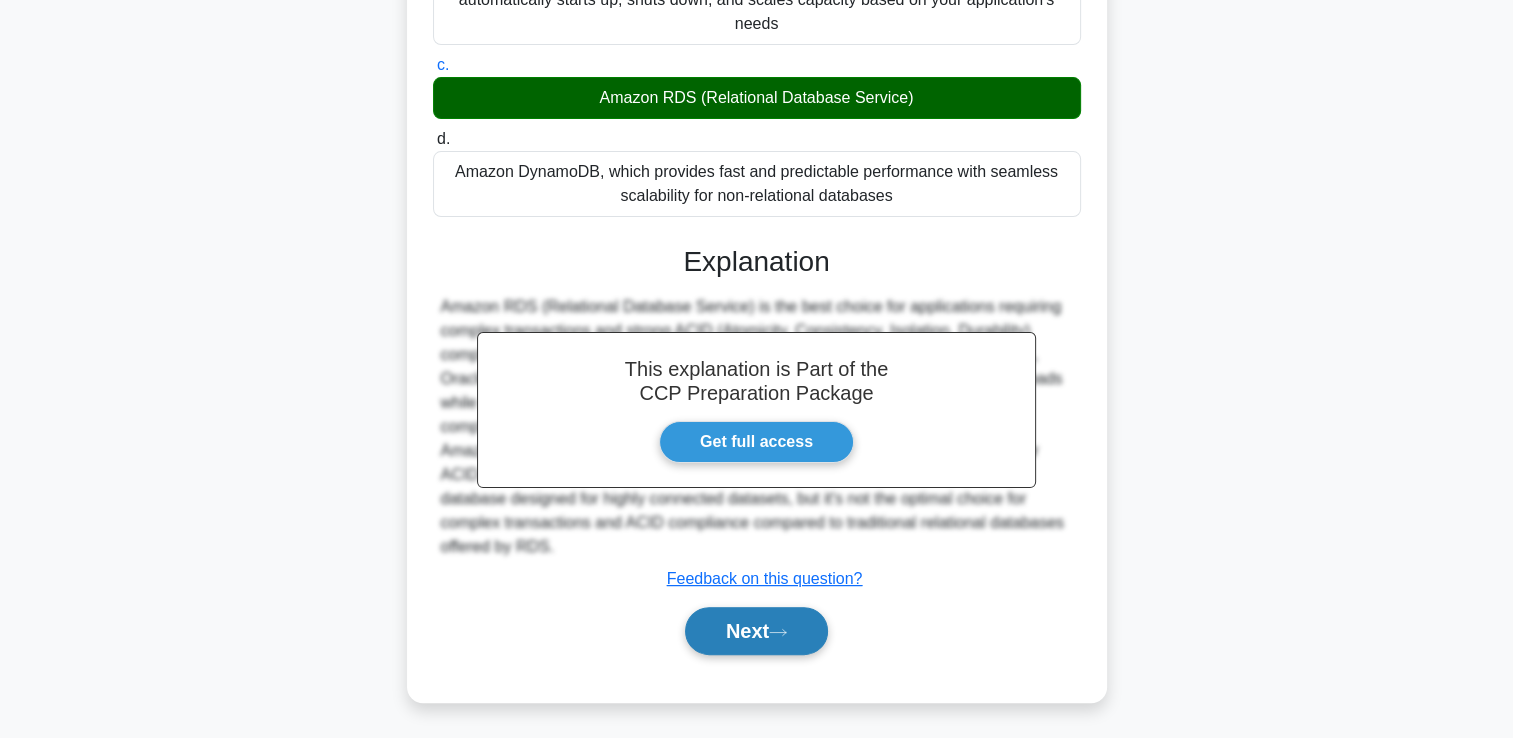 click on "Next" at bounding box center (756, 631) 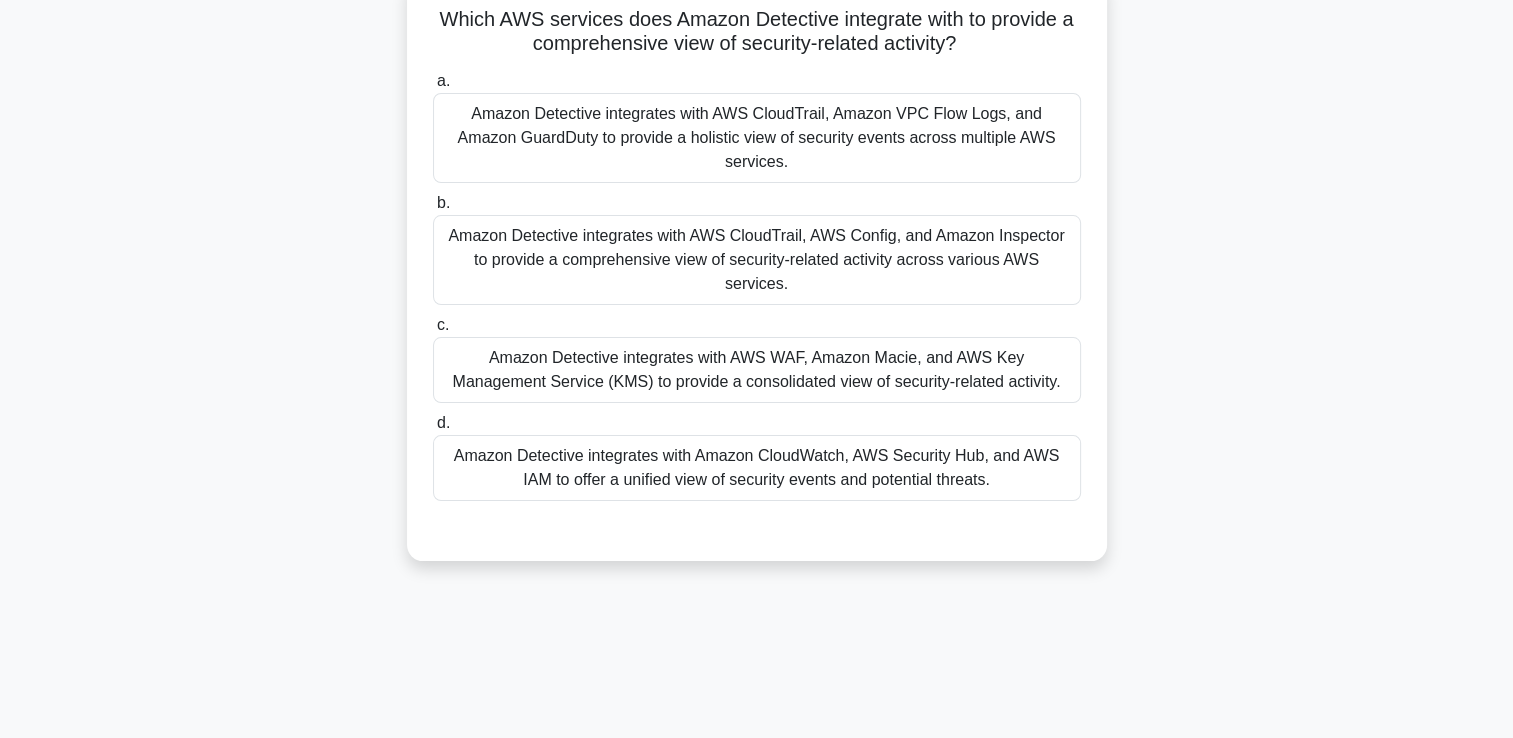 scroll, scrollTop: 102, scrollLeft: 0, axis: vertical 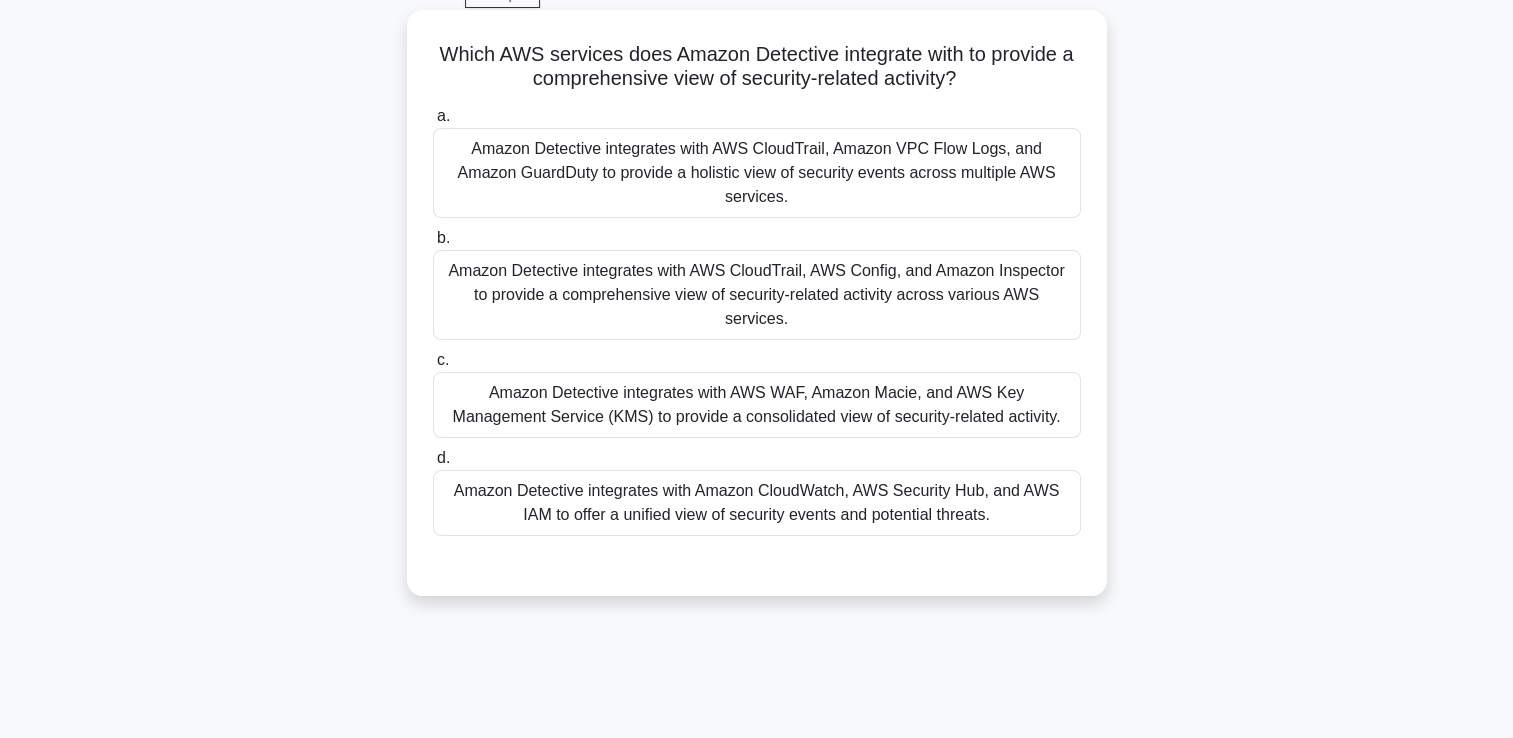 click on "Amazon Detective integrates with AWS CloudTrail, Amazon VPC Flow Logs, and Amazon GuardDuty to provide a holistic view of security events across multiple AWS services." at bounding box center [757, 173] 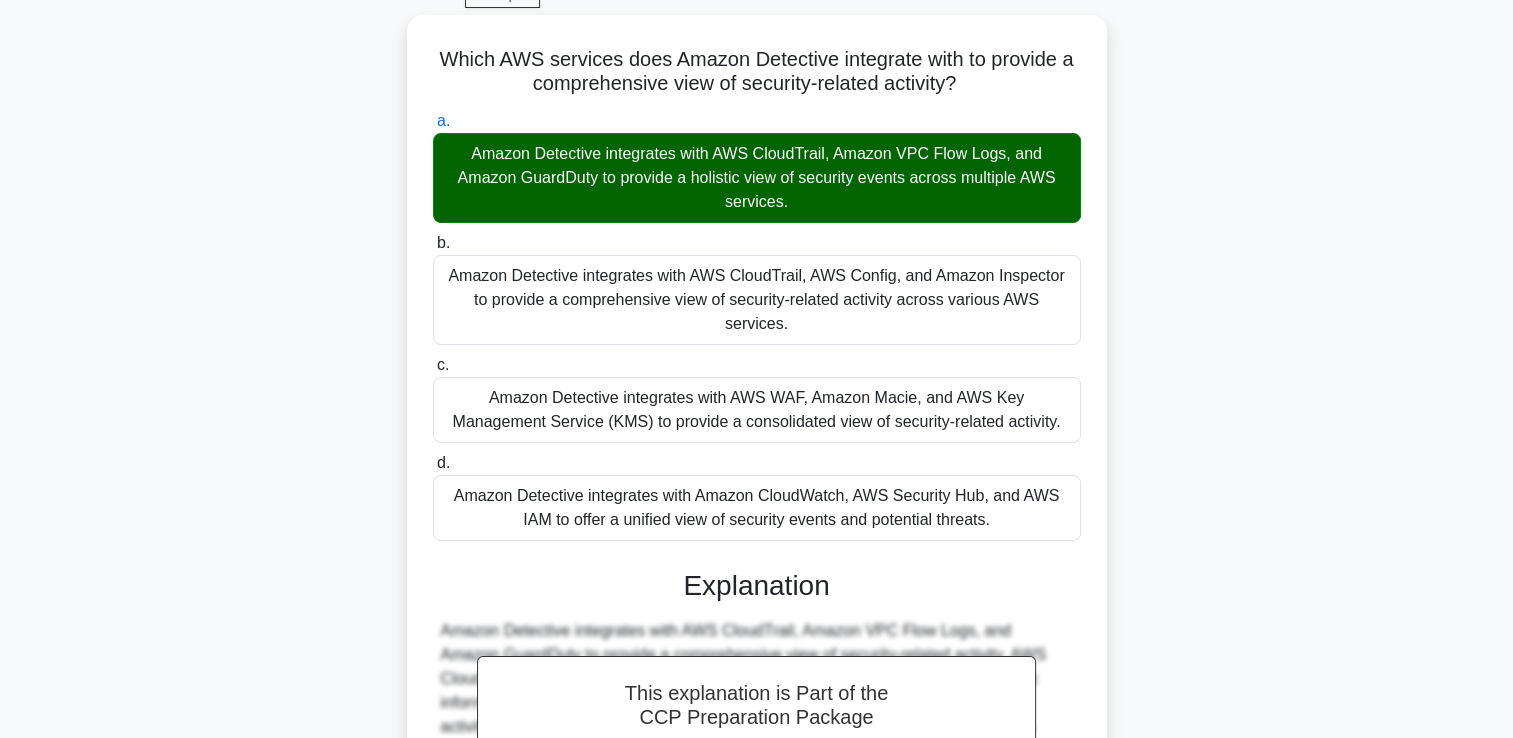 click on "b.
Amazon Detective integrates with AWS CloudTrail, AWS Config, and Amazon Inspector to provide a comprehensive view of security-related activity across various AWS services." at bounding box center (433, 243) 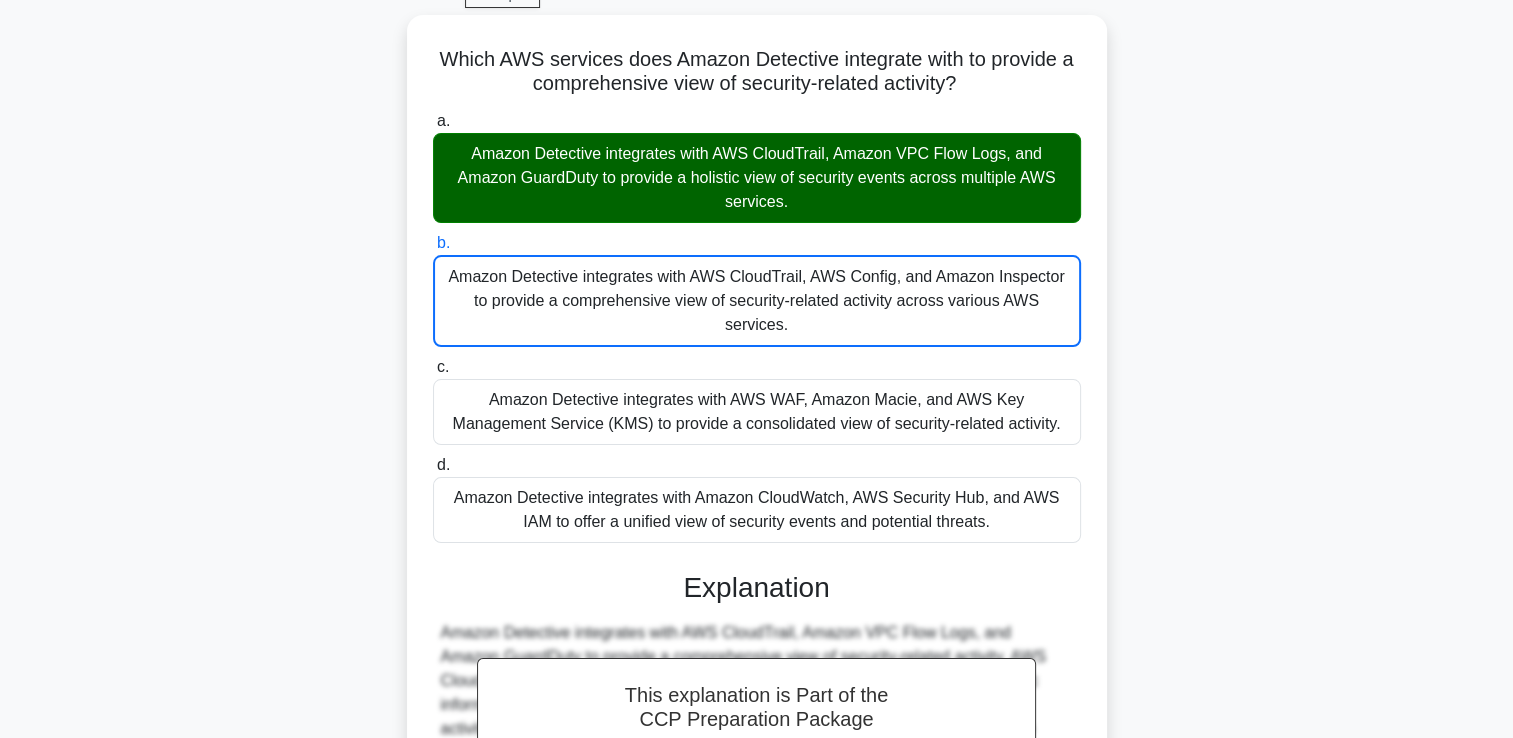 click on "c.
Amazon Detective integrates with AWS WAF, Amazon Macie, and AWS Key Management Service (KMS) to provide a consolidated view of security-related activity." at bounding box center [433, 367] 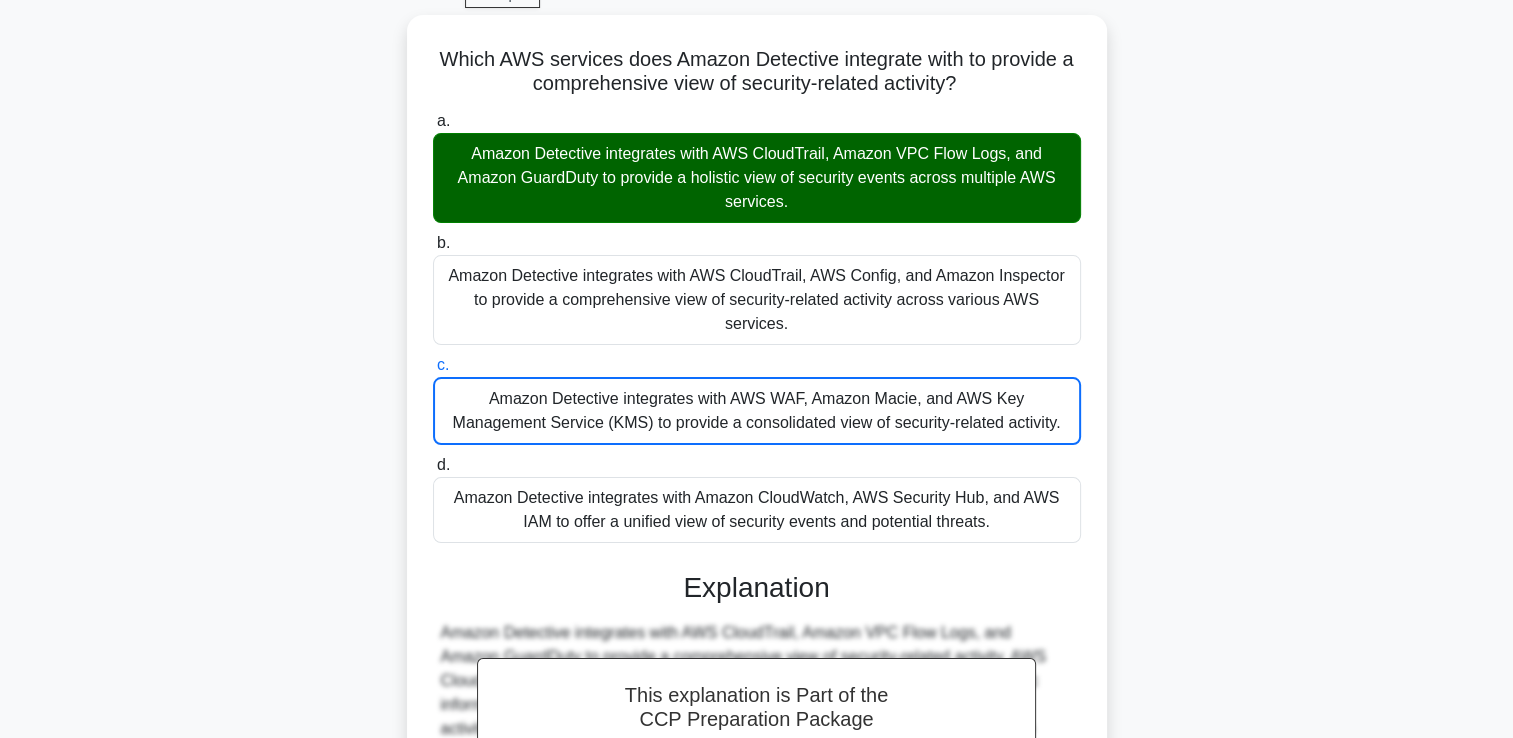 click on "d.
Amazon Detective integrates with Amazon CloudWatch, AWS Security Hub, and AWS IAM to offer a unified view of security events and potential threats." at bounding box center [433, 465] 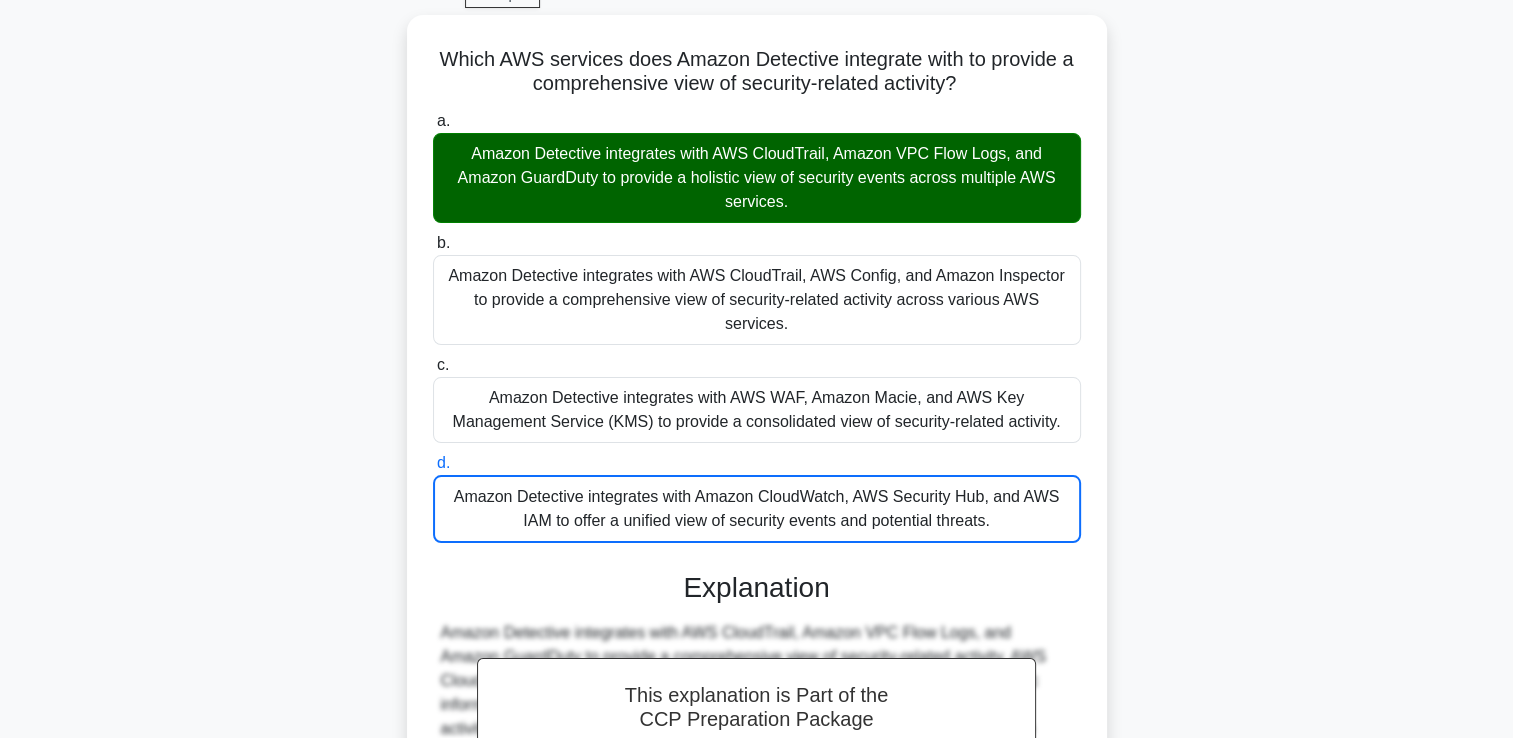 scroll, scrollTop: 375, scrollLeft: 0, axis: vertical 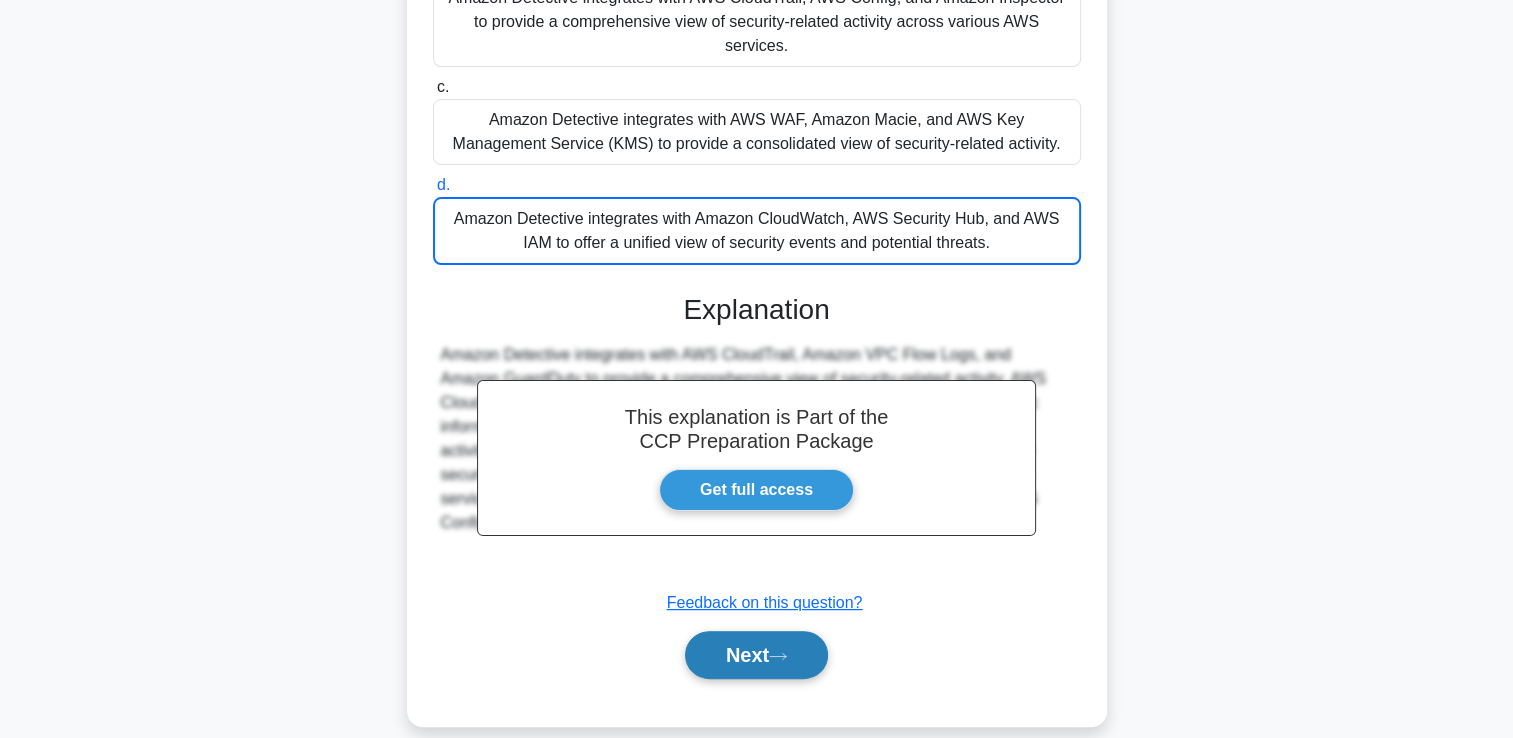 click on "Next" at bounding box center [756, 655] 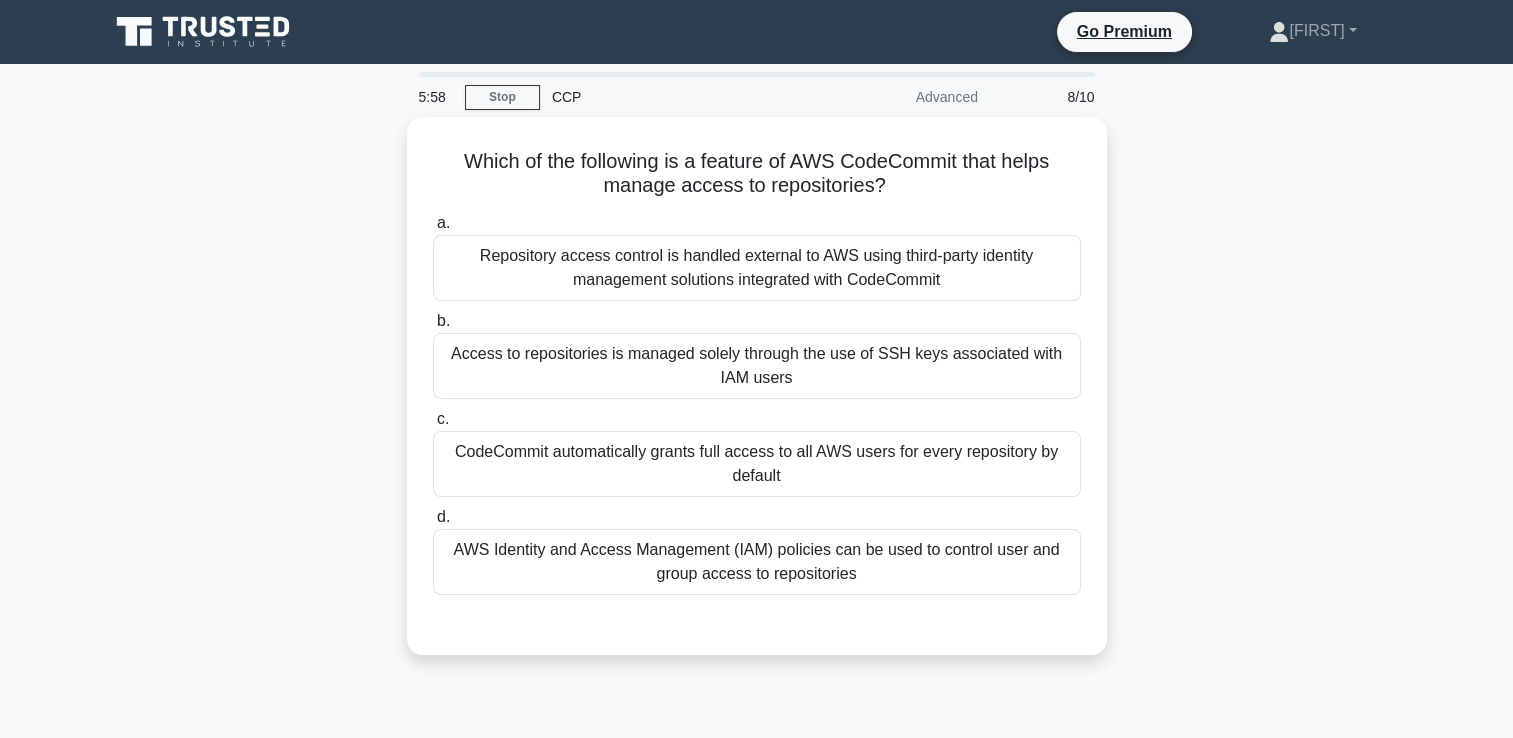 scroll, scrollTop: 0, scrollLeft: 0, axis: both 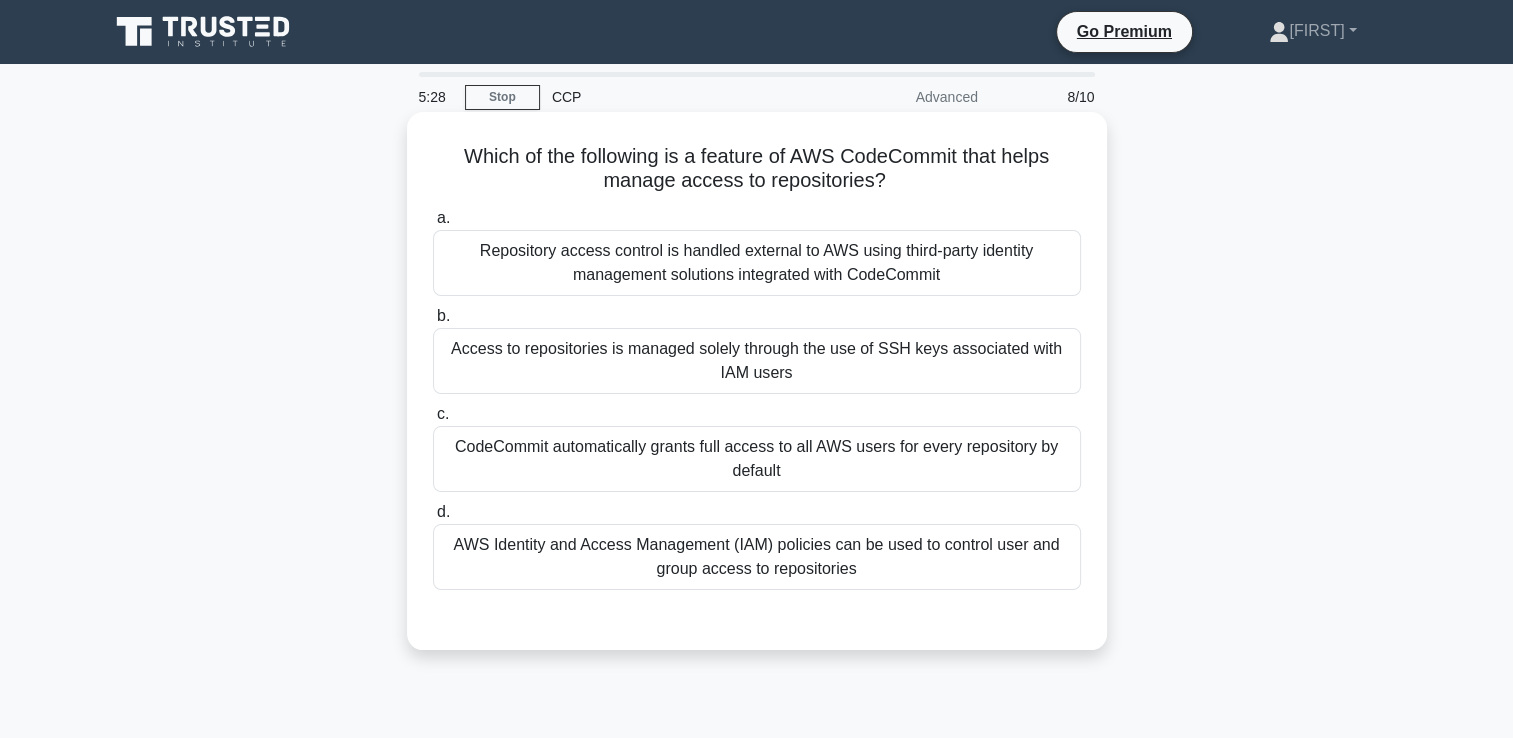 click on "a.
Repository access control is handled external to AWS using third-party identity management solutions integrated with CodeCommit
b.
c.
d." at bounding box center (757, 398) 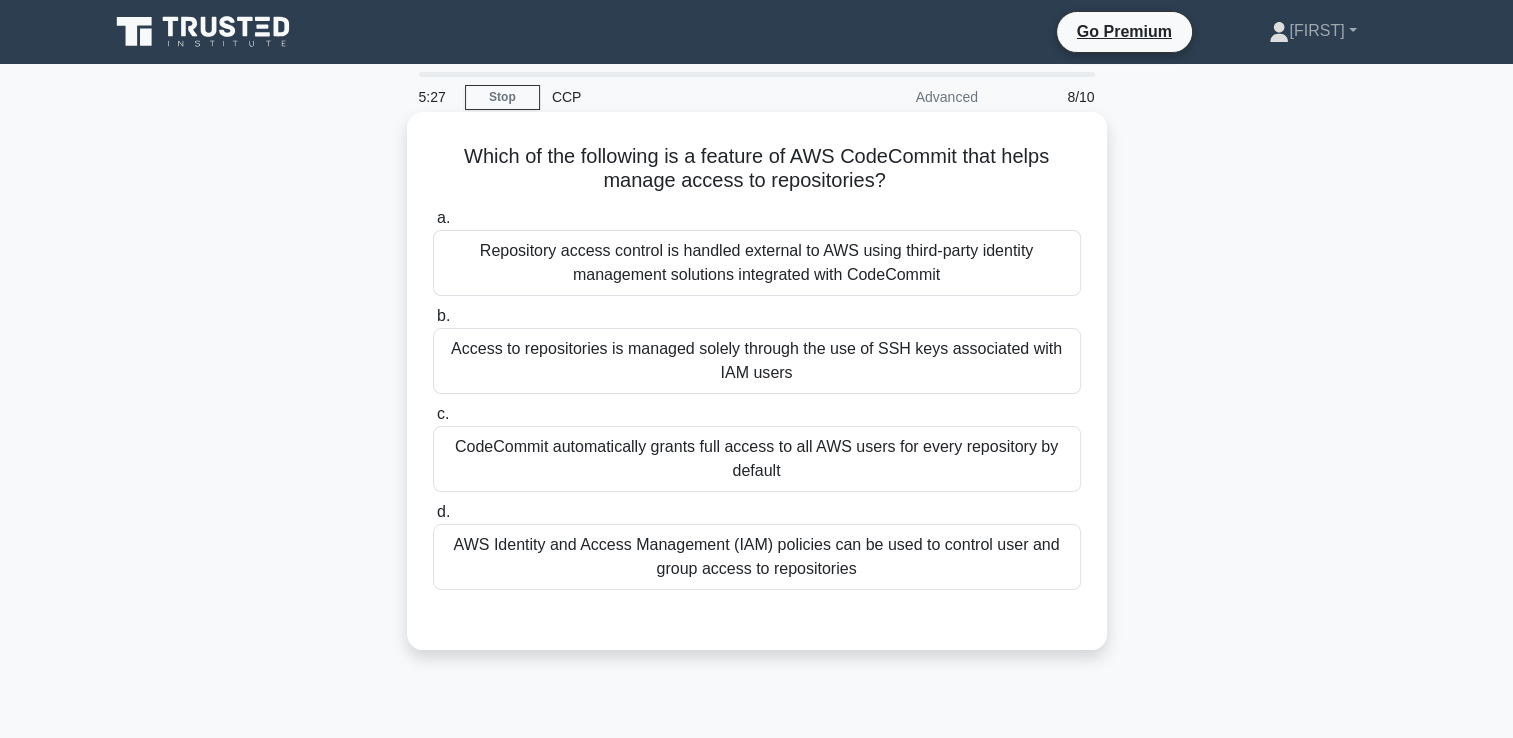 click on "Repository access control is handled external to AWS using third-party identity management solutions integrated with CodeCommit" at bounding box center [757, 263] 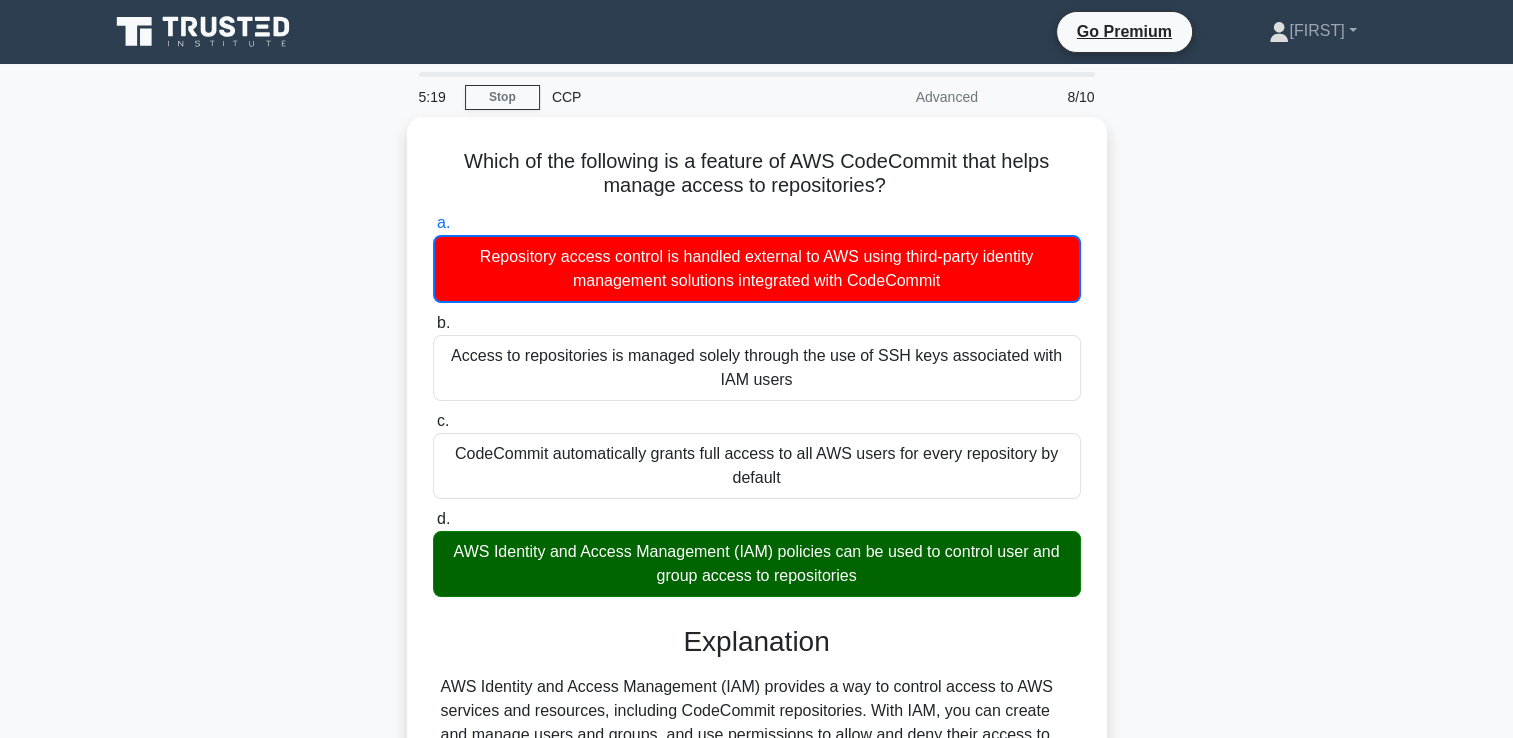 click on "b.
Access to repositories is managed solely through the use of SSH keys associated with IAM users" at bounding box center [433, 323] 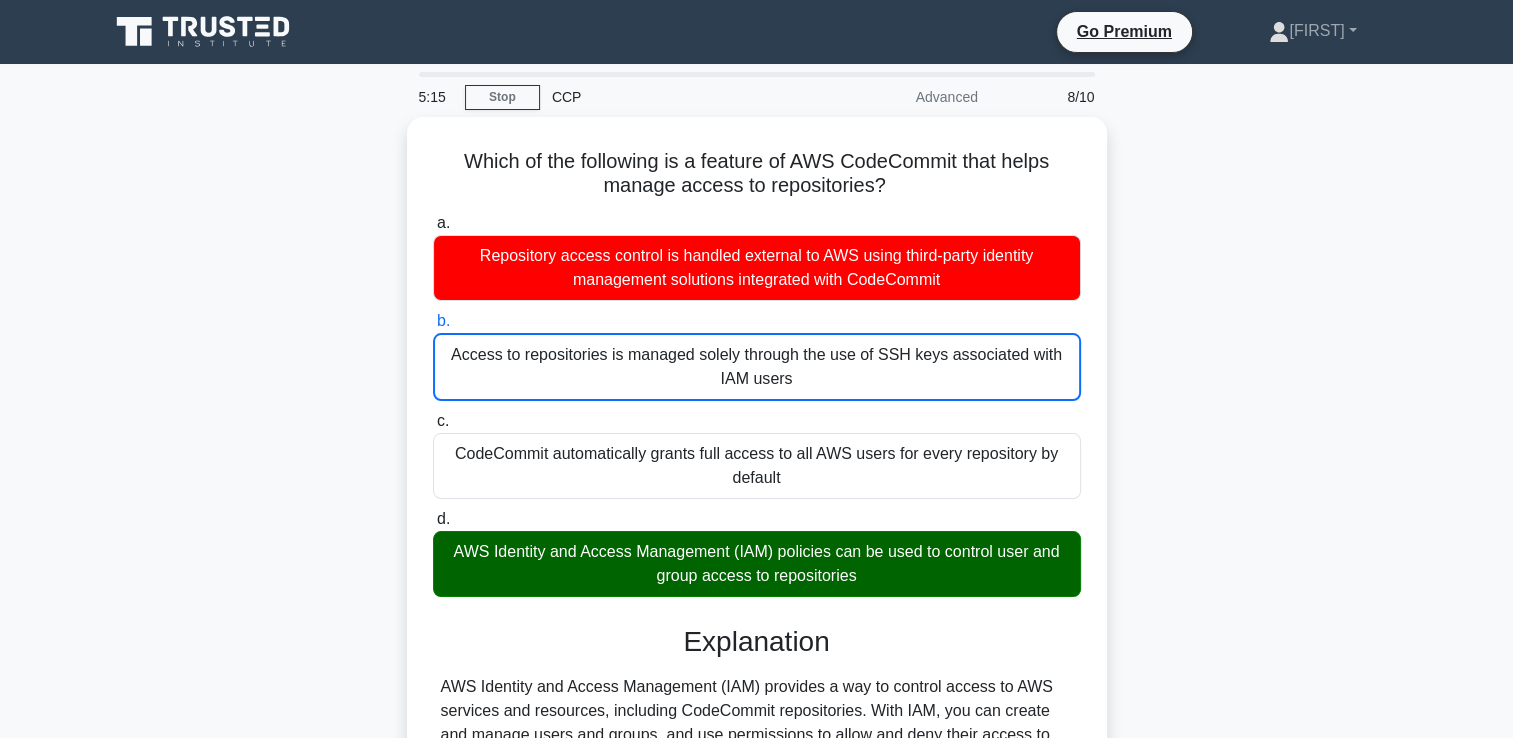 scroll, scrollTop: 423, scrollLeft: 0, axis: vertical 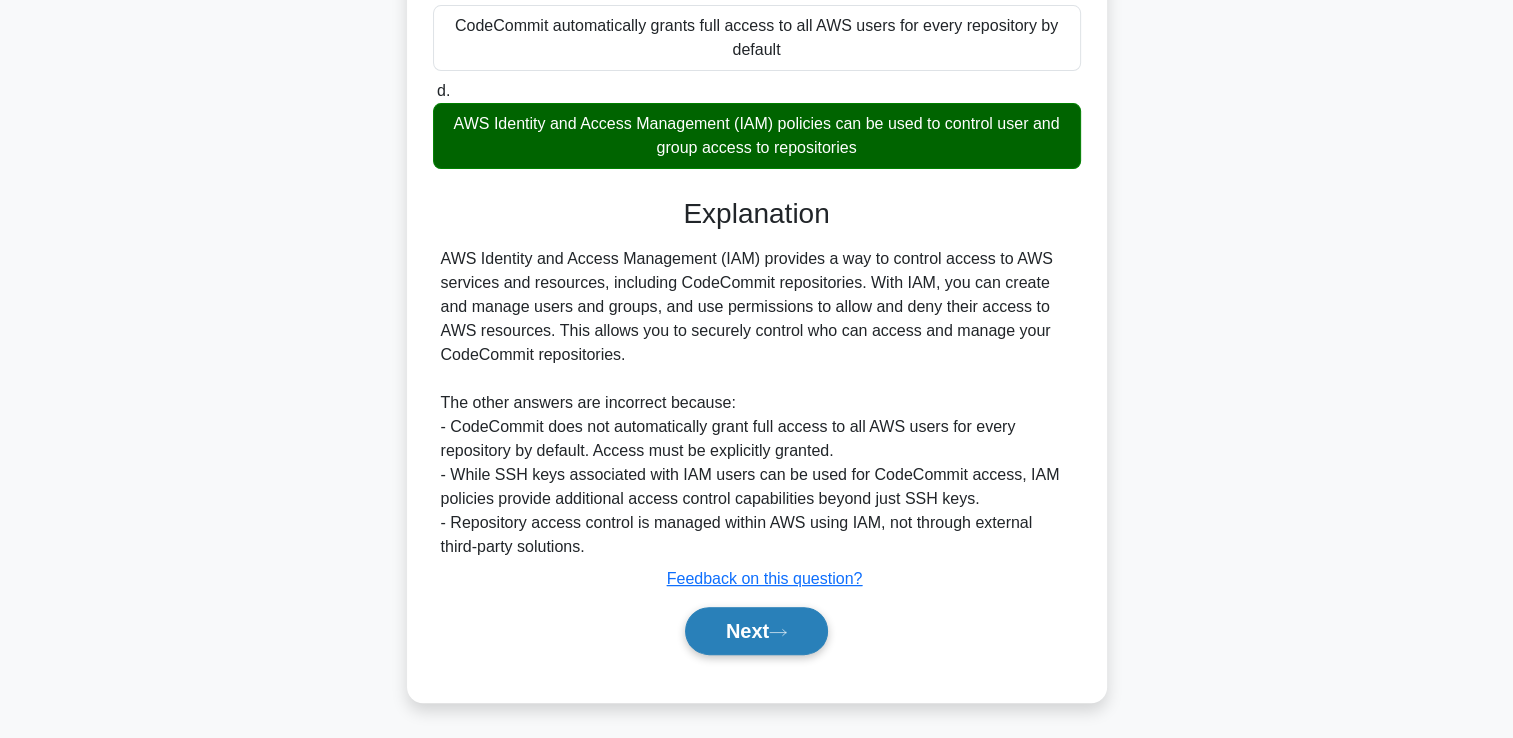 click on "Next" at bounding box center (756, 631) 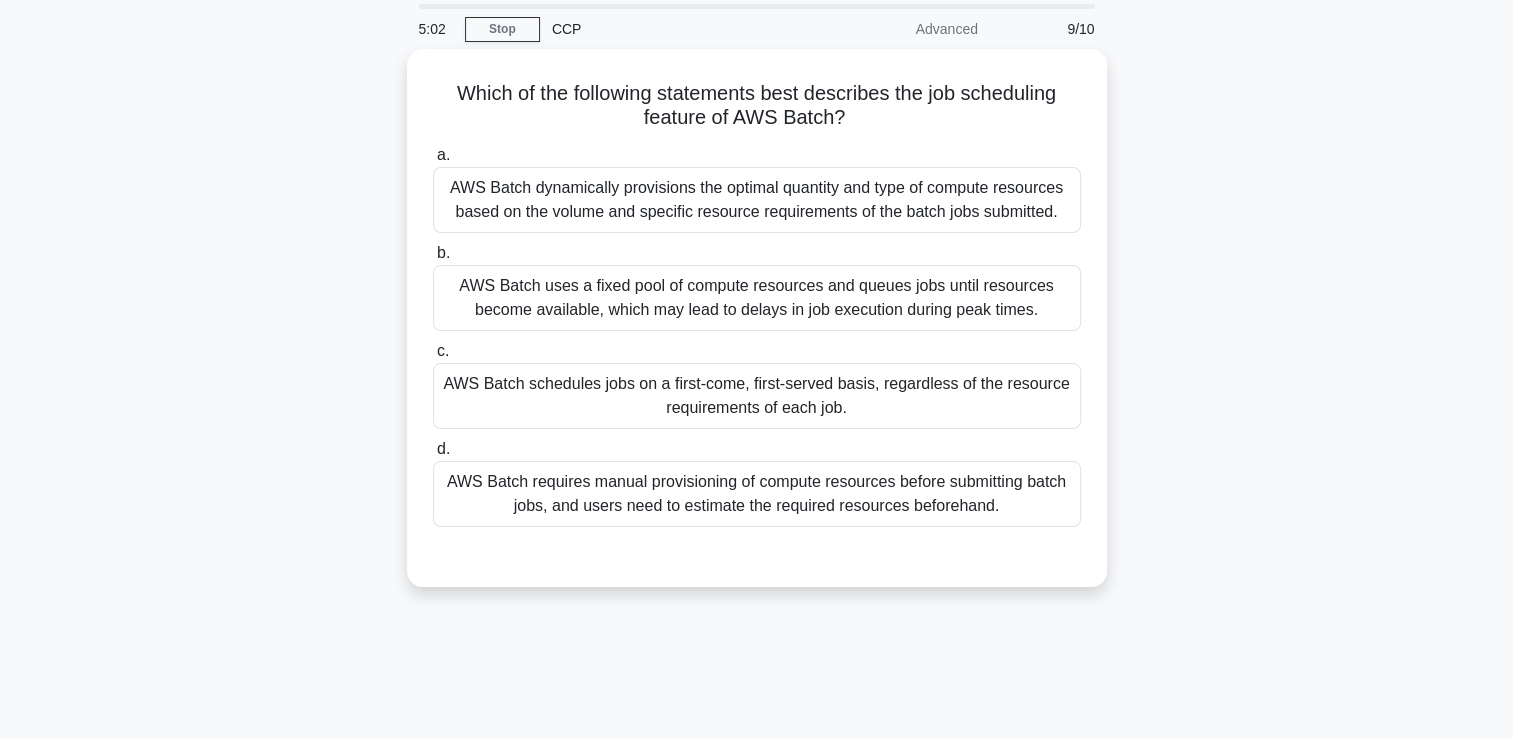 scroll, scrollTop: 0, scrollLeft: 0, axis: both 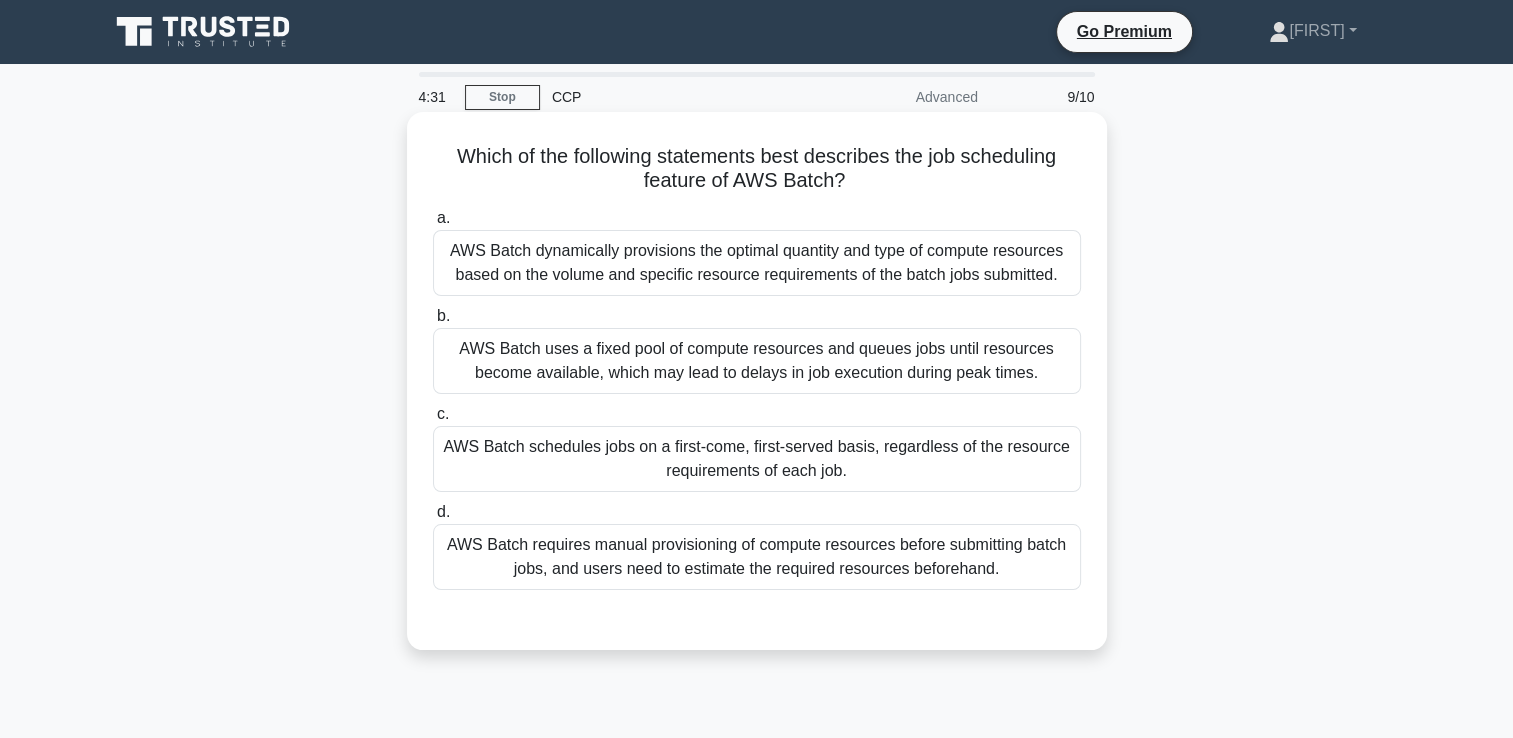 click on "AWS Batch dynamically provisions the optimal quantity and type of compute resources based on the volume and specific resource requirements of the batch jobs submitted." at bounding box center (757, 263) 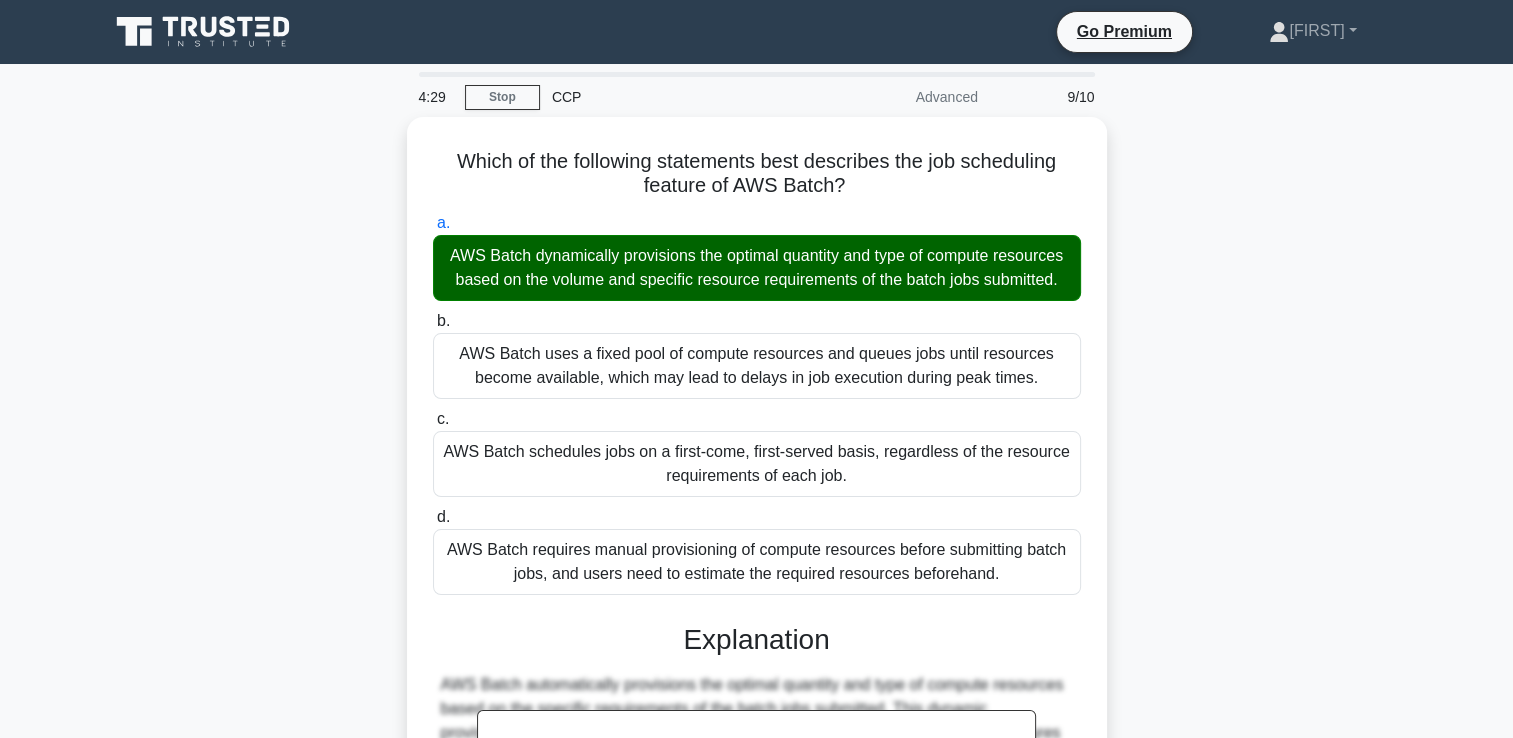 scroll, scrollTop: 373, scrollLeft: 0, axis: vertical 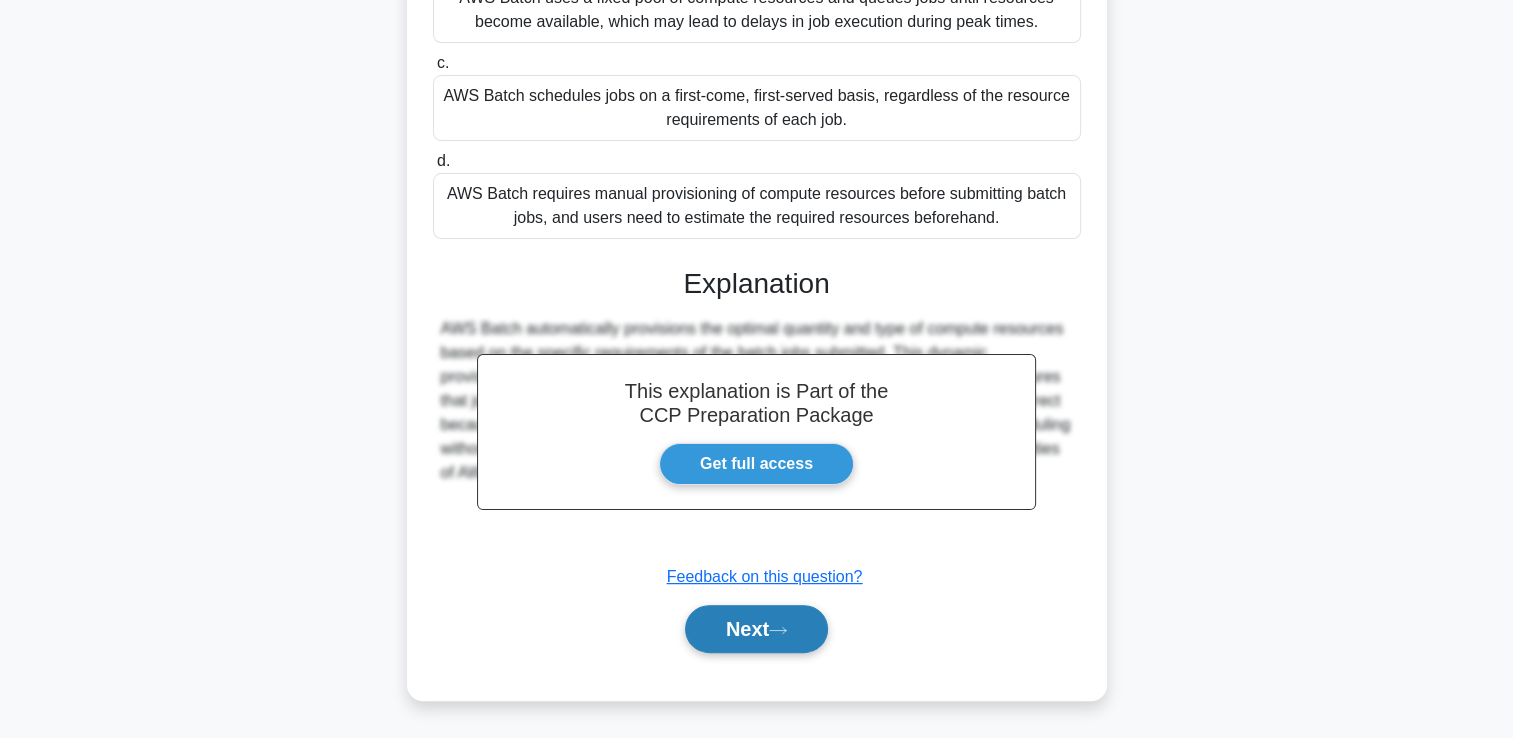click on "Next" at bounding box center [756, 629] 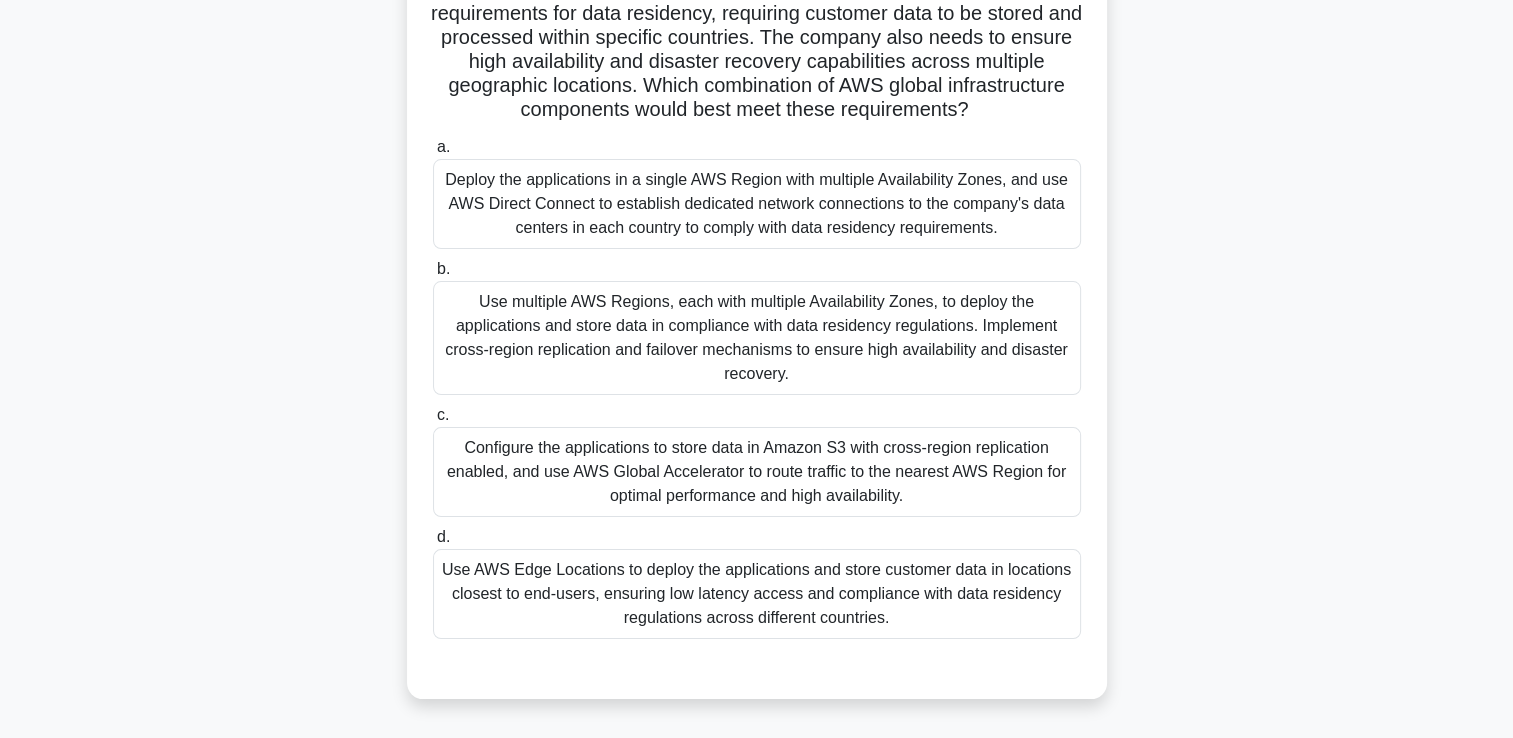 scroll, scrollTop: 142, scrollLeft: 0, axis: vertical 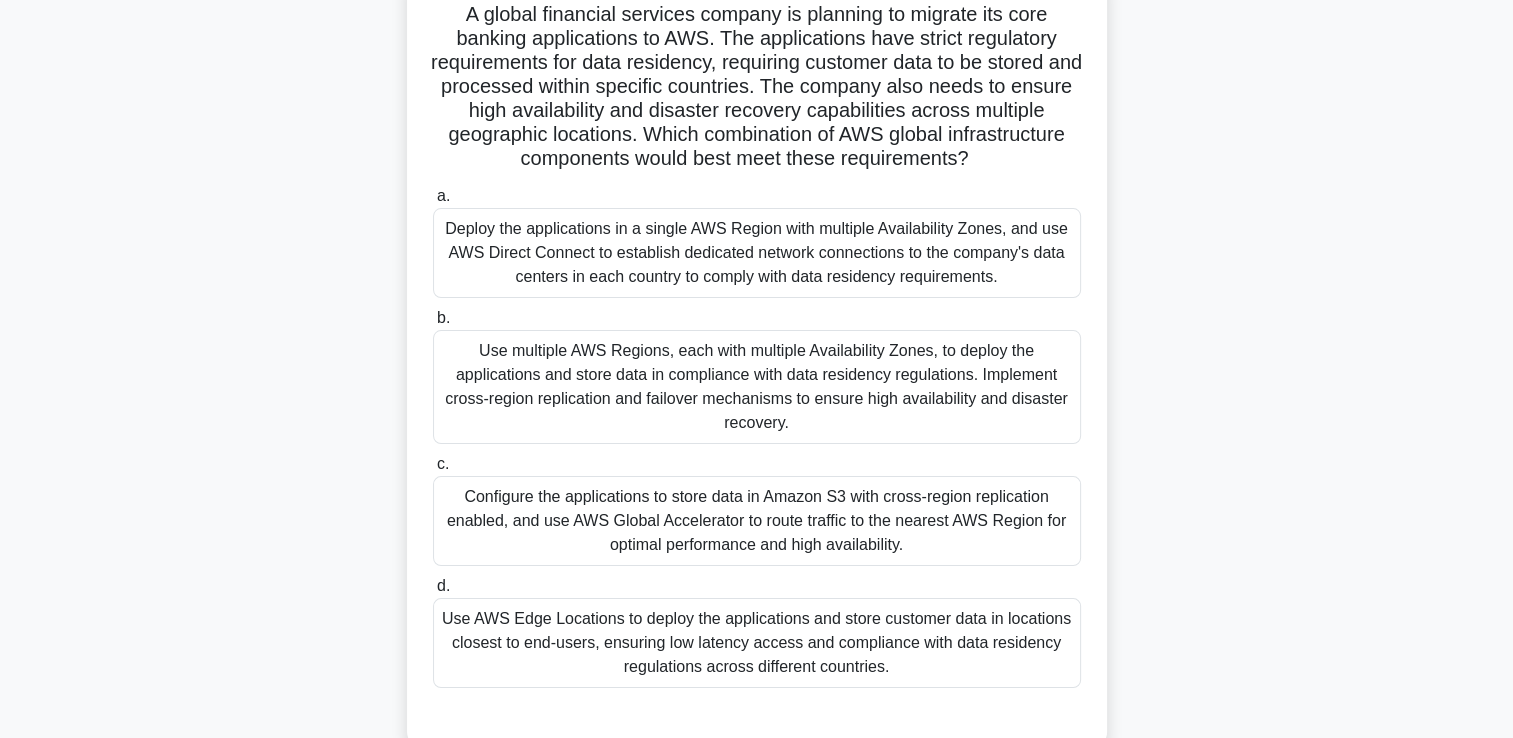 click on "Use multiple AWS Regions, each with multiple Availability Zones, to deploy the applications and store data in compliance with data residency regulations. Implement cross-region replication and failover mechanisms to ensure high availability and disaster recovery." at bounding box center [757, 387] 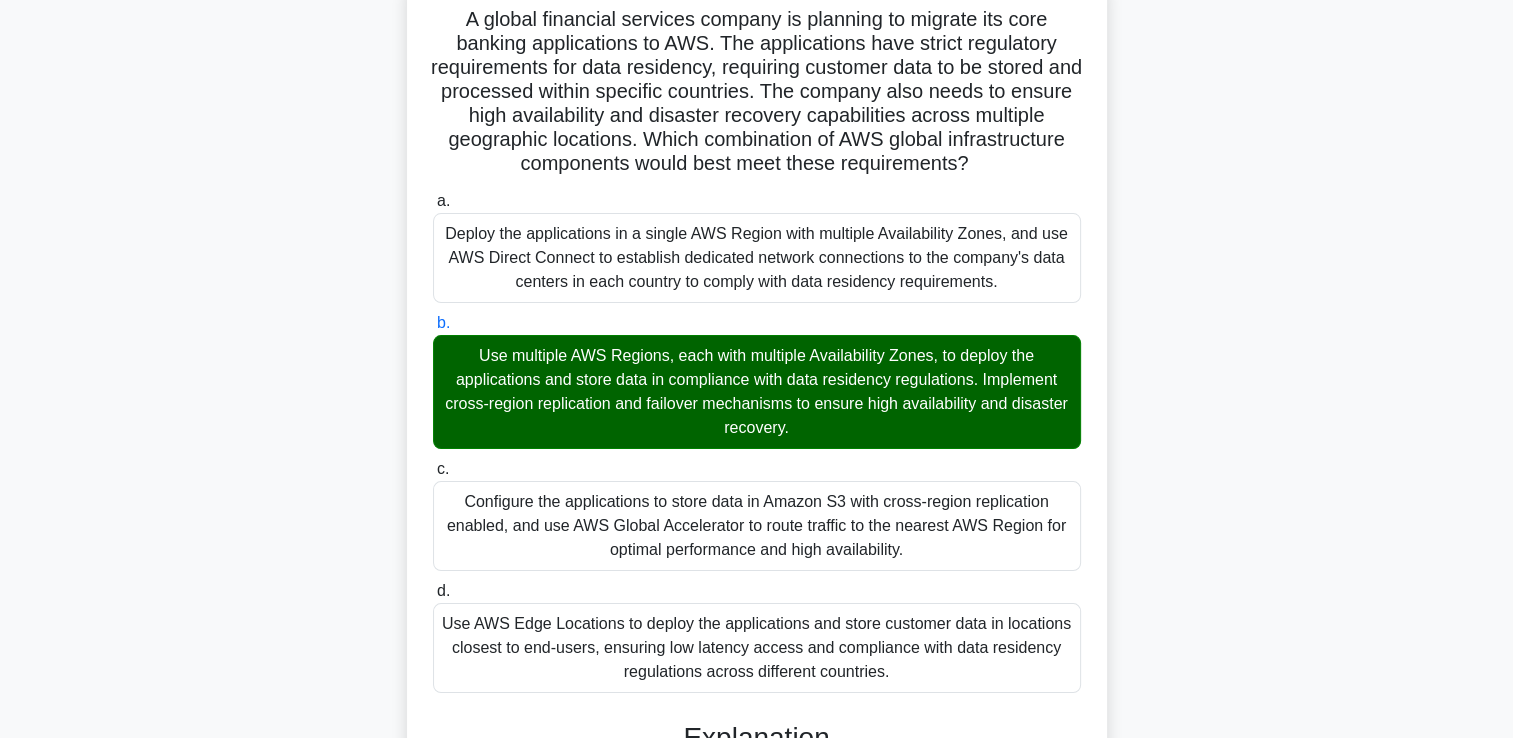 scroll, scrollTop: 637, scrollLeft: 0, axis: vertical 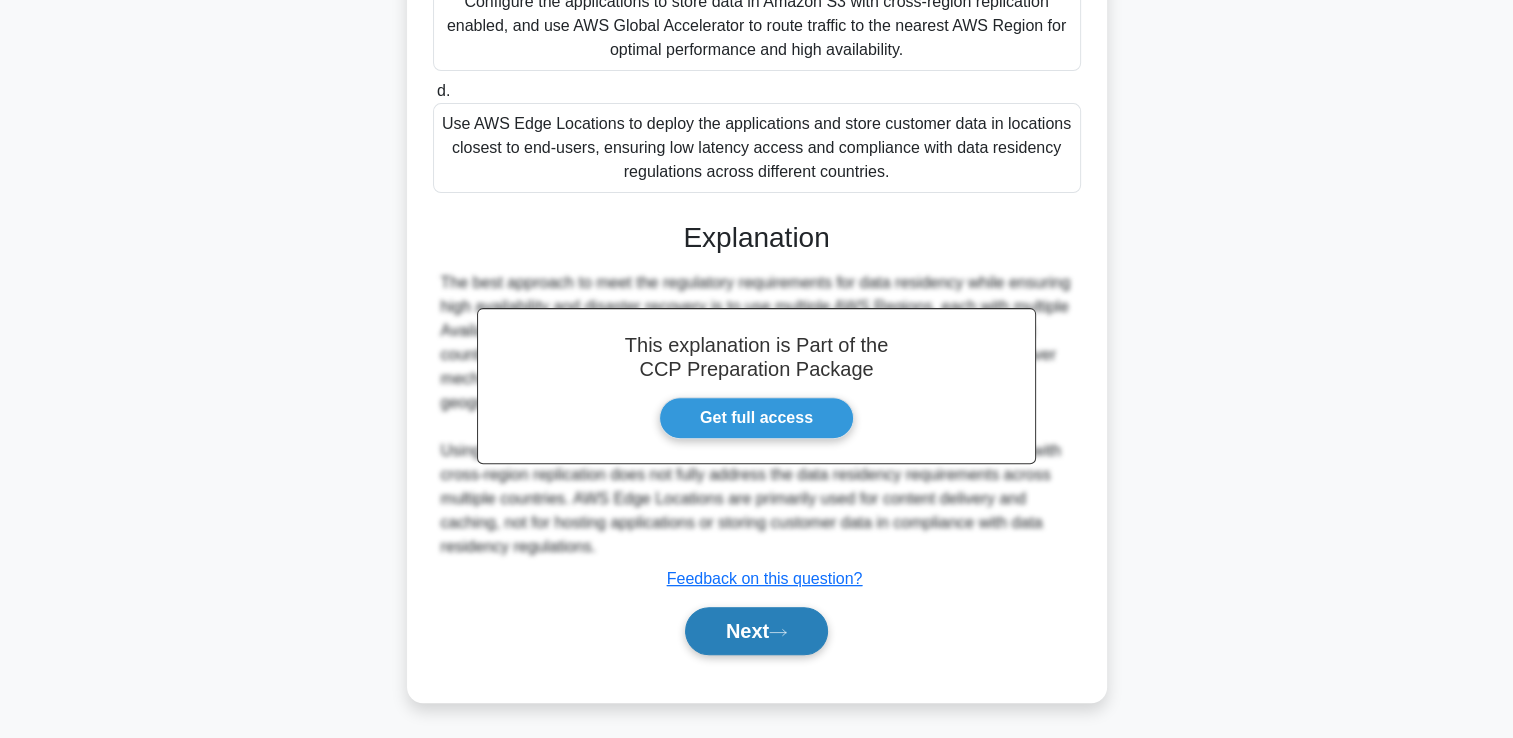 click on "Next" at bounding box center [756, 631] 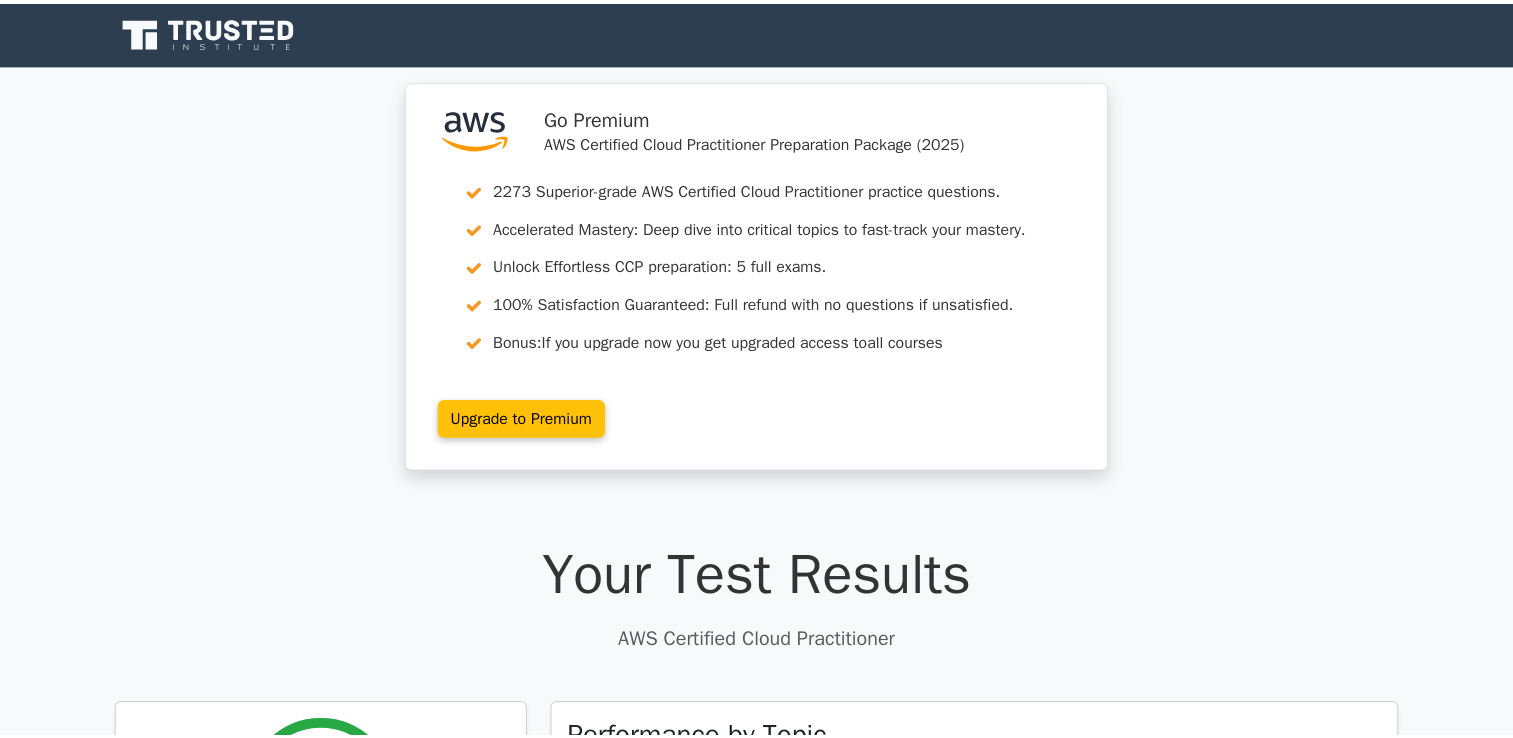 scroll, scrollTop: 0, scrollLeft: 0, axis: both 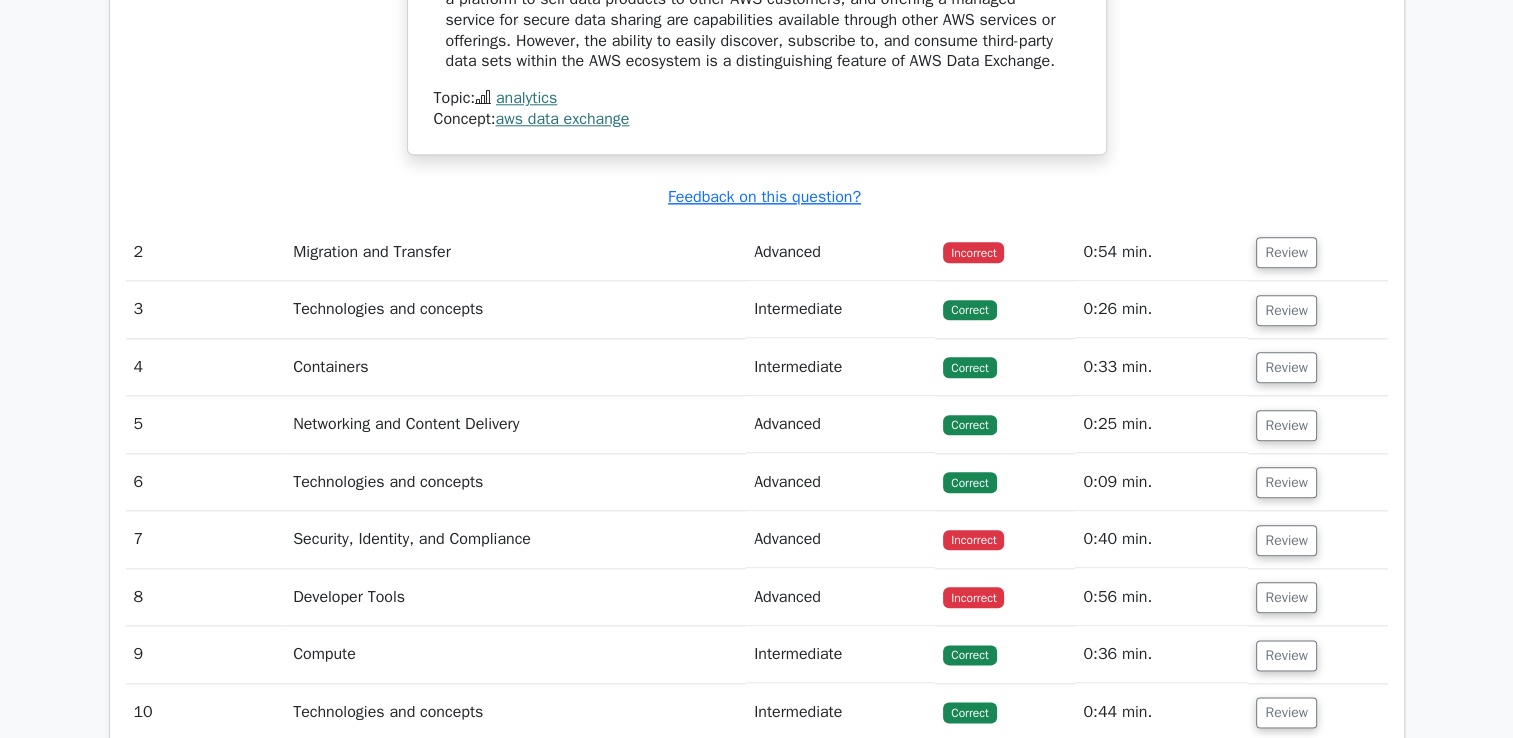 click on "Incorrect" at bounding box center (973, 597) 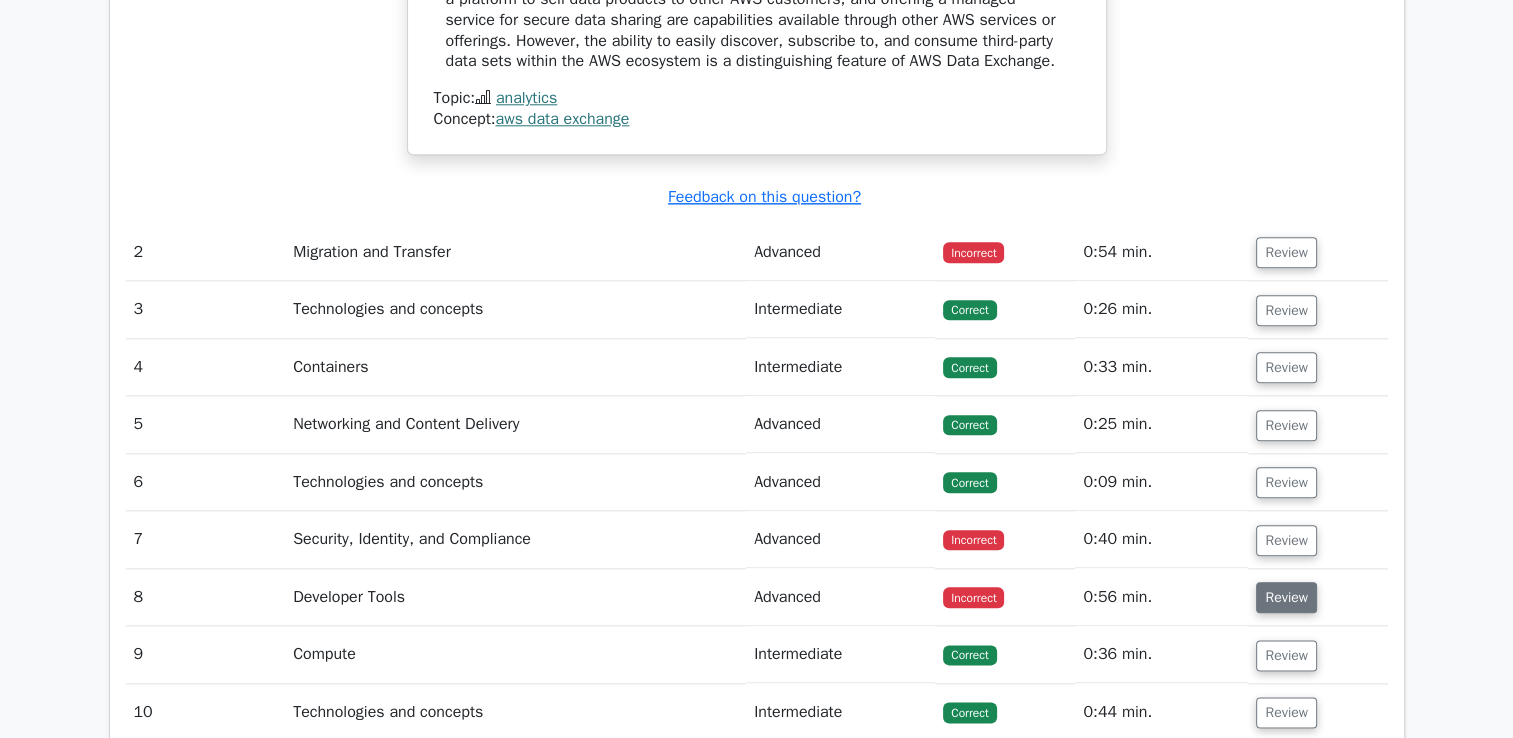 click on "Review" at bounding box center (1286, 597) 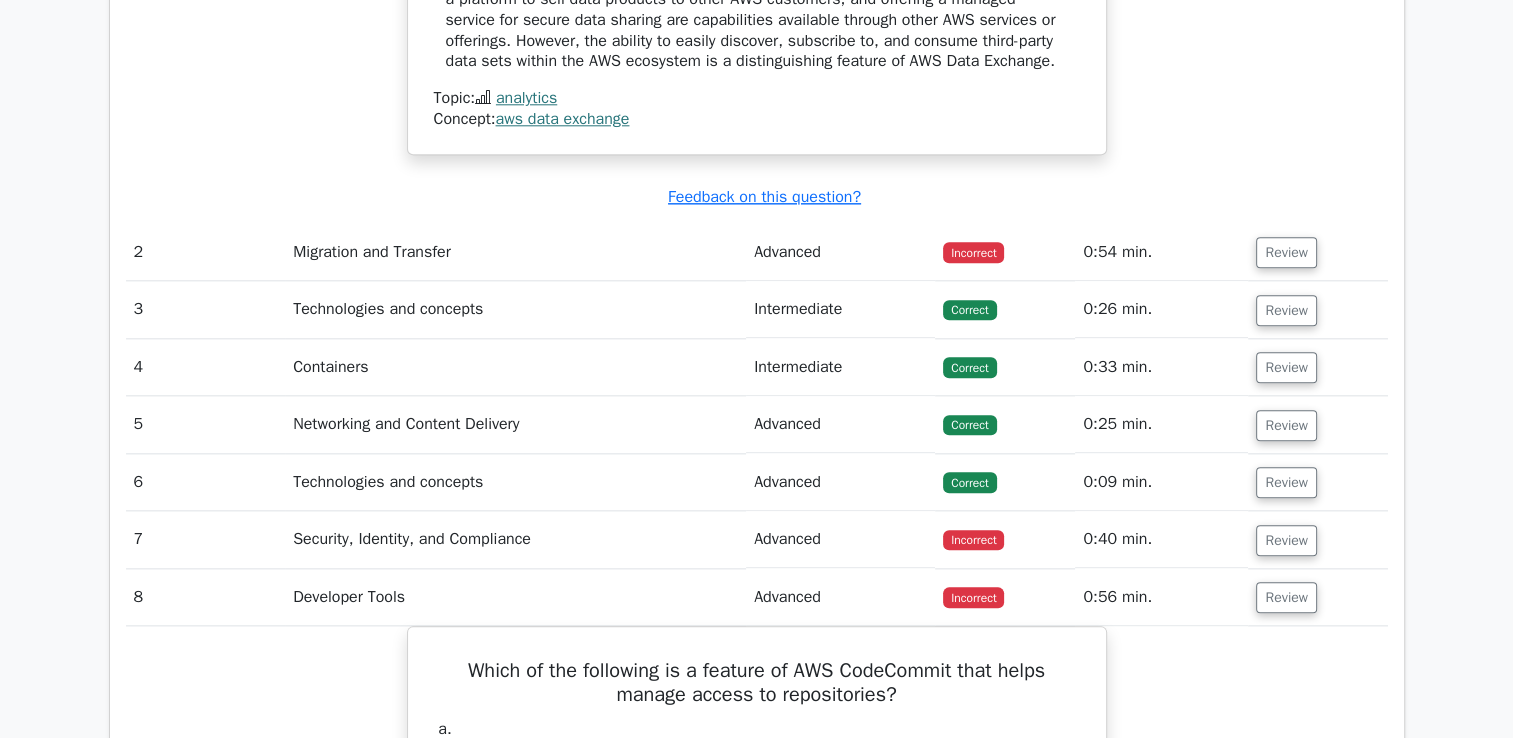 type 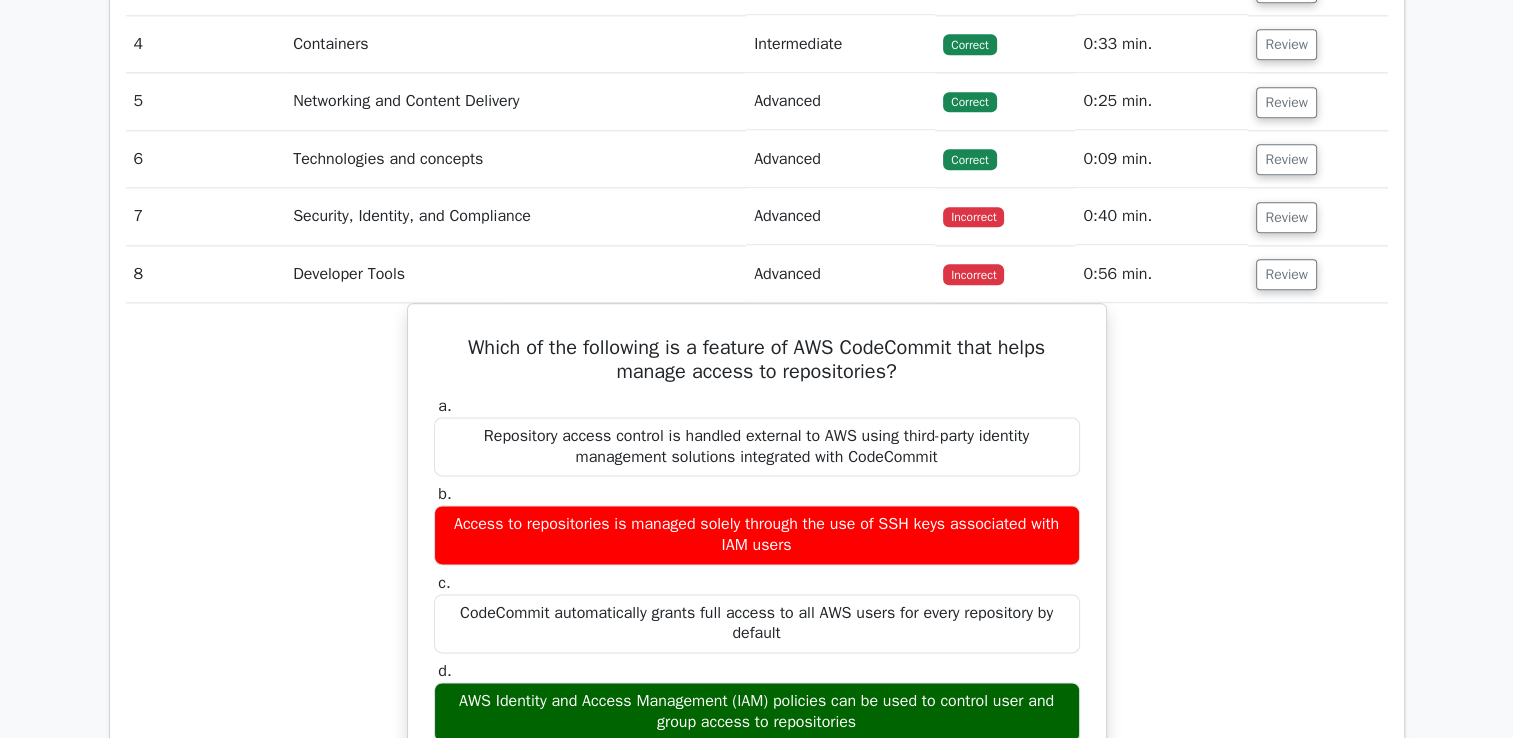 scroll, scrollTop: 2525, scrollLeft: 0, axis: vertical 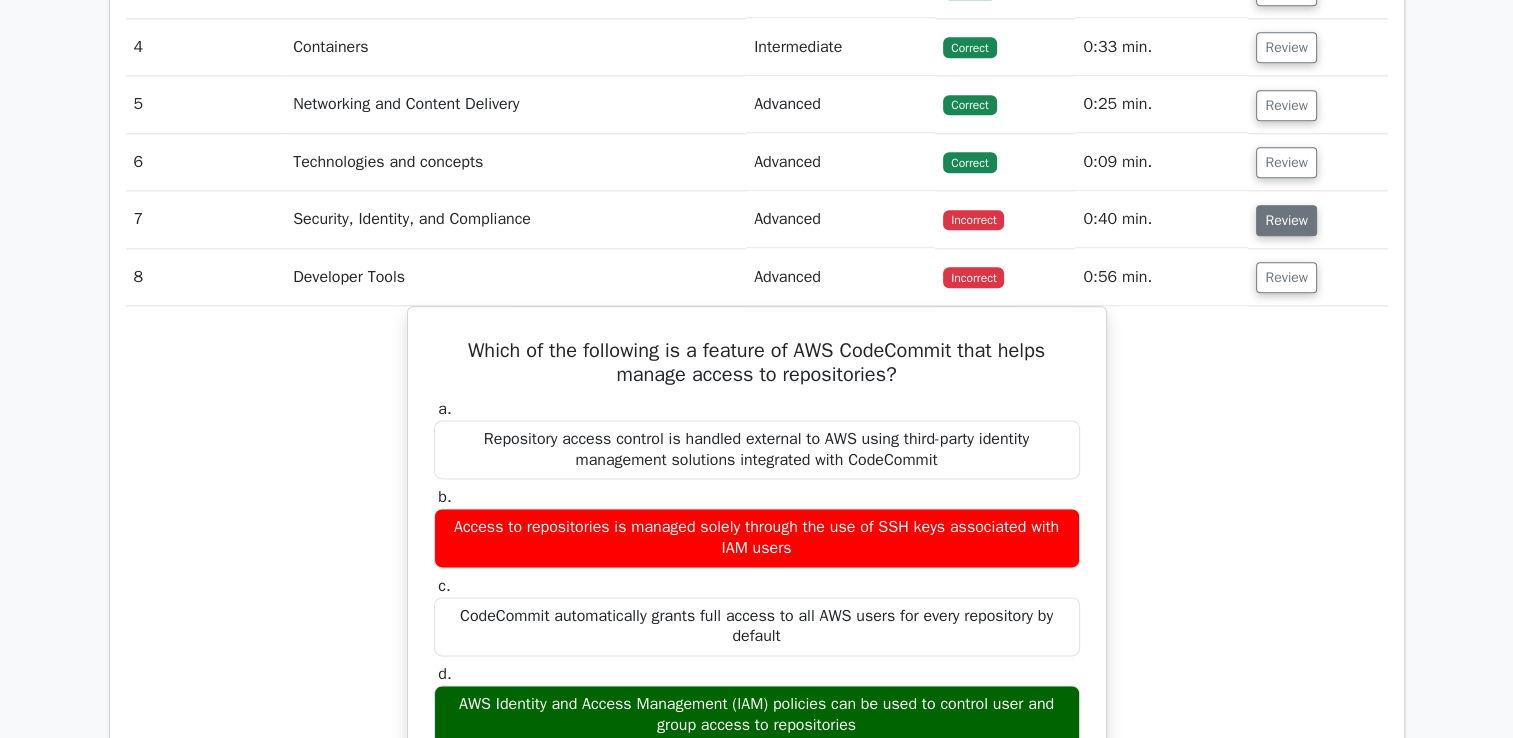 click on "Review" at bounding box center [1286, 220] 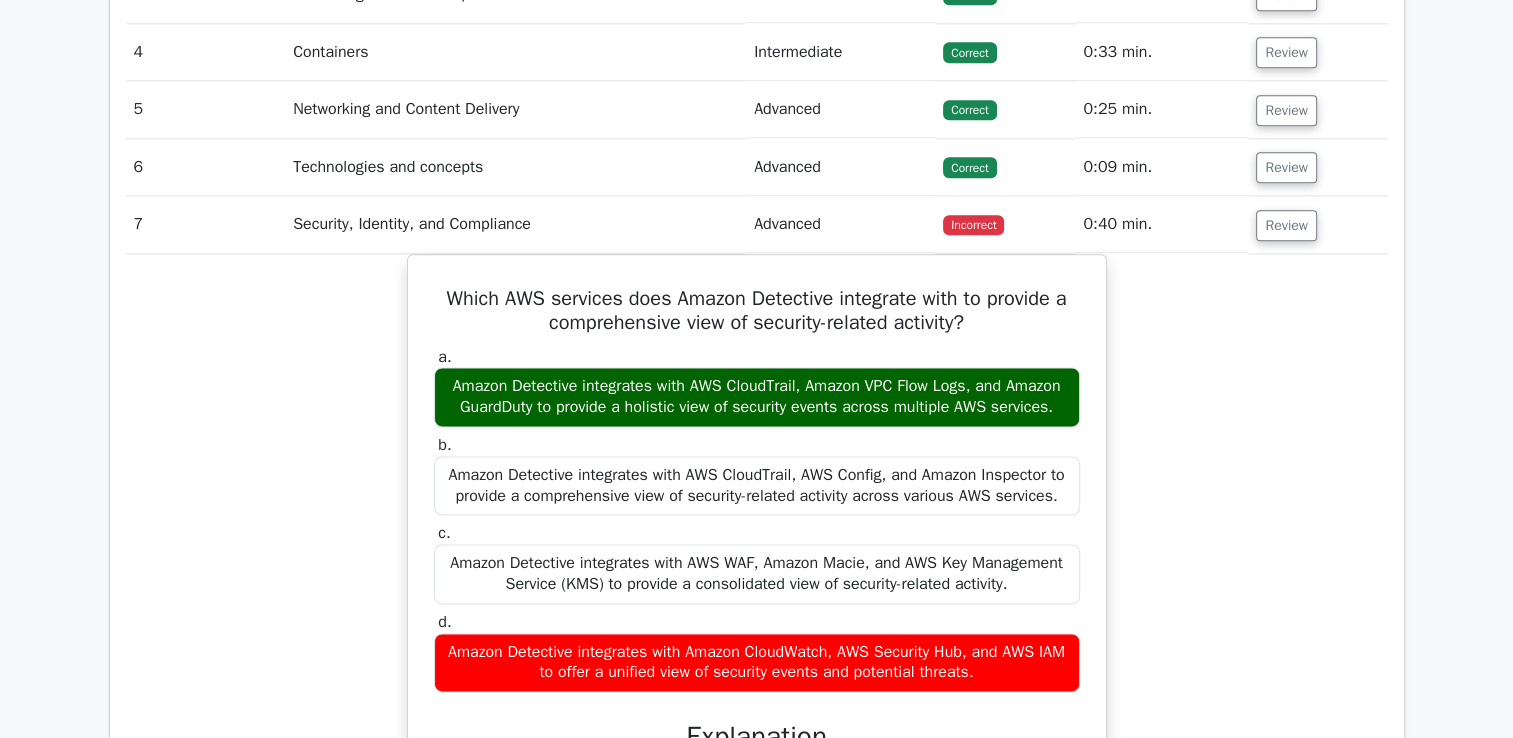 scroll, scrollTop: 1880, scrollLeft: 0, axis: vertical 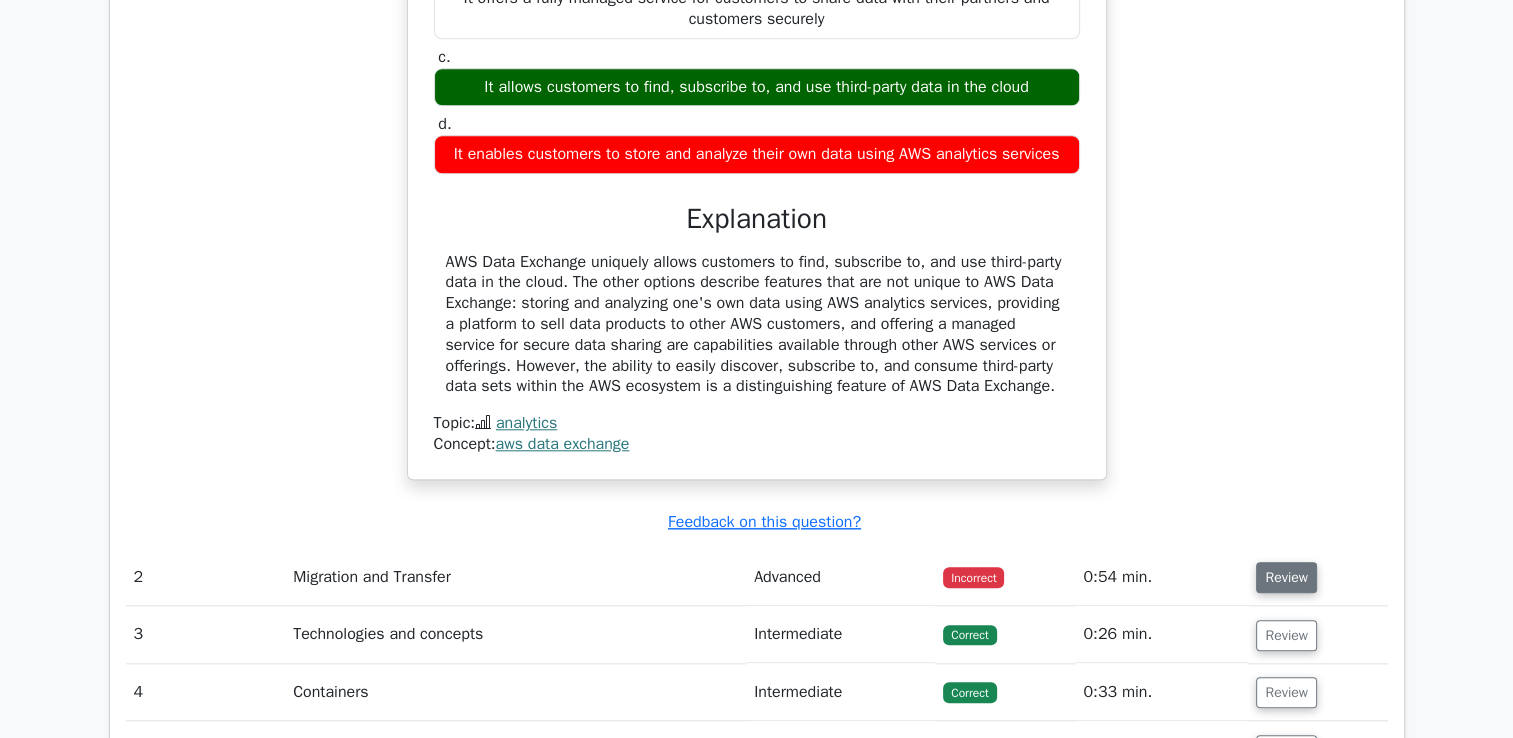click on "Review" at bounding box center (1286, 577) 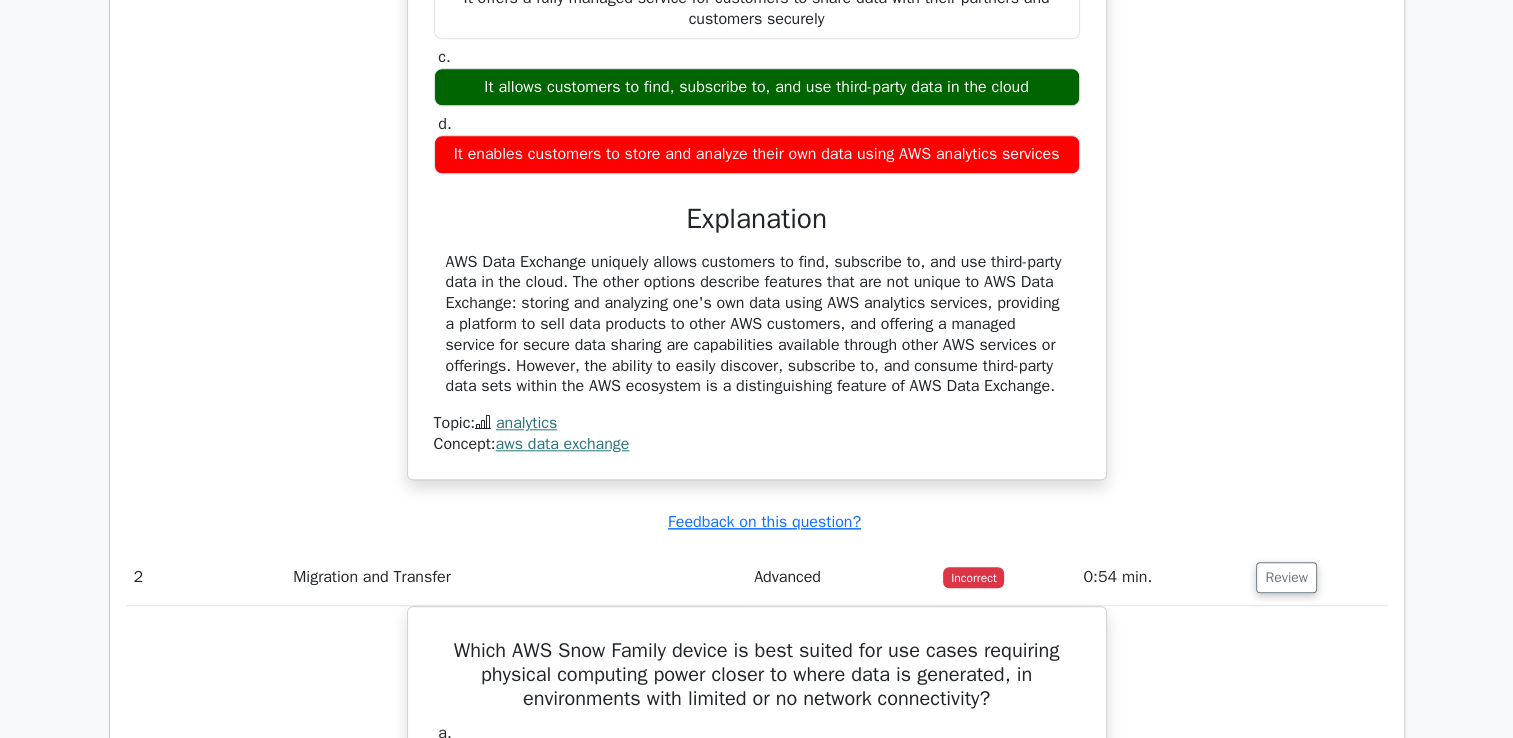 type 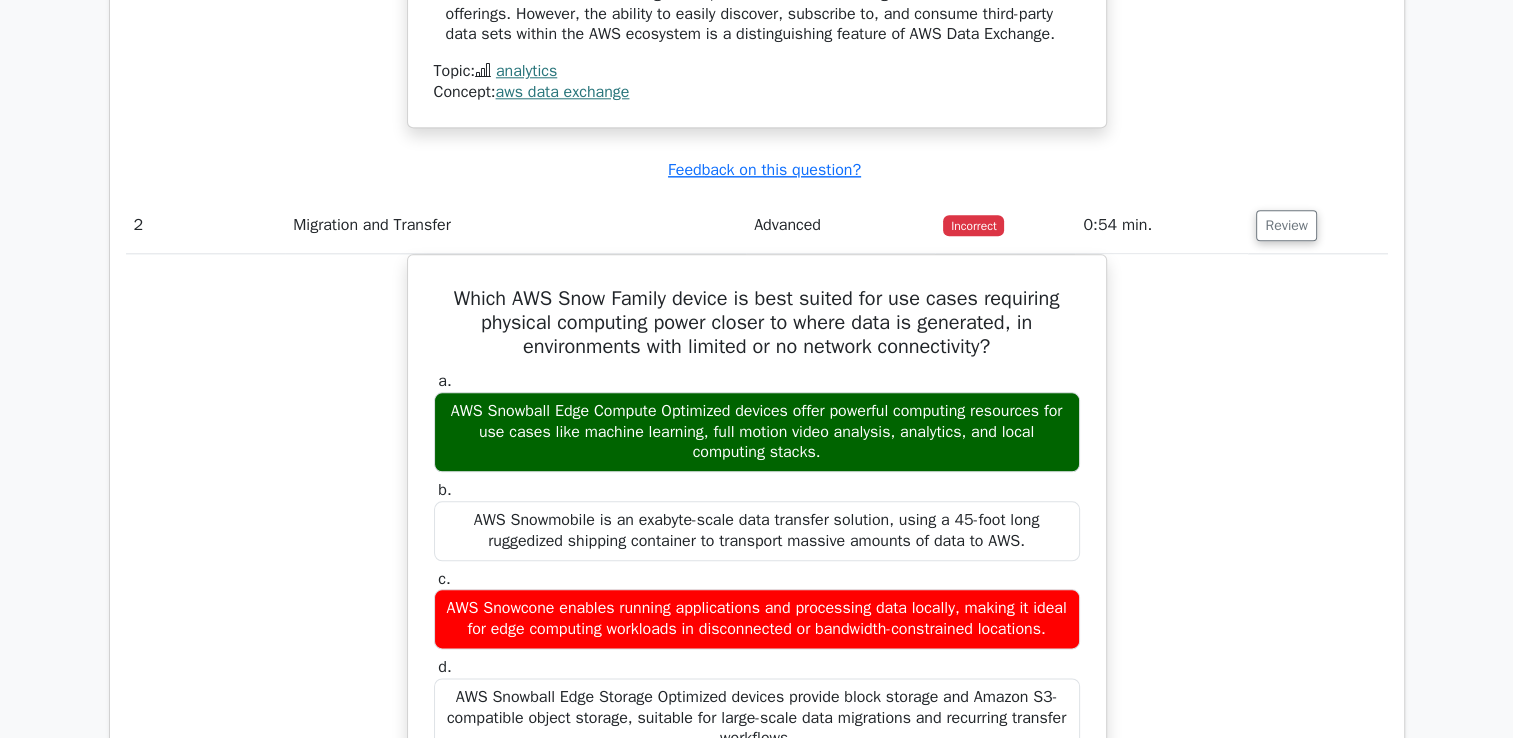 scroll, scrollTop: 2280, scrollLeft: 0, axis: vertical 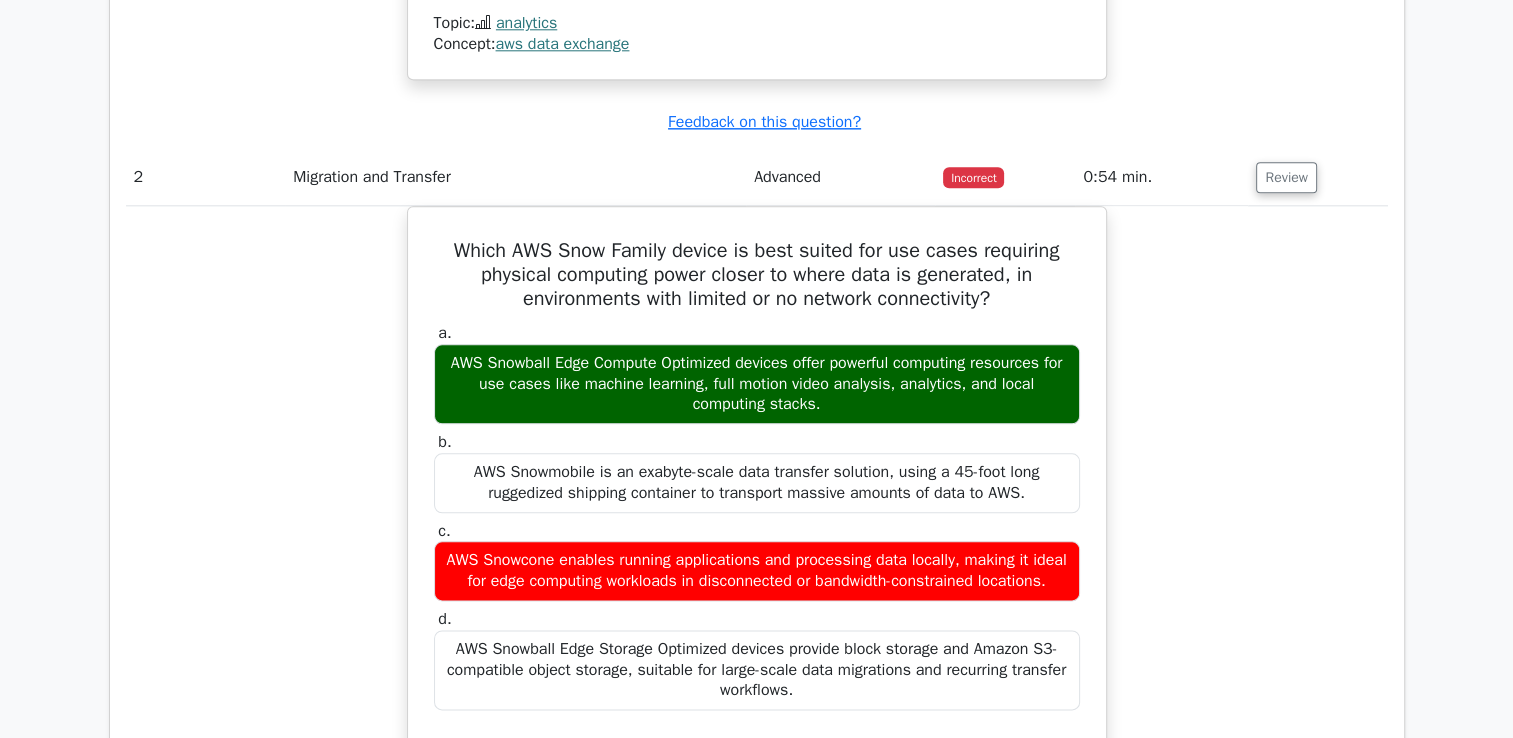 click on "Which AWS Snow Family device is best suited for use cases requiring physical computing power closer to where data is generated, in environments with limited or no network connectivity?
a.
AWS Snowball Edge Compute Optimized devices offer powerful computing resources for use cases like machine learning, full motion video analysis, analytics, and local computing stacks.
b. c. d." at bounding box center (757, 644) 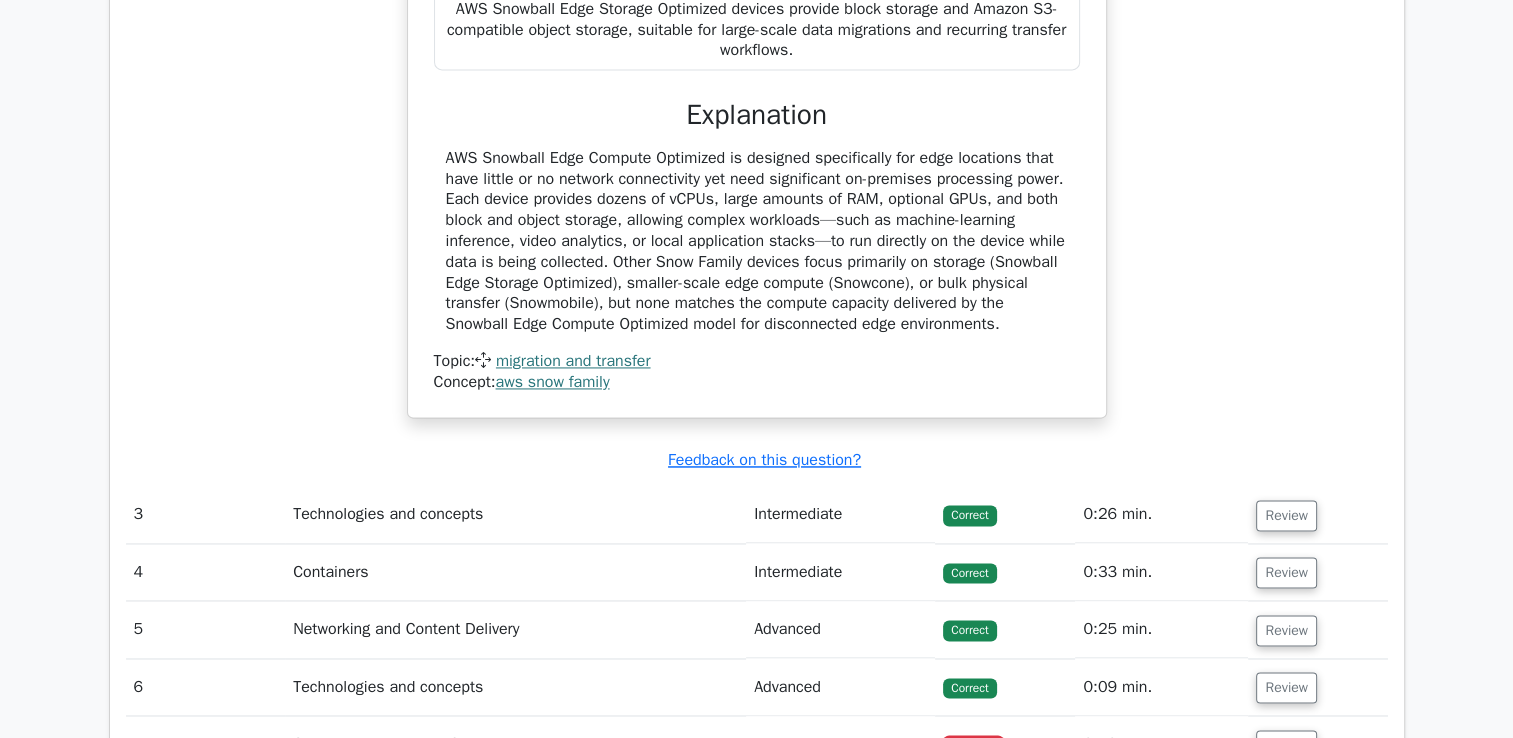 scroll, scrollTop: 4653, scrollLeft: 0, axis: vertical 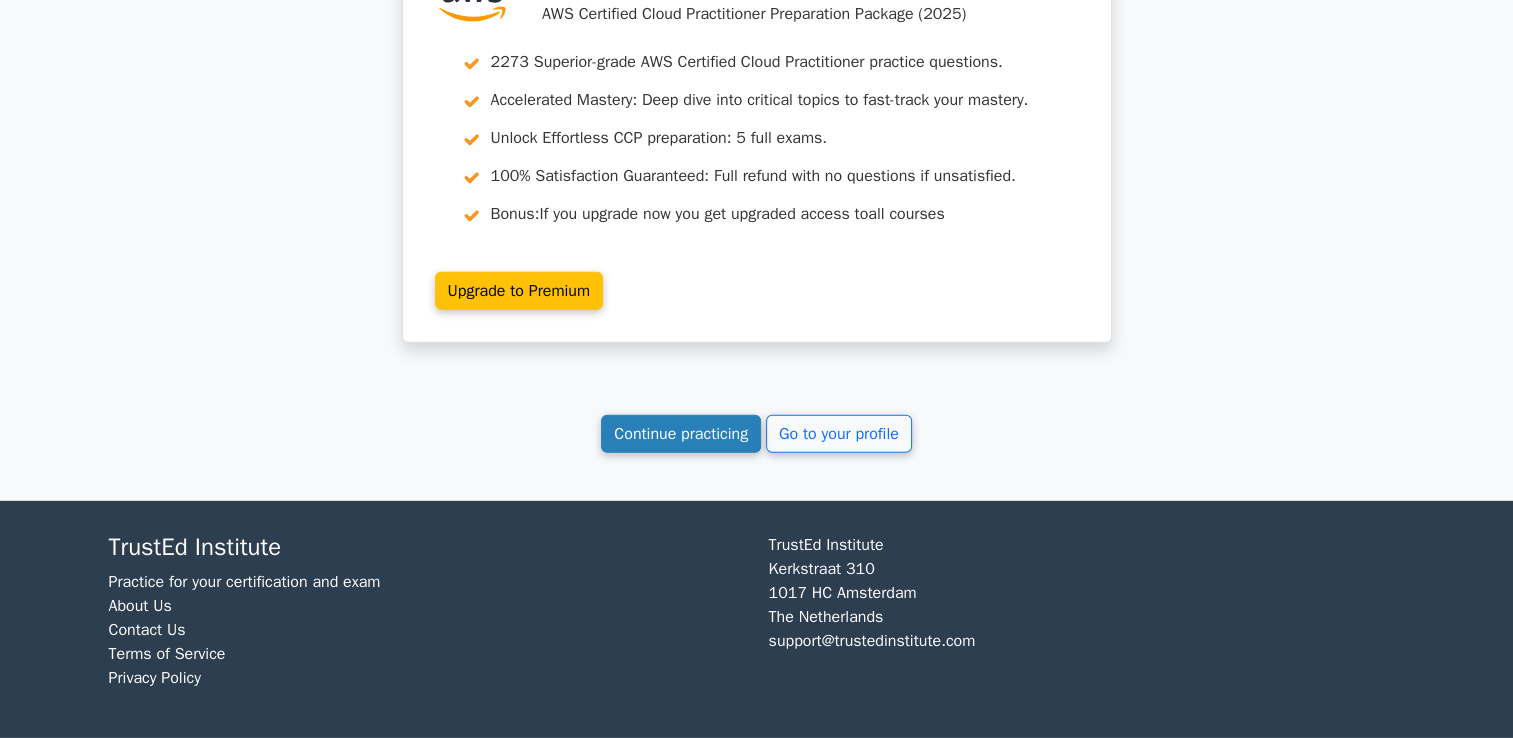 click on "Continue practicing" at bounding box center (681, 434) 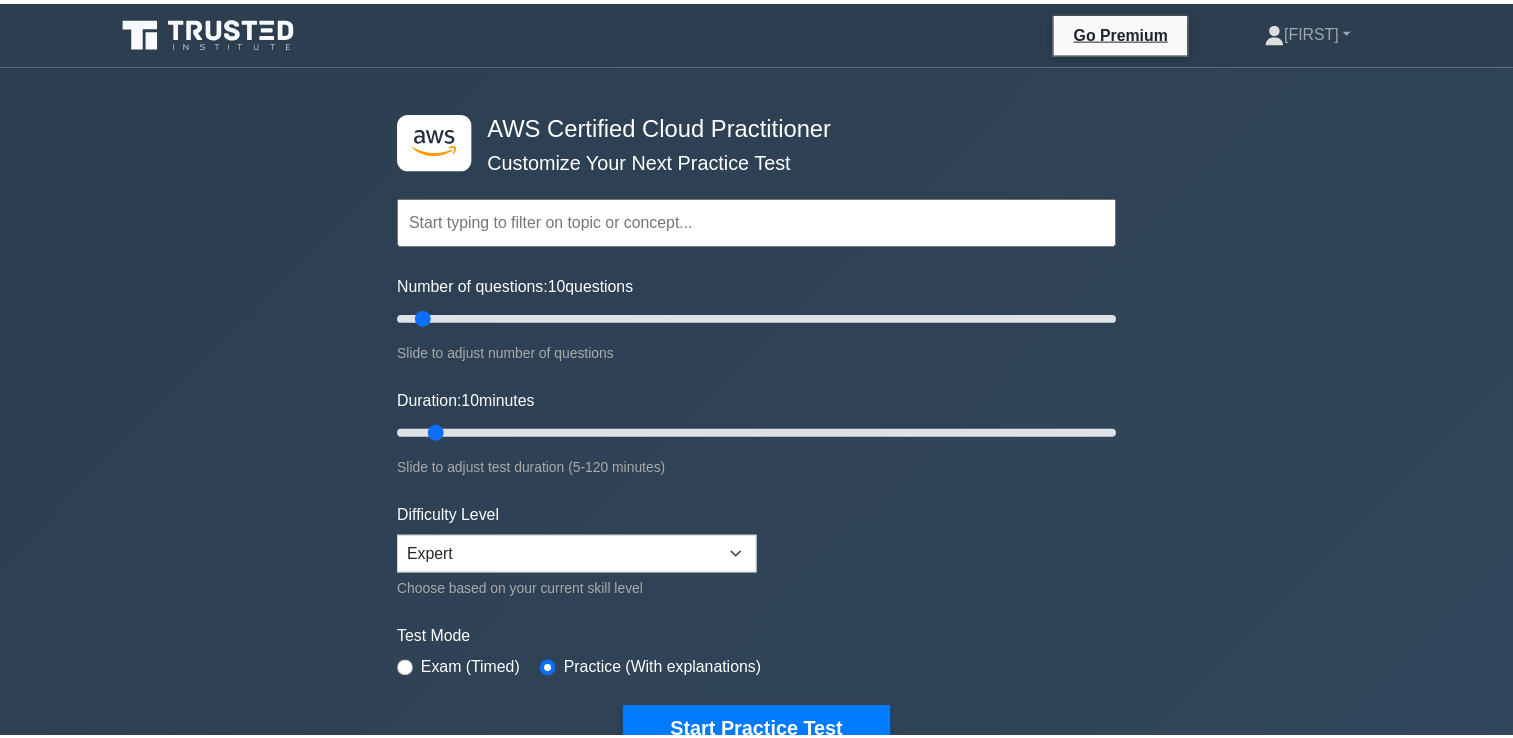 scroll, scrollTop: 0, scrollLeft: 0, axis: both 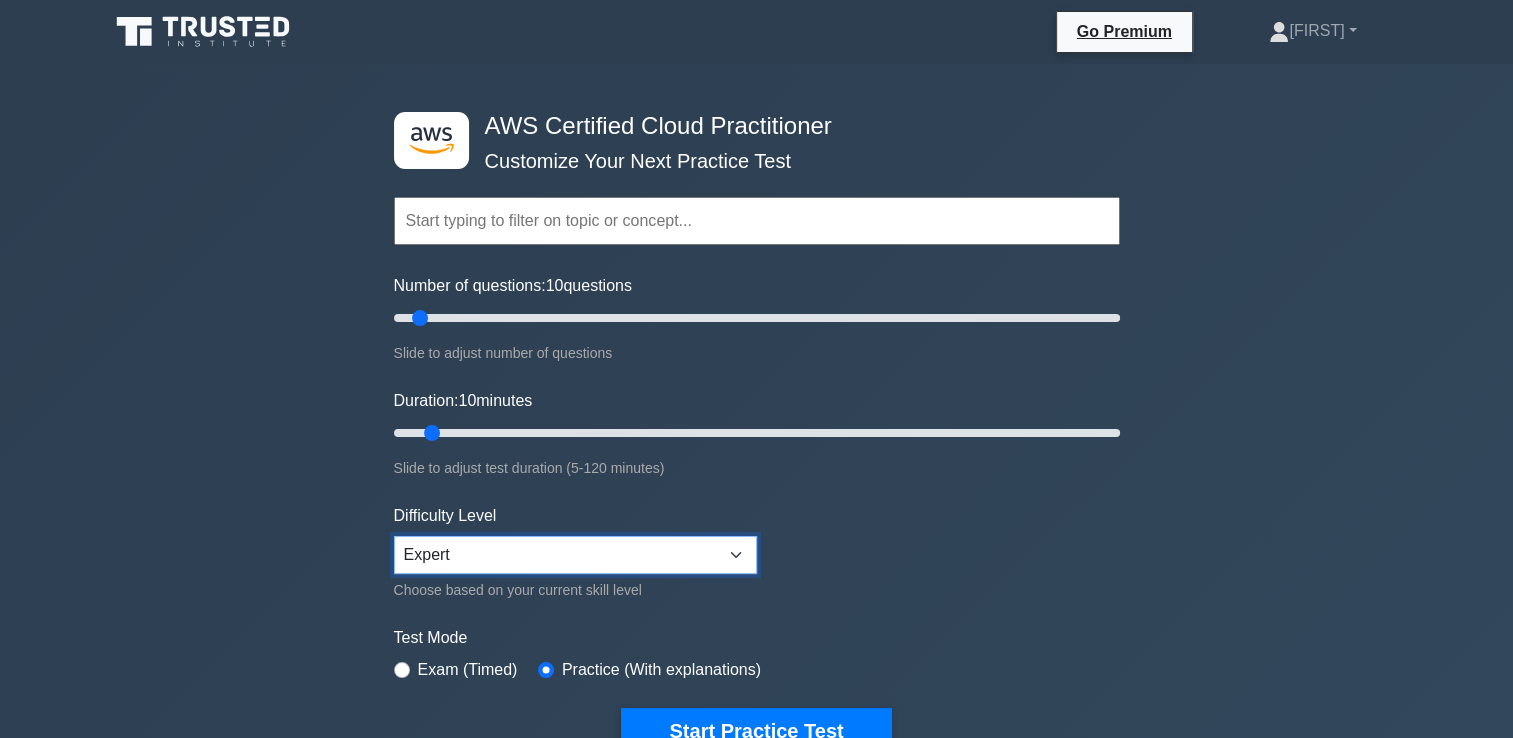 click on "Beginner
Intermediate
Expert" at bounding box center (575, 555) 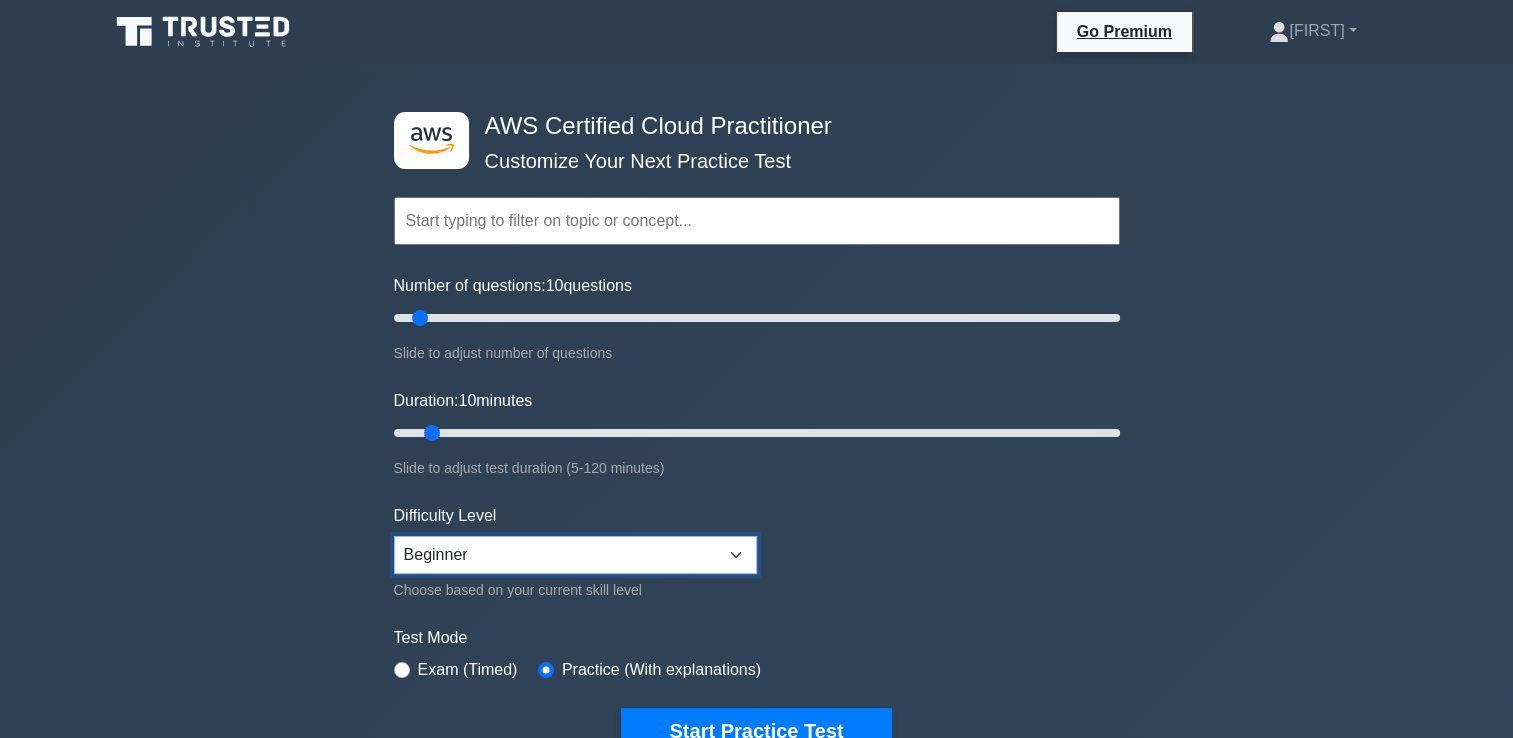 click on "Beginner
Intermediate
Expert" at bounding box center (575, 555) 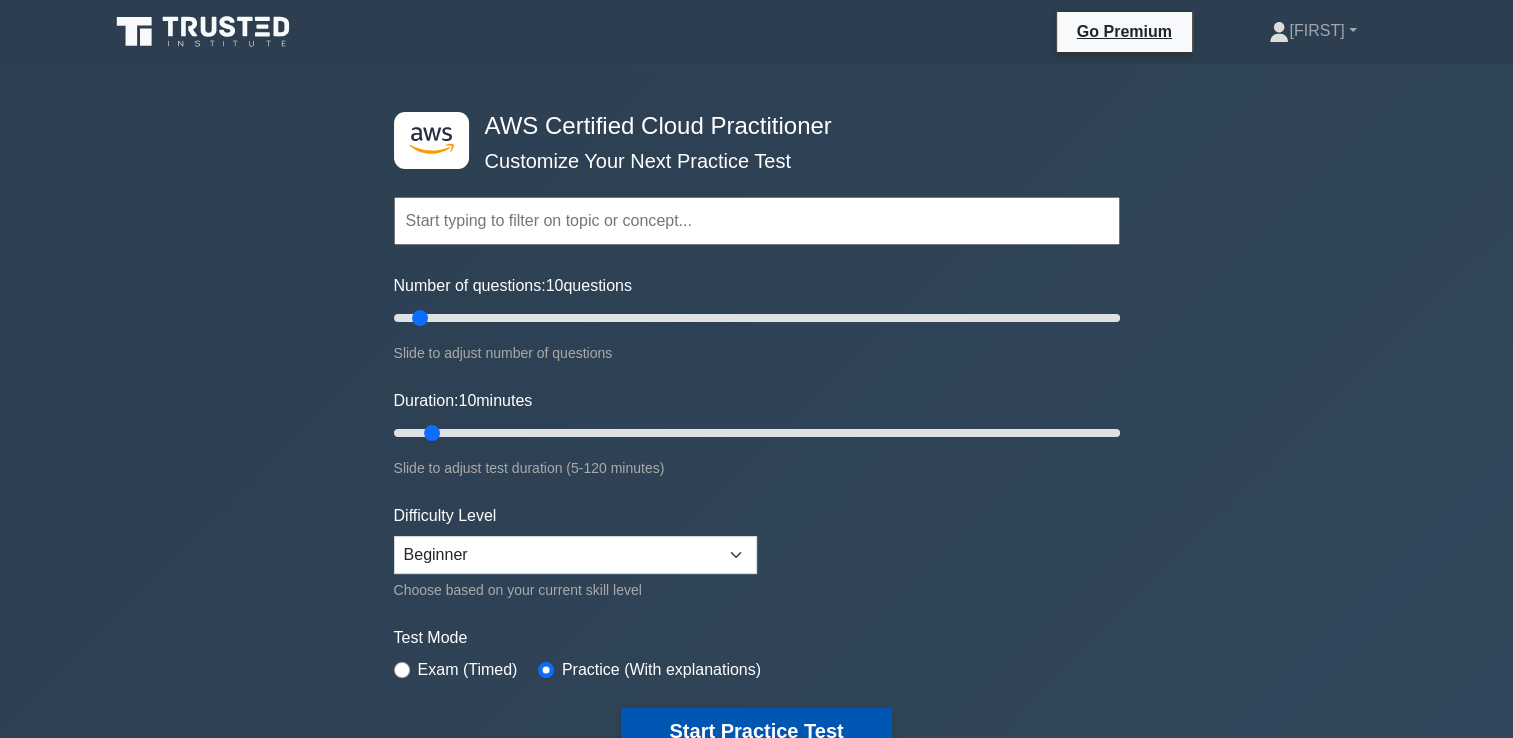 click on "Start Practice Test" at bounding box center [756, 731] 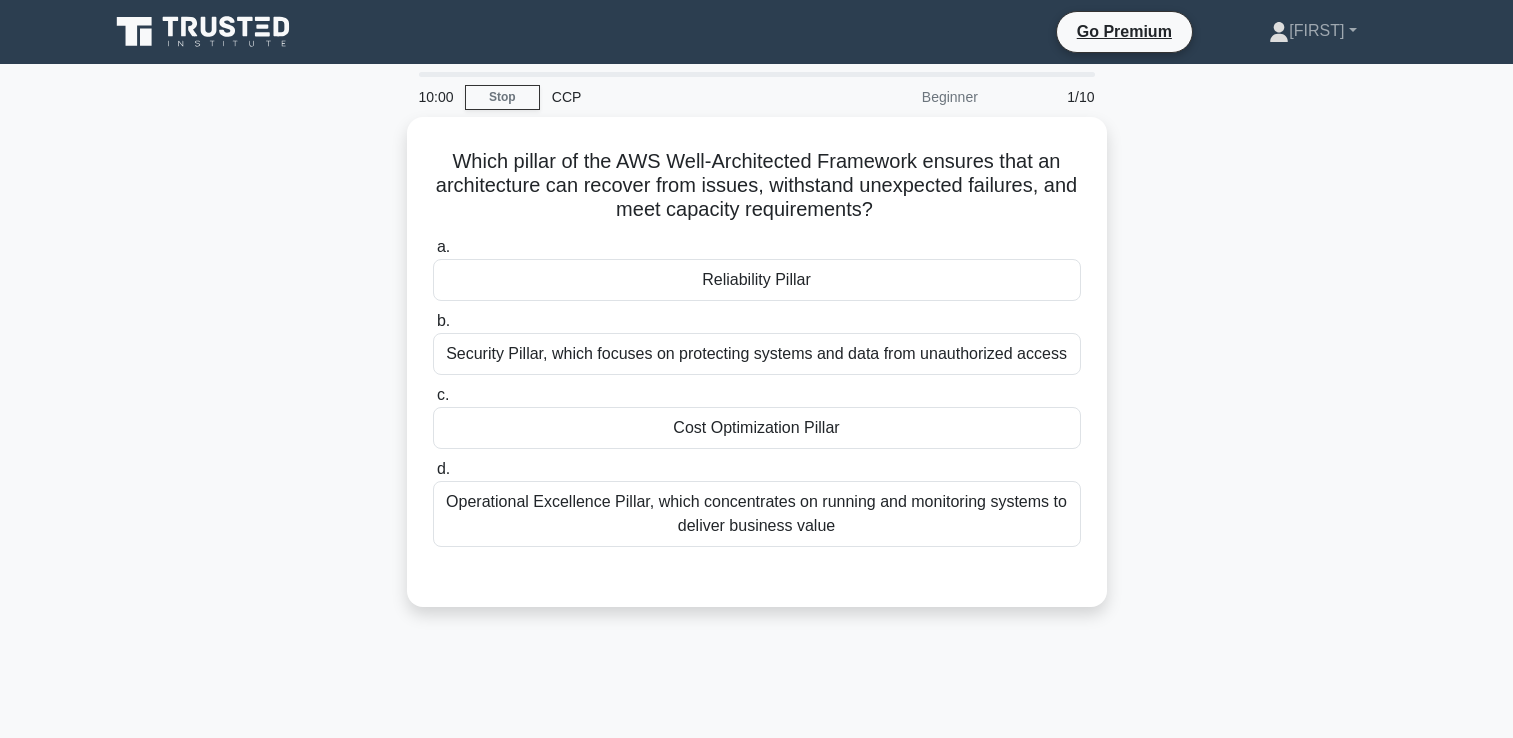 scroll, scrollTop: 0, scrollLeft: 0, axis: both 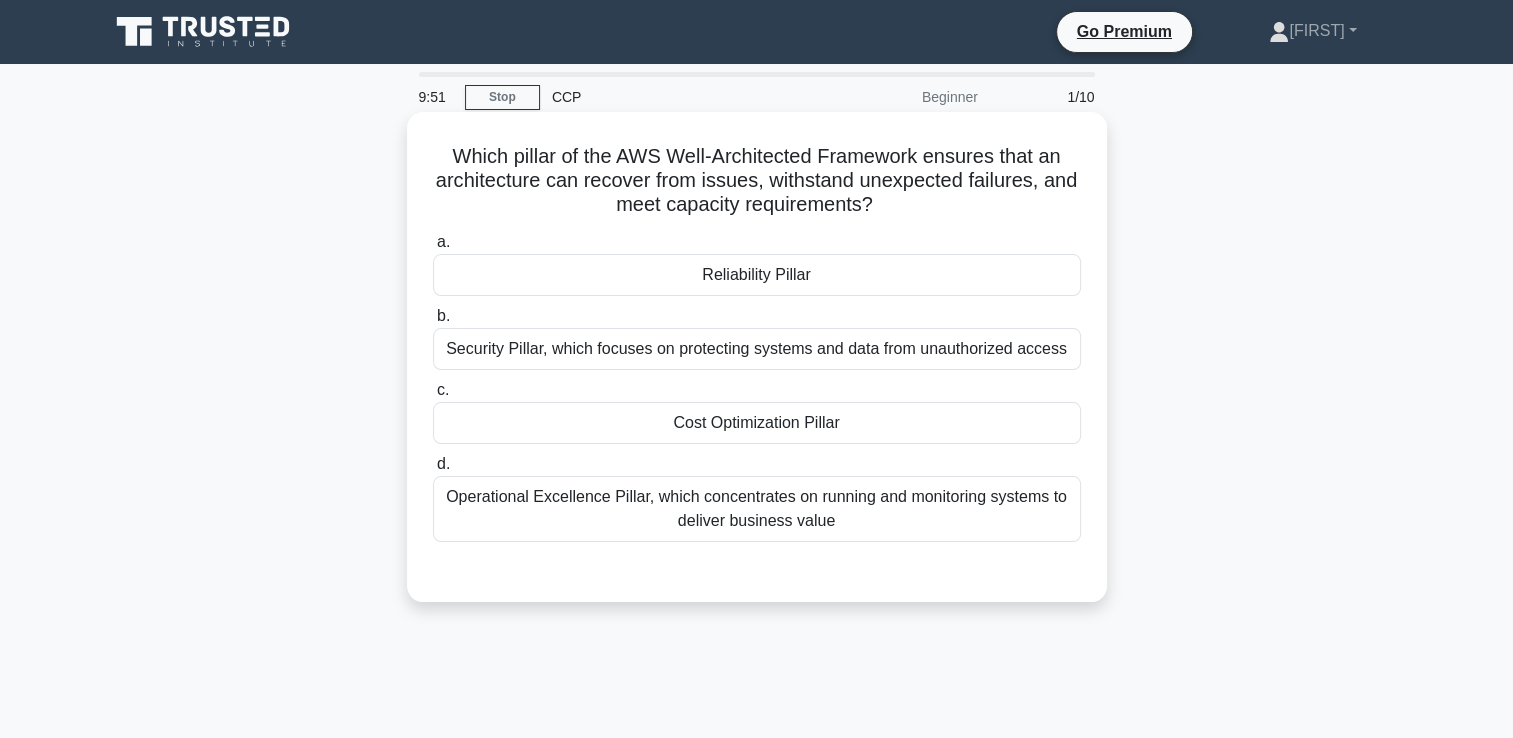 click on "Reliability Pillar" at bounding box center (757, 275) 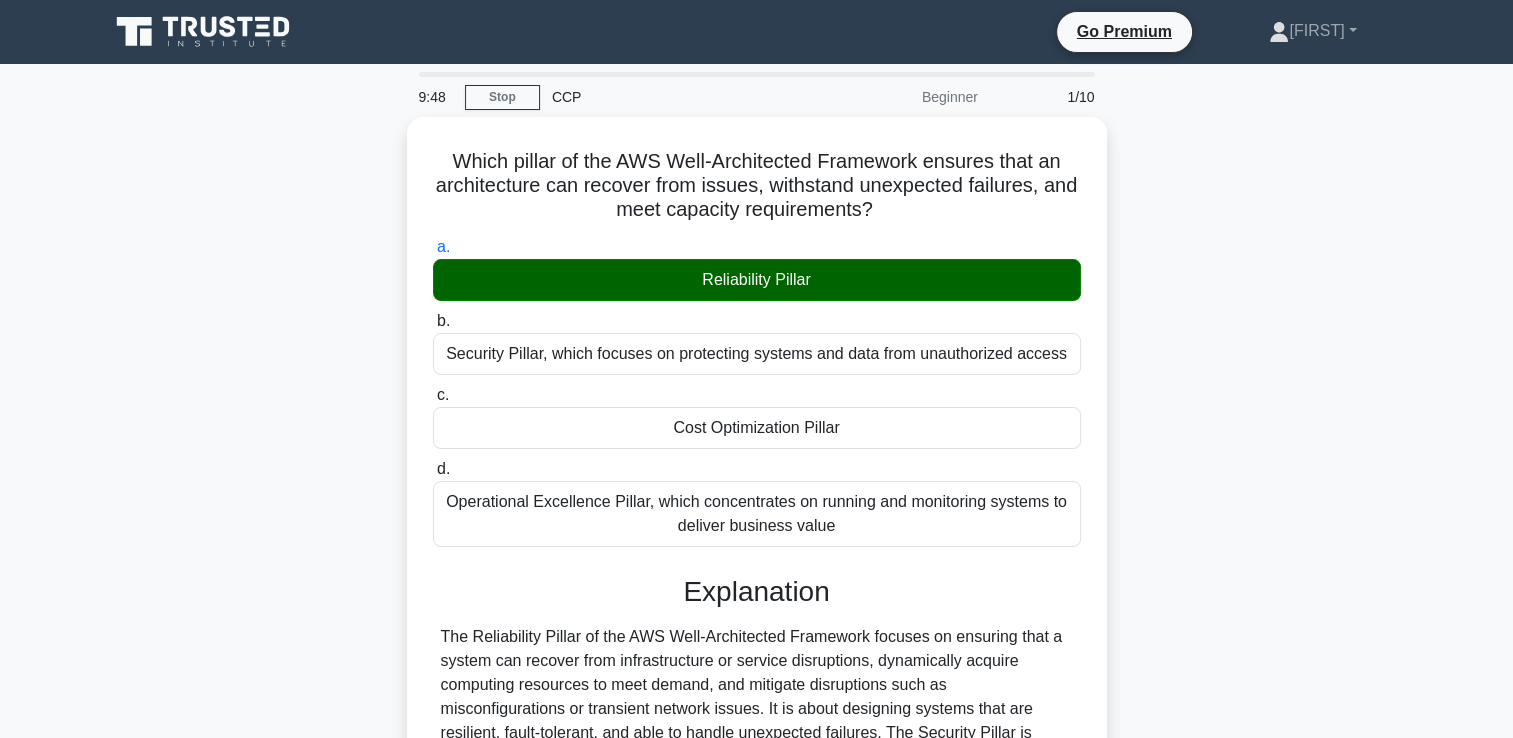 click on "9:48
Stop
CCP
Beginner
1/10
Which pillar of the AWS Well-Architected Framework ensures that an architecture can recover from issues, withstand unexpected failures, and meet capacity requirements?
.spinner_0XTQ{transform-origin:center;animation:spinner_y6GP .75s linear infinite}@keyframes spinner_y6GP{100%{transform:rotate(360deg)}}
a.
b. c. d." at bounding box center [756, 572] 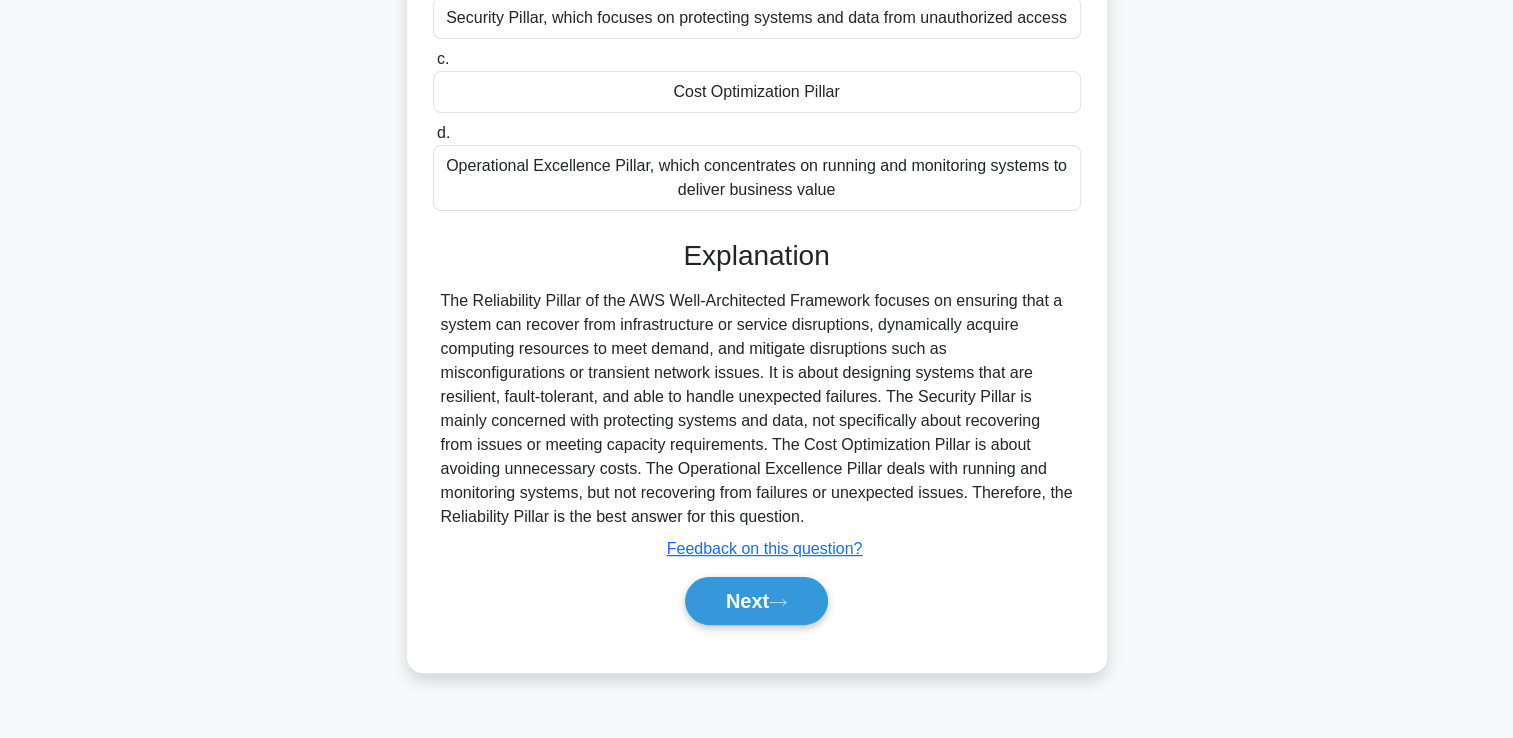 scroll, scrollTop: 342, scrollLeft: 0, axis: vertical 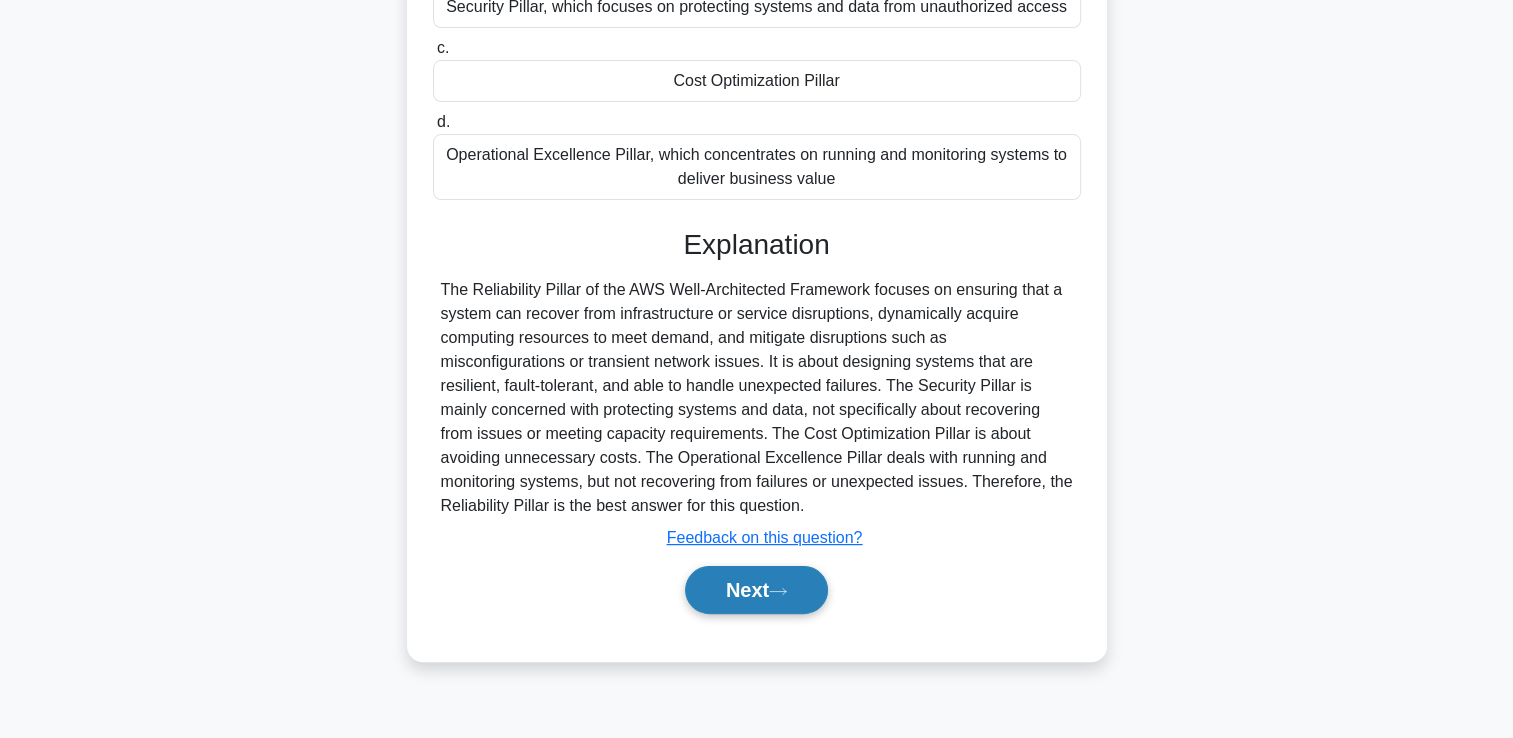 click on "Next" at bounding box center (756, 590) 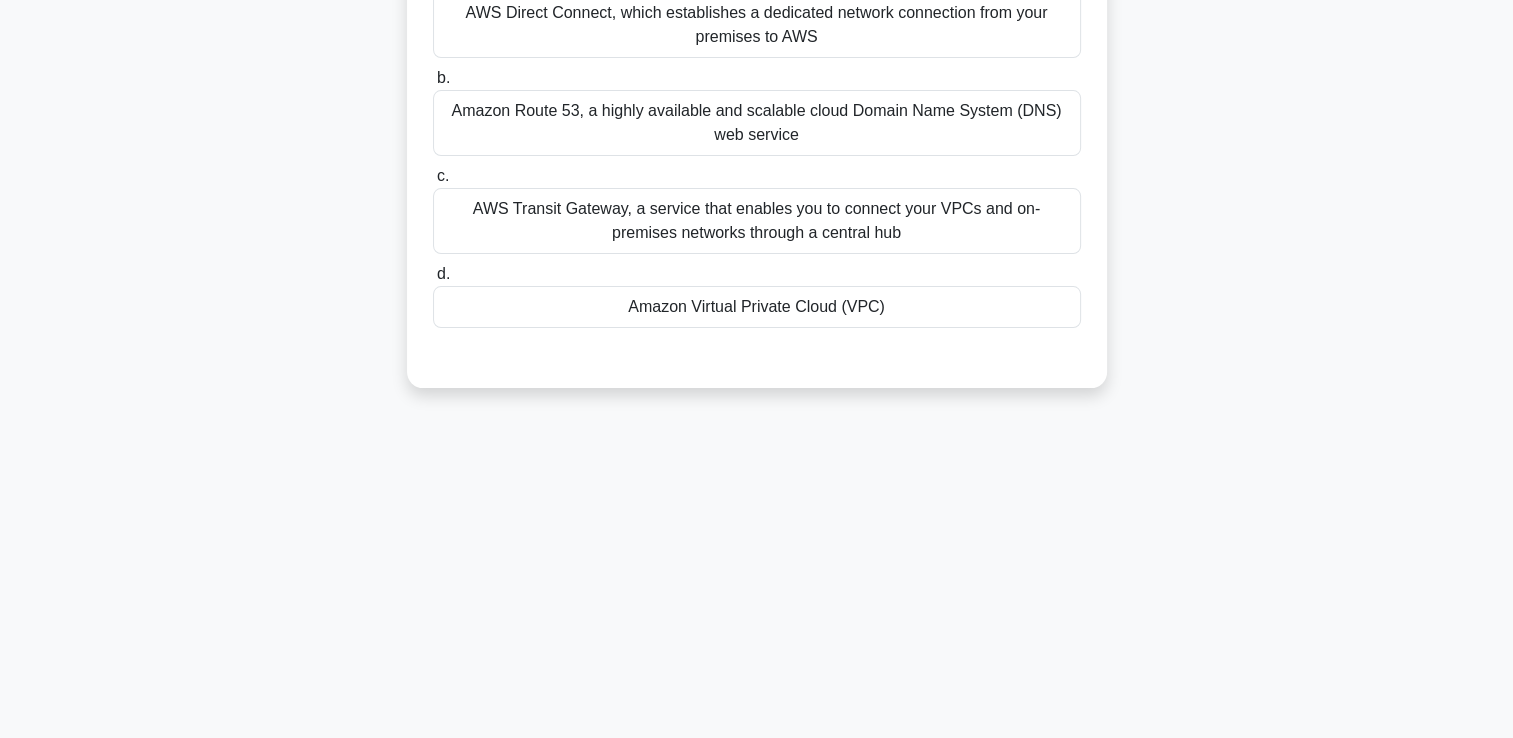 scroll, scrollTop: 0, scrollLeft: 0, axis: both 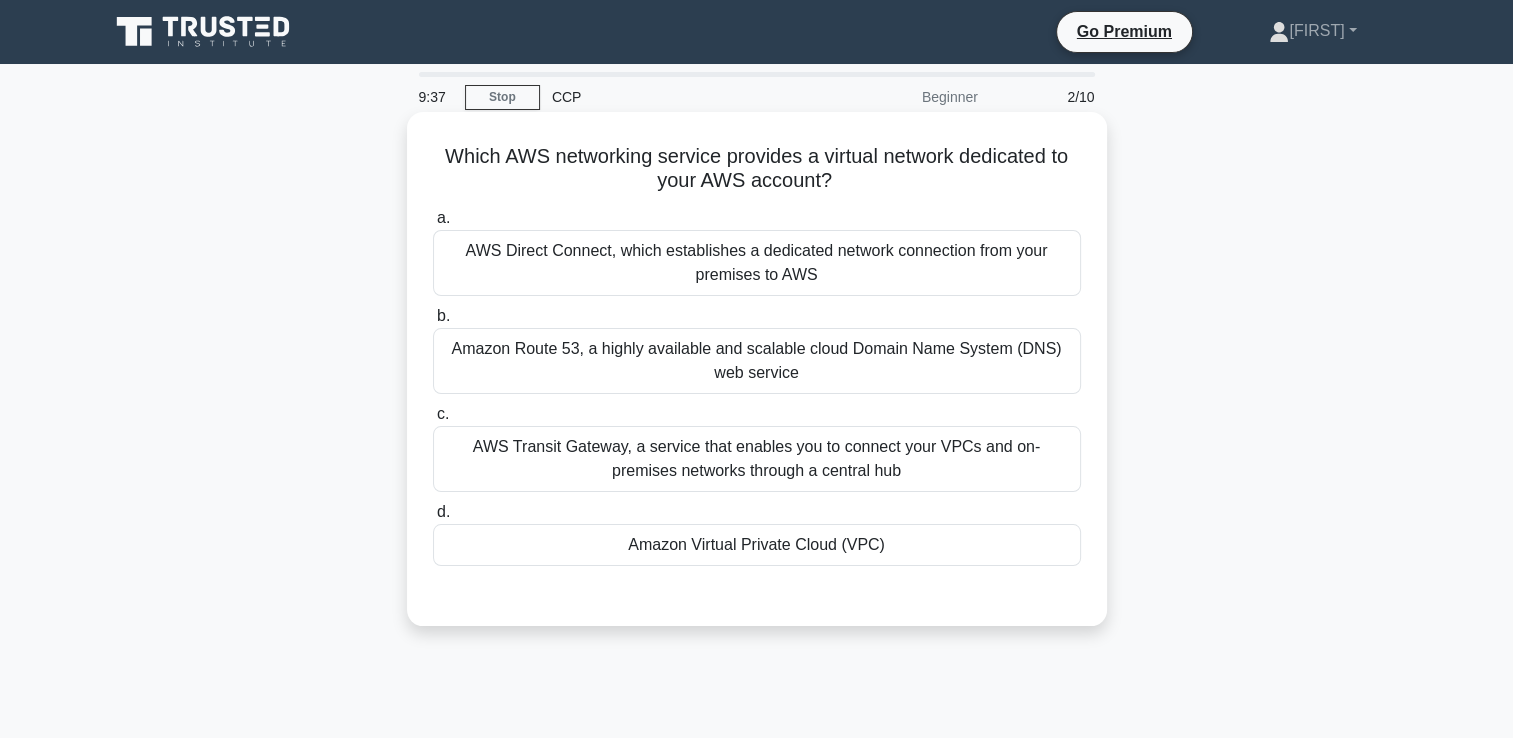 click on "Amazon Virtual Private Cloud (VPC)" at bounding box center (757, 545) 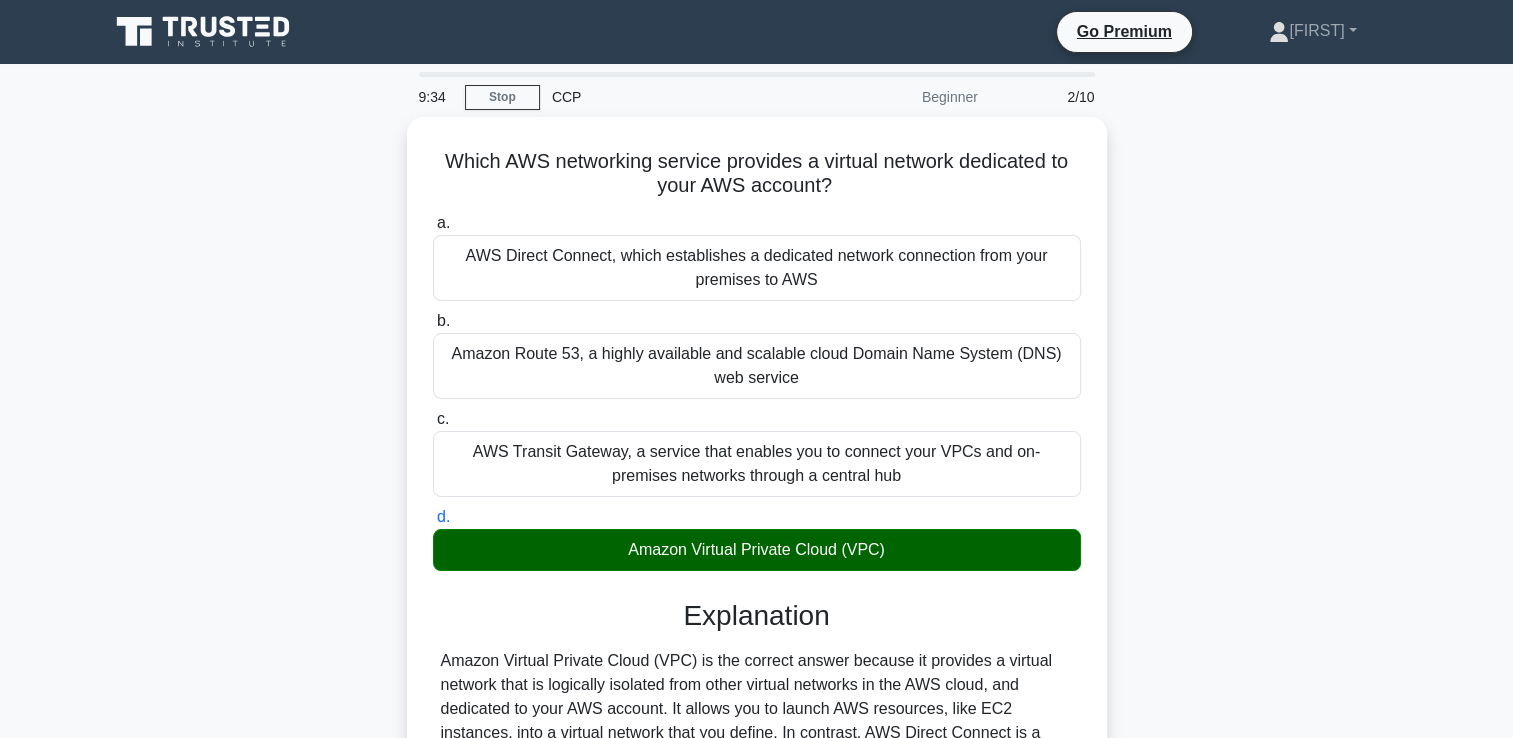 scroll, scrollTop: 342, scrollLeft: 0, axis: vertical 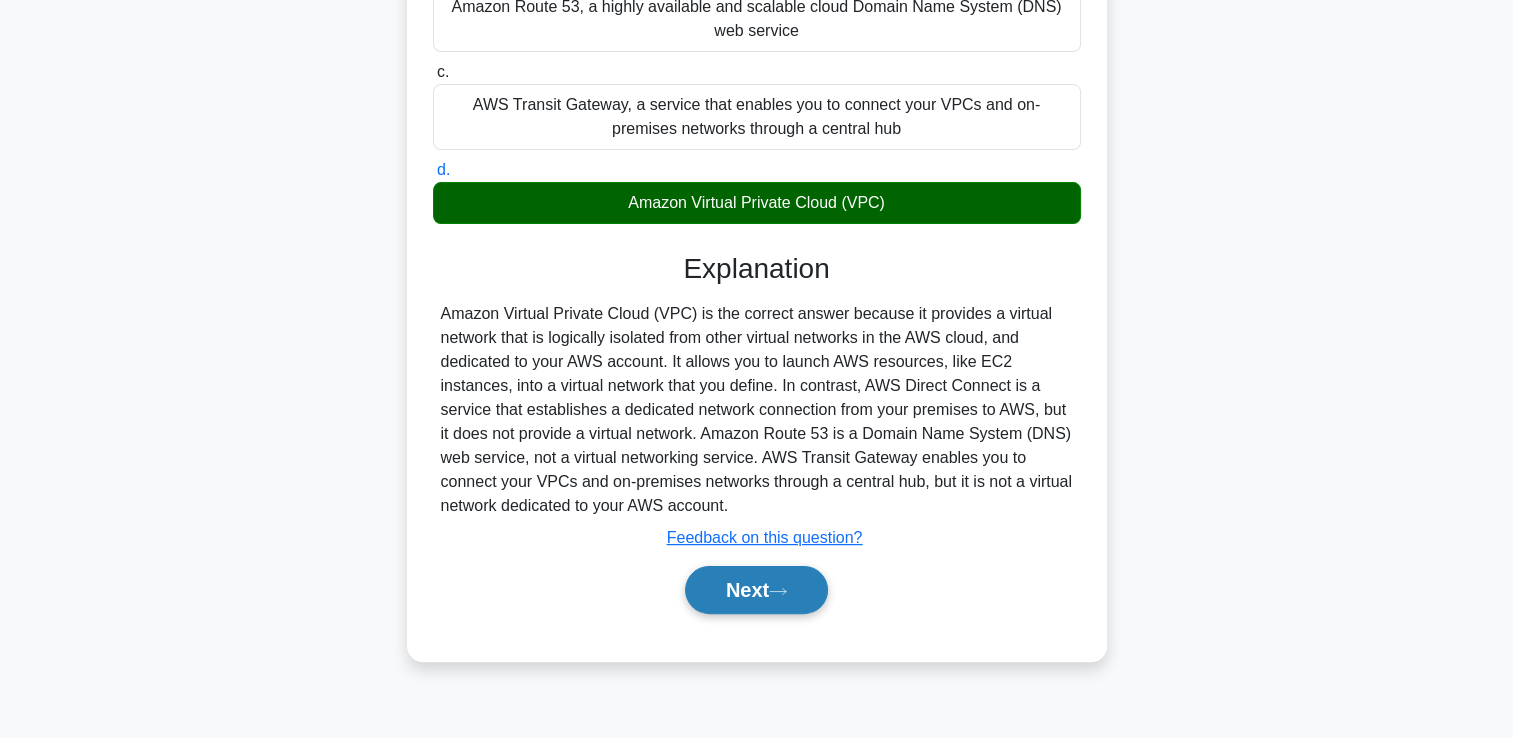 click on "Next" at bounding box center (756, 590) 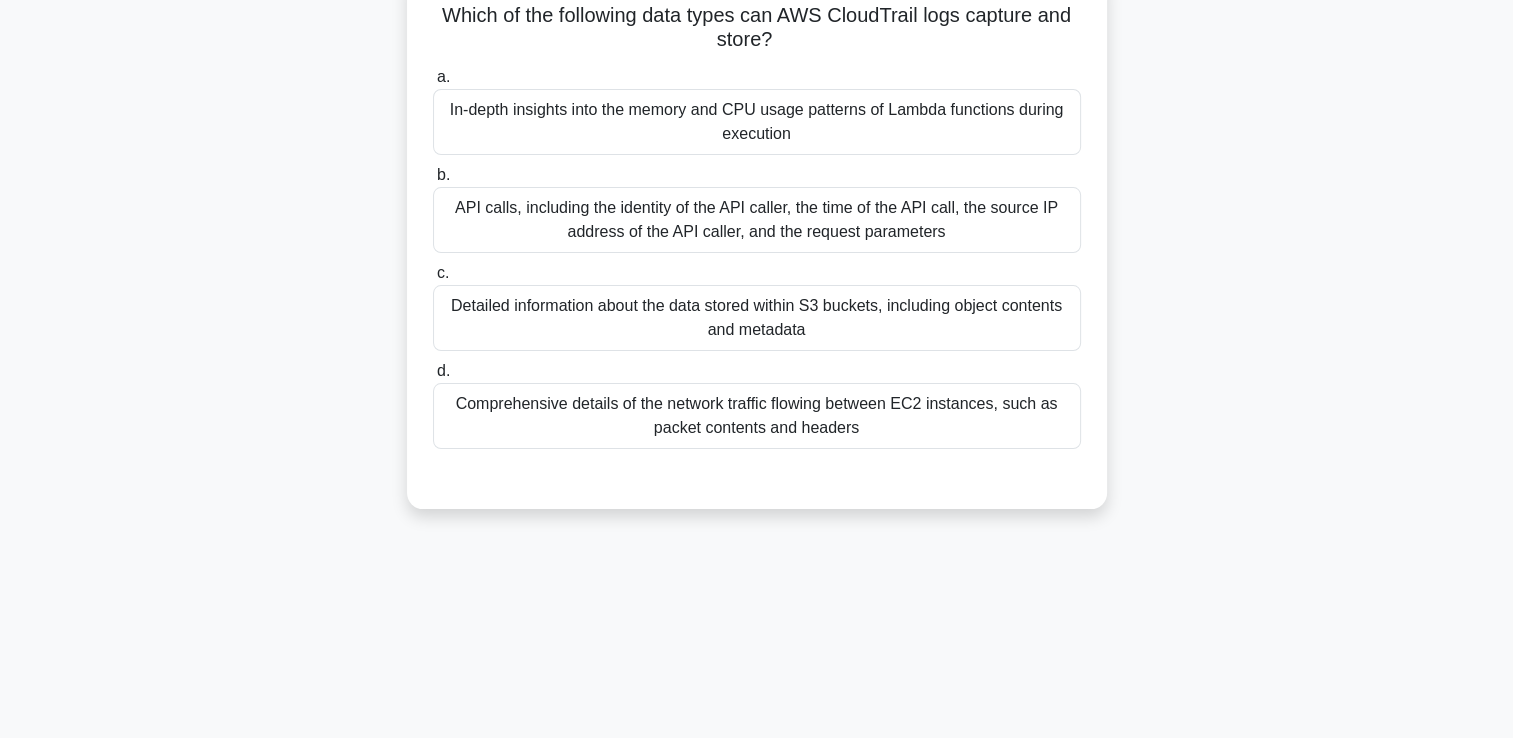 scroll, scrollTop: 0, scrollLeft: 0, axis: both 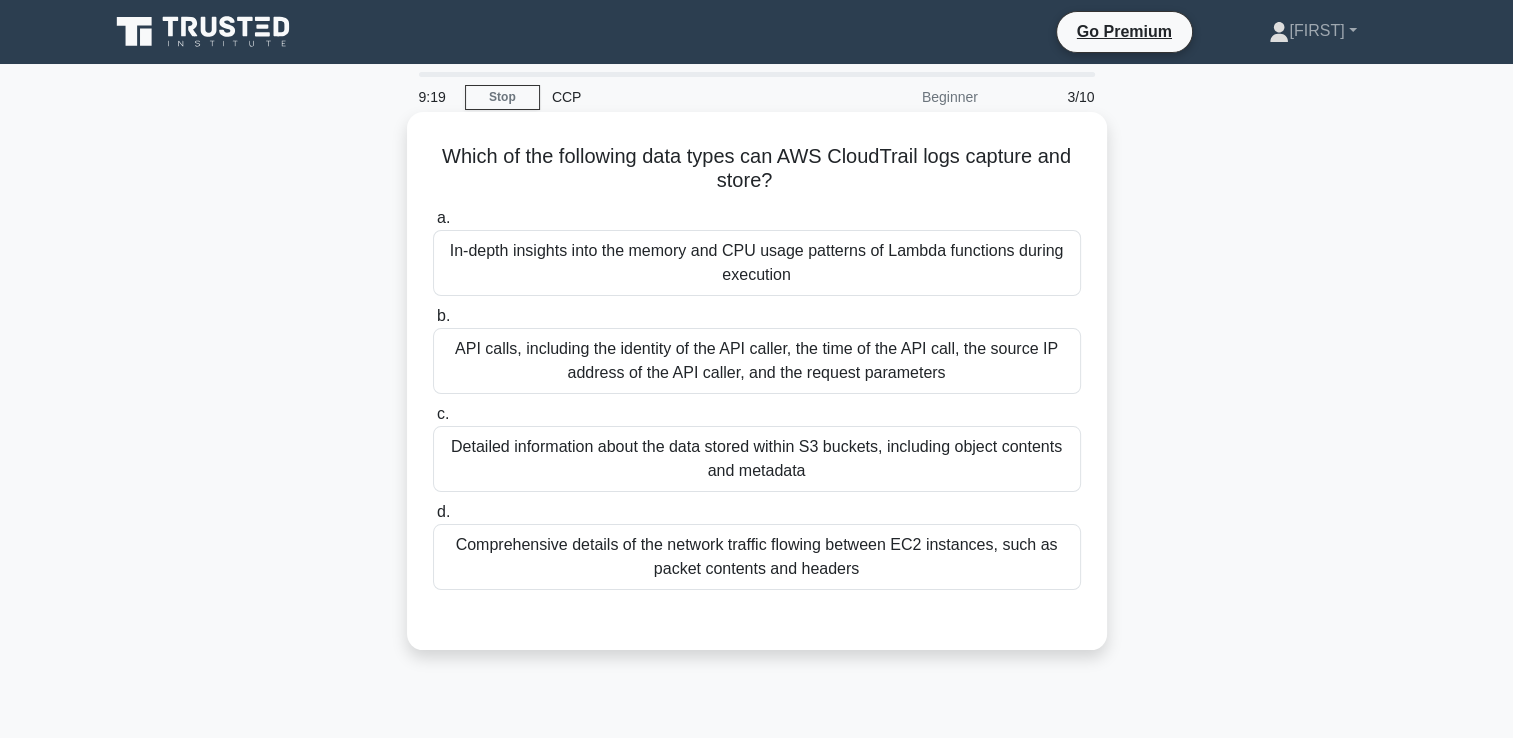 click on "API calls, including the identity of the API caller, the time of the API call, the source IP address of the API caller, and the request parameters" at bounding box center (757, 361) 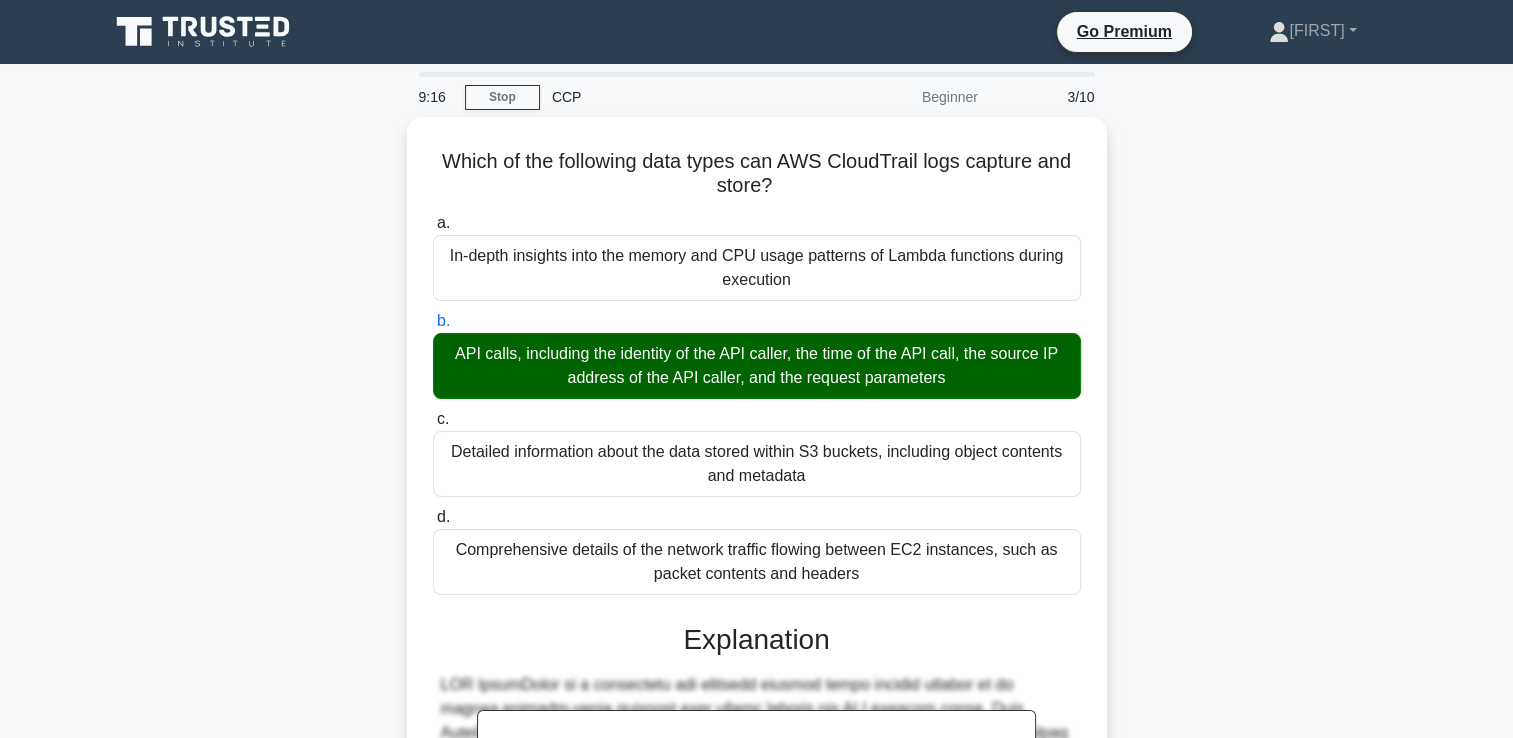 scroll, scrollTop: 421, scrollLeft: 0, axis: vertical 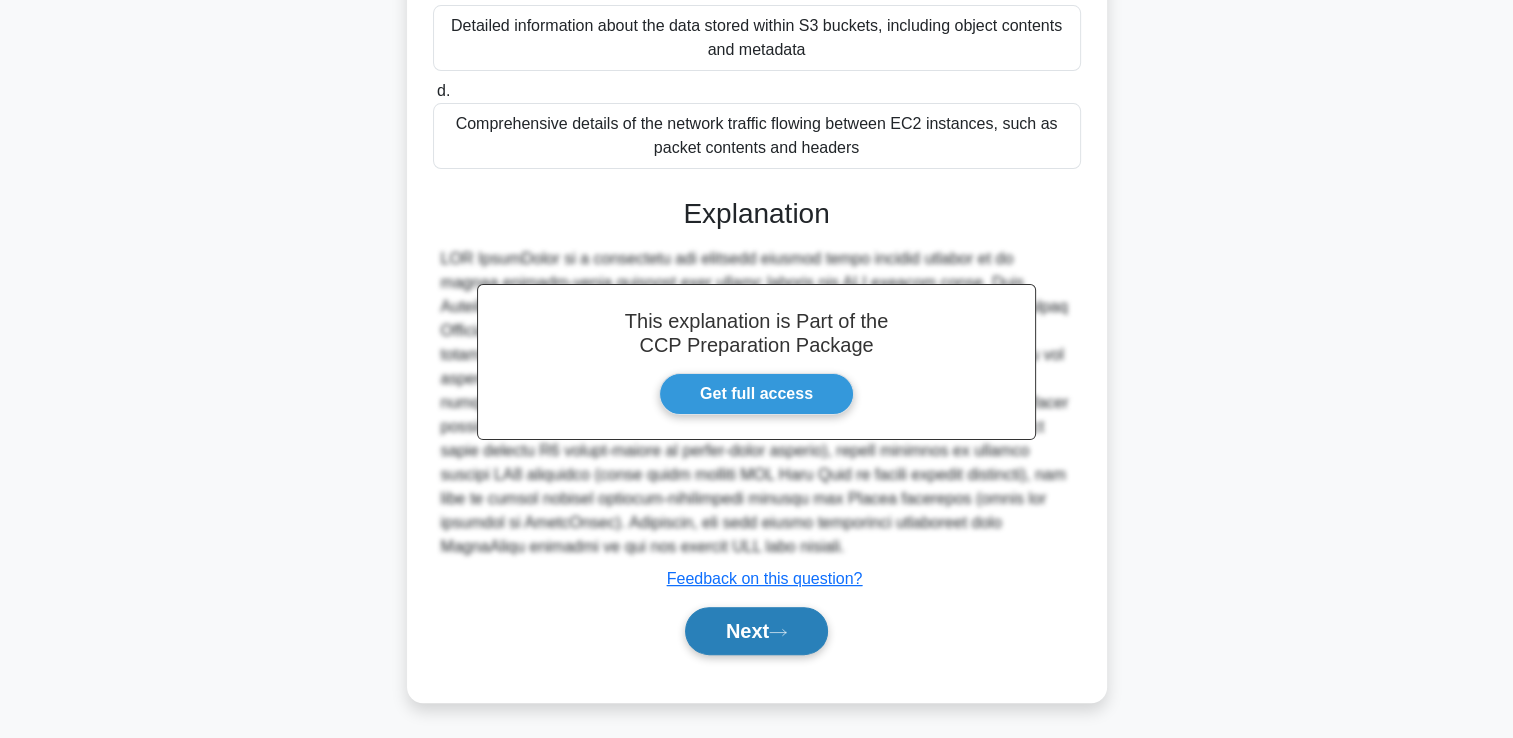 click on "Next" at bounding box center (756, 631) 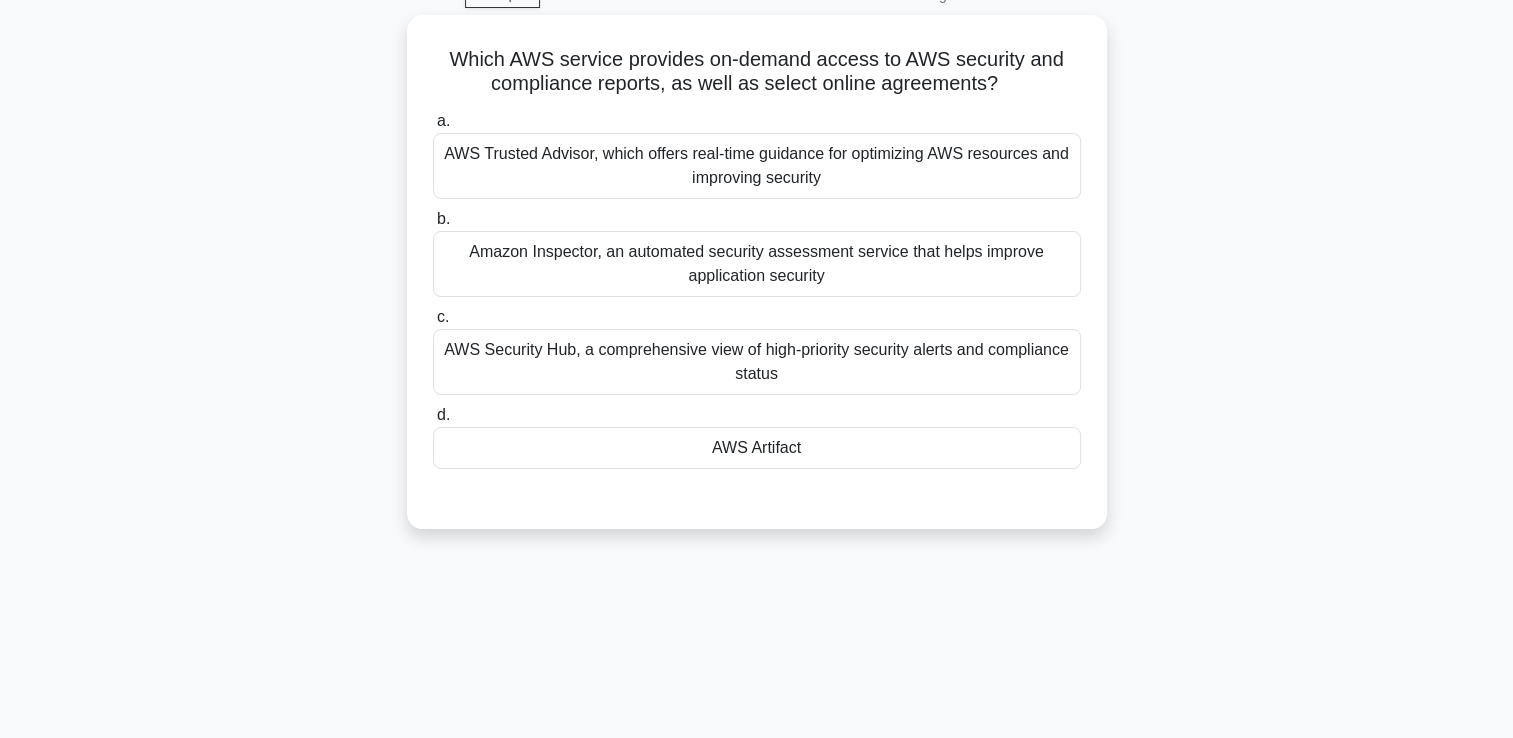scroll, scrollTop: 0, scrollLeft: 0, axis: both 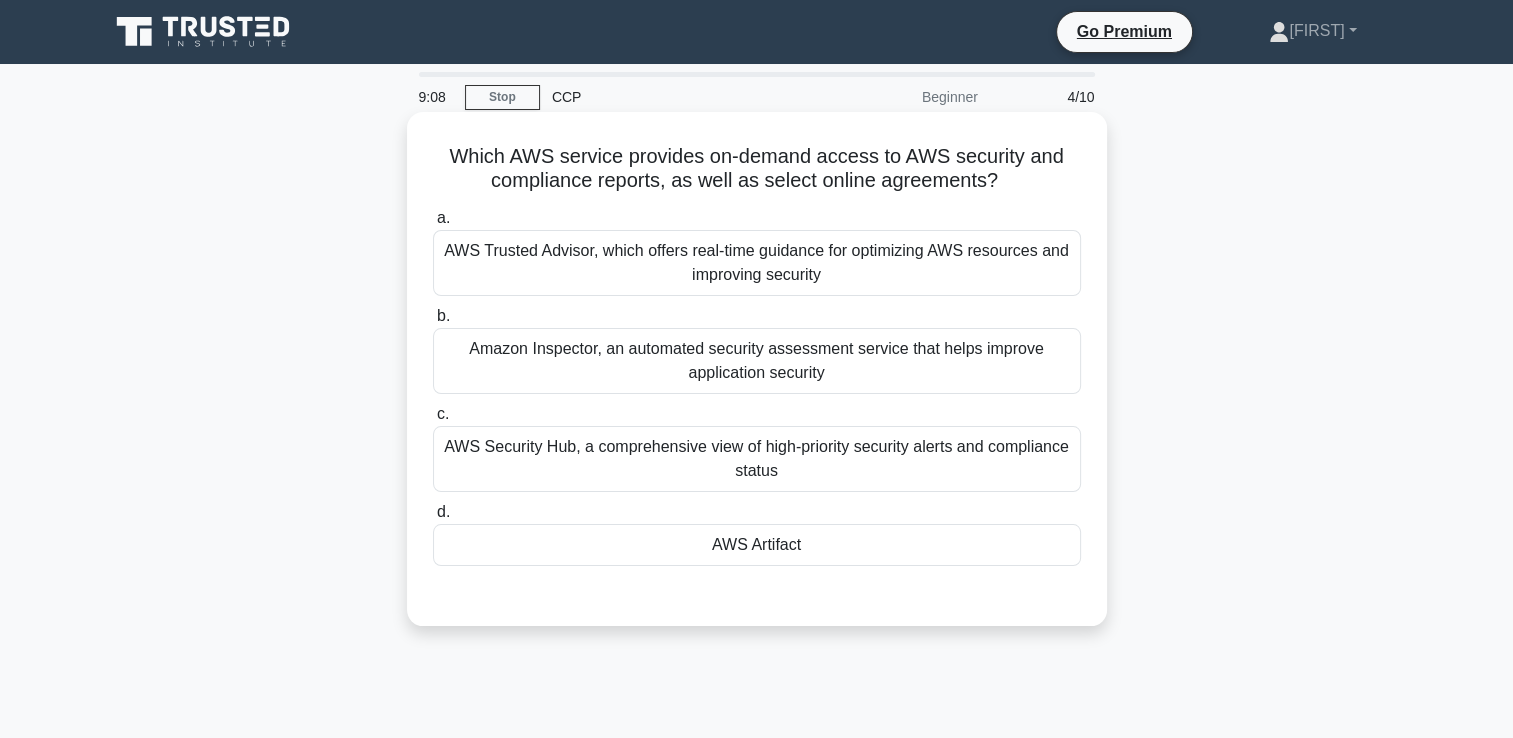 click on "AWS Artifact" at bounding box center [757, 545] 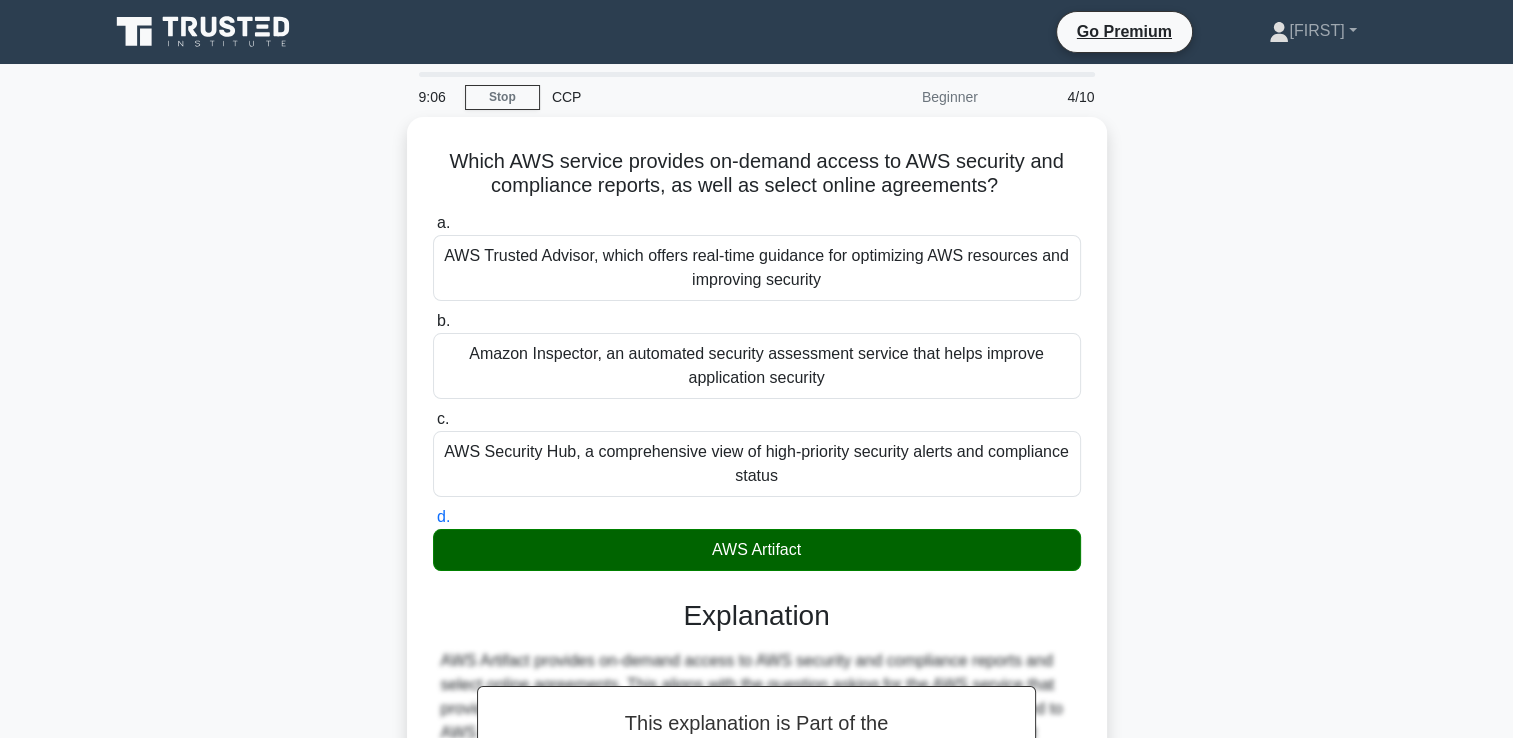 scroll, scrollTop: 342, scrollLeft: 0, axis: vertical 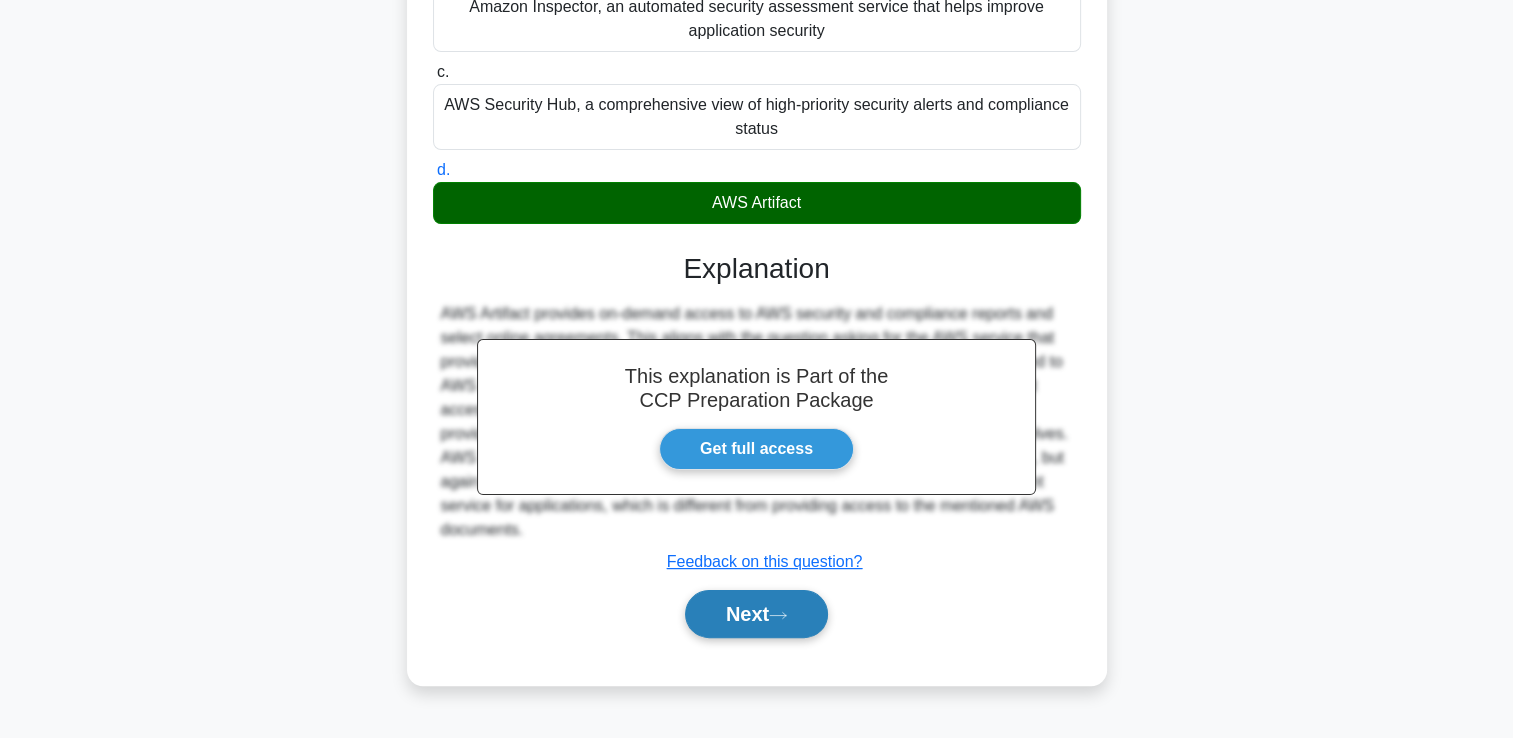 click on "Next" at bounding box center (756, 614) 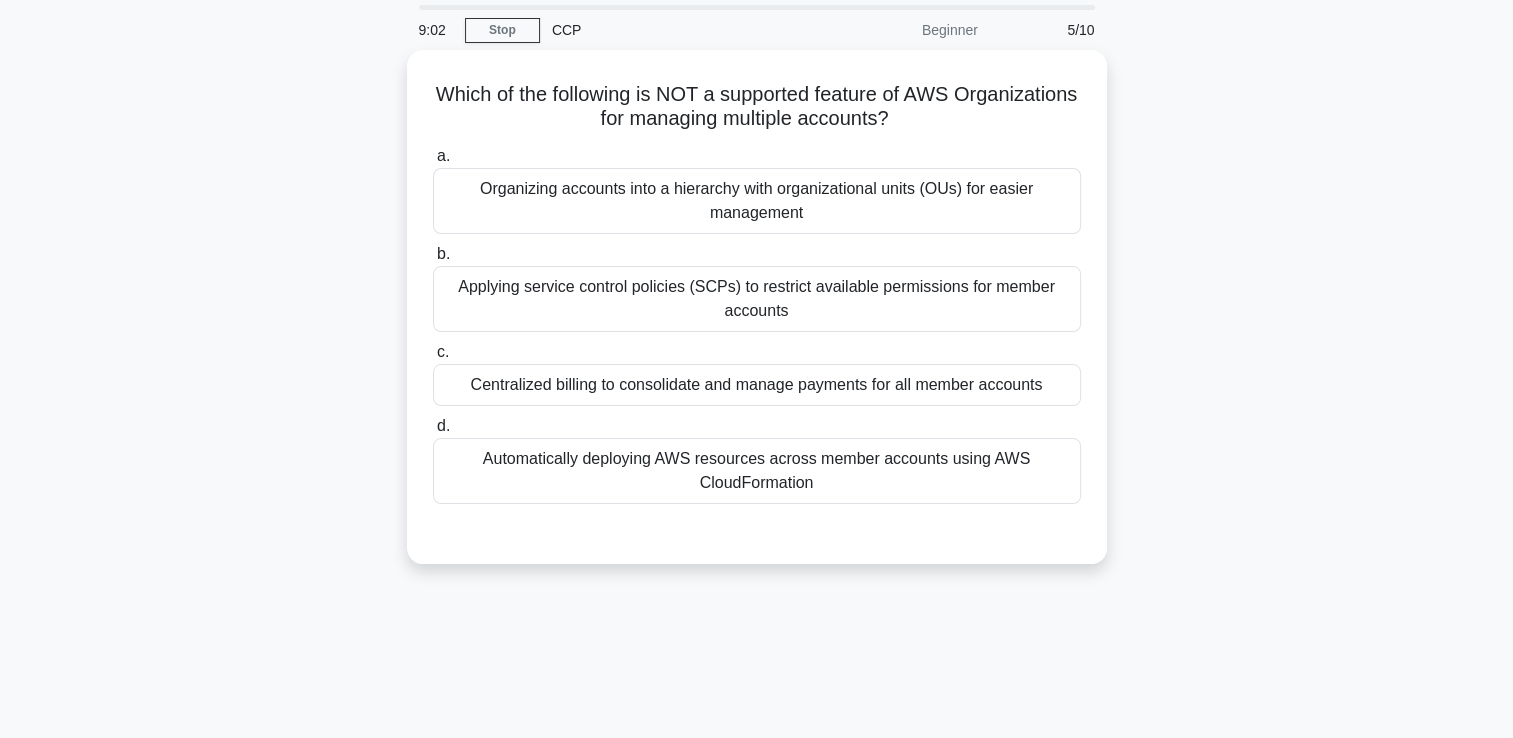 scroll, scrollTop: 0, scrollLeft: 0, axis: both 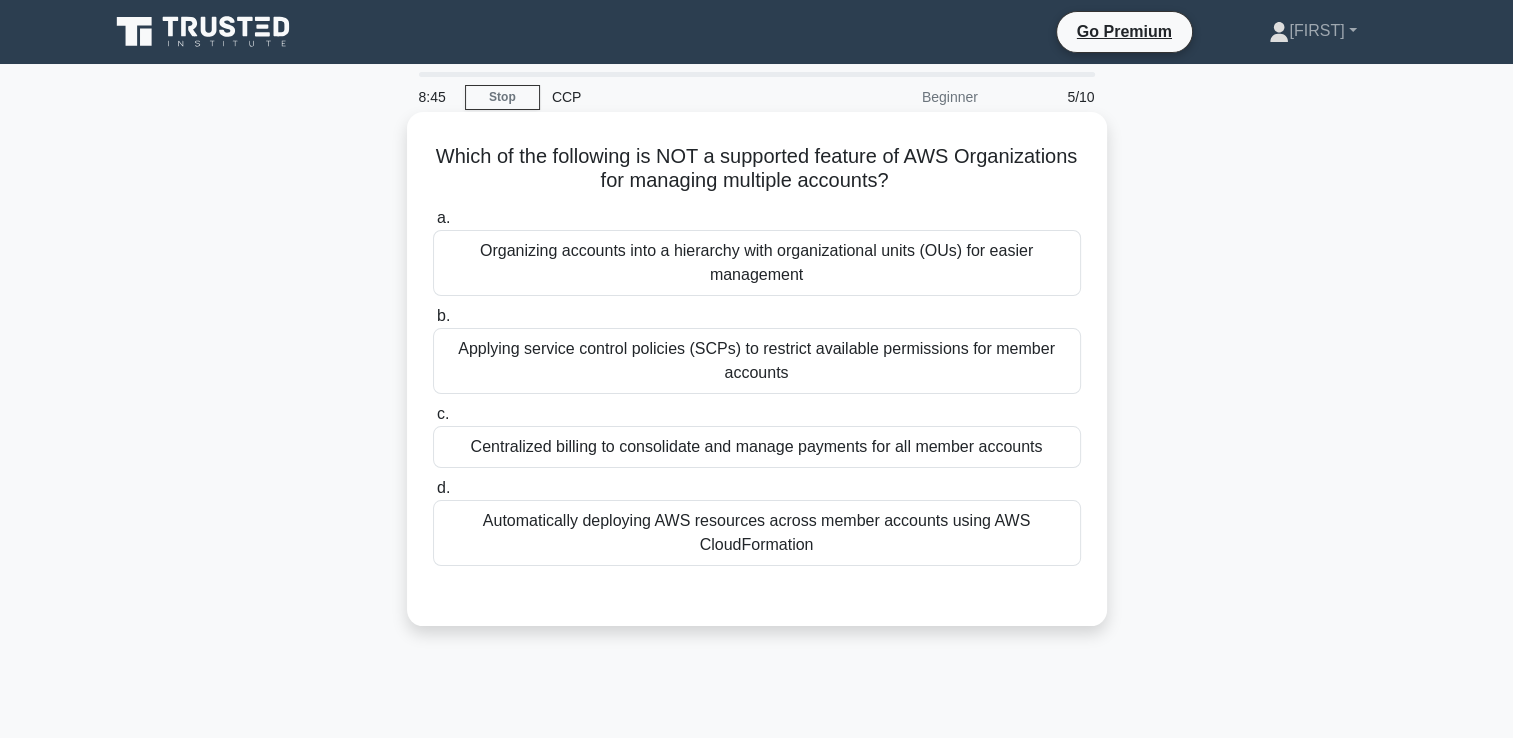 click on "Automatically deploying AWS resources across member accounts using AWS CloudFormation" at bounding box center [757, 533] 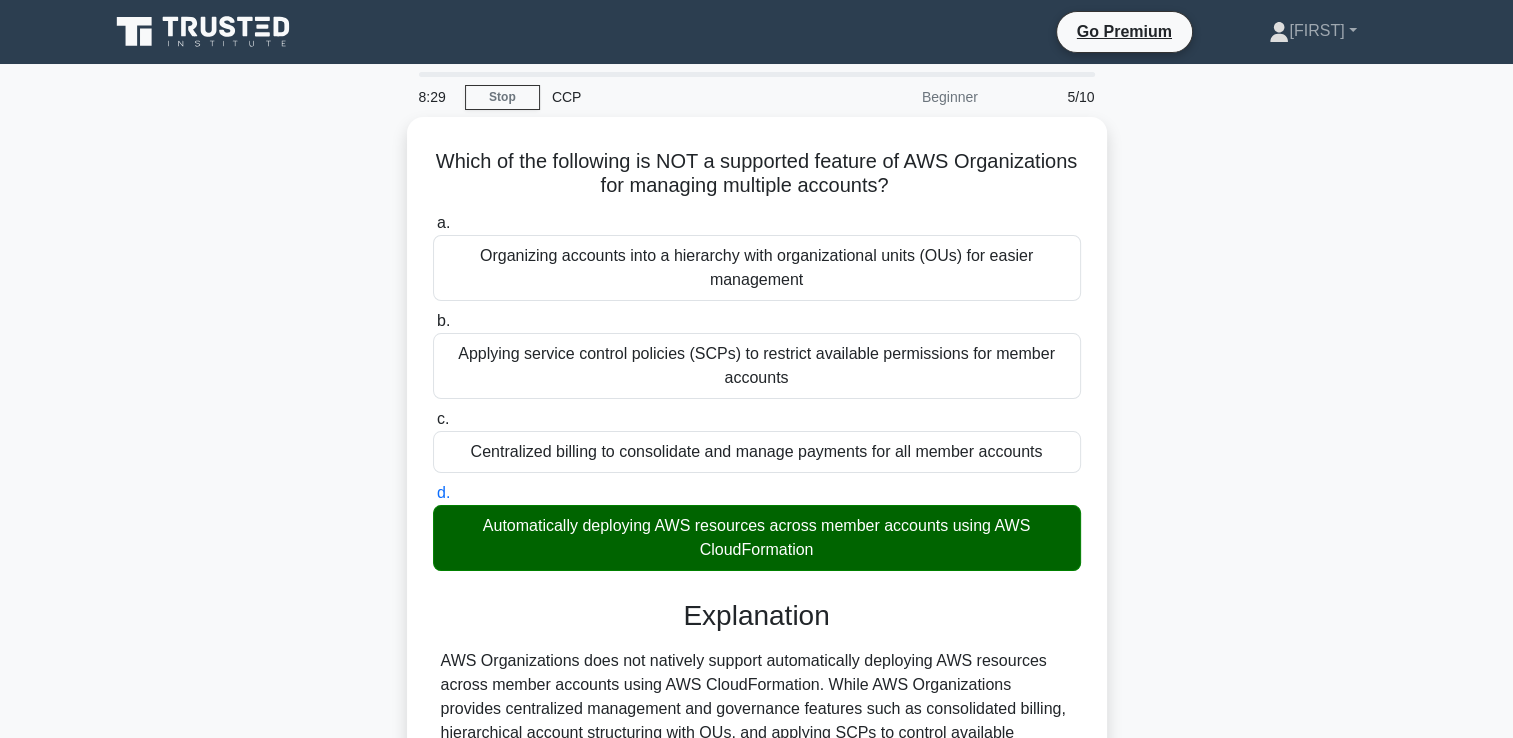 click on "a.
Organizing accounts into a hierarchy with organizational units (OUs) for easier management" at bounding box center [433, 223] 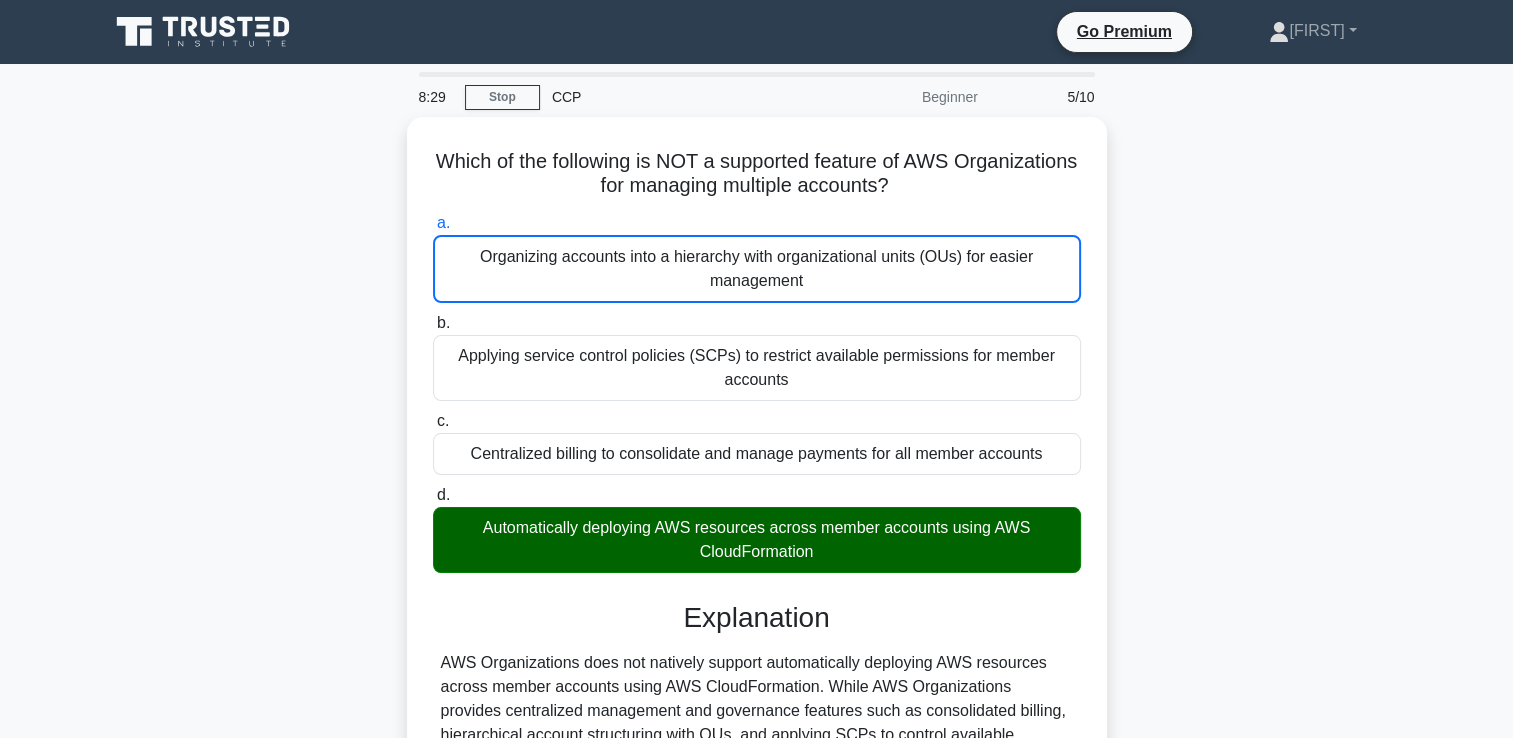 click on "b.
Applying service control policies (SCPs) to restrict available permissions for member accounts" at bounding box center [433, 323] 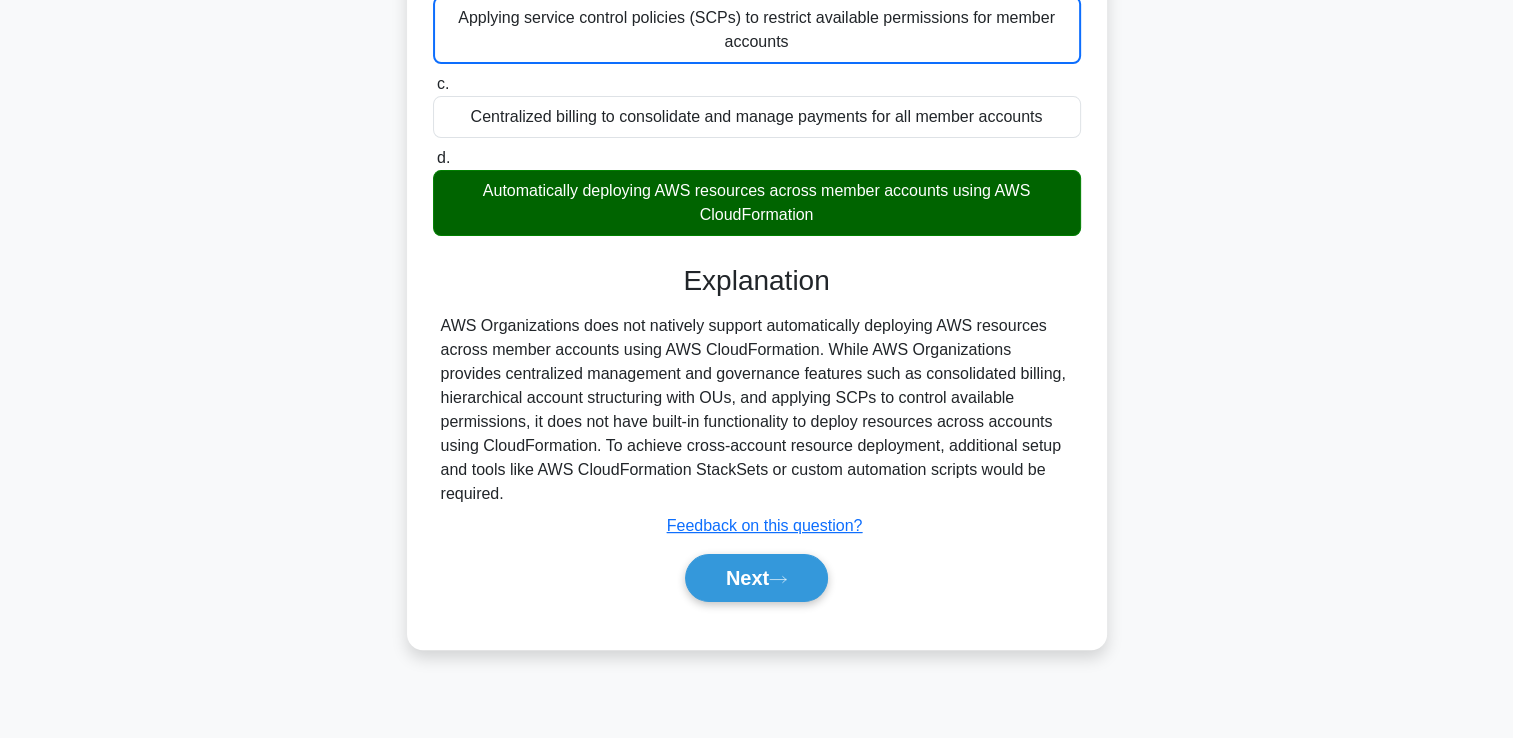 scroll, scrollTop: 342, scrollLeft: 0, axis: vertical 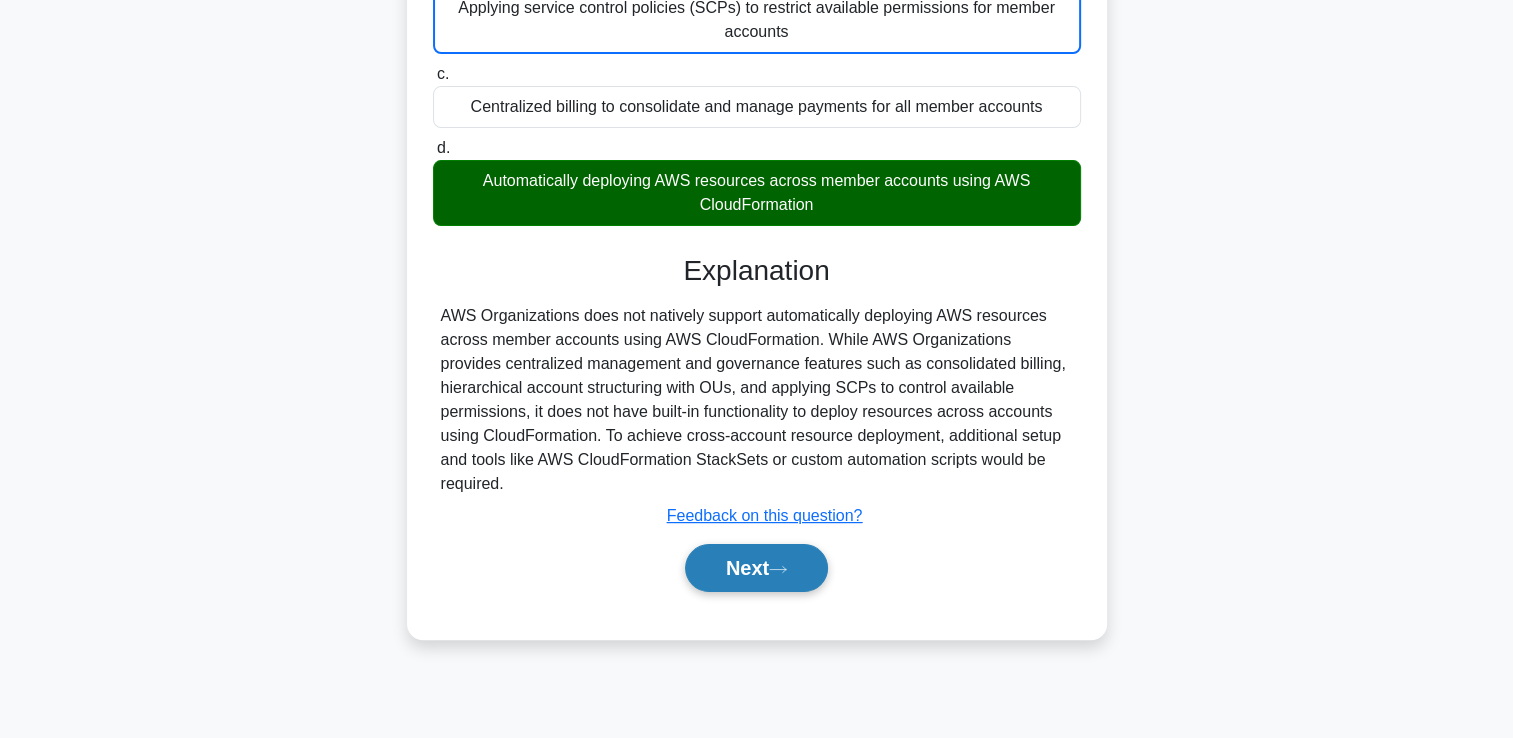click on "Next" at bounding box center (756, 568) 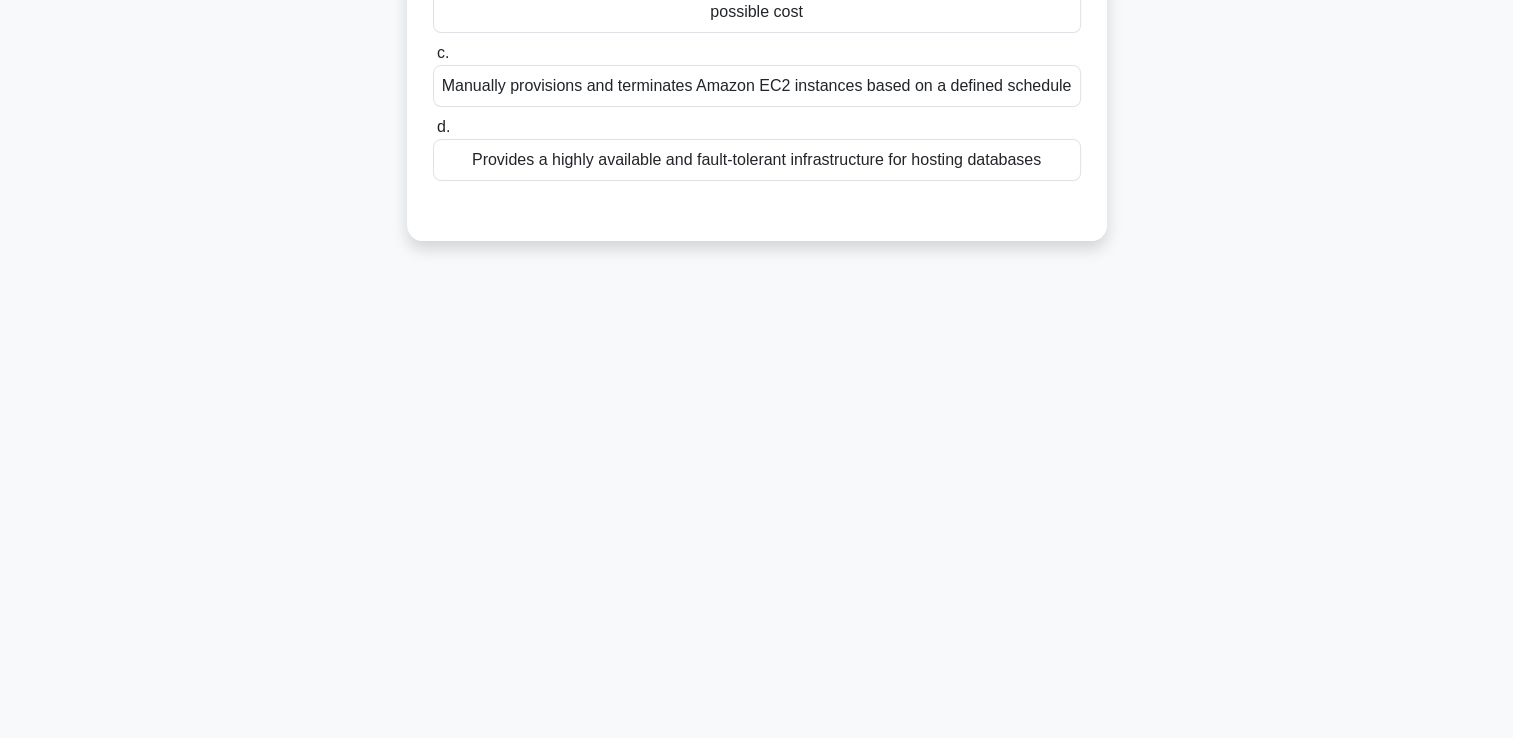 click on "8:14
Stop
CCP
Beginner
6/10
What is a key benefit of using AWS Auto Scaling for your applications?
.spinner_0XTQ{transform-origin:center;animation:spinner_y6GP .75s linear infinite}@keyframes spinner_y6GP{100%{transform:rotate(360deg)}}
a.
b. c. d." at bounding box center [757, 230] 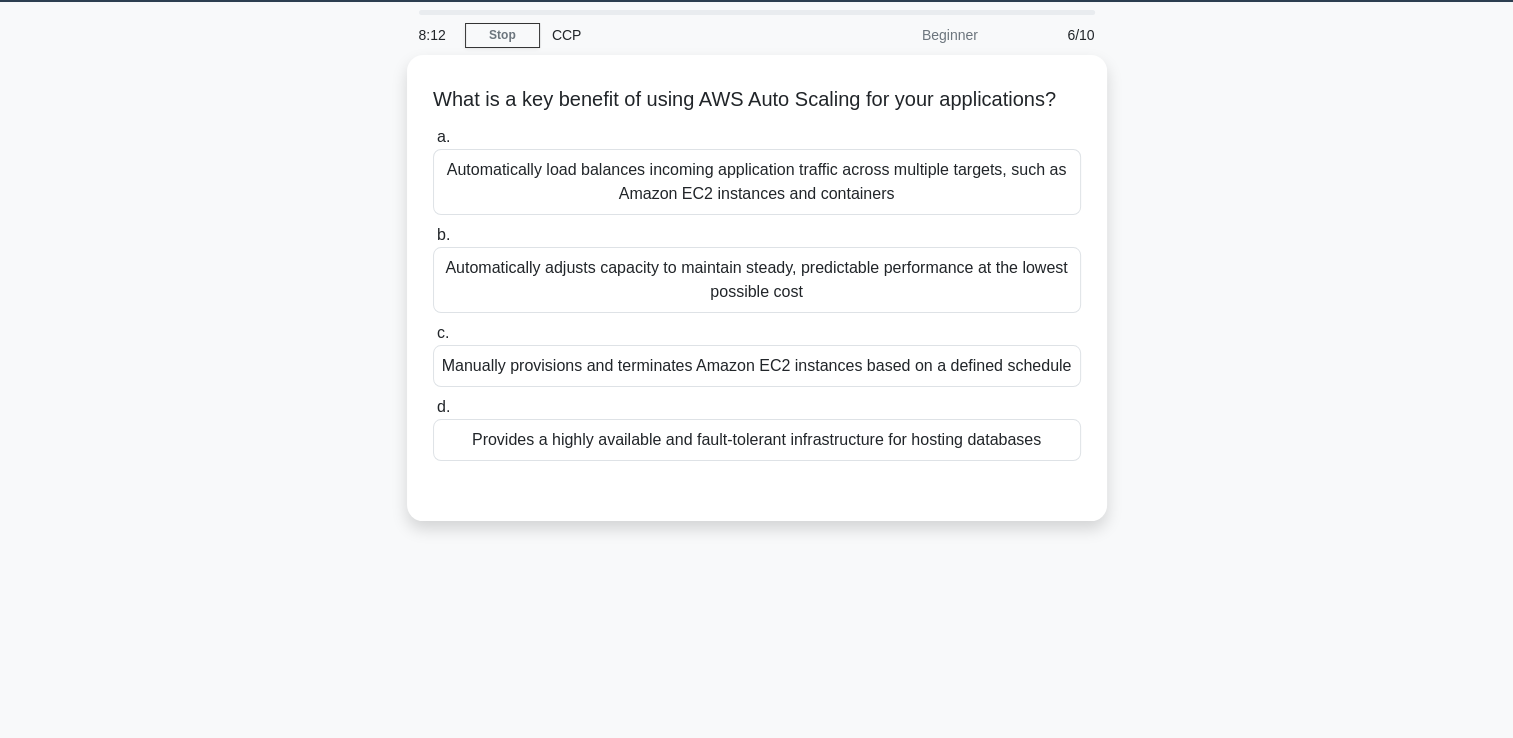 scroll, scrollTop: 0, scrollLeft: 0, axis: both 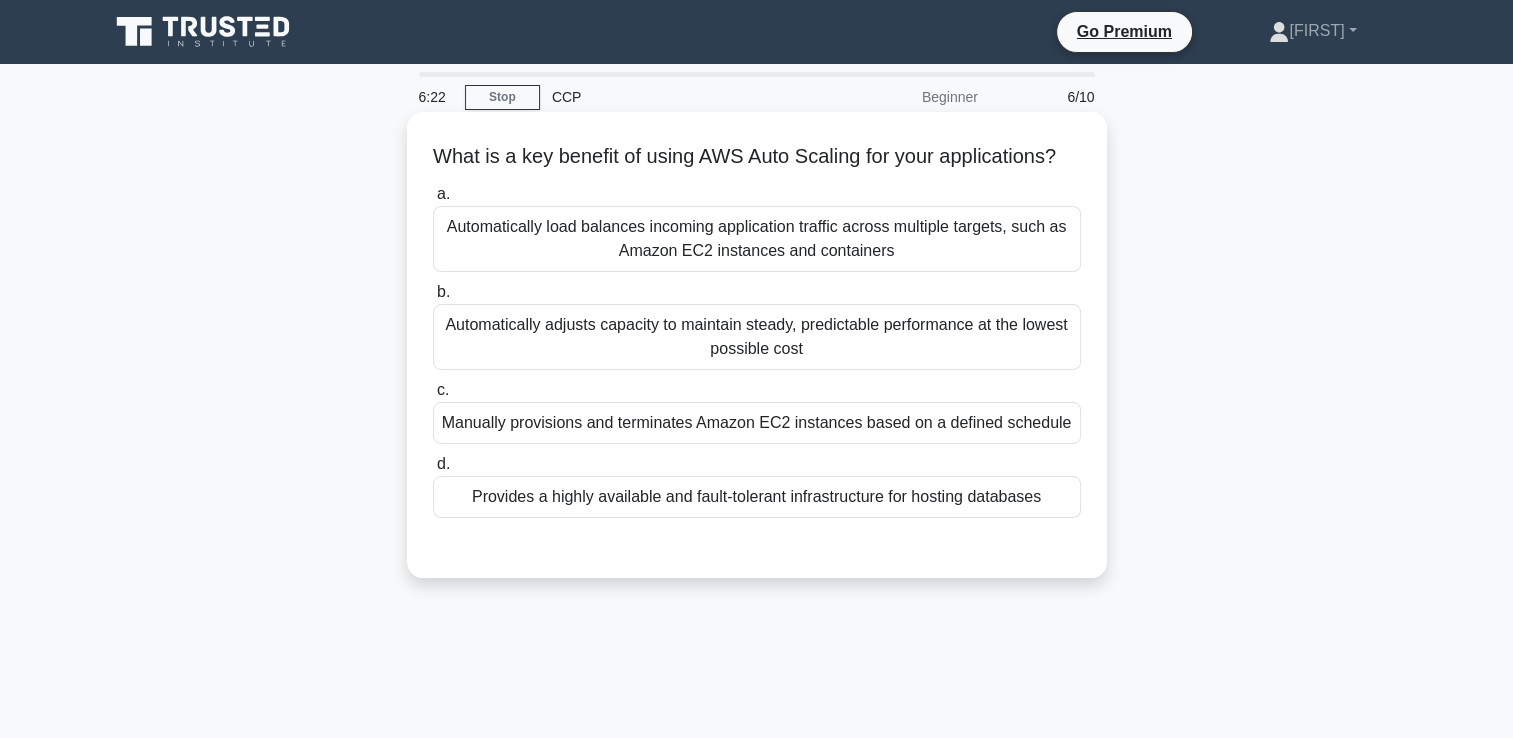 click on "Automatically adjusts capacity to maintain steady, predictable performance at the lowest possible cost" at bounding box center [757, 337] 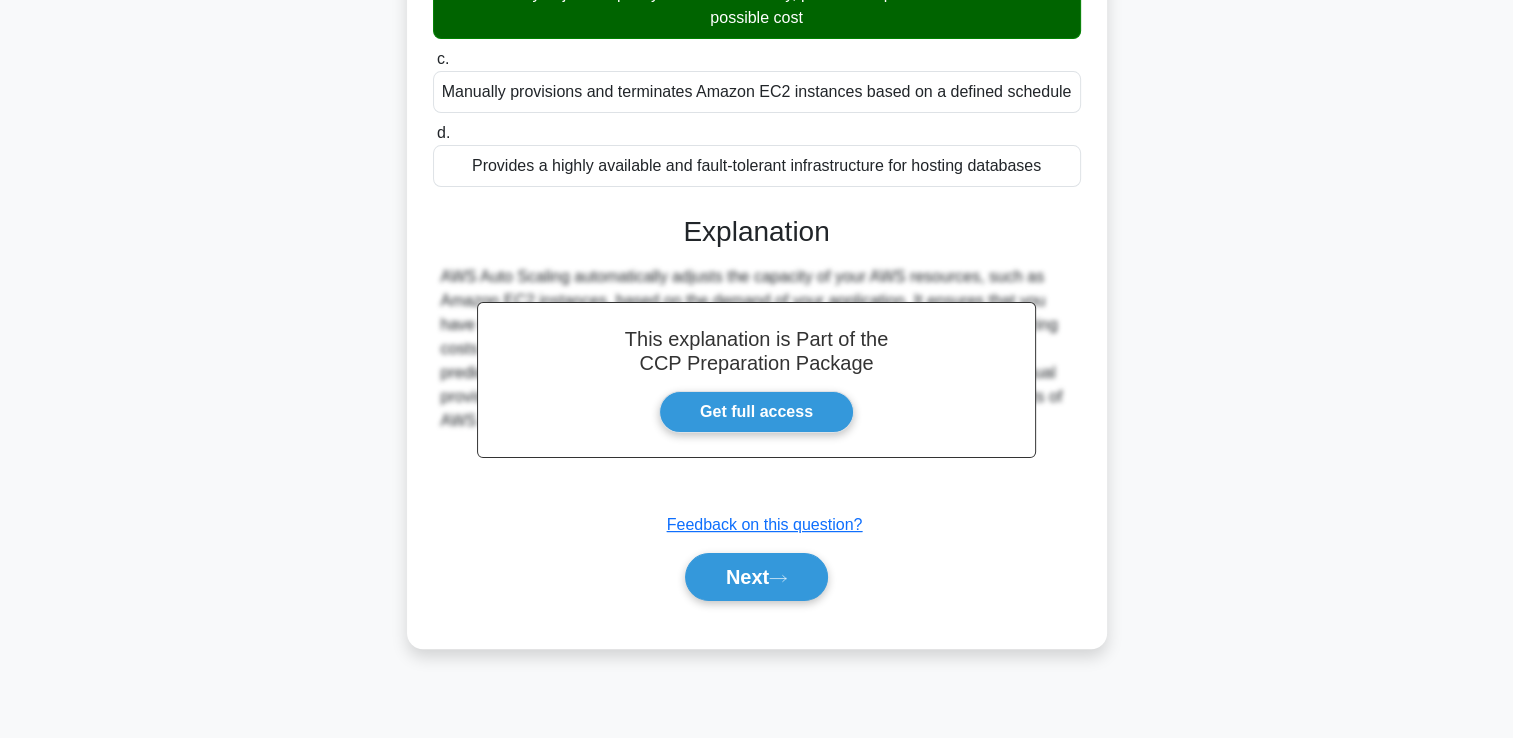 scroll, scrollTop: 342, scrollLeft: 0, axis: vertical 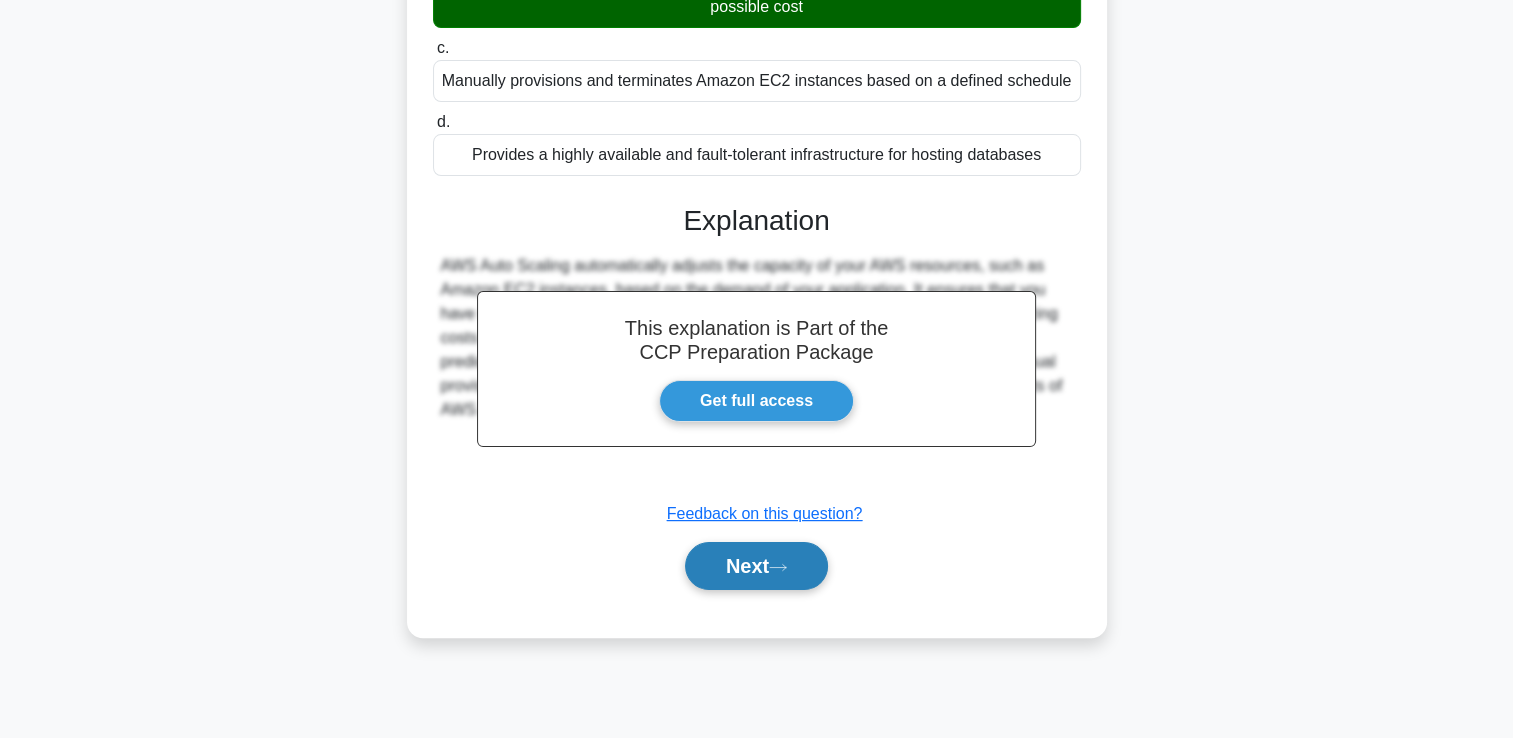 click on "Next" at bounding box center [756, 566] 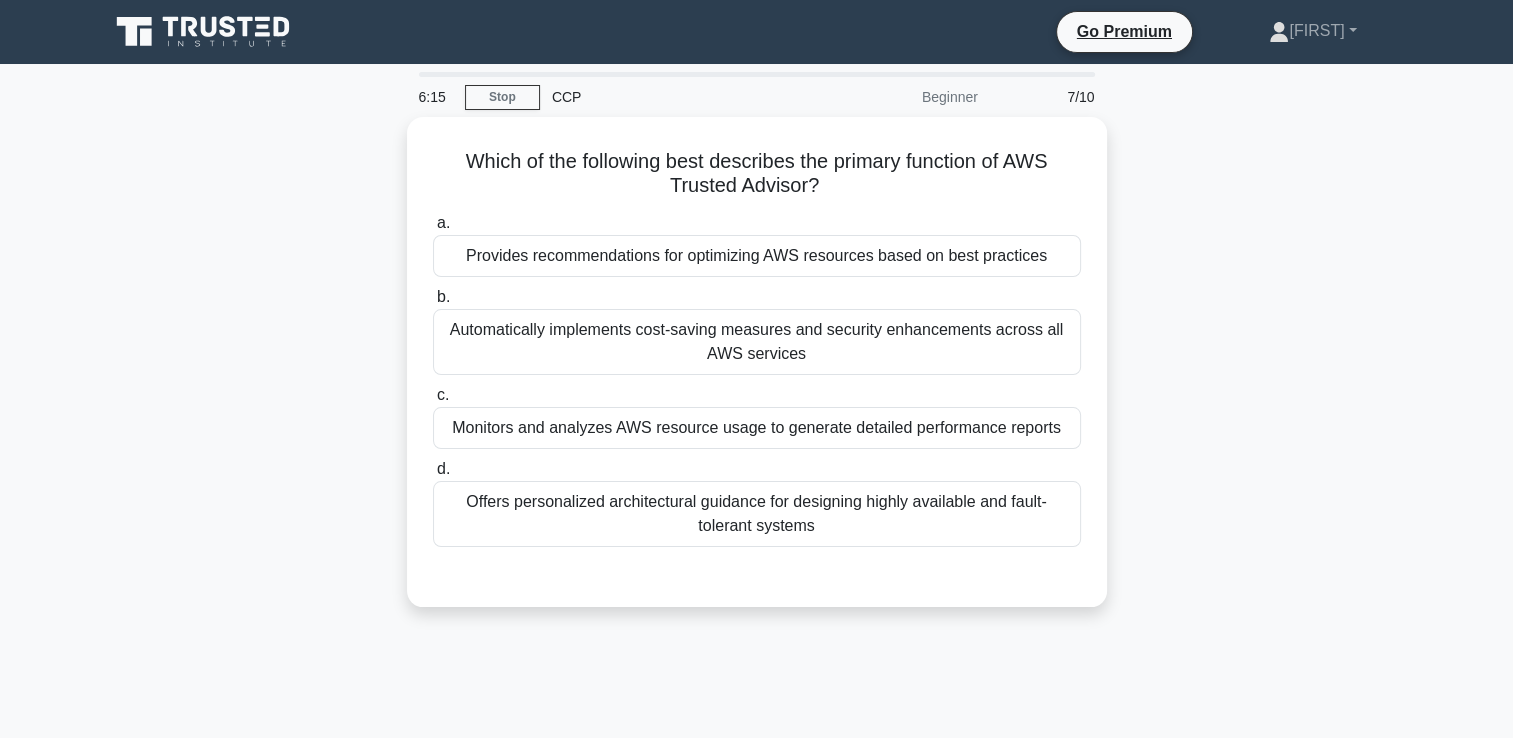 scroll, scrollTop: 0, scrollLeft: 0, axis: both 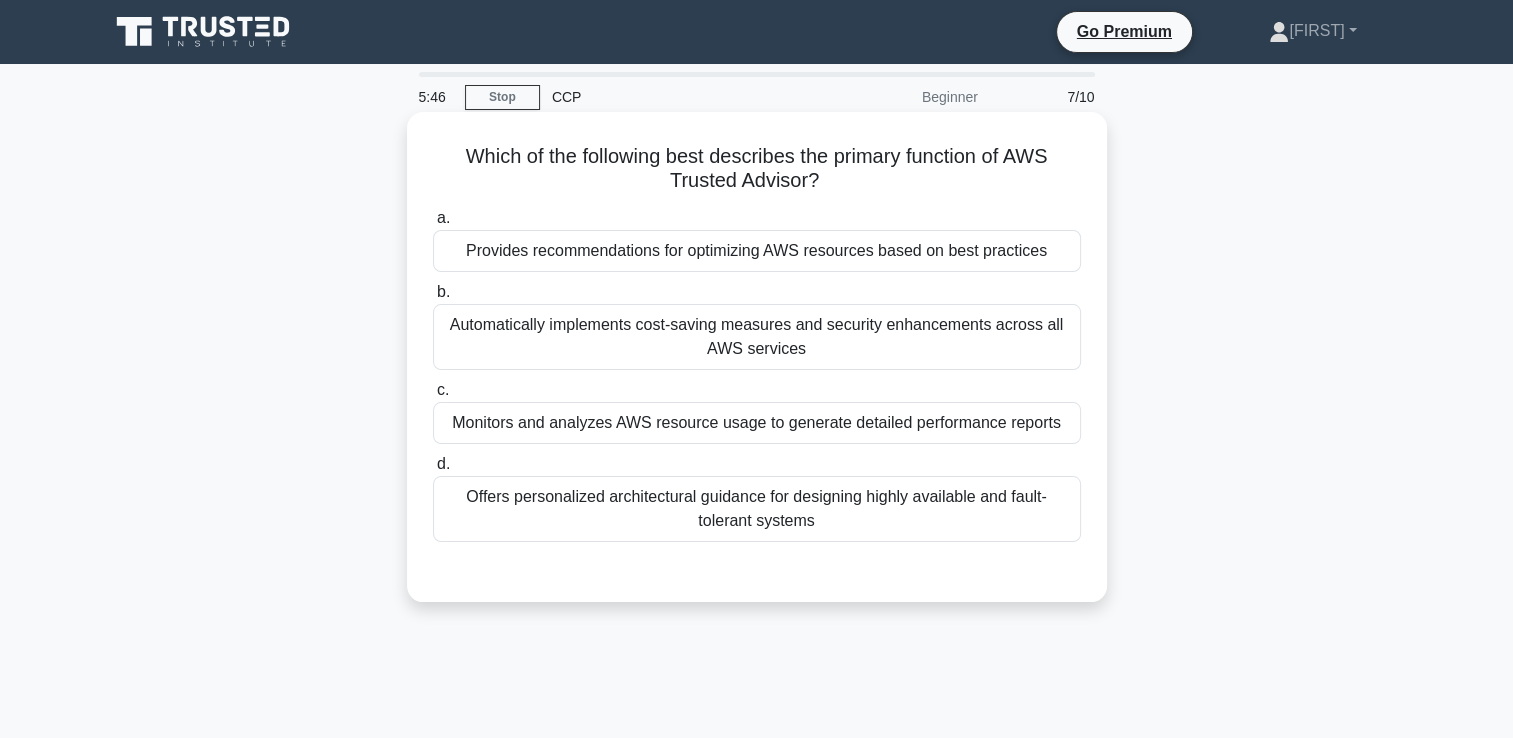 click on "Provides recommendations for optimizing AWS resources based on best practices" at bounding box center (757, 251) 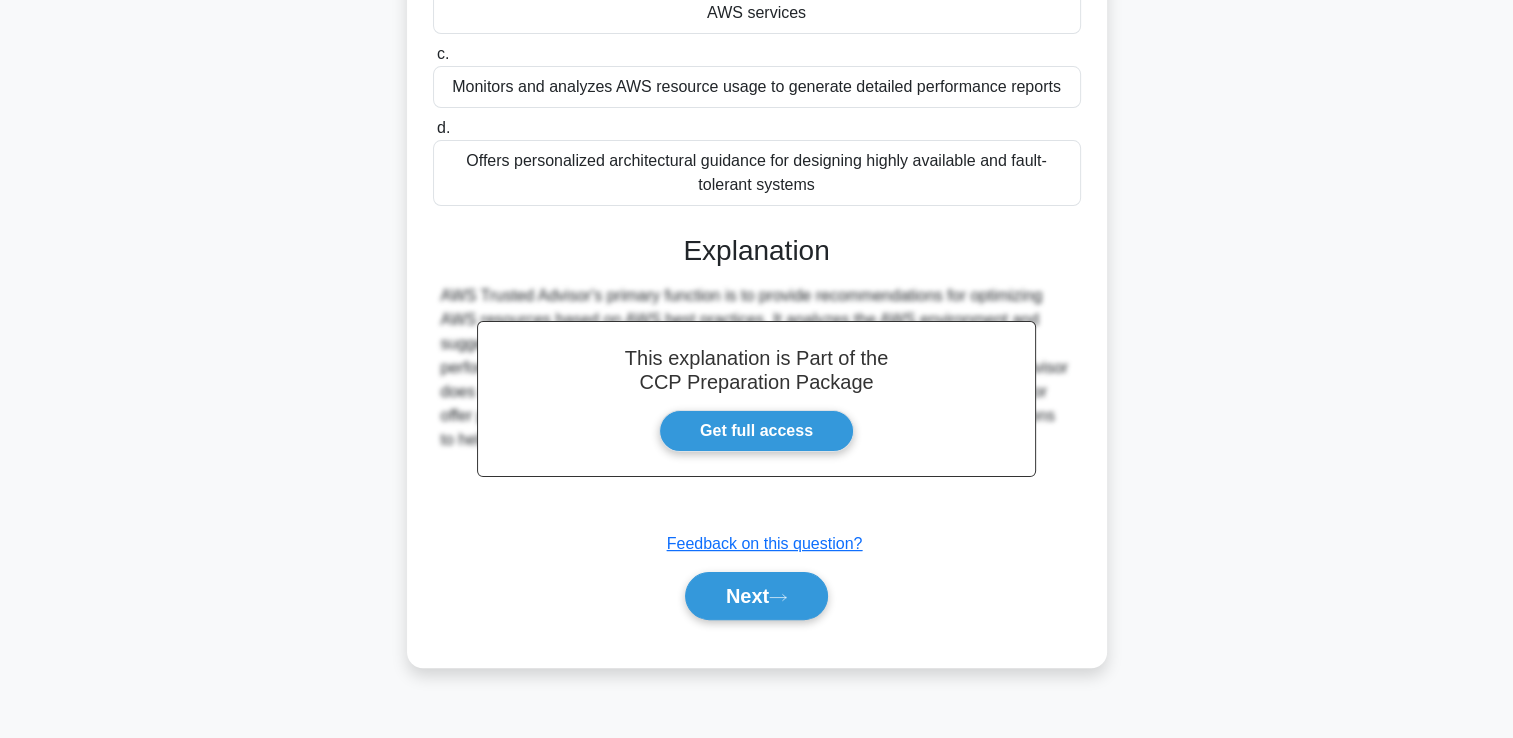 scroll, scrollTop: 342, scrollLeft: 0, axis: vertical 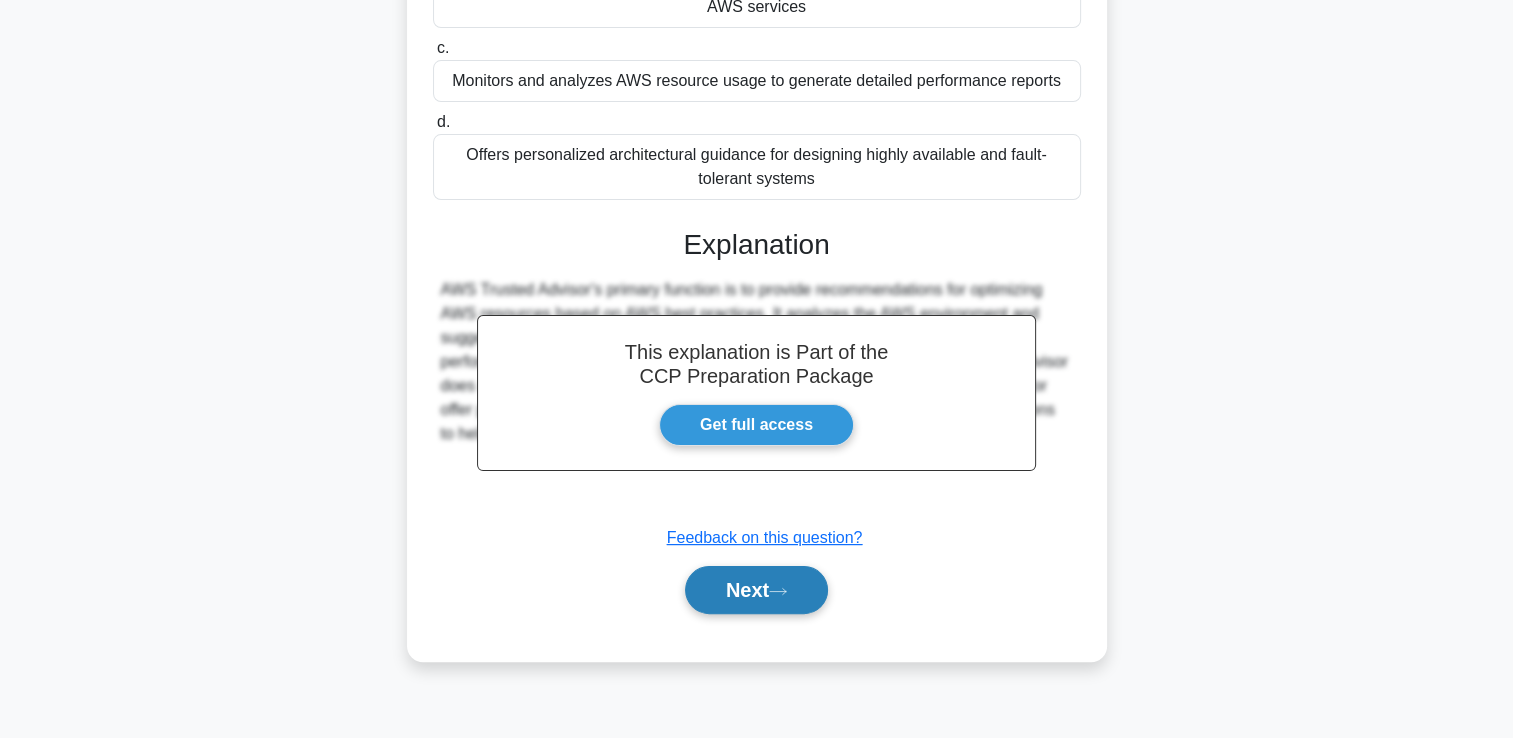 click on "Next" at bounding box center [756, 590] 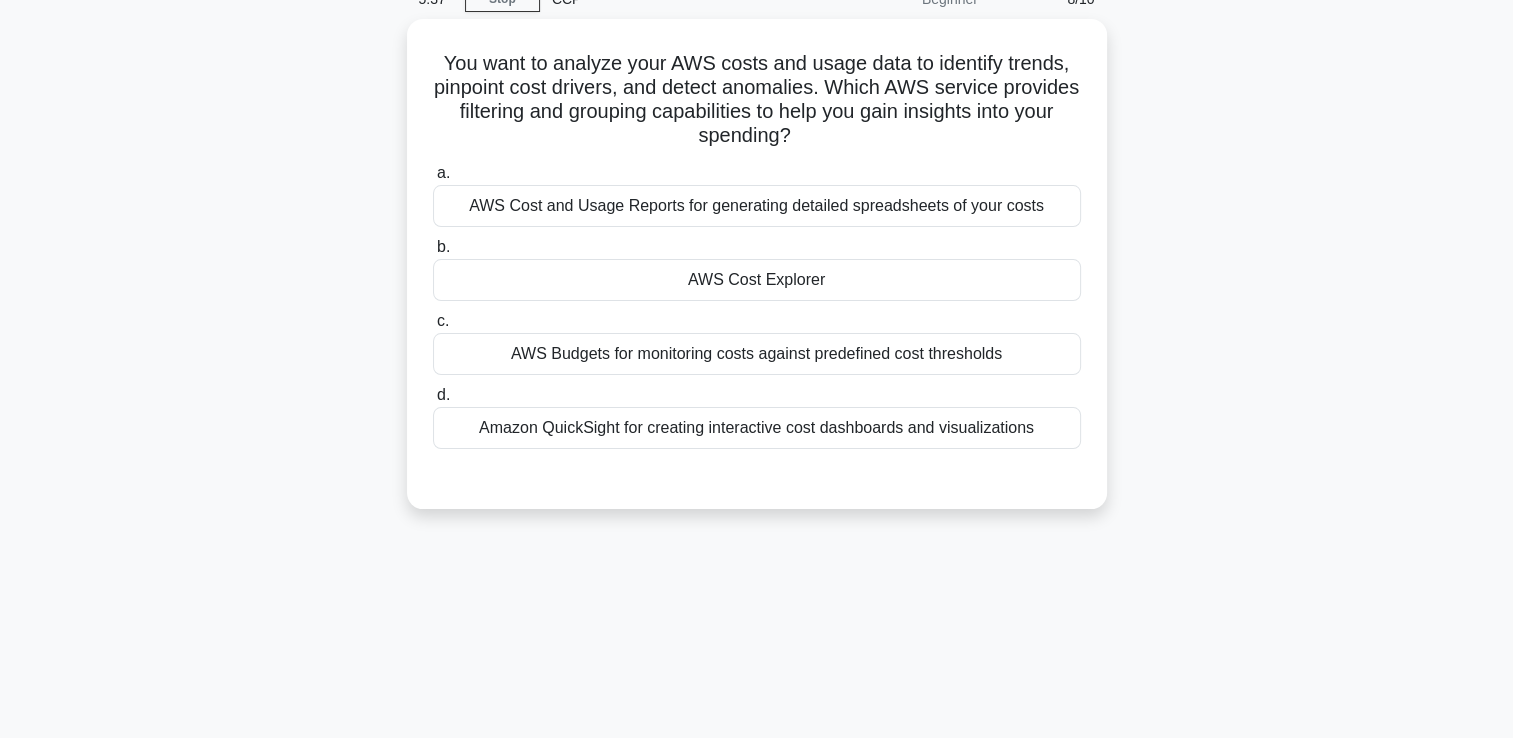 scroll, scrollTop: 0, scrollLeft: 0, axis: both 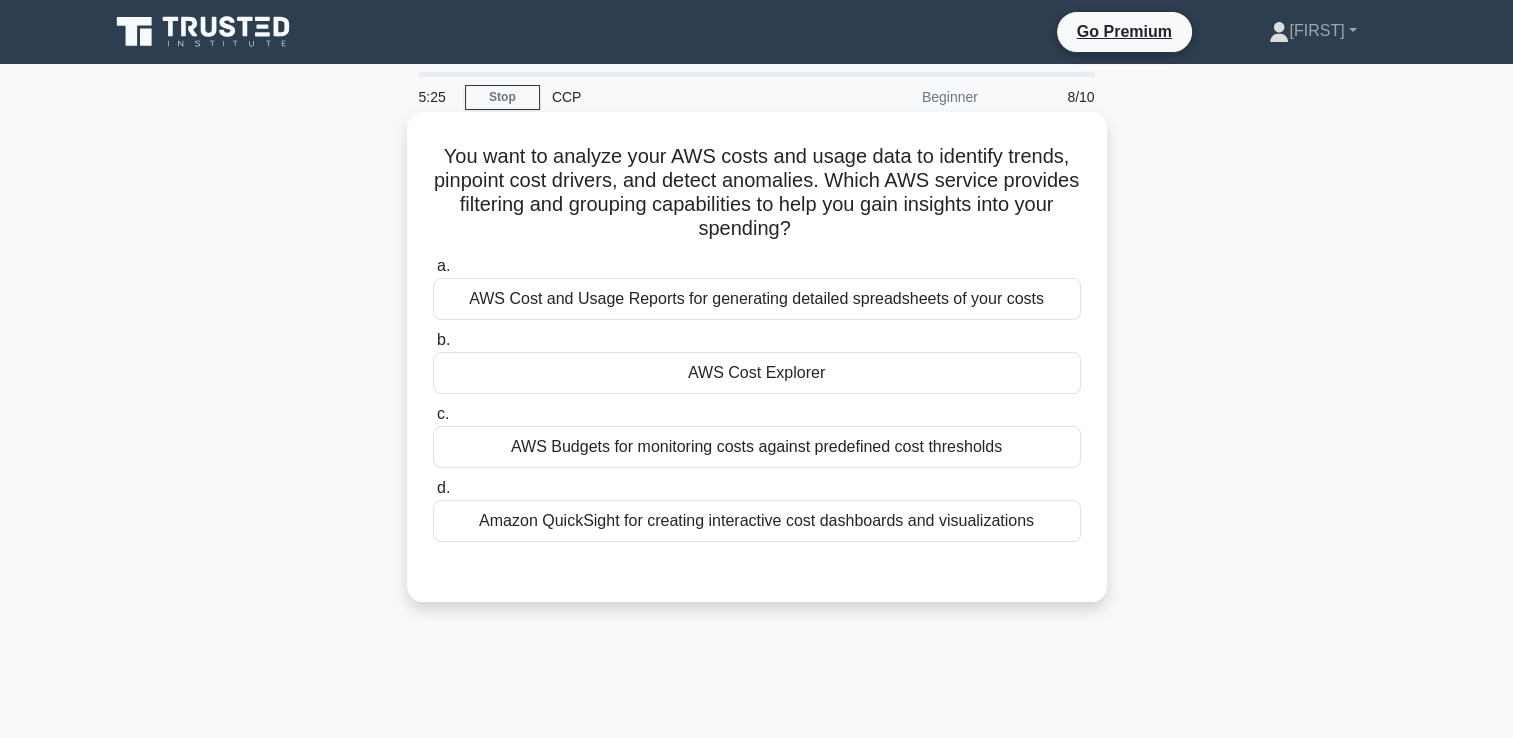 click on "AWS Cost Explorer" at bounding box center [757, 373] 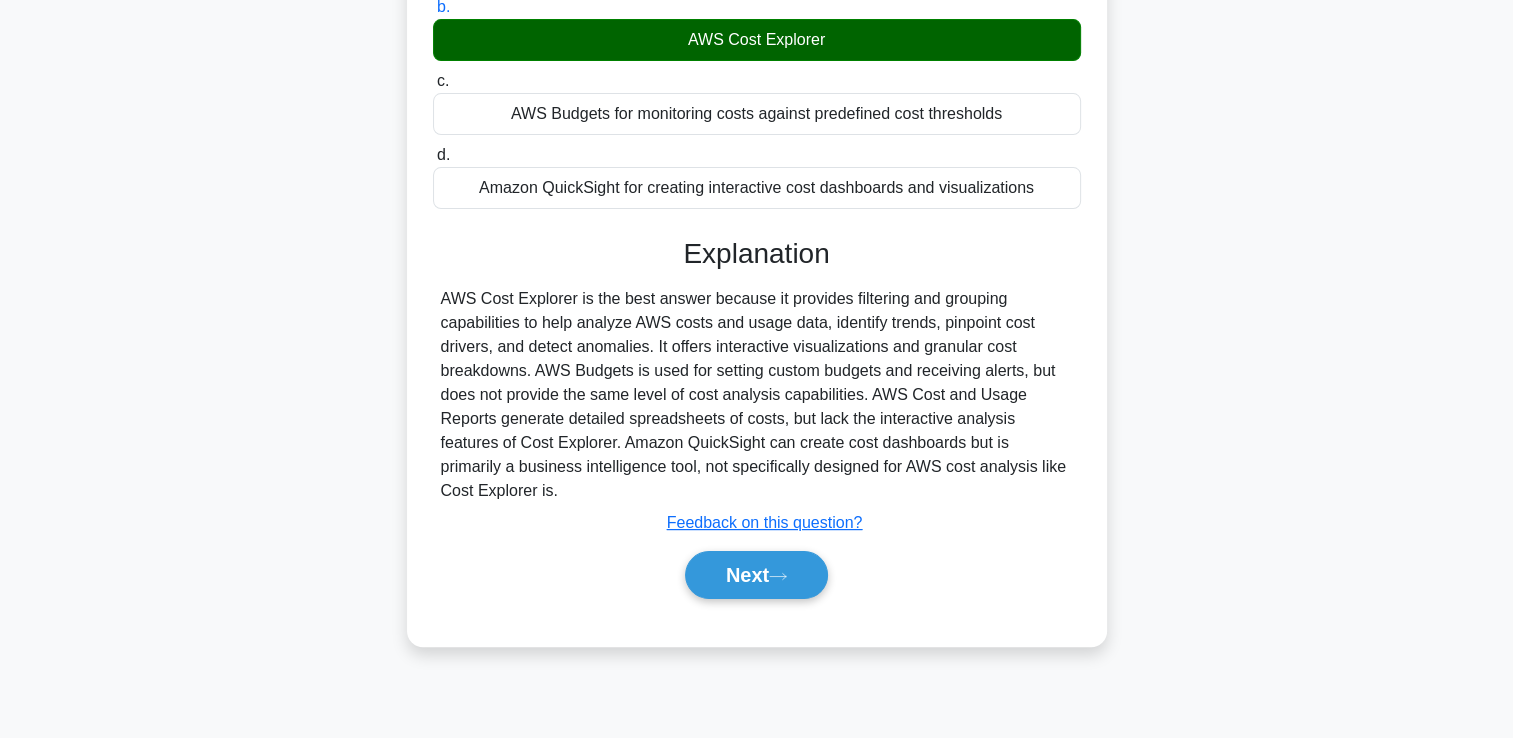 scroll, scrollTop: 342, scrollLeft: 0, axis: vertical 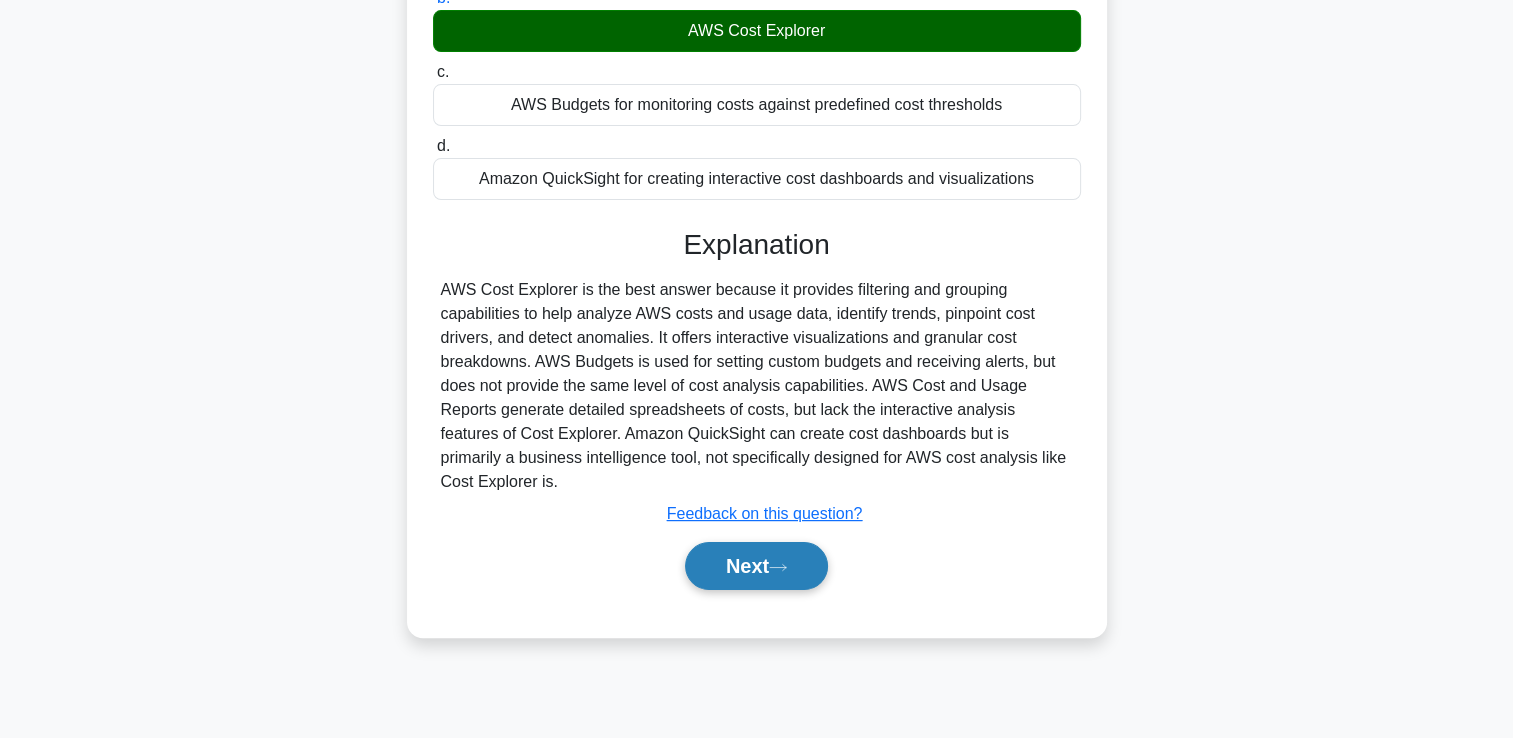 click on "Next" at bounding box center [756, 566] 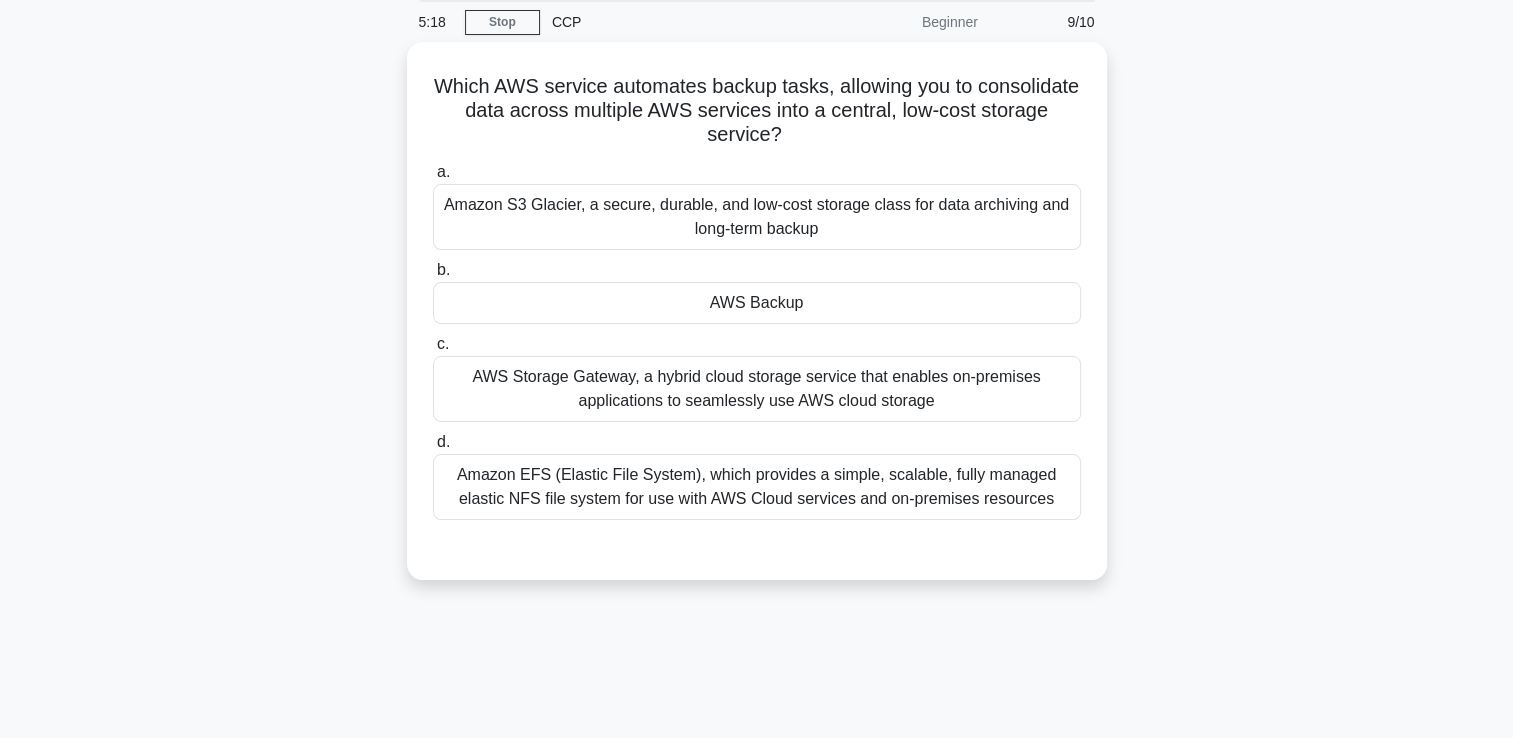 scroll, scrollTop: 22, scrollLeft: 0, axis: vertical 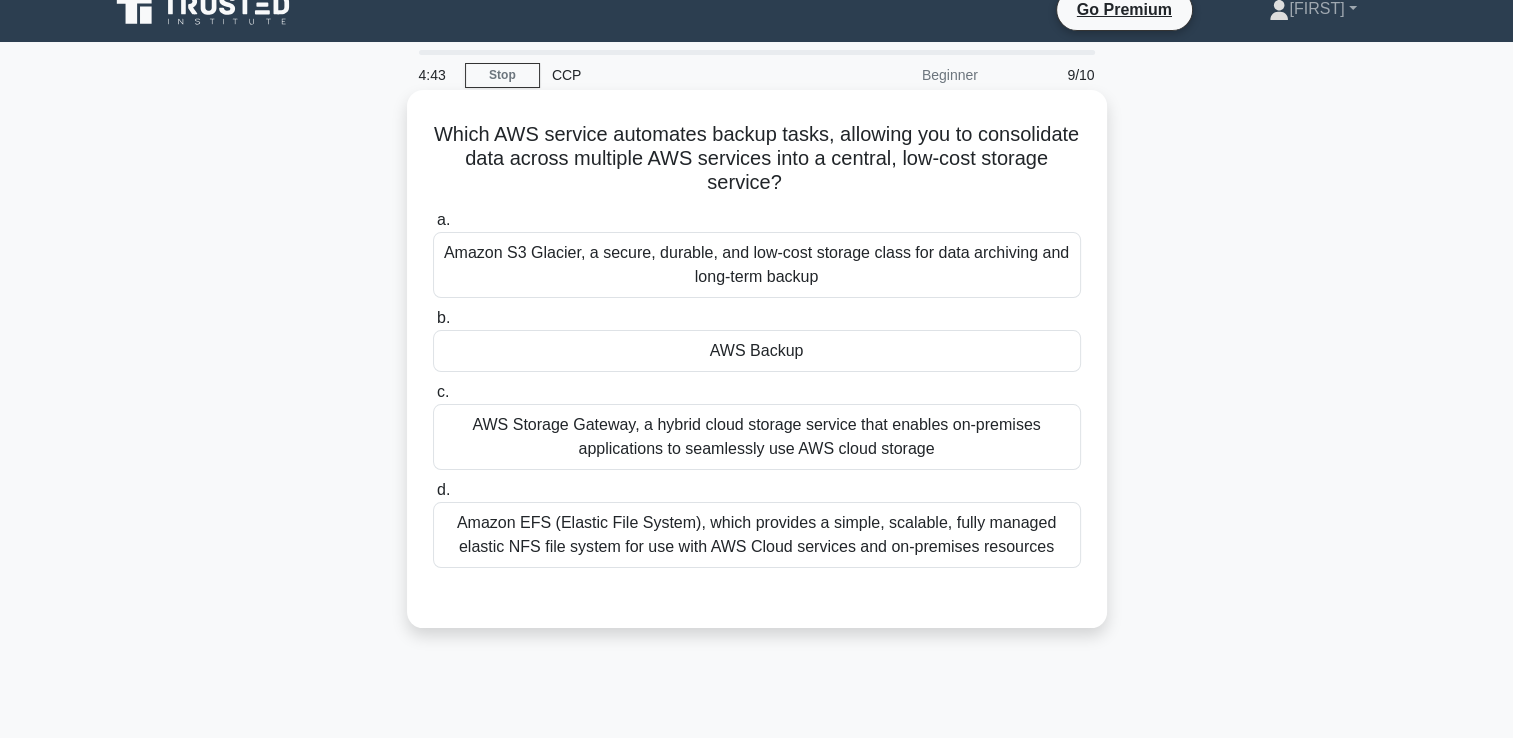 click on "Amazon S3 Glacier, a secure, durable, and low-cost storage class for data archiving and long-term backup" at bounding box center [757, 265] 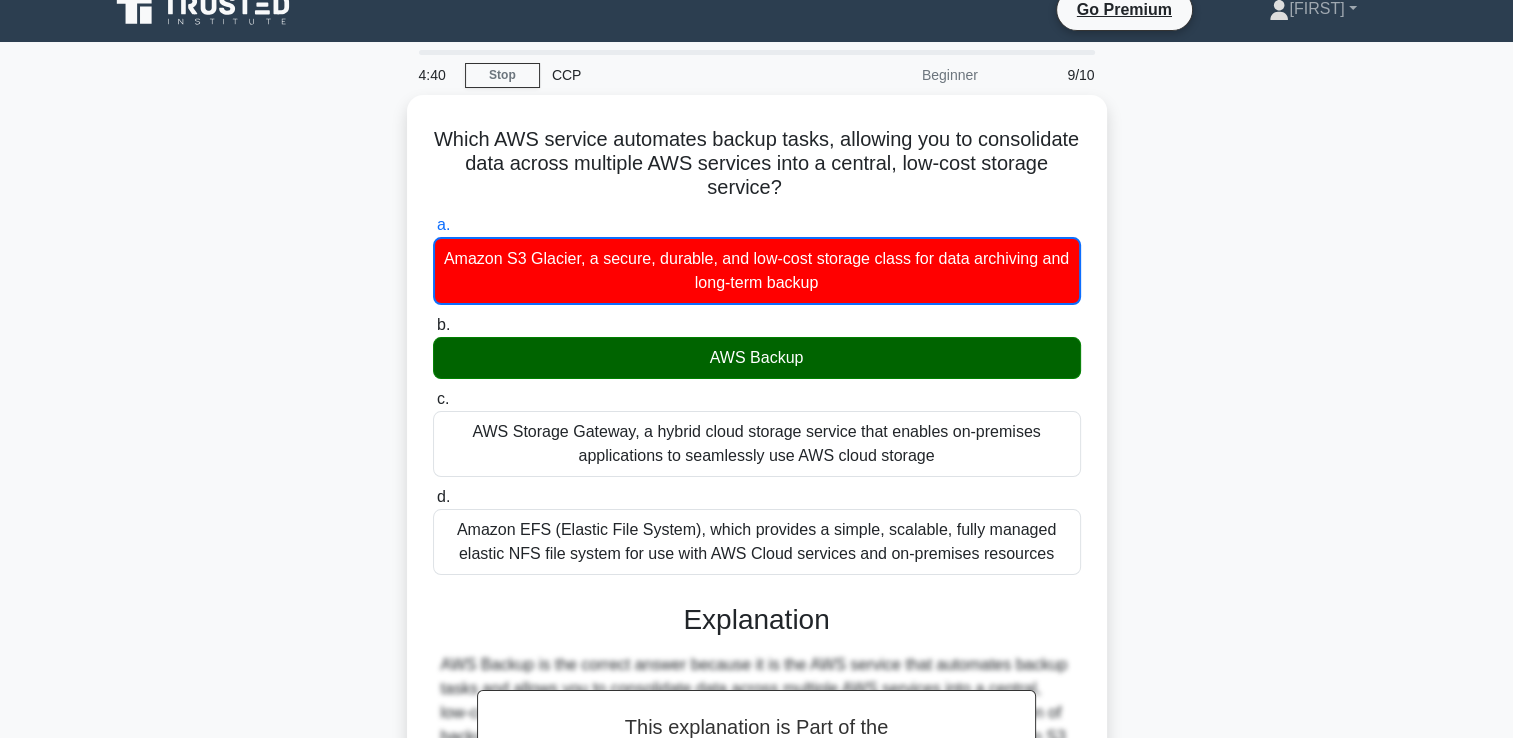 scroll, scrollTop: 351, scrollLeft: 0, axis: vertical 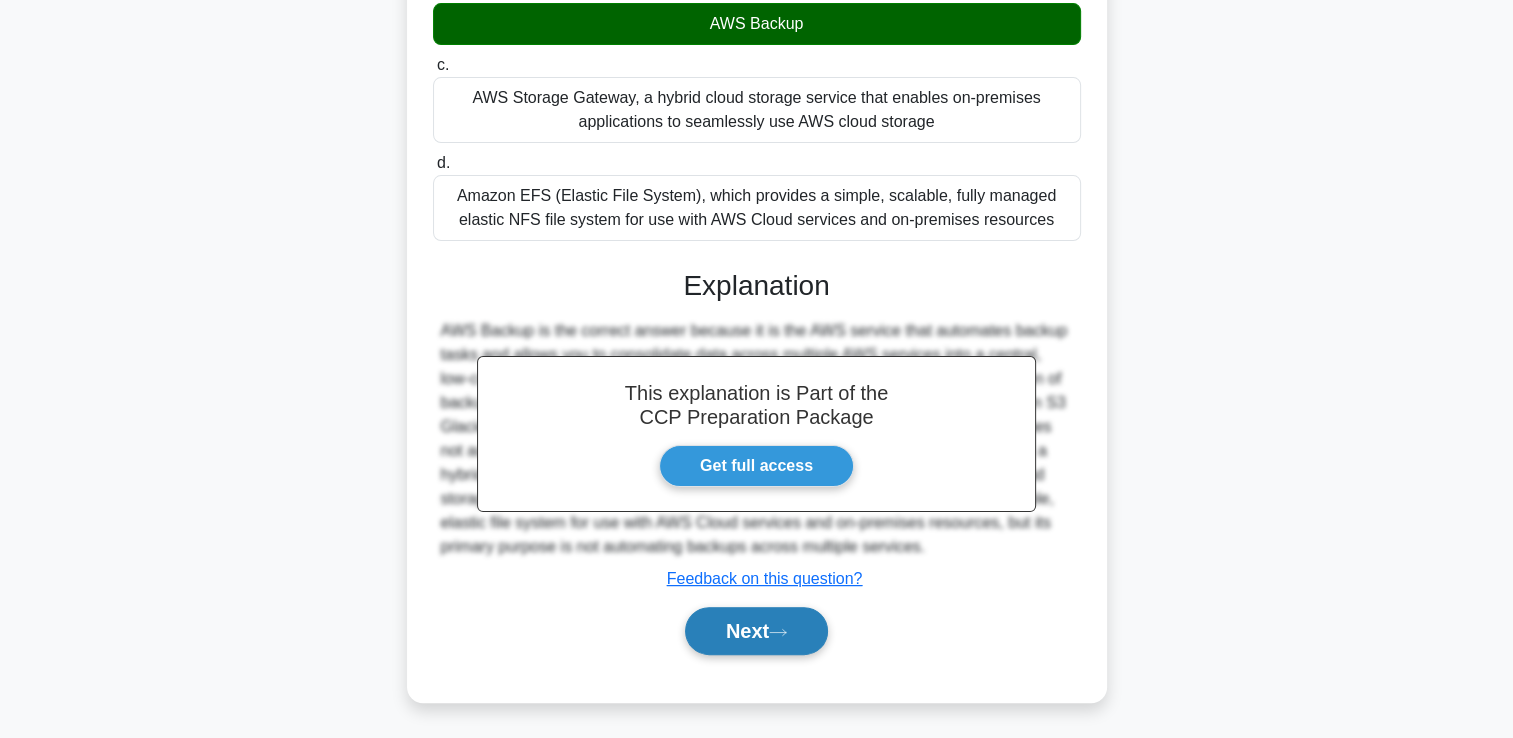 click on "Next" at bounding box center [756, 631] 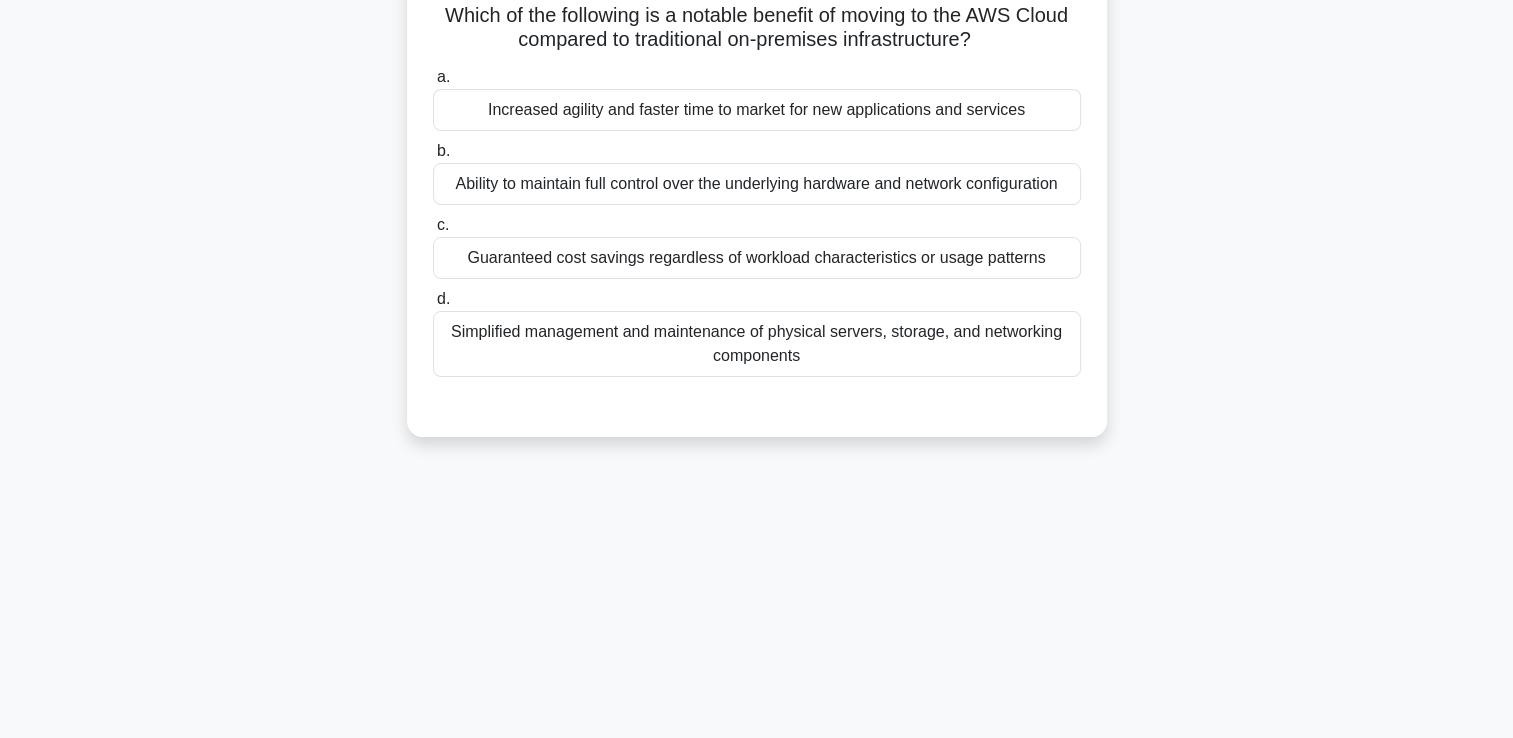 scroll, scrollTop: 0, scrollLeft: 0, axis: both 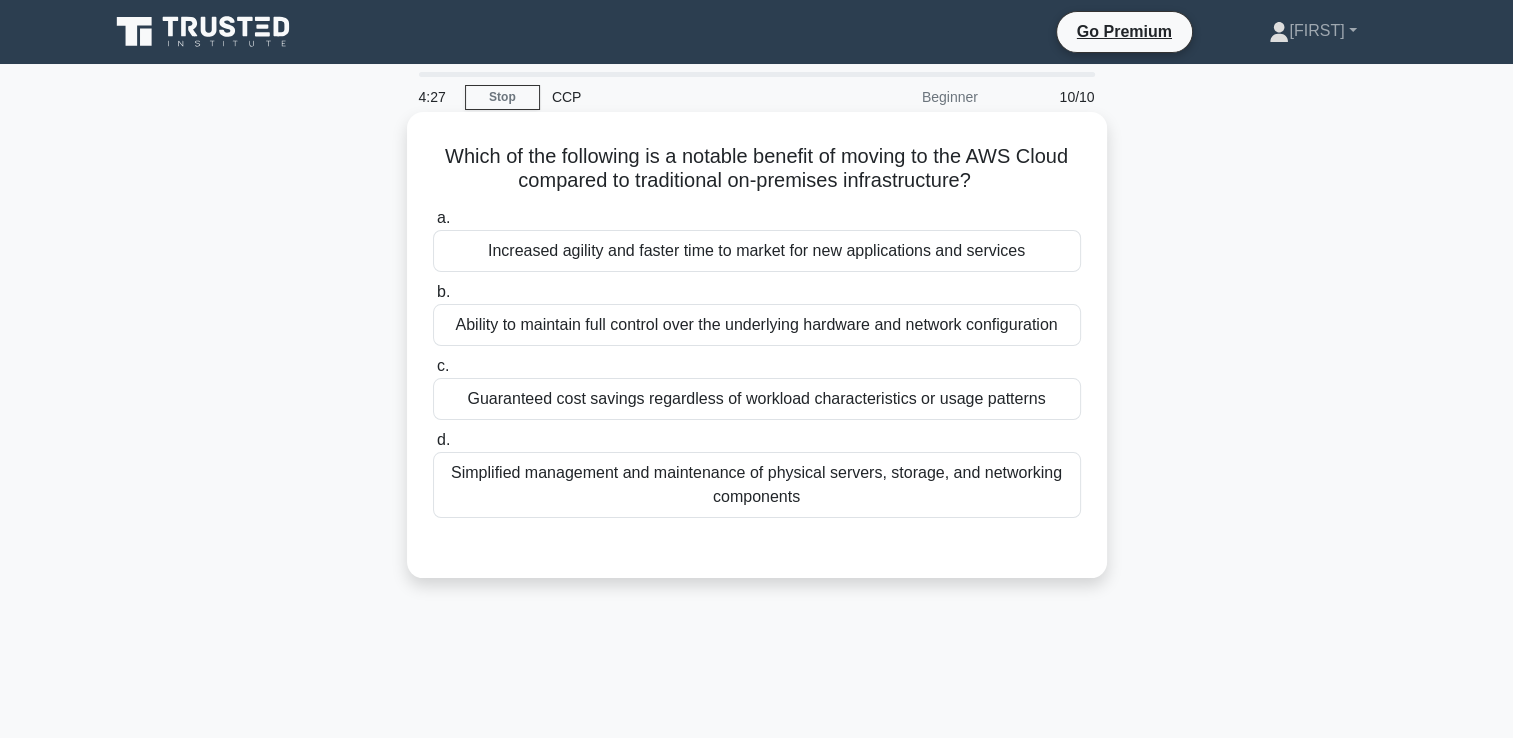 click on "Increased agility and faster time to market for new applications and services" at bounding box center [757, 251] 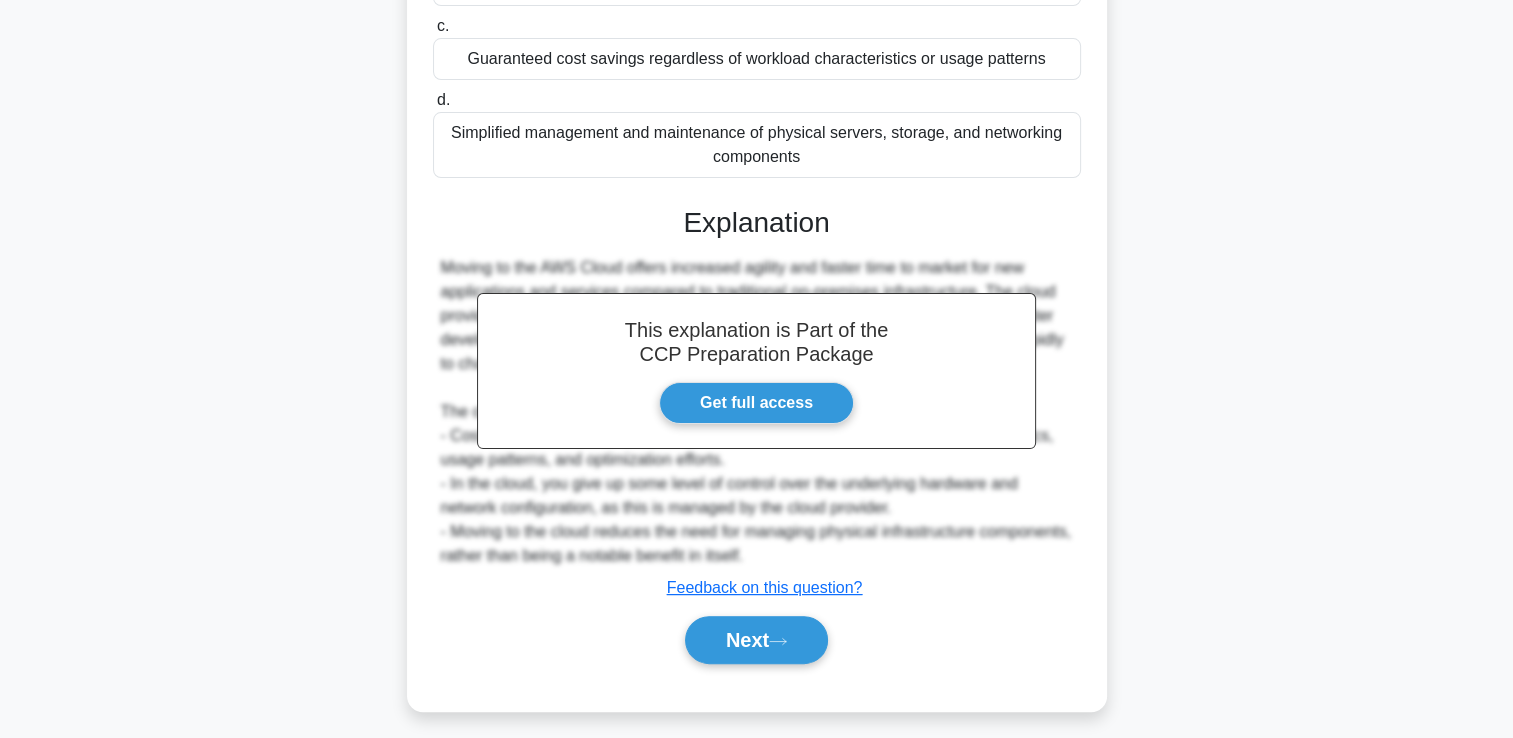 scroll, scrollTop: 349, scrollLeft: 0, axis: vertical 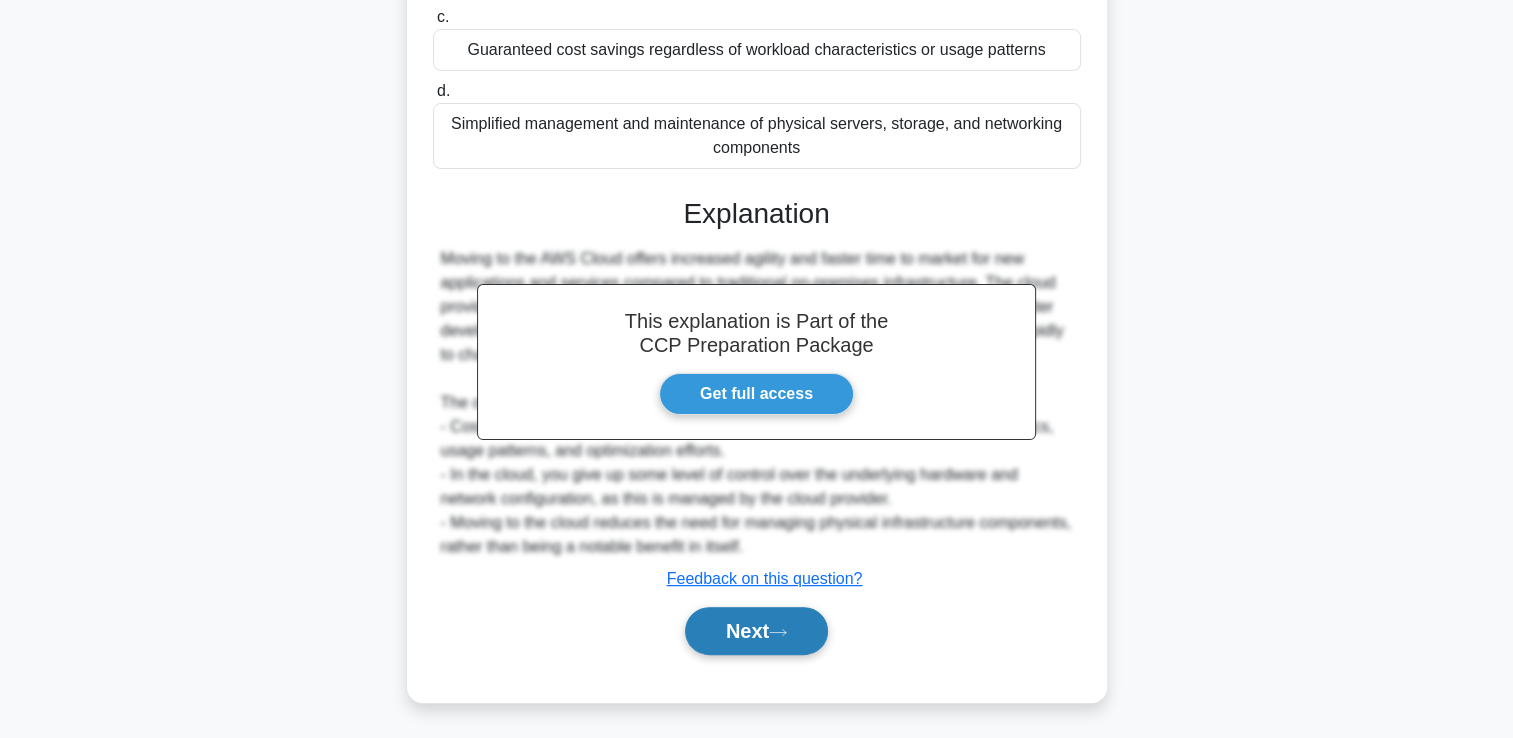 click on "Next" at bounding box center [756, 631] 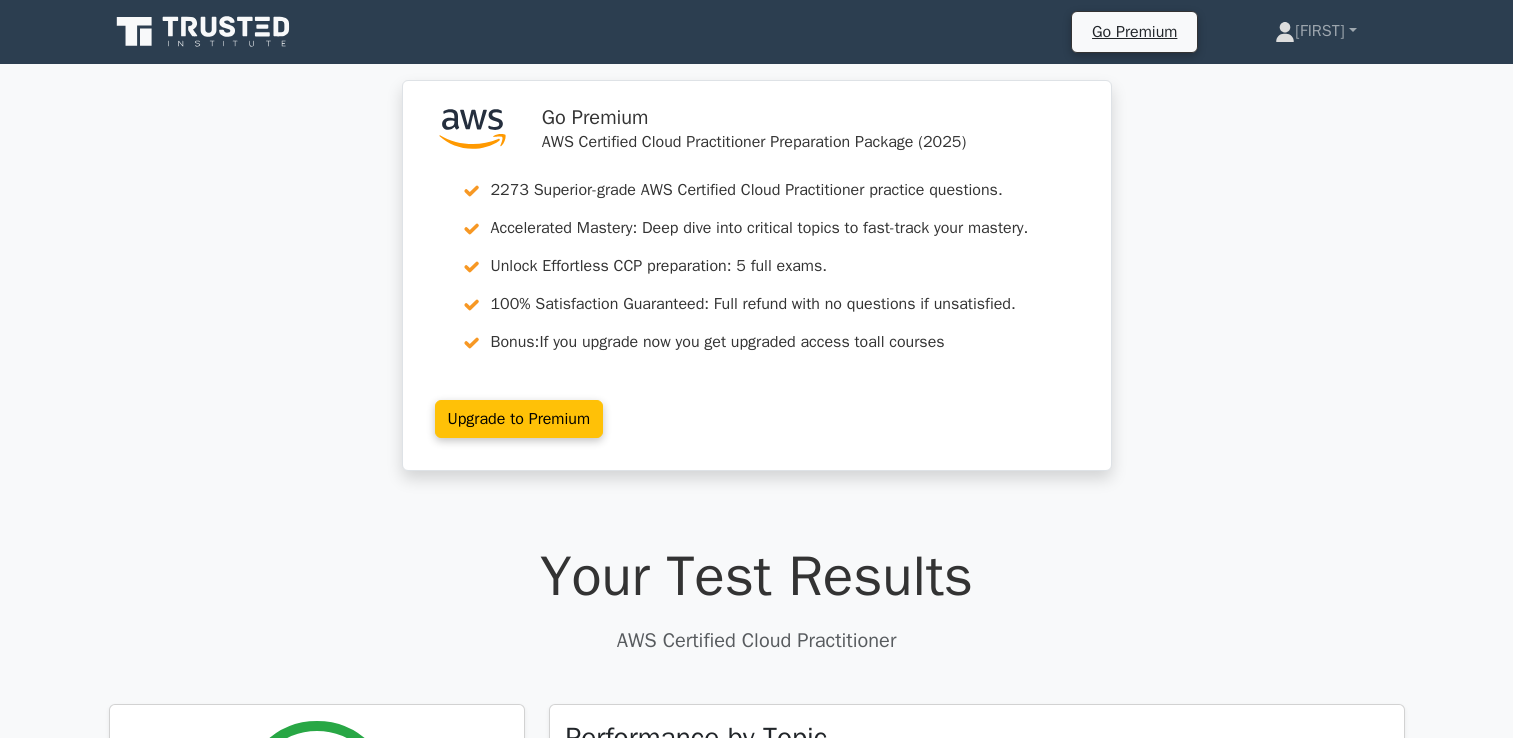 scroll, scrollTop: 0, scrollLeft: 0, axis: both 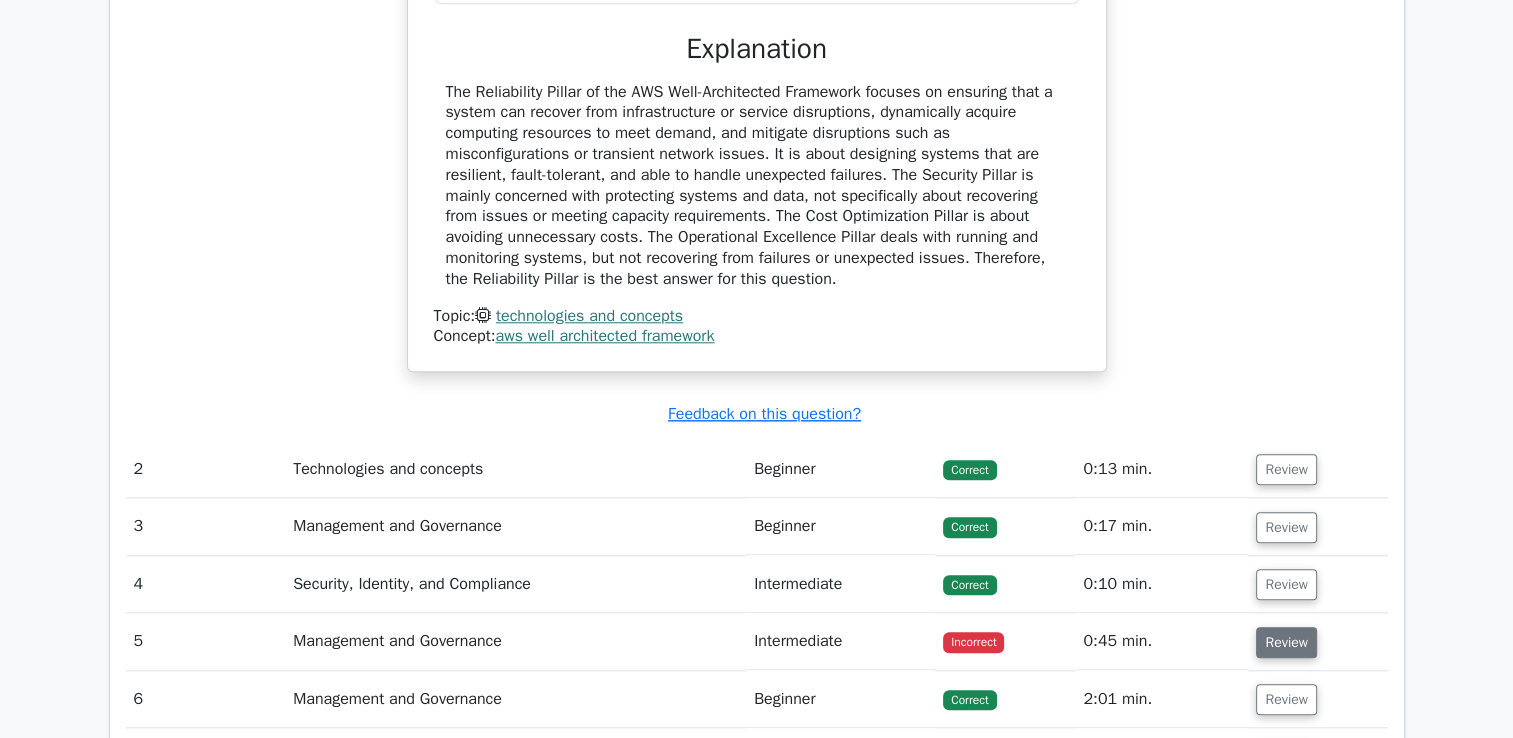 click on "Review" at bounding box center [1286, 642] 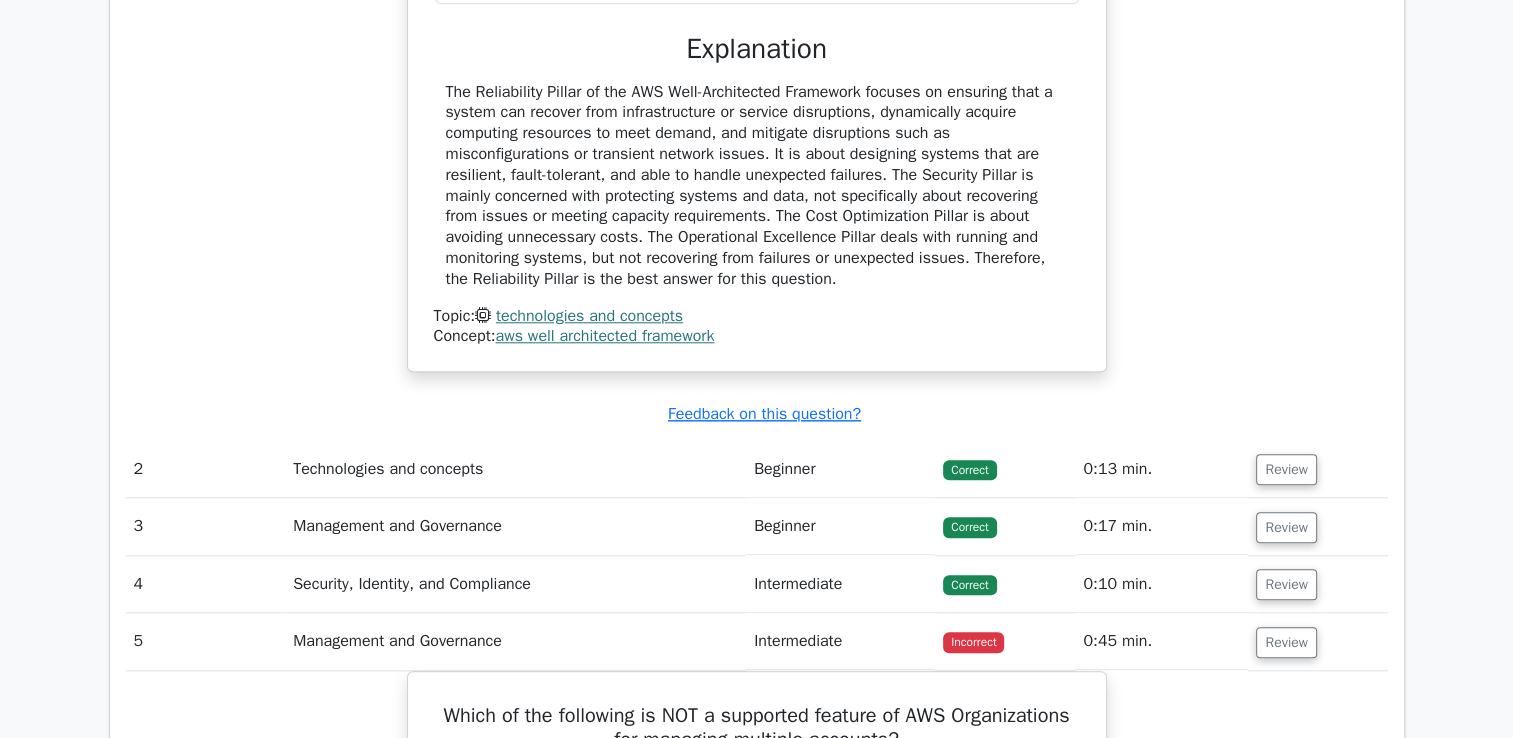 type 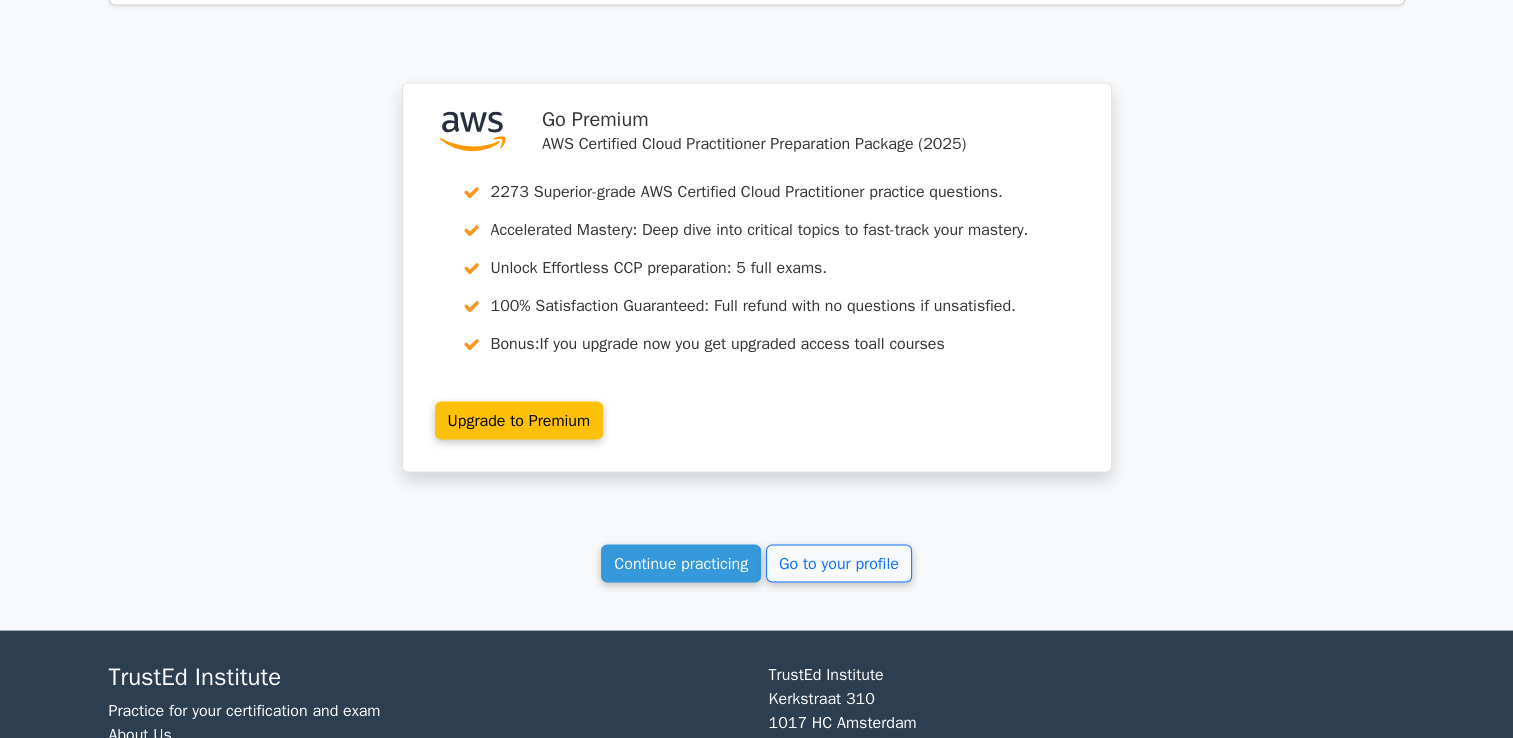 scroll, scrollTop: 3696, scrollLeft: 0, axis: vertical 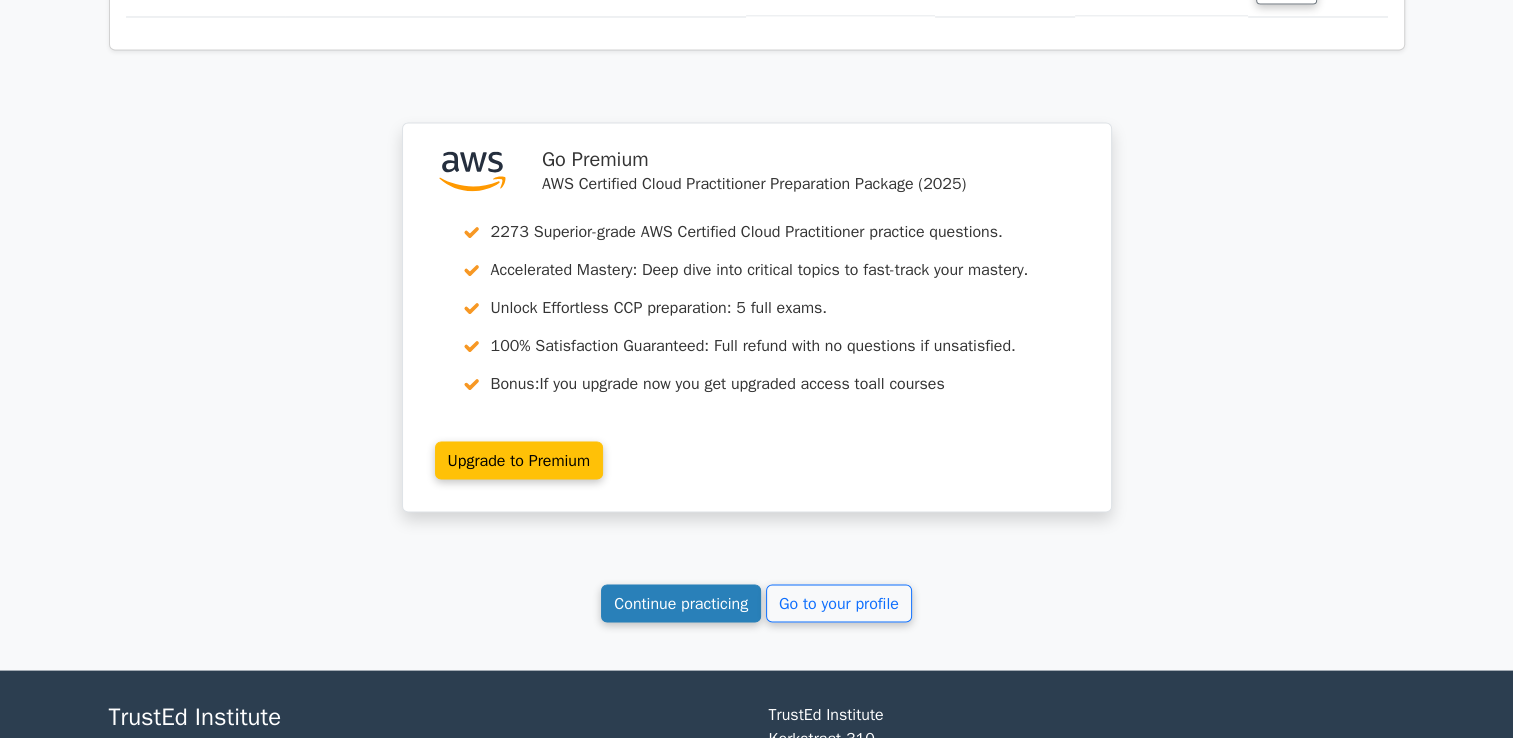 click on "Continue practicing" at bounding box center (681, 603) 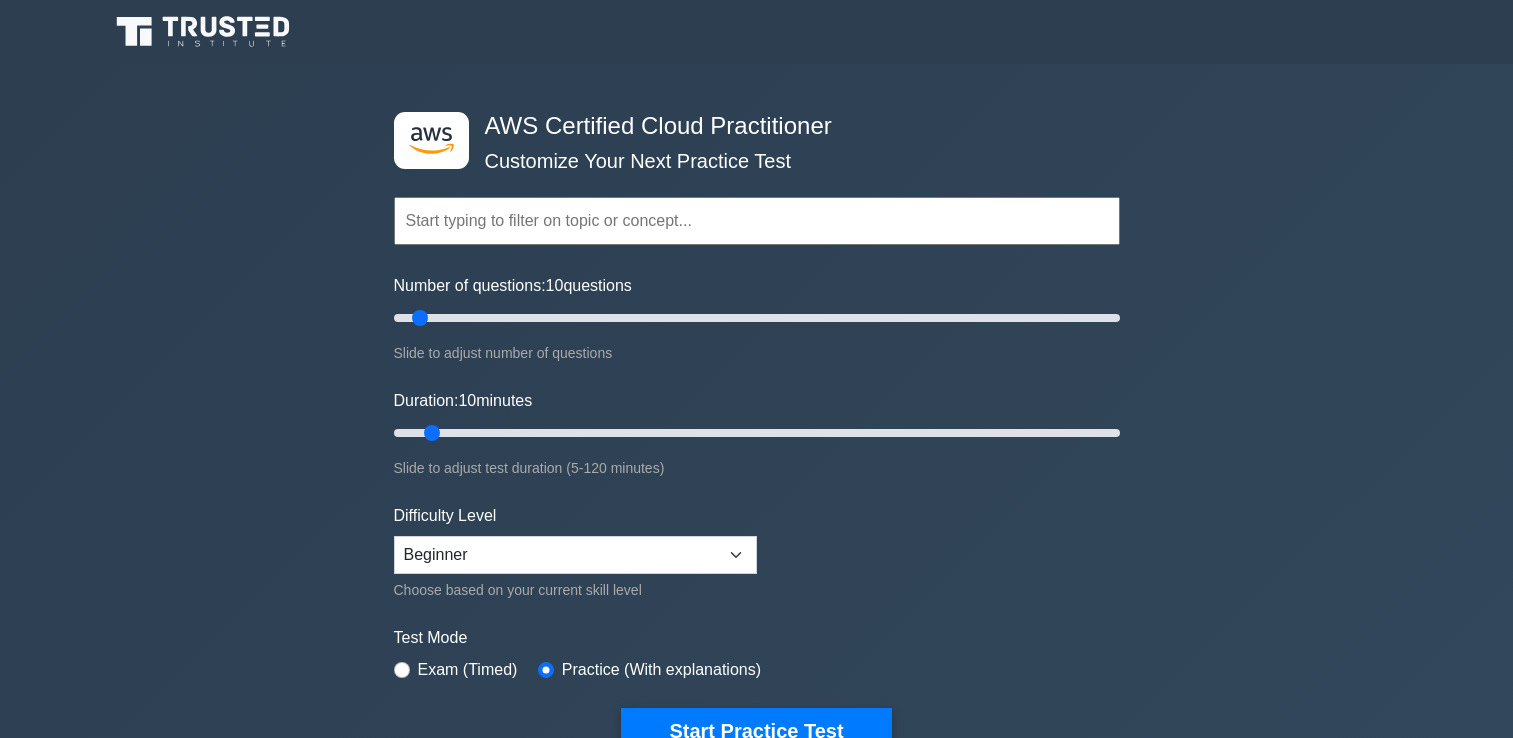 scroll, scrollTop: 0, scrollLeft: 0, axis: both 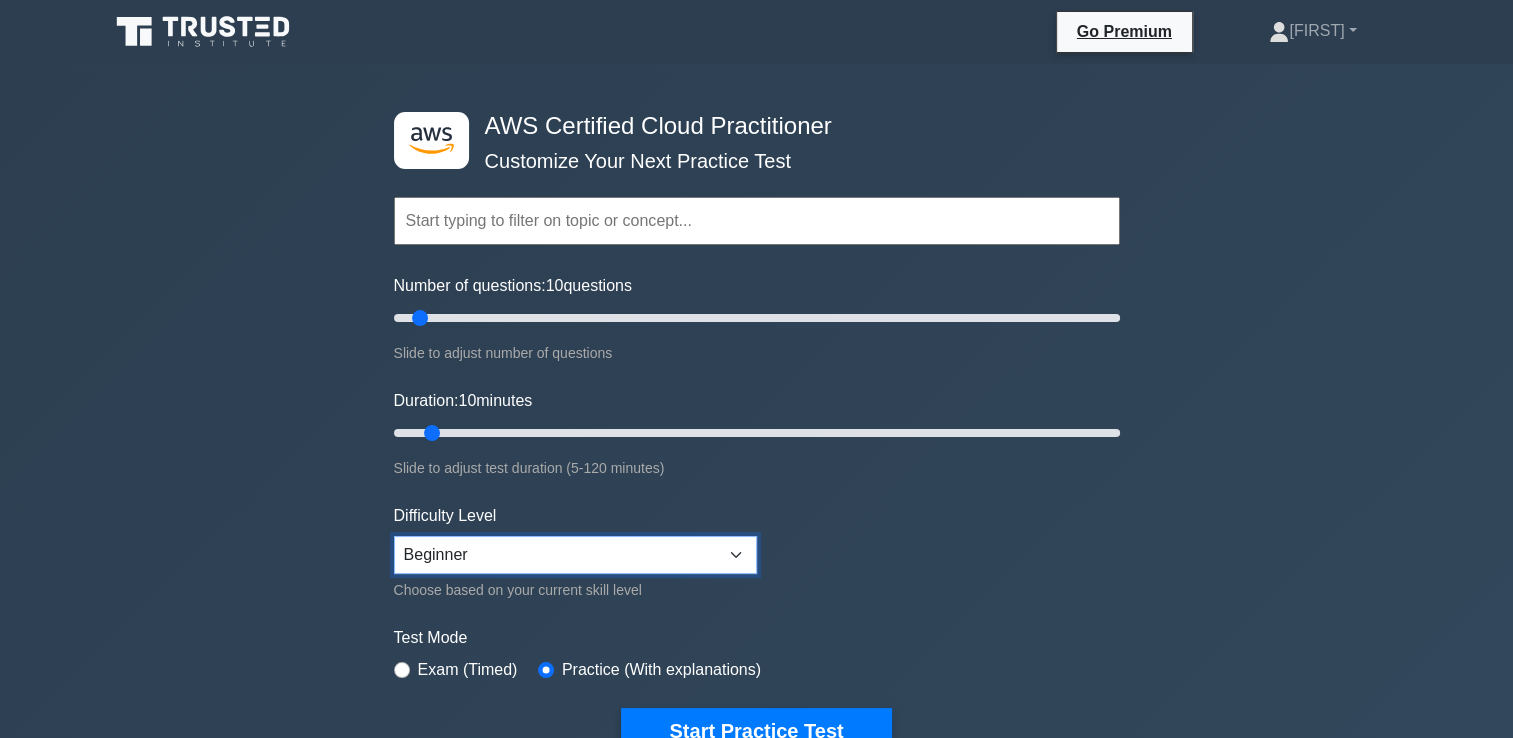 click on "Beginner
Intermediate
Expert" at bounding box center [575, 555] 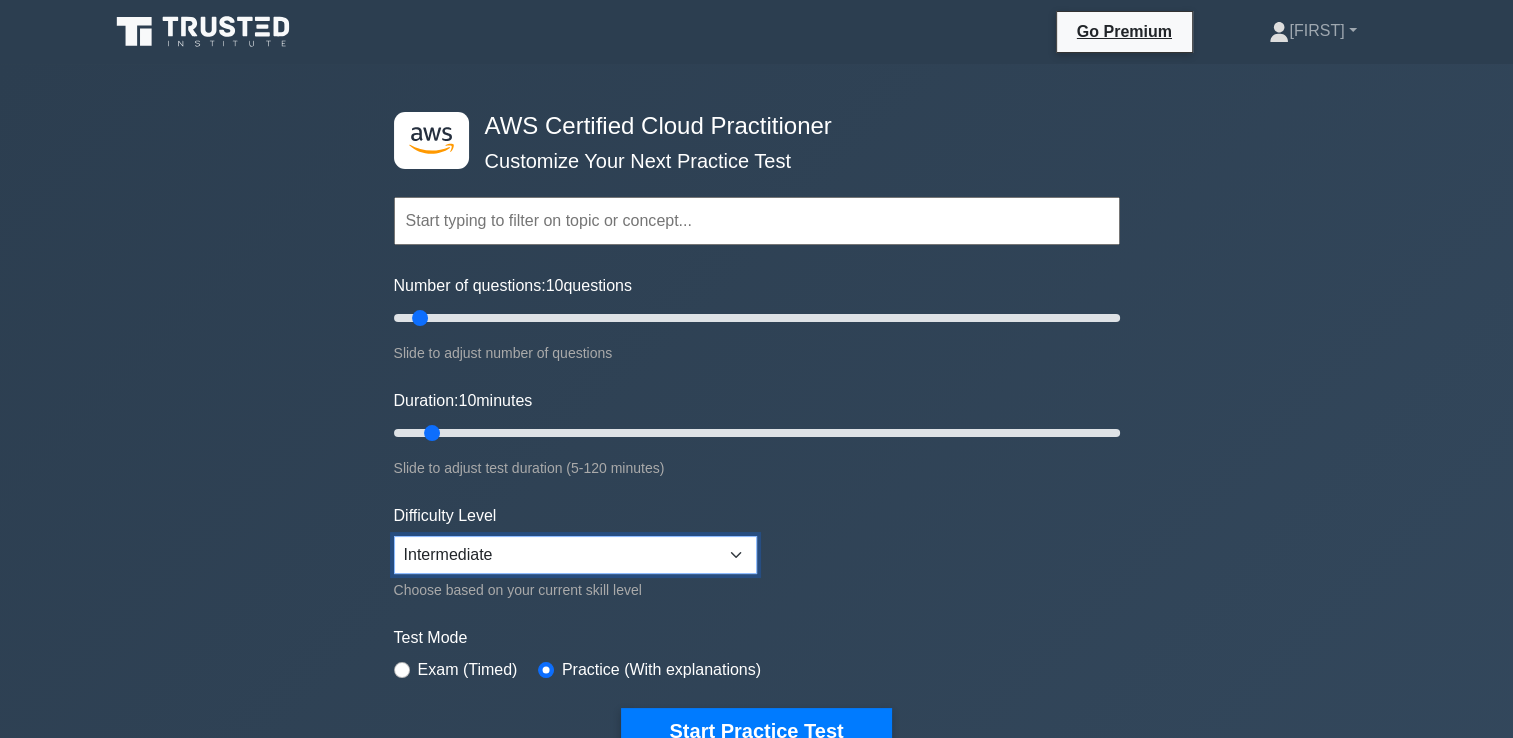 click on "Beginner
Intermediate
Expert" at bounding box center [575, 555] 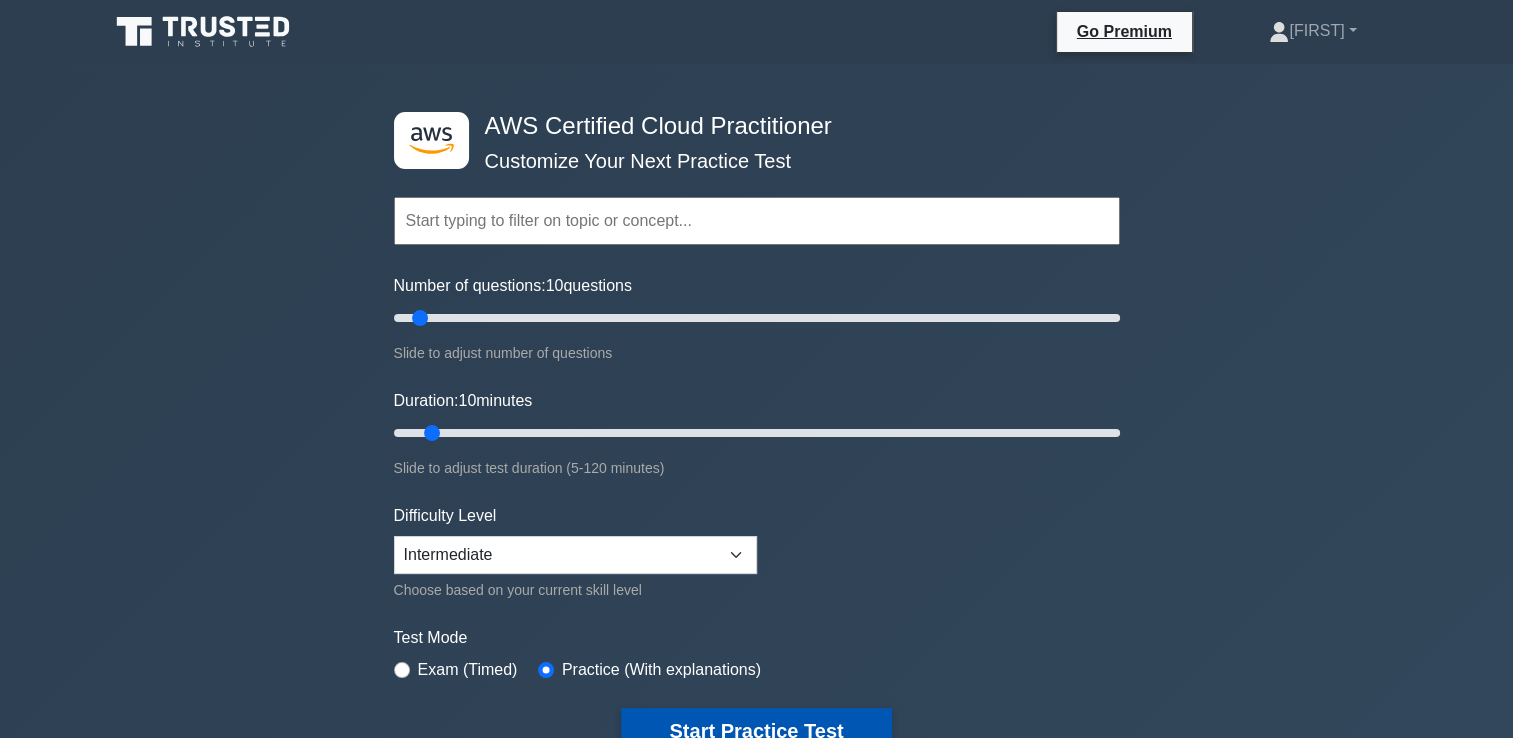 click on "Start Practice Test" at bounding box center (756, 731) 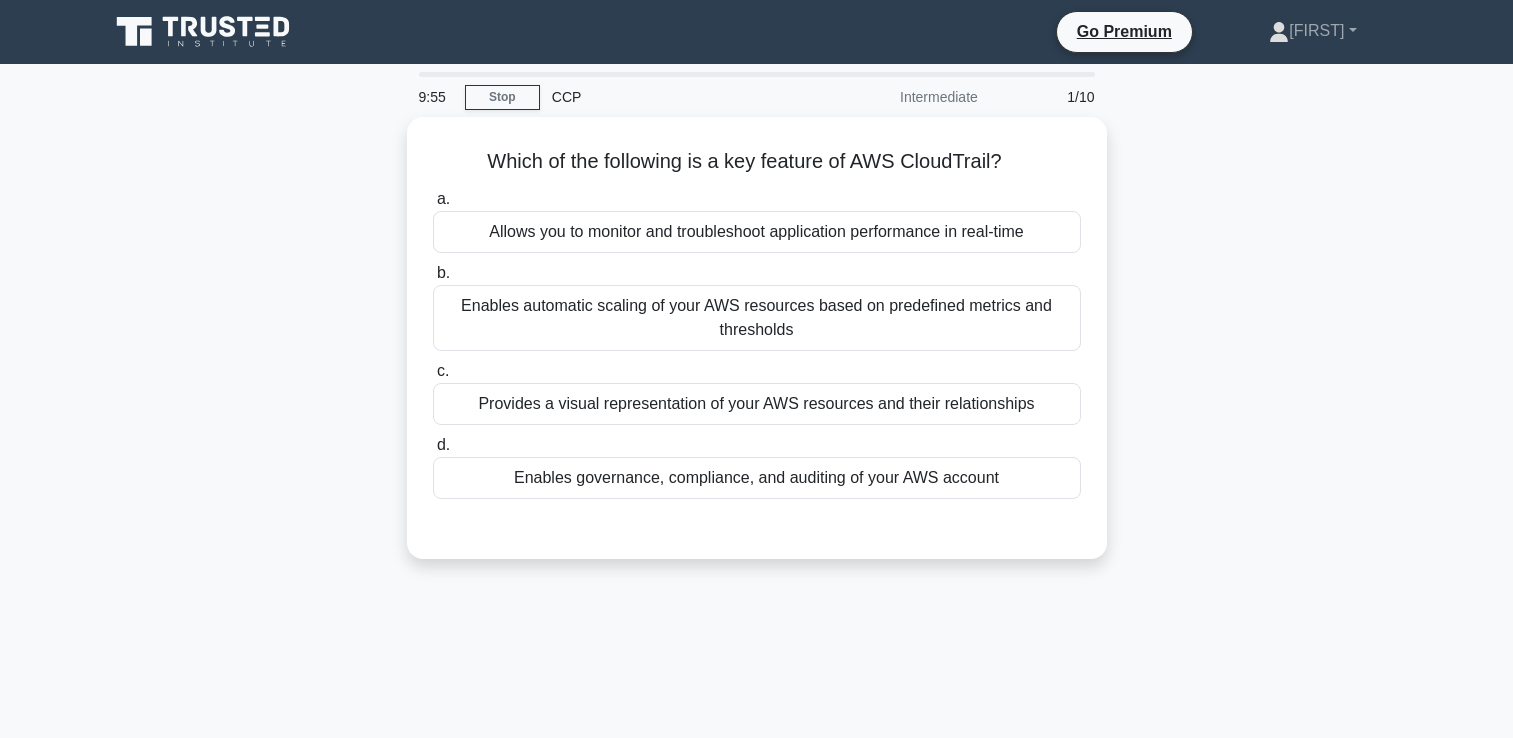 scroll, scrollTop: 0, scrollLeft: 0, axis: both 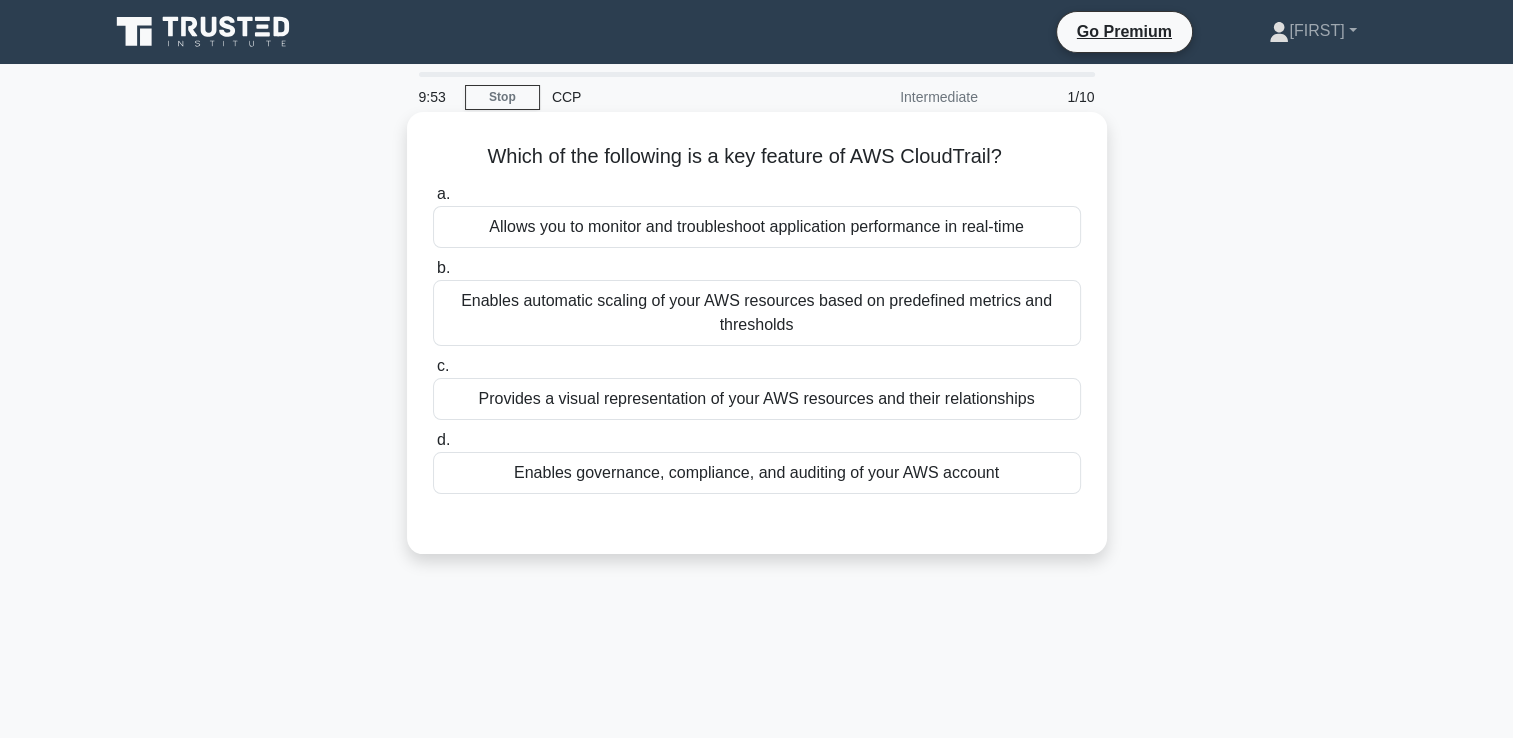 click on "a.
Allows you to monitor and troubleshoot application performance in real-time
b.
c. d." at bounding box center (757, 354) 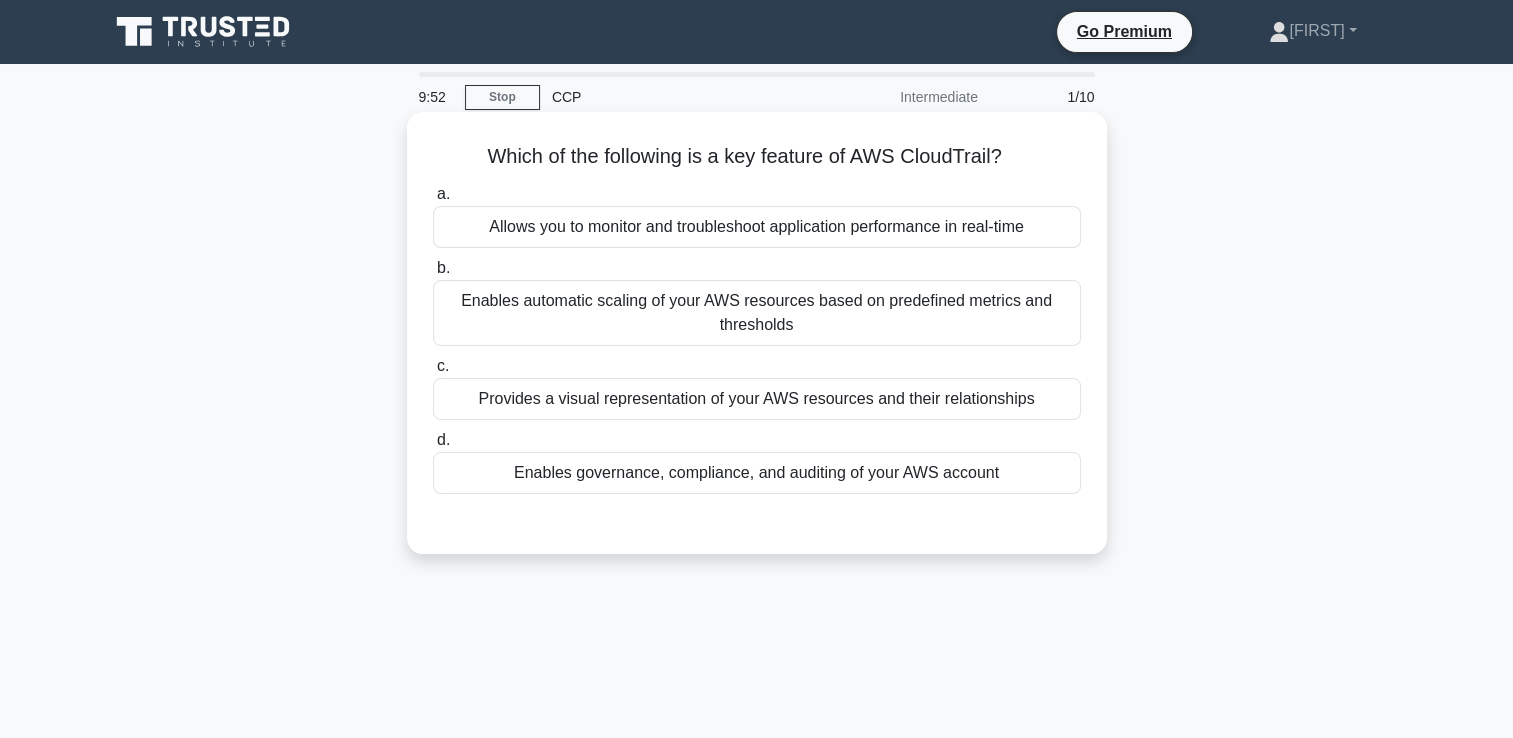 click on "Enables governance, compliance, and auditing of your AWS account" at bounding box center (757, 473) 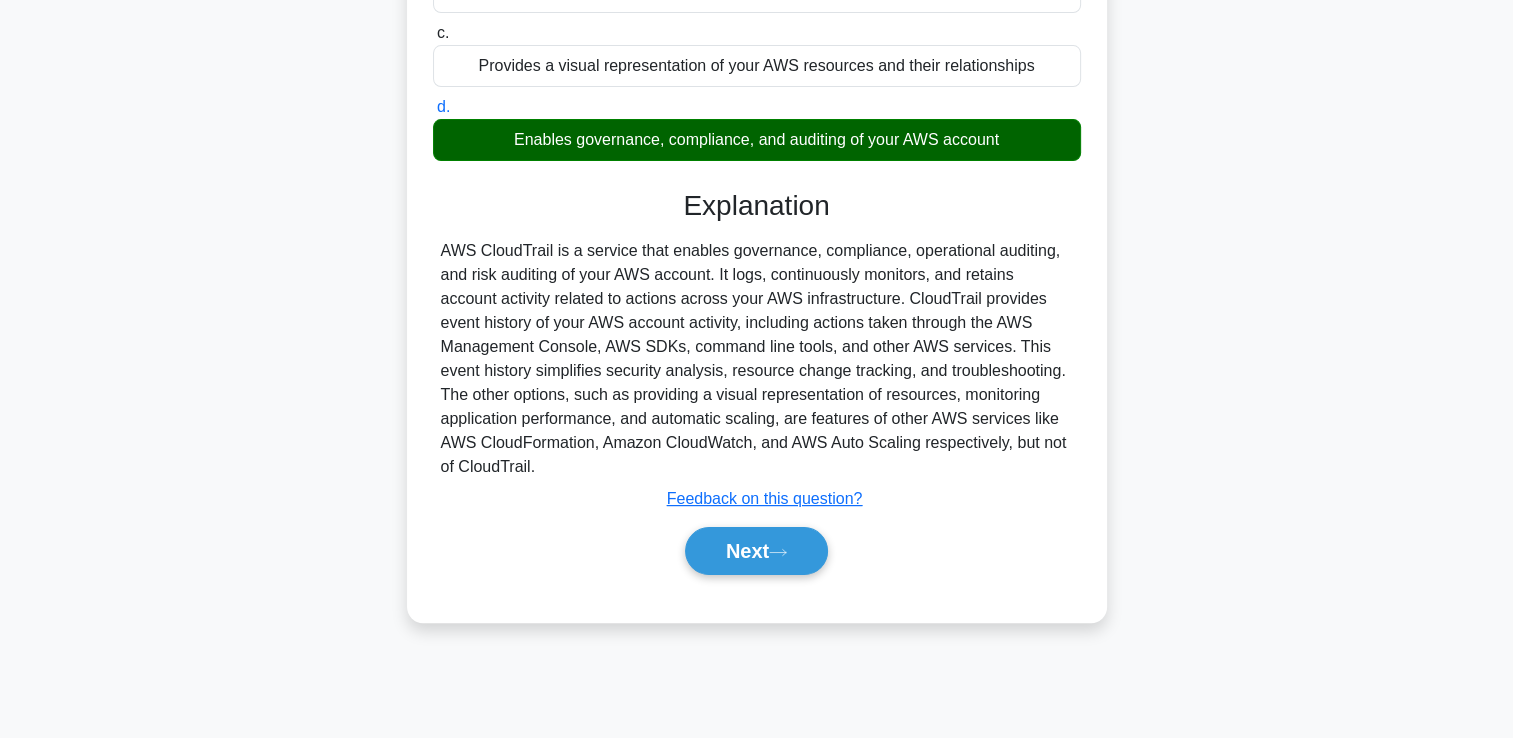 scroll, scrollTop: 342, scrollLeft: 0, axis: vertical 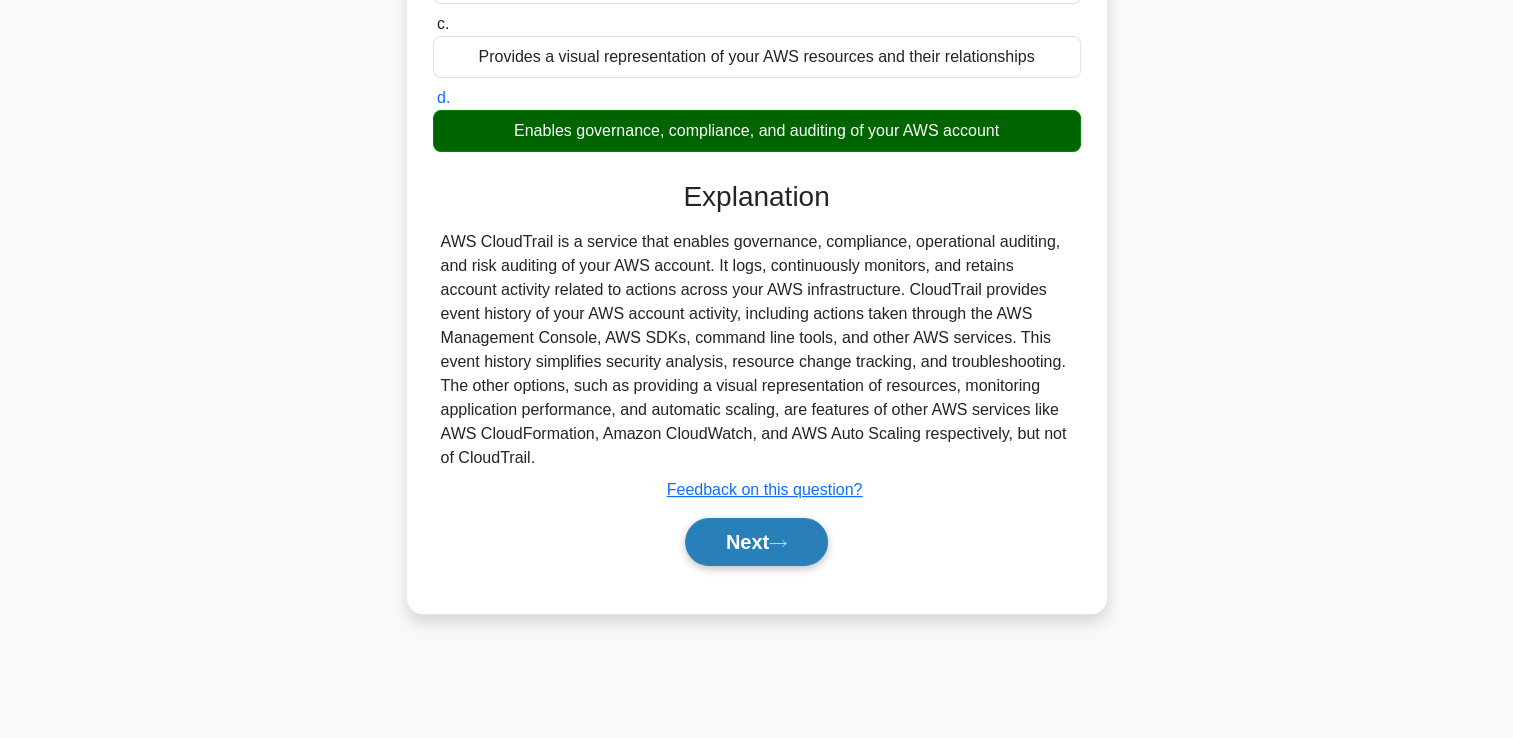 click on "Next" at bounding box center [756, 542] 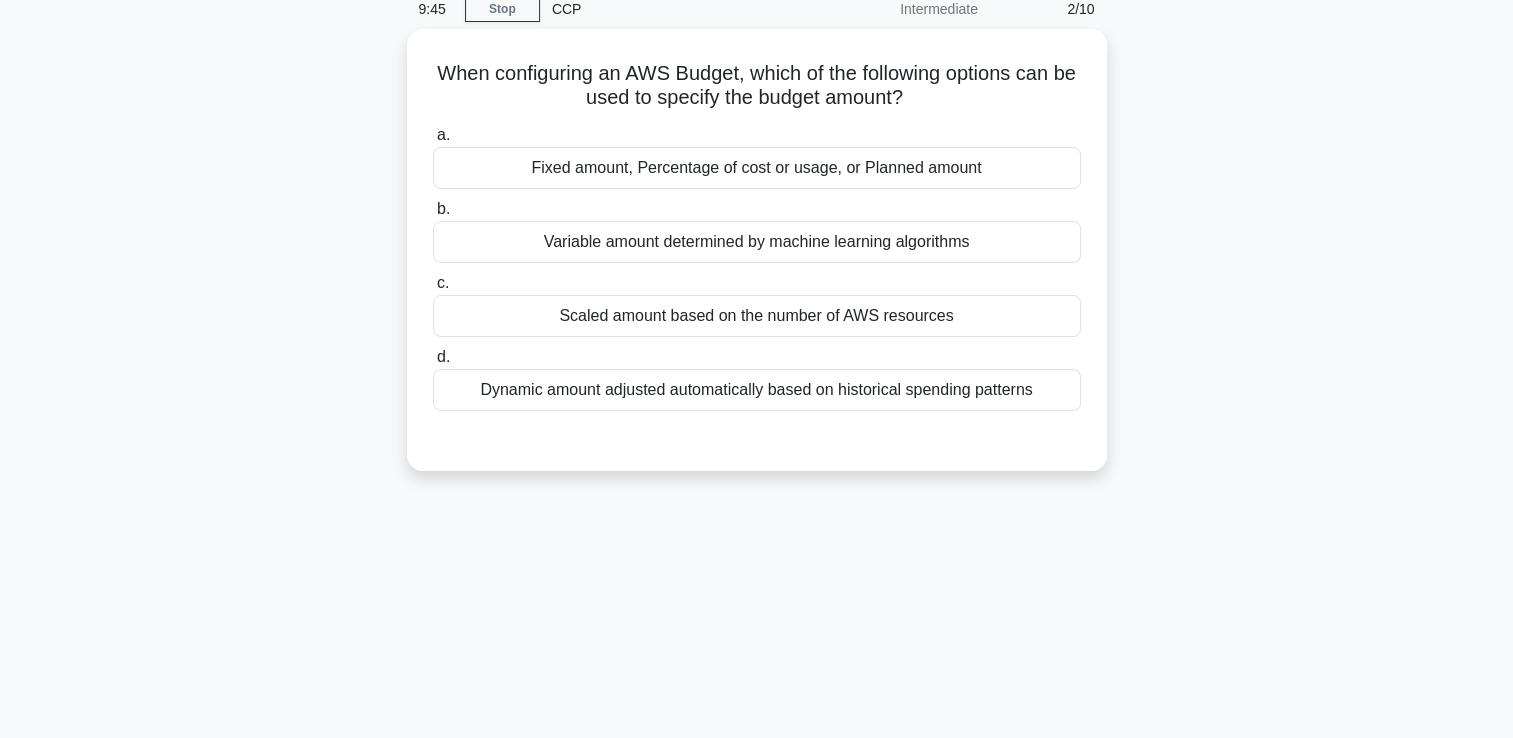 scroll, scrollTop: 22, scrollLeft: 0, axis: vertical 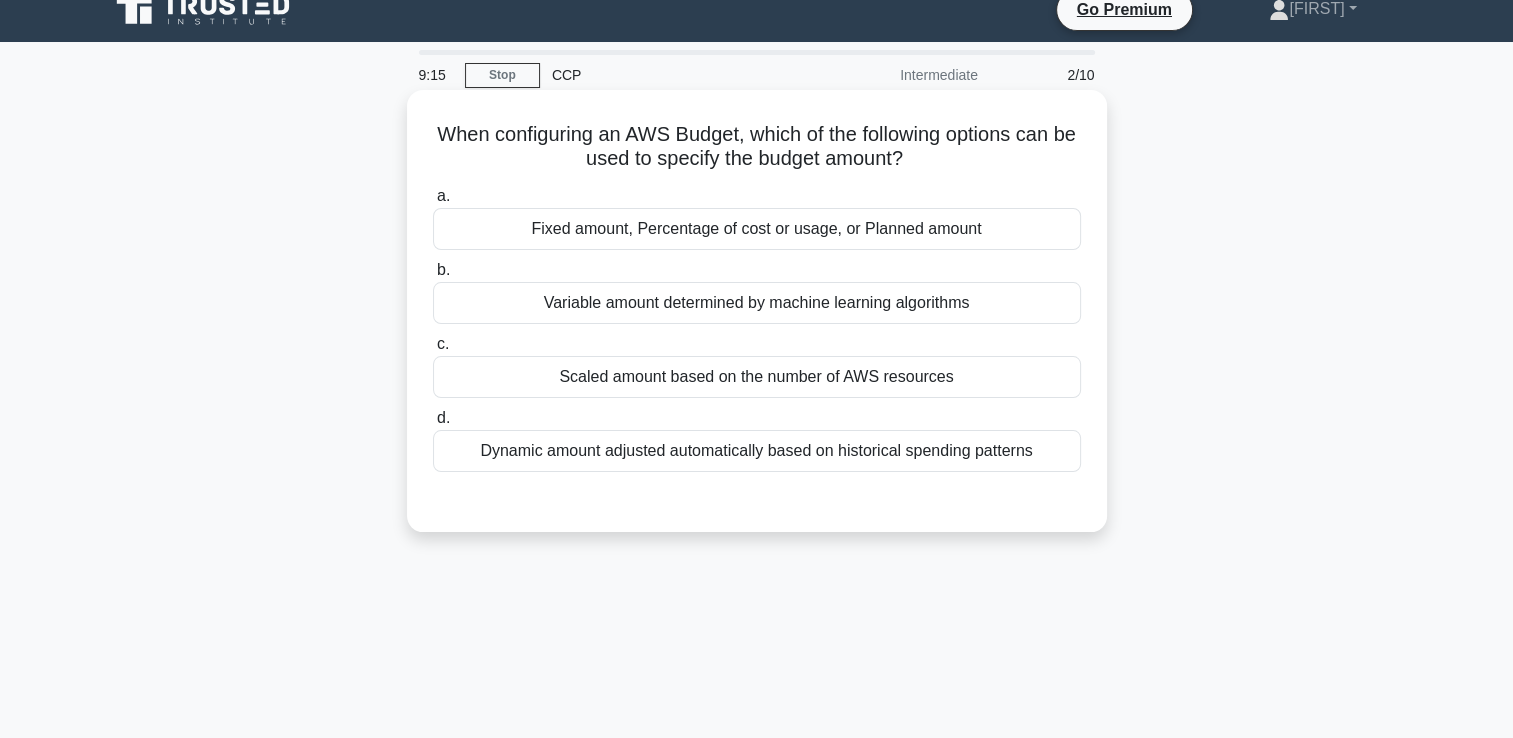click on "Fixed amount, Percentage of cost or usage, or Planned amount" at bounding box center (757, 229) 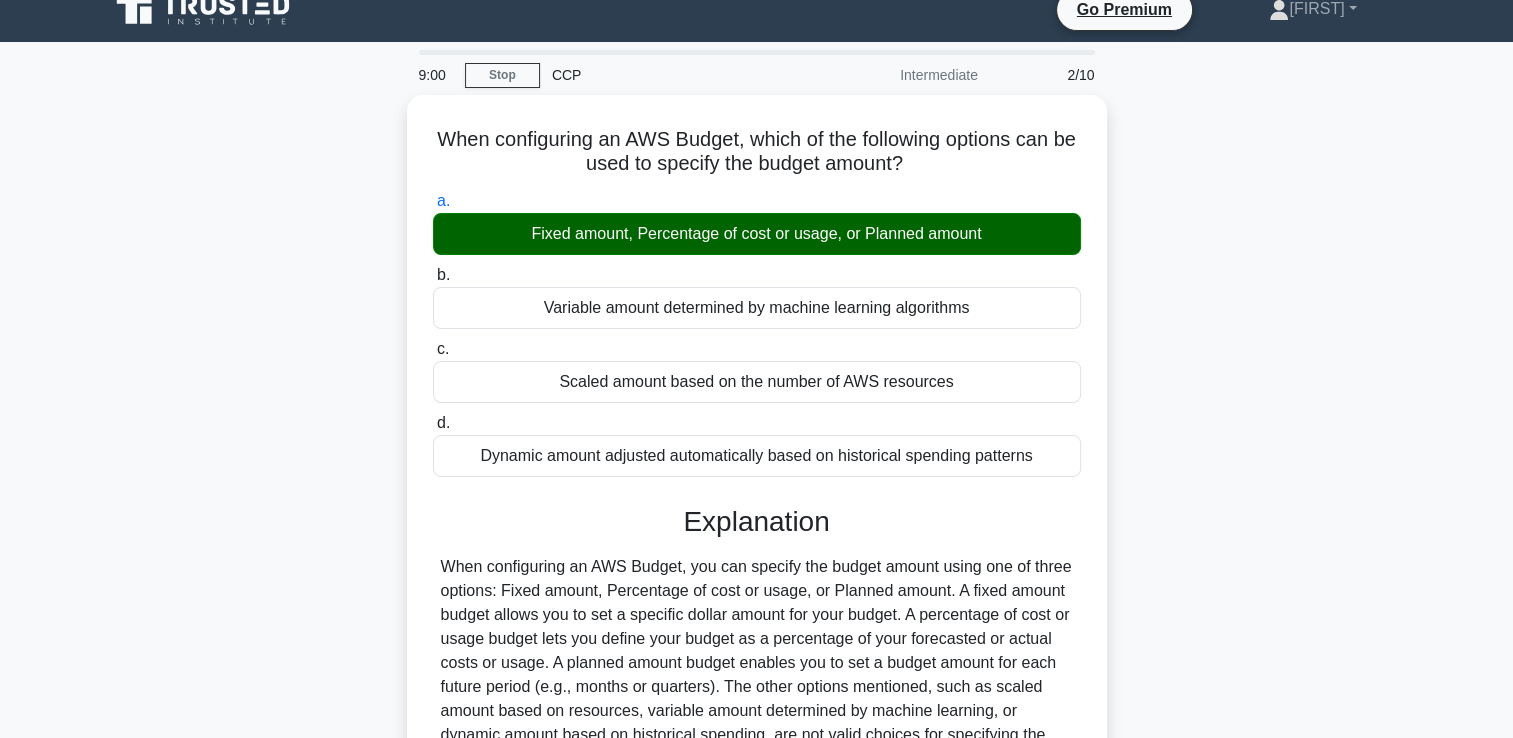 click on "b.
Variable amount determined by machine learning algorithms" at bounding box center (433, 275) 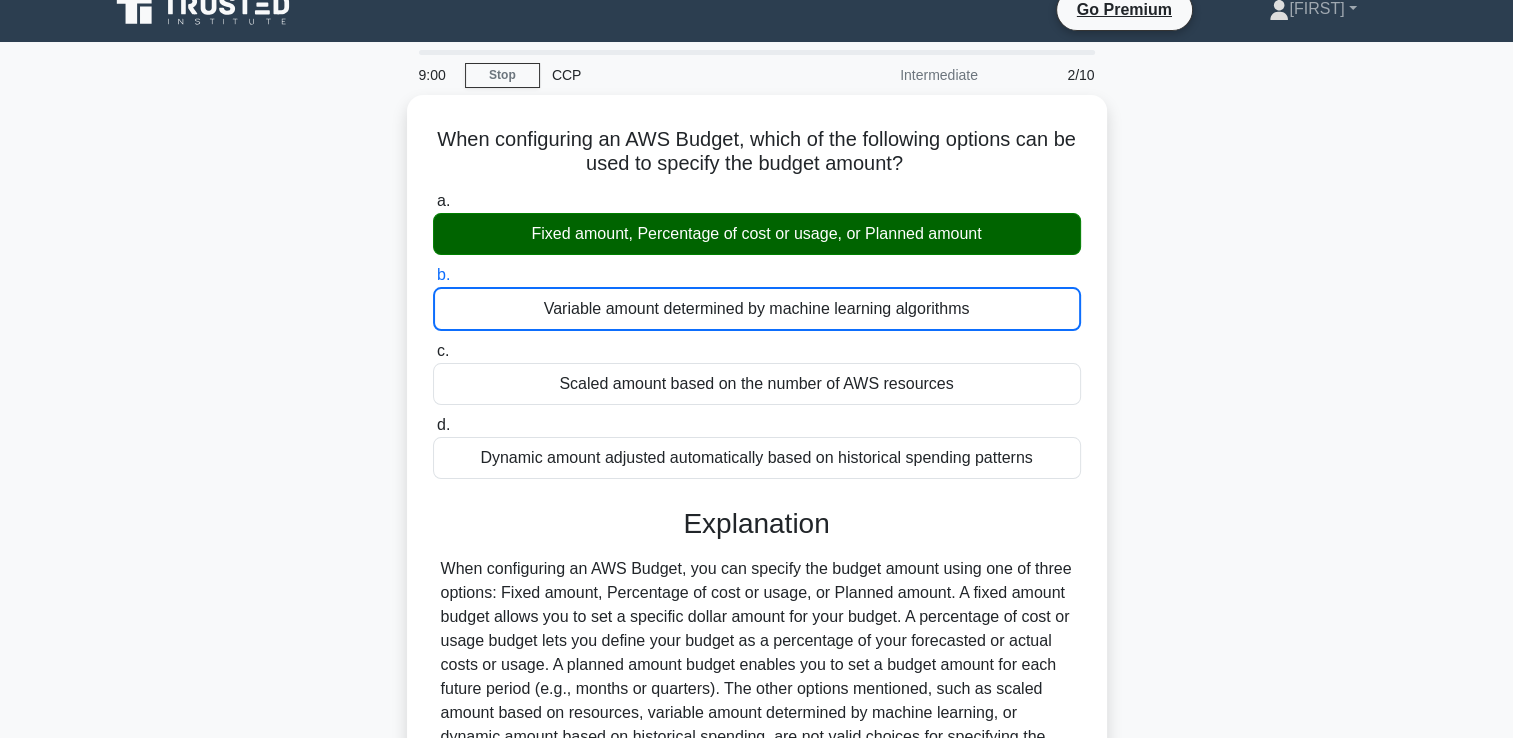 click on "a.
Fixed amount, Percentage of cost or usage, or Planned amount" at bounding box center [433, 201] 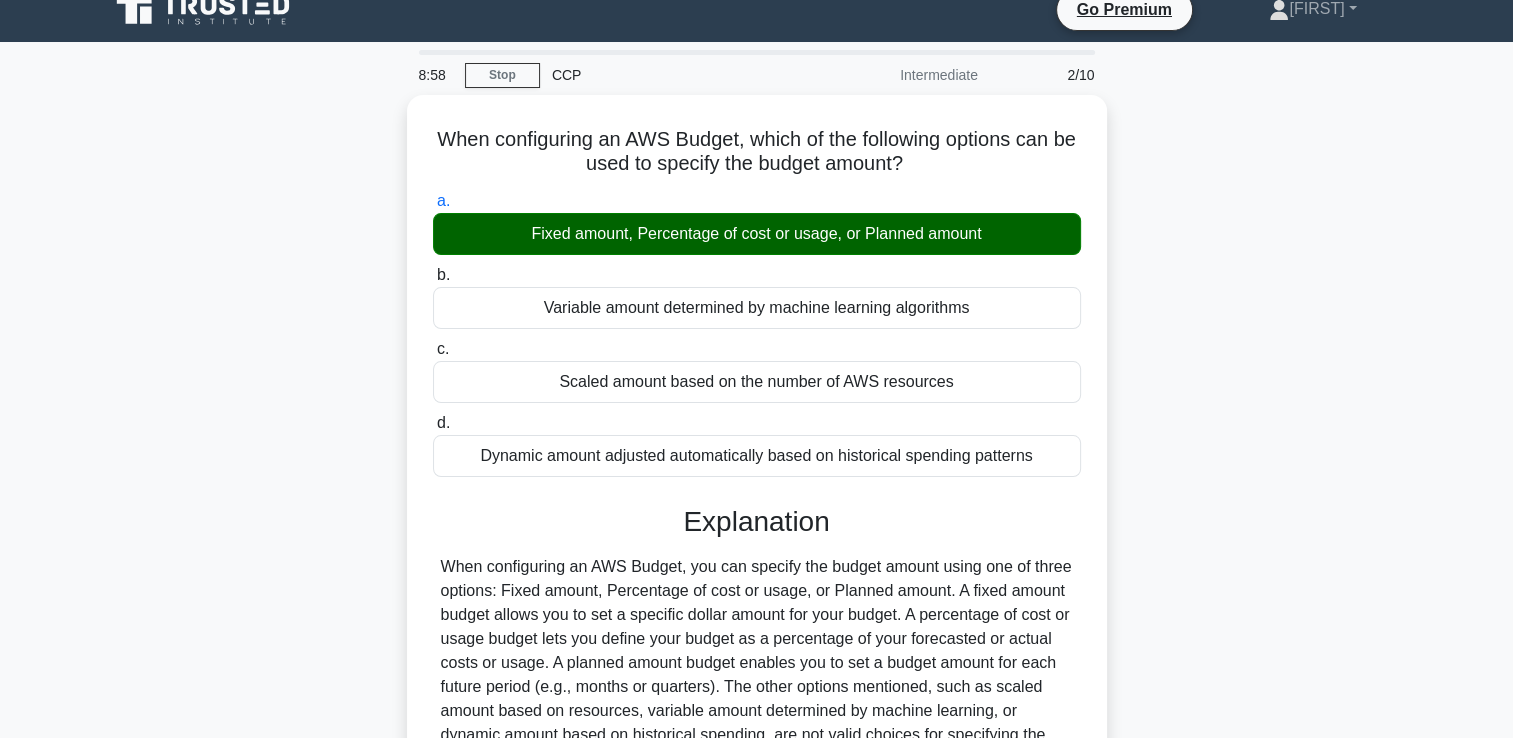 scroll, scrollTop: 342, scrollLeft: 0, axis: vertical 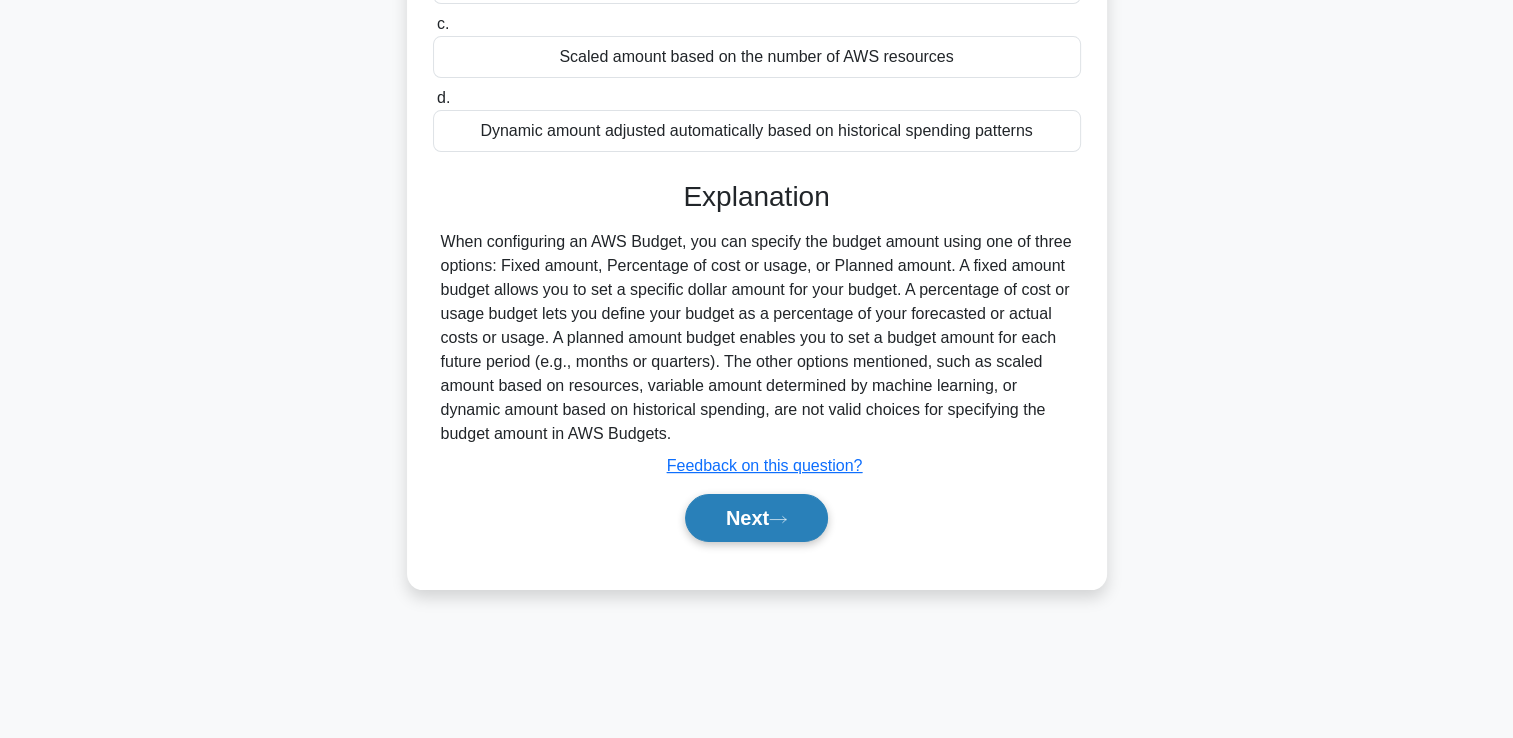 click 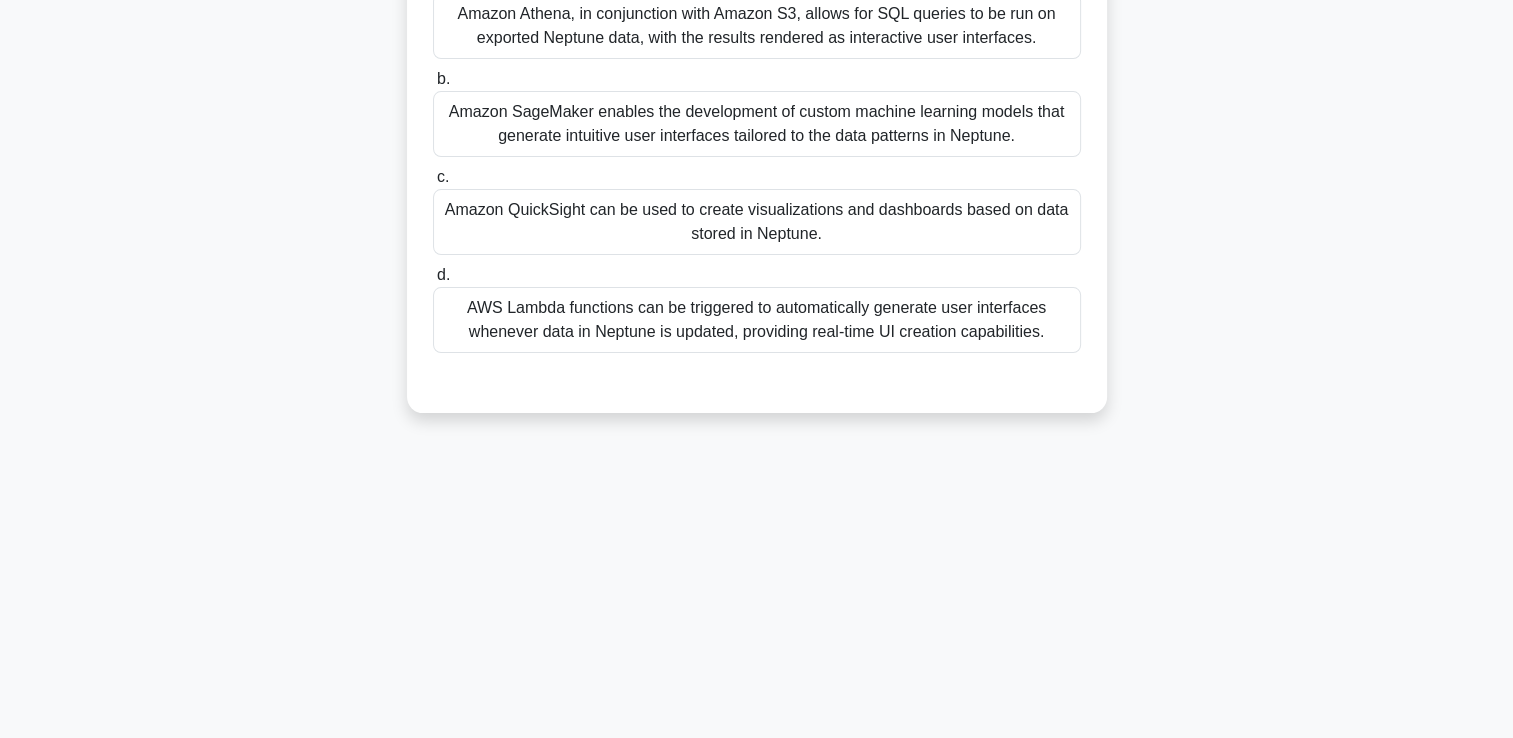 scroll, scrollTop: 62, scrollLeft: 0, axis: vertical 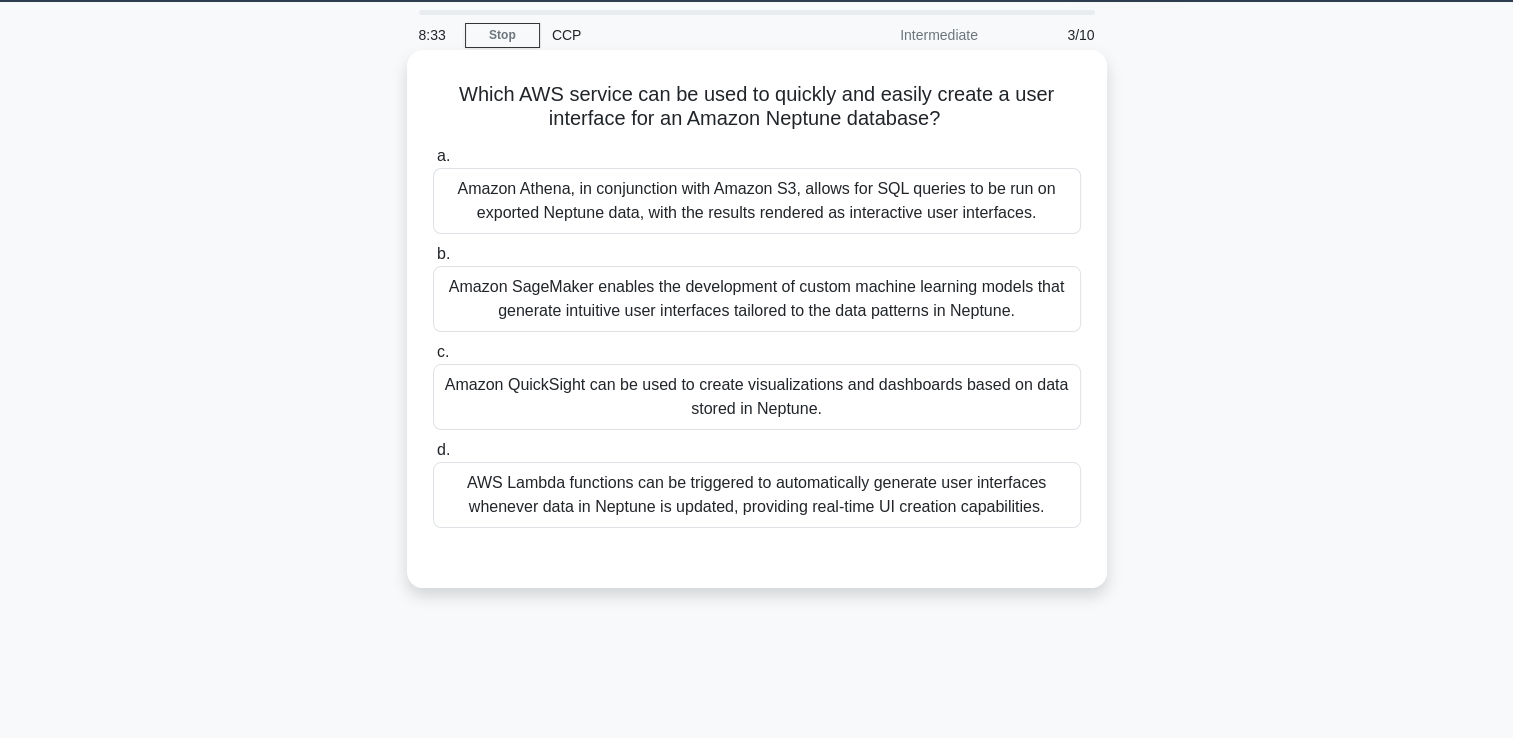 click on "Amazon QuickSight can be used to create visualizations and dashboards based on data stored in Neptune." at bounding box center [757, 397] 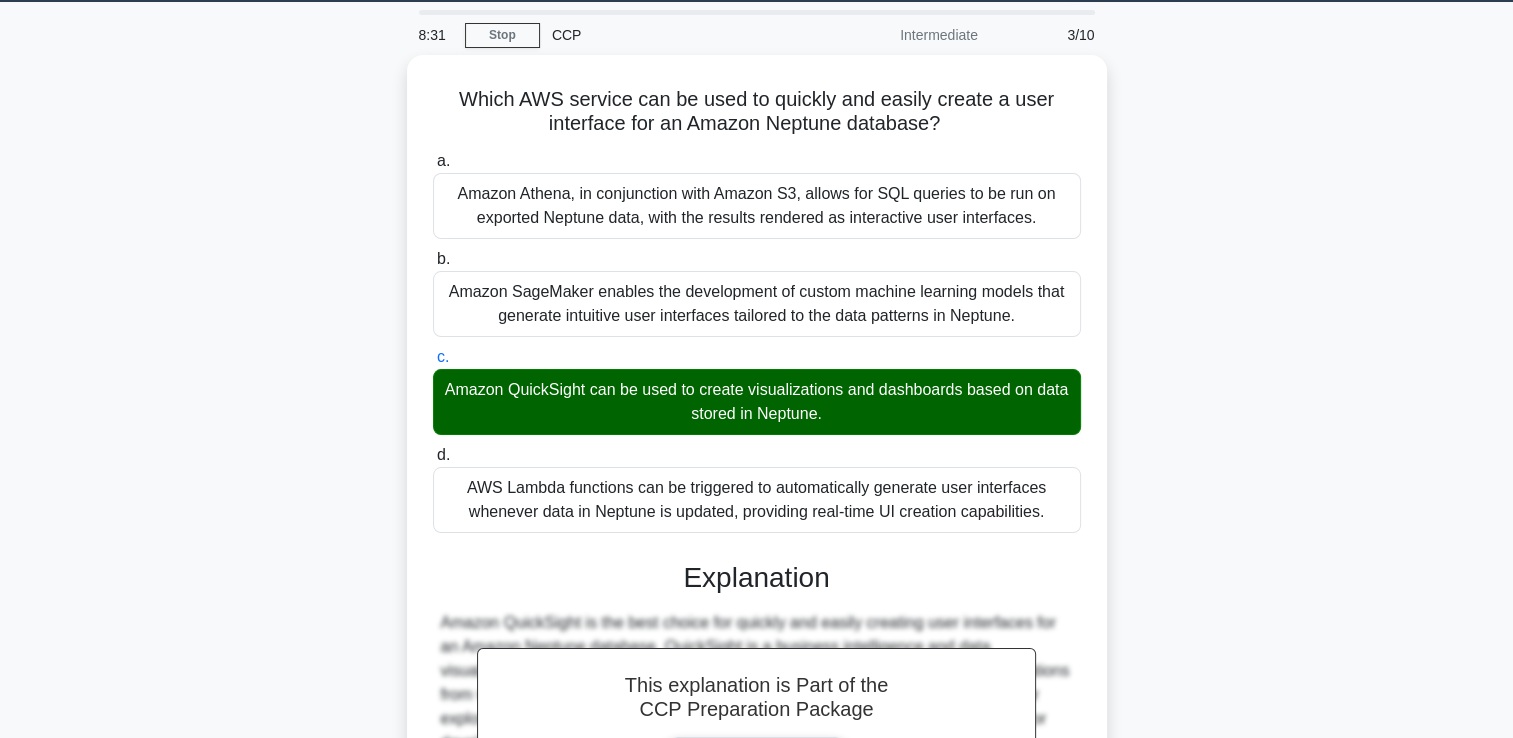 scroll, scrollTop: 373, scrollLeft: 0, axis: vertical 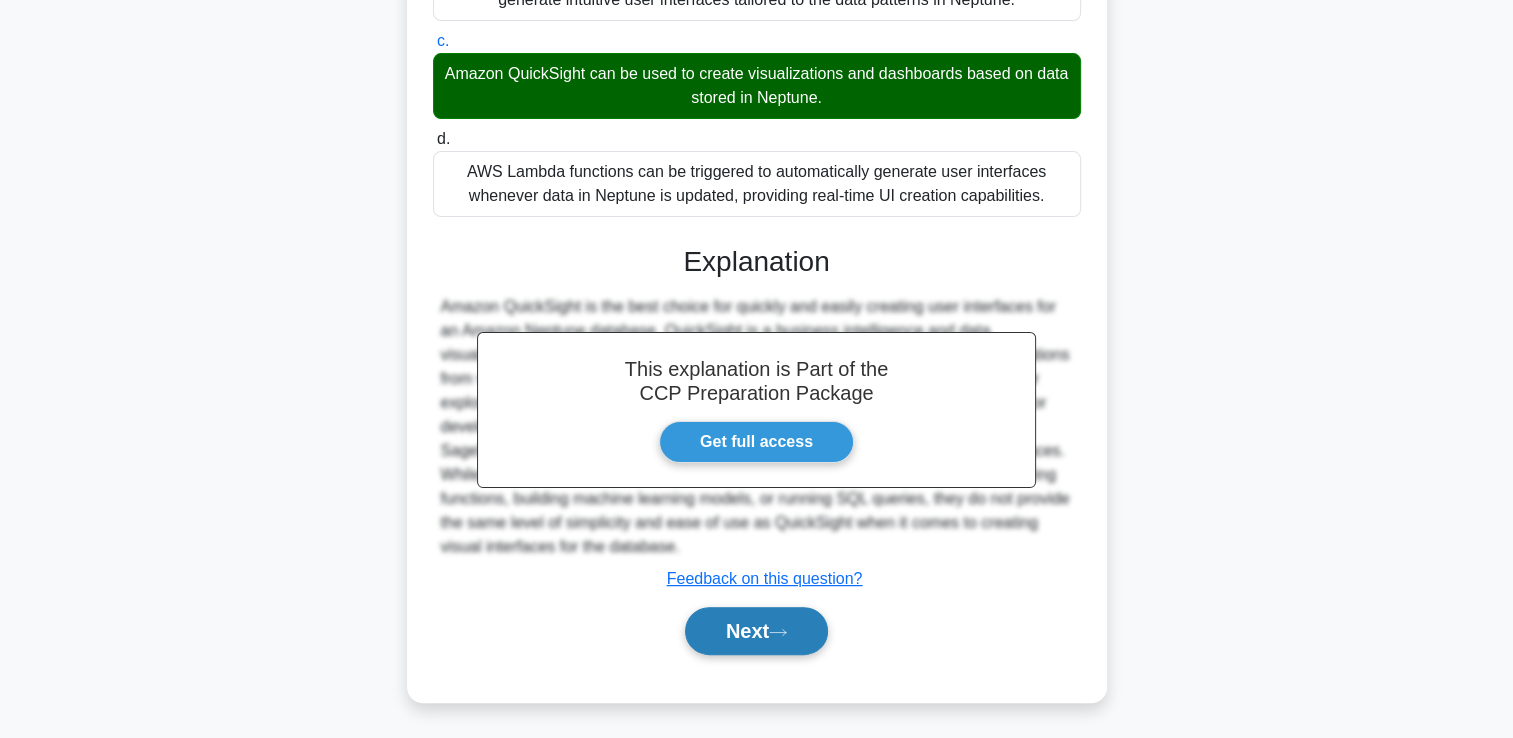 click on "Next" at bounding box center [756, 631] 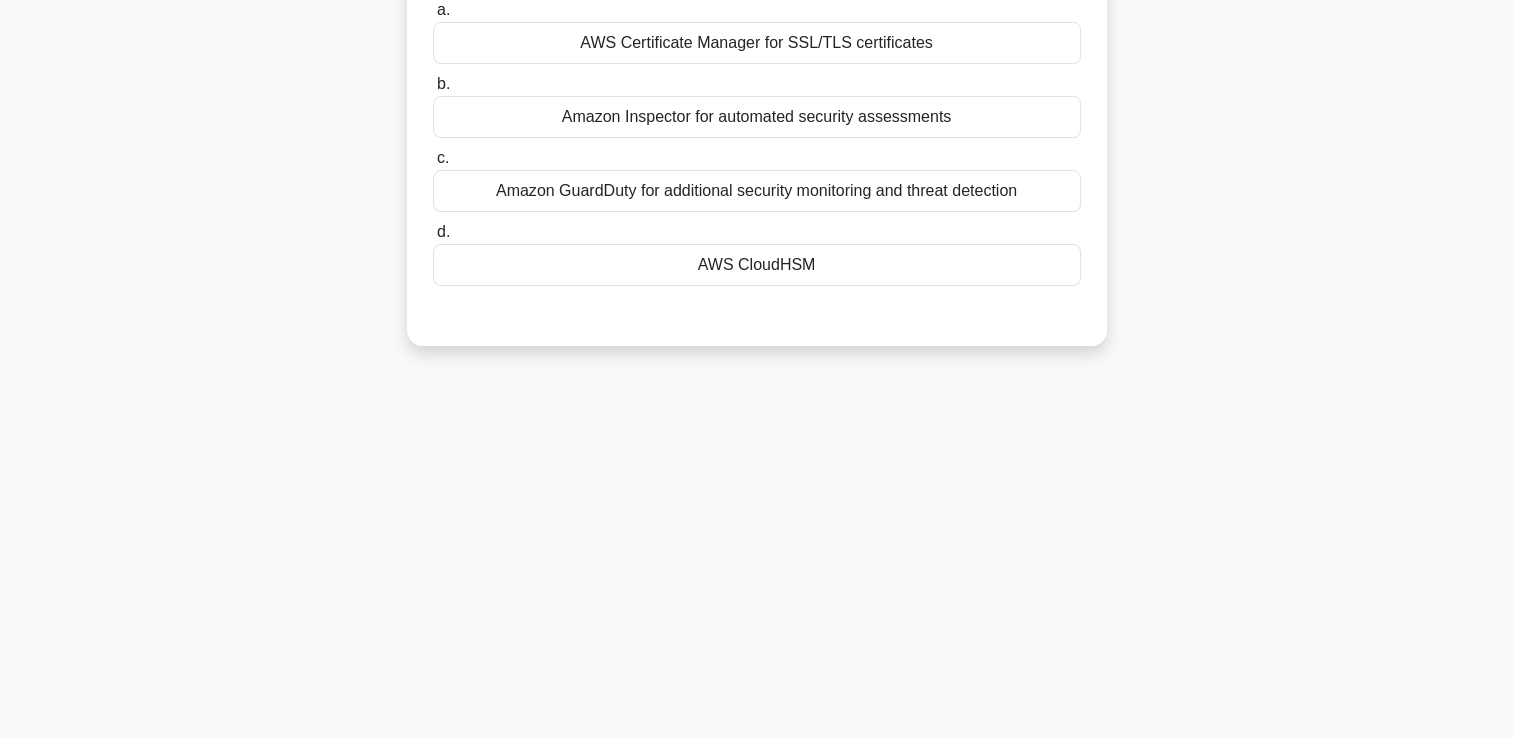 scroll, scrollTop: 22, scrollLeft: 0, axis: vertical 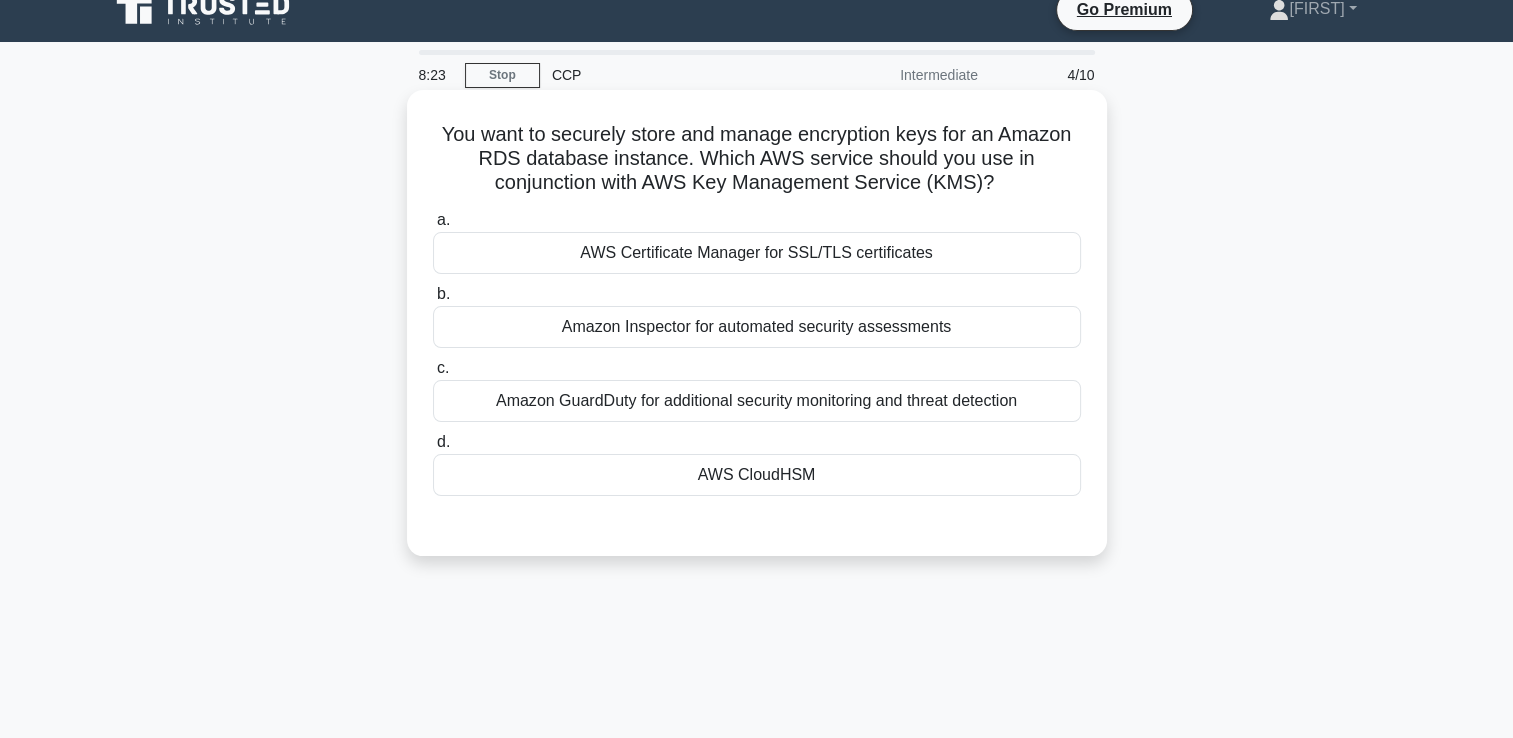 click on "AWS CloudHSM" at bounding box center [757, 475] 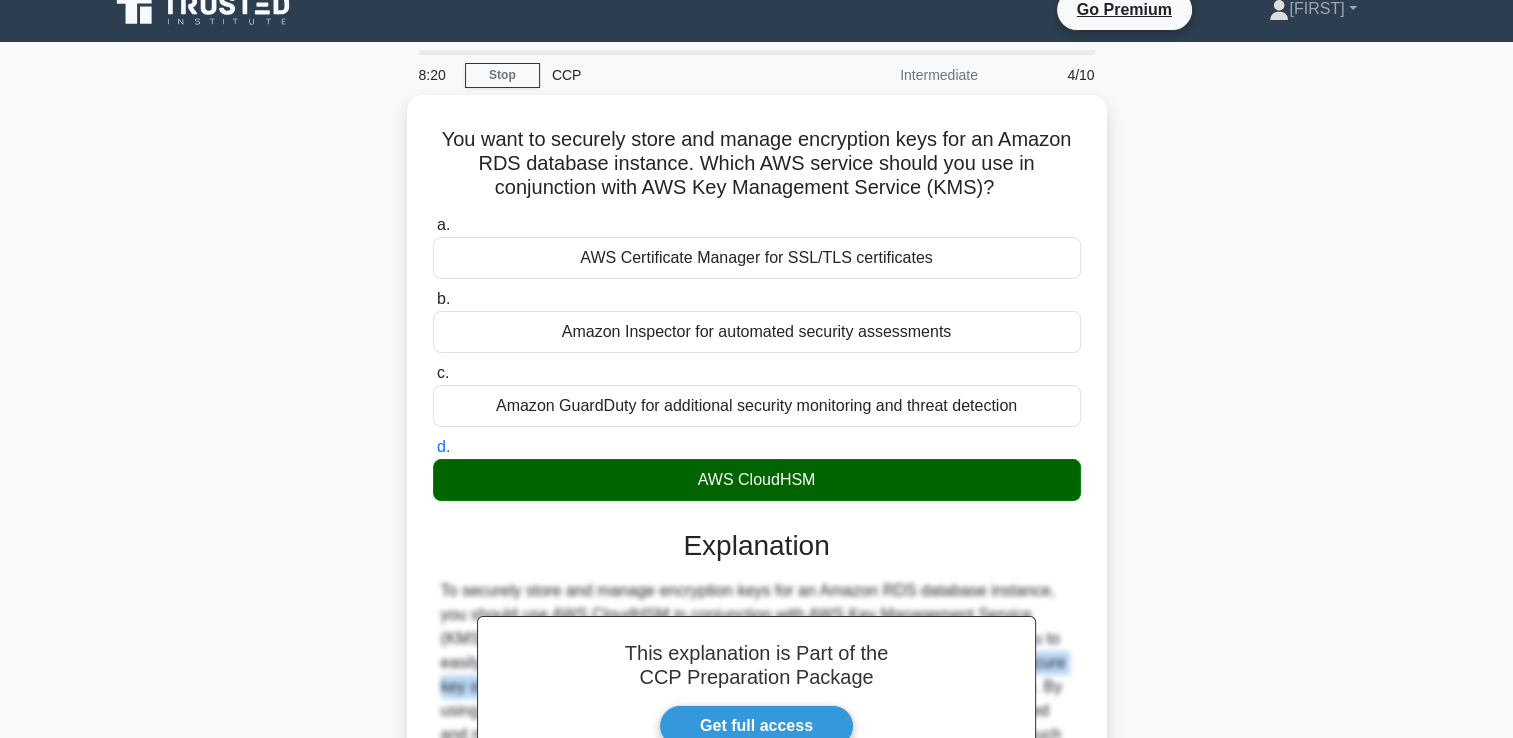 drag, startPoint x: 1506, startPoint y: 639, endPoint x: 1531, endPoint y: 659, distance: 32.01562 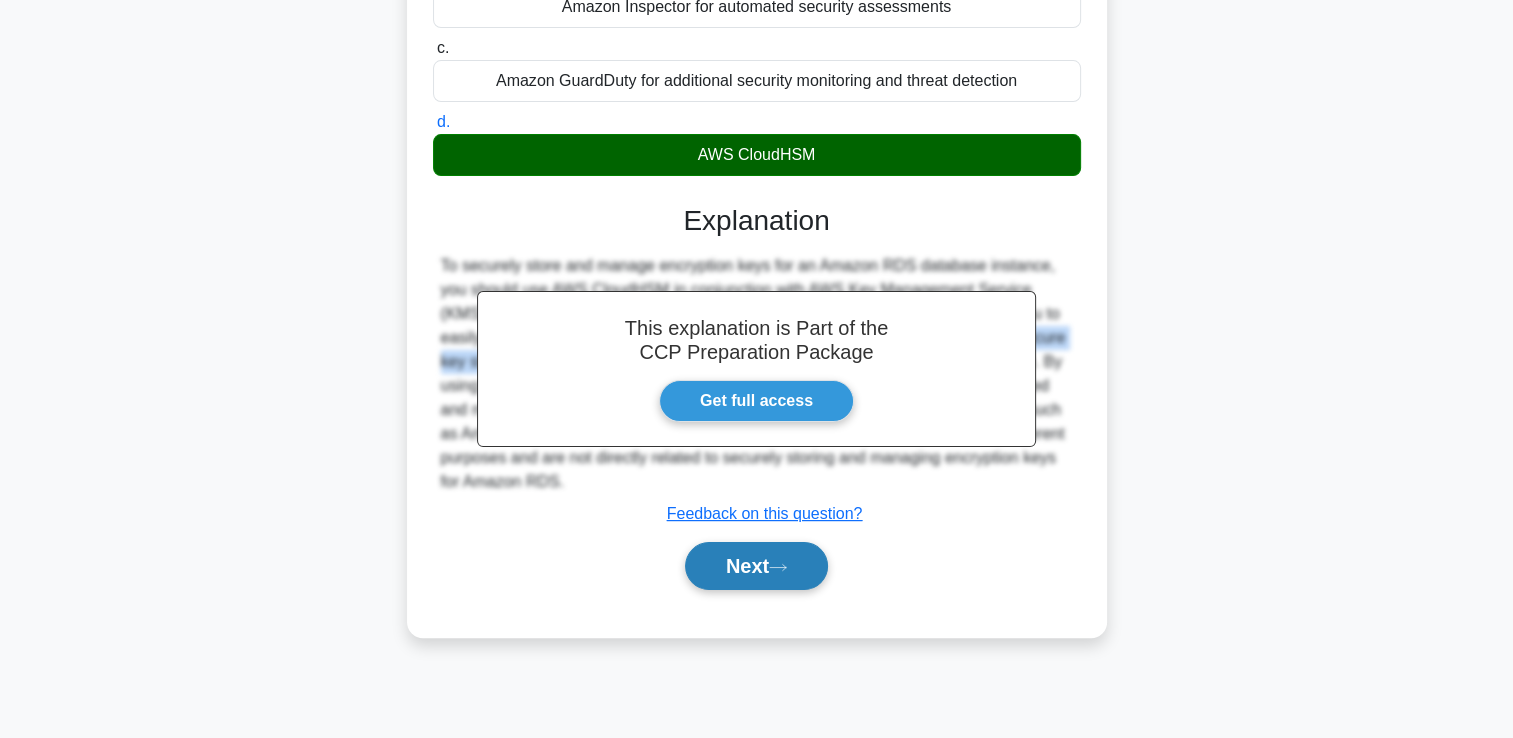 click on "Next" at bounding box center [756, 566] 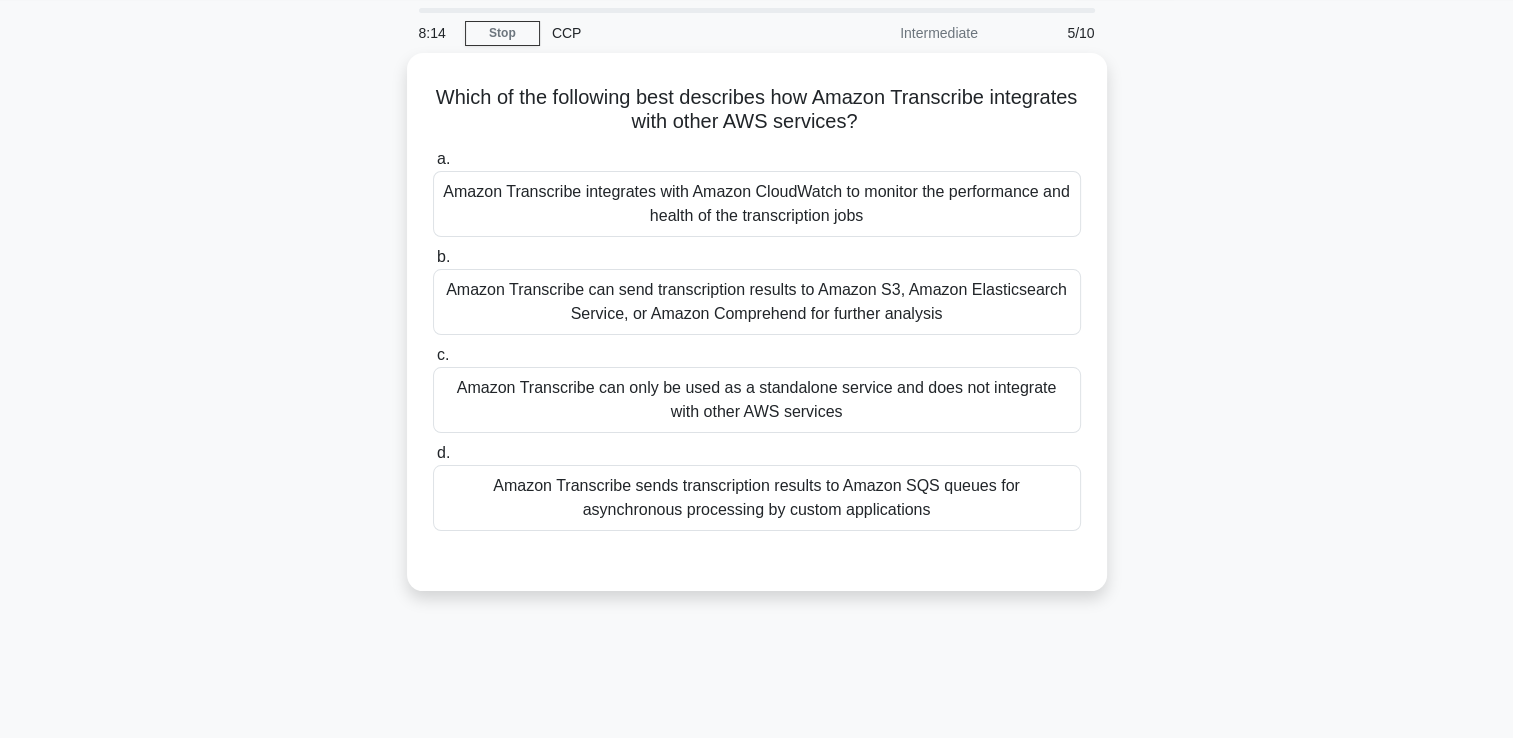 scroll, scrollTop: 62, scrollLeft: 0, axis: vertical 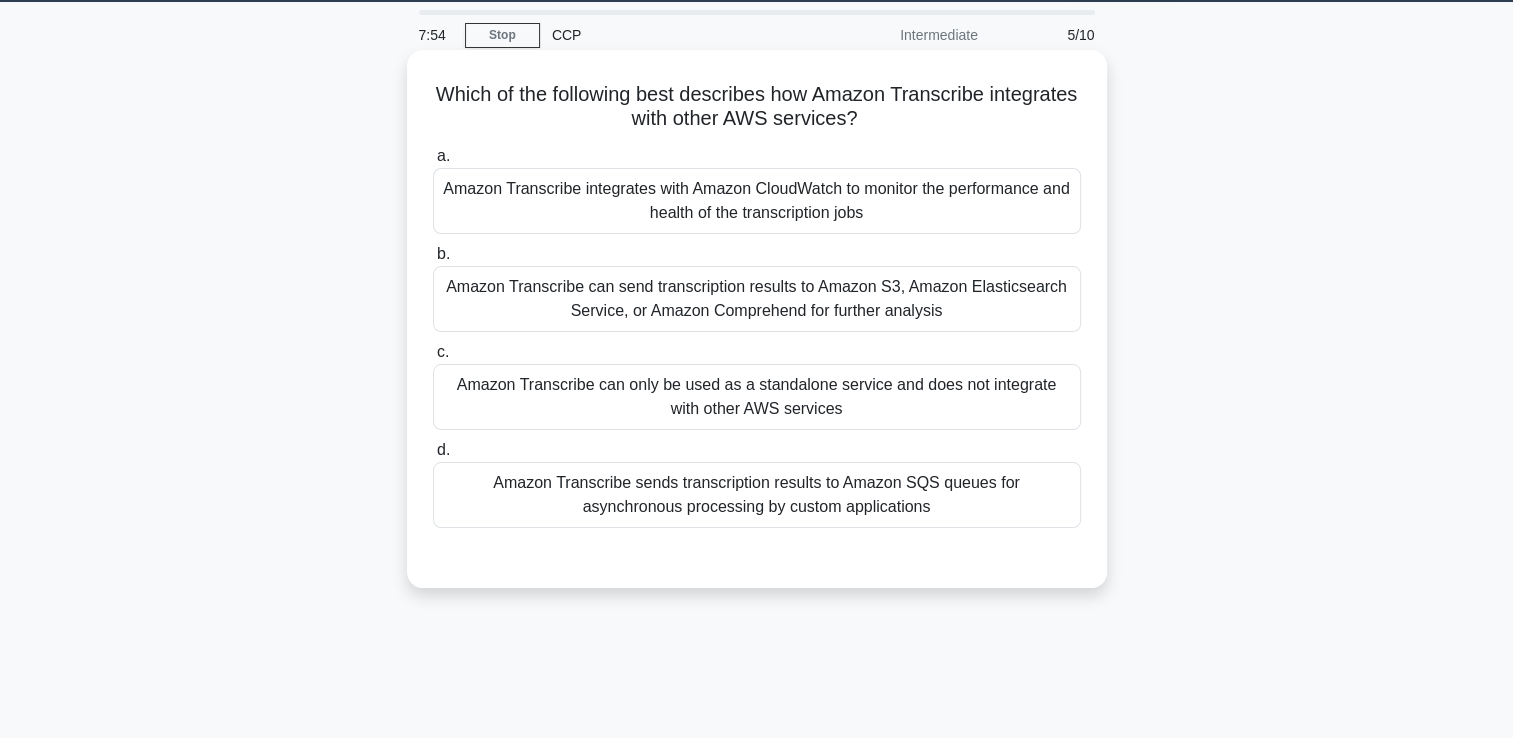 click on "Amazon Transcribe can send transcription results to Amazon S3, Amazon Elasticsearch Service, or Amazon Comprehend for further analysis" at bounding box center [757, 299] 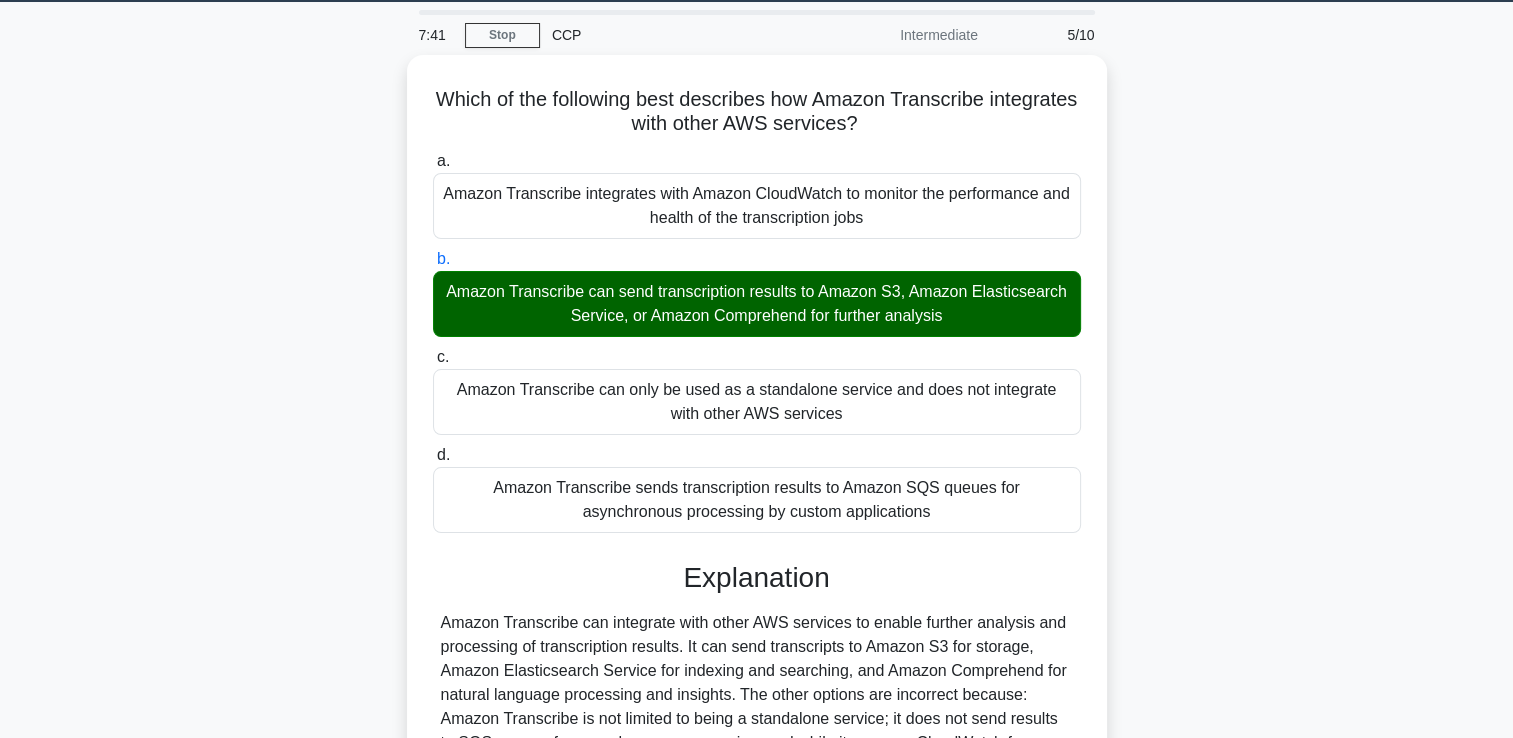 click on "c.
Amazon Transcribe can only be used as a standalone service and does not integrate with other AWS services" at bounding box center [433, 357] 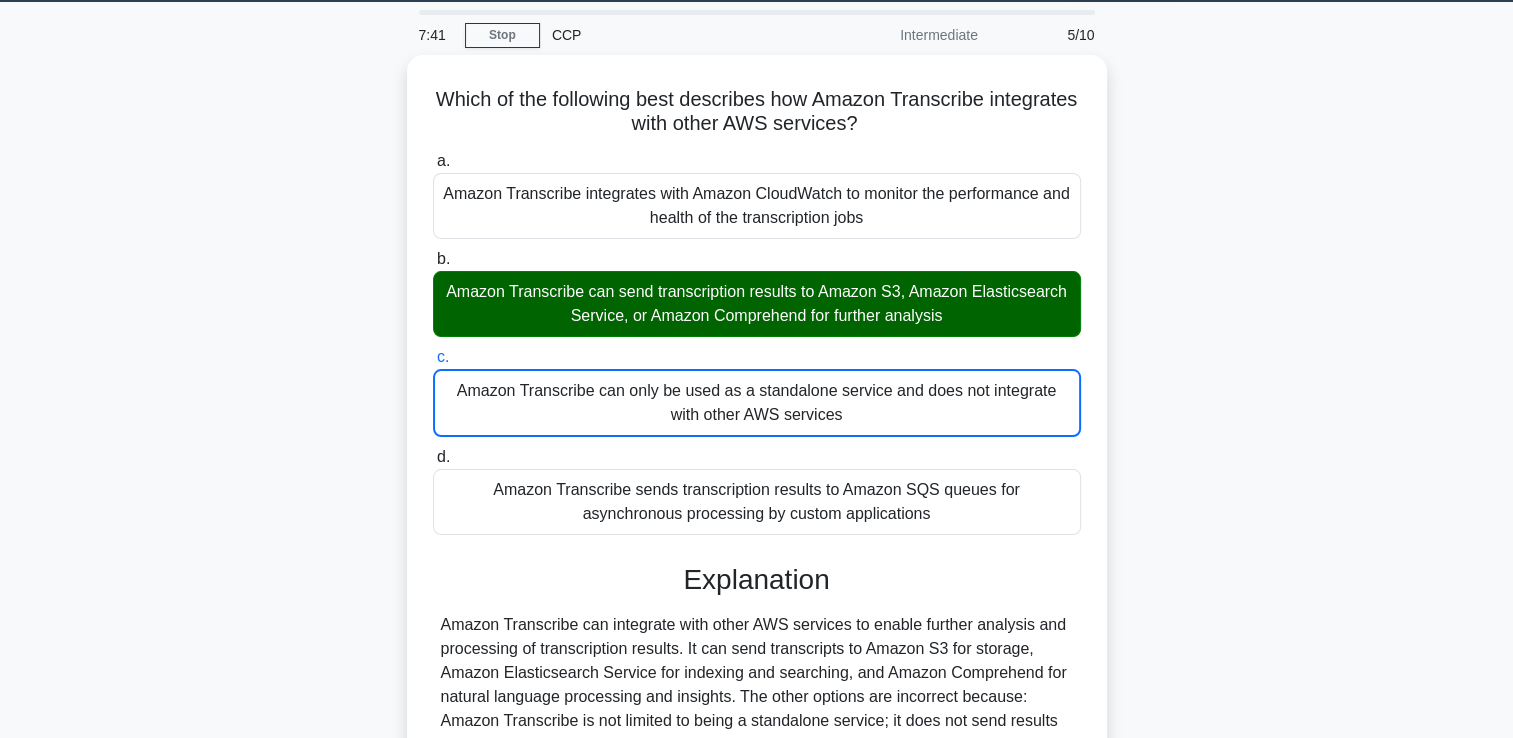 click on "d.
Amazon Transcribe sends transcription results to Amazon SQS queues for asynchronous processing by custom applications" at bounding box center [433, 457] 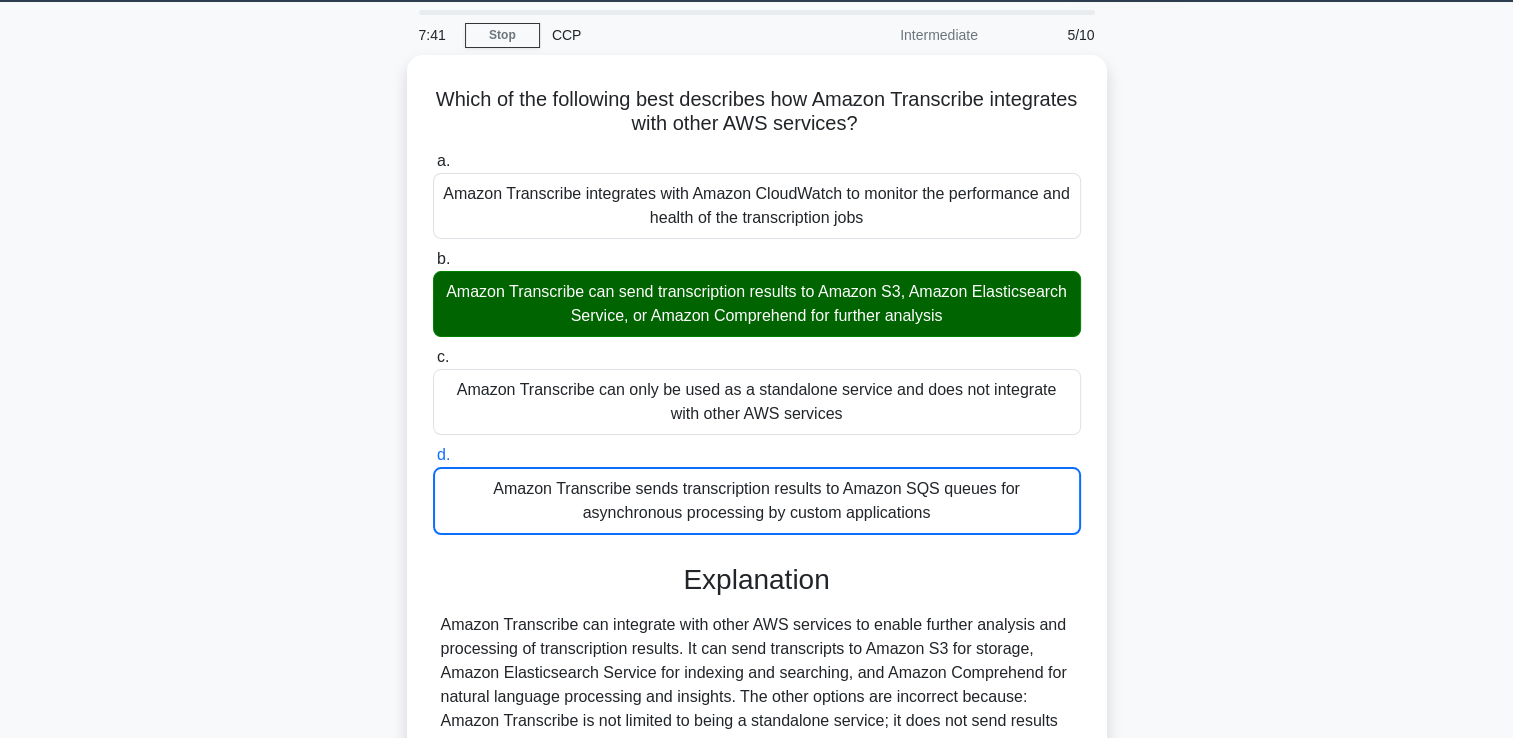 click on "a.
Amazon Transcribe integrates with Amazon CloudWatch to monitor the performance and health of the transcription jobs" at bounding box center [433, 161] 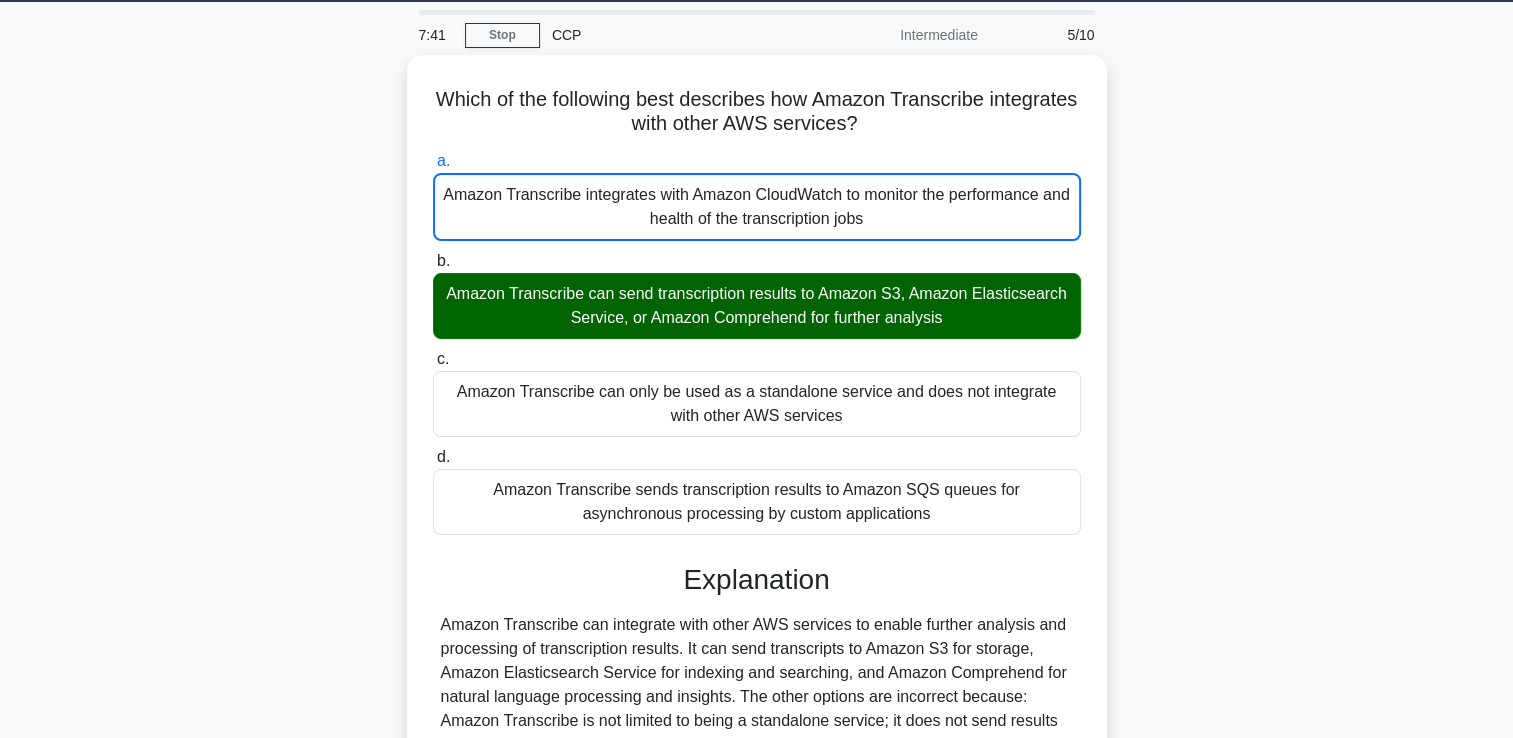 click on "b.
Amazon Transcribe can send transcription results to Amazon S3, Amazon Elasticsearch Service, or Amazon Comprehend for further analysis" at bounding box center [433, 261] 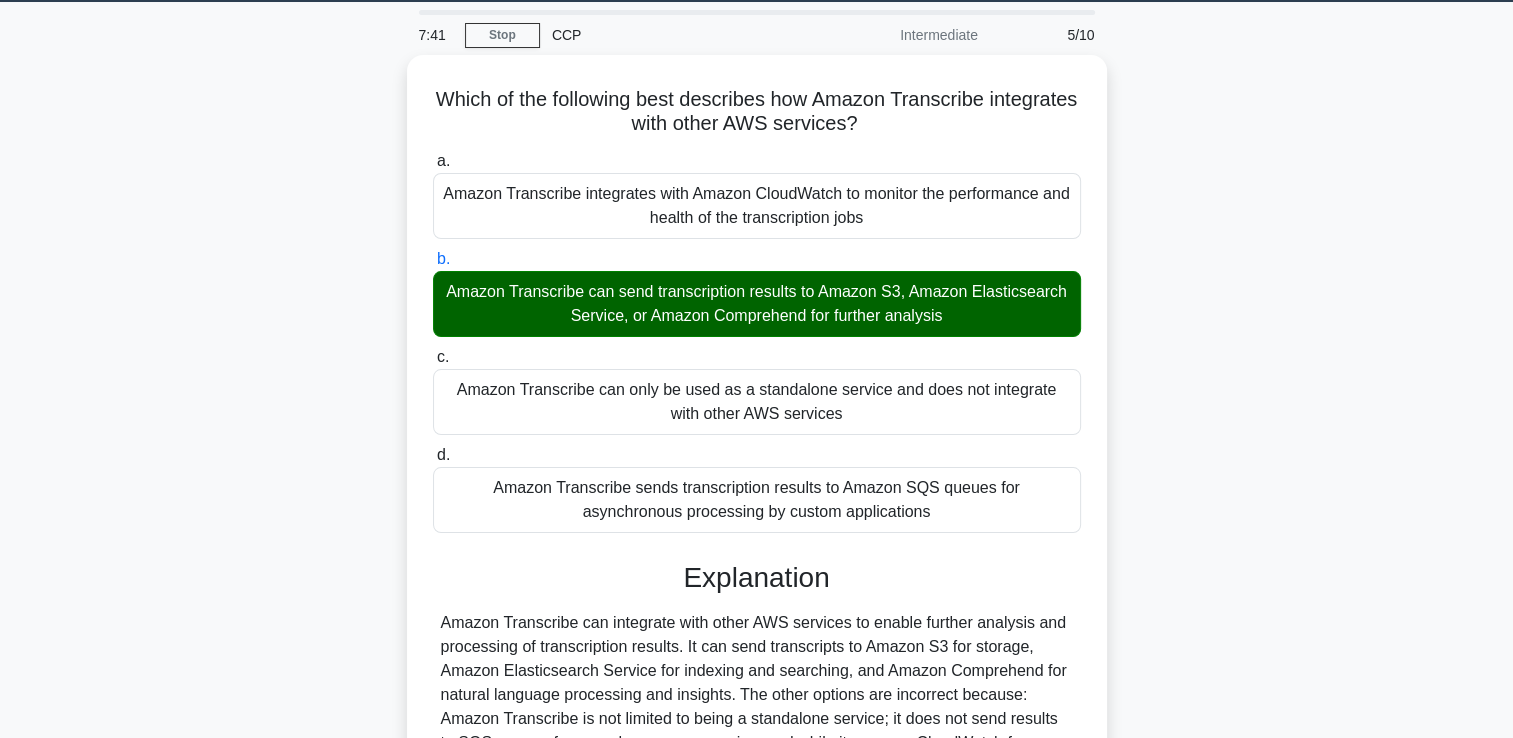 click on "c.
Amazon Transcribe can only be used as a standalone service and does not integrate with other AWS services" at bounding box center [433, 357] 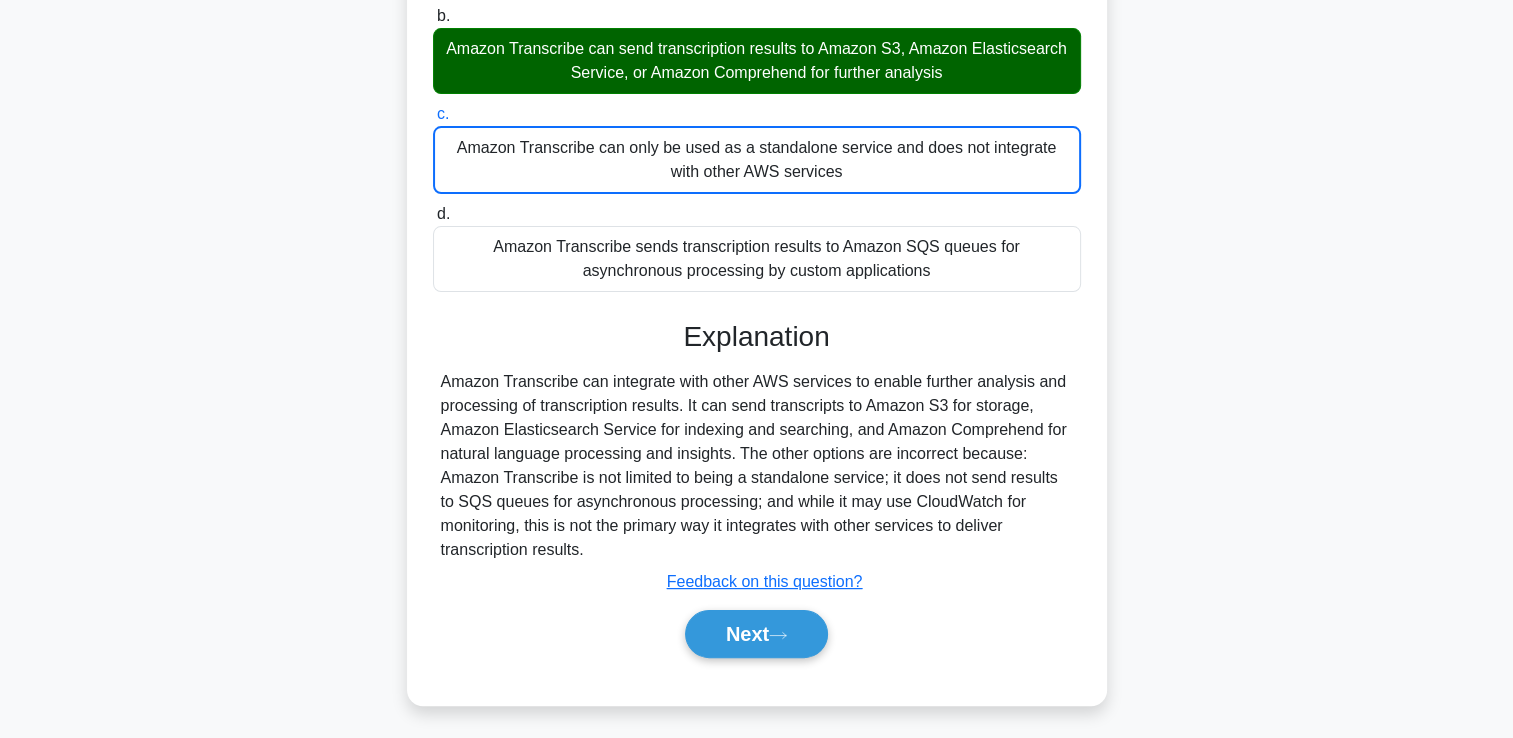 scroll, scrollTop: 342, scrollLeft: 0, axis: vertical 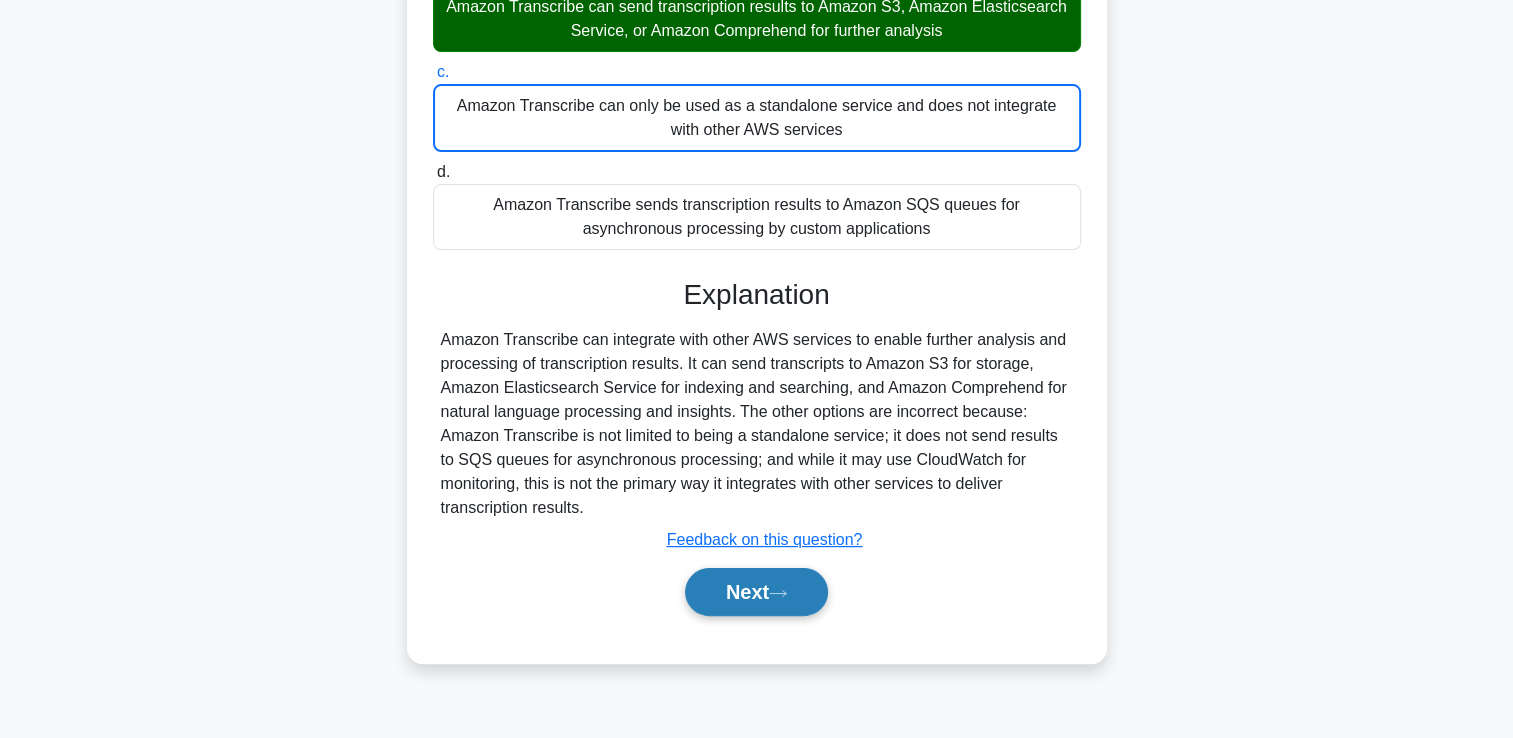 click on "Next" at bounding box center [756, 592] 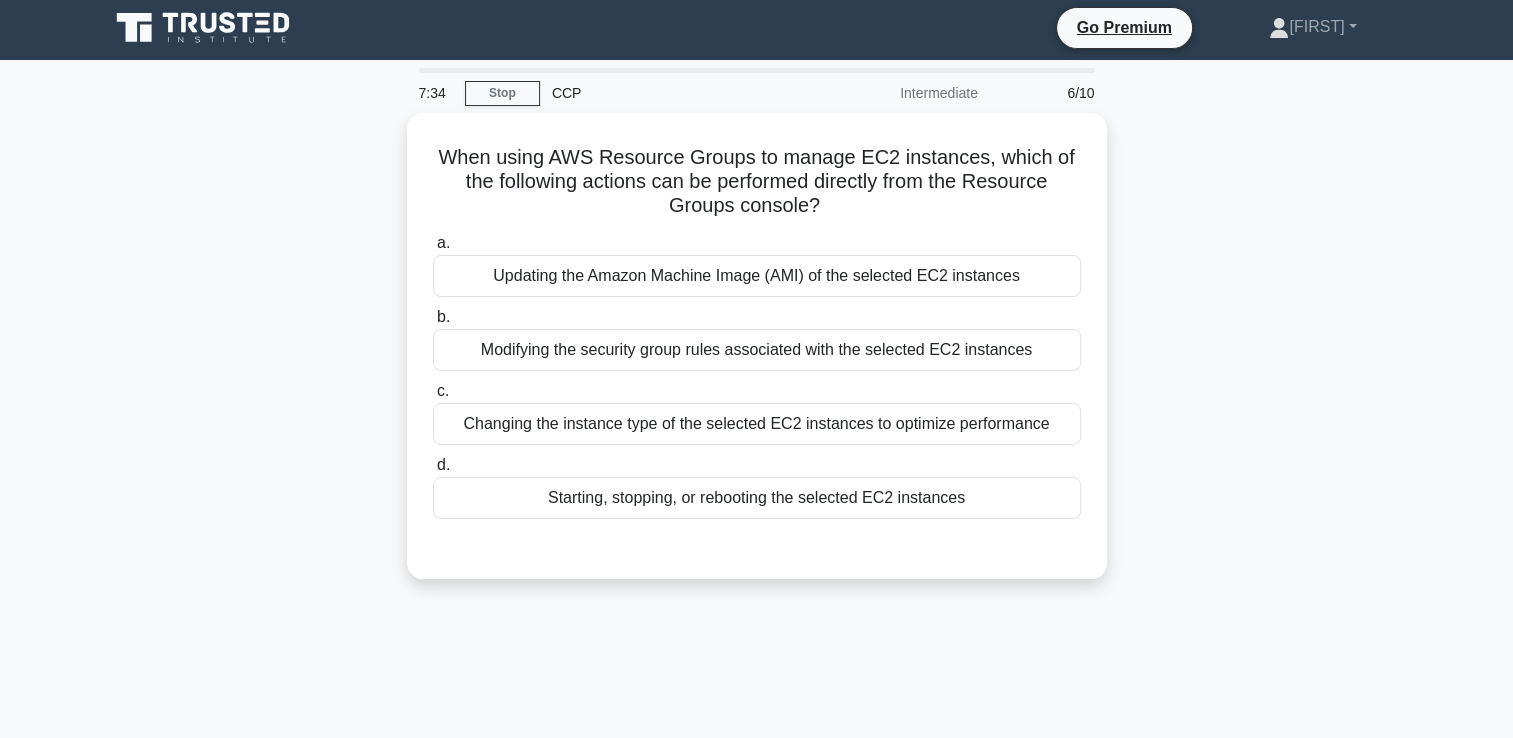 scroll, scrollTop: 0, scrollLeft: 0, axis: both 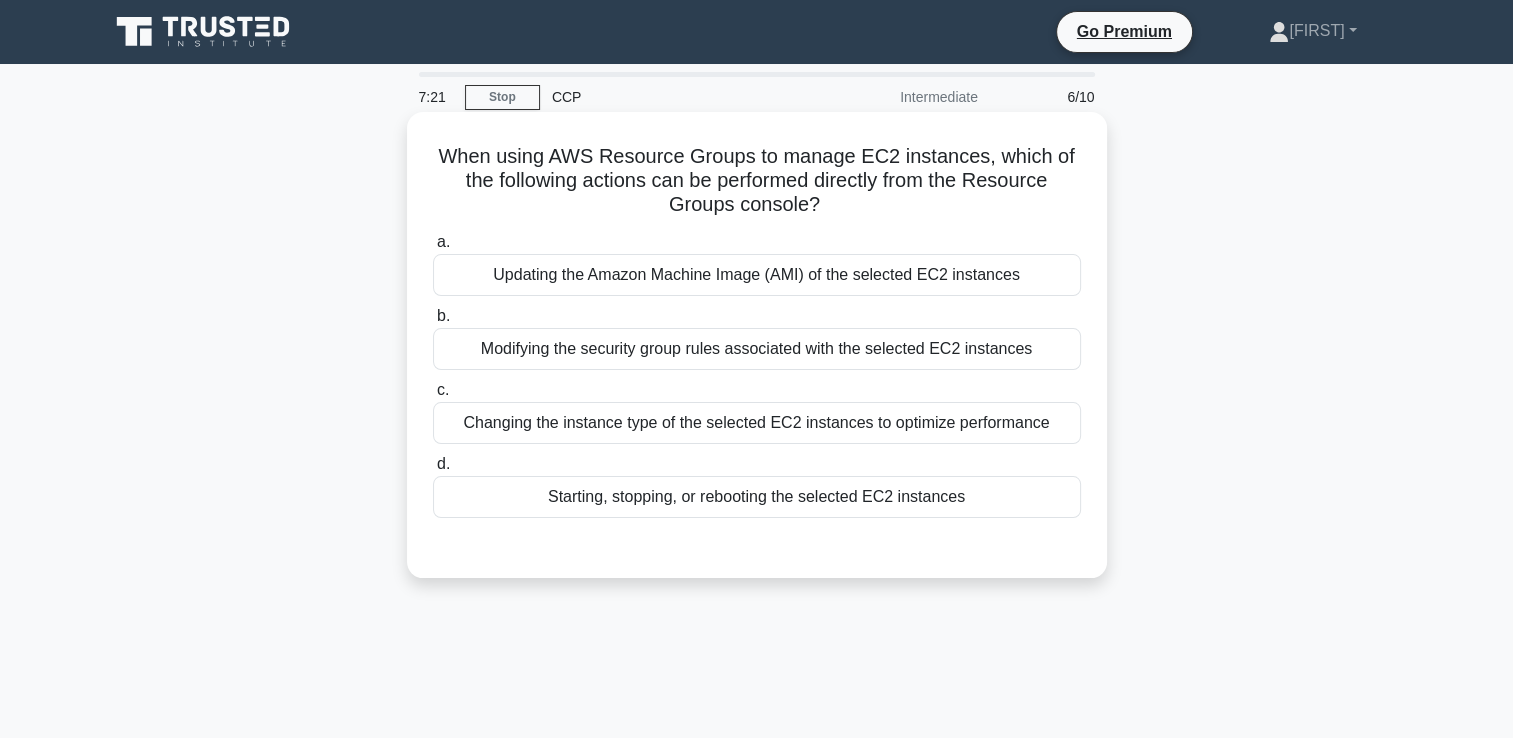 click on "Starting, stopping, or rebooting the selected EC2 instances" at bounding box center [757, 497] 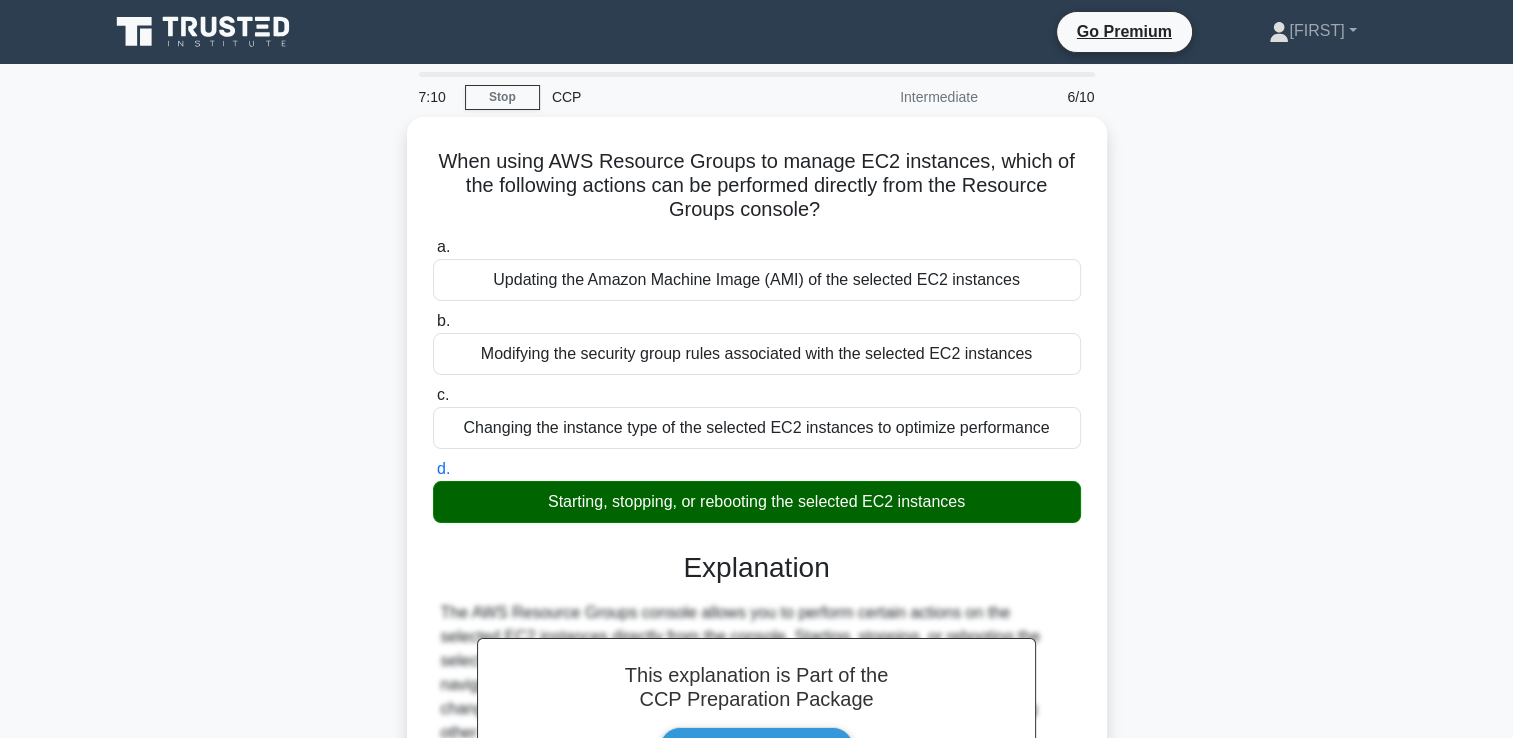 click on "a.
Updating the Amazon Machine Image (AMI) of the selected EC2 instances" at bounding box center (433, 247) 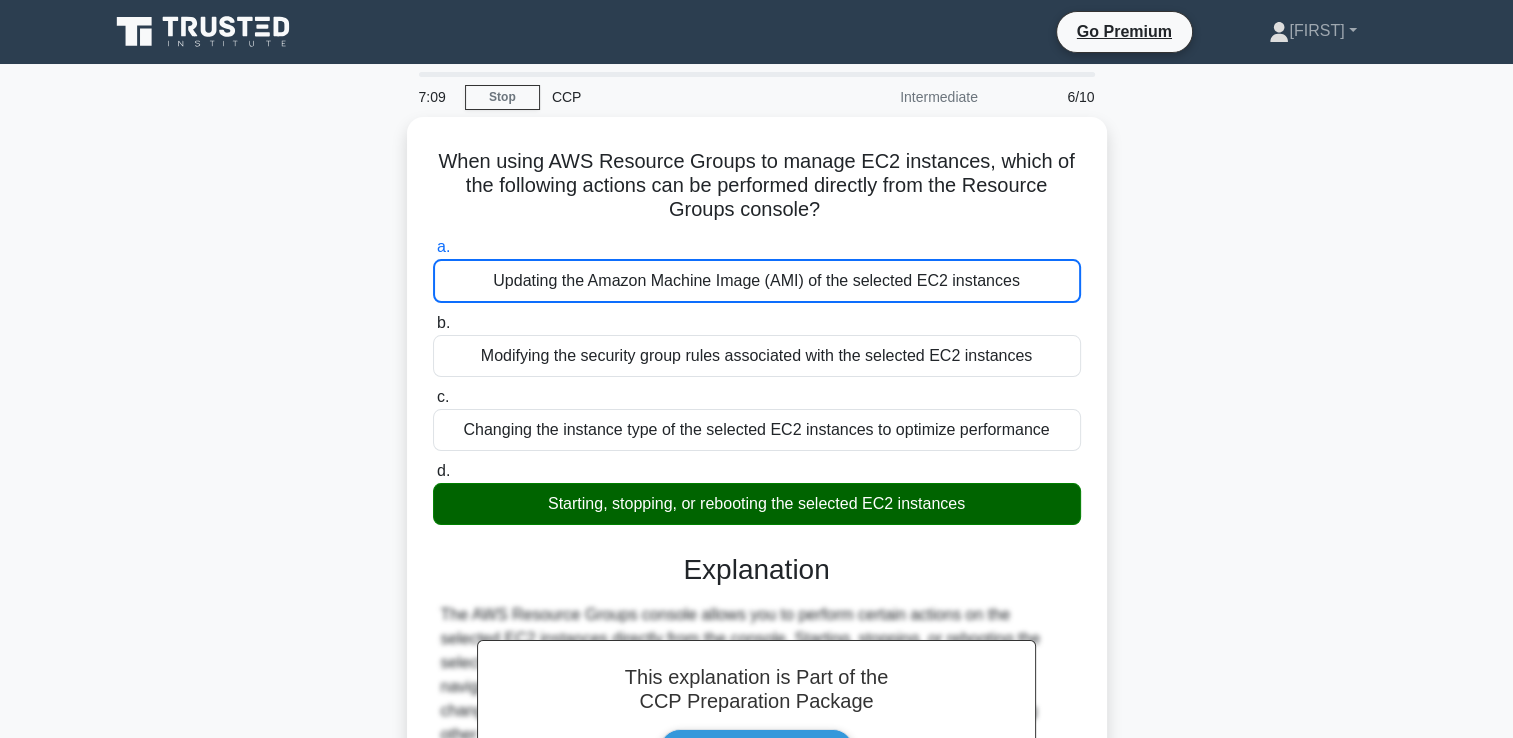 click on "b.
Modifying the security group rules associated with the selected EC2 instances" at bounding box center (433, 323) 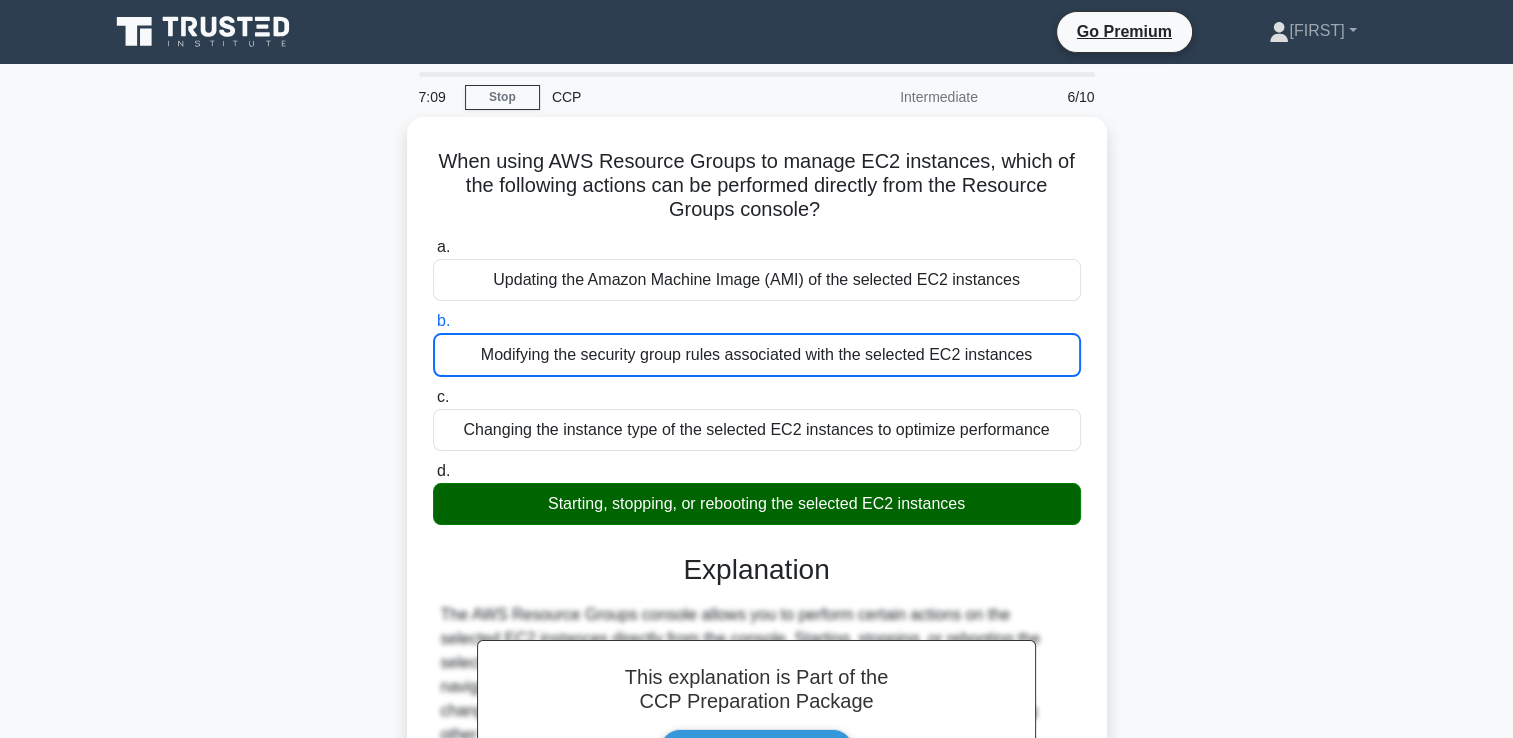 click on "c.
Changing the instance type of the selected EC2 instances to optimize performance" at bounding box center (433, 397) 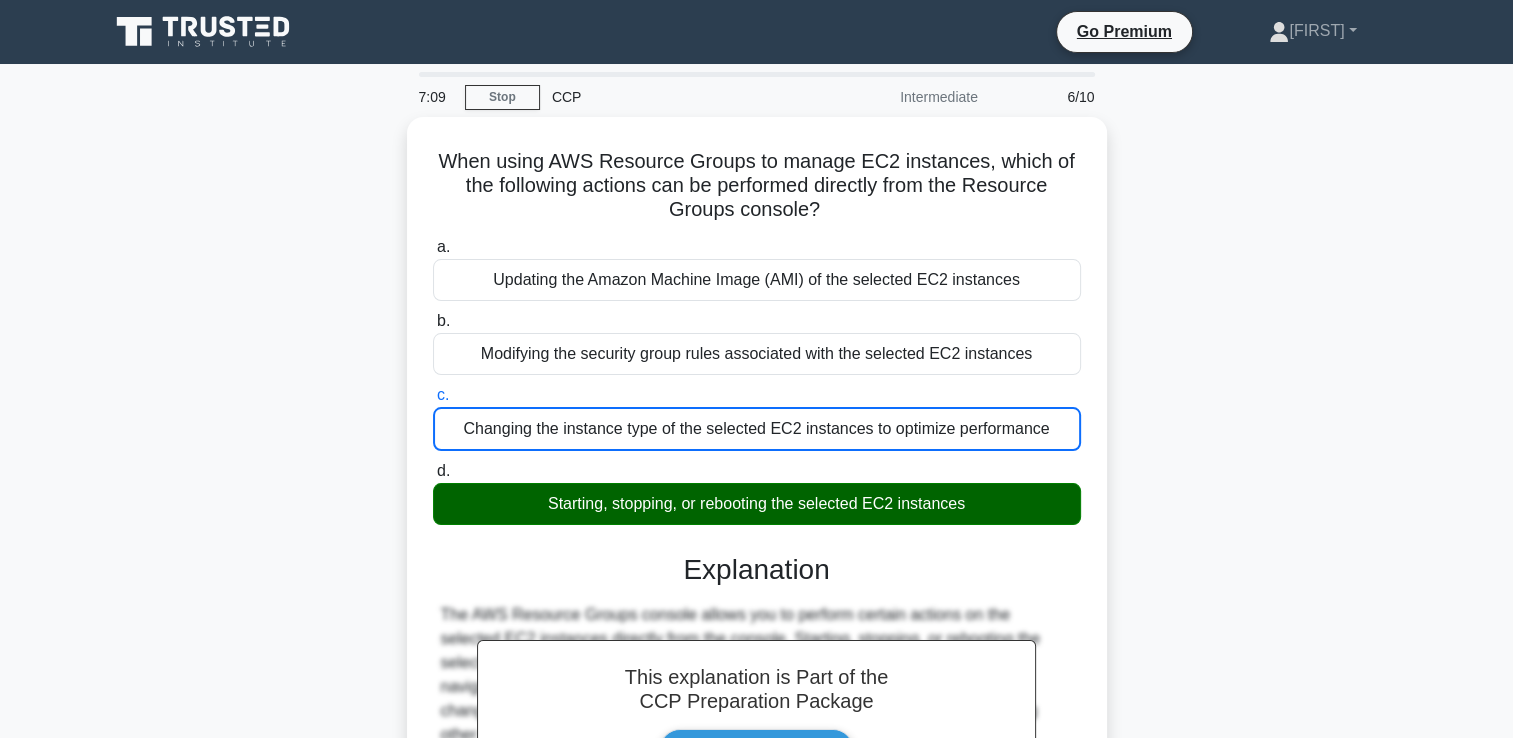 click on "d.
Starting, stopping, or rebooting the selected EC2 instances" at bounding box center (433, 471) 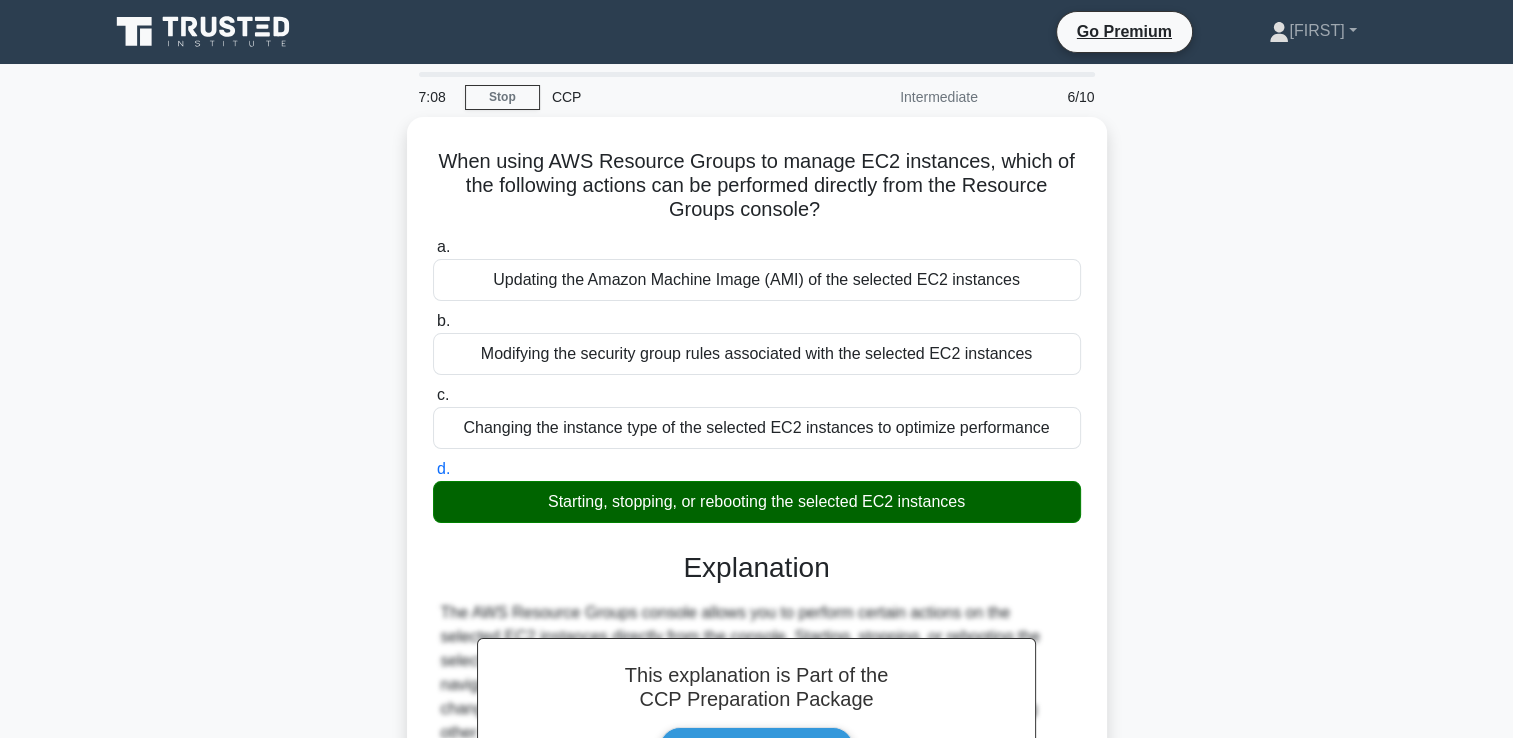 scroll, scrollTop: 342, scrollLeft: 0, axis: vertical 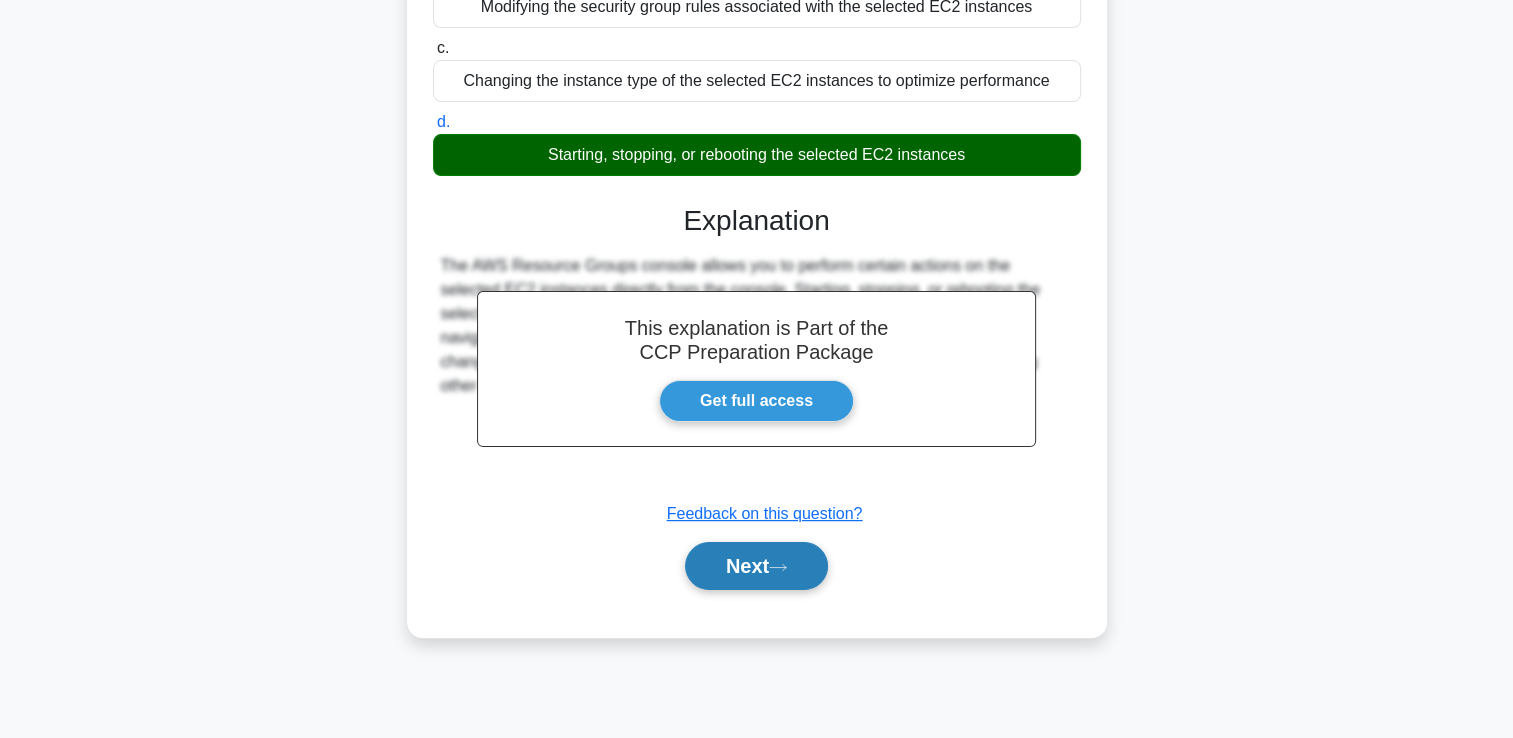 click on "Next" at bounding box center (756, 566) 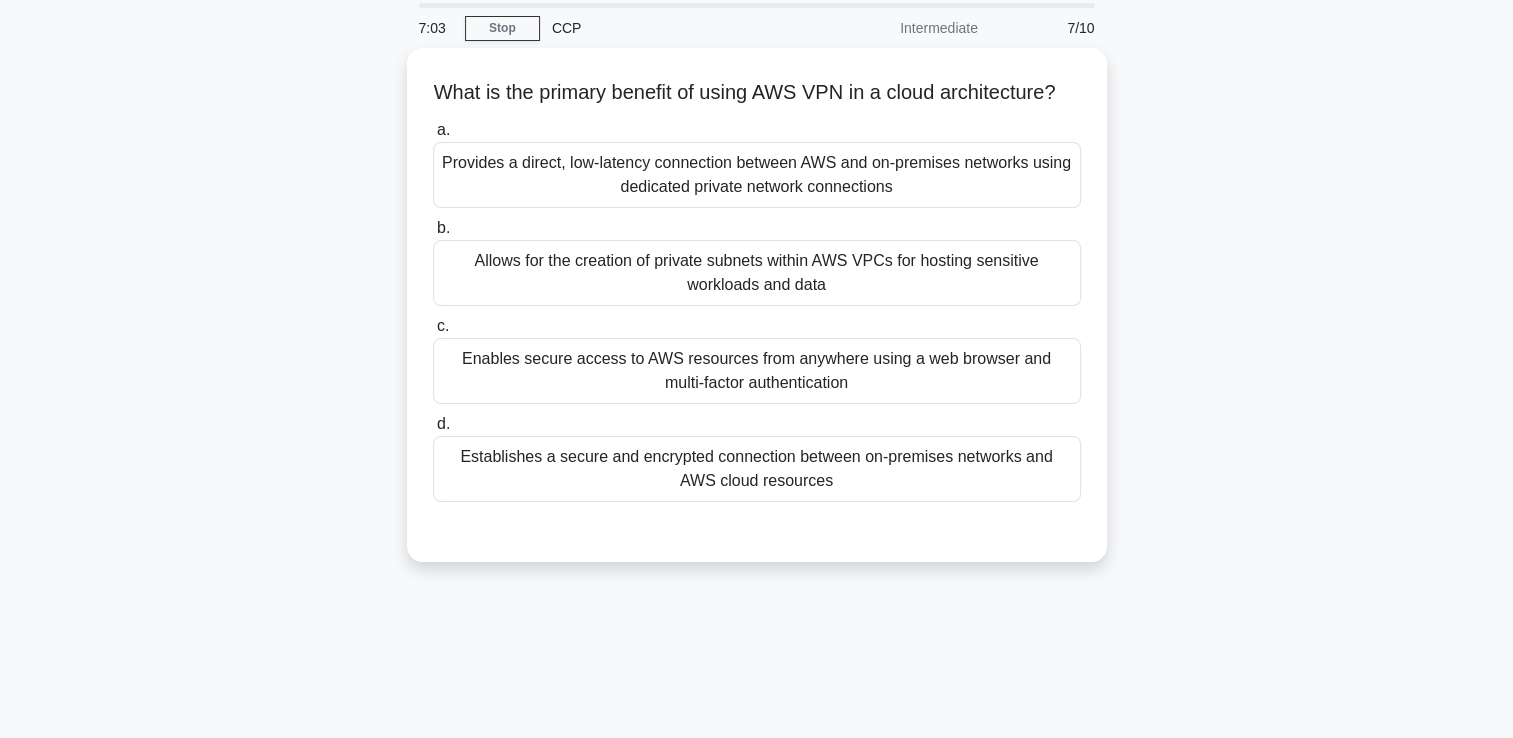 scroll, scrollTop: 0, scrollLeft: 0, axis: both 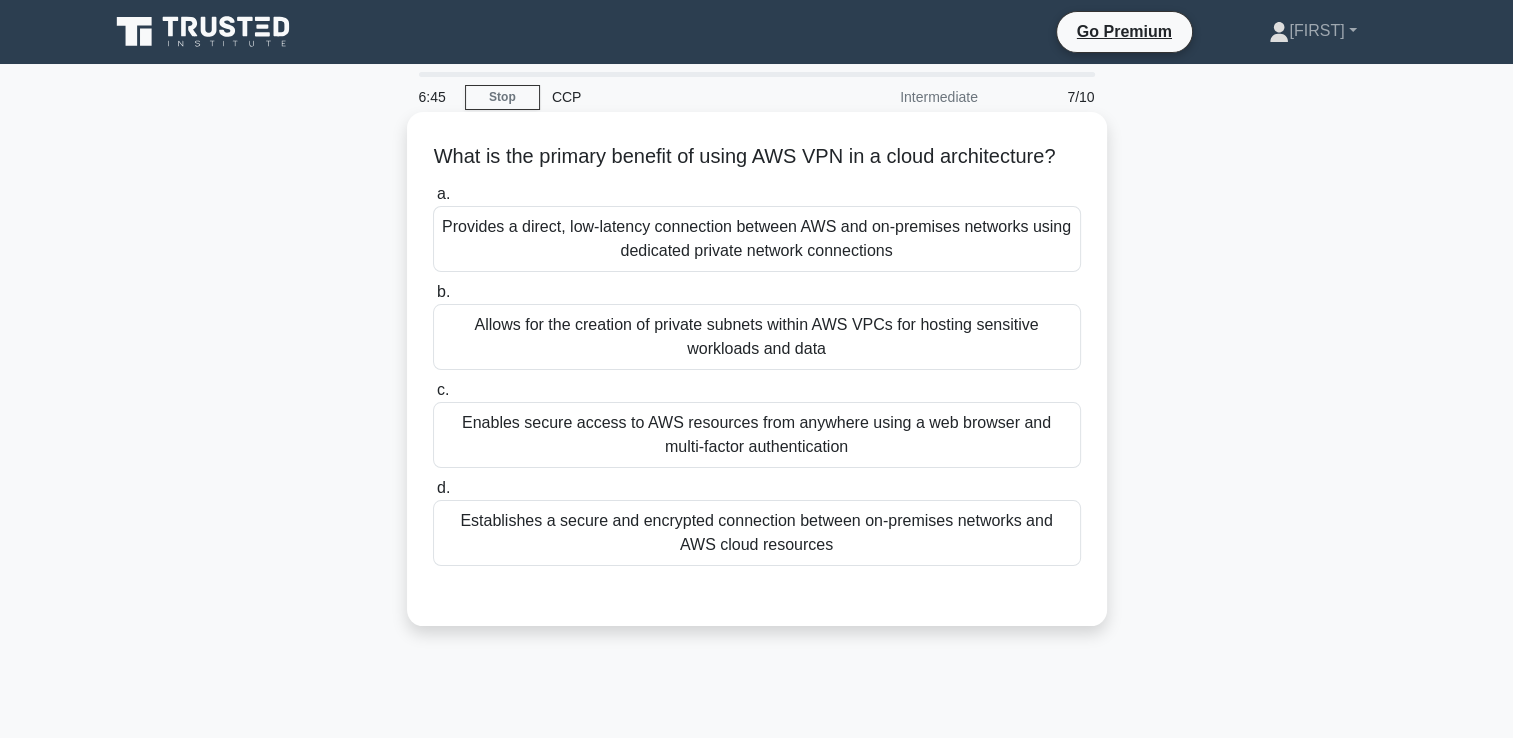 click on "Provides a direct, low-latency connection between AWS and on-premises networks using dedicated private network connections" at bounding box center (757, 239) 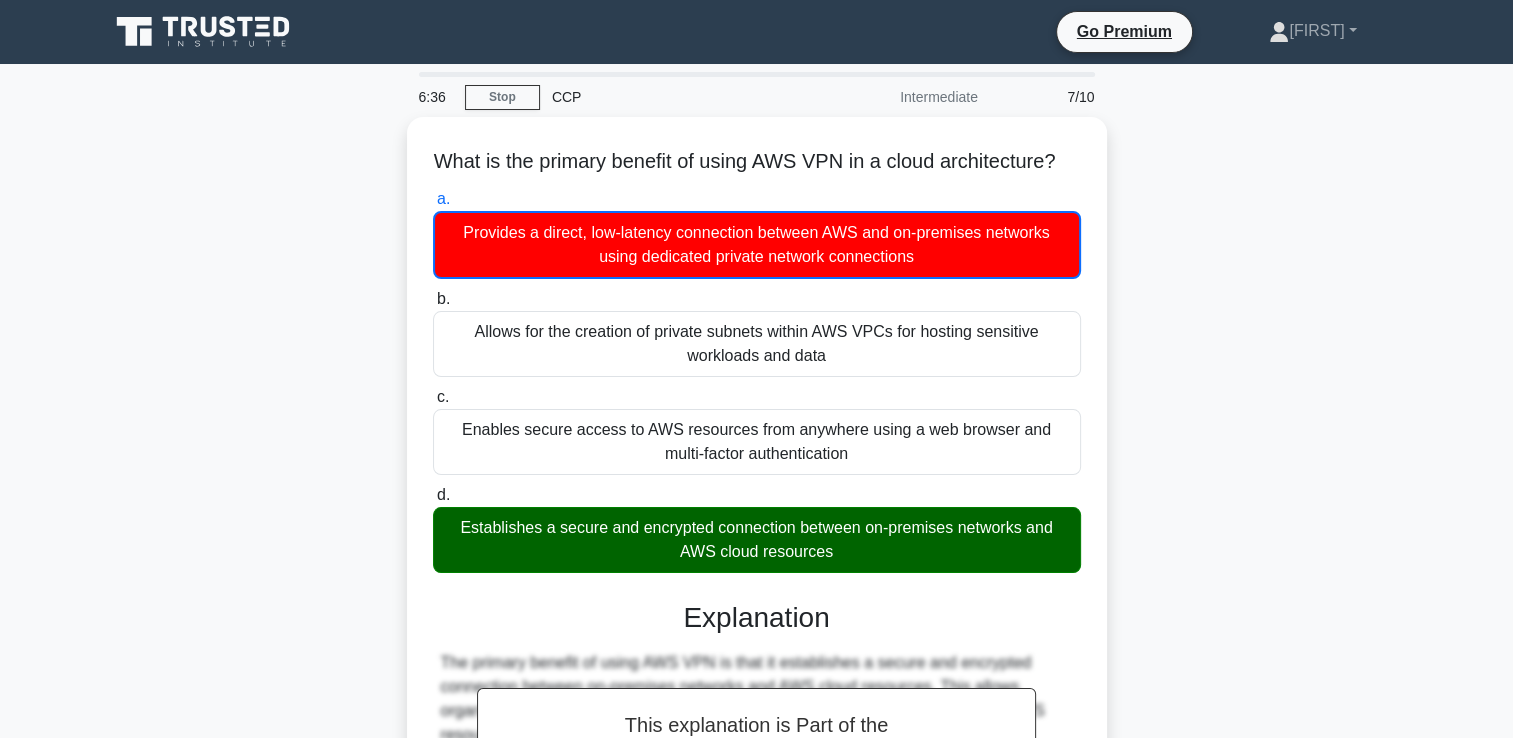 scroll, scrollTop: 471, scrollLeft: 0, axis: vertical 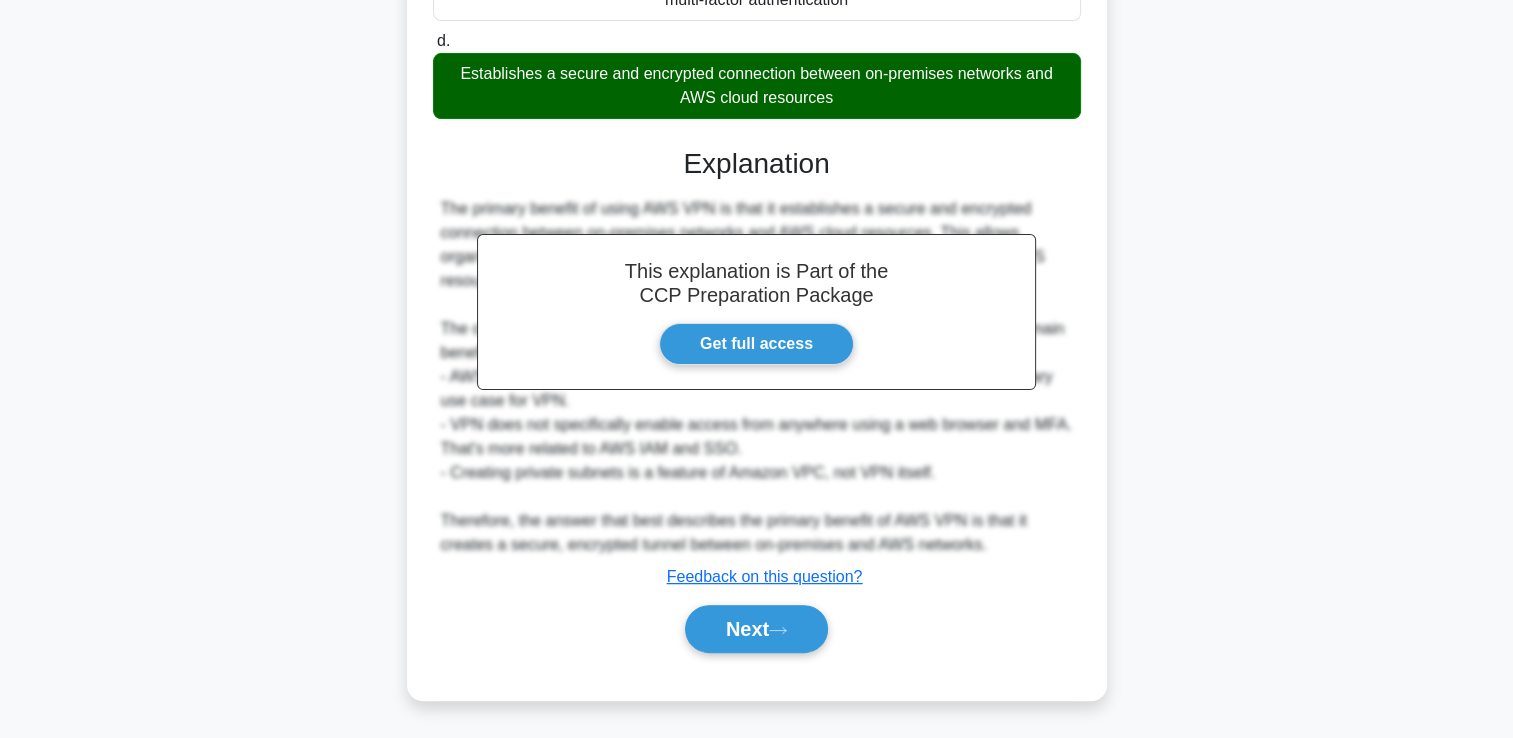 click on "a.
Provides a direct, low-latency connection between AWS and on-premises networks using dedicated private network connections
b.
c. d." at bounding box center (757, 203) 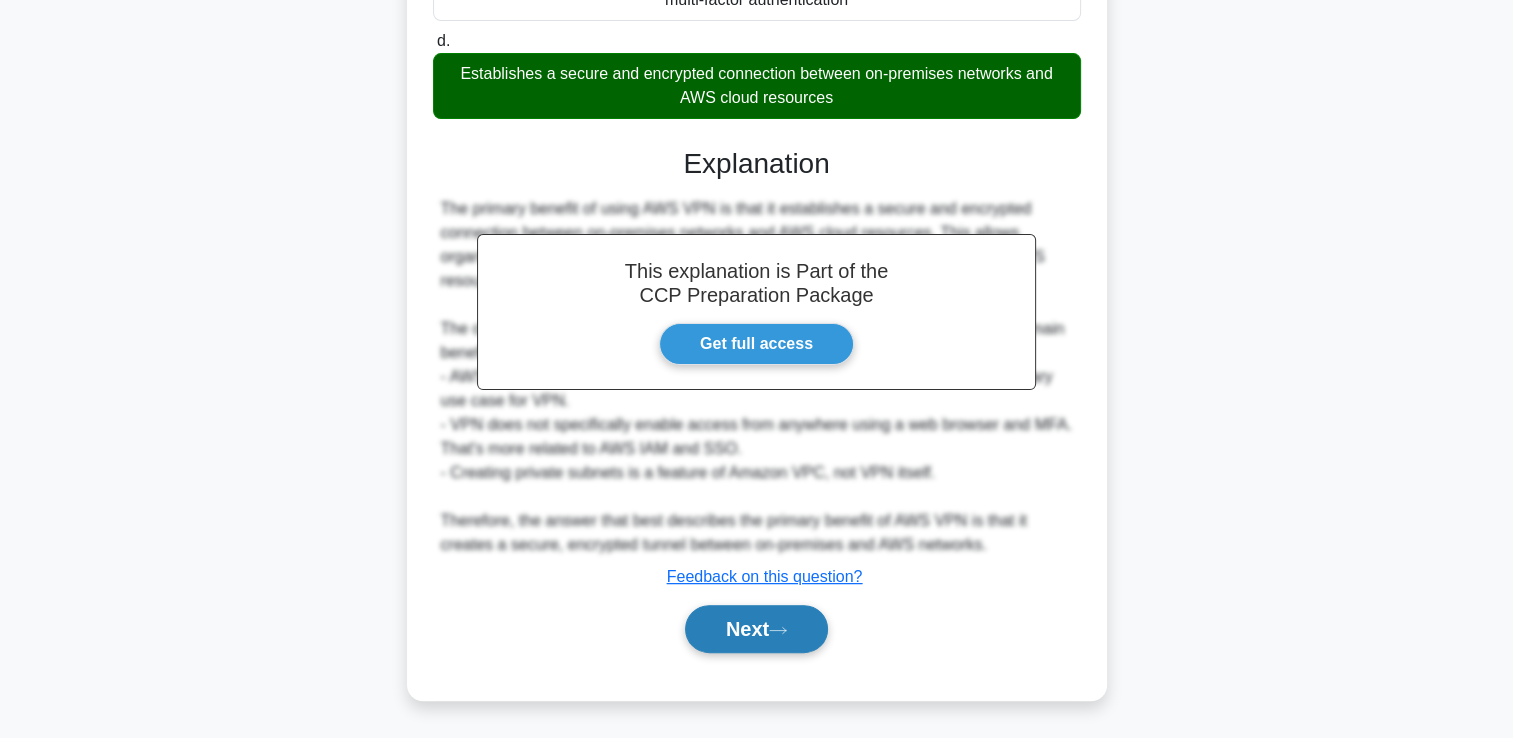 click on "Next" at bounding box center [756, 629] 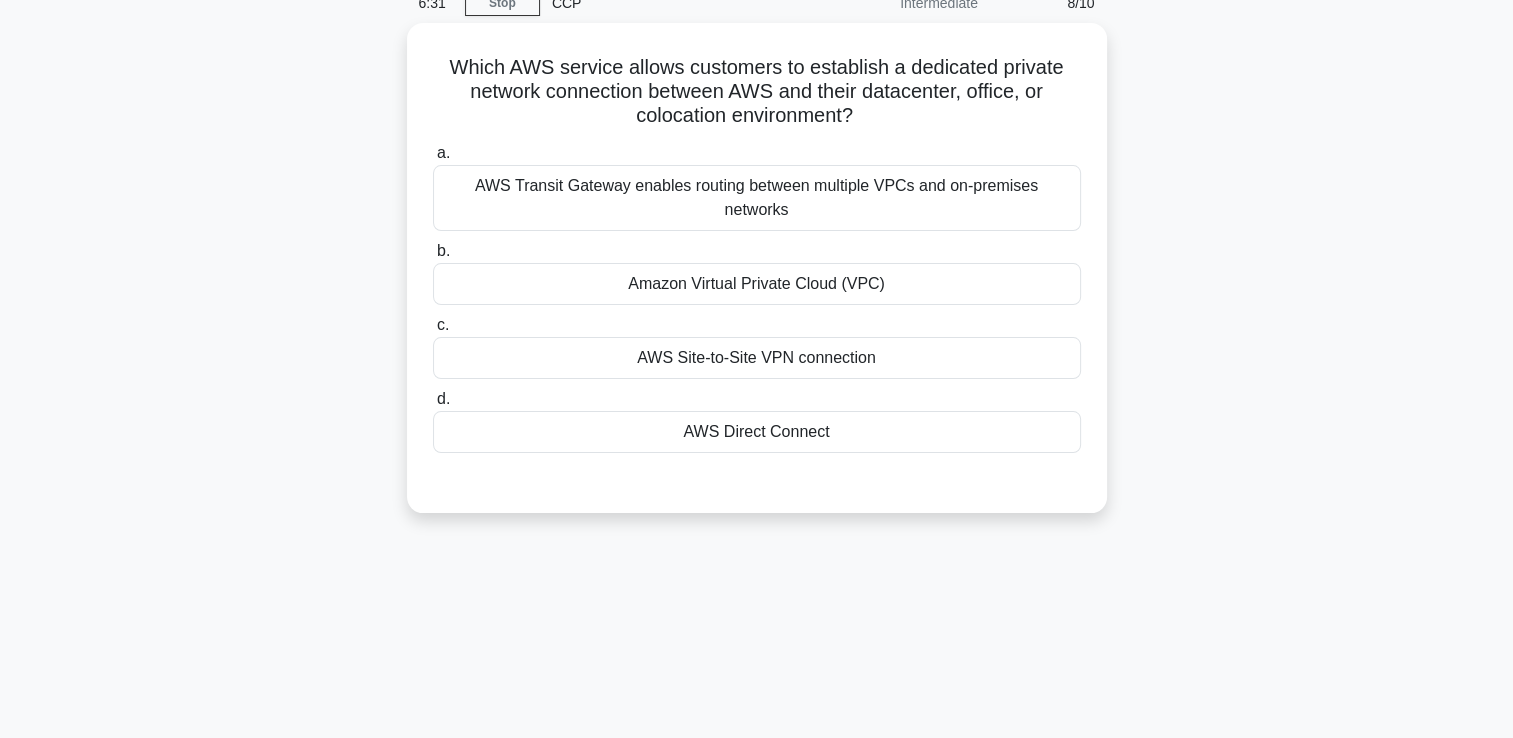 scroll, scrollTop: 62, scrollLeft: 0, axis: vertical 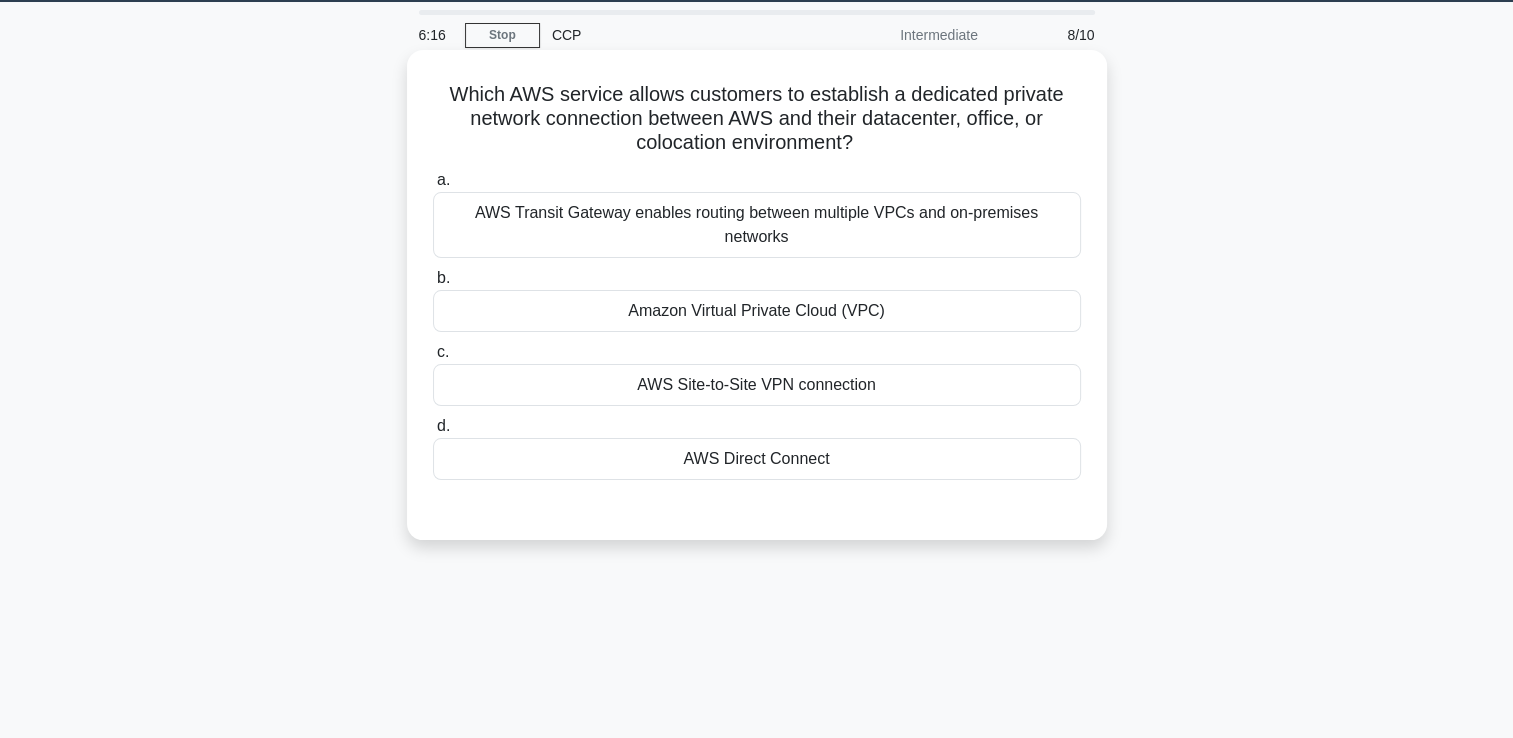 click on "Amazon Virtual Private Cloud (VPC)" at bounding box center [757, 311] 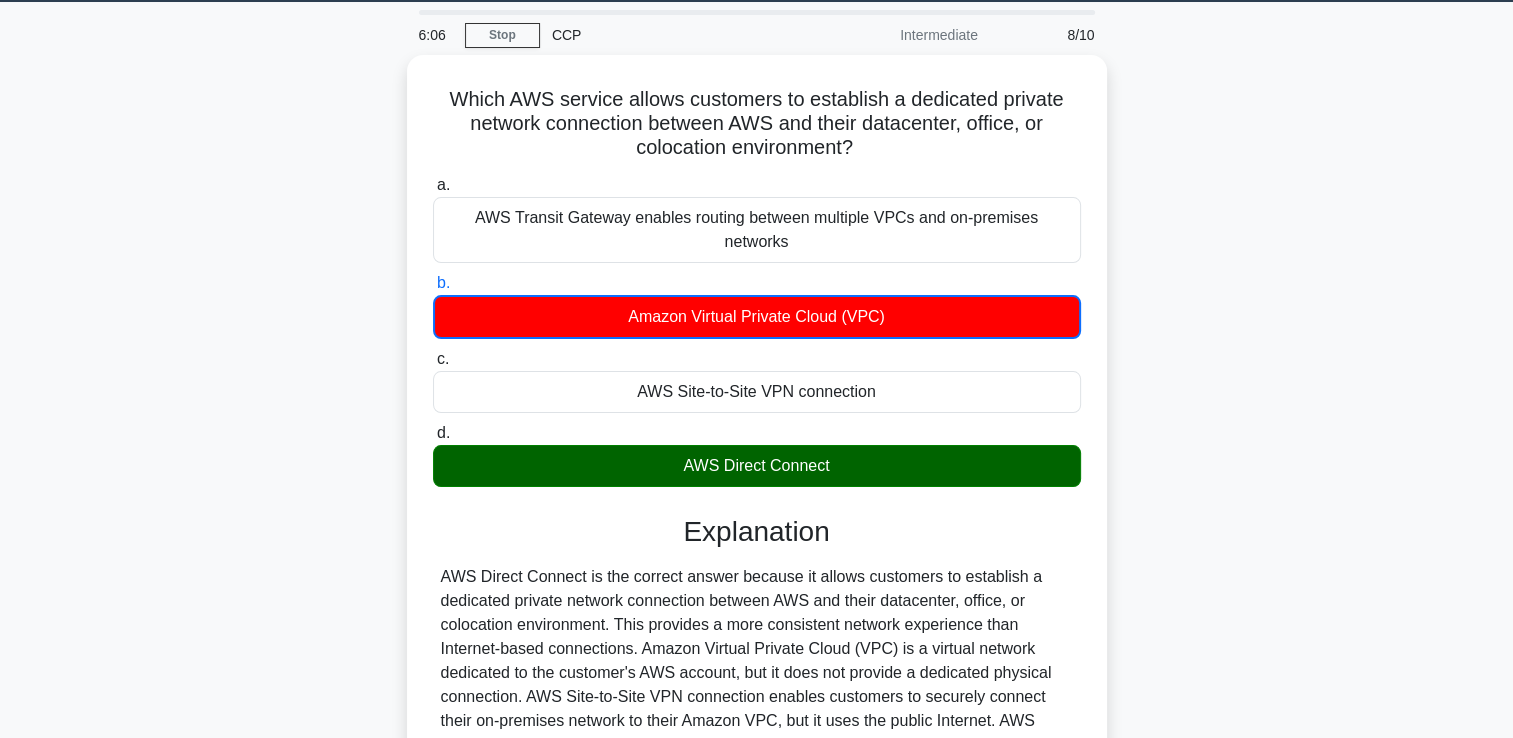 click on "6:06
Stop
CCP
Intermediate
8/10
Which AWS service allows customers to establish a dedicated private network connection between AWS and their datacenter, office, or colocation environment?
.spinner_0XTQ{transform-origin:center;animation:spinner_y6GP .75s linear infinite}@keyframes spinner_y6GP{100%{transform:rotate(360deg)}}
a.
b. c. d." at bounding box center [756, 510] 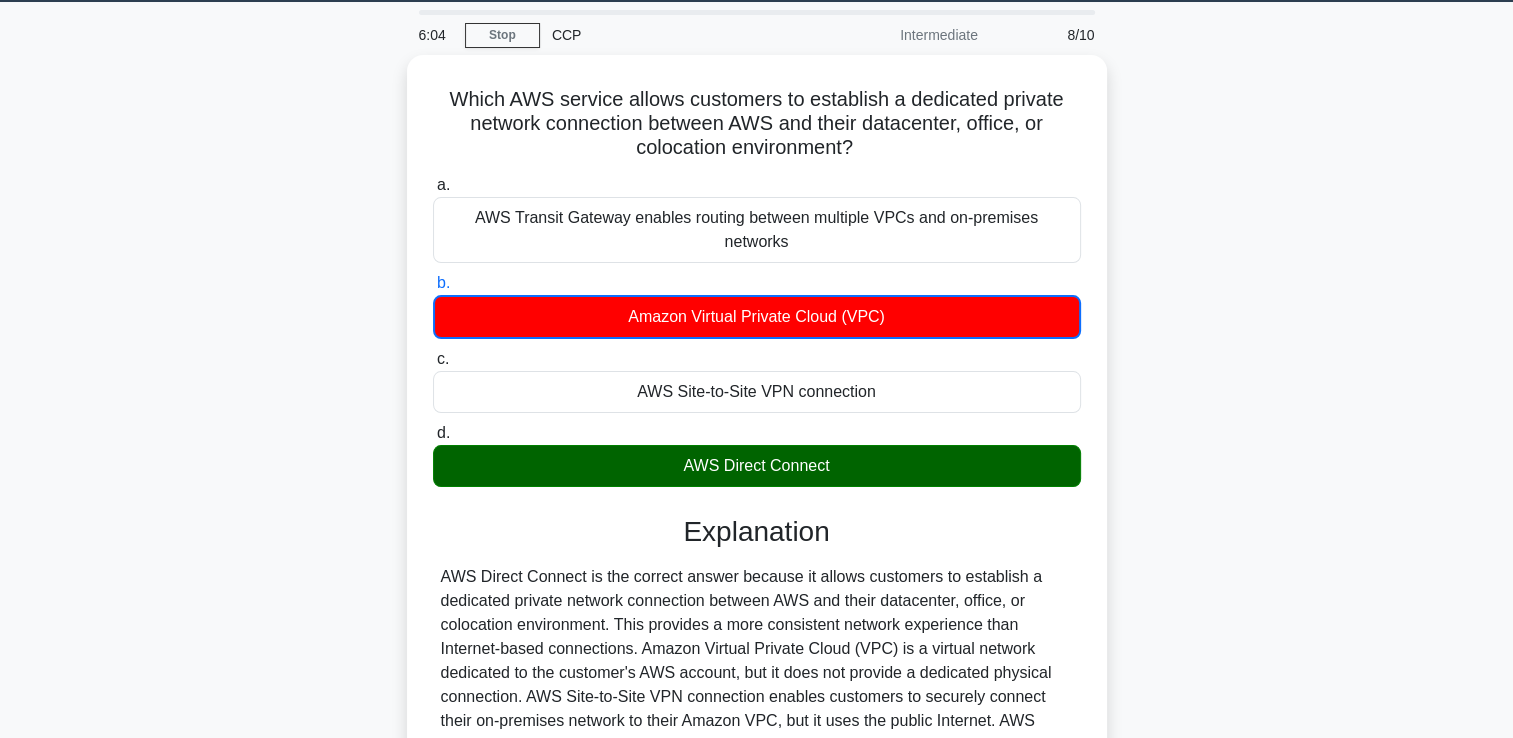 scroll, scrollTop: 342, scrollLeft: 0, axis: vertical 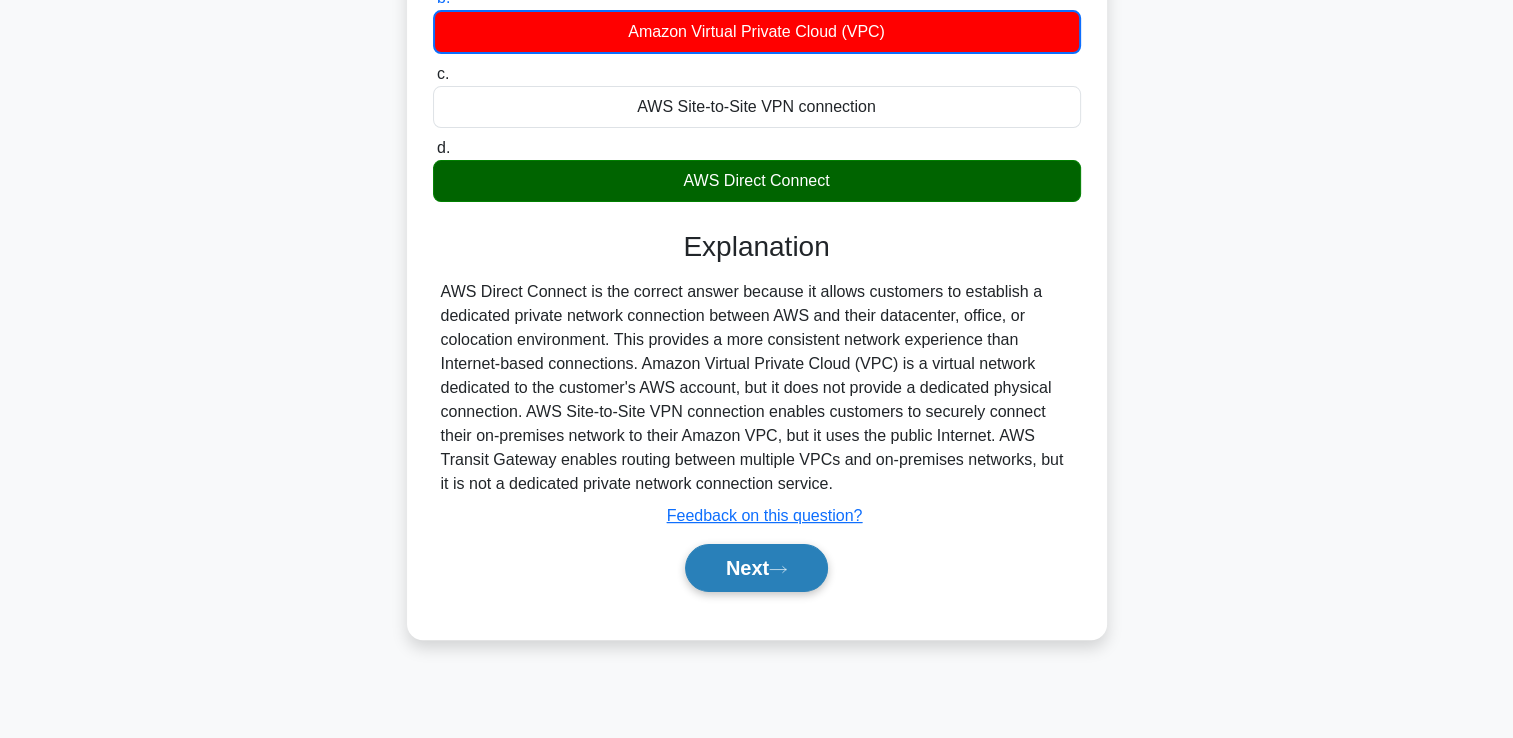 click on "Next" at bounding box center (756, 568) 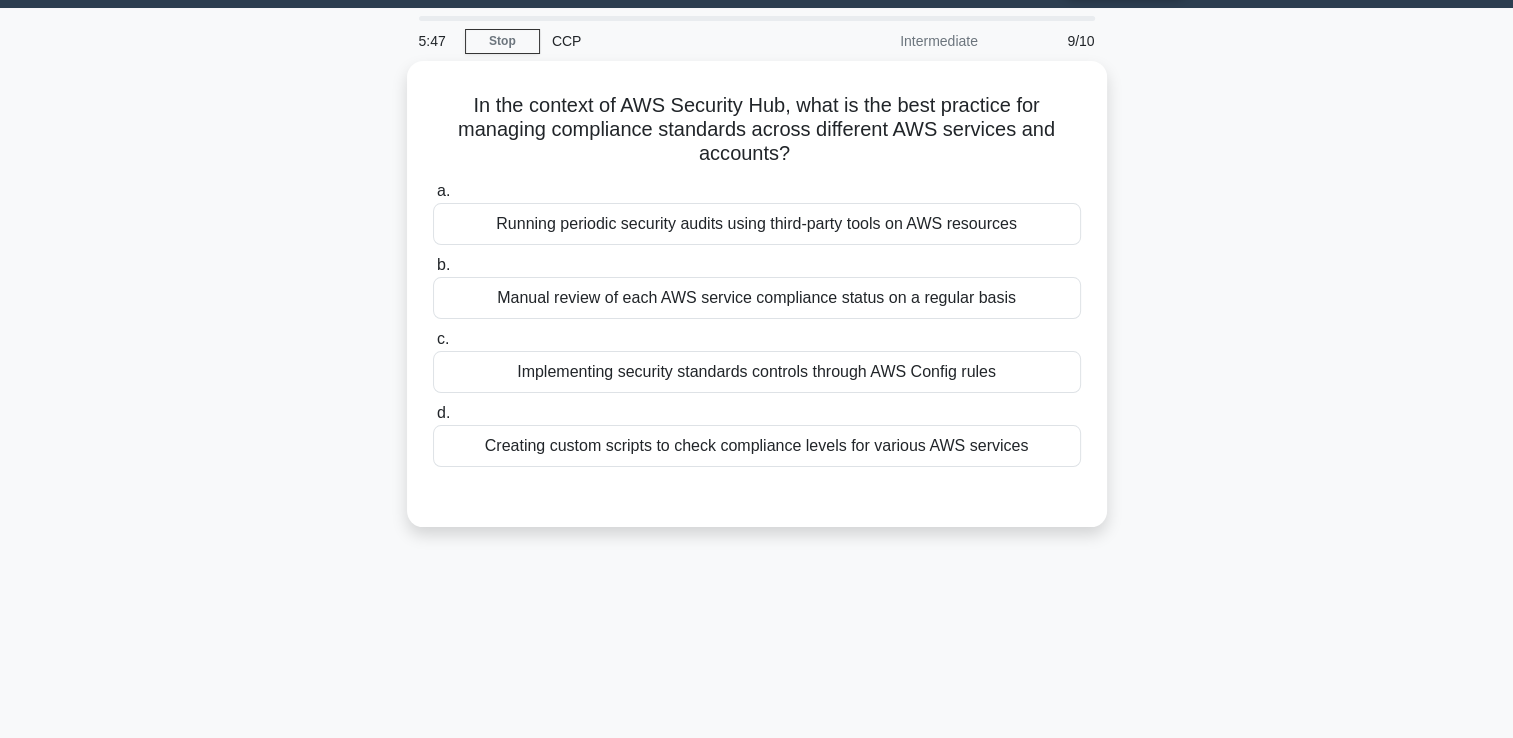 scroll, scrollTop: 0, scrollLeft: 0, axis: both 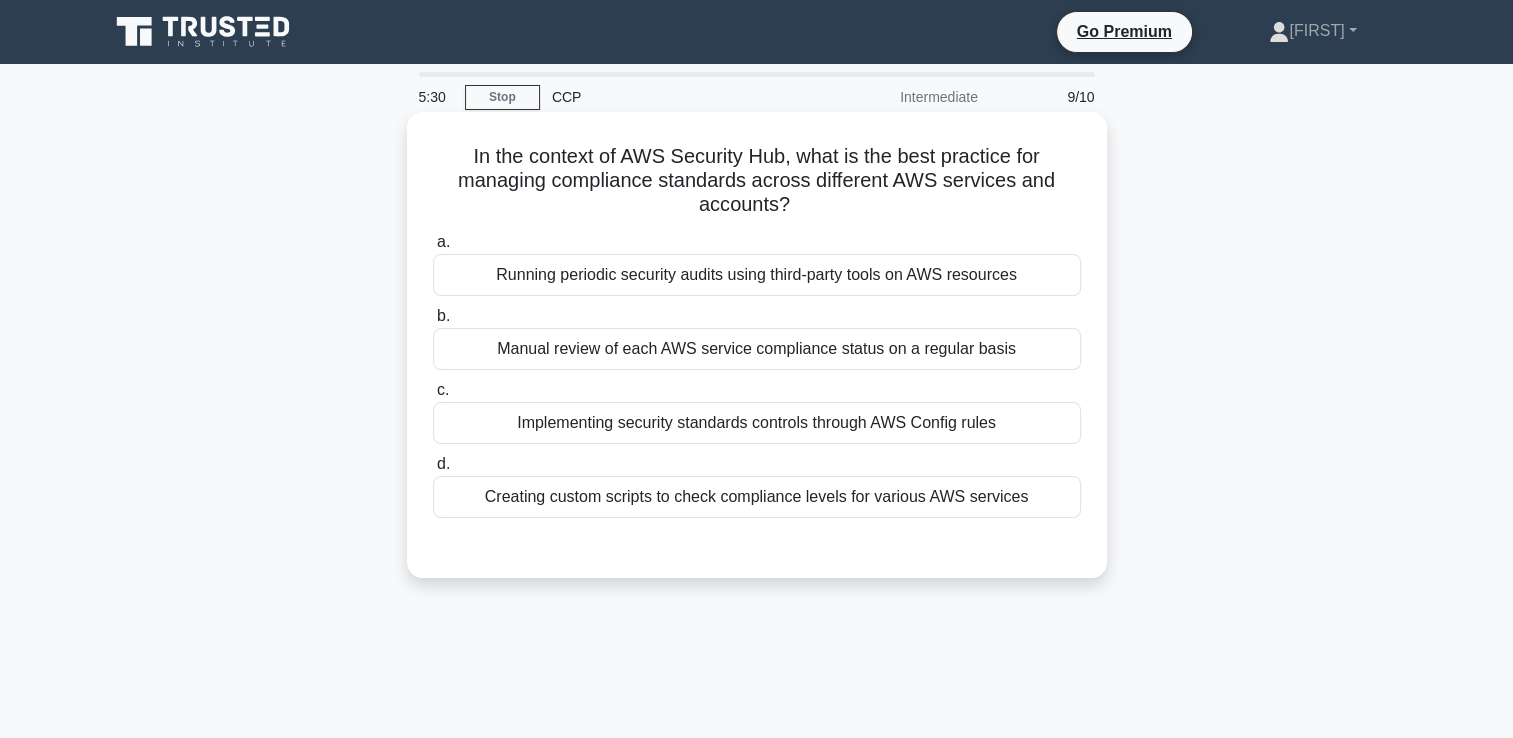 click on "Implementing security standards controls through AWS Config rules" at bounding box center (757, 423) 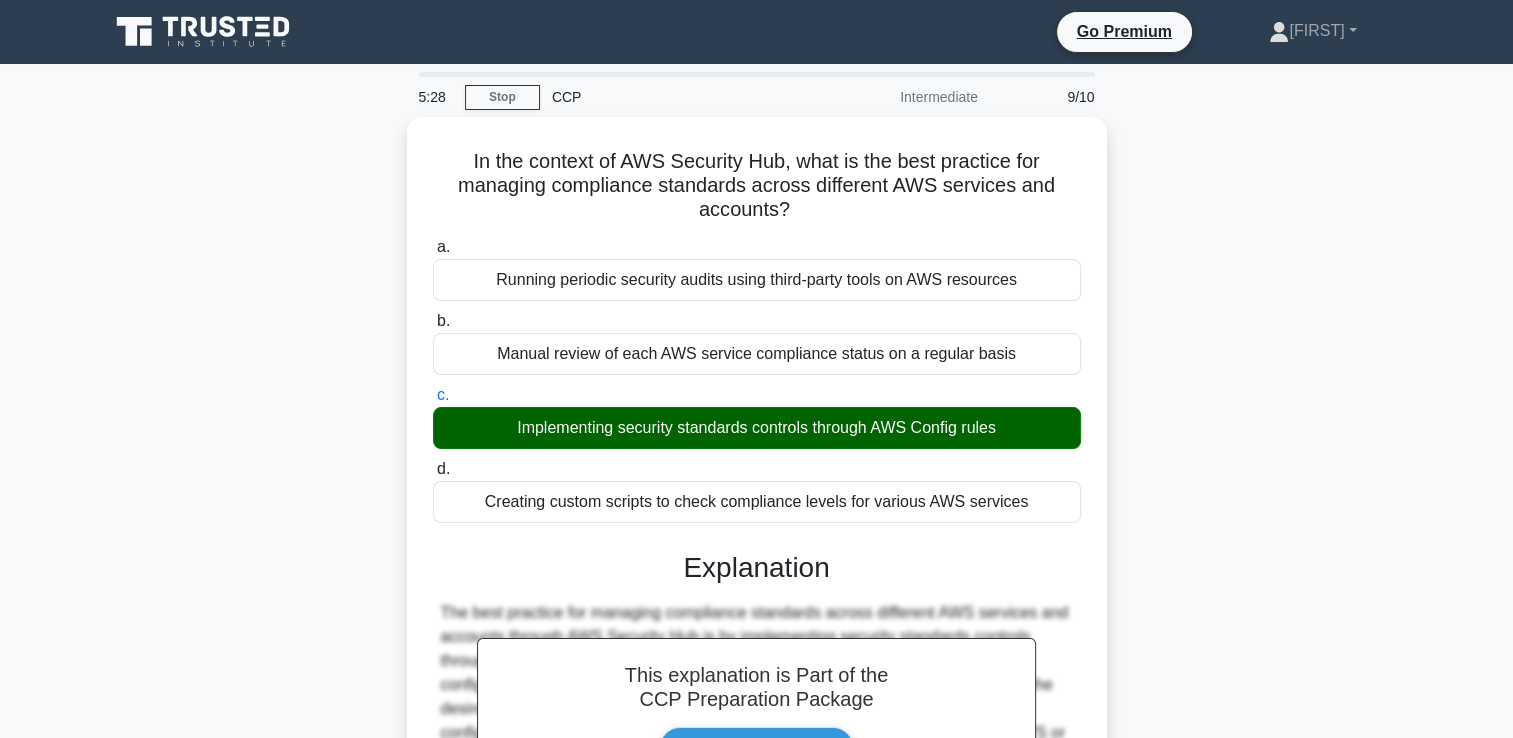 scroll, scrollTop: 421, scrollLeft: 0, axis: vertical 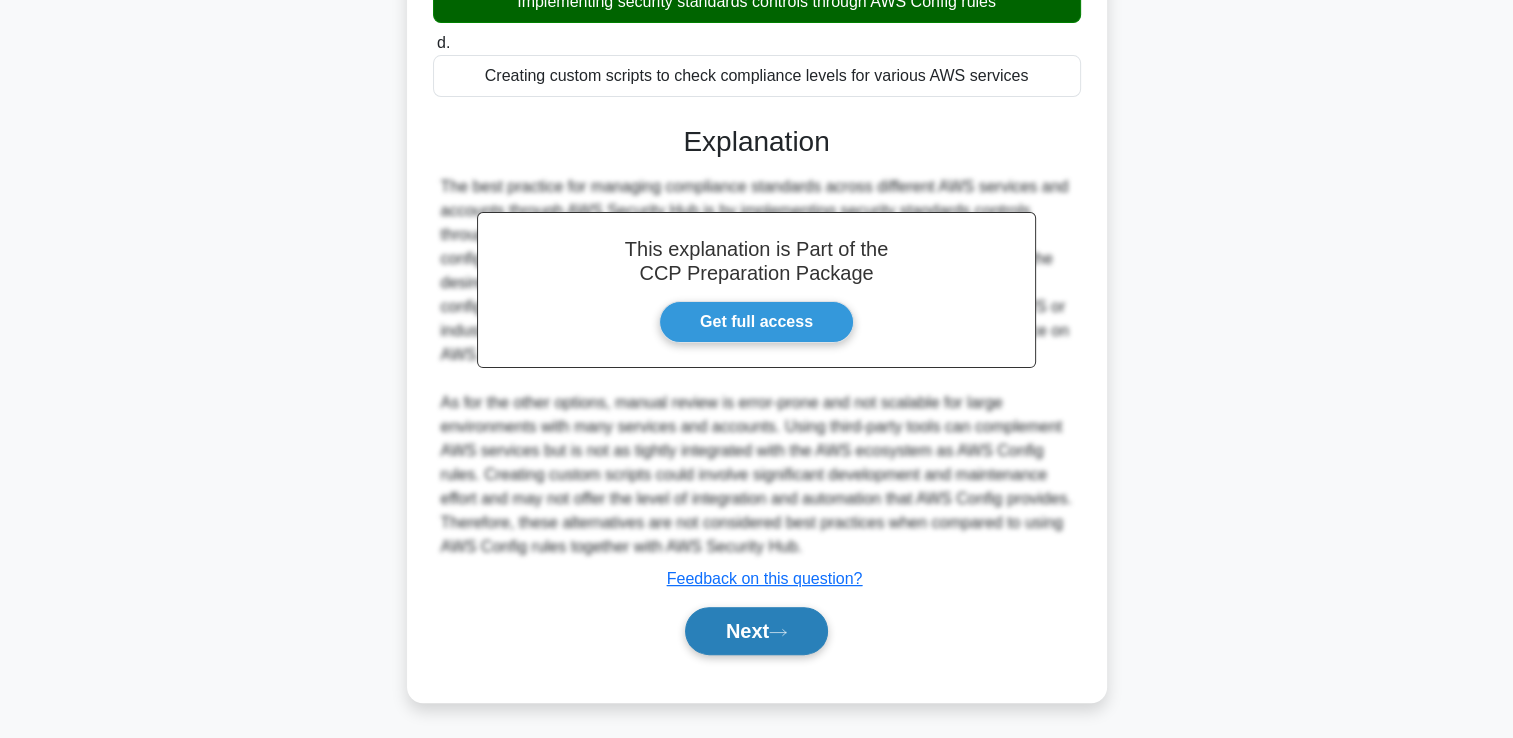 click on "Next" at bounding box center (756, 631) 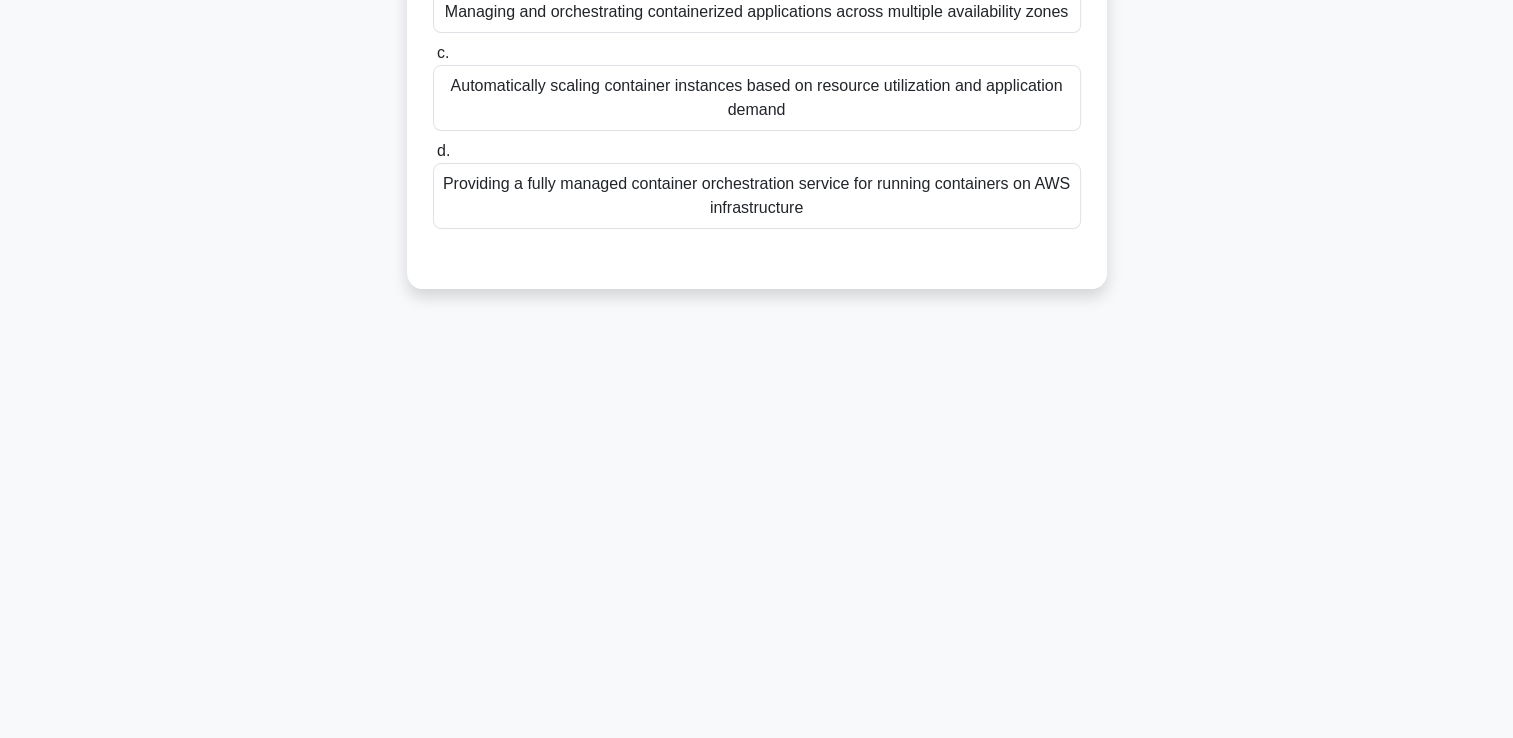 scroll, scrollTop: 0, scrollLeft: 0, axis: both 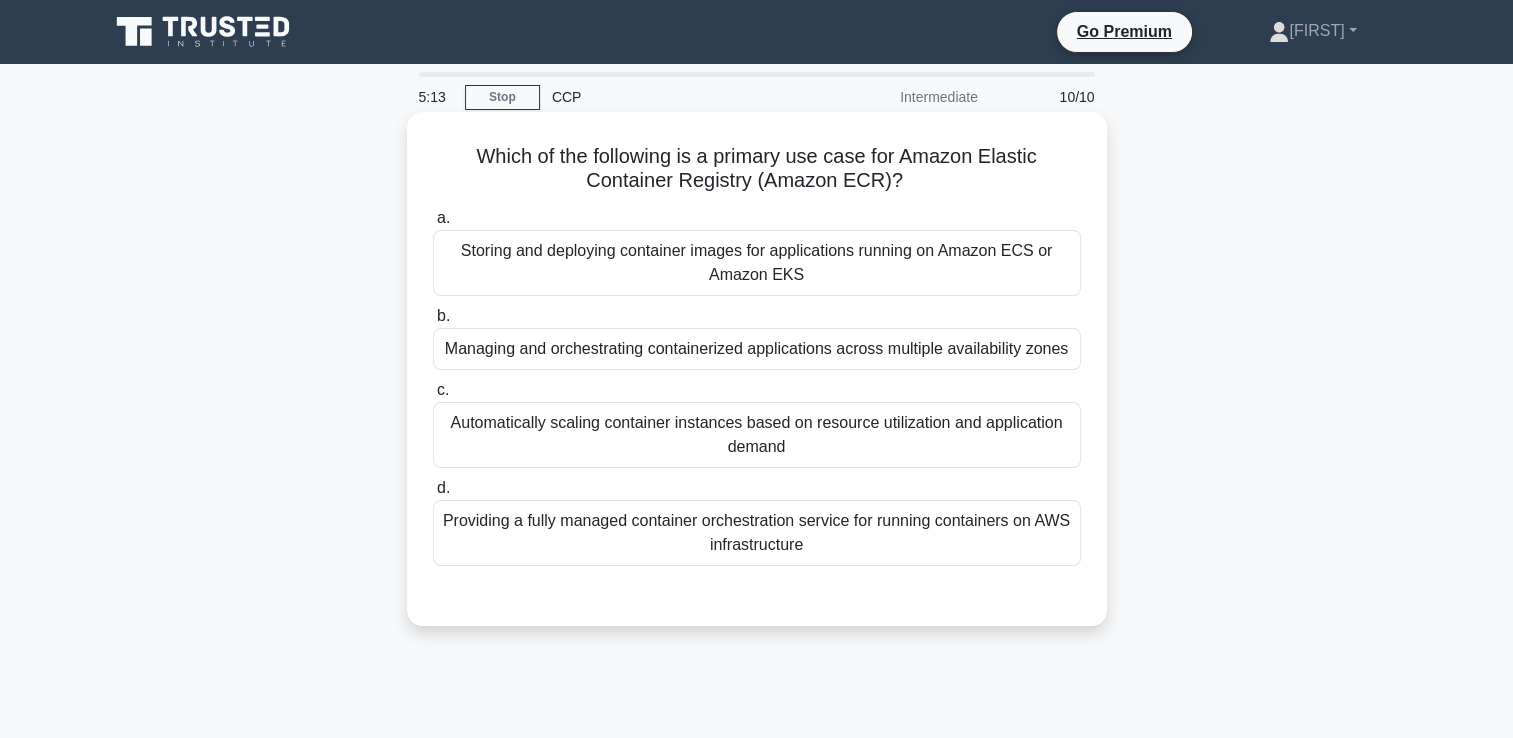click on "Storing and deploying container images for applications running on Amazon ECS or Amazon EKS" at bounding box center [757, 263] 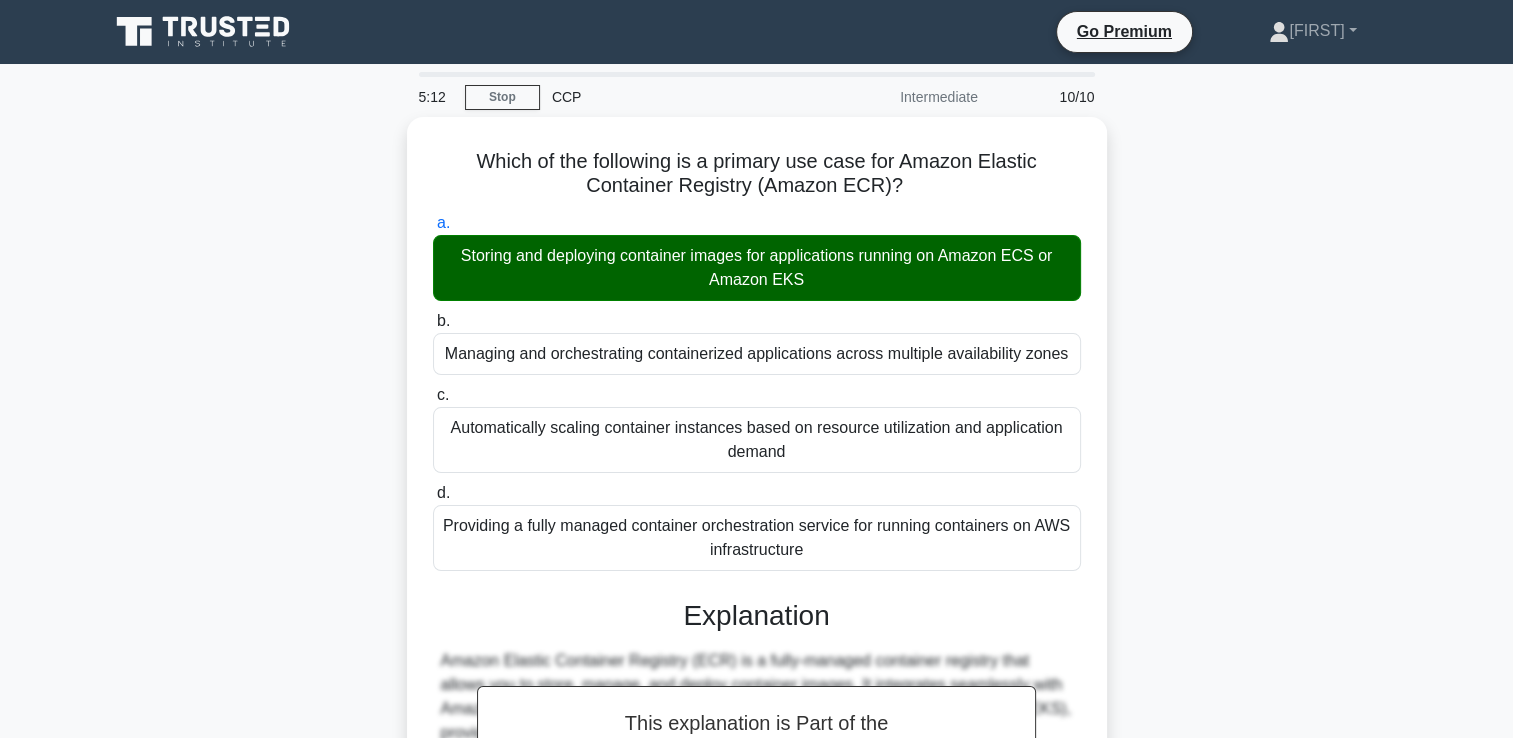 scroll, scrollTop: 421, scrollLeft: 0, axis: vertical 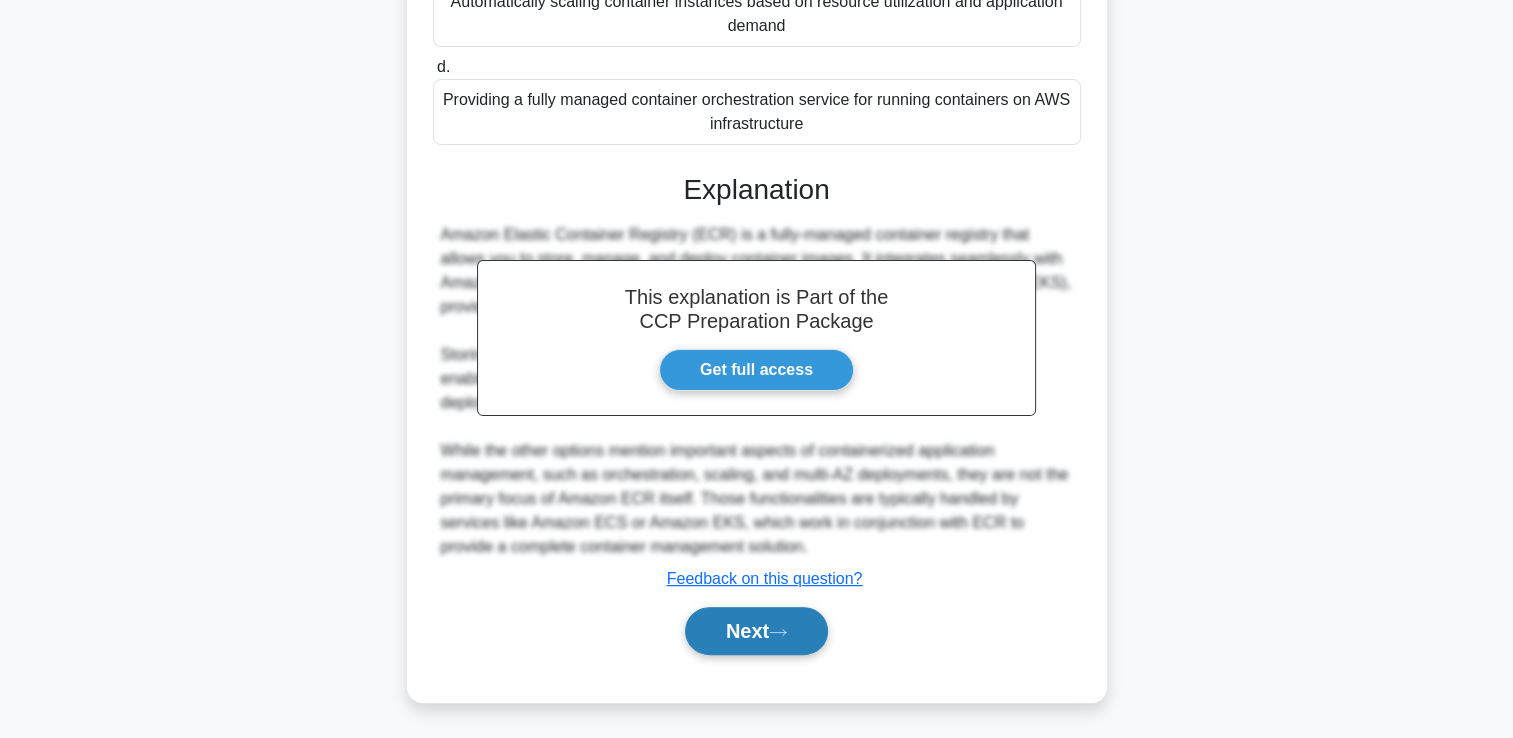 click on "Next" at bounding box center [756, 631] 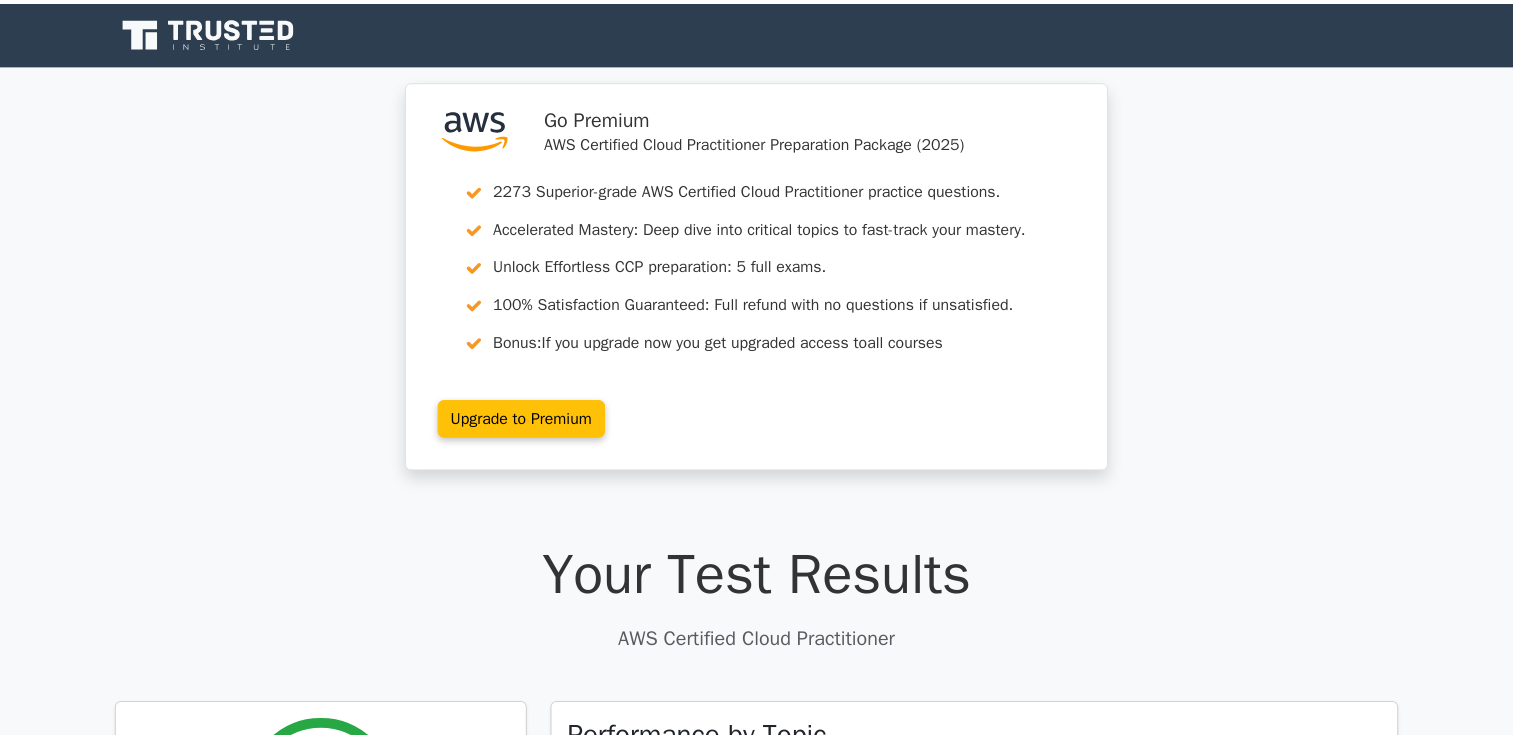 scroll, scrollTop: 0, scrollLeft: 0, axis: both 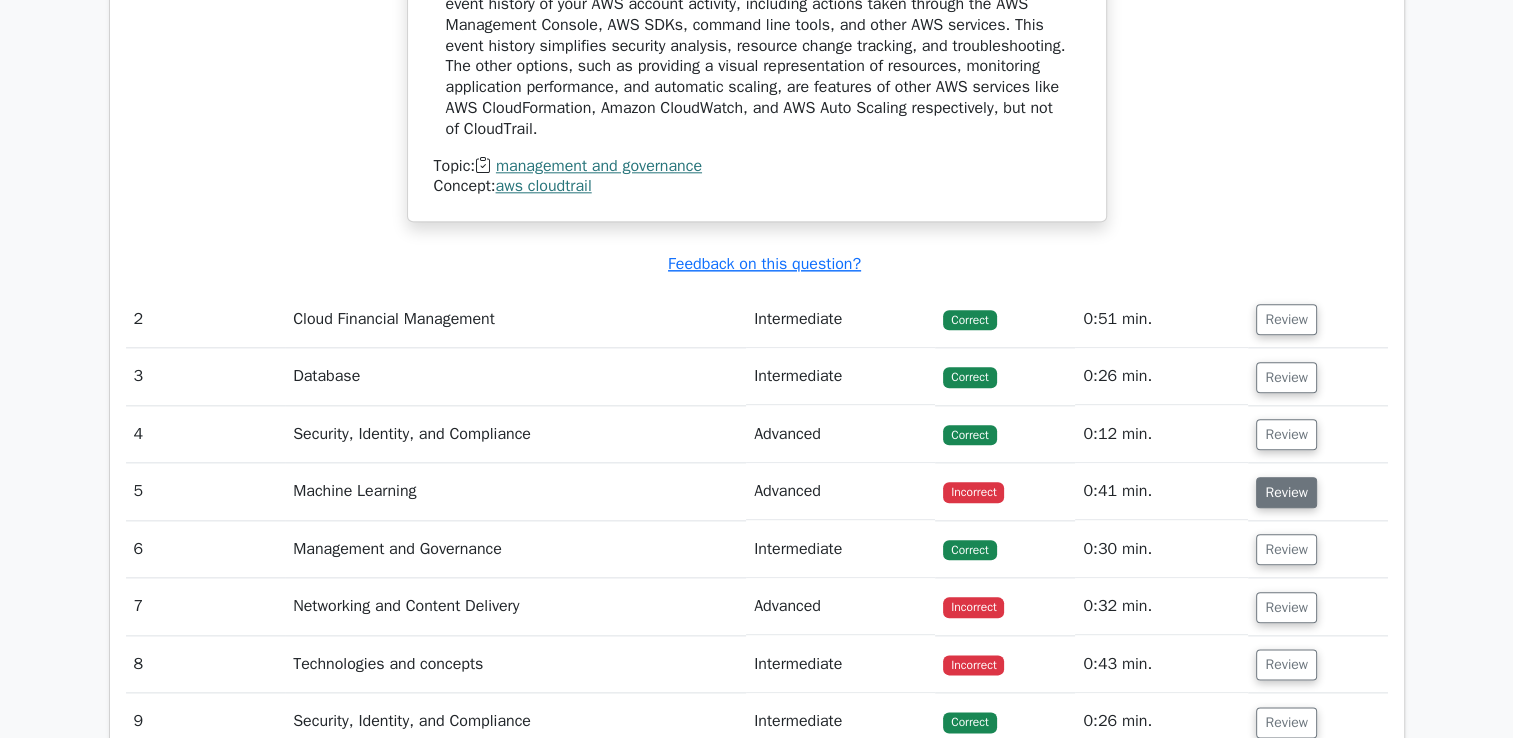 click on "Review" at bounding box center [1286, 492] 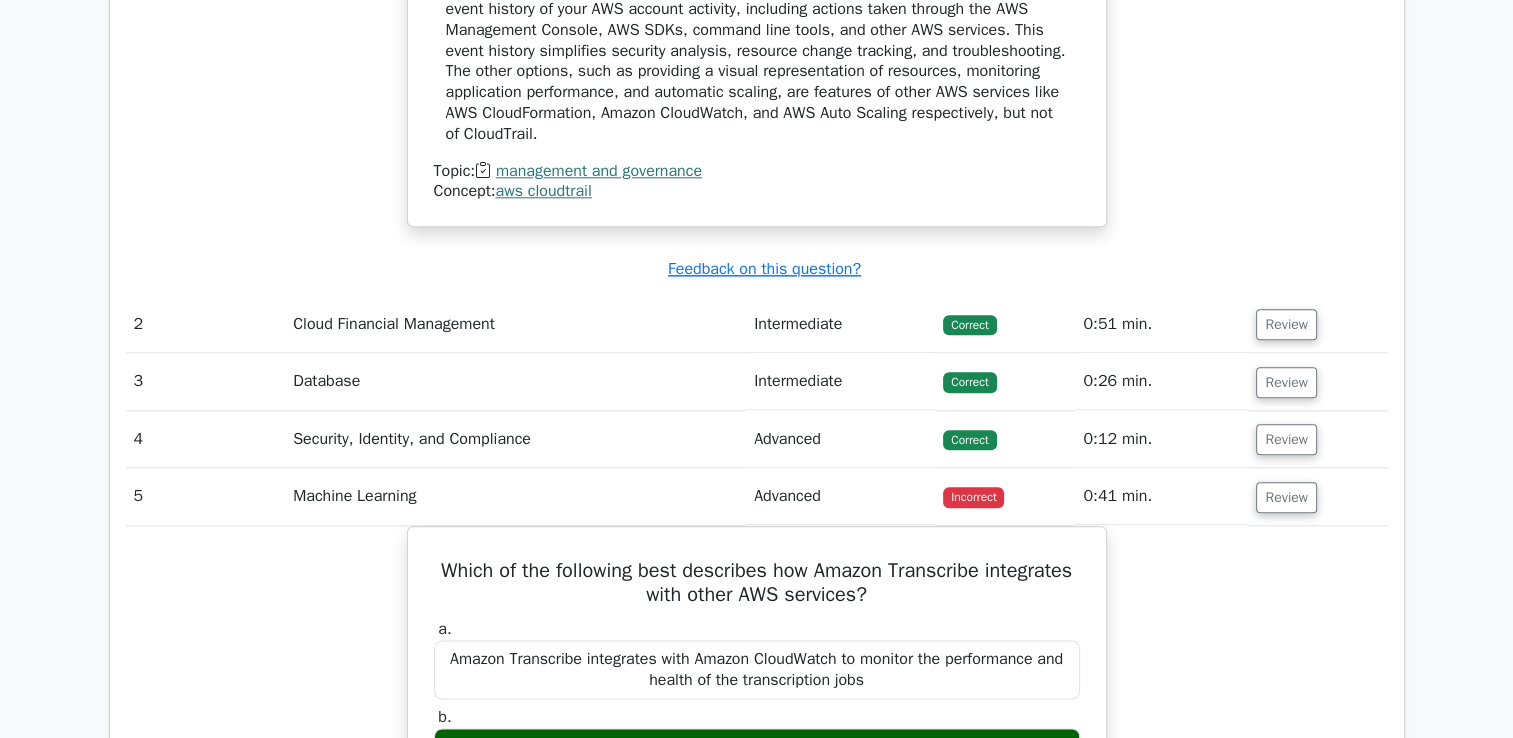 click on ".st0{fill:#252F3E;} .st1{fill-rule:evenodd;clip-rule:evenodd;fill:#FF9900;}
Go Premium
AWS Certified Cloud Practitioner Preparation Package (2025)
2273 Superior-grade  AWS Certified Cloud Practitioner practice questions.
Accelerated Mastery: Deep dive into critical topics to fast-track your mastery.
Unlock Effortless CCP preparation: 5 full exams.
100% Satisfaction Guaranteed: Full refund with no questions if unsatisfied." at bounding box center (756, 82) 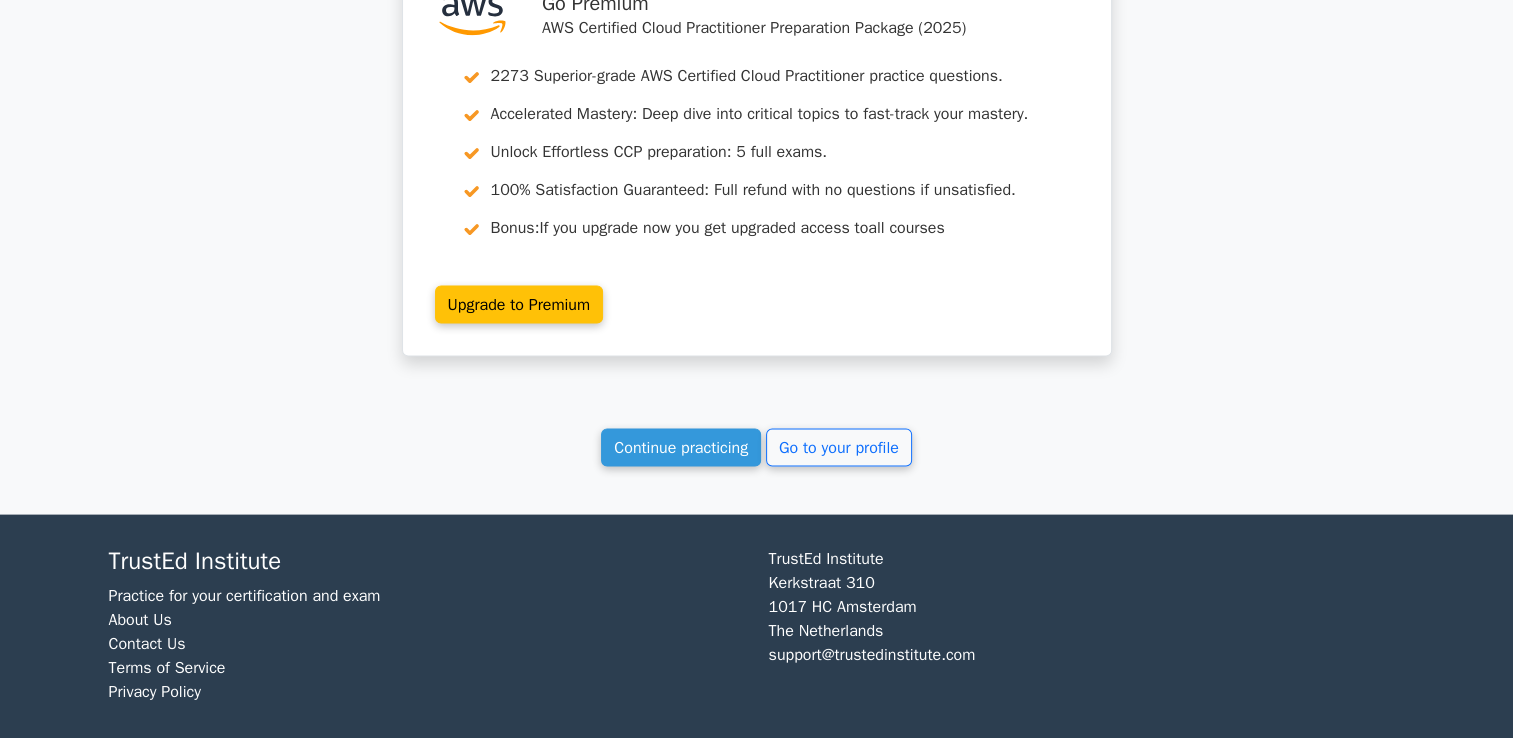 scroll, scrollTop: 4003, scrollLeft: 0, axis: vertical 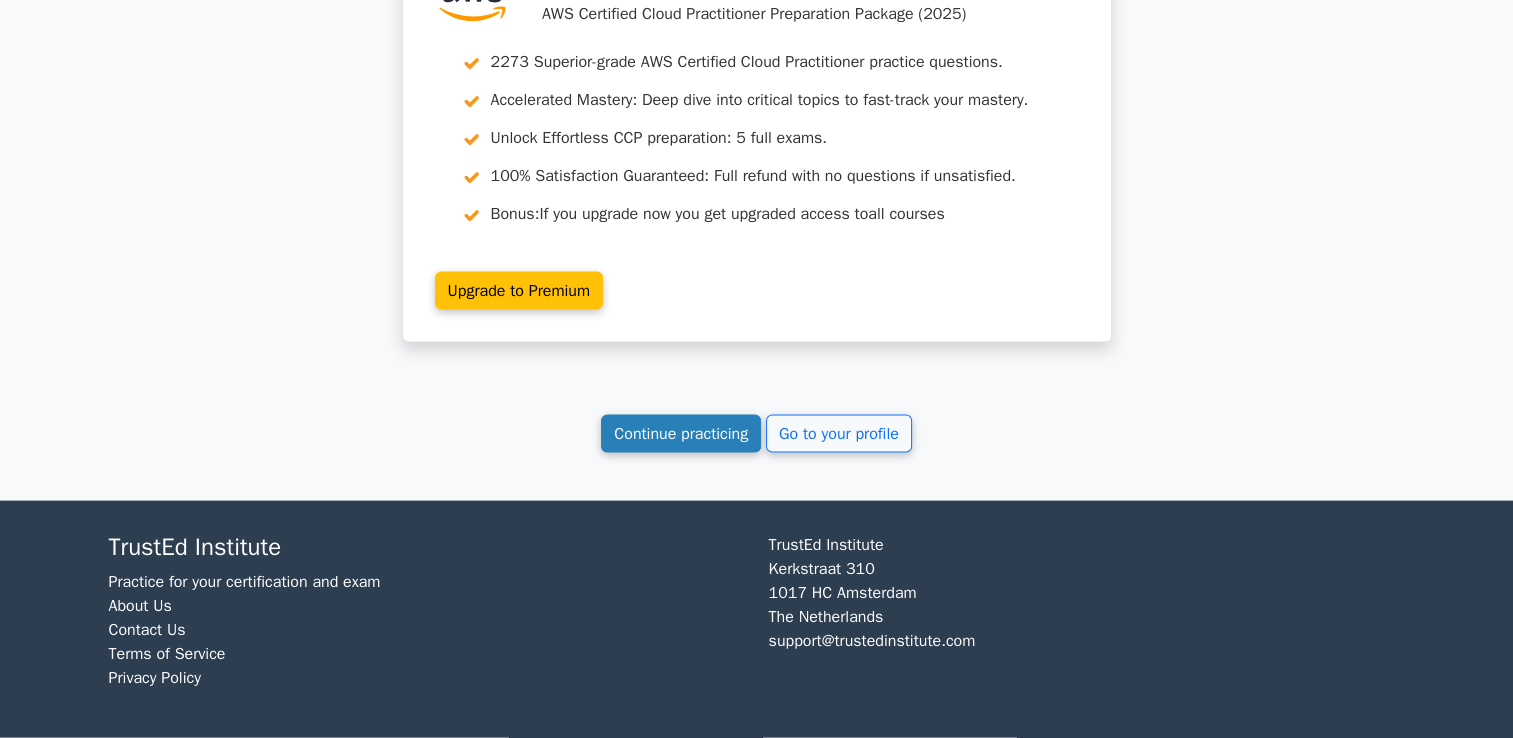 click on "Continue practicing" at bounding box center [681, 434] 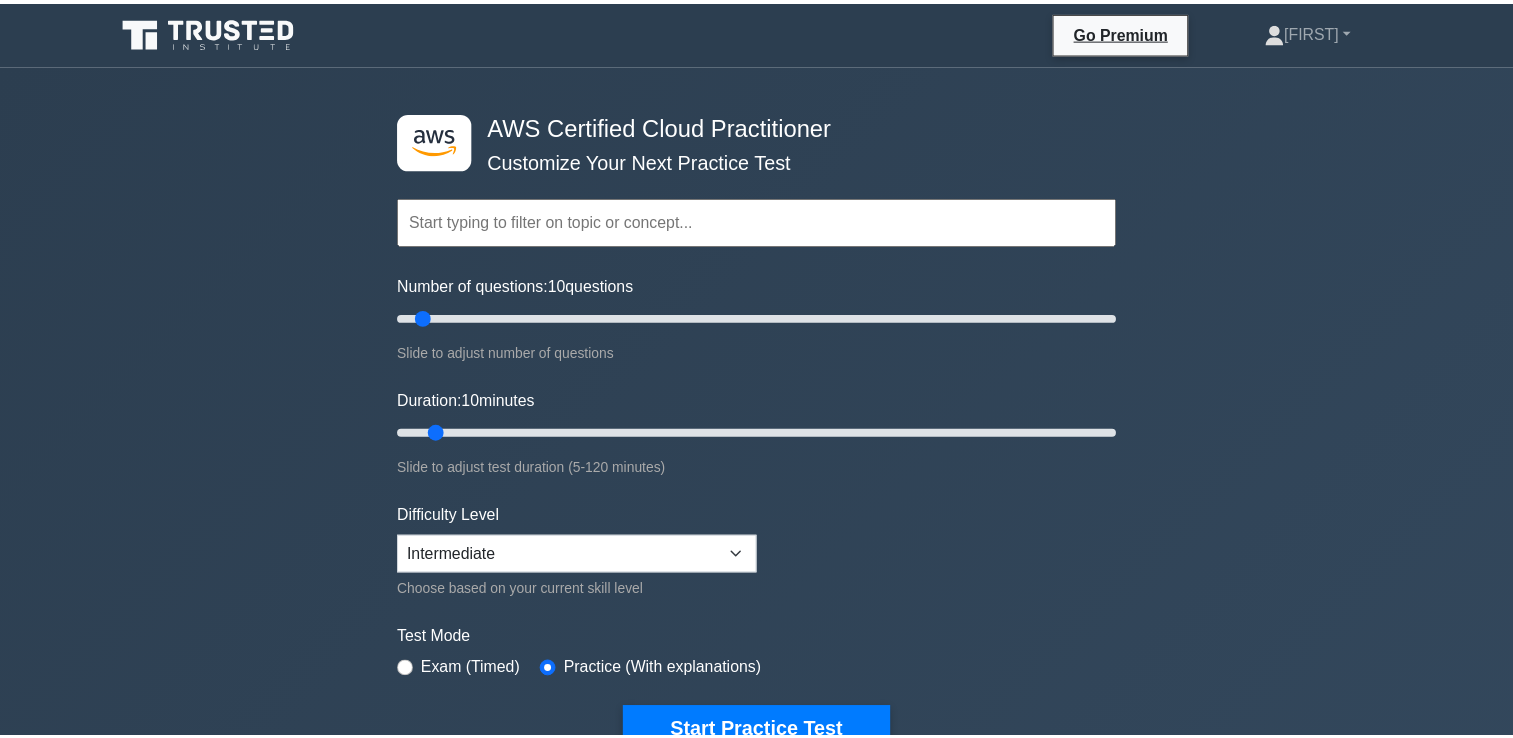 scroll, scrollTop: 0, scrollLeft: 0, axis: both 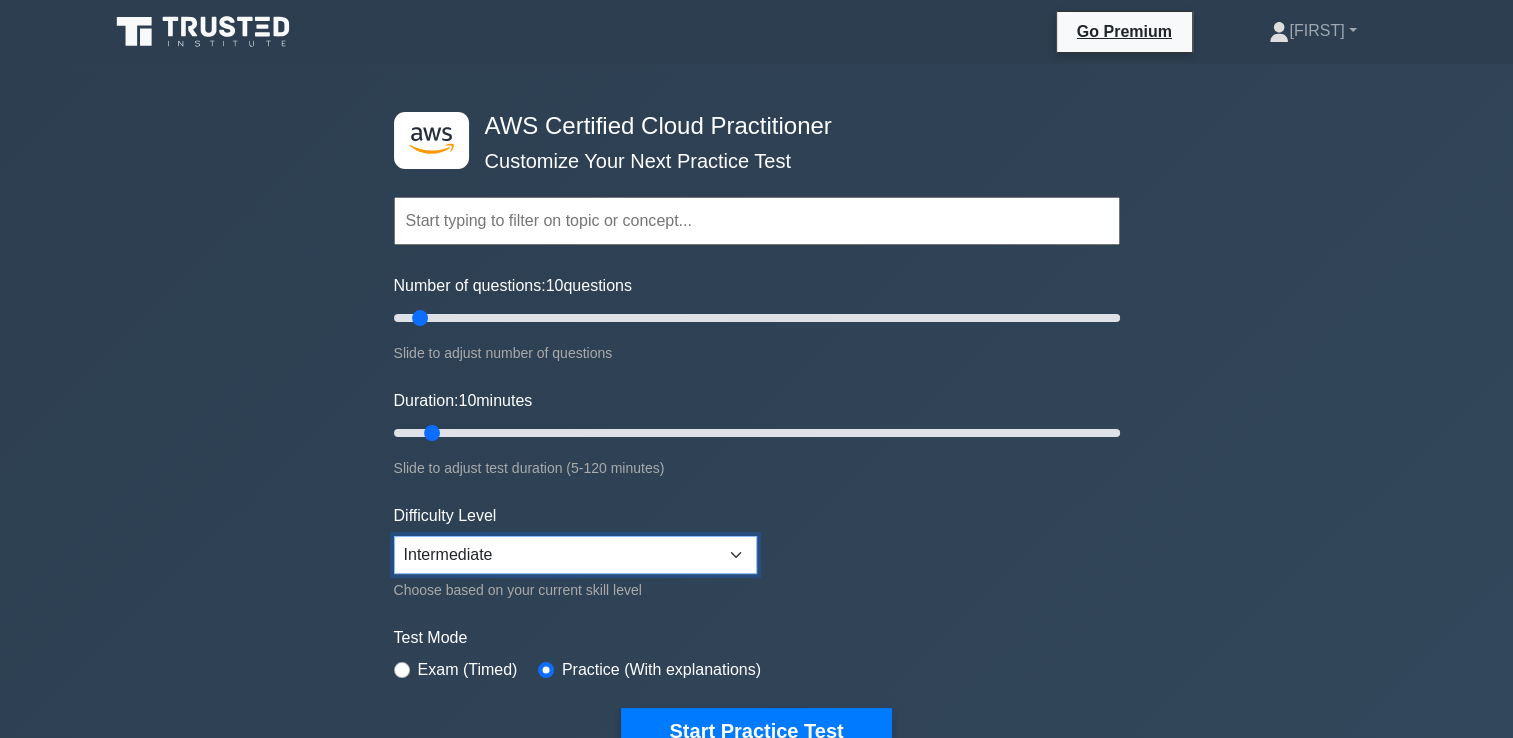 click on "Beginner
Intermediate
Expert" at bounding box center (575, 555) 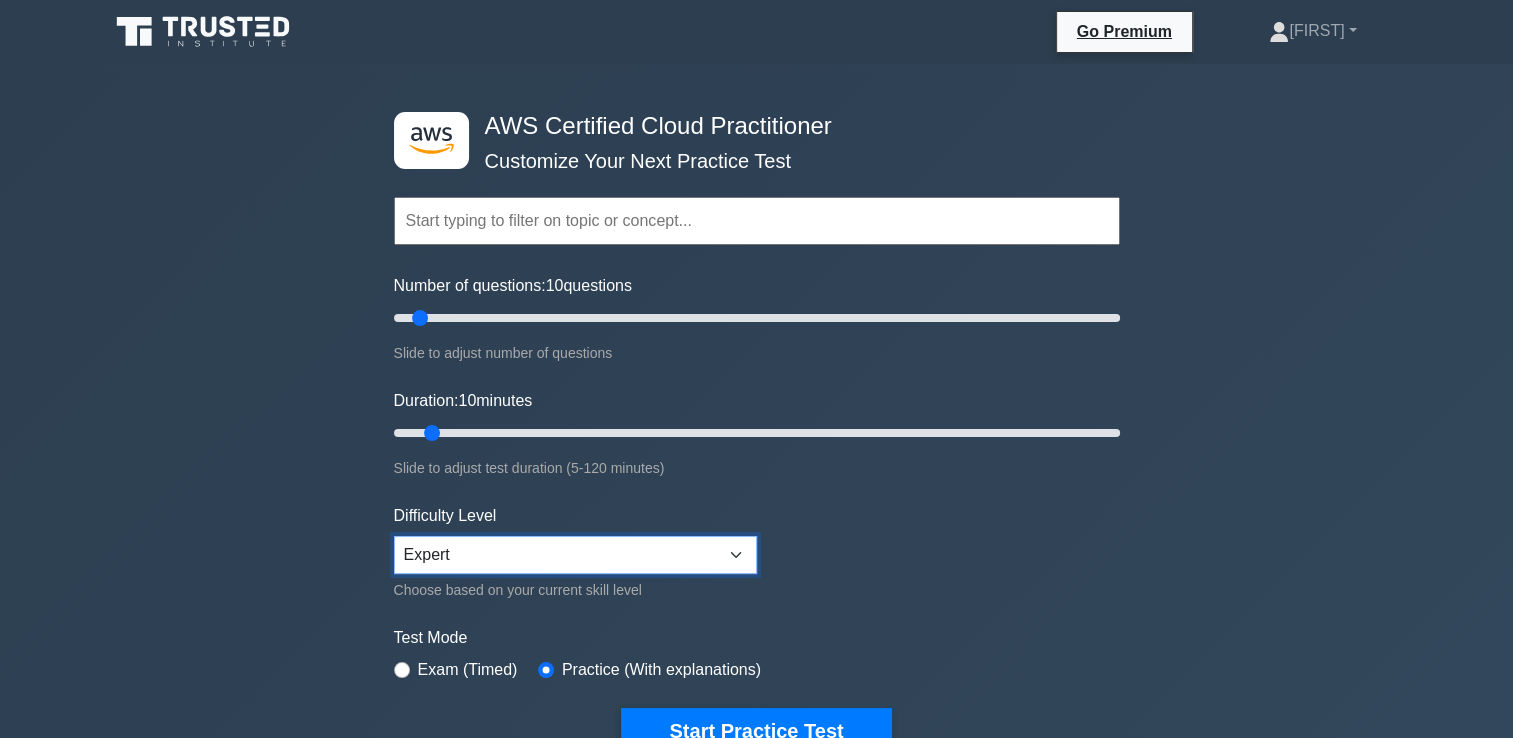click on "Beginner
Intermediate
Expert" at bounding box center [575, 555] 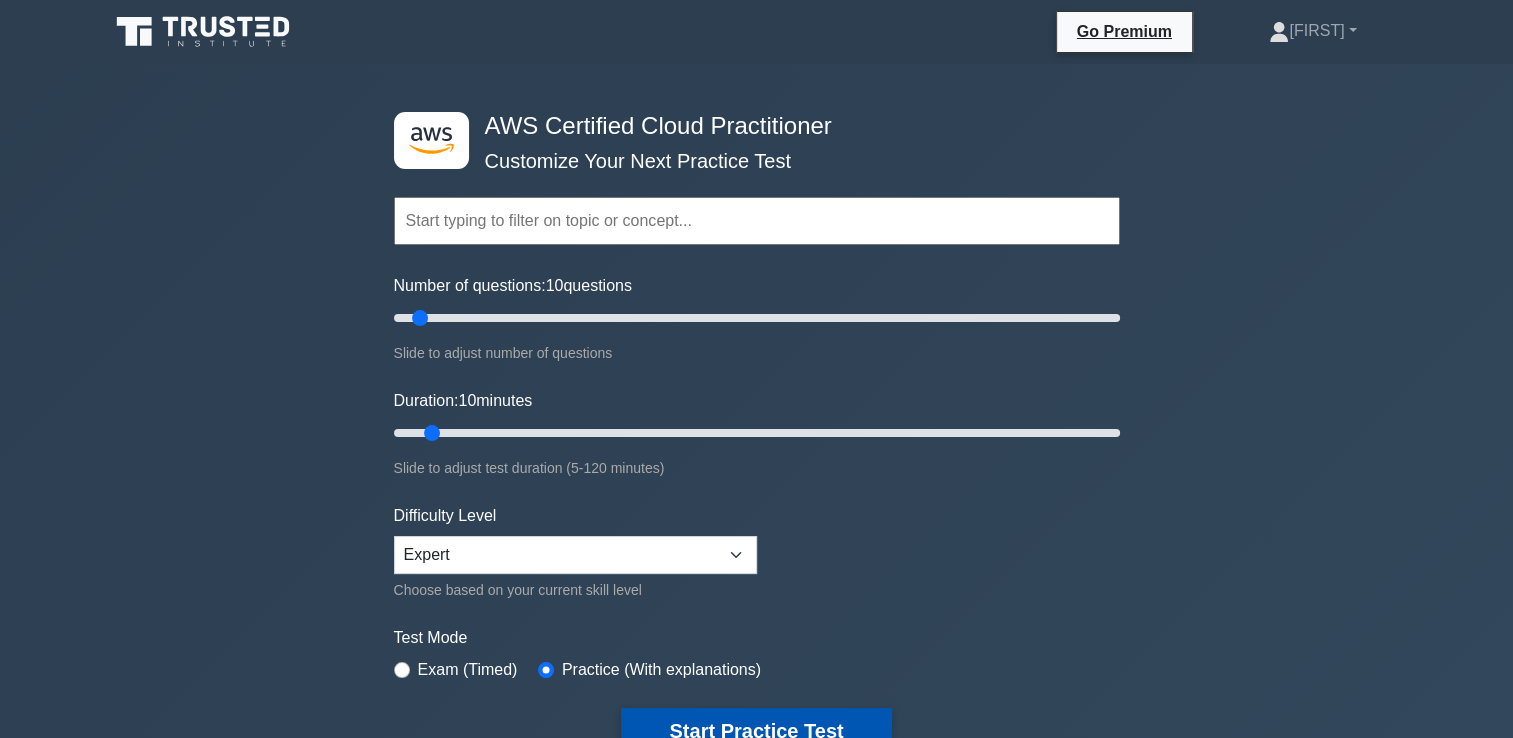 click on "Start Practice Test" at bounding box center (756, 731) 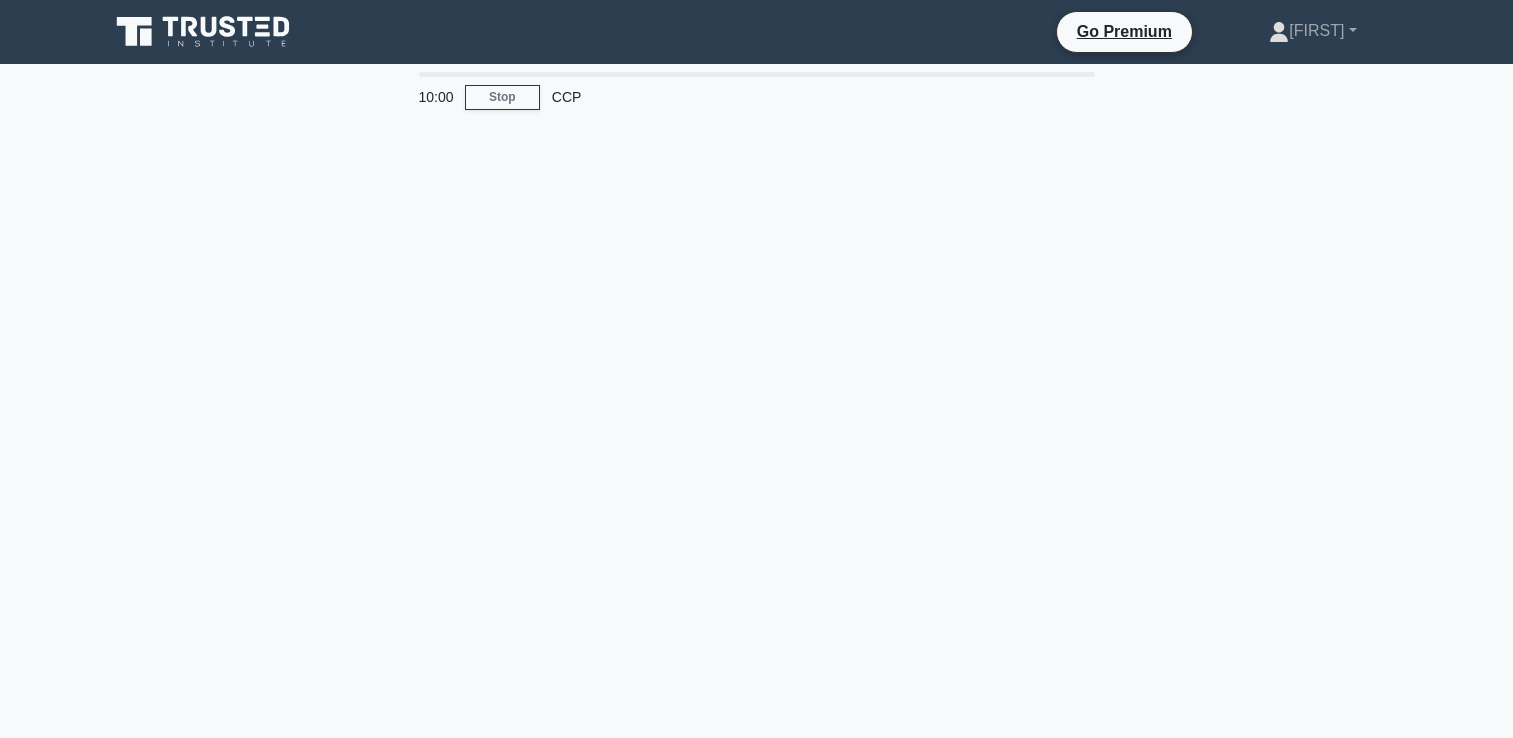 scroll, scrollTop: 0, scrollLeft: 0, axis: both 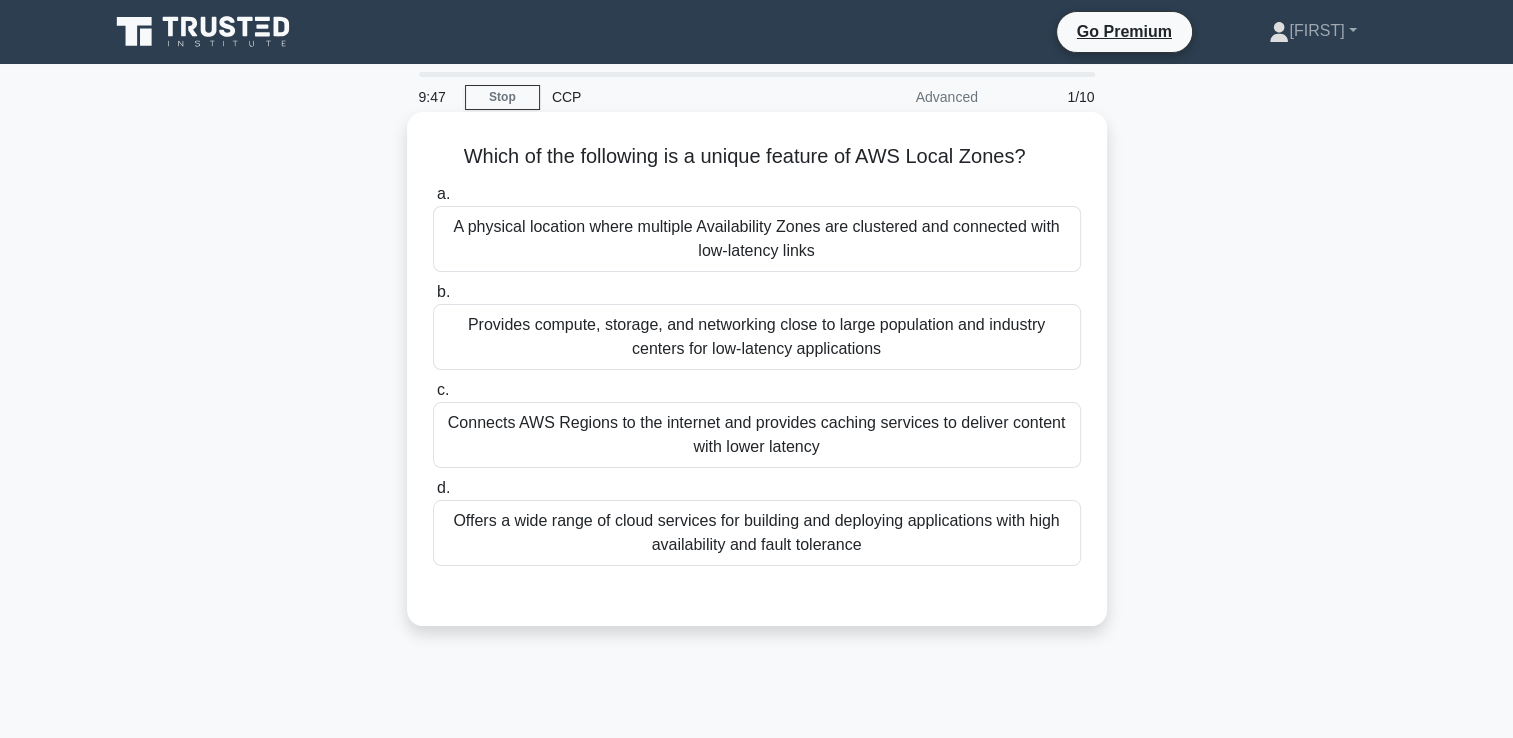 click on "Provides compute, storage, and networking close to large population and industry centers for low-latency applications" at bounding box center [757, 337] 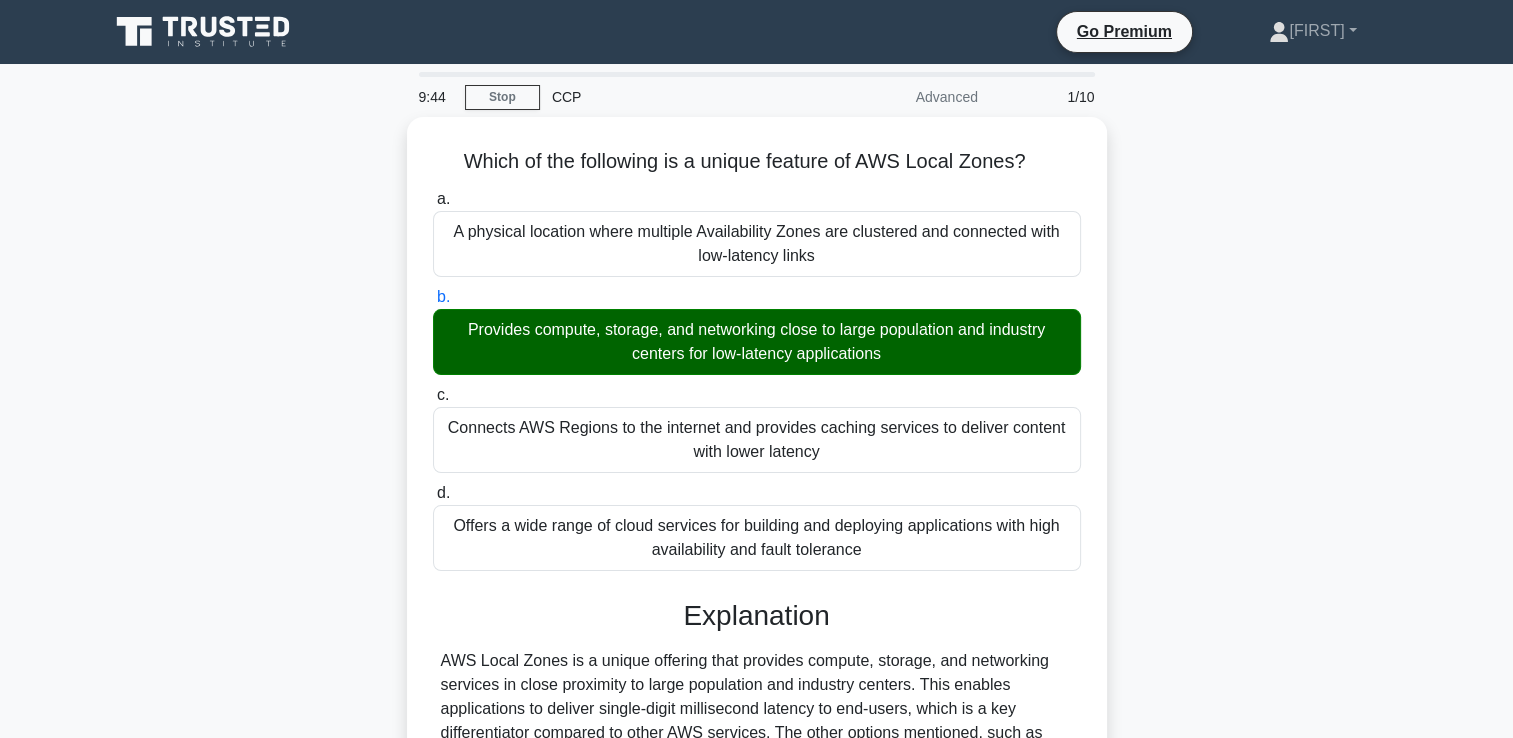 click on "9:44
Stop
CCP
Advanced
1/10
Which of the following is a unique feature of AWS Local Zones?
.spinner_0XTQ{transform-origin:center;animation:spinner_y6GP .75s linear infinite}@keyframes spinner_y6GP{100%{transform:rotate(360deg)}}
a.
b. c. d." at bounding box center [756, 572] 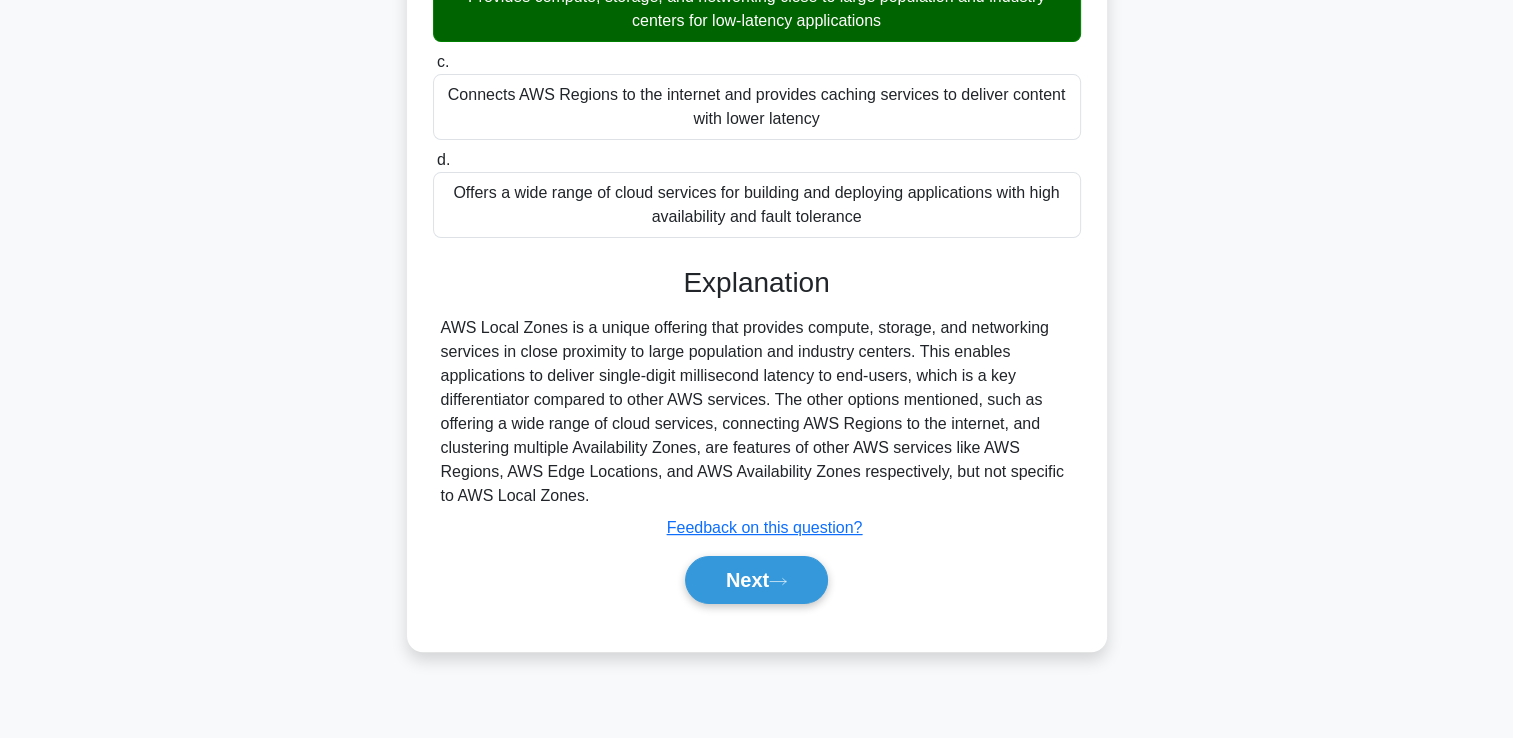 scroll, scrollTop: 342, scrollLeft: 0, axis: vertical 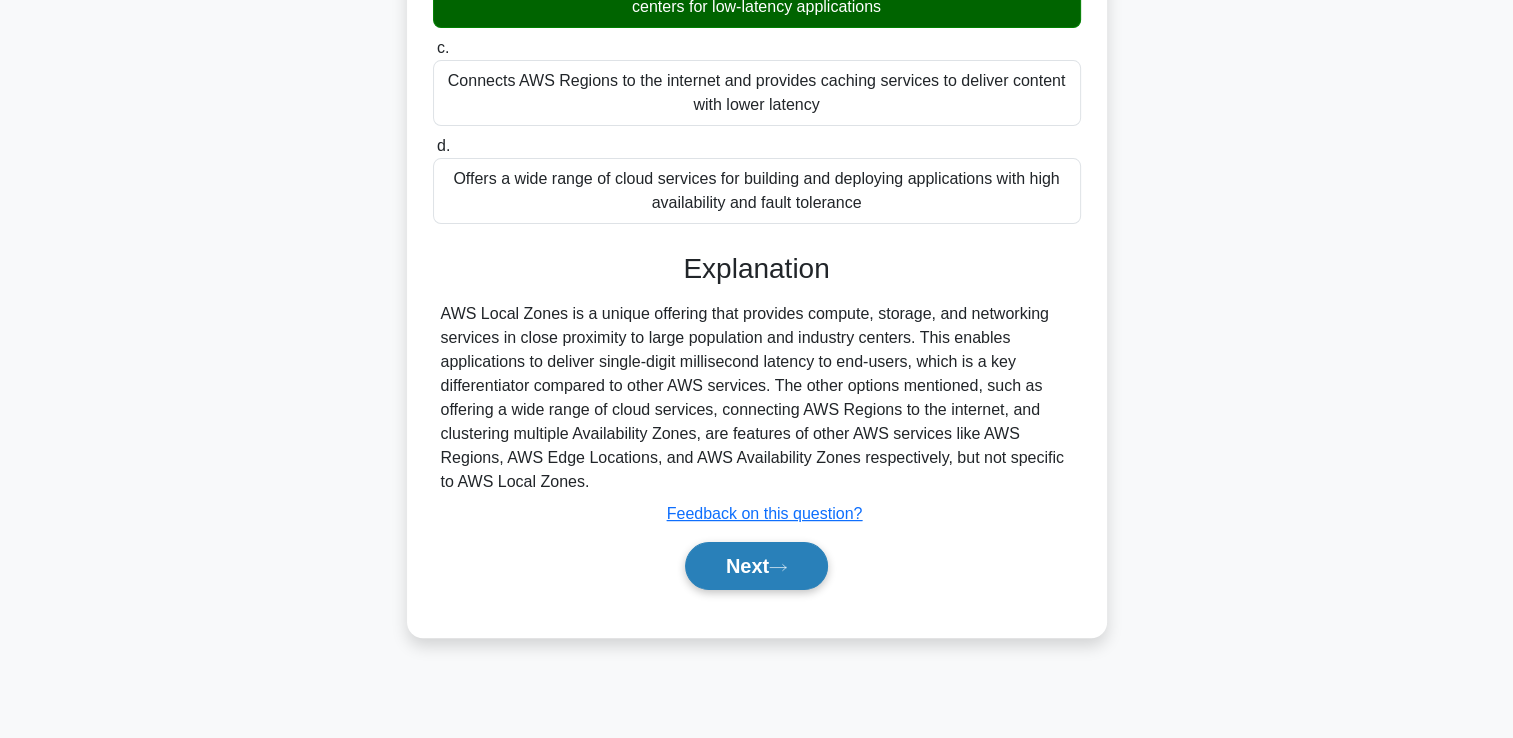click on "Next" at bounding box center [756, 566] 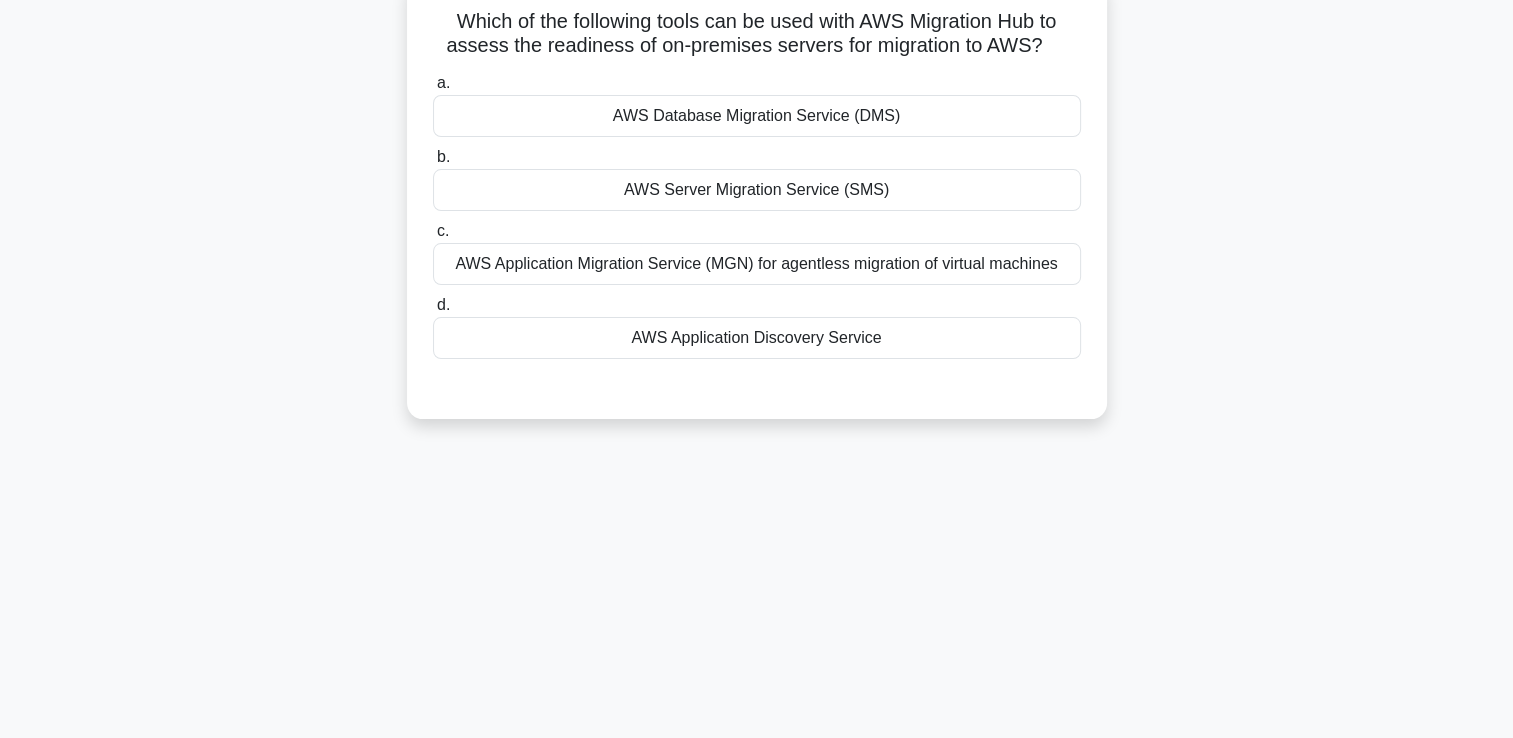 scroll, scrollTop: 22, scrollLeft: 0, axis: vertical 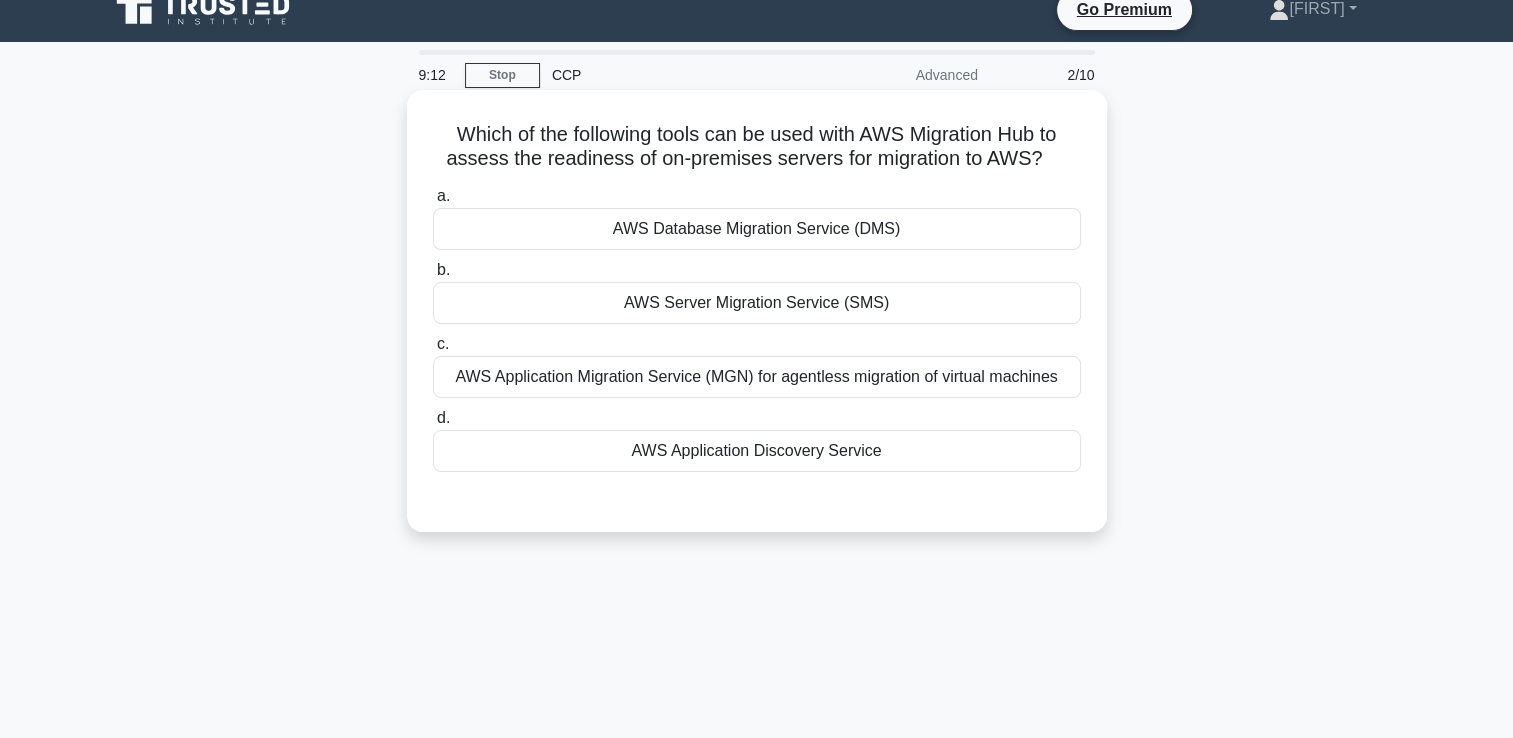 click on "AWS Application Discovery Service" at bounding box center [757, 451] 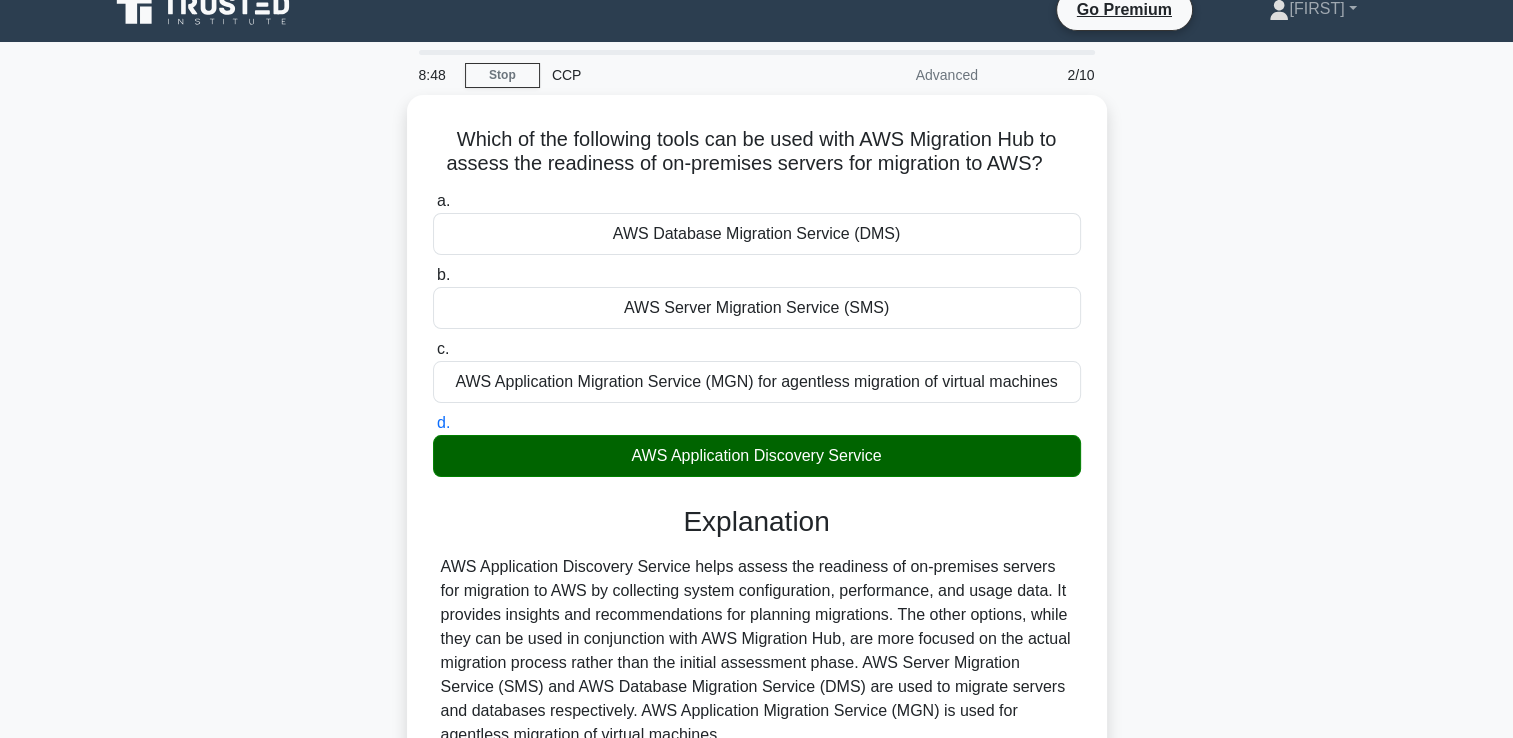 click on "8:48
Stop
CCP
Advanced
2/10
Which of the following tools can be used with AWS Migration Hub to assess the readiness of on-premises servers for migration to AWS?
.spinner_0XTQ{transform-origin:center;animation:spinner_y6GP .75s linear infinite}@keyframes spinner_y6GP{100%{transform:rotate(360deg)}}
a." at bounding box center [756, 550] 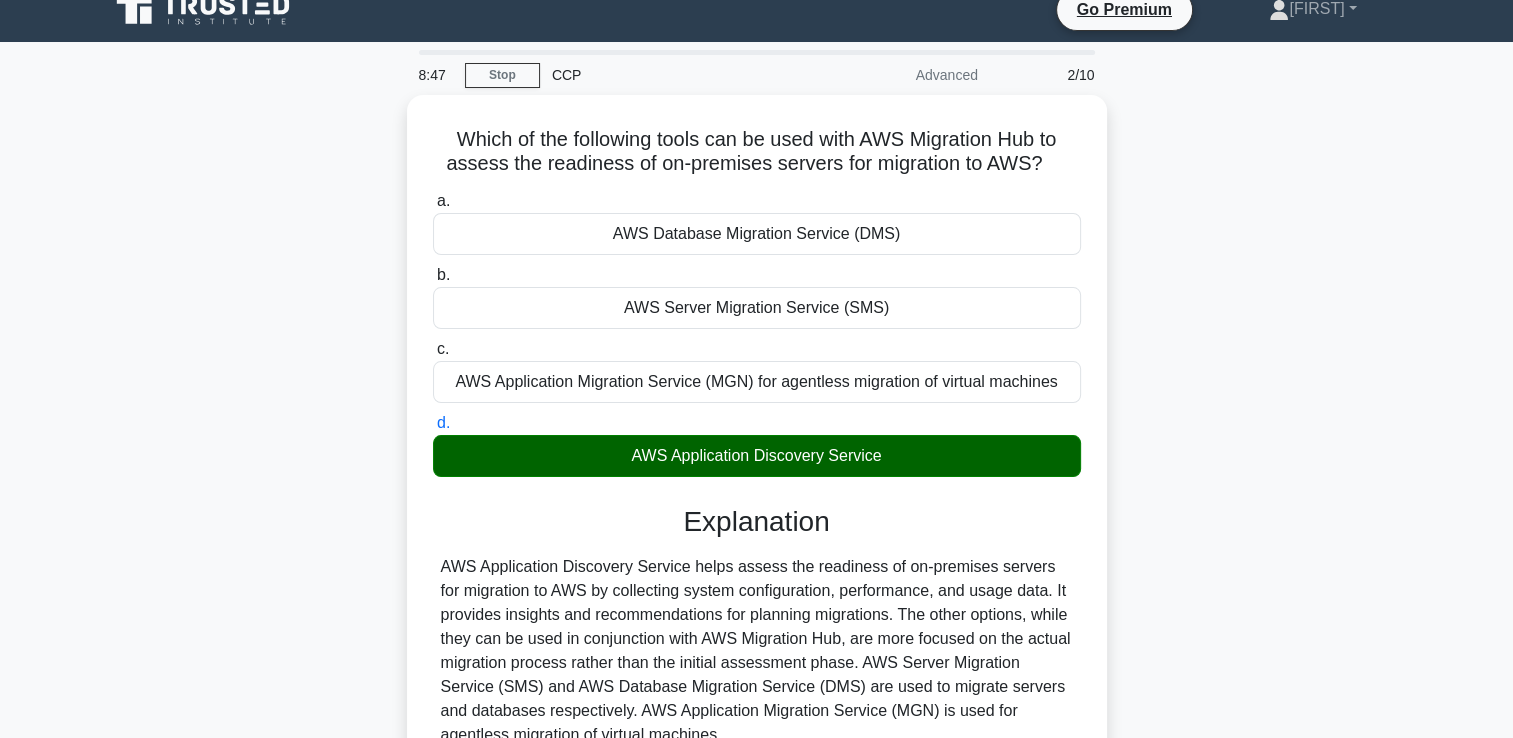 scroll, scrollTop: 342, scrollLeft: 0, axis: vertical 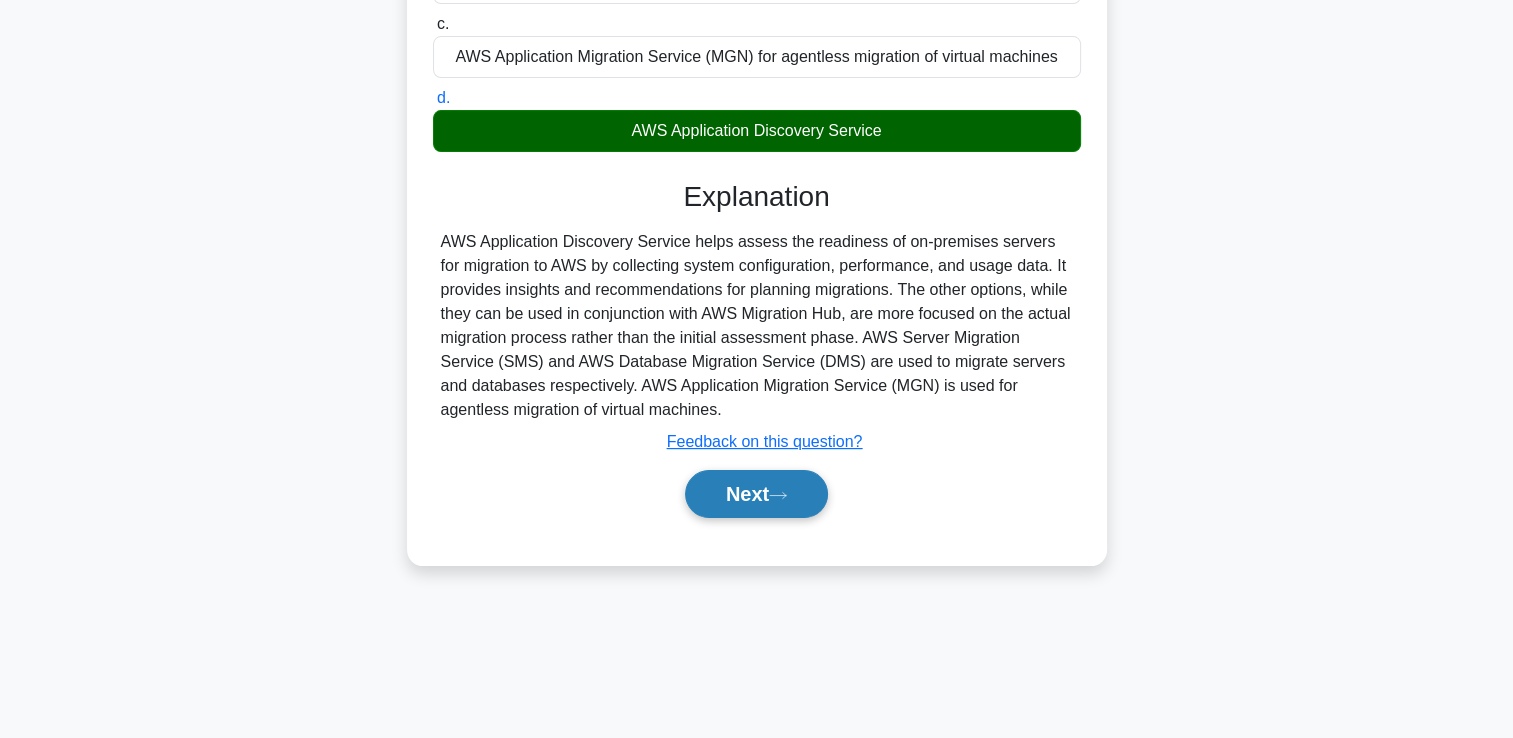 click on "Next" at bounding box center (756, 494) 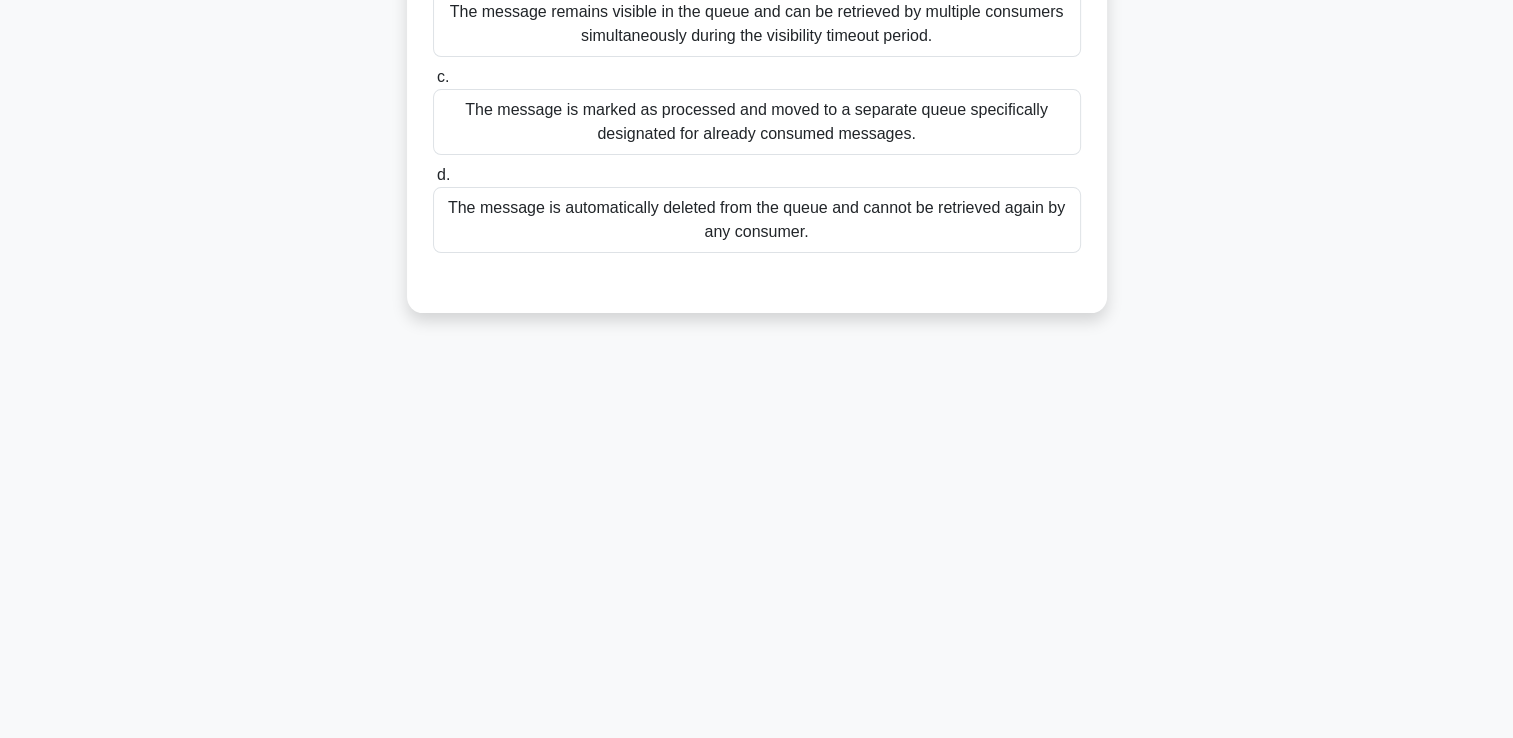 click on "8:44
Stop
CCP
Advanced
3/10
What happens when a message is received from an Amazon SQS queue?
.spinner_0XTQ{transform-origin:center;animation:spinner_y6GP .75s linear infinite}@keyframes spinner_y6GP{100%{transform:rotate(360deg)}}
a.
b. c. d." at bounding box center (757, 230) 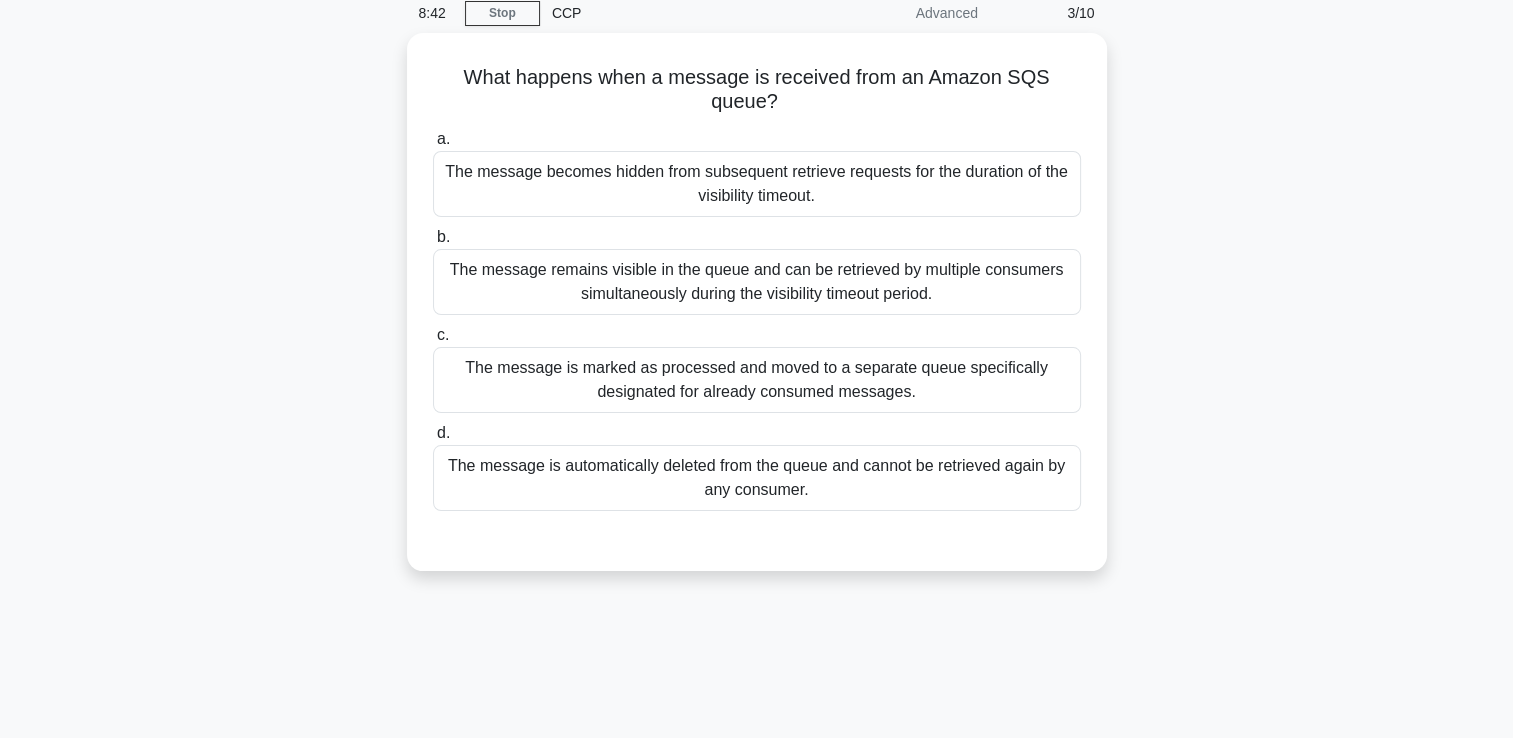 scroll, scrollTop: 62, scrollLeft: 0, axis: vertical 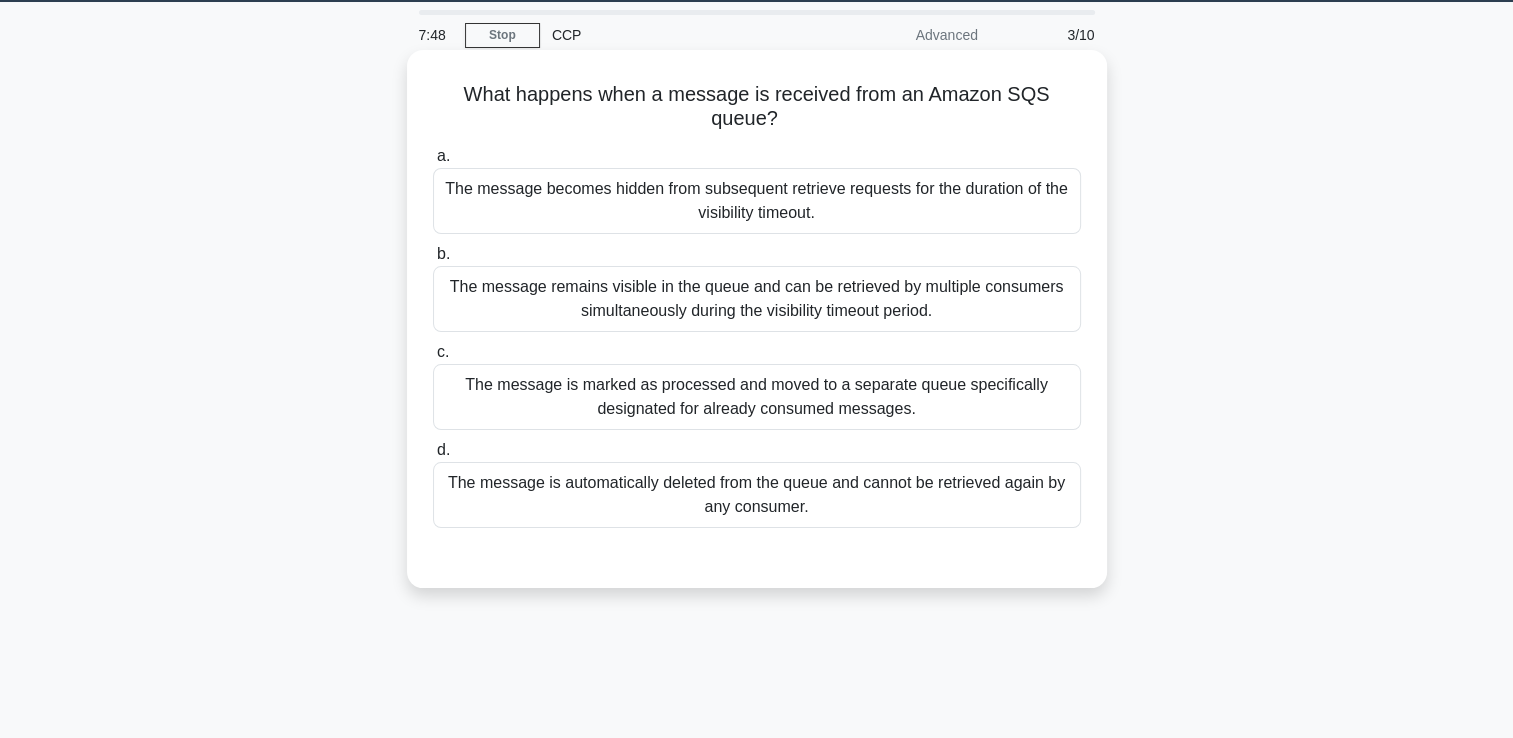 click on "The message becomes hidden from subsequent retrieve requests for the duration of the visibility timeout." at bounding box center (757, 201) 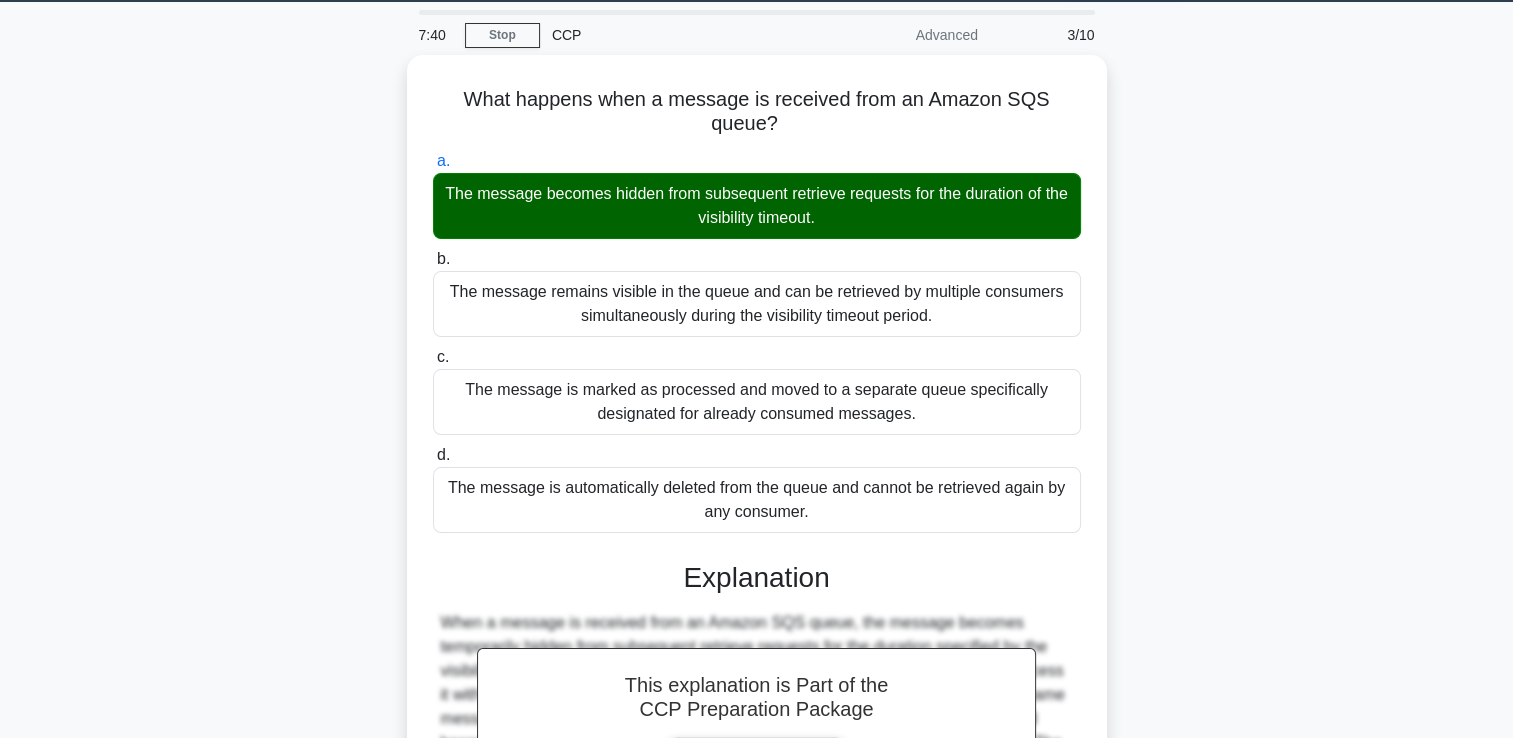 scroll, scrollTop: 349, scrollLeft: 0, axis: vertical 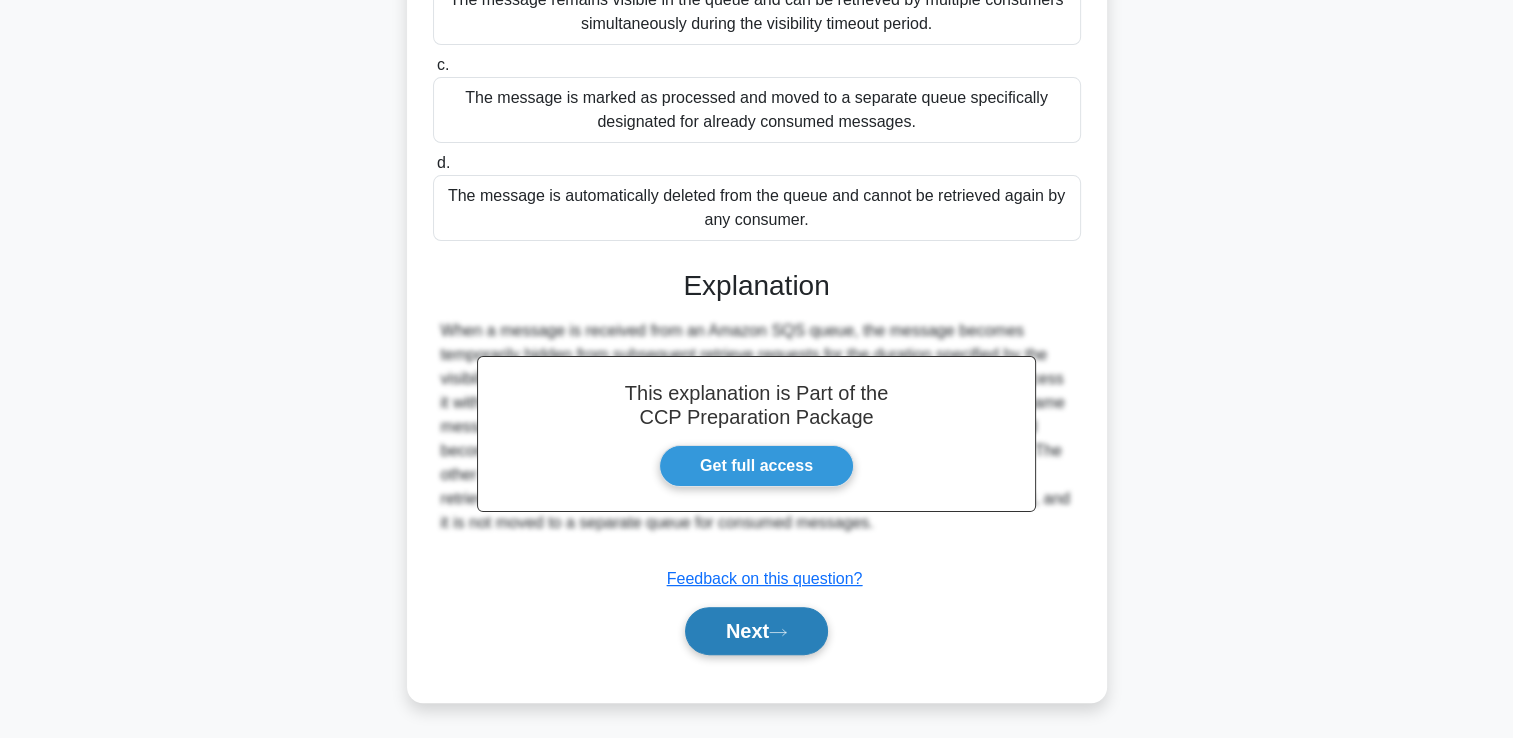 click on "Next" at bounding box center (756, 631) 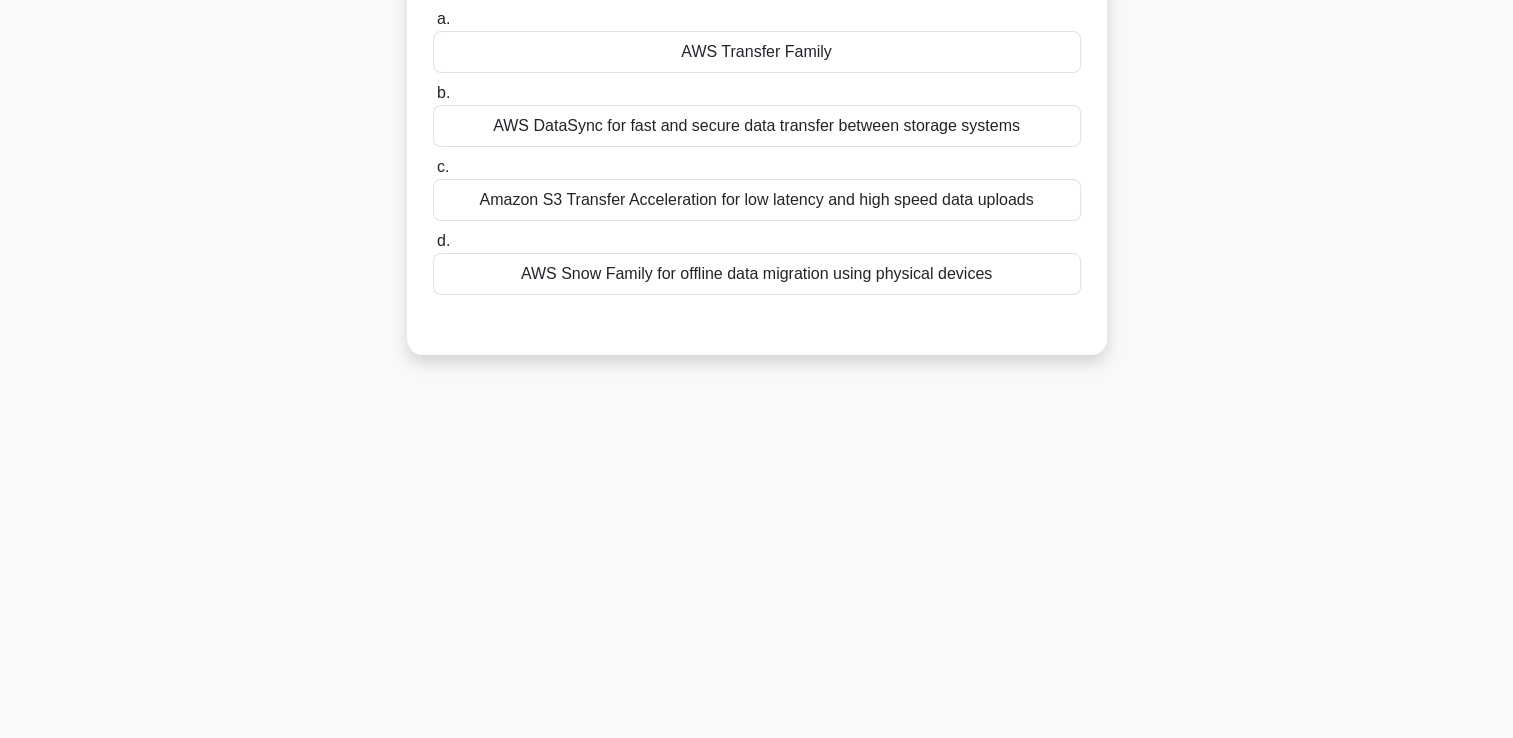 scroll, scrollTop: 22, scrollLeft: 0, axis: vertical 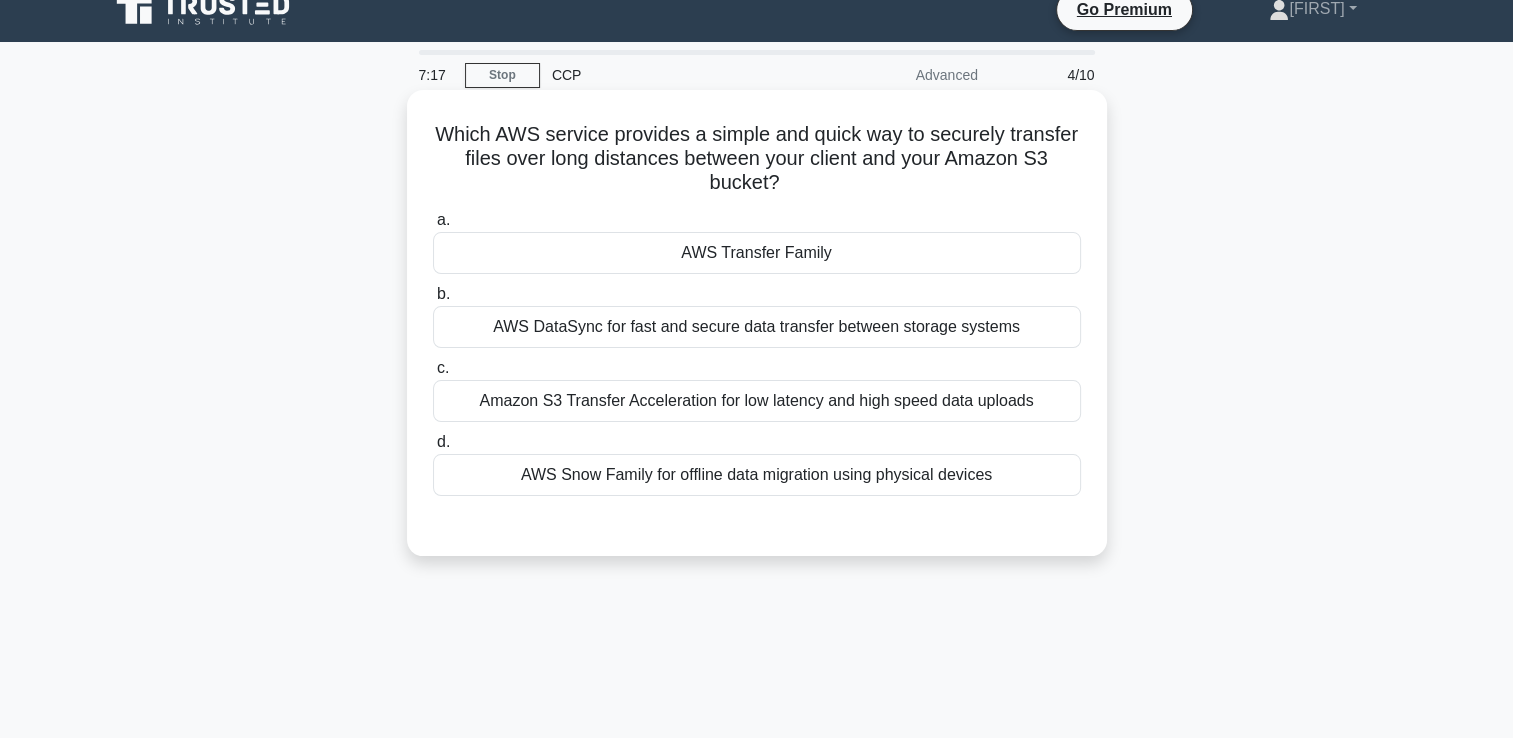 click on "Amazon S3 Transfer Acceleration for low latency and high speed data uploads" at bounding box center [757, 401] 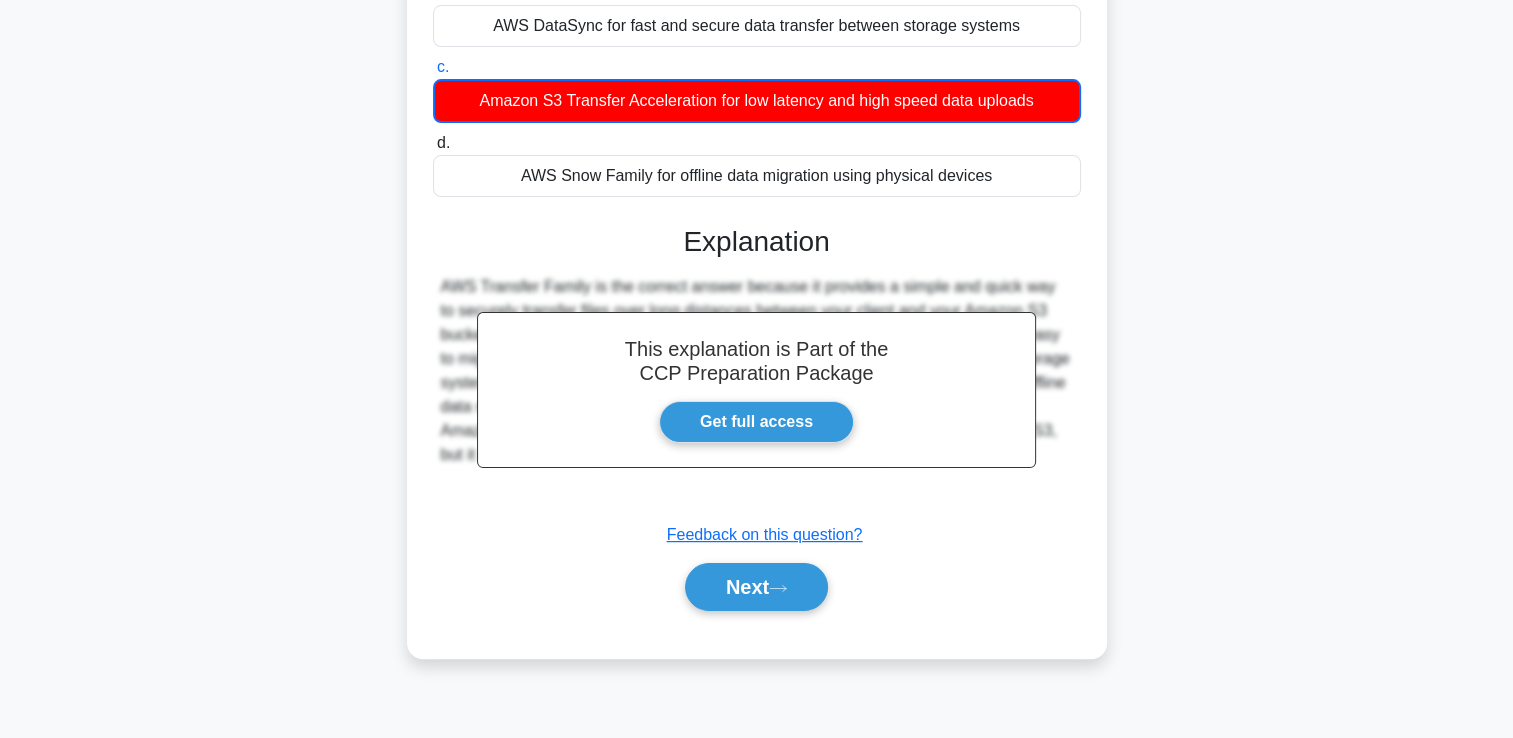 scroll, scrollTop: 342, scrollLeft: 0, axis: vertical 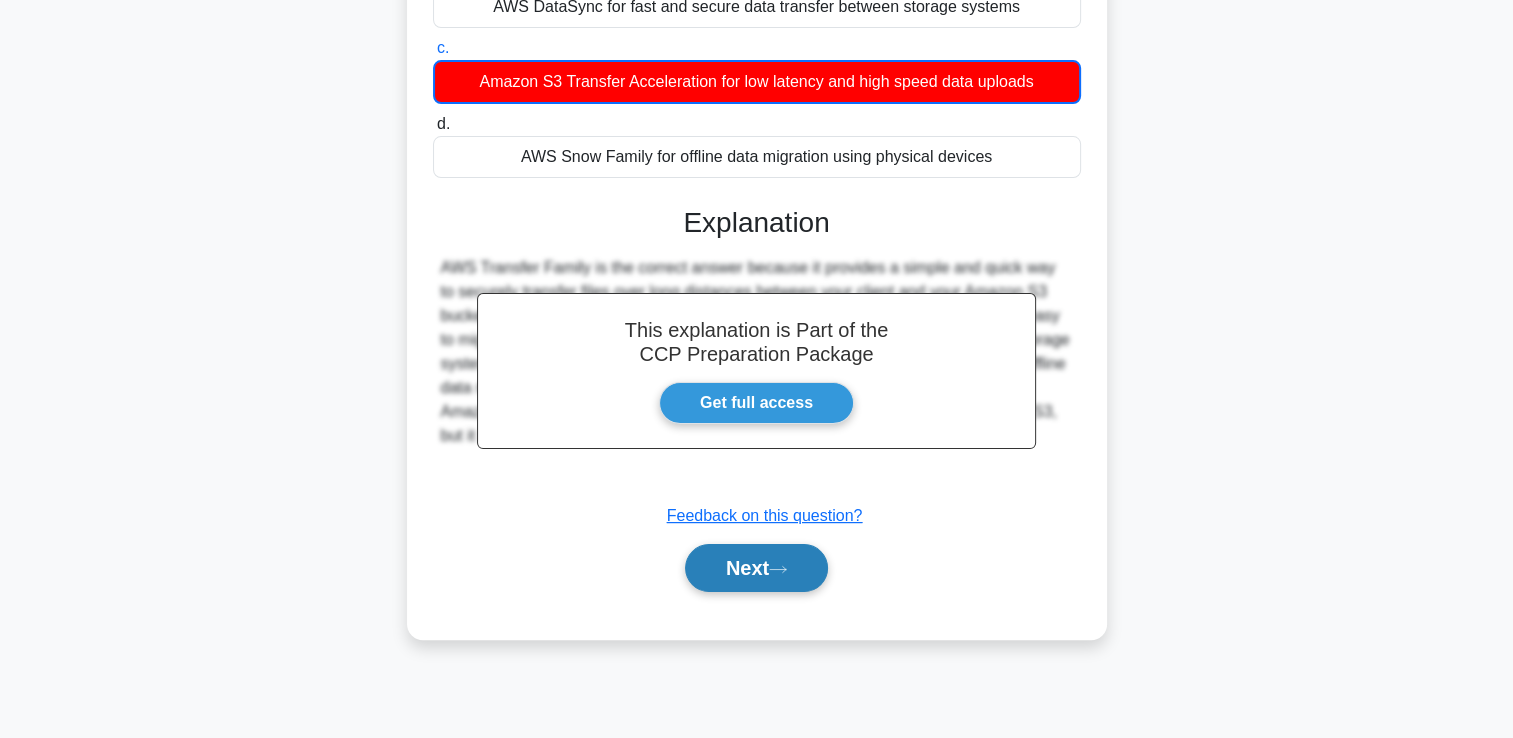 click on "Next" at bounding box center [756, 568] 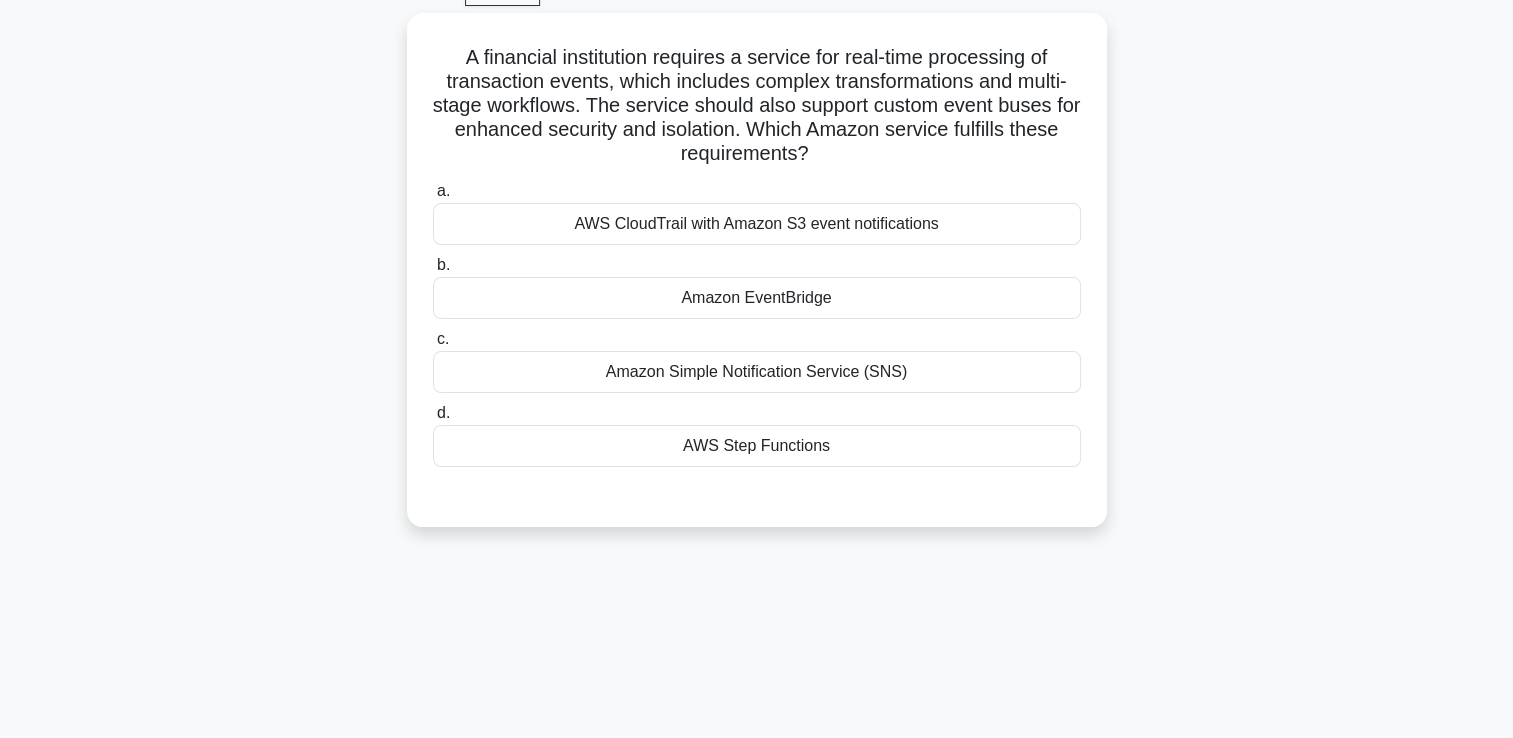 scroll, scrollTop: 102, scrollLeft: 0, axis: vertical 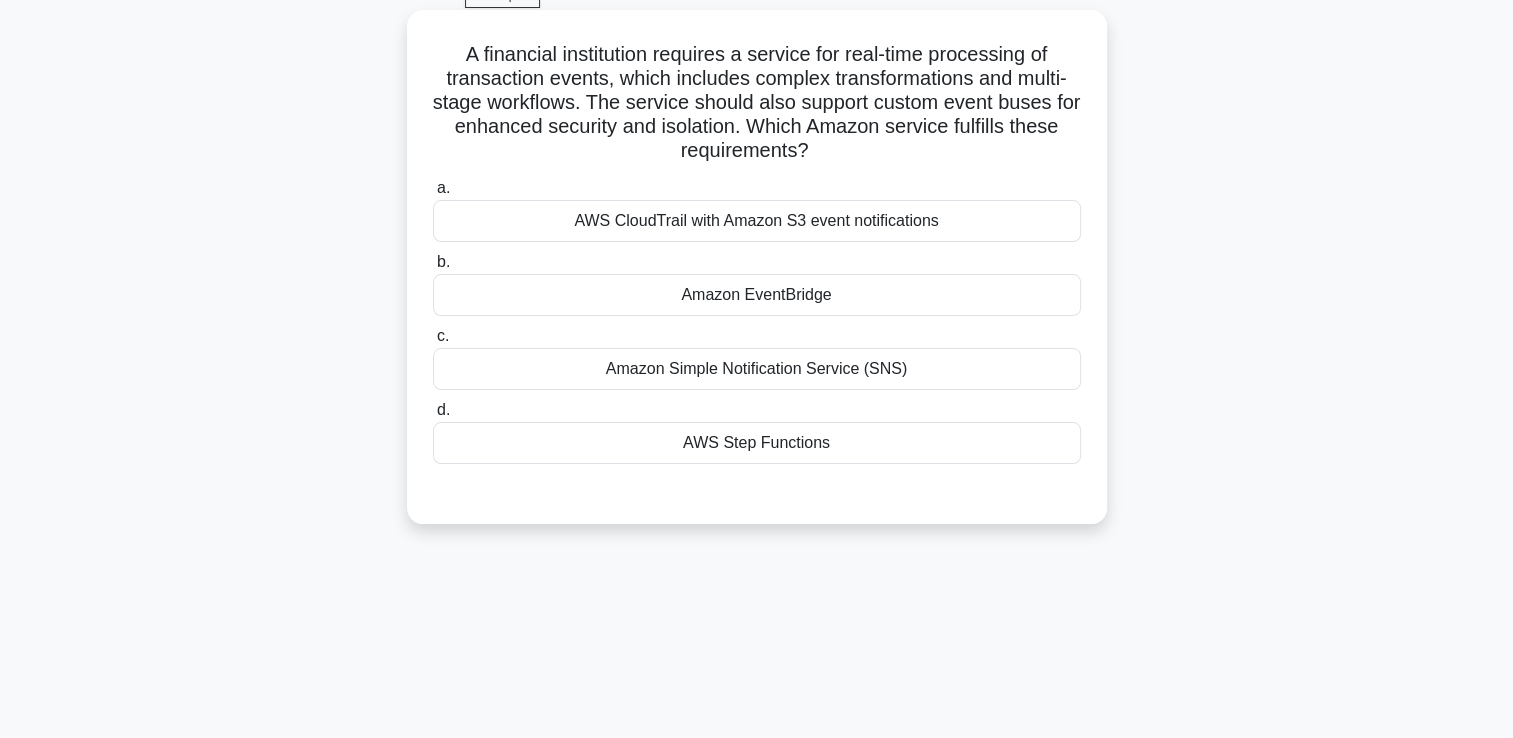 click on "Amazon EventBridge" at bounding box center (757, 295) 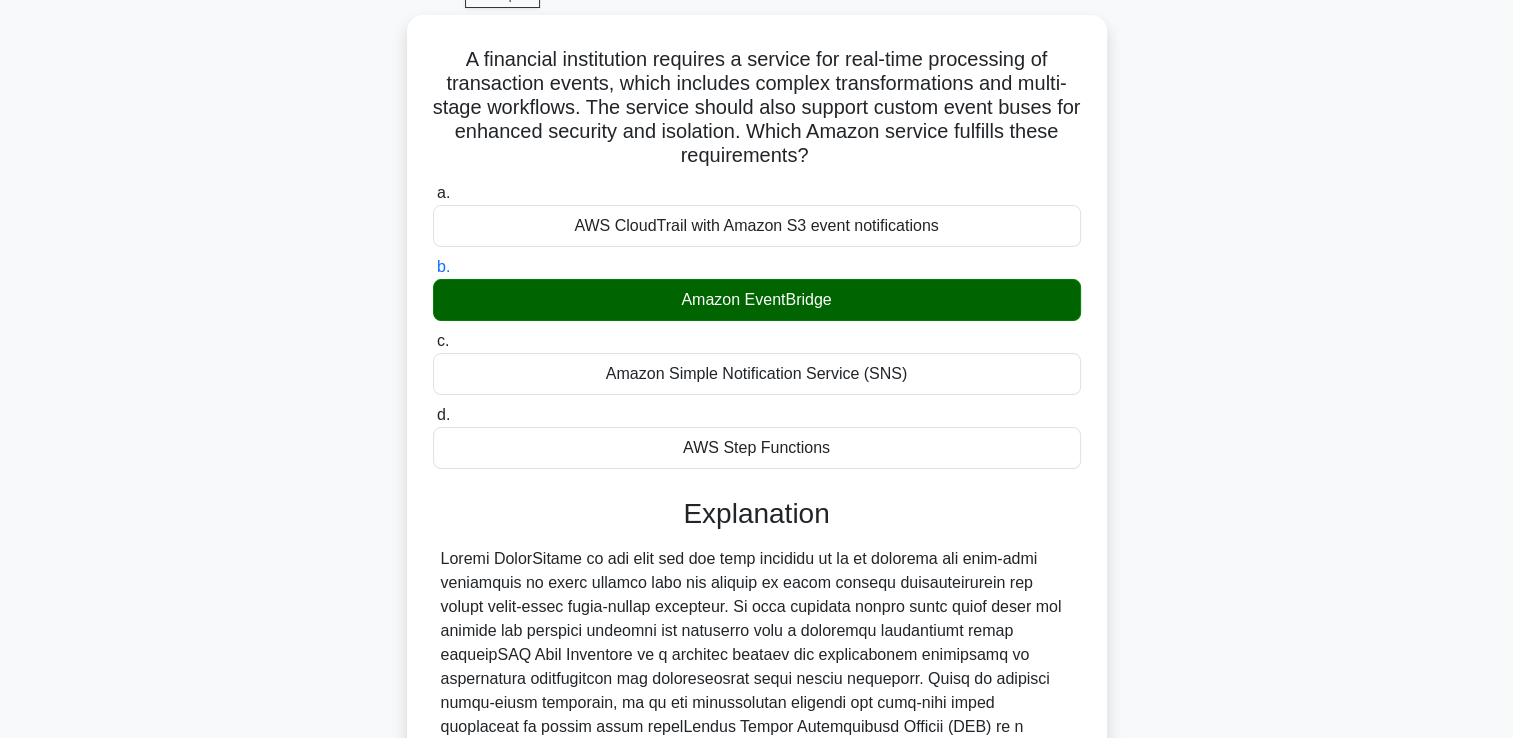 scroll, scrollTop: 445, scrollLeft: 0, axis: vertical 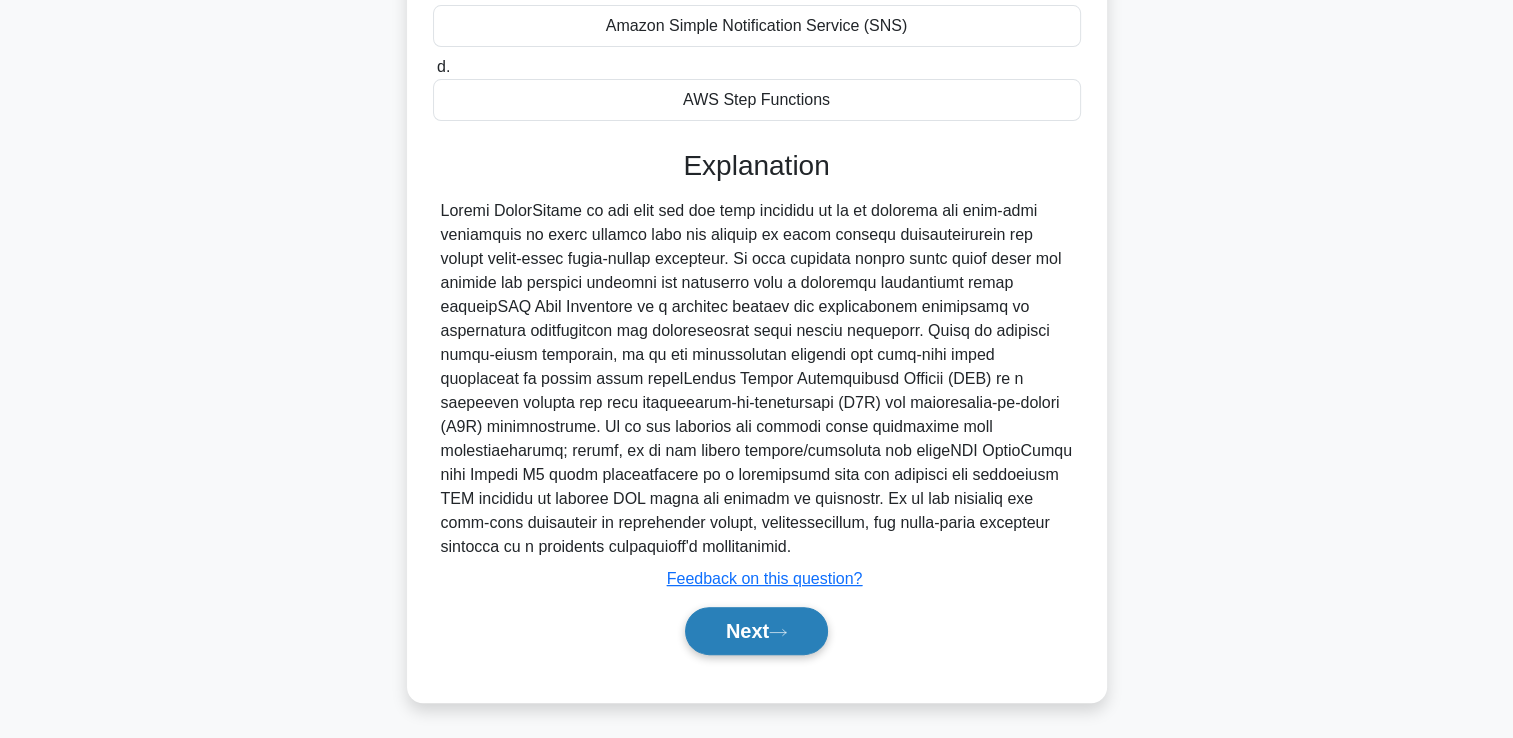click on "Next" at bounding box center [756, 631] 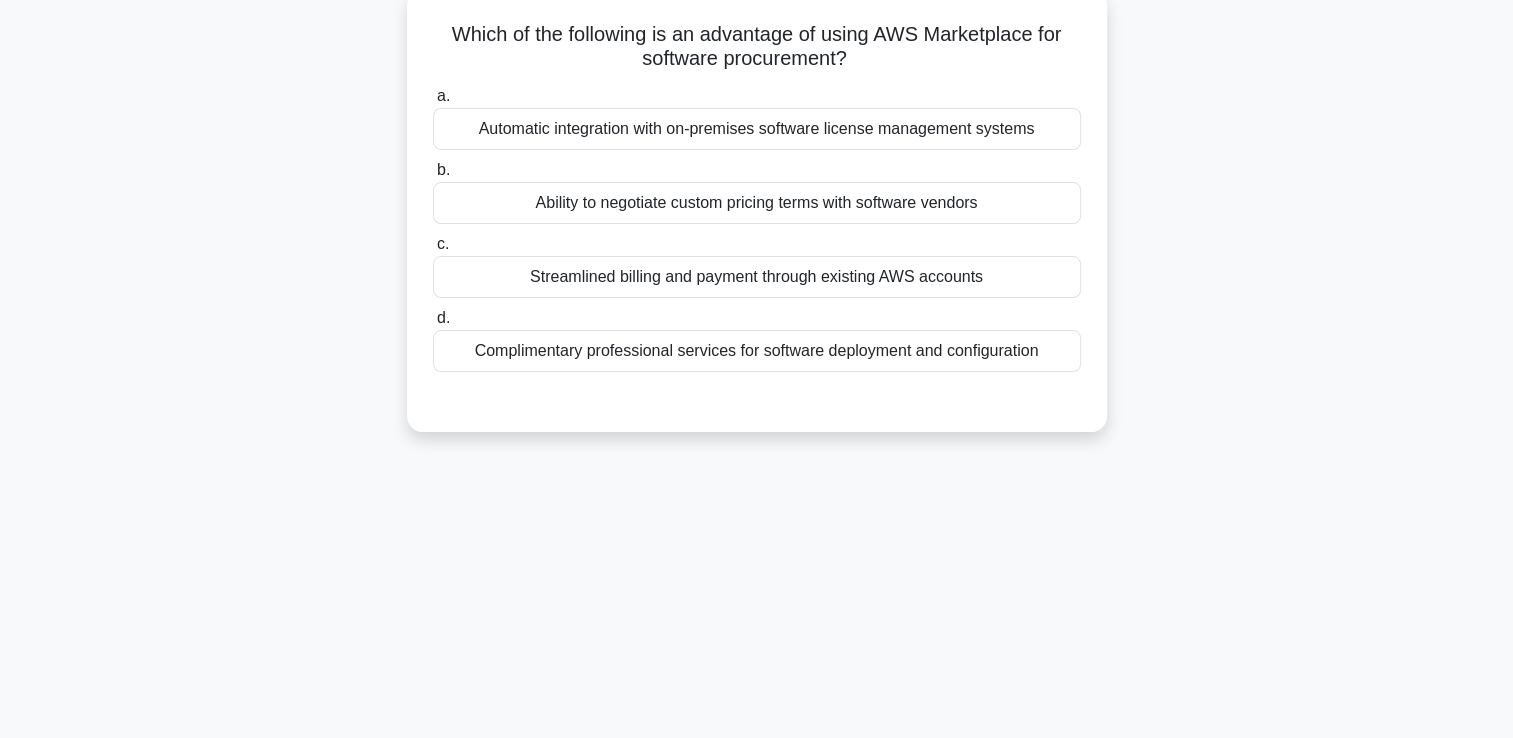 scroll, scrollTop: 0, scrollLeft: 0, axis: both 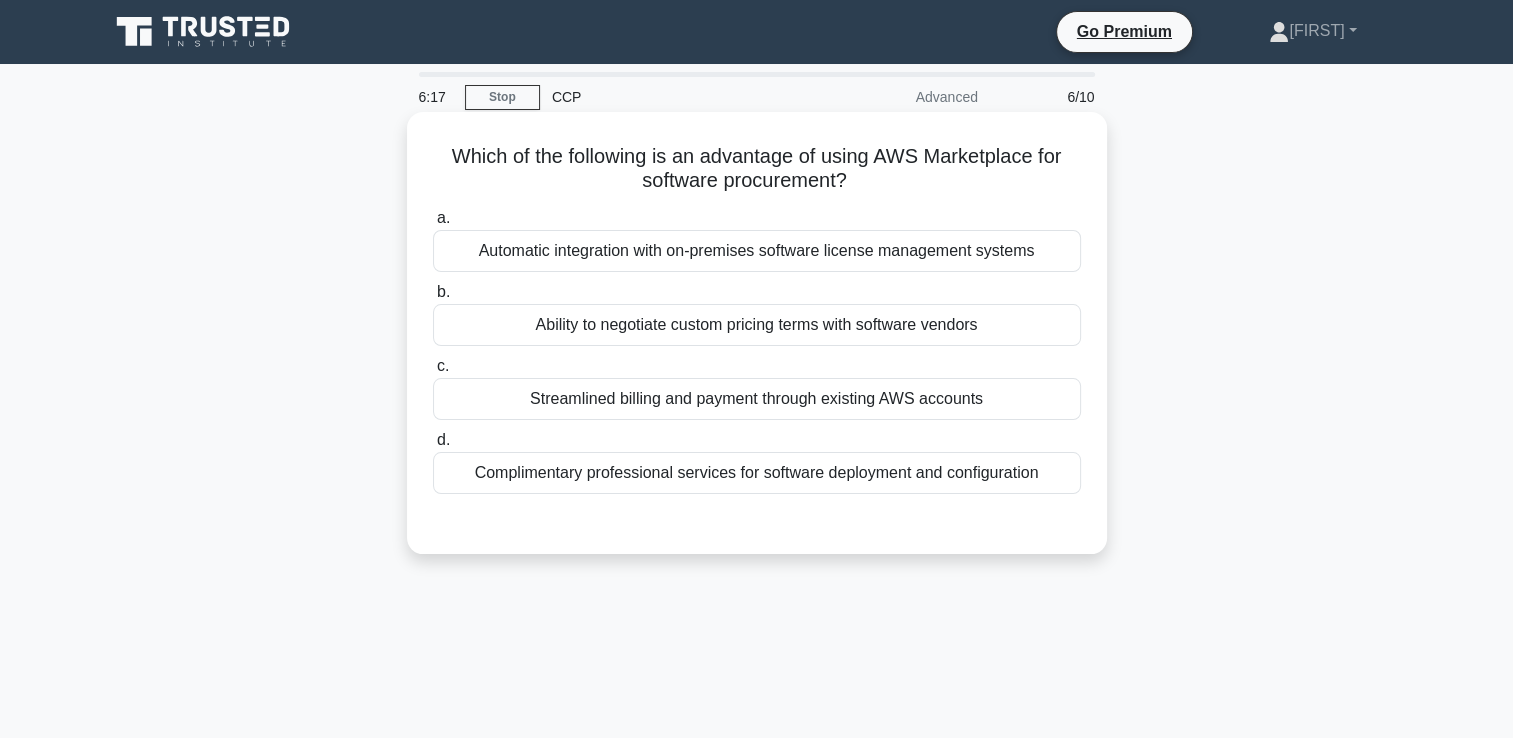 click on "Streamlined billing and payment through existing AWS accounts" at bounding box center [757, 399] 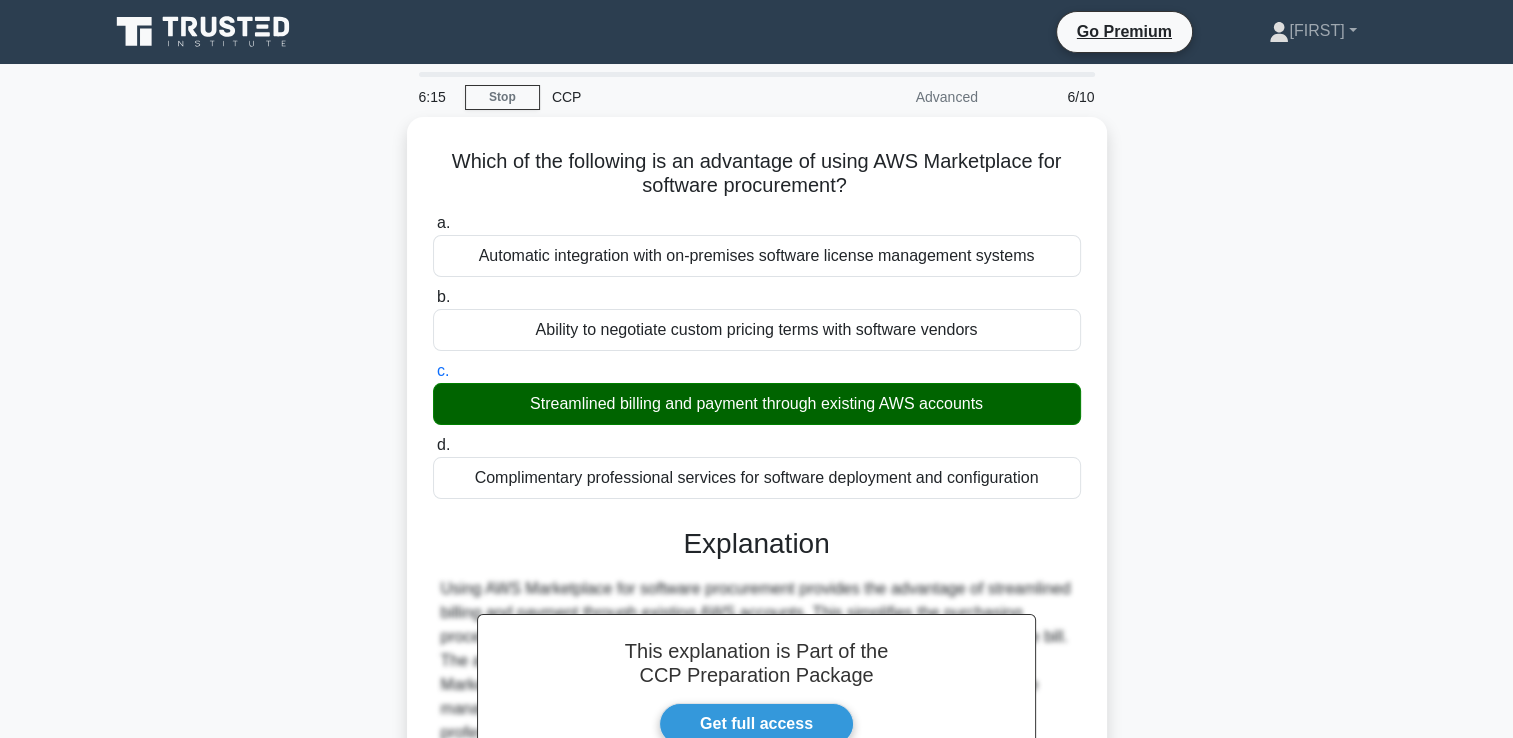 scroll, scrollTop: 342, scrollLeft: 0, axis: vertical 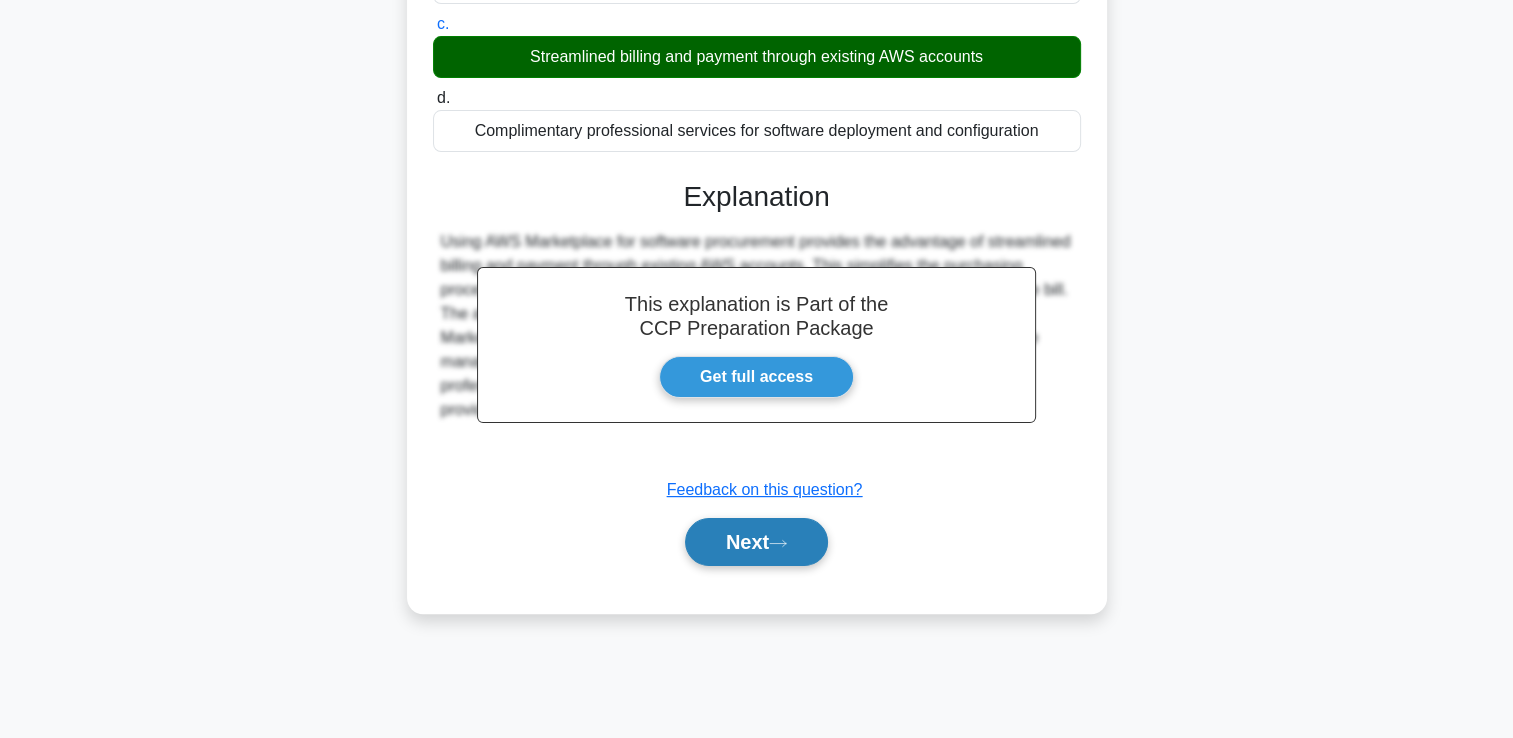 click 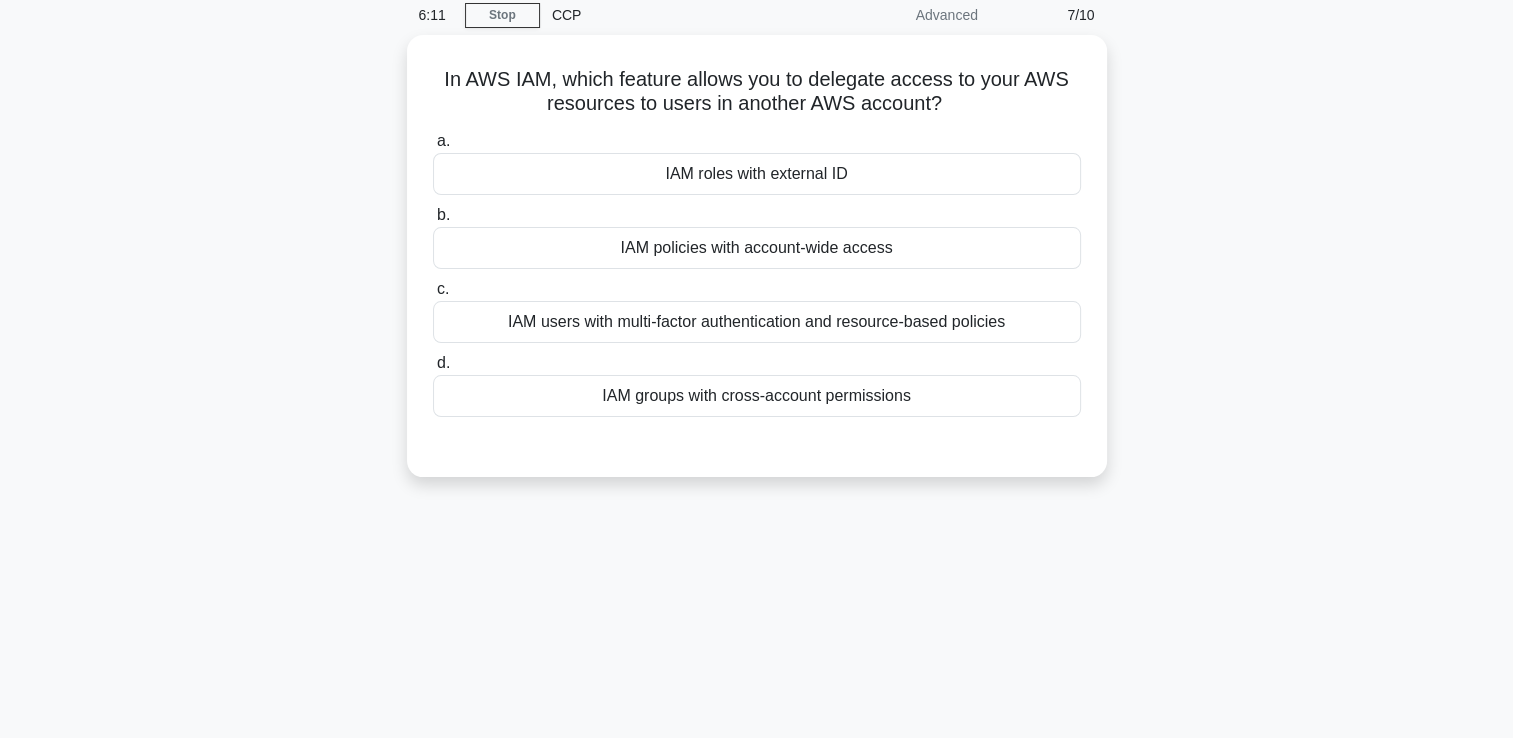 scroll, scrollTop: 0, scrollLeft: 0, axis: both 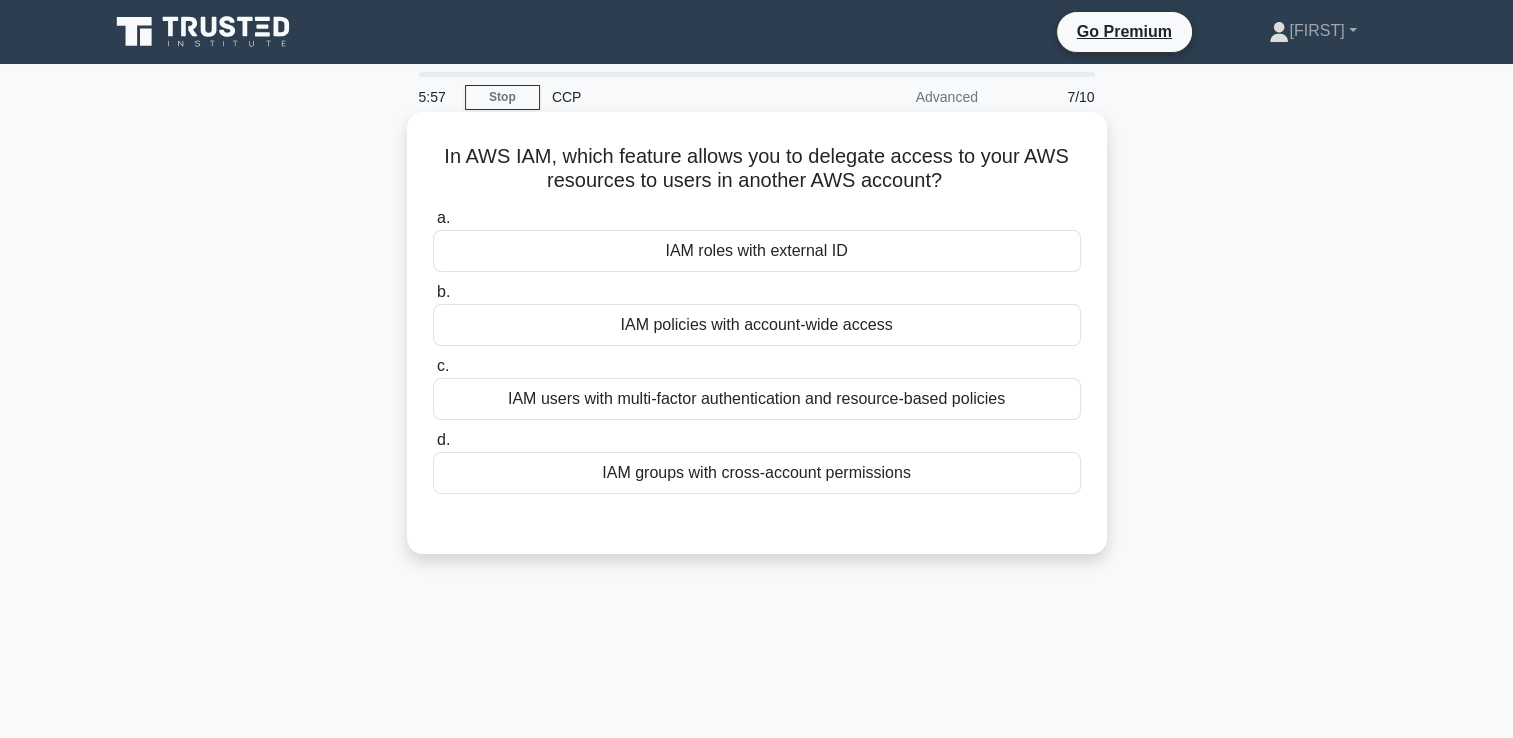 click on "IAM roles with external ID" at bounding box center [757, 251] 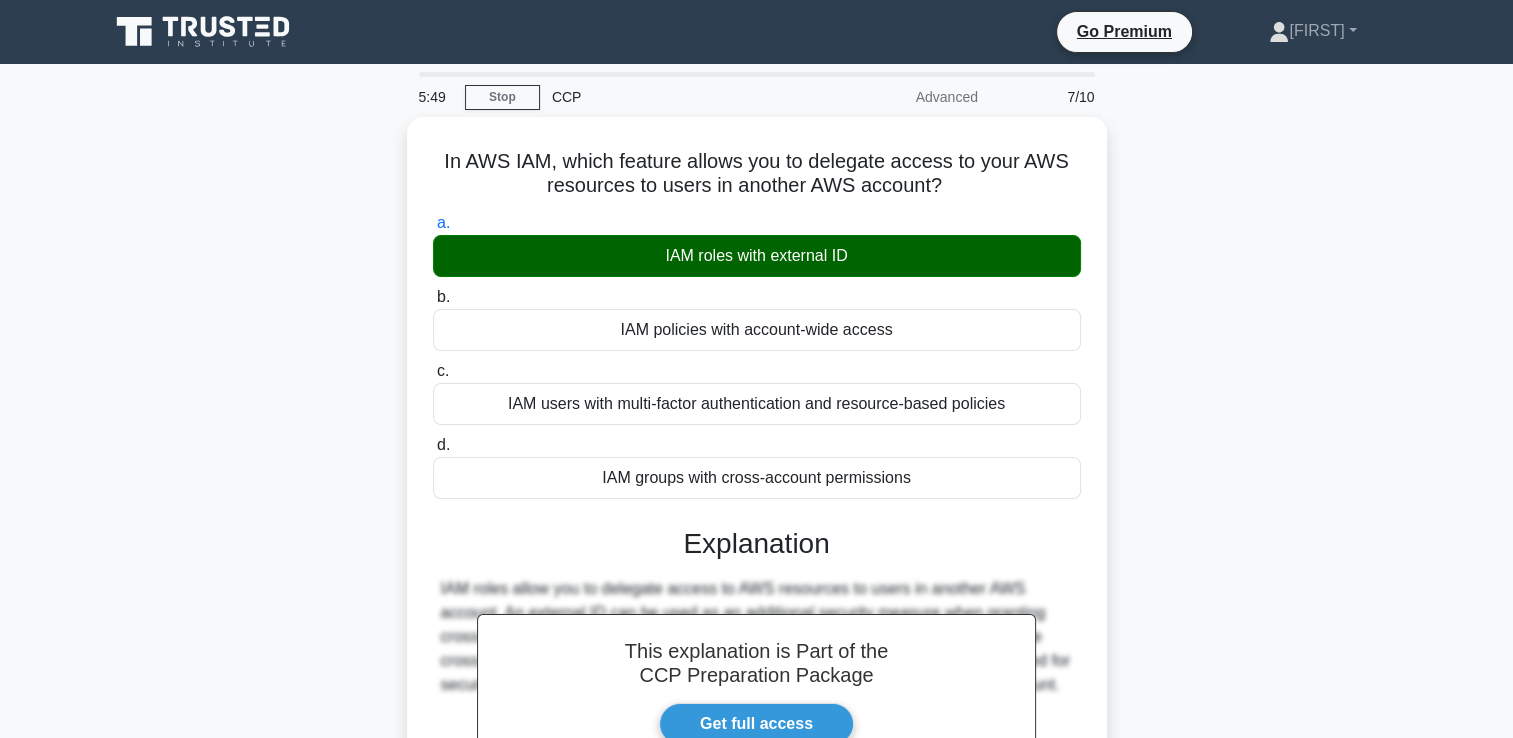click on "b.
IAM policies with account-wide access" at bounding box center (433, 297) 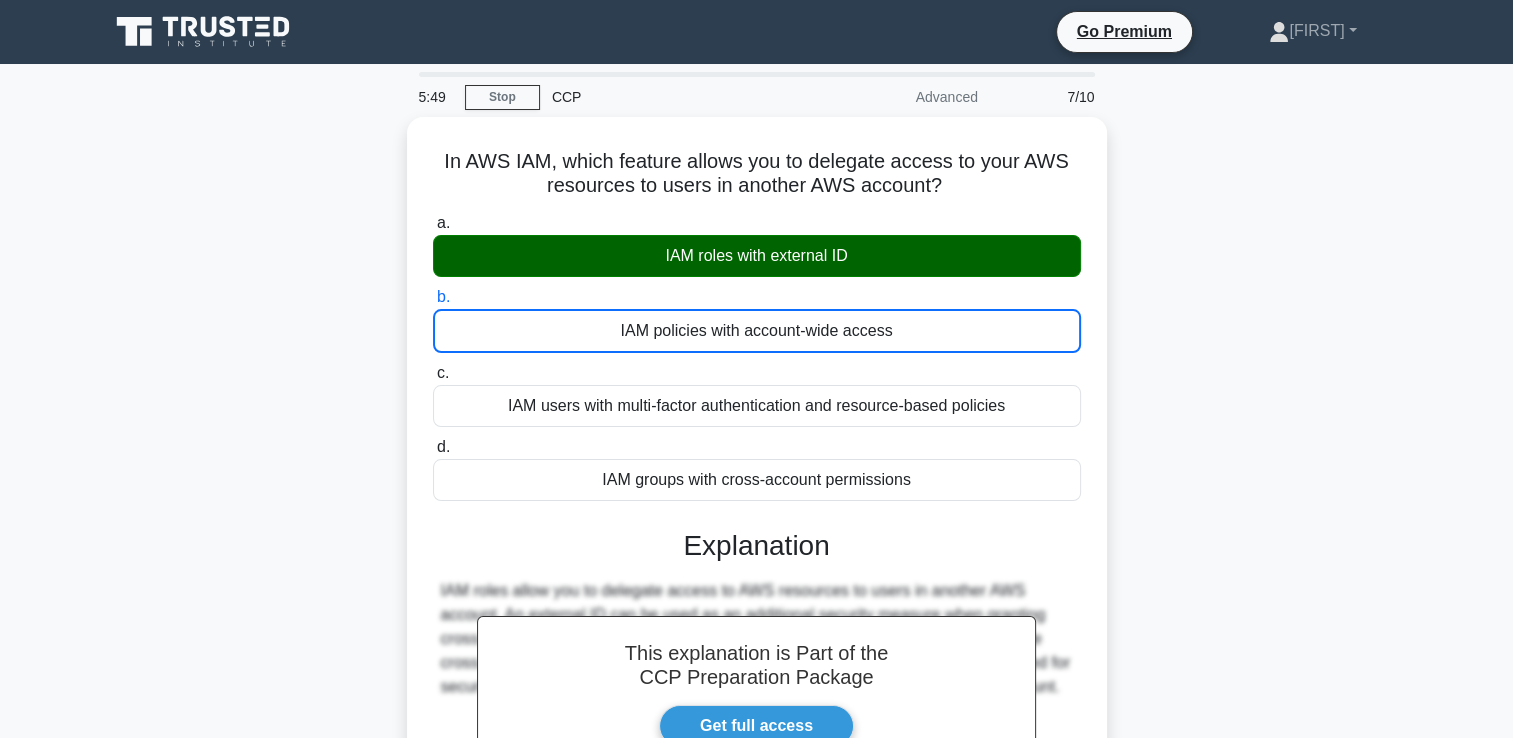click on "c.
IAM users with multi-factor authentication and resource-based policies" at bounding box center [433, 373] 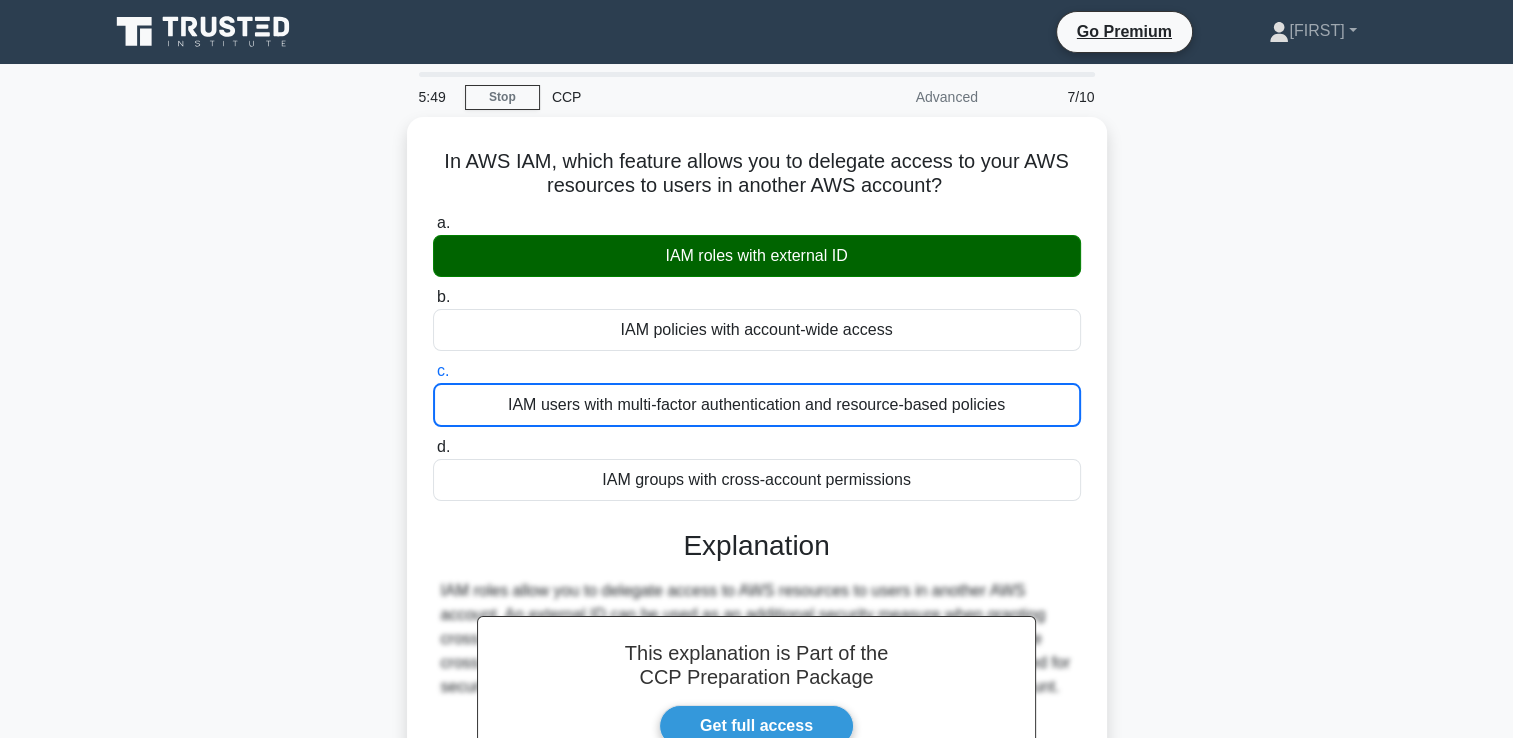 click on "d.
IAM groups with cross-account permissions" at bounding box center [433, 447] 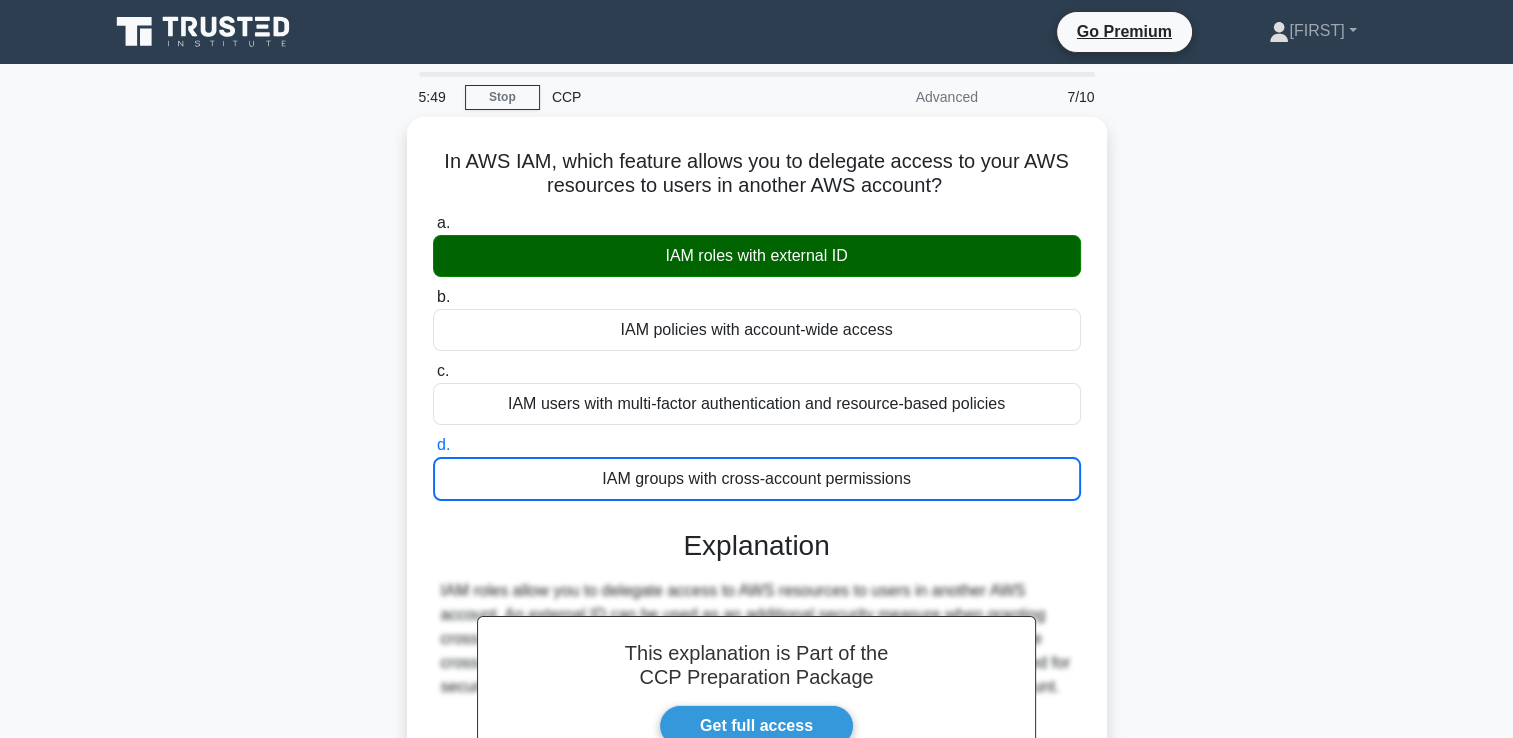 click on "a.
IAM roles with external ID" at bounding box center (433, 223) 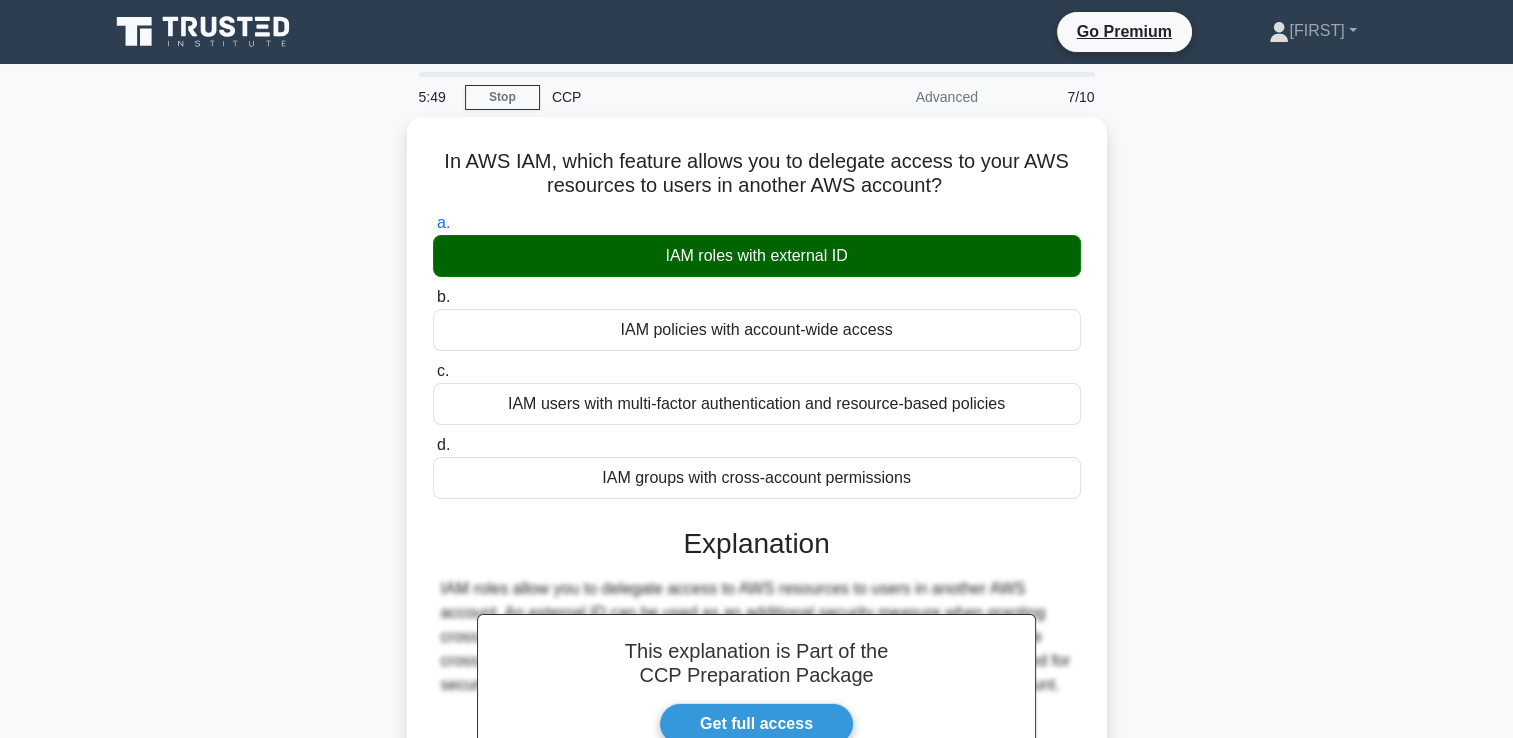 click on "b.
IAM policies with account-wide access" at bounding box center [433, 297] 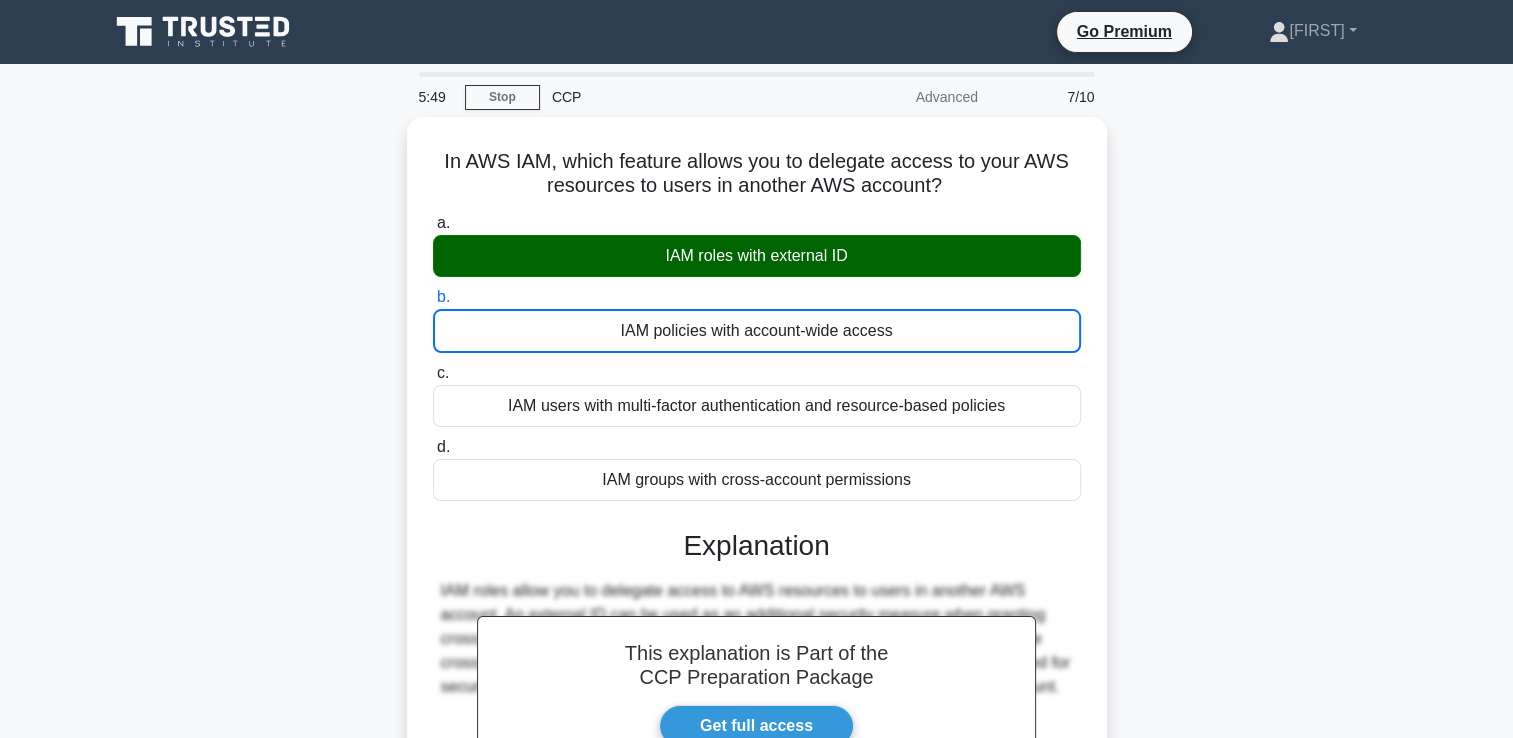 click on "c.
IAM users with multi-factor authentication and resource-based policies" at bounding box center (433, 373) 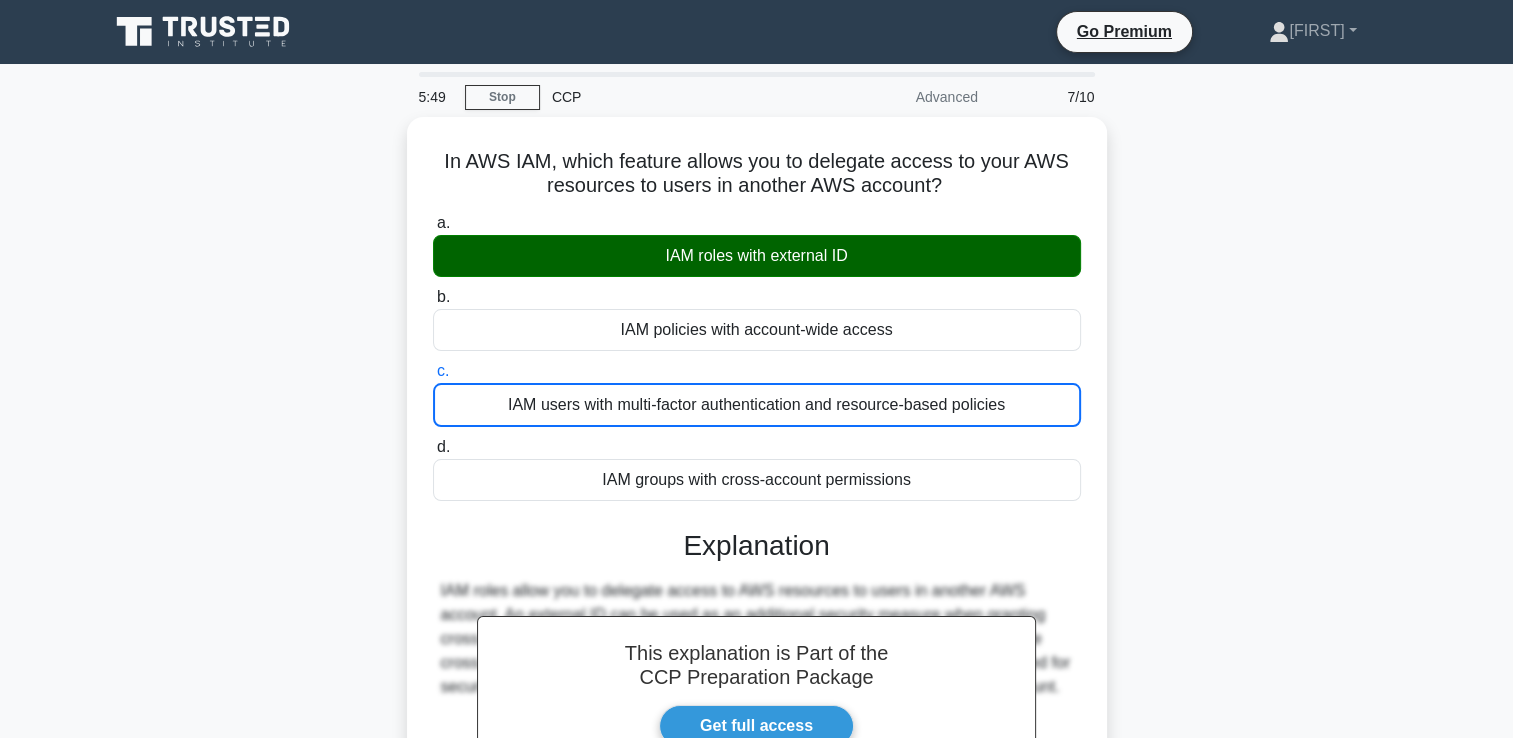 click on "d.
IAM groups with cross-account permissions" at bounding box center (433, 447) 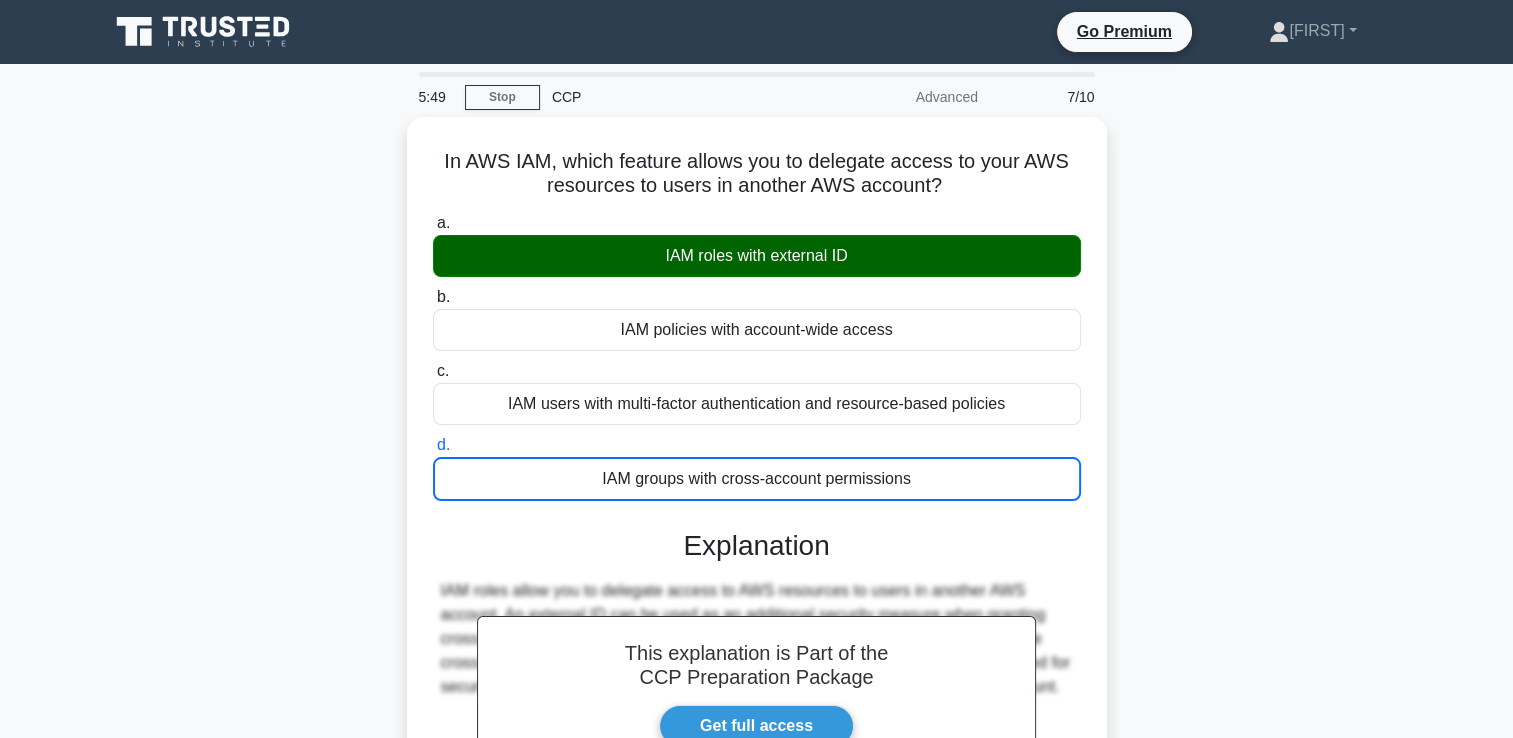 click on "a.
IAM roles with external ID" at bounding box center (433, 223) 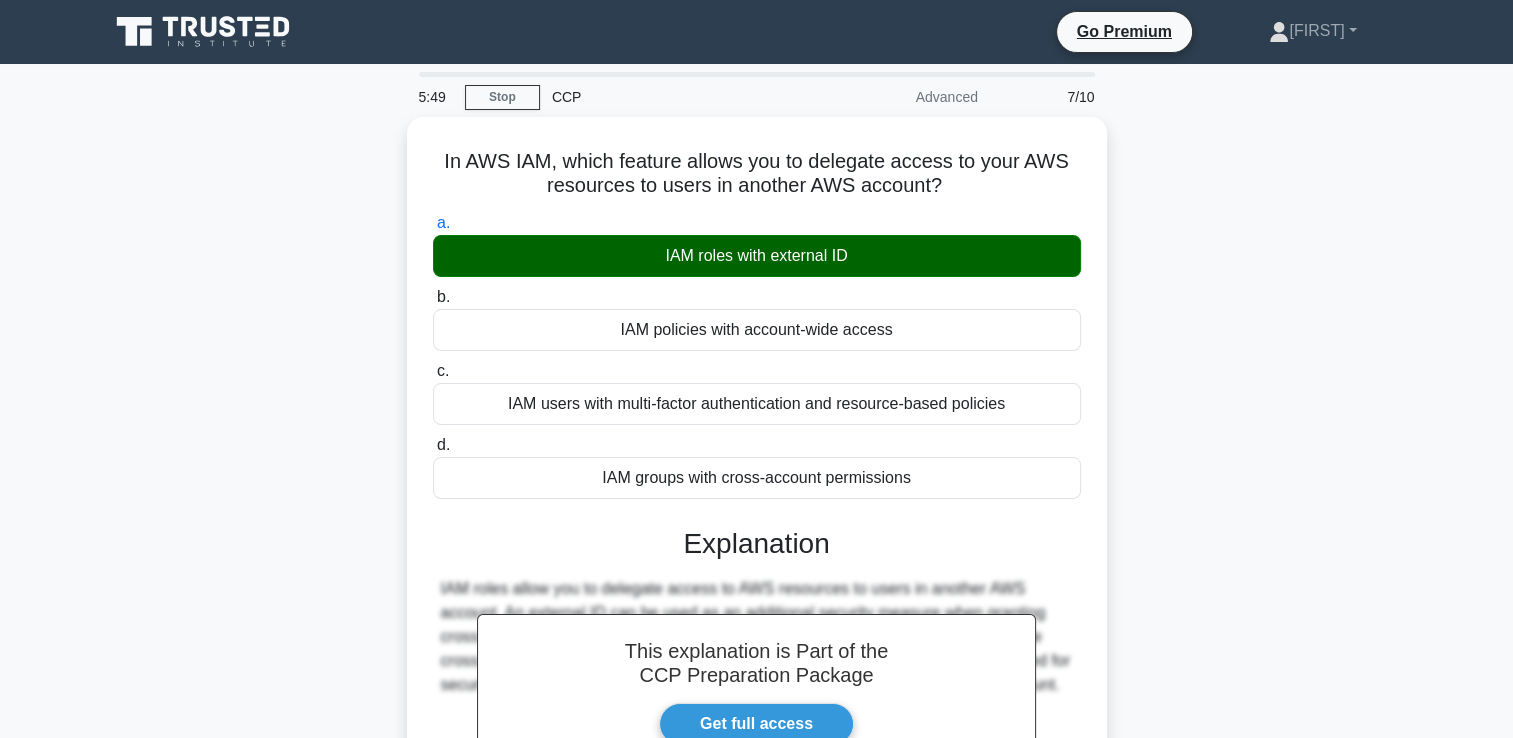 click on "b.
IAM policies with account-wide access" at bounding box center (433, 297) 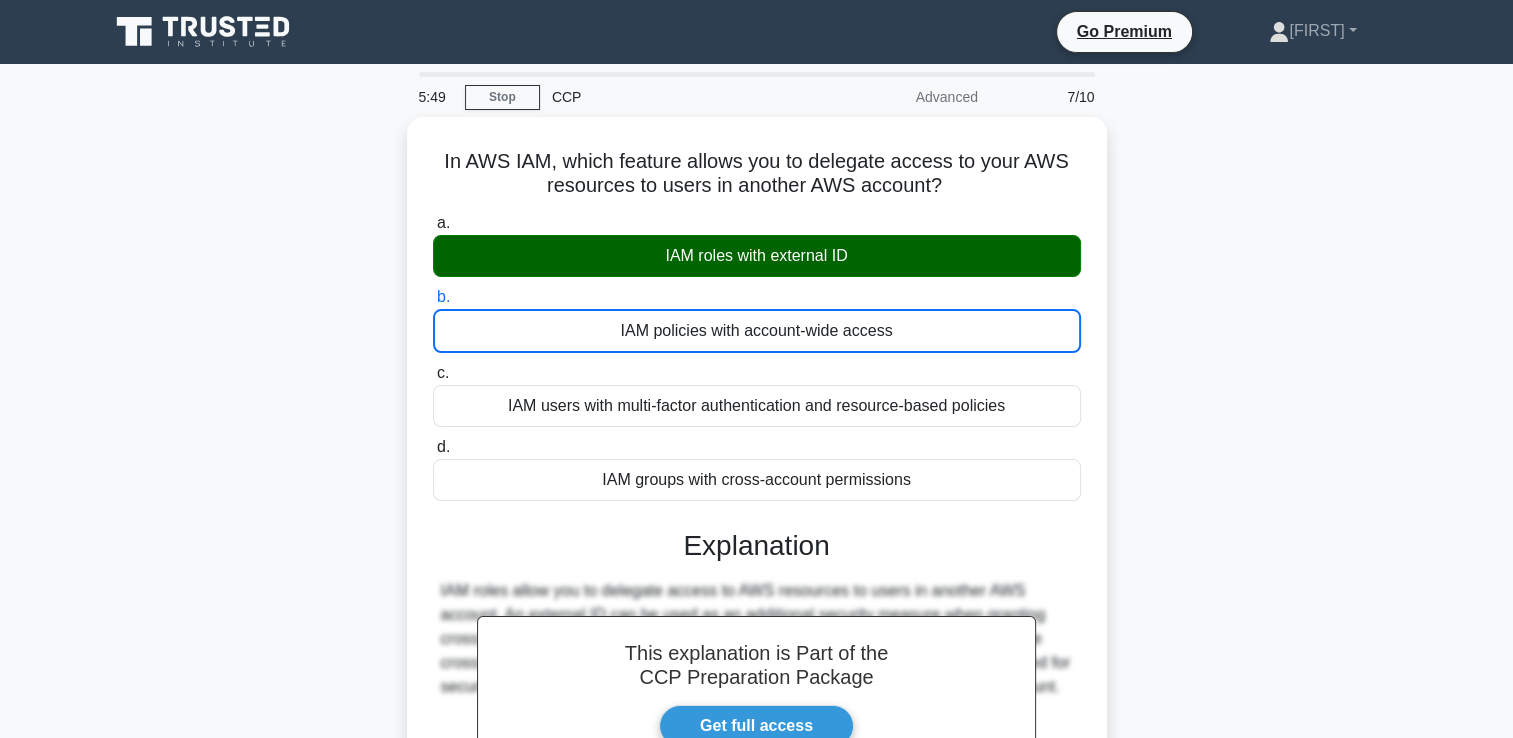 click on "c.
IAM users with multi-factor authentication and resource-based policies" at bounding box center [433, 373] 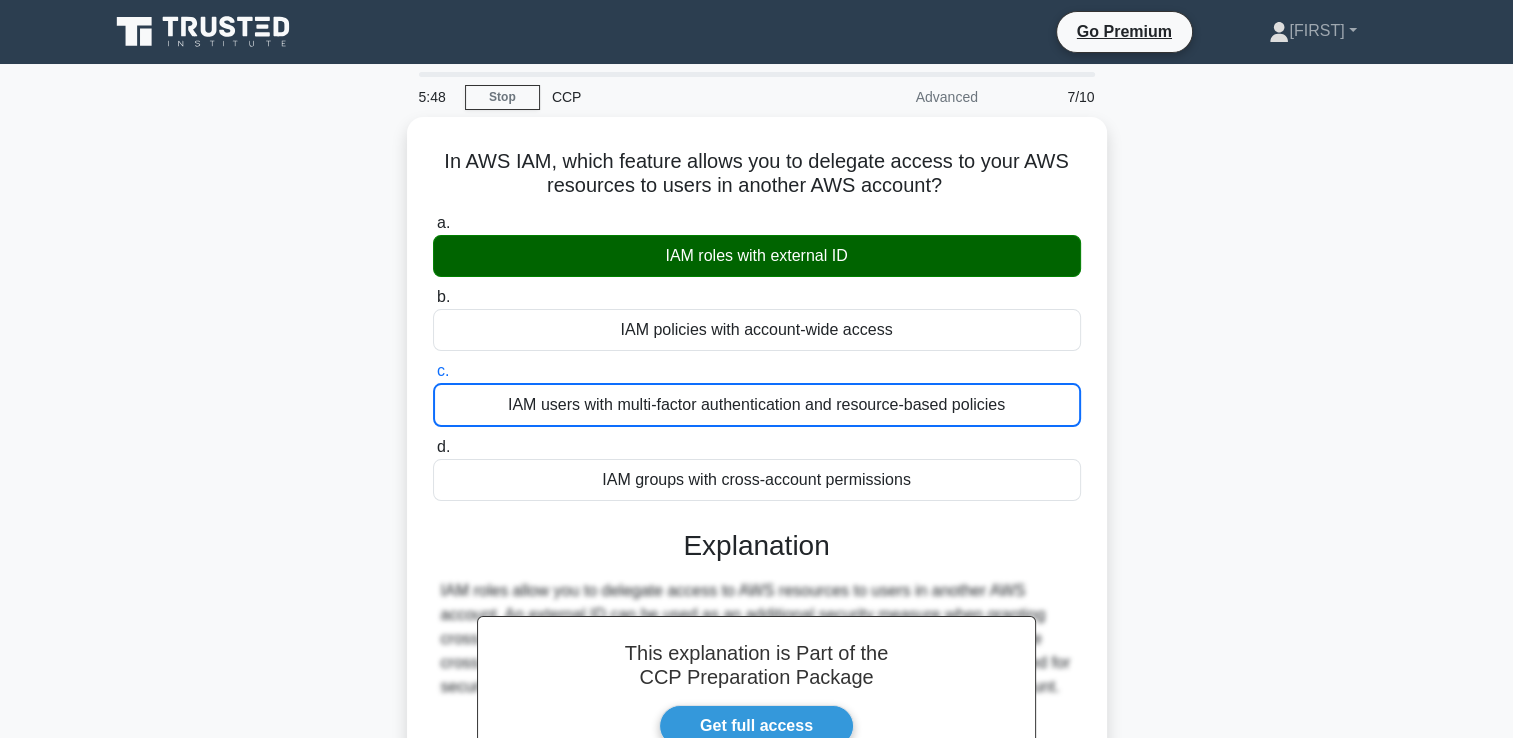 click on "d.
IAM groups with cross-account permissions" at bounding box center [433, 447] 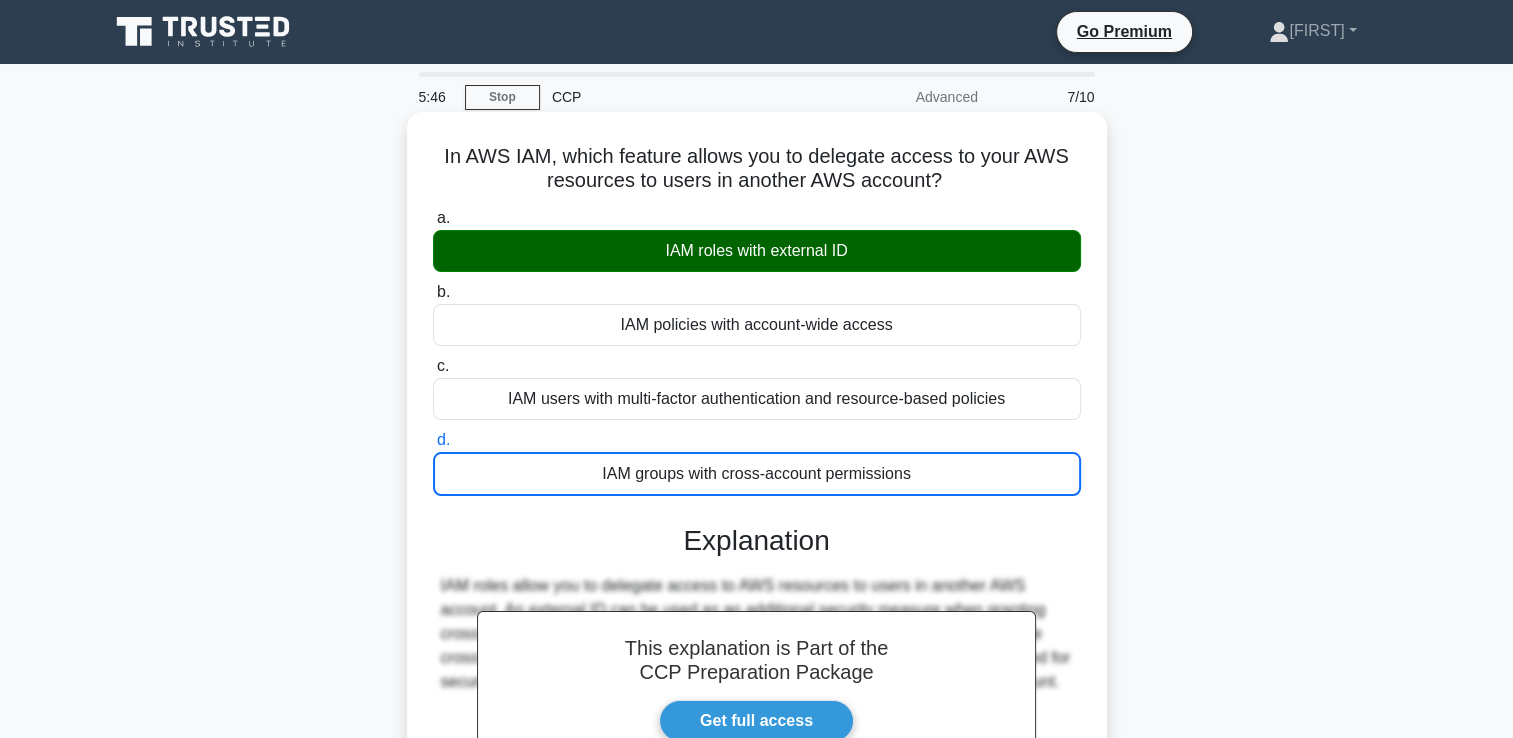 click on "IAM roles with external ID" at bounding box center [757, 251] 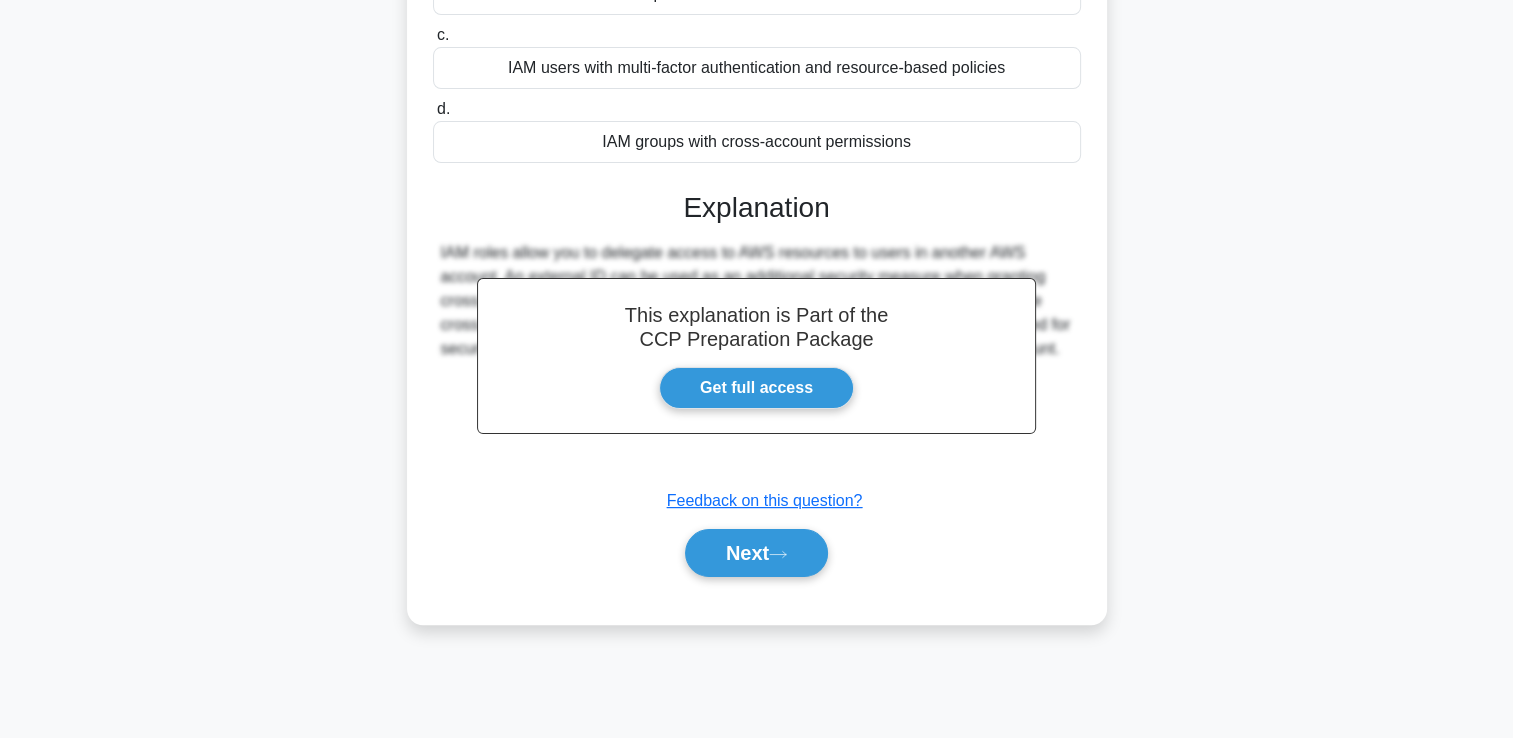 scroll, scrollTop: 342, scrollLeft: 0, axis: vertical 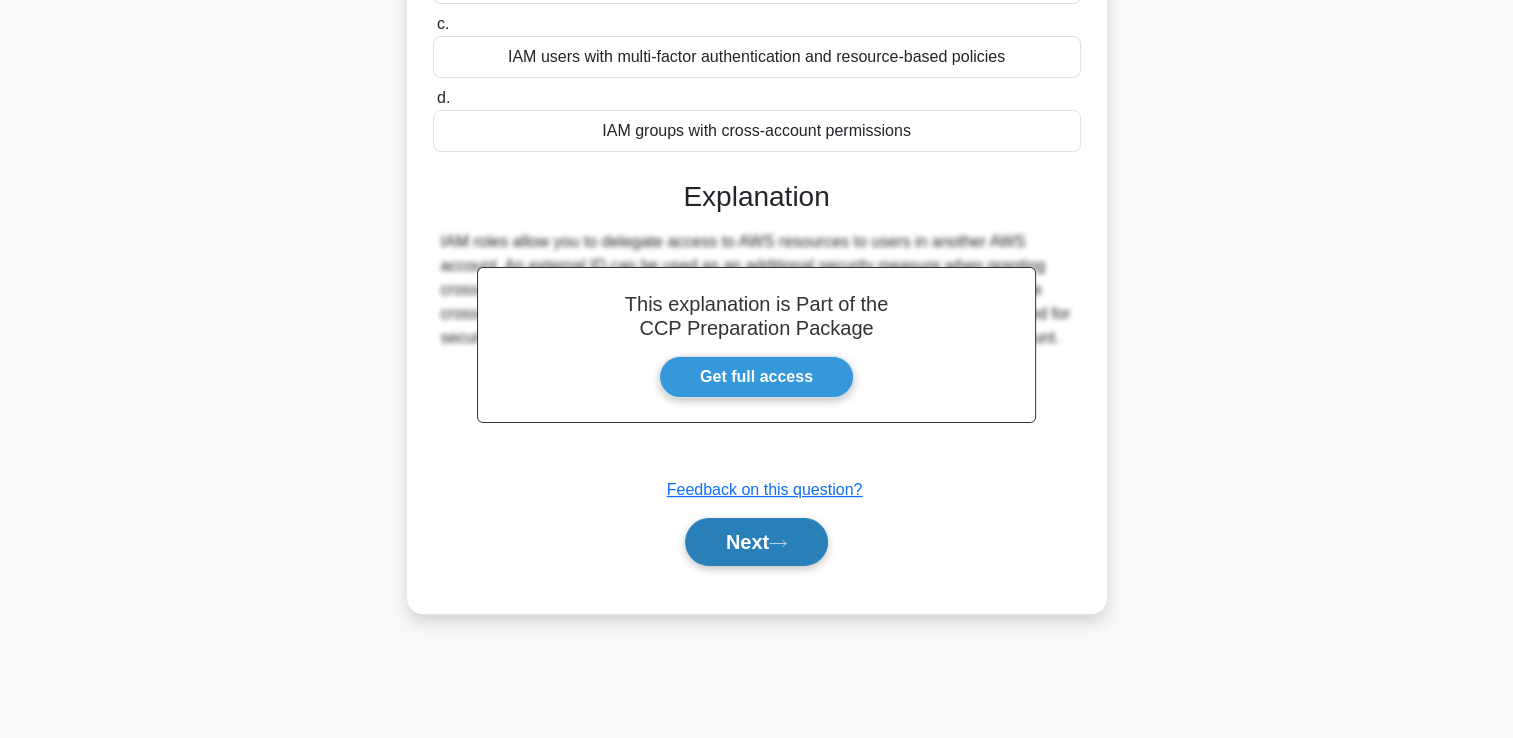 click on "Next" at bounding box center [756, 542] 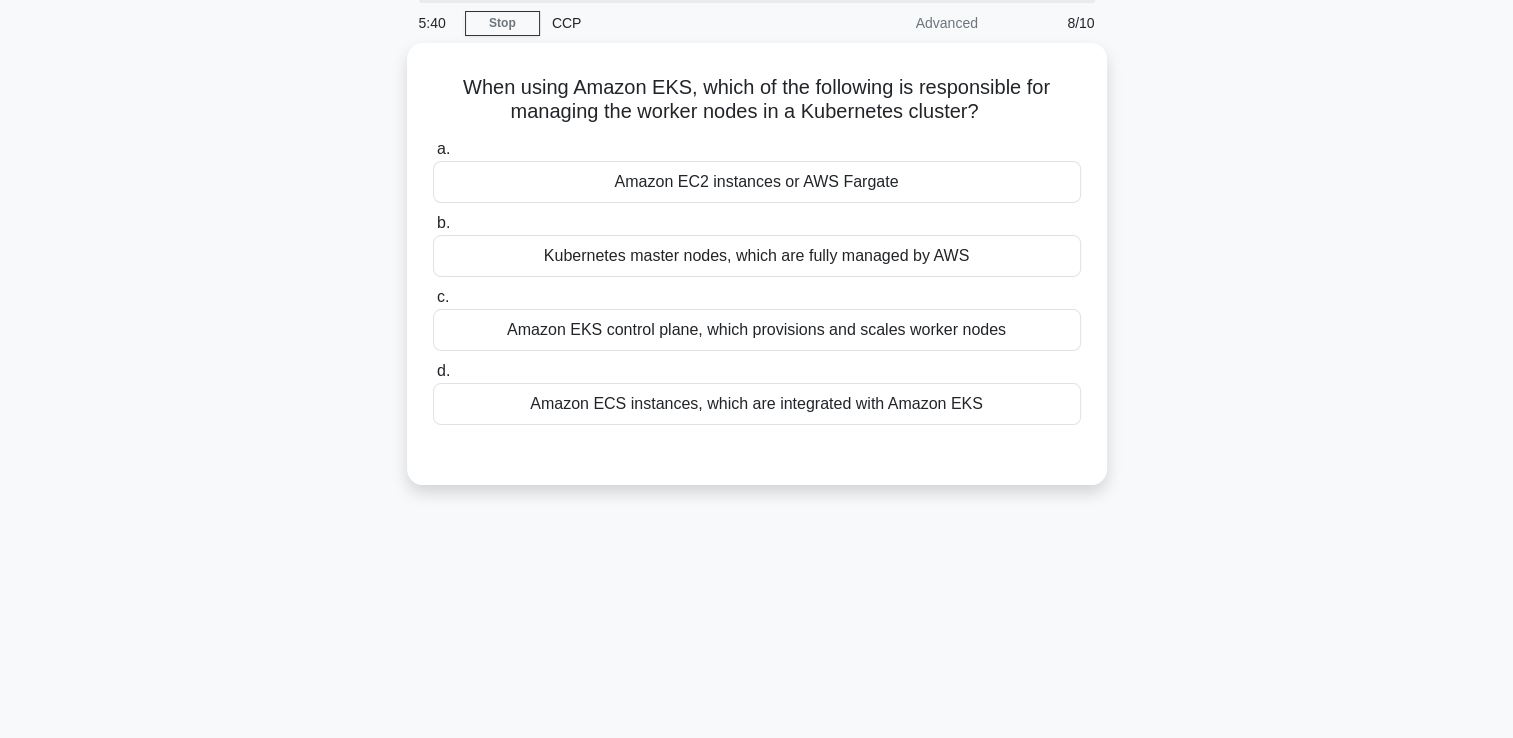 scroll, scrollTop: 0, scrollLeft: 0, axis: both 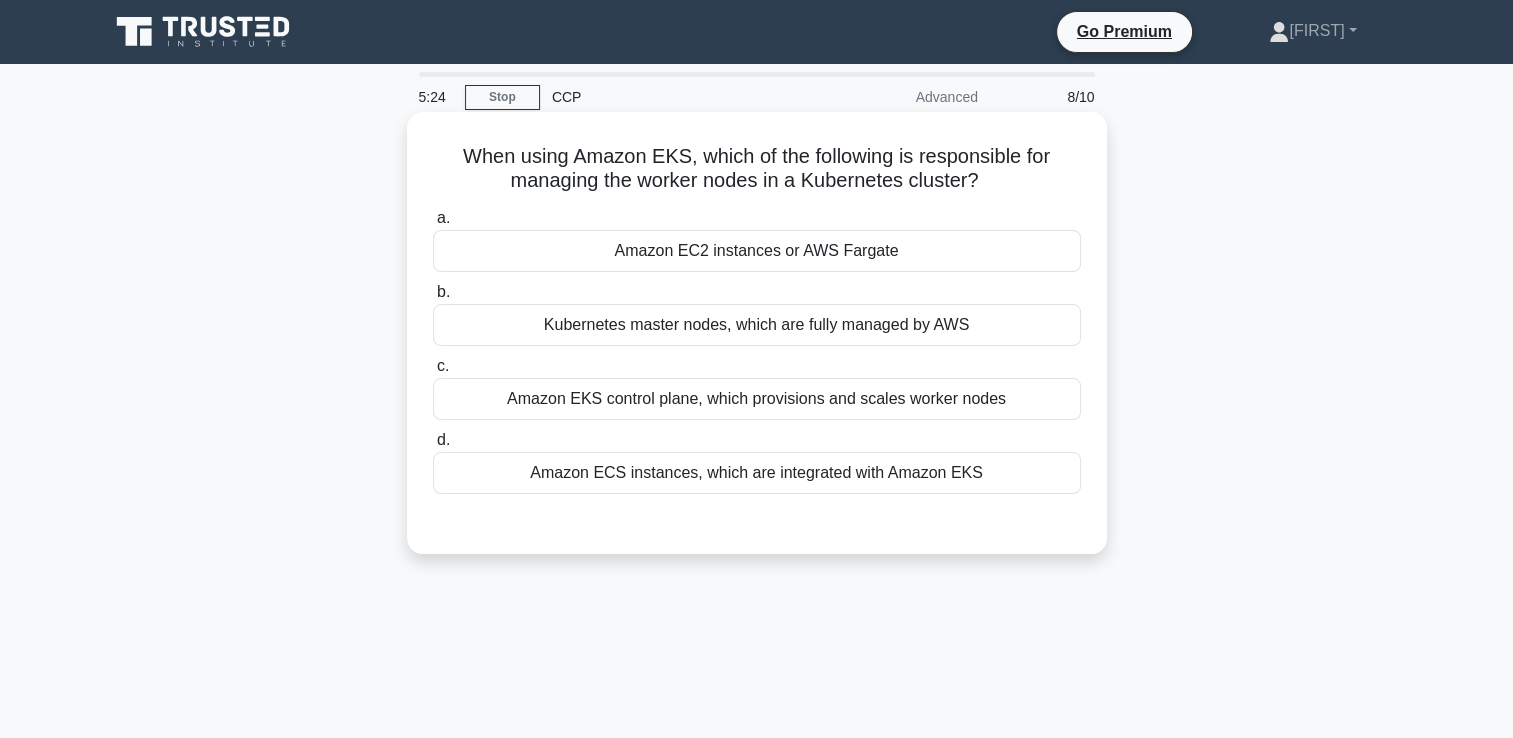 click on "Amazon ECS instances, which are integrated with Amazon EKS" at bounding box center [757, 473] 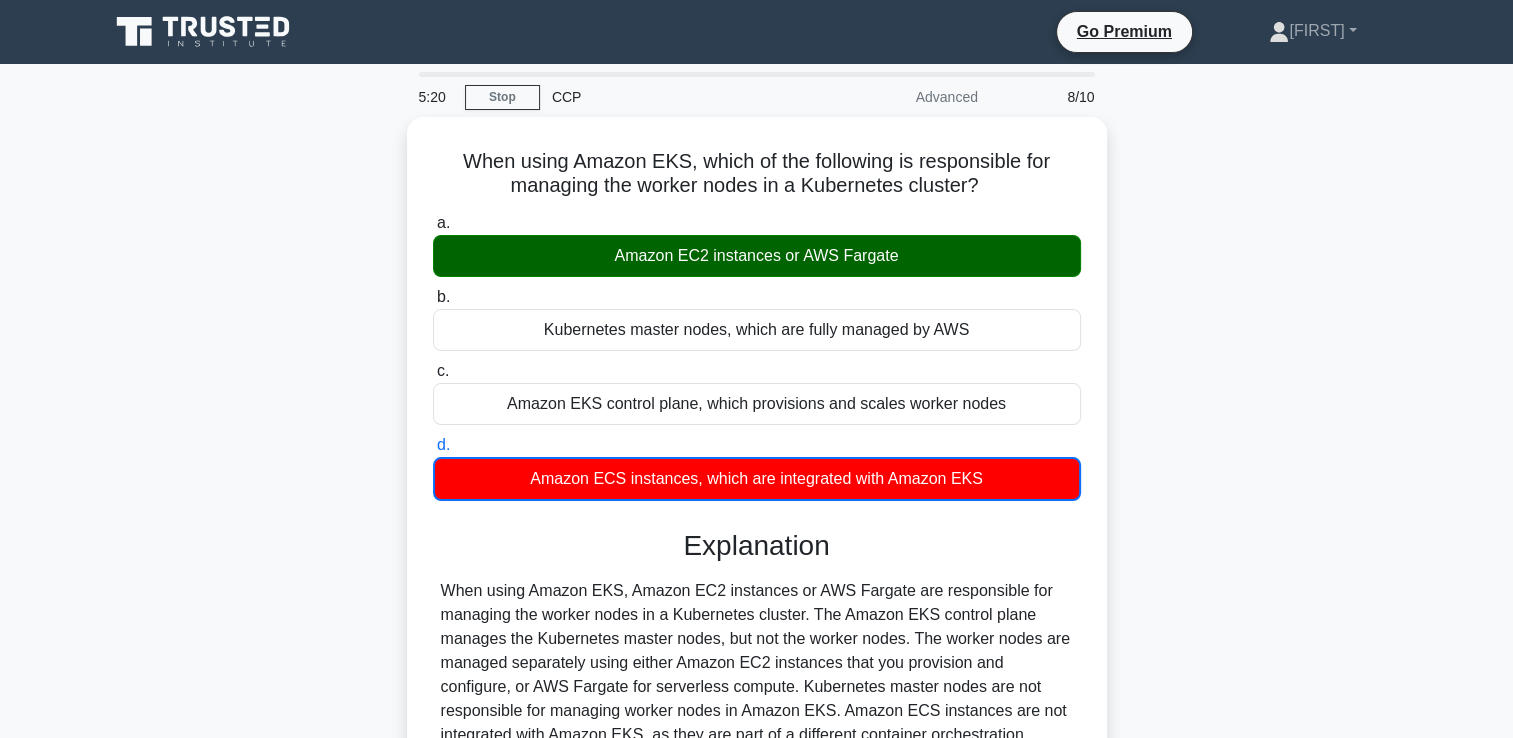 click on "a.
Amazon EC2 instances or AWS Fargate" at bounding box center (433, 223) 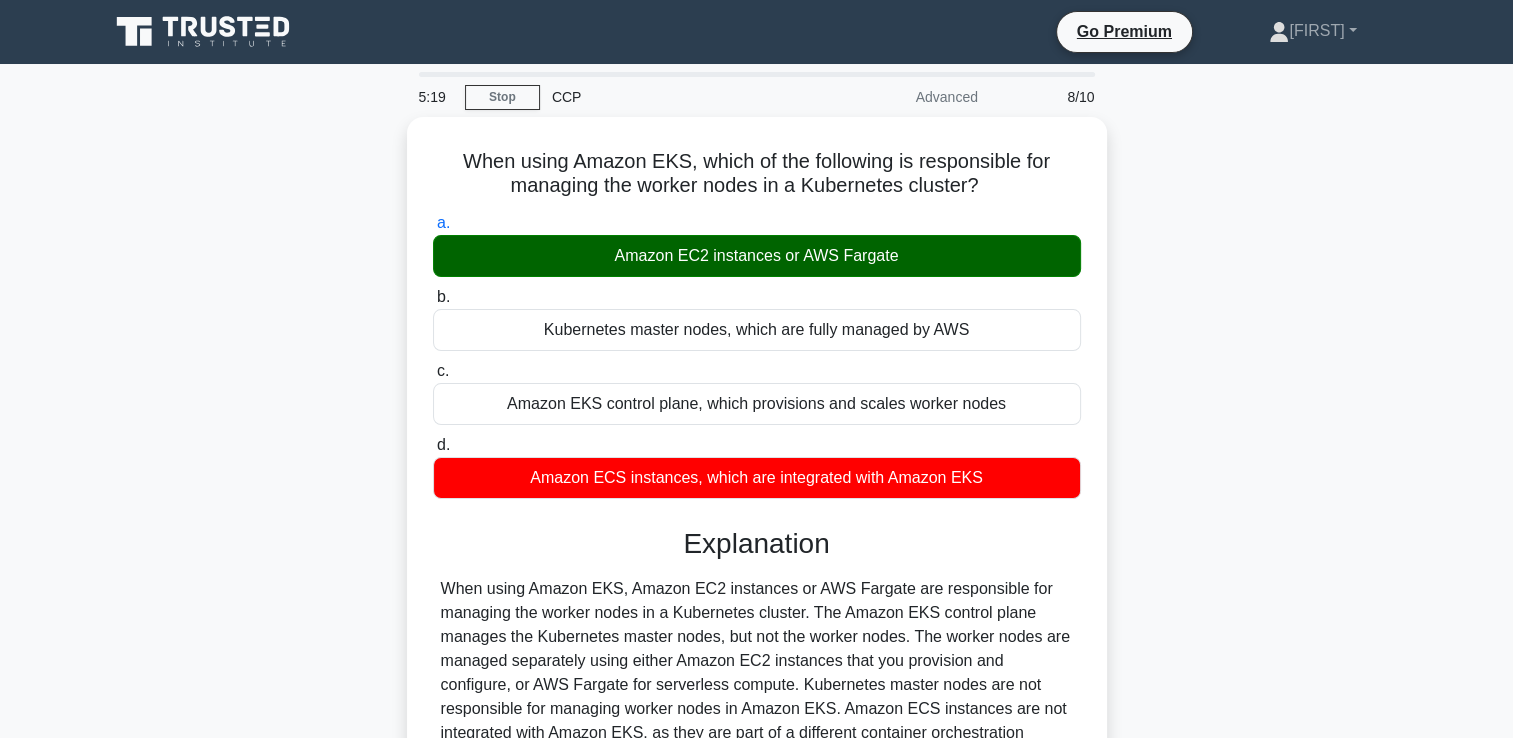 click on "b.
Kubernetes master nodes, which are fully managed by AWS" at bounding box center (433, 297) 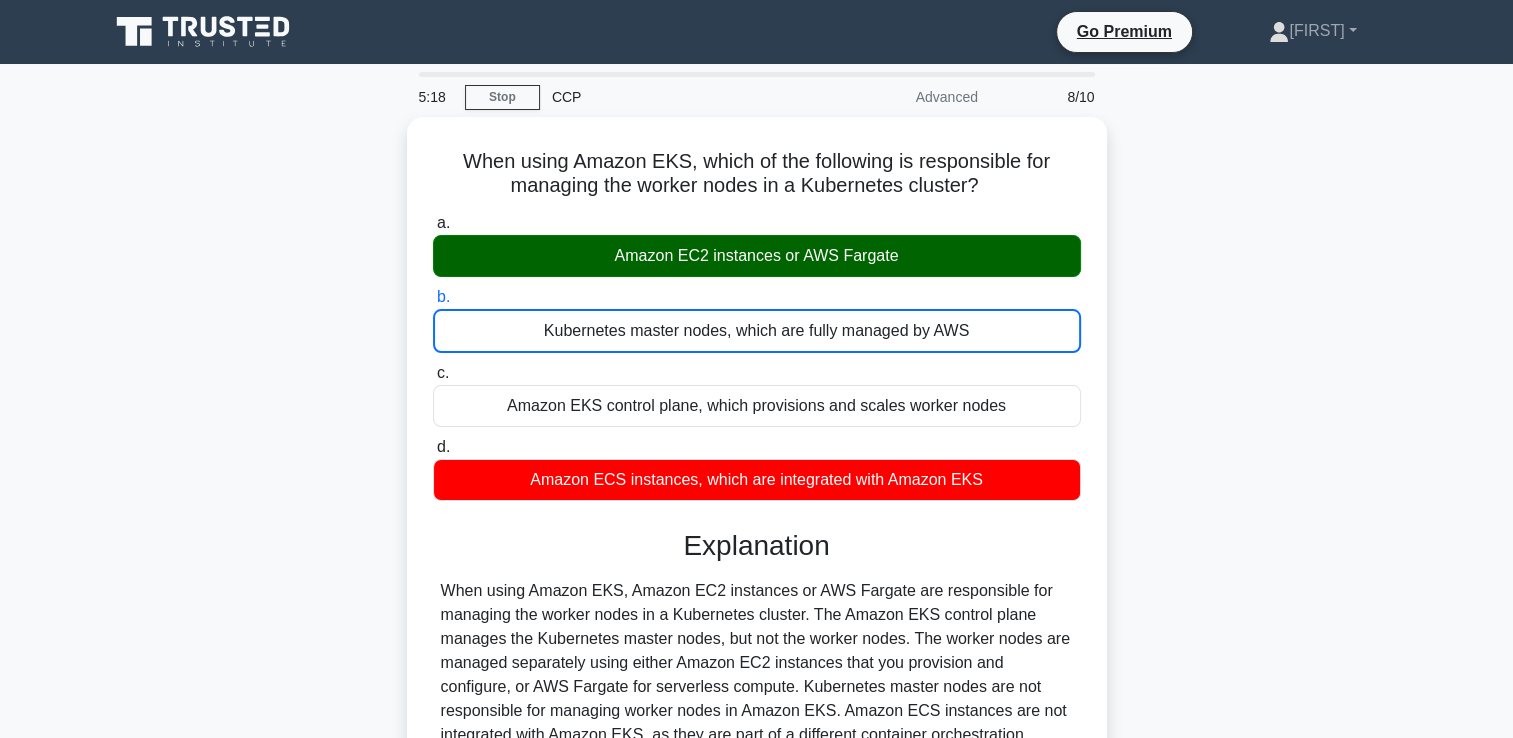 click on "When using Amazon EKS, which of the following is responsible for managing the worker nodes in a Kubernetes cluster?
.spinner_0XTQ{transform-origin:center;animation:spinner_y6GP .75s linear infinite}@keyframes spinner_y6GP{100%{transform:rotate(360deg)}}
a.
Amazon EC2 instances or AWS Fargate" at bounding box center [757, 527] 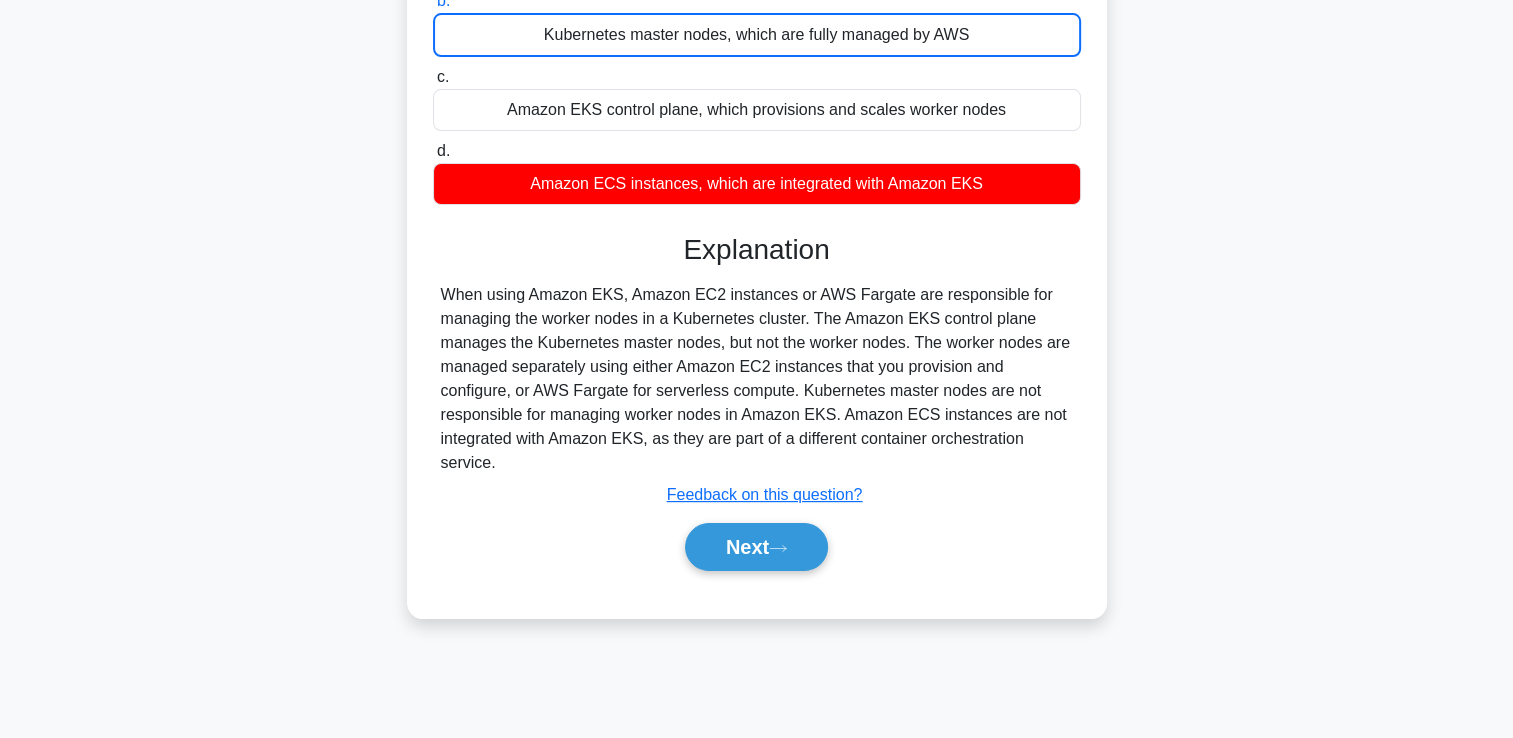 scroll, scrollTop: 320, scrollLeft: 0, axis: vertical 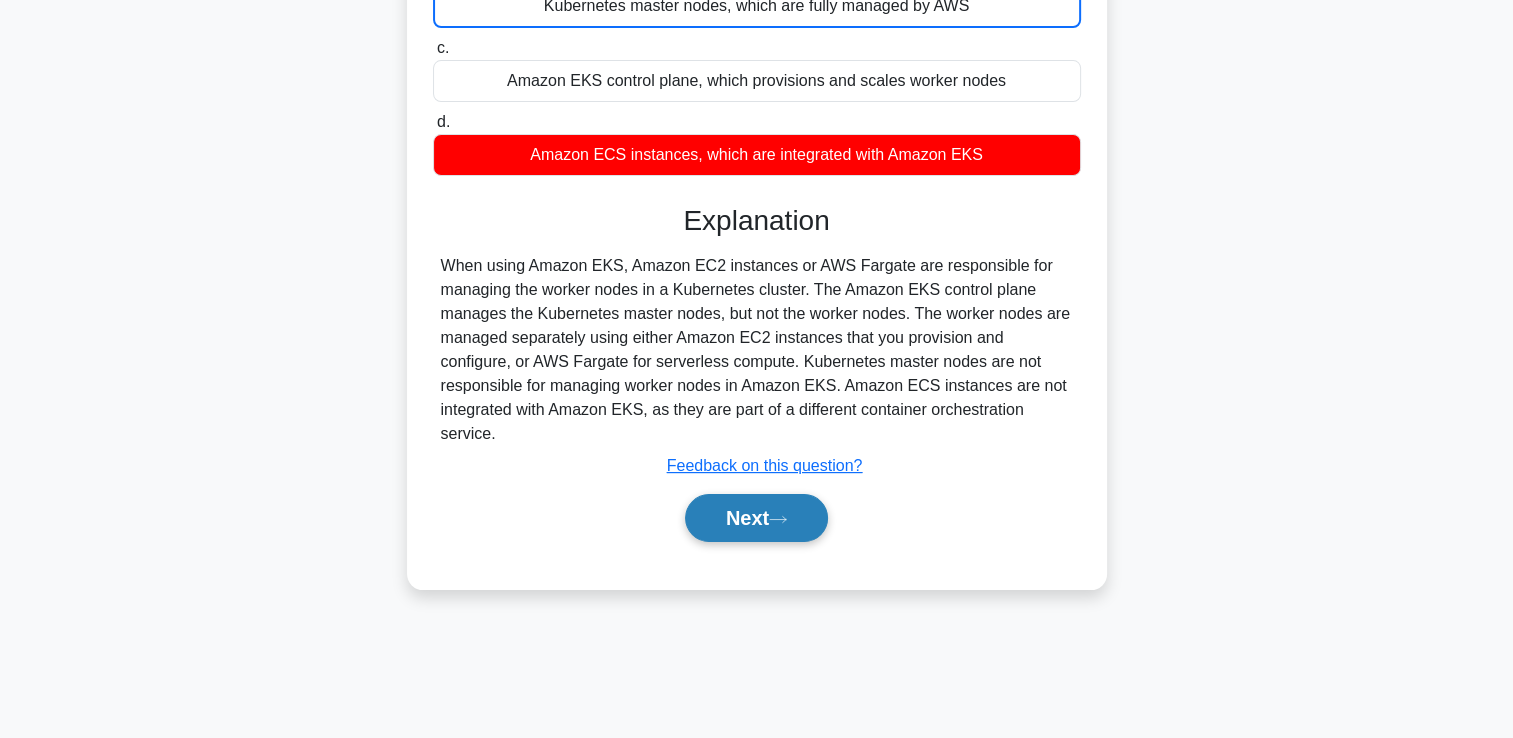 click on "Next" at bounding box center [756, 518] 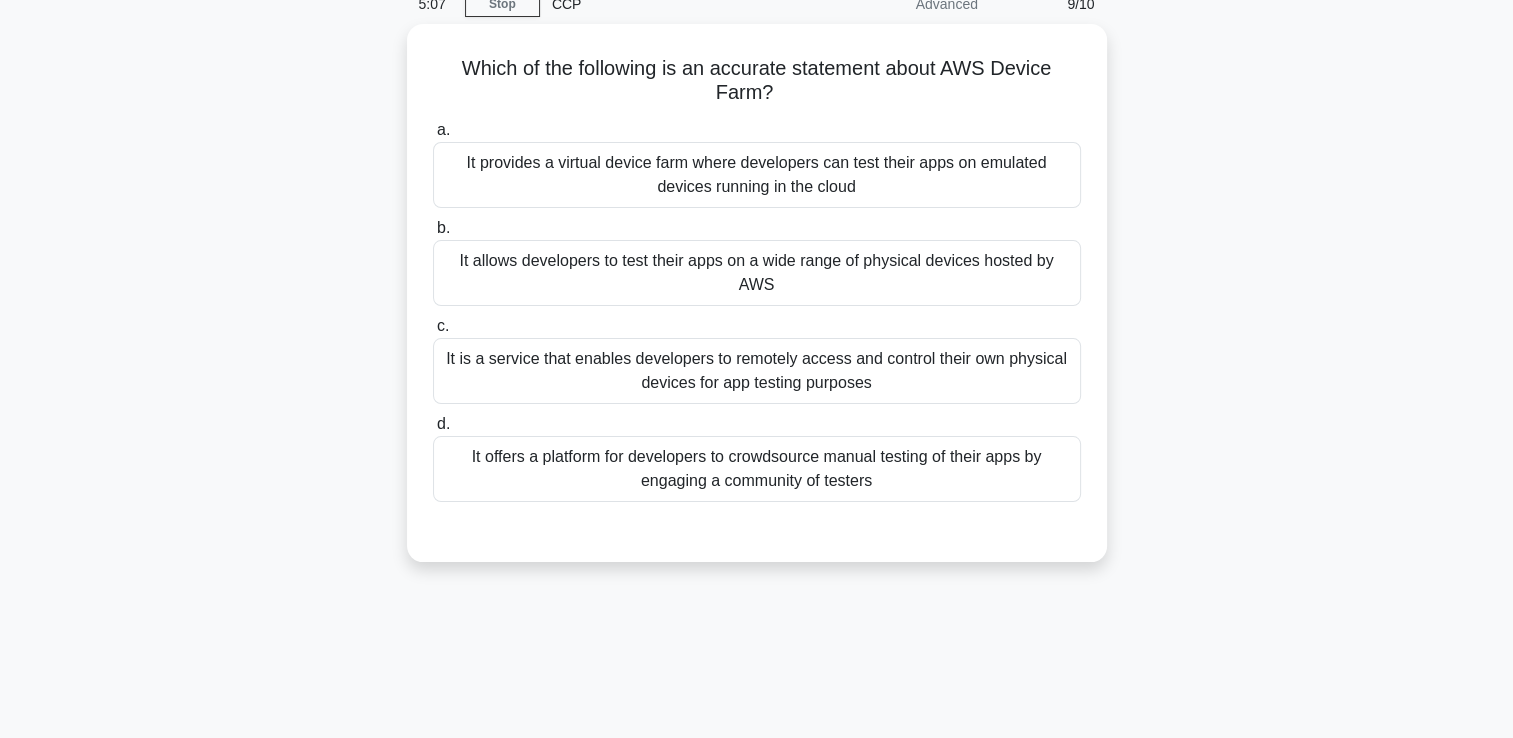 scroll, scrollTop: 0, scrollLeft: 0, axis: both 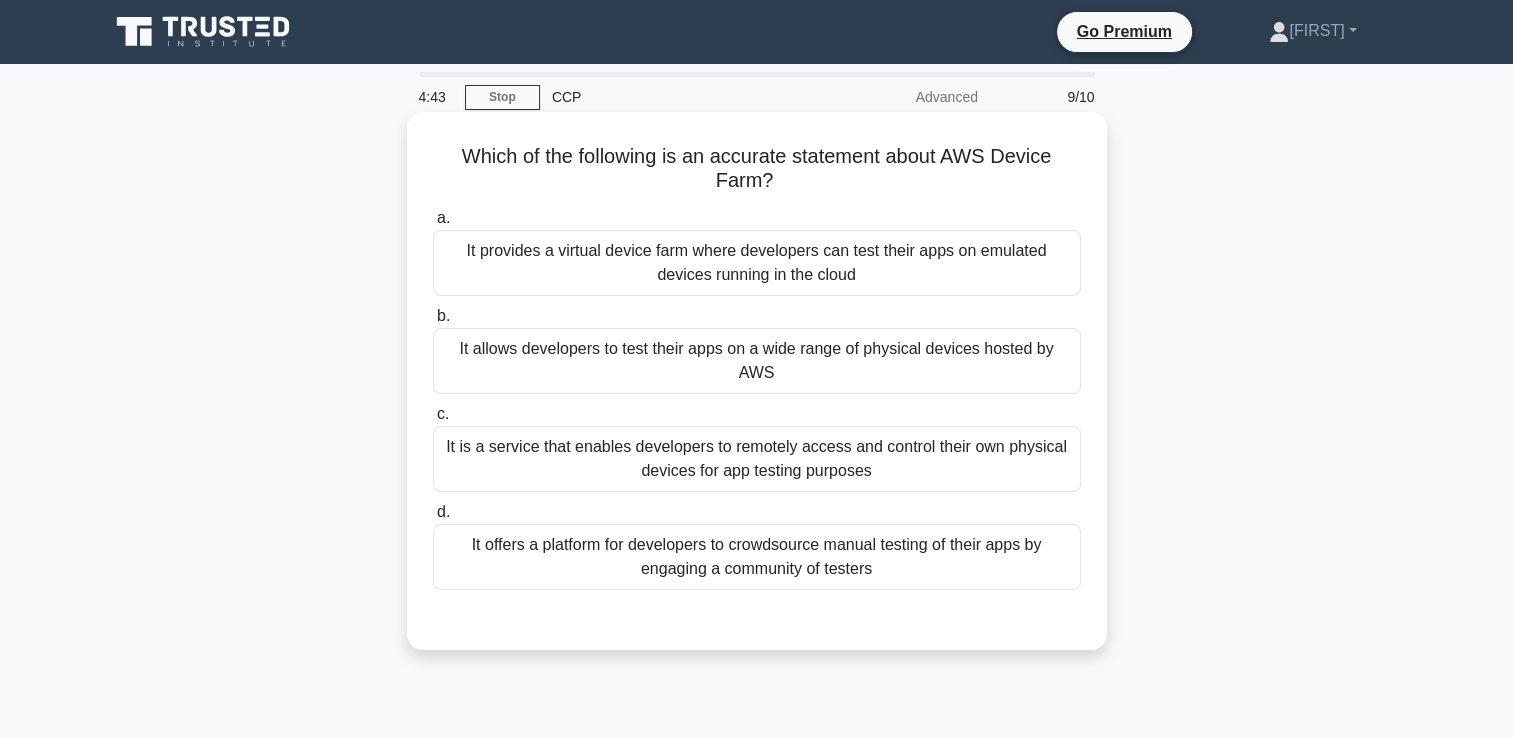 click on "It allows developers to test their apps on a wide range of physical devices hosted by AWS" at bounding box center (757, 361) 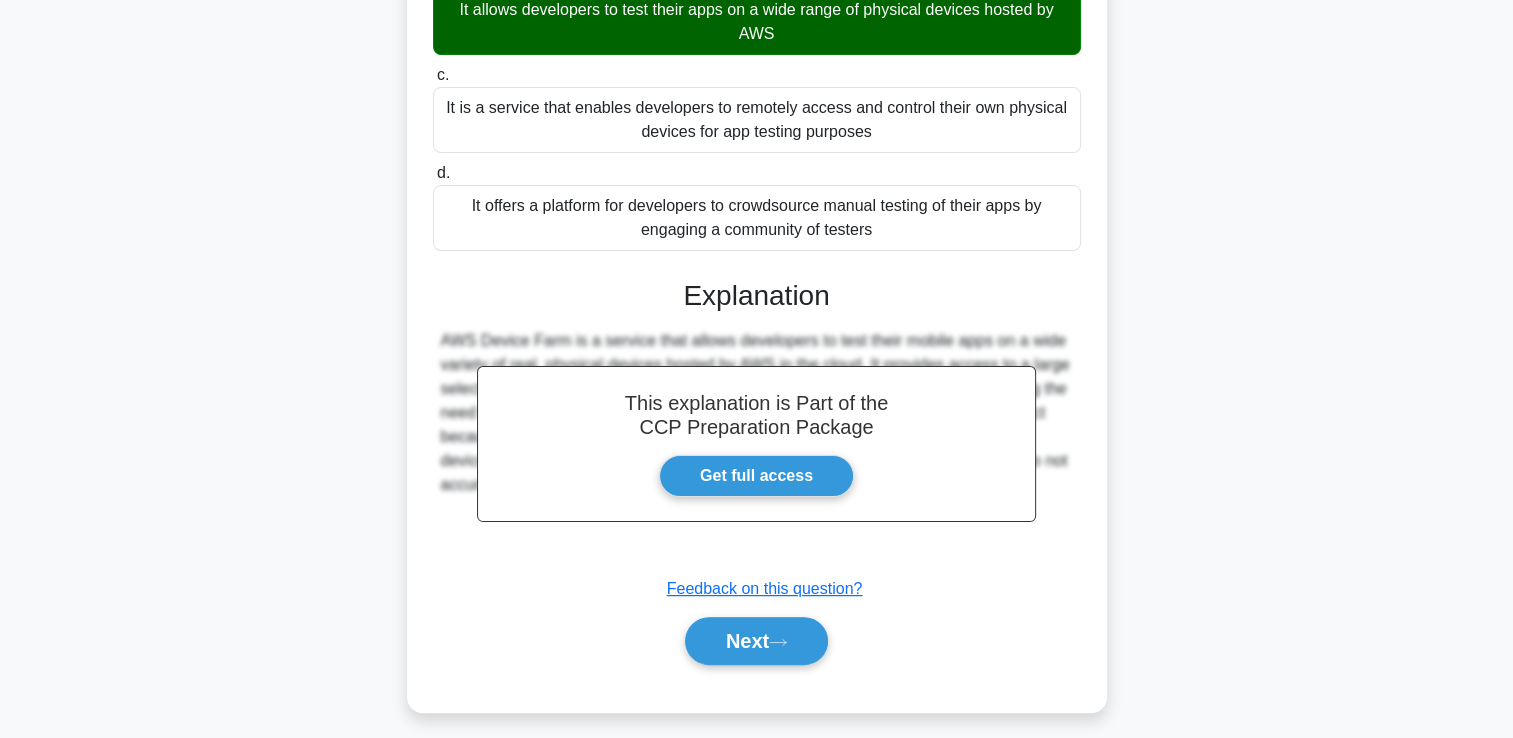 scroll, scrollTop: 349, scrollLeft: 0, axis: vertical 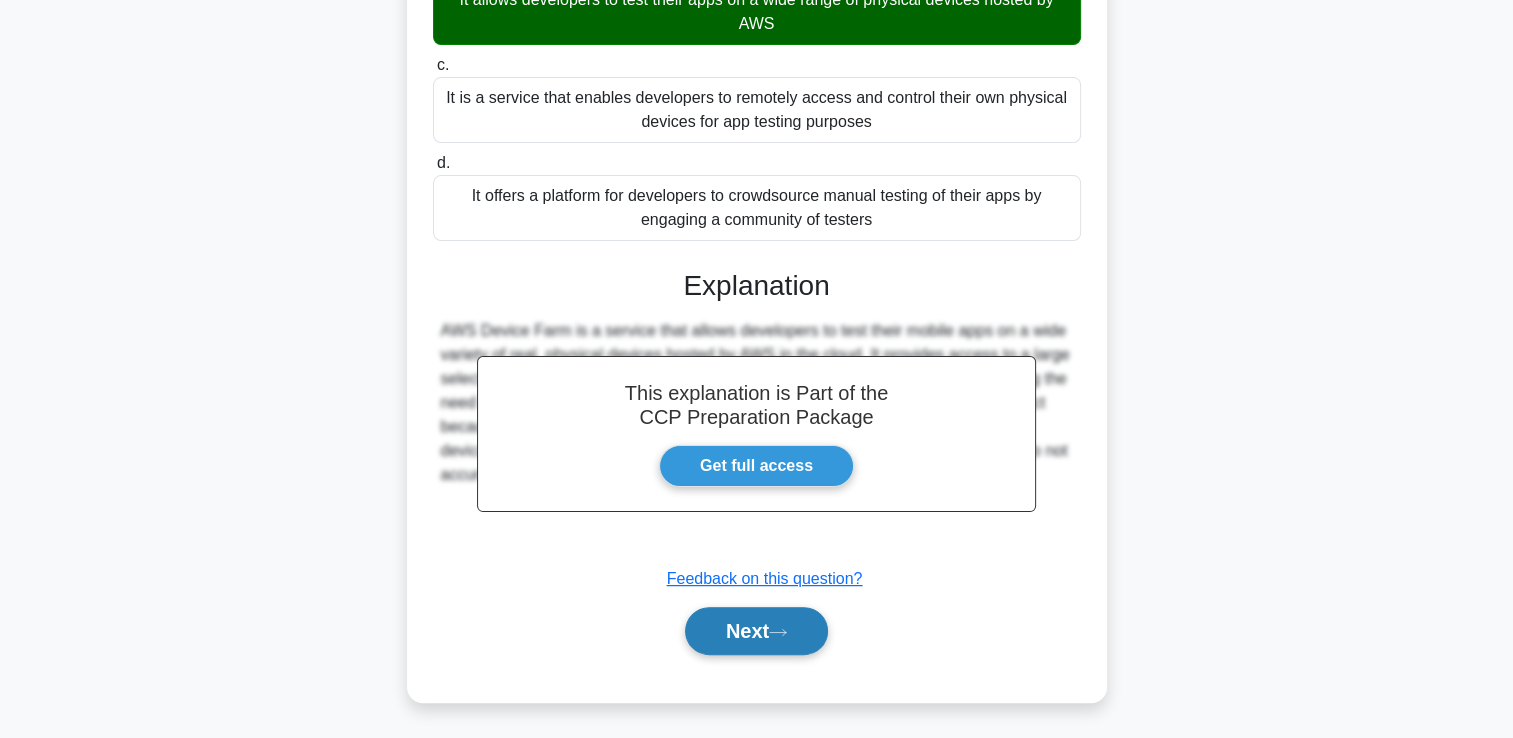 click 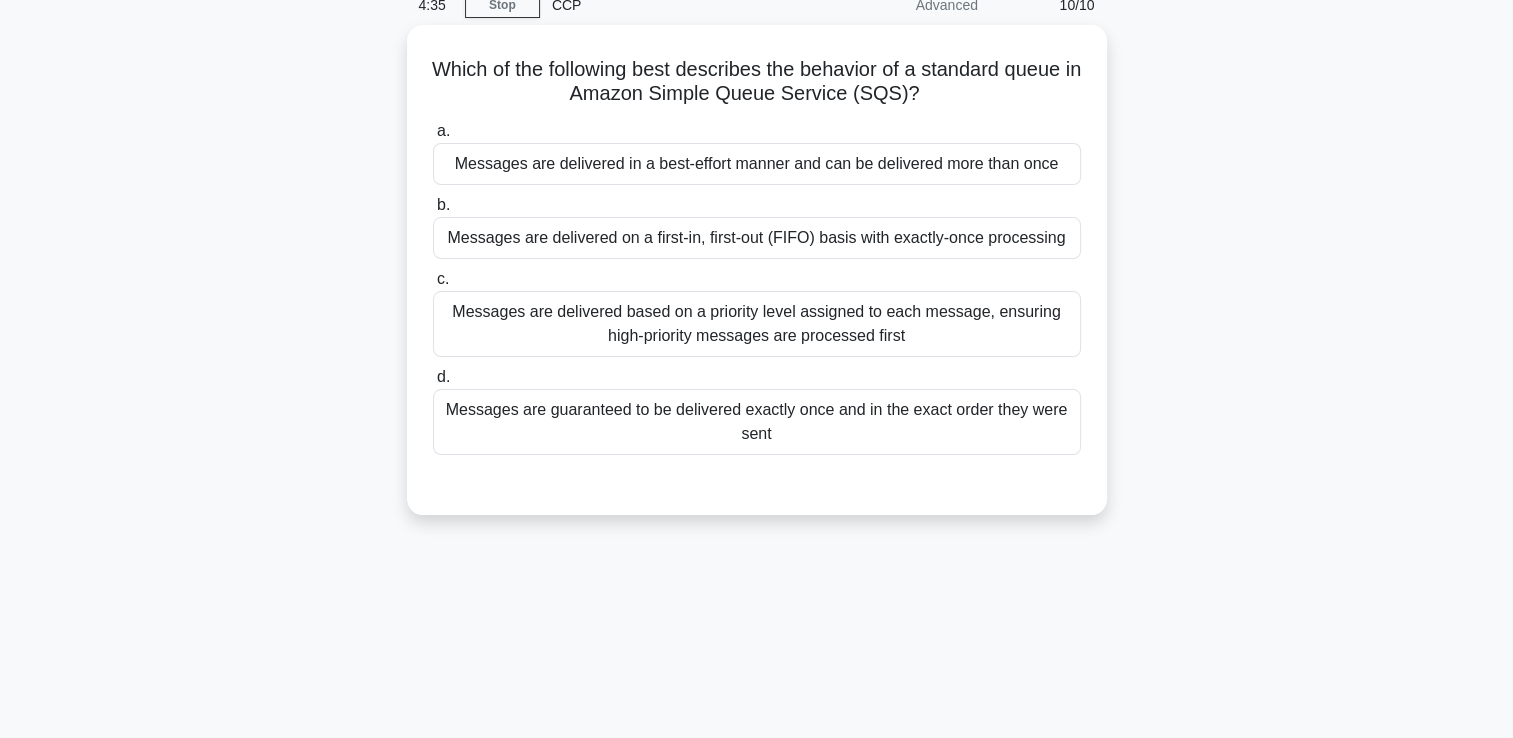 scroll, scrollTop: 62, scrollLeft: 0, axis: vertical 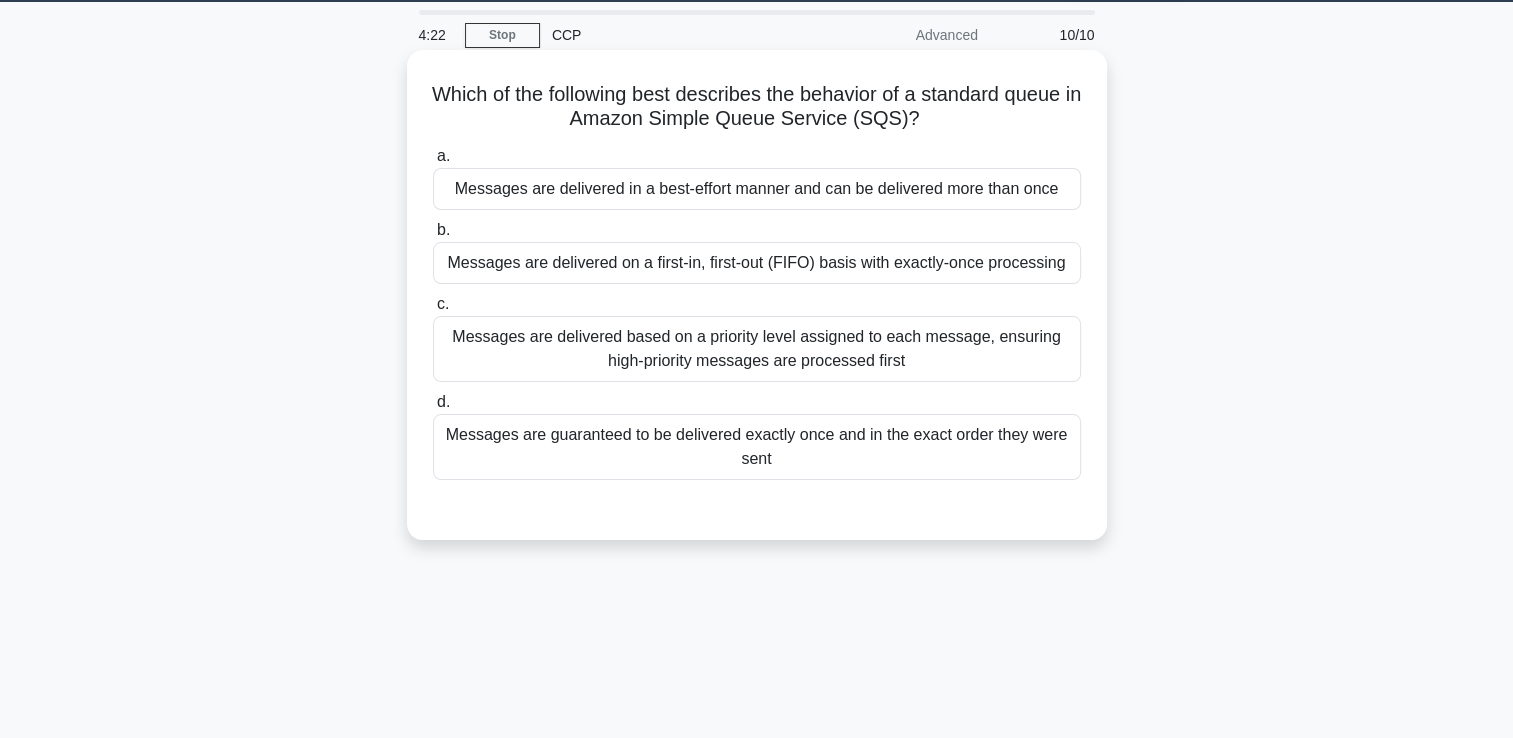 click on "Messages are delivered on a first-in, first-out (FIFO) basis with exactly-once processing" at bounding box center (757, 263) 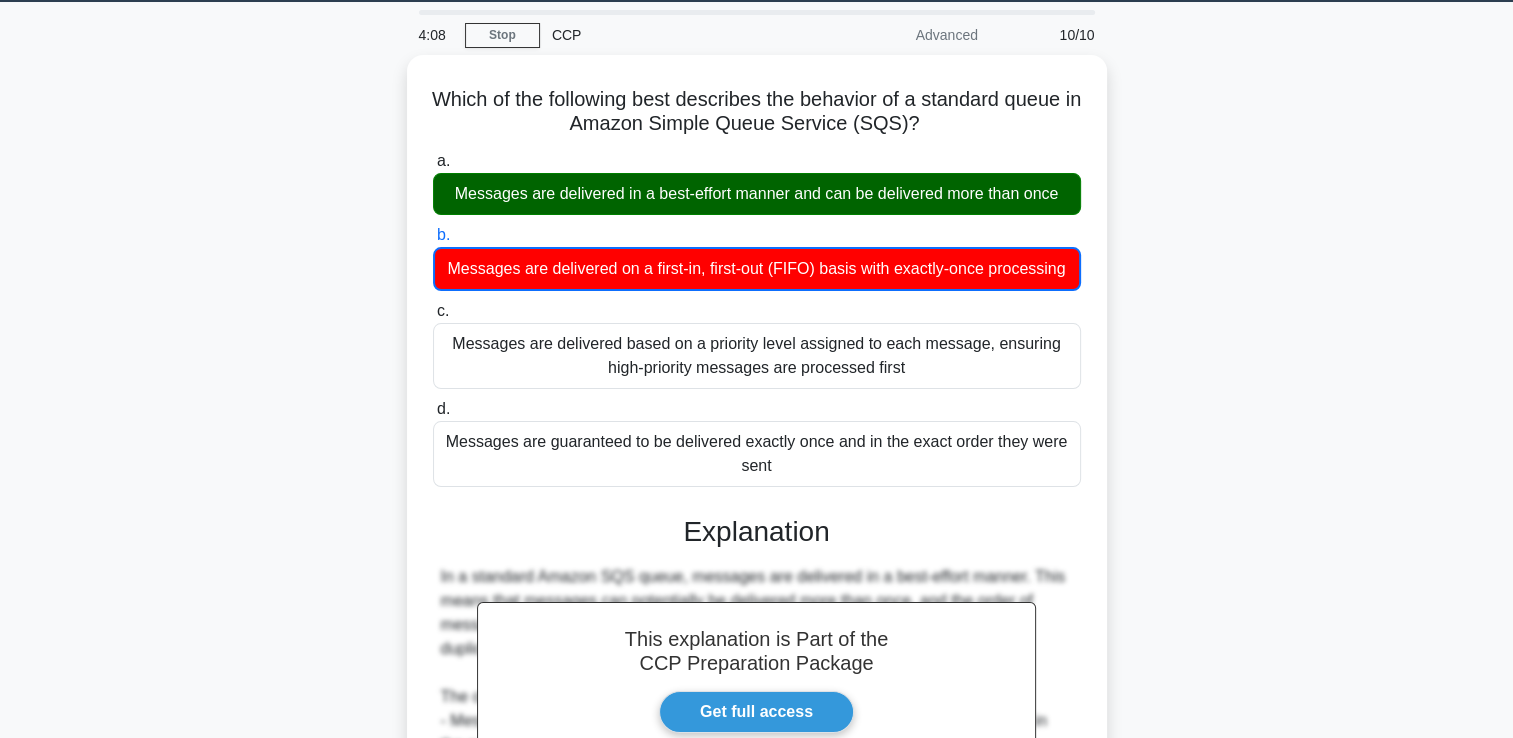 scroll, scrollTop: 351, scrollLeft: 0, axis: vertical 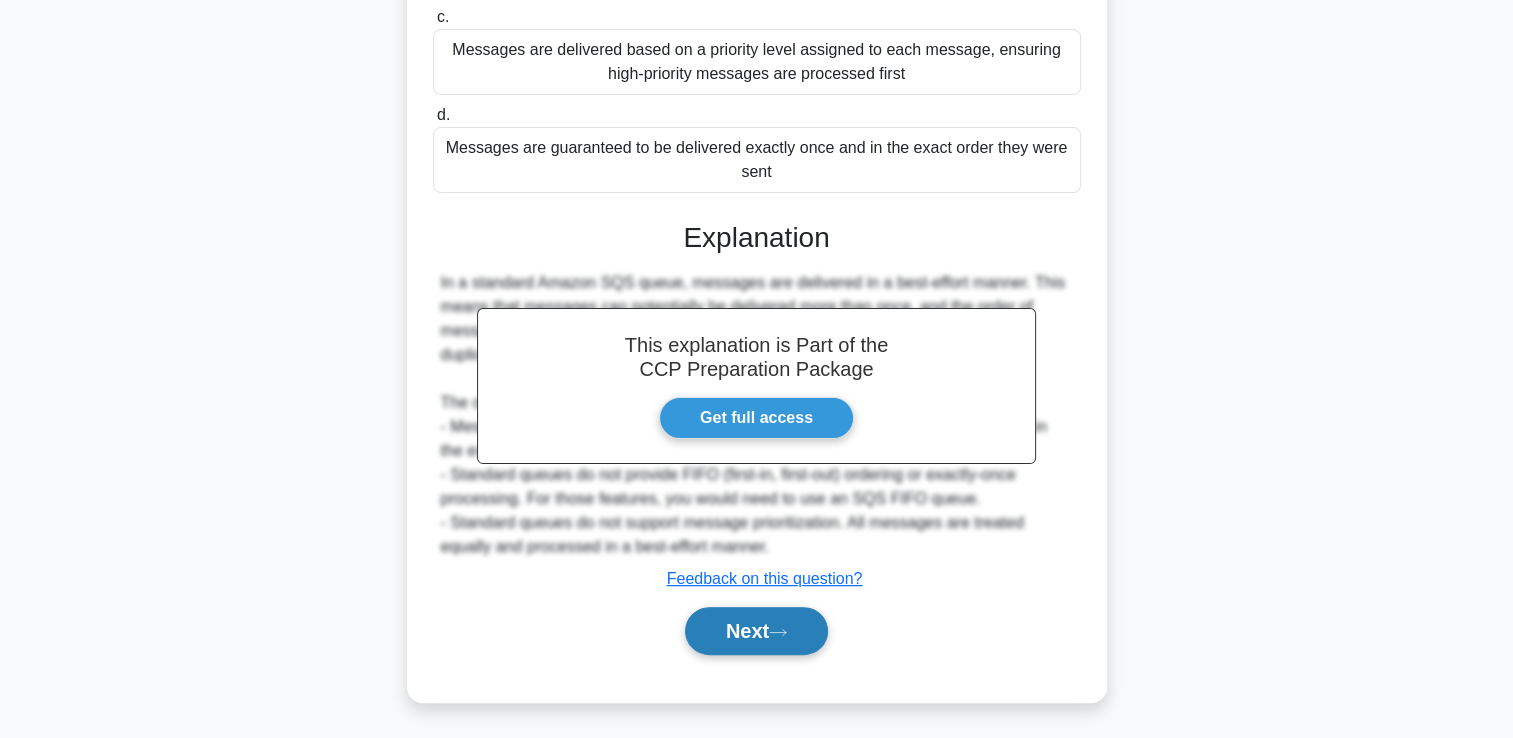 click on "Next" at bounding box center (756, 631) 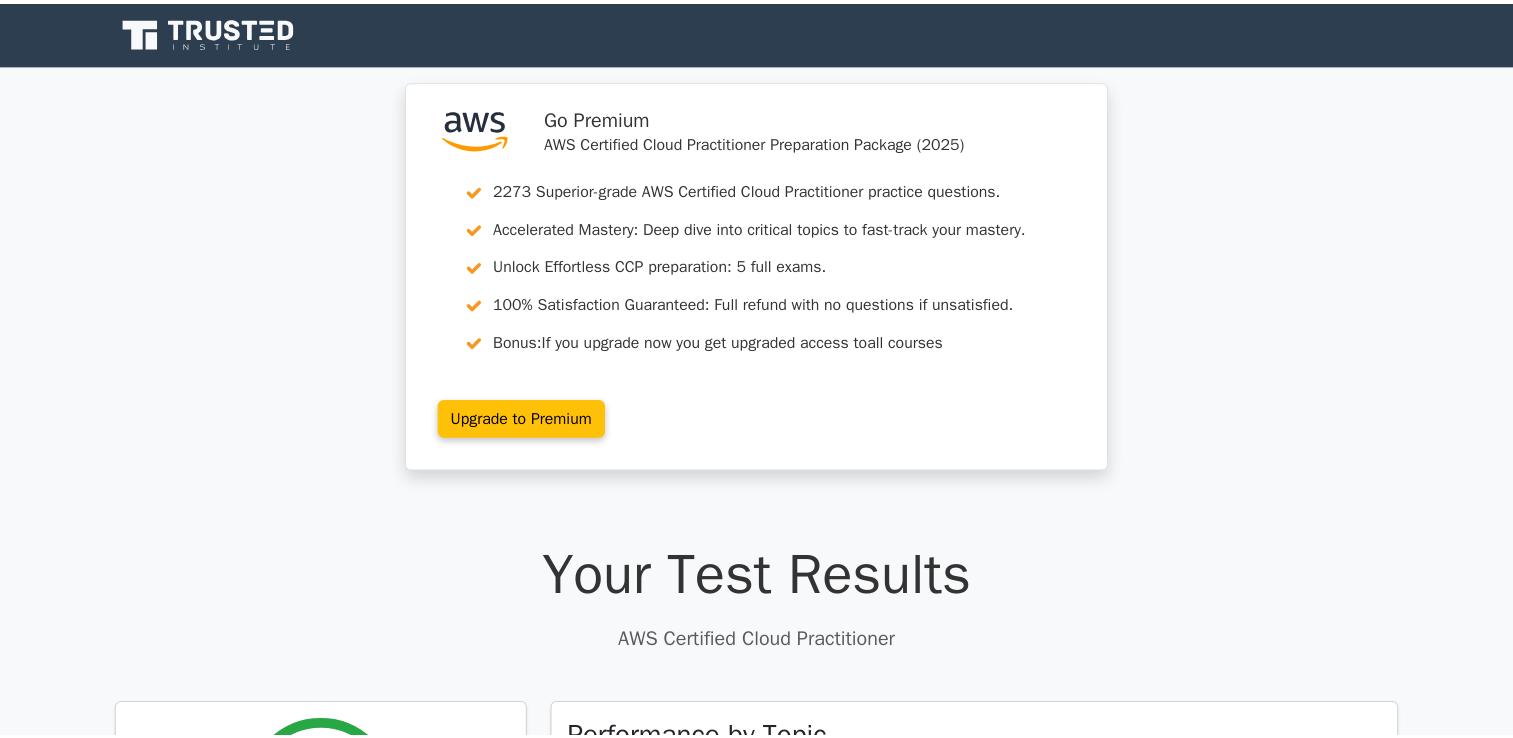 scroll, scrollTop: 0, scrollLeft: 0, axis: both 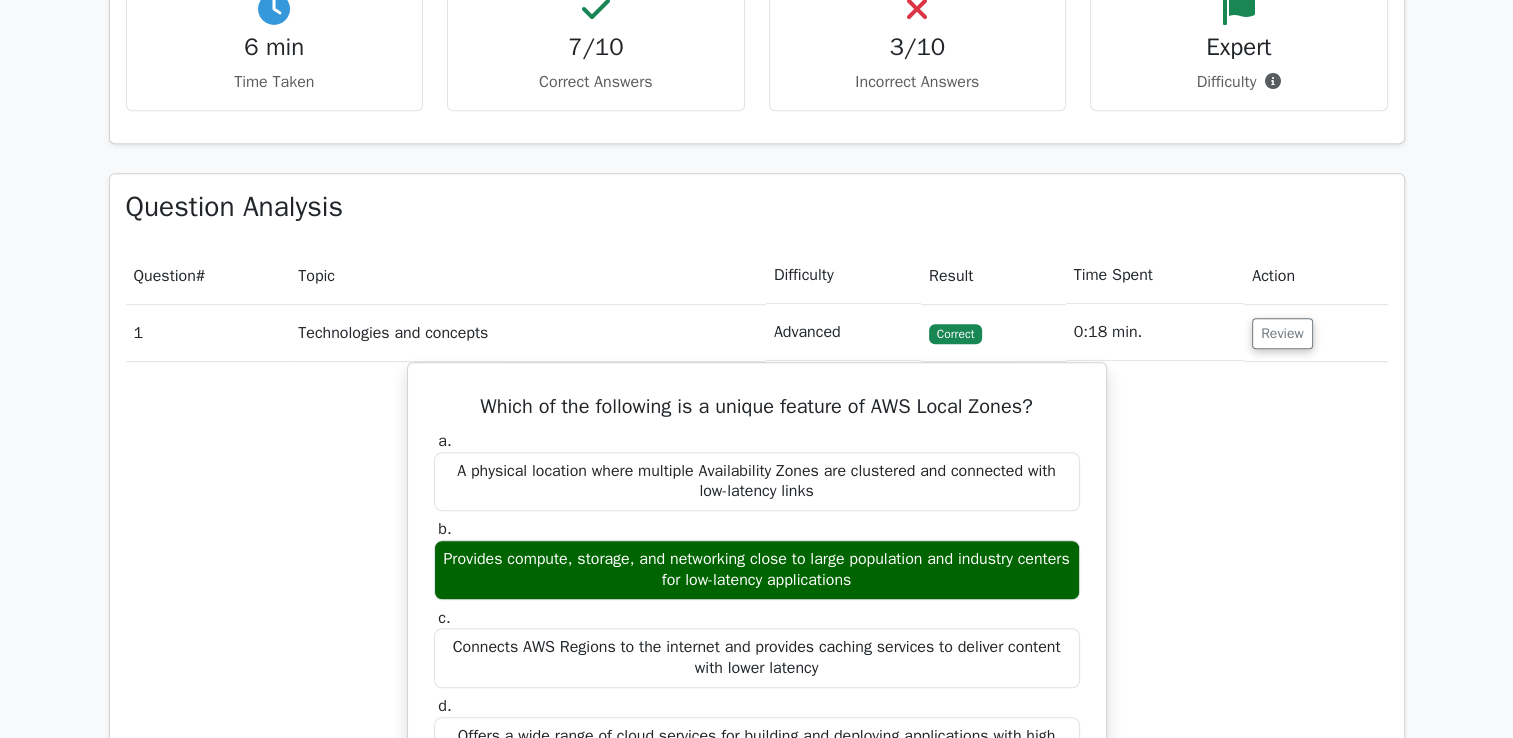 click on "Incorrect Answers" at bounding box center [918, 82] 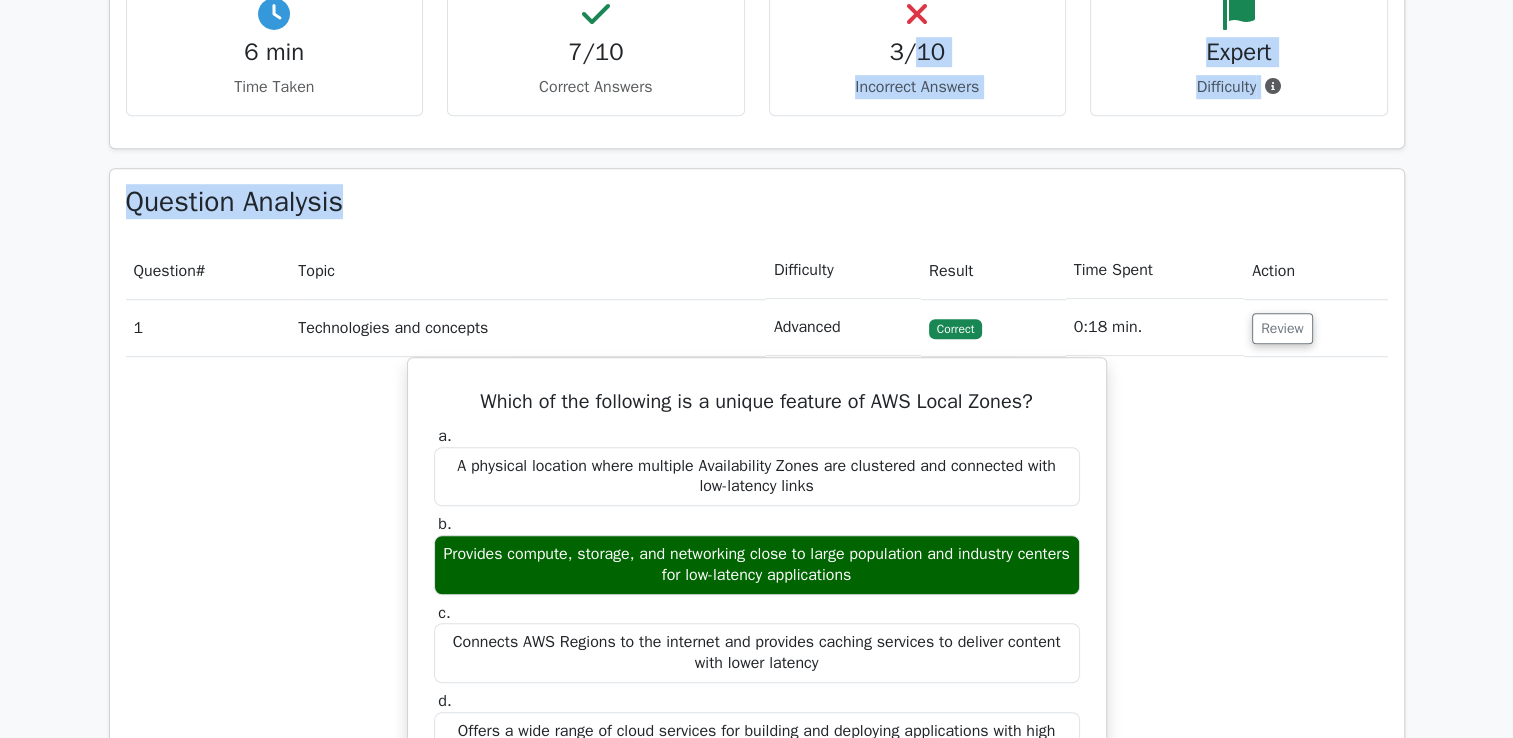 drag, startPoint x: 921, startPoint y: 29, endPoint x: 1348, endPoint y: 375, distance: 549.5862 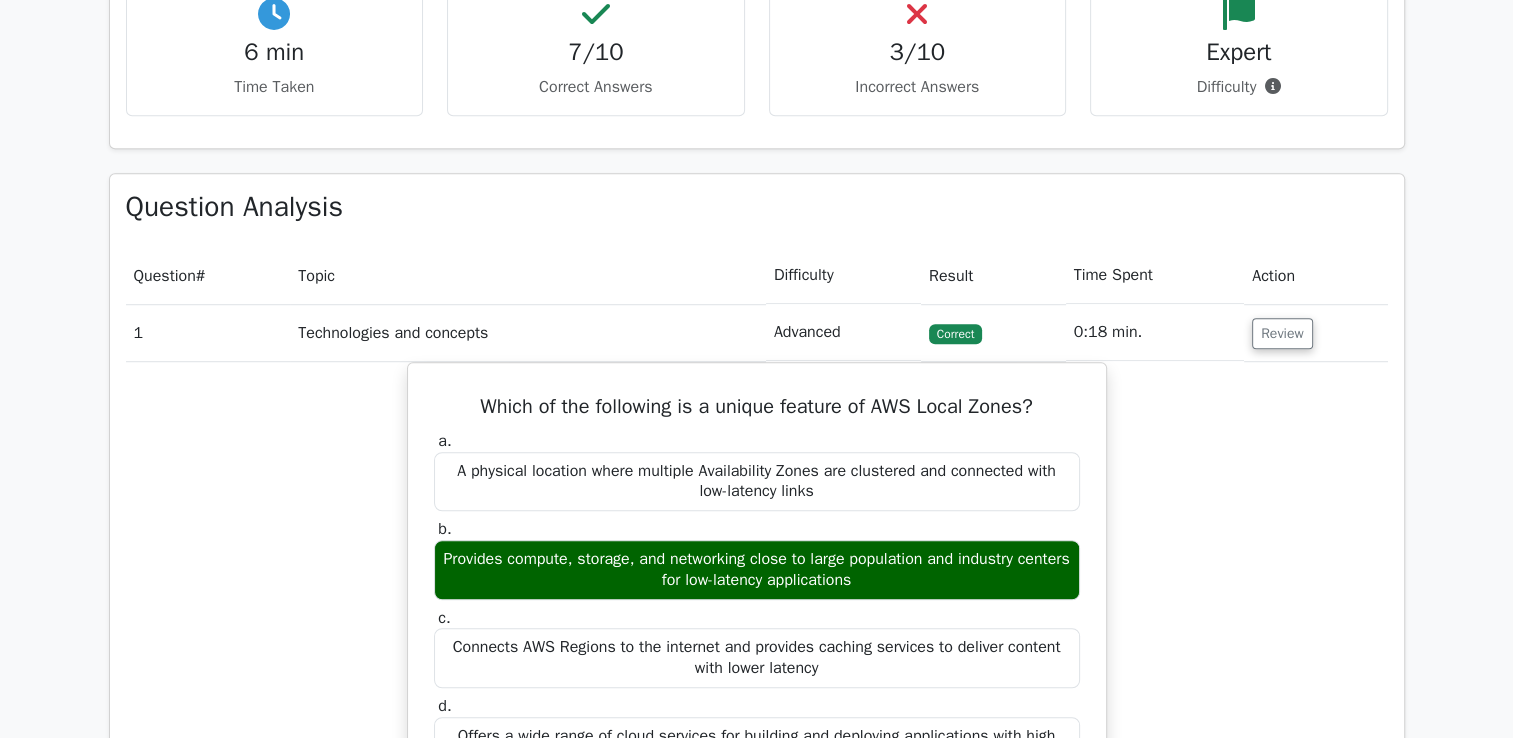 click on ".st0{fill:#252F3E;} .st1{fill-rule:evenodd;clip-rule:evenodd;fill:#FF9900;}
Go Premium
AWS Certified Cloud Practitioner Preparation Package (2025)
2273 Superior-grade  AWS Certified Cloud Practitioner practice questions.
Accelerated Mastery: Deep dive into critical topics to fast-track your mastery.
Unlock Effortless CCP preparation: 5 full exams.
100% Satisfaction Guaranteed: Full refund with no questions if unsatisfied." at bounding box center [756, 557] 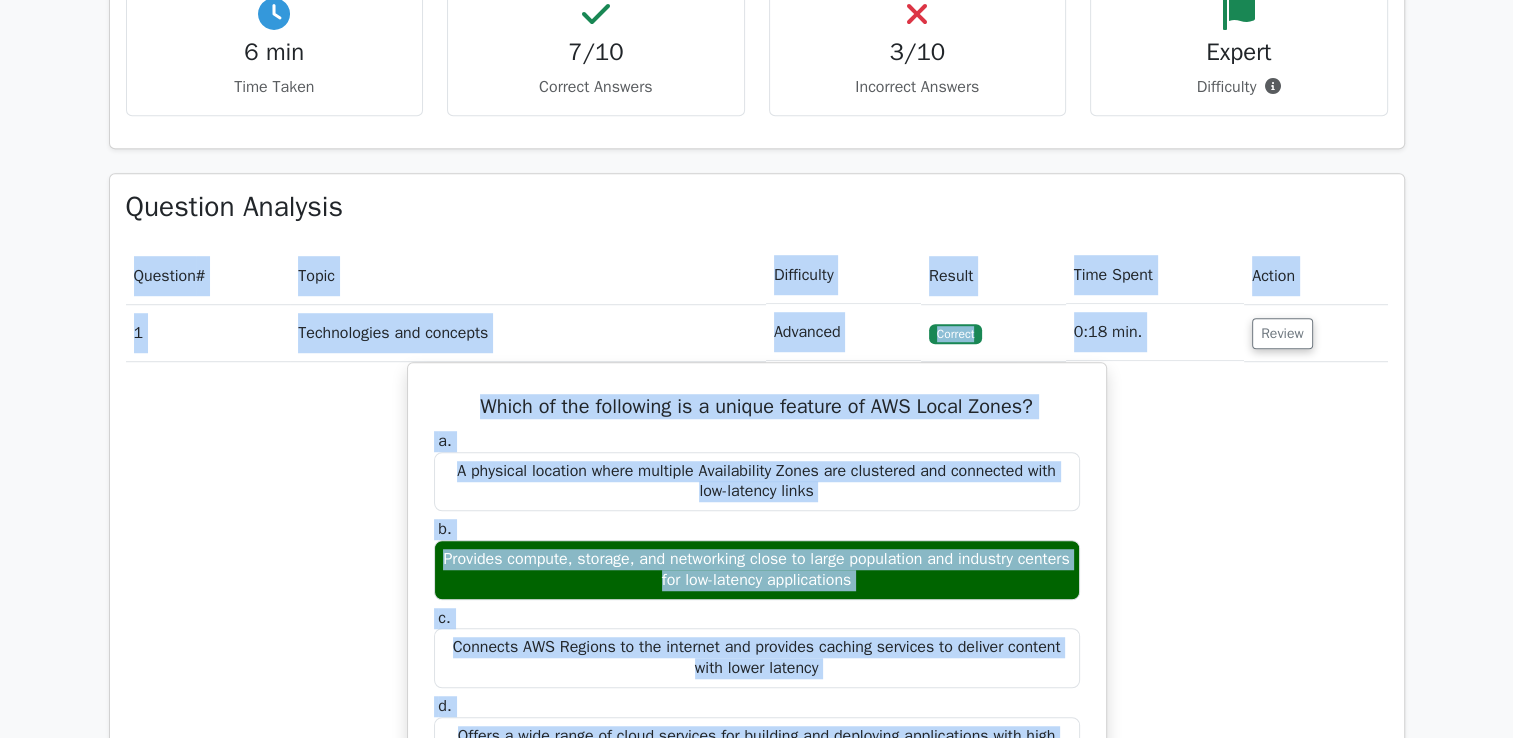 click on ".st0{fill:#252F3E;} .st1{fill-rule:evenodd;clip-rule:evenodd;fill:#FF9900;}
Go Premium
AWS Certified Cloud Practitioner Preparation Package (2025)
2273 Superior-grade  AWS Certified Cloud Practitioner practice questions.
Accelerated Mastery: Deep dive into critical topics to fast-track your mastery.
Unlock Effortless CCP preparation: 5 full exams.
100% Satisfaction Guaranteed: Full refund with no questions if unsatisfied." at bounding box center [756, 557] 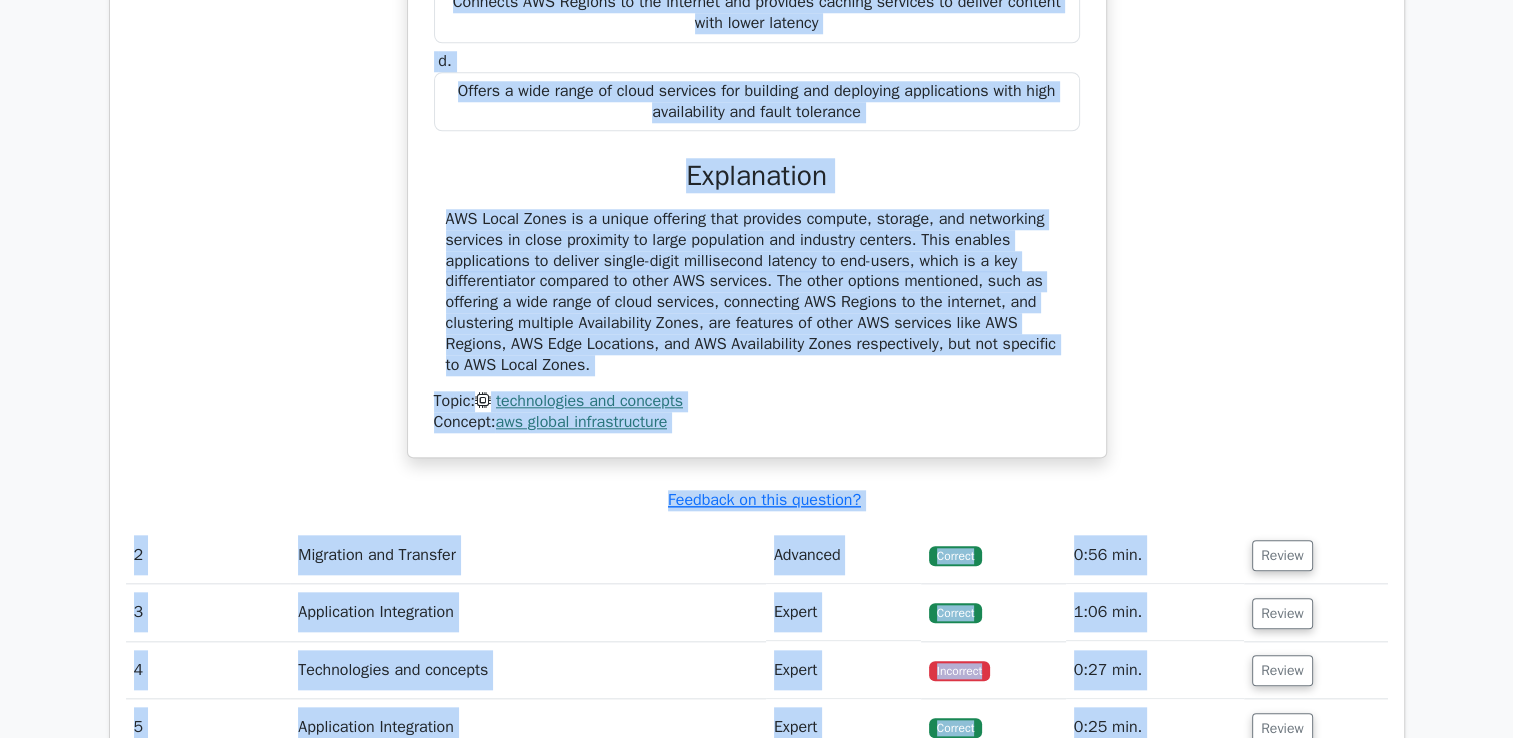 scroll, scrollTop: 2582, scrollLeft: 0, axis: vertical 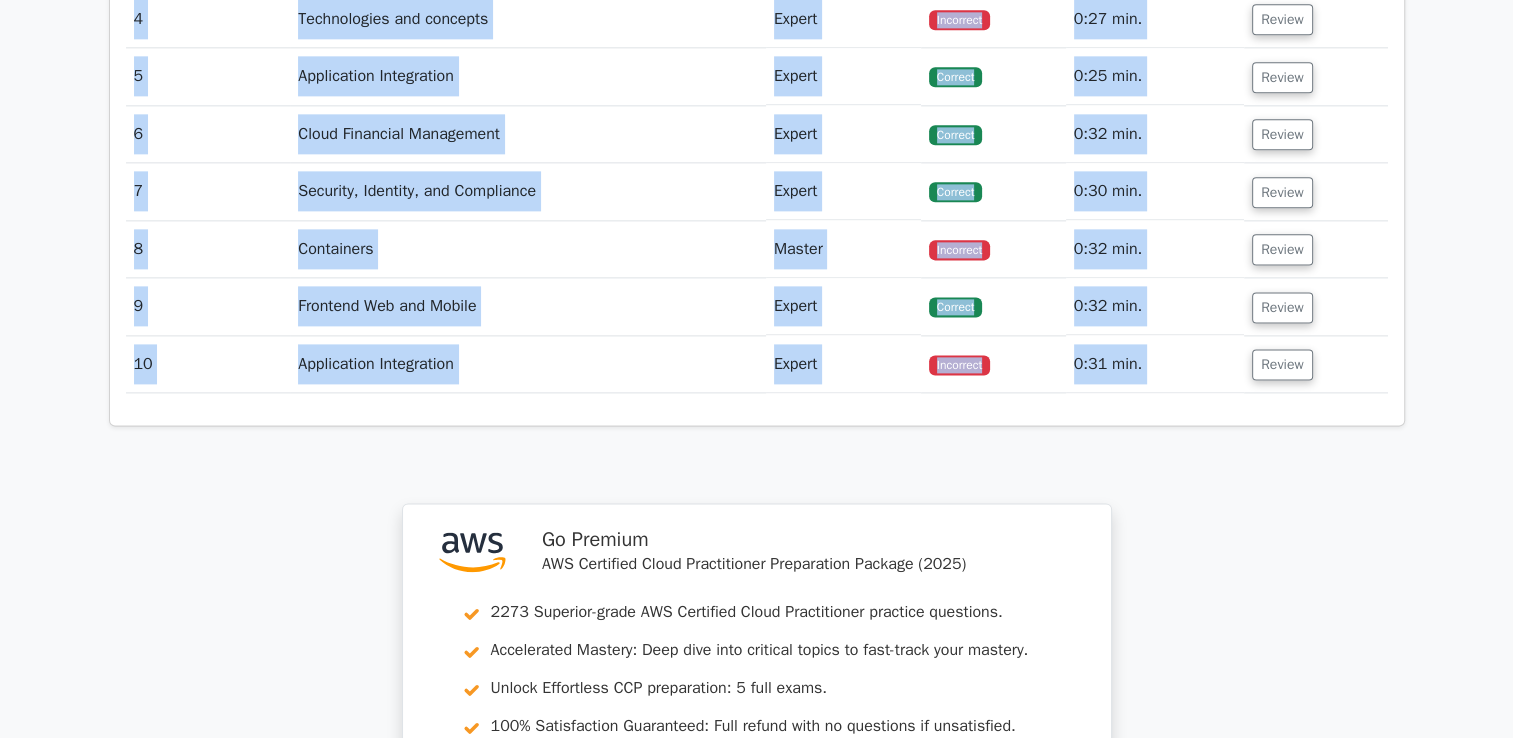 click on "Incorrect" at bounding box center [959, 365] 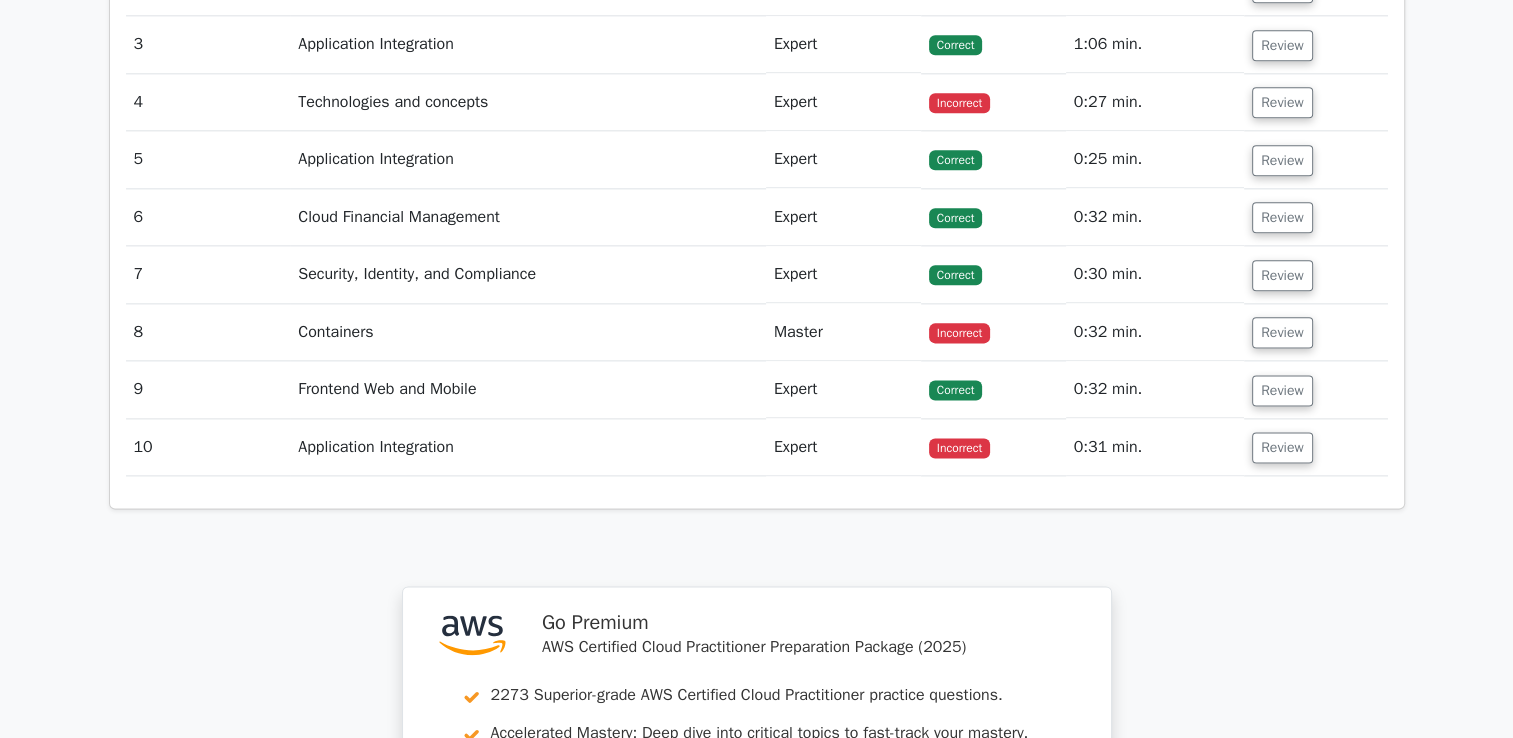 scroll, scrollTop: 2462, scrollLeft: 0, axis: vertical 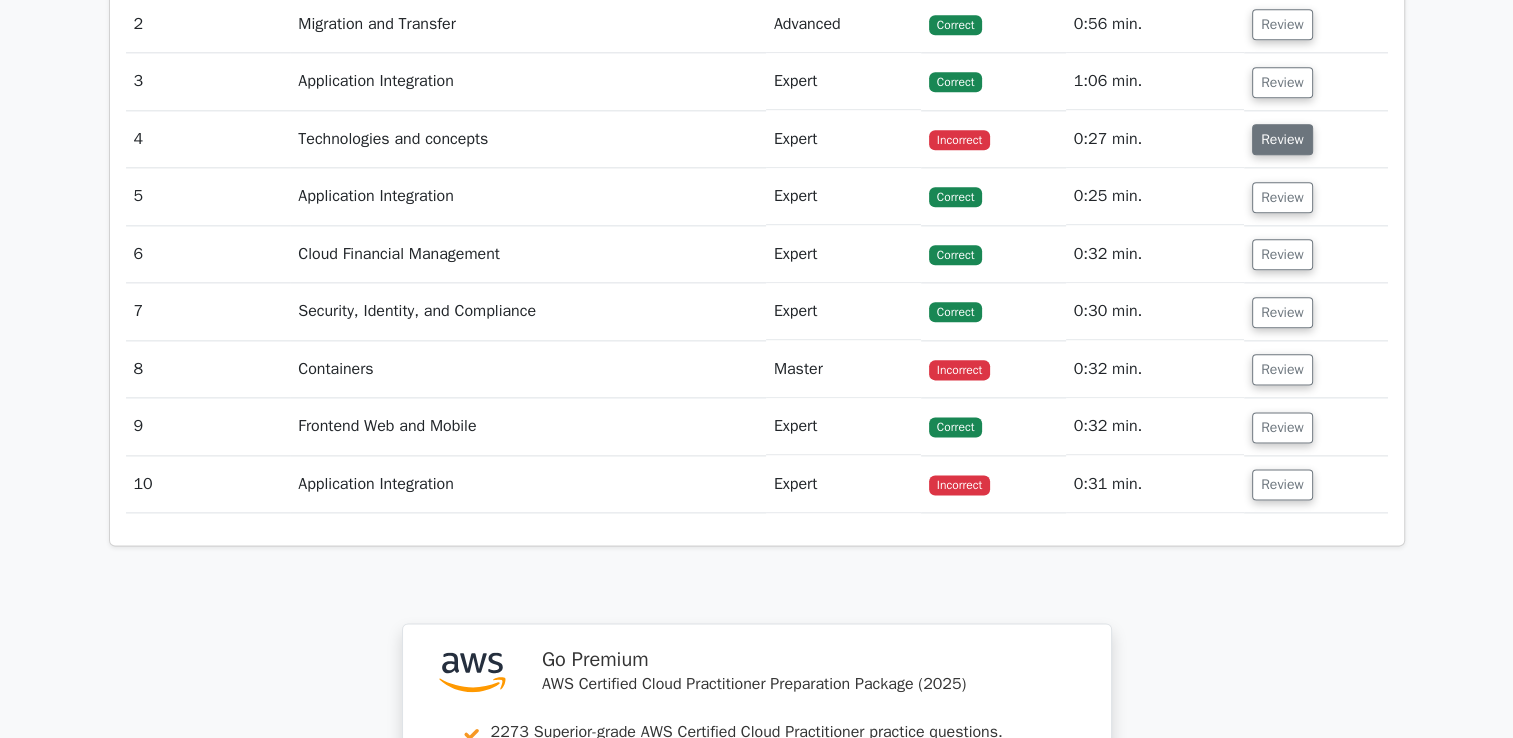 click on "Review" at bounding box center [1282, 139] 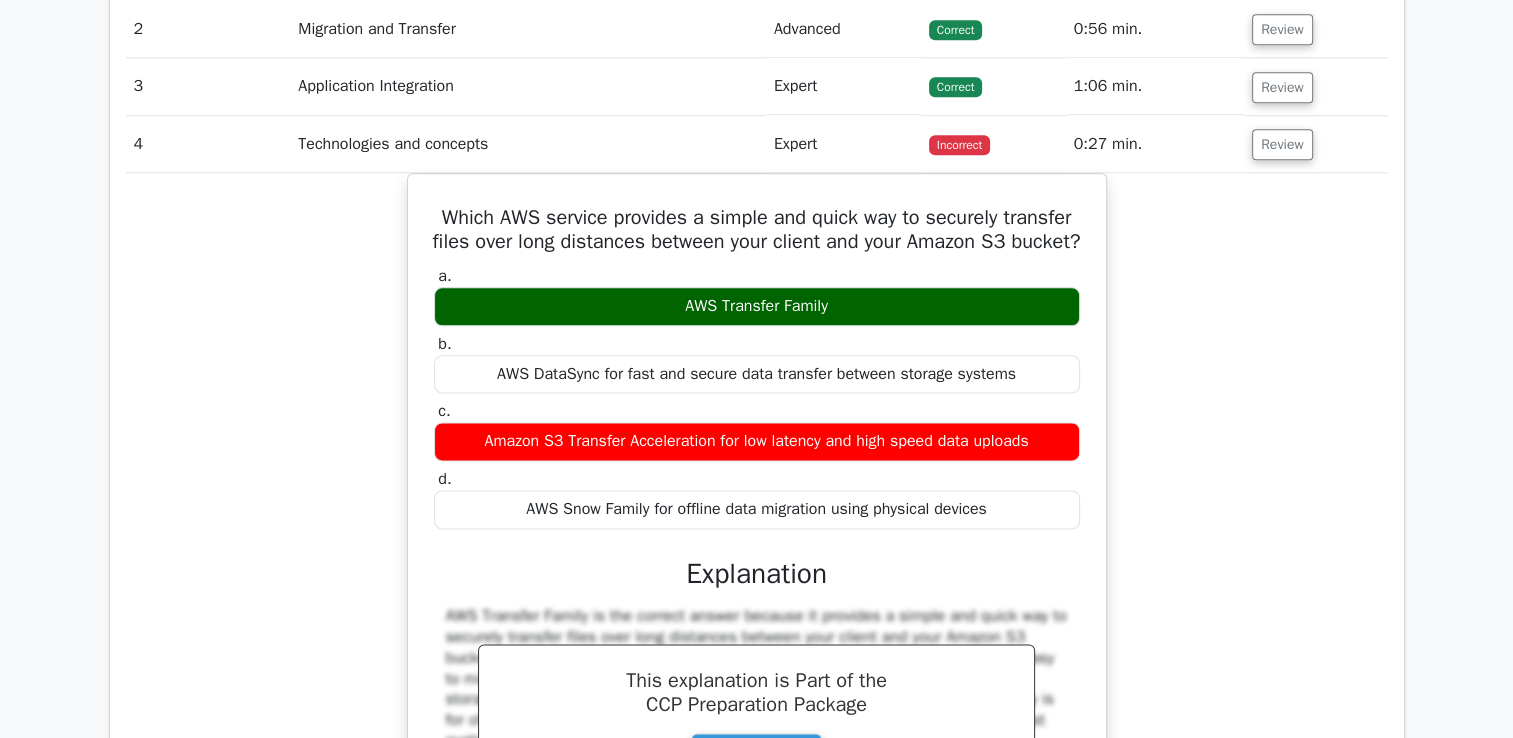 click on ".st0{fill:#252F3E;} .st1{fill-rule:evenodd;clip-rule:evenodd;fill:#FF9900;}
Go Premium
AWS Certified Cloud Practitioner Preparation Package (2025)
2273 Superior-grade  AWS Certified Cloud Practitioner practice questions.
Accelerated Mastery: Deep dive into critical topics to fast-track your mastery.
Unlock Effortless CCP preparation: 5 full exams.
100% Satisfaction Guaranteed: Full refund with no questions if unsatisfied." at bounding box center (756, -210) 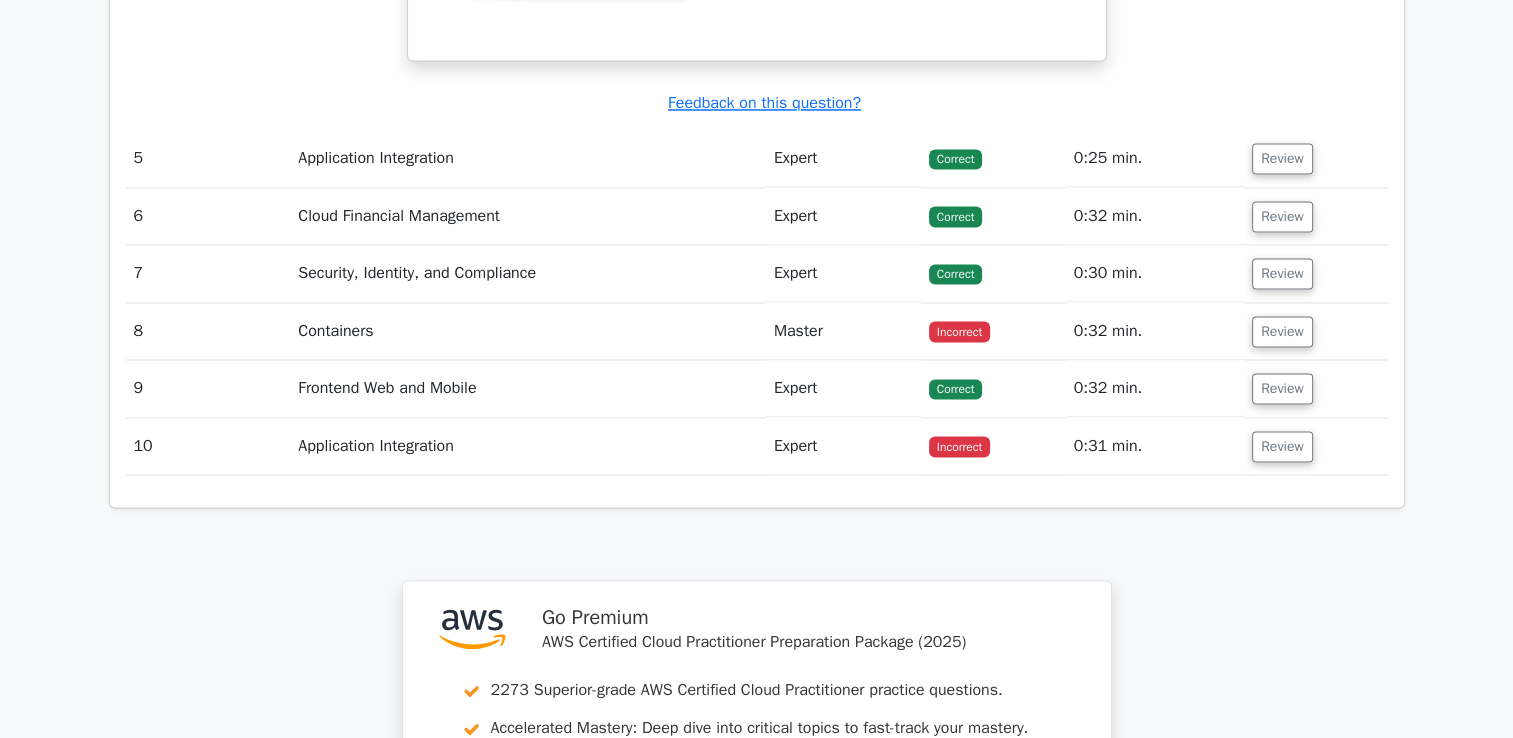 scroll, scrollTop: 3382, scrollLeft: 0, axis: vertical 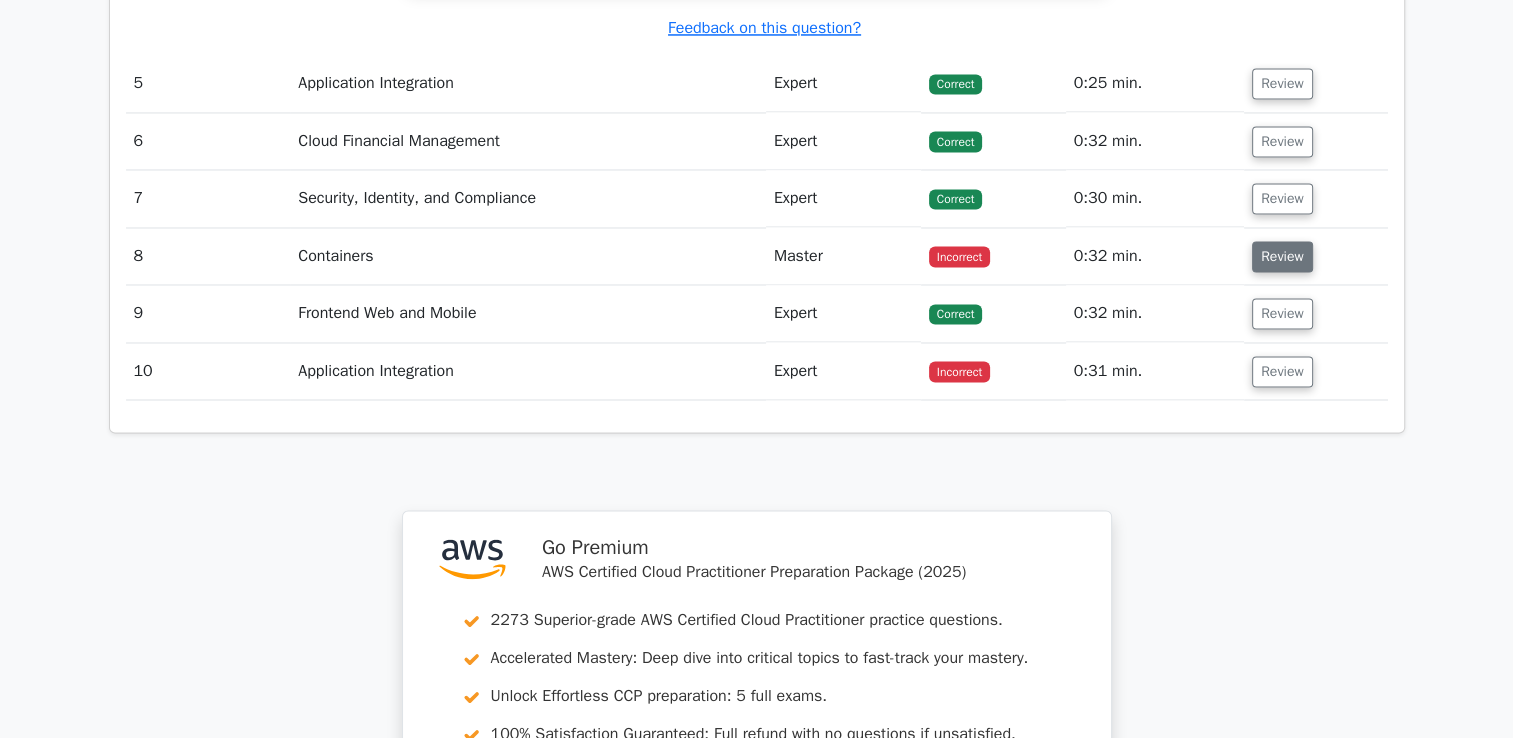 click on "Review" at bounding box center [1282, 256] 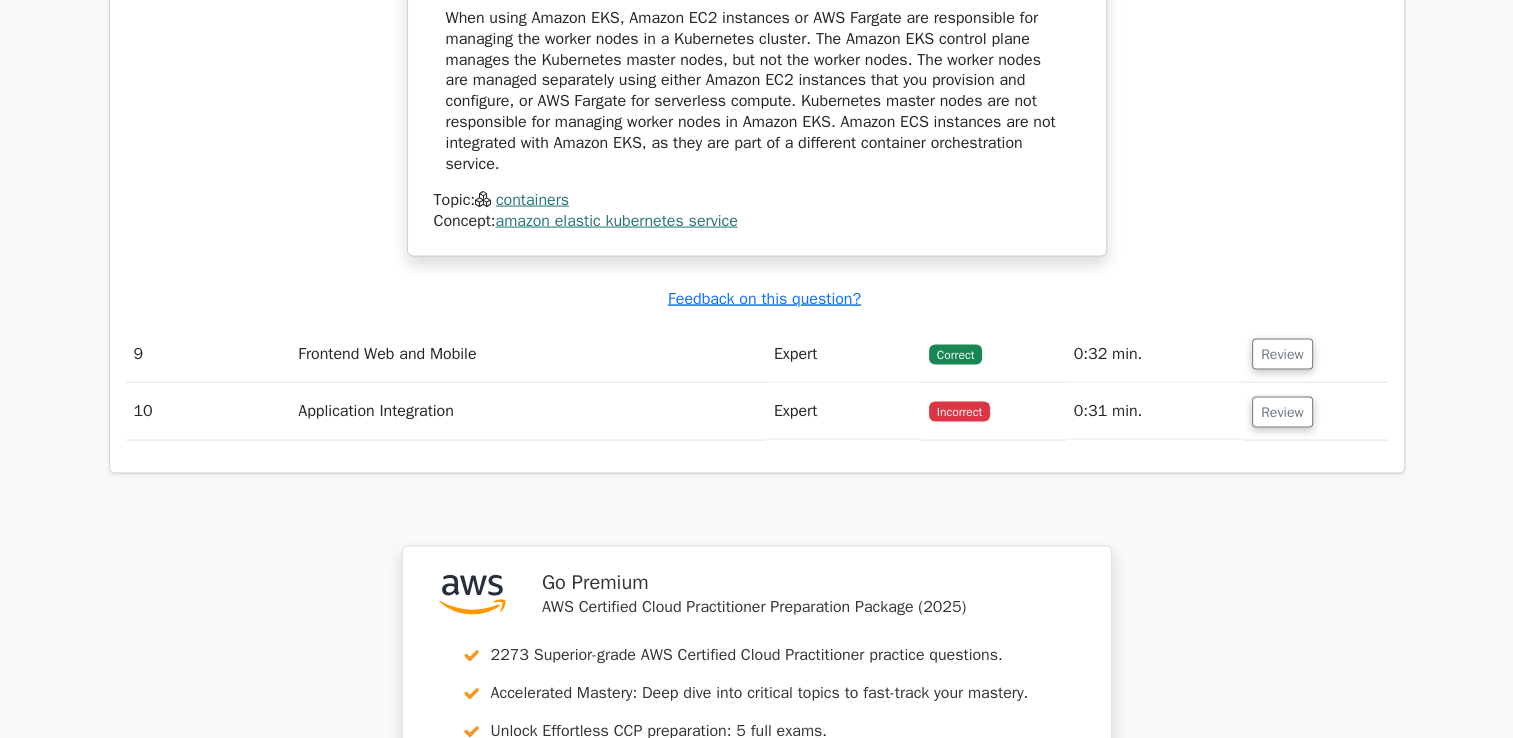 scroll, scrollTop: 4716, scrollLeft: 0, axis: vertical 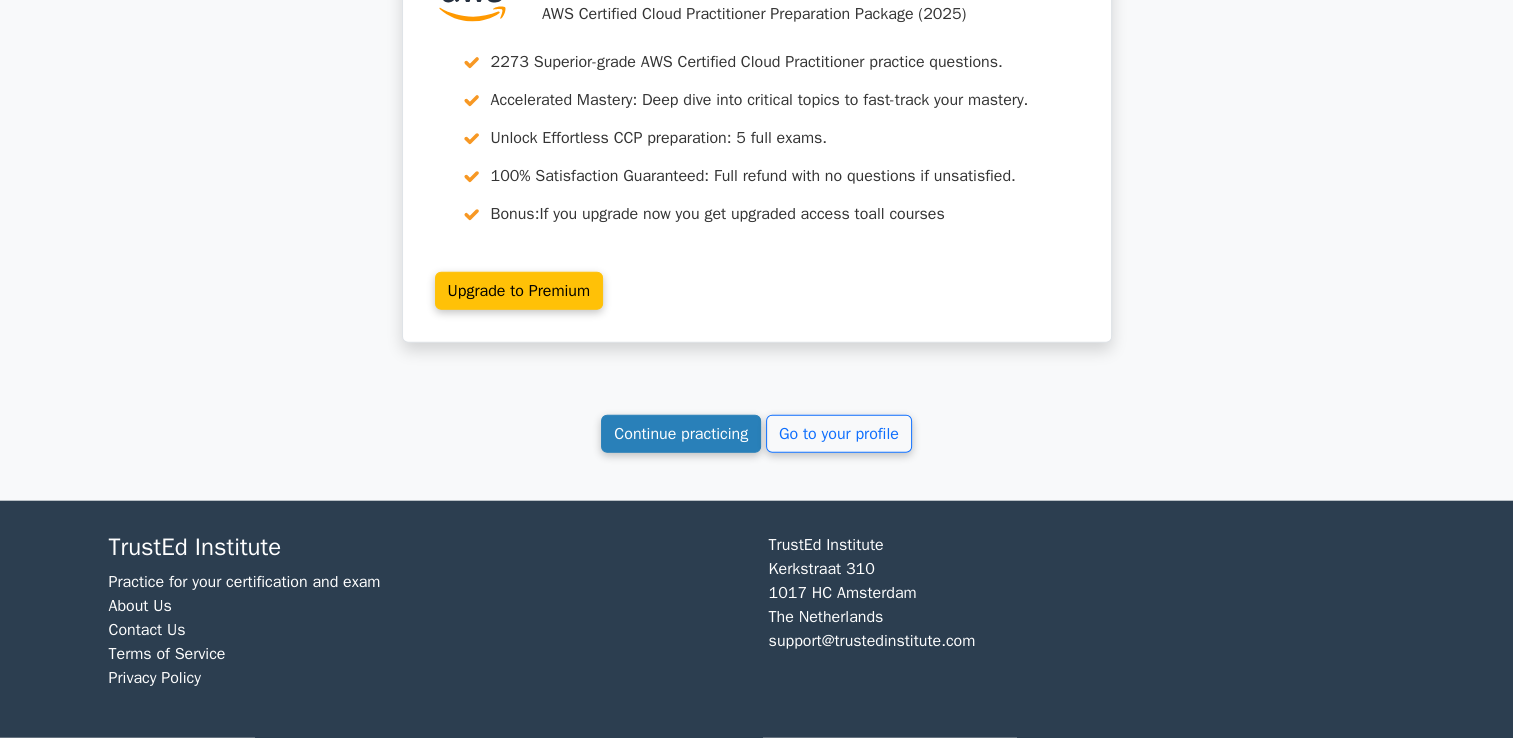 click on "Continue practicing" at bounding box center (681, 434) 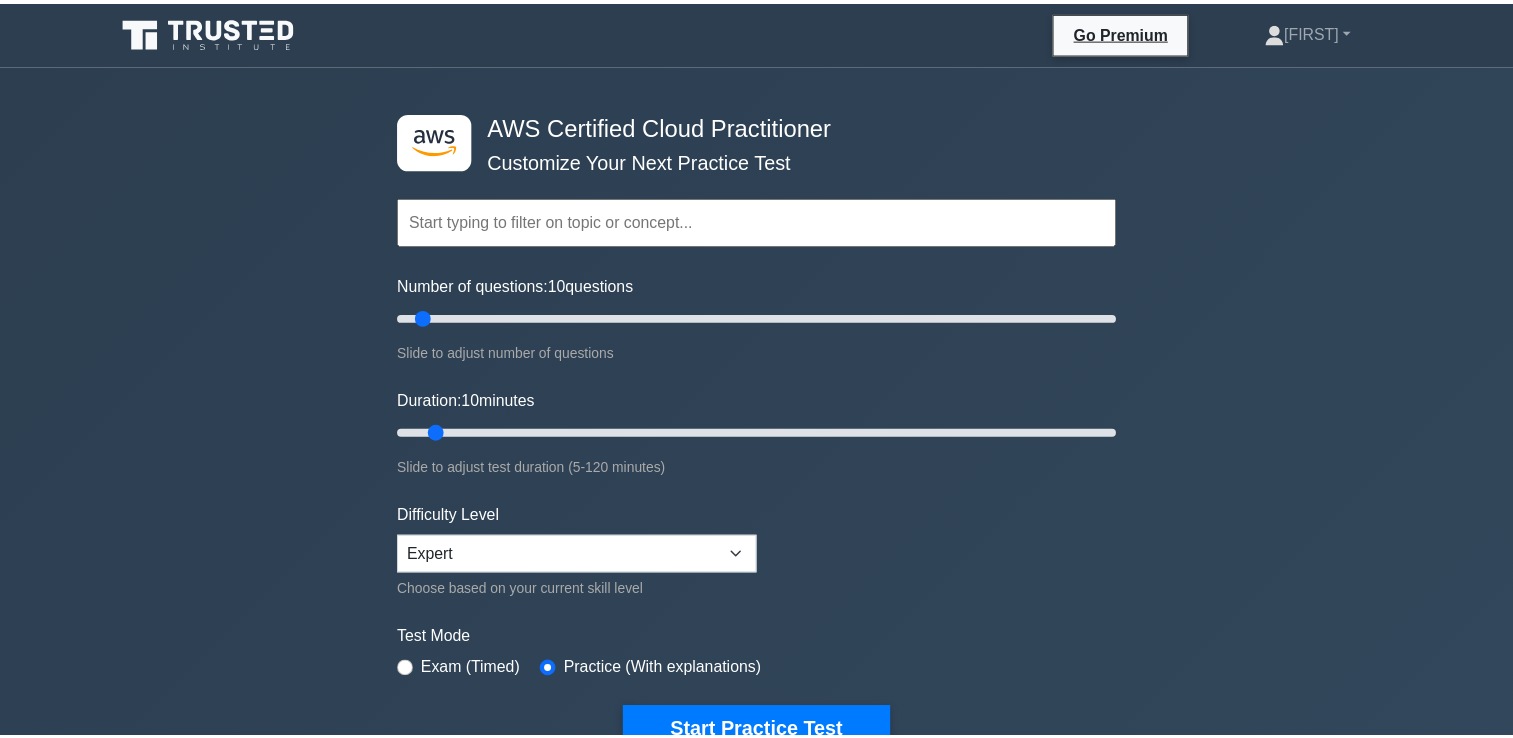 scroll, scrollTop: 0, scrollLeft: 0, axis: both 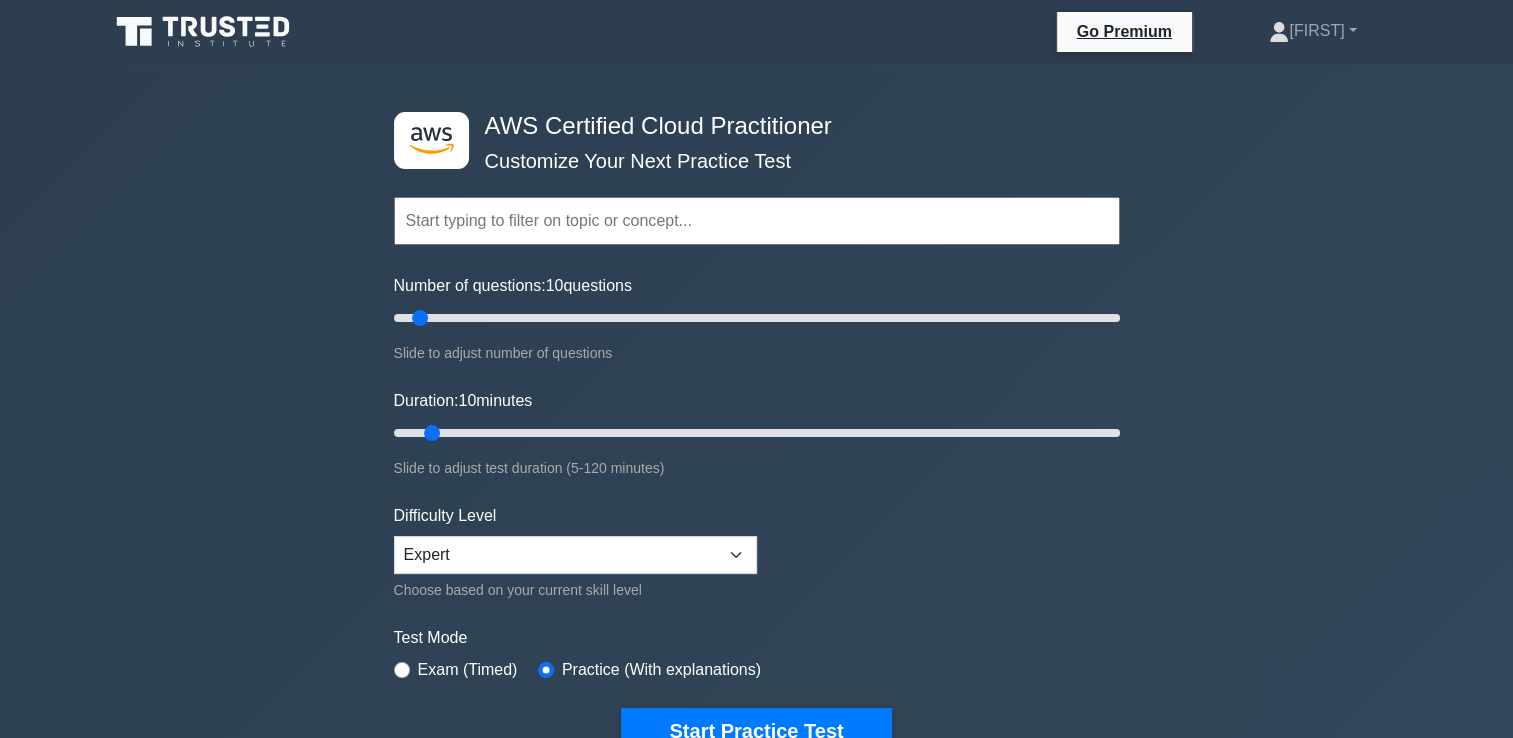 click on ".st0{fill:#252F3E;} .st1{fill-rule:evenodd;clip-rule:evenodd;fill:#FF9900;}
AWS Certified Cloud Practitioner
Customize Your Next Practice Test
Topics
Technologies and concepts
Analytics
Application Integration
Business Applications
Cloud Financial Management
Compute" at bounding box center (756, 642) 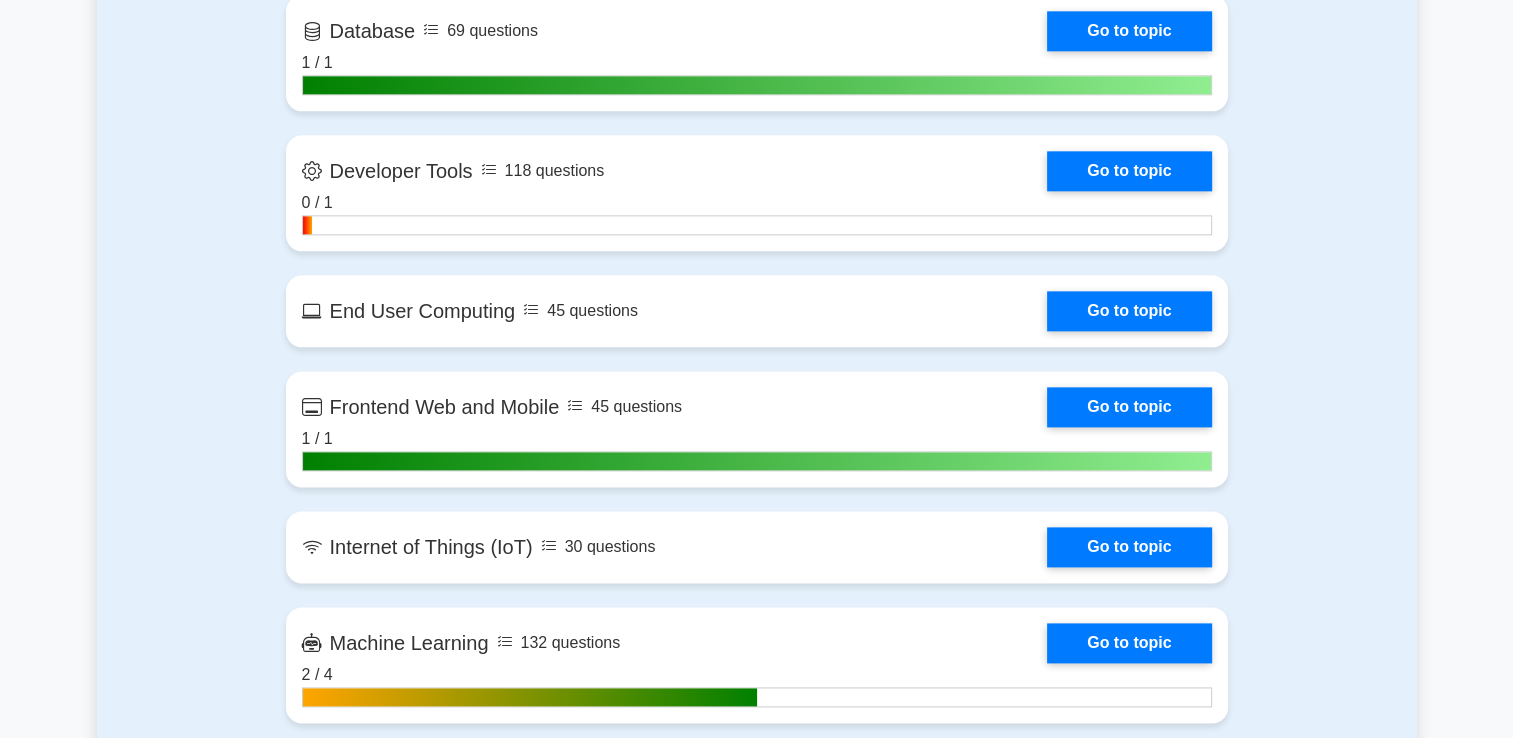 scroll, scrollTop: 2480, scrollLeft: 0, axis: vertical 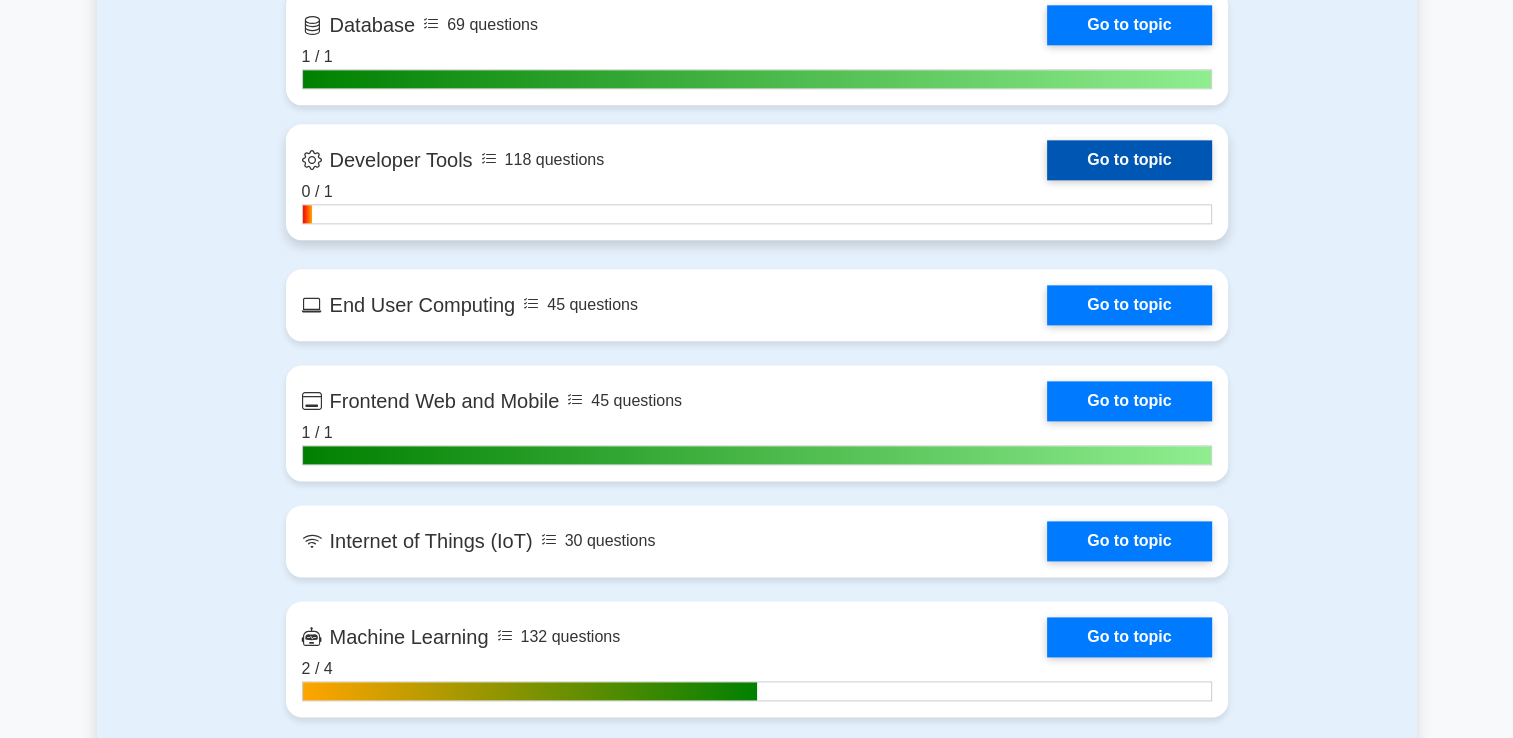 click on "Go to topic" at bounding box center [1129, 160] 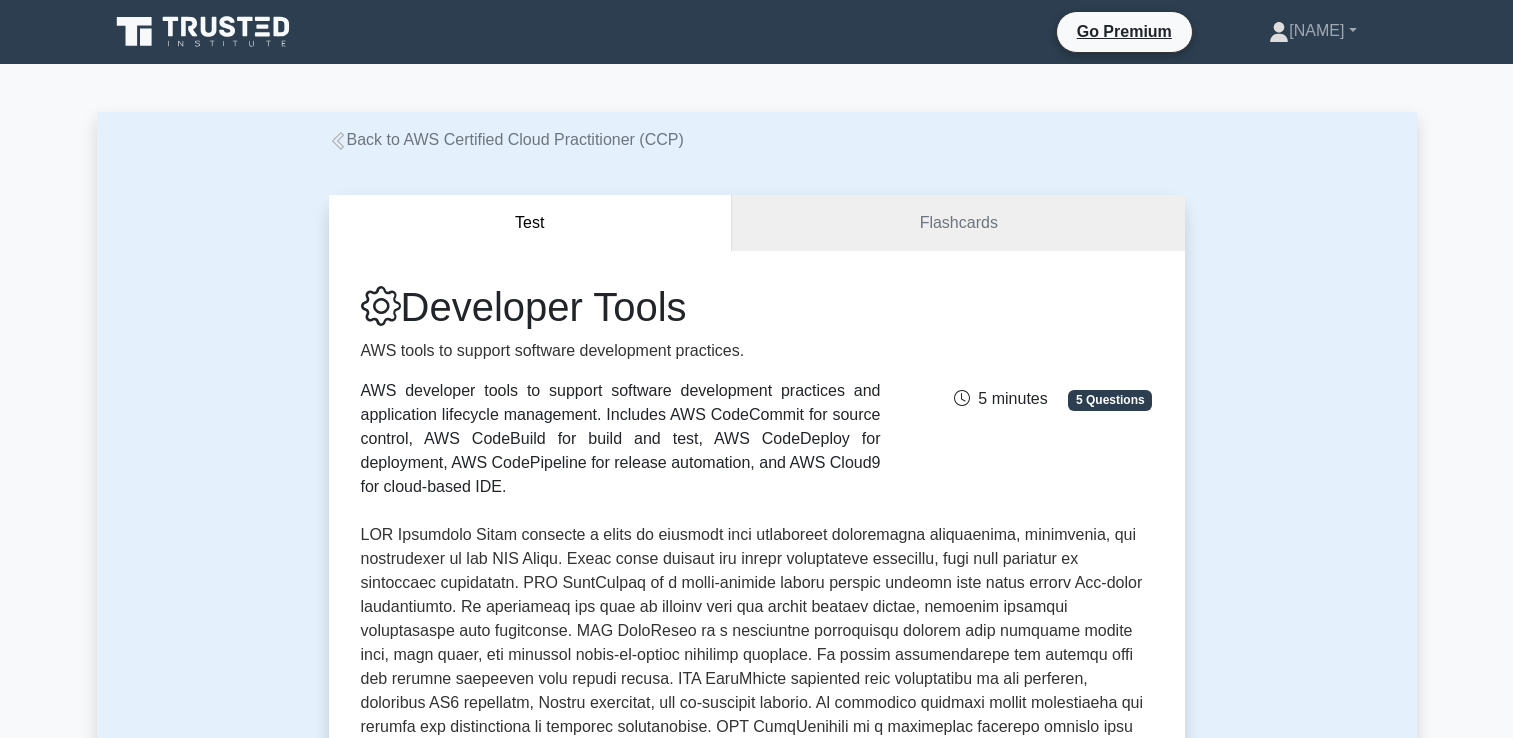 scroll, scrollTop: 0, scrollLeft: 0, axis: both 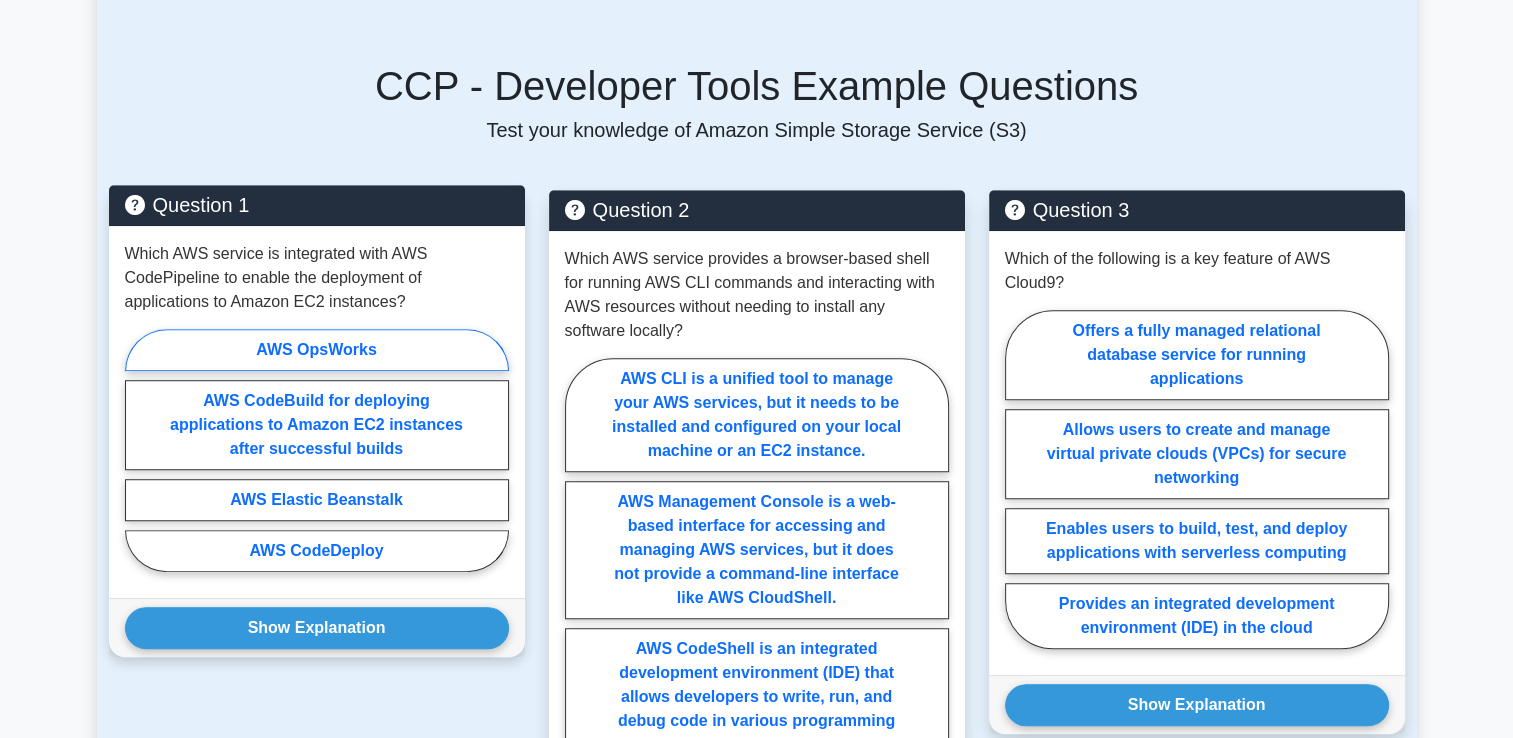 click on "AWS OpsWorks" at bounding box center (317, 350) 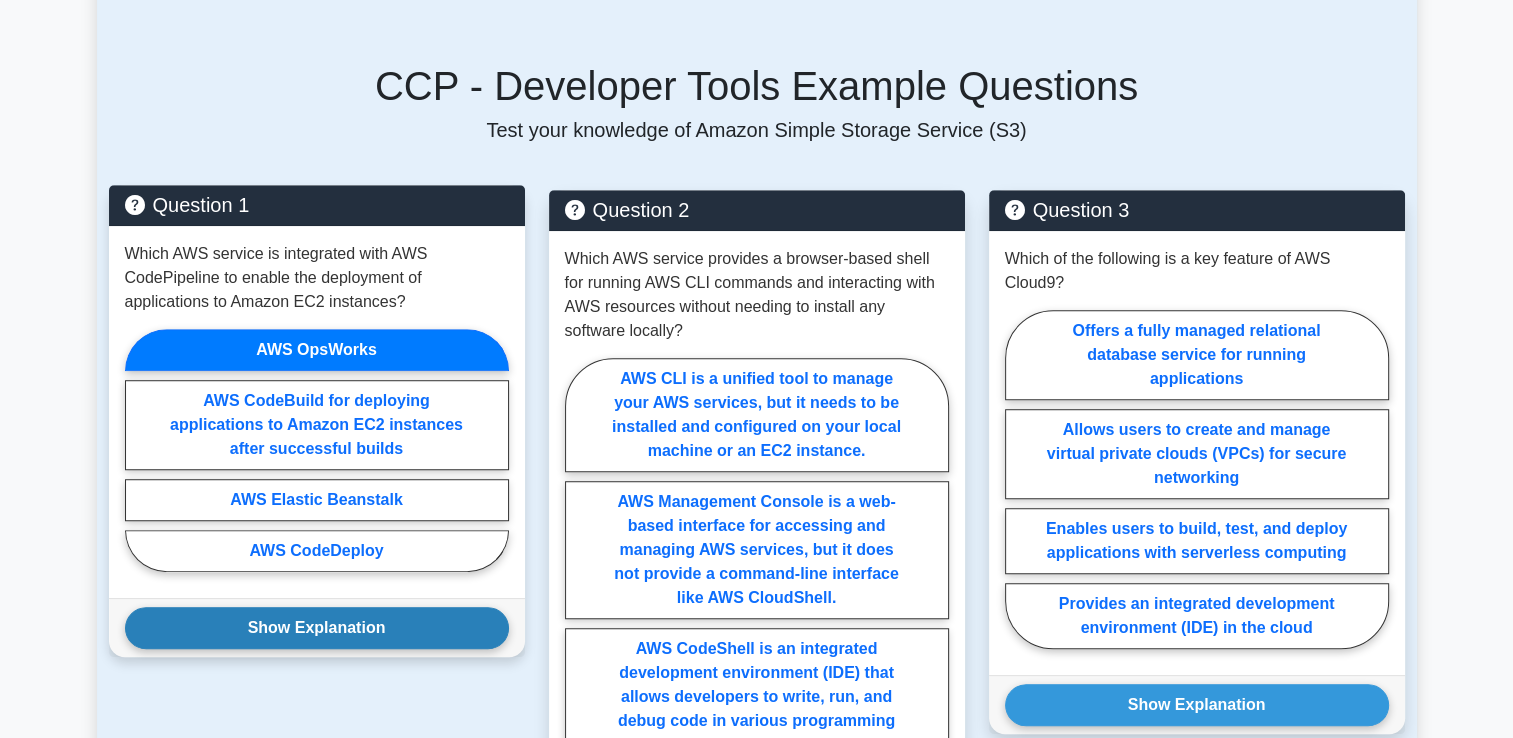 click on "Show Explanation" at bounding box center (317, 628) 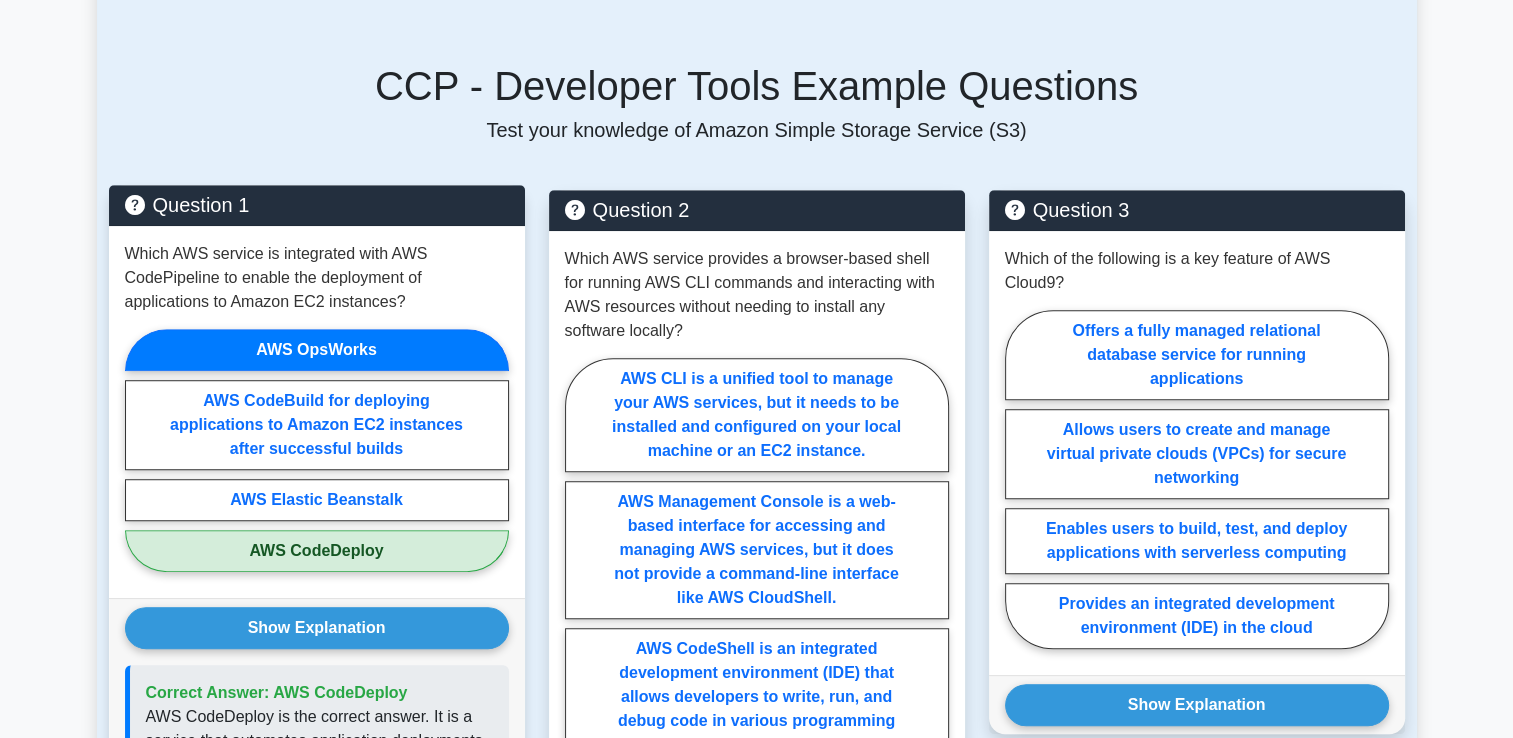 type 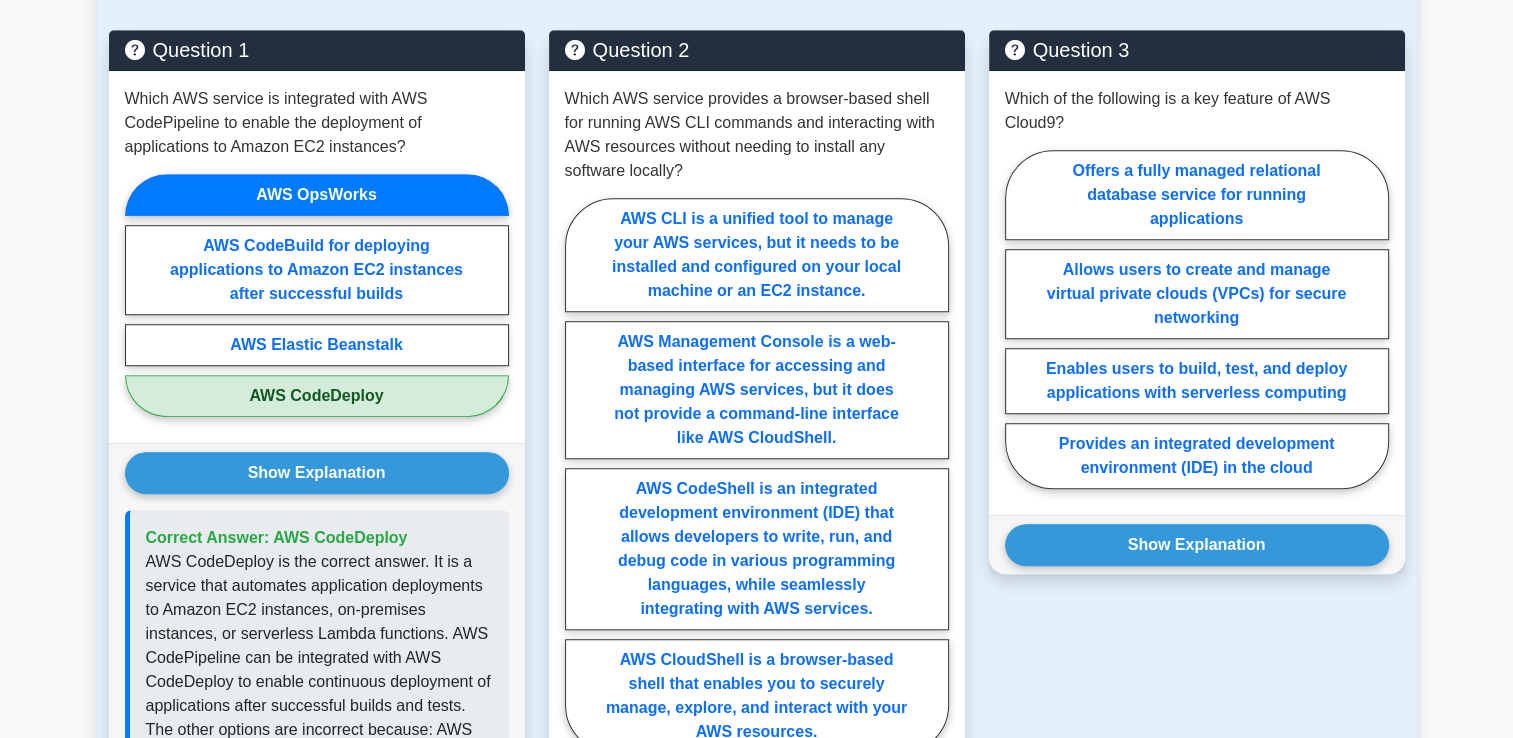 scroll, scrollTop: 1400, scrollLeft: 0, axis: vertical 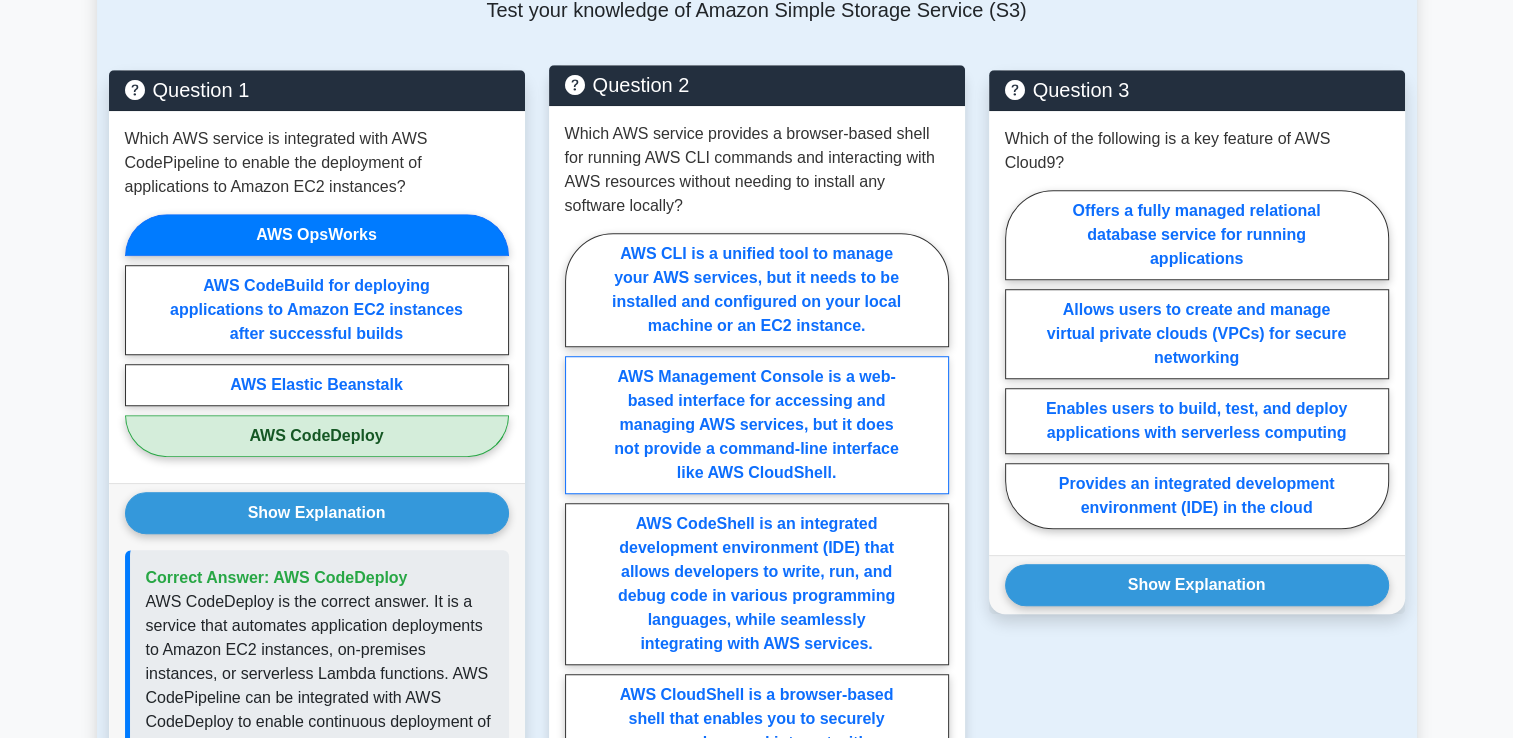 click on "AWS Management Console is a web-based interface for accessing and managing AWS services, but it does not provide a command-line interface like AWS CloudShell." at bounding box center (757, 425) 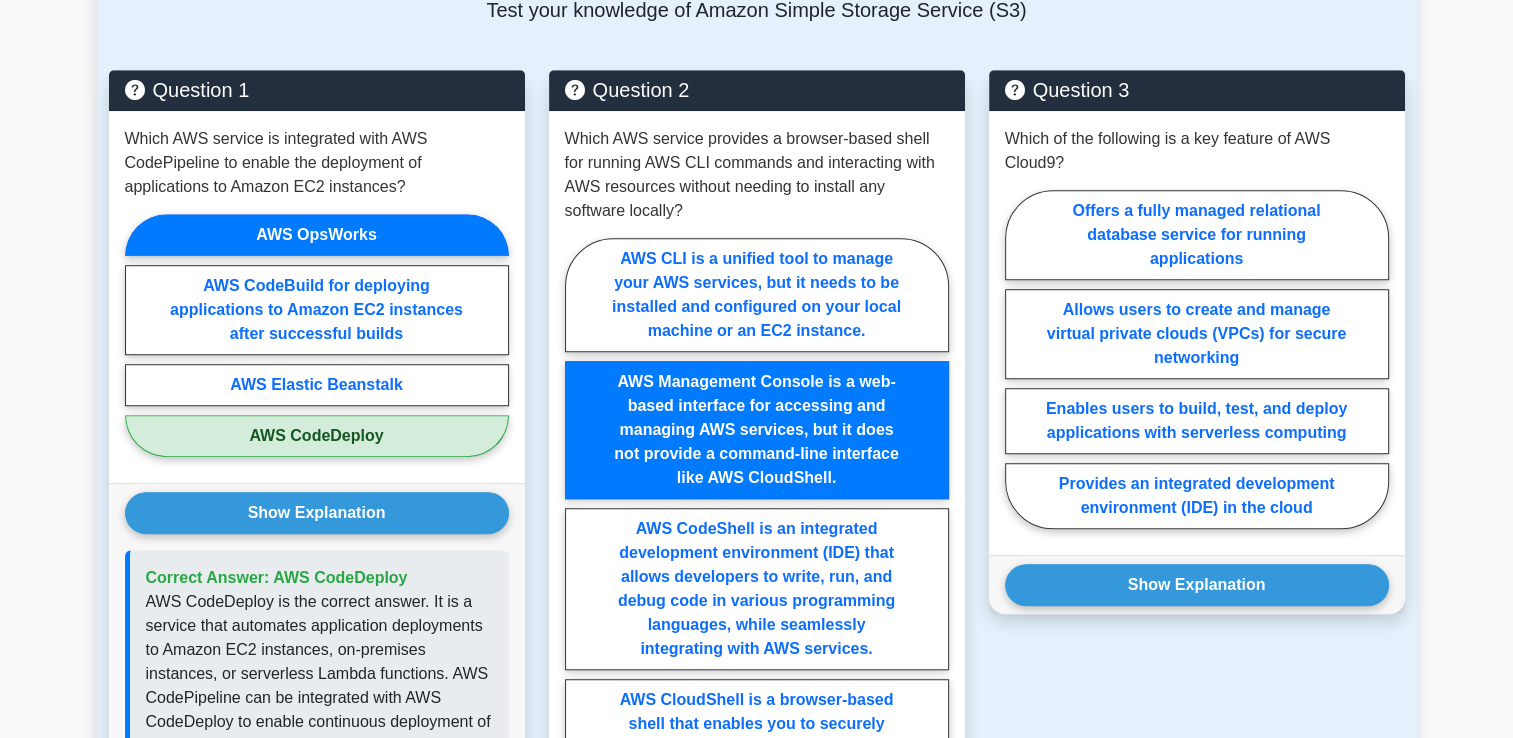 scroll, scrollTop: 2045, scrollLeft: 0, axis: vertical 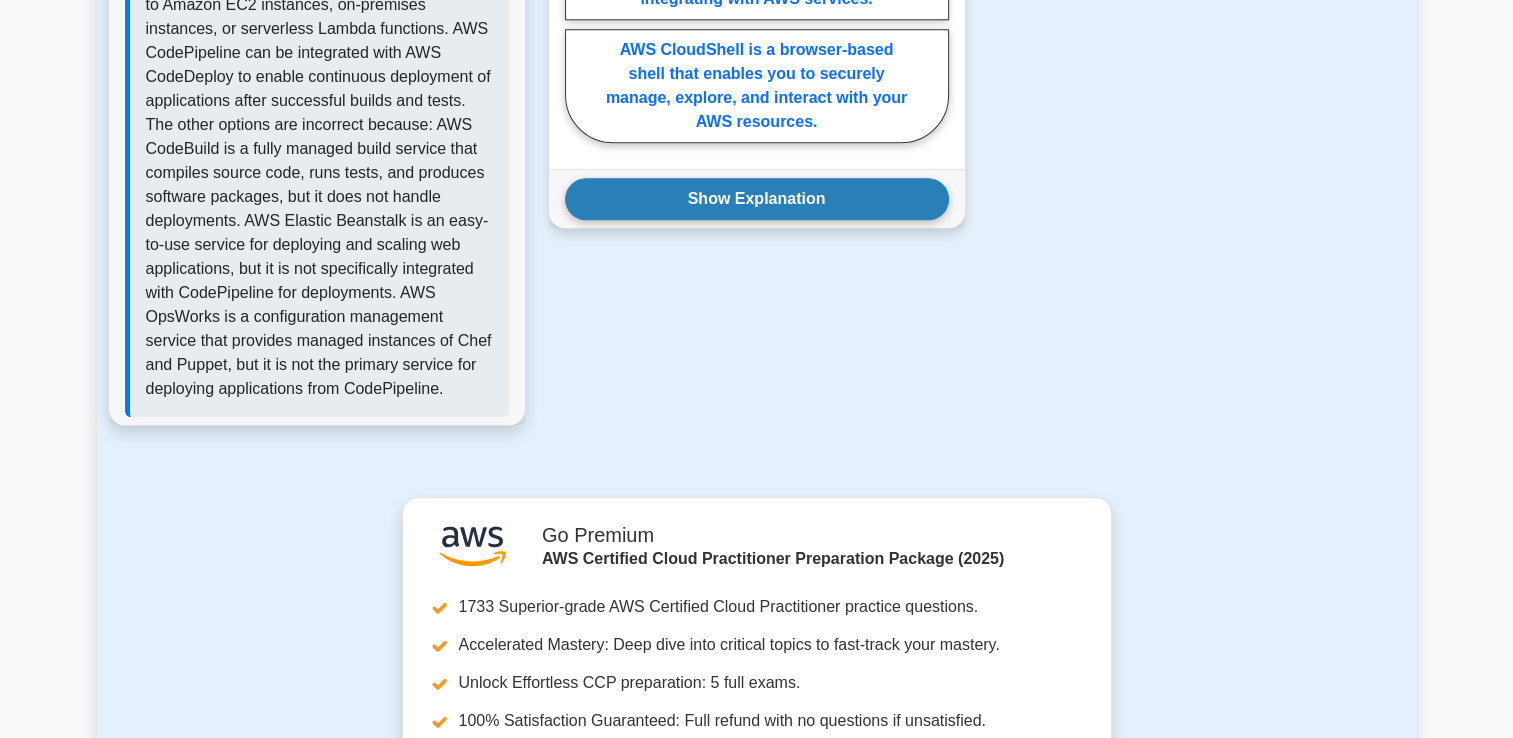 click on "Show Explanation" at bounding box center [757, 199] 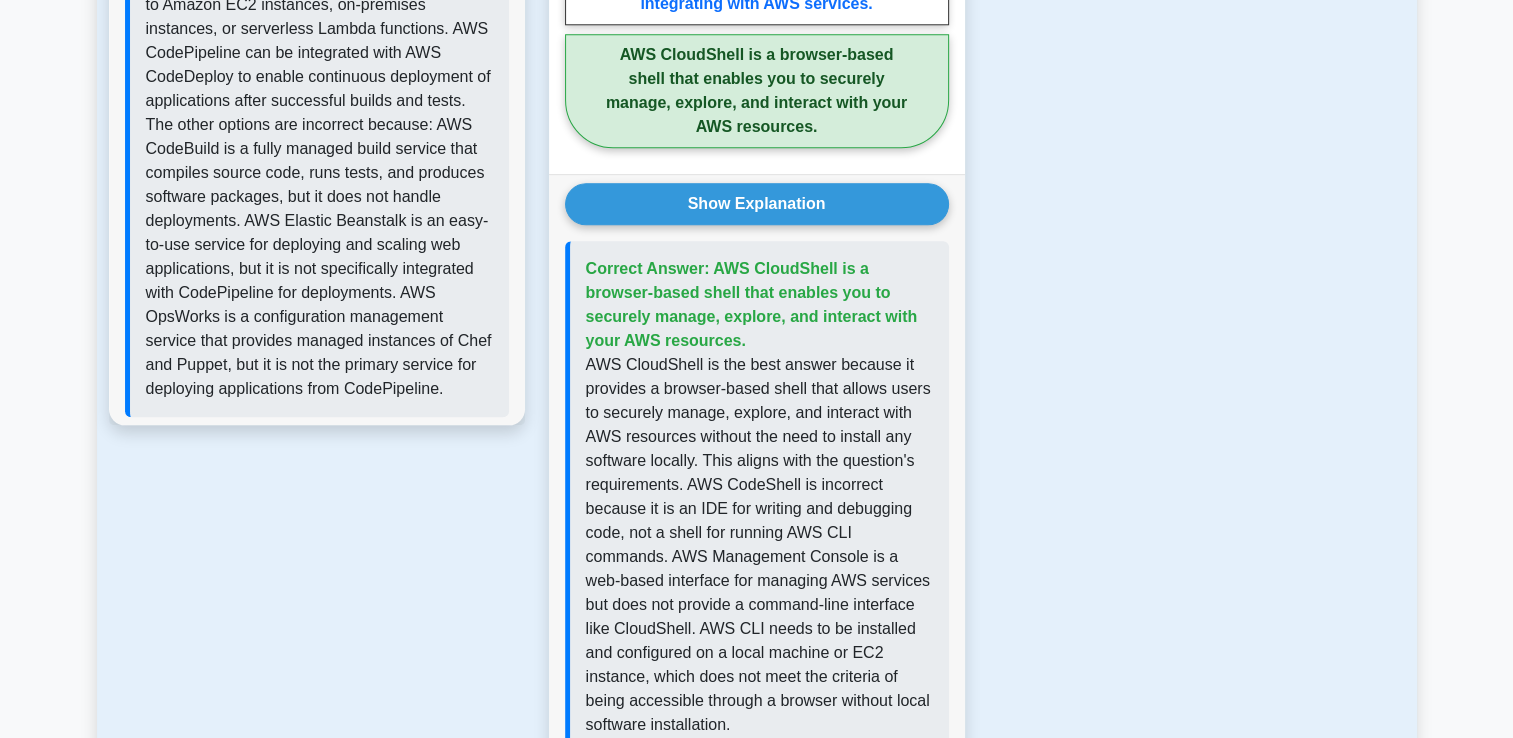scroll, scrollTop: 1400, scrollLeft: 0, axis: vertical 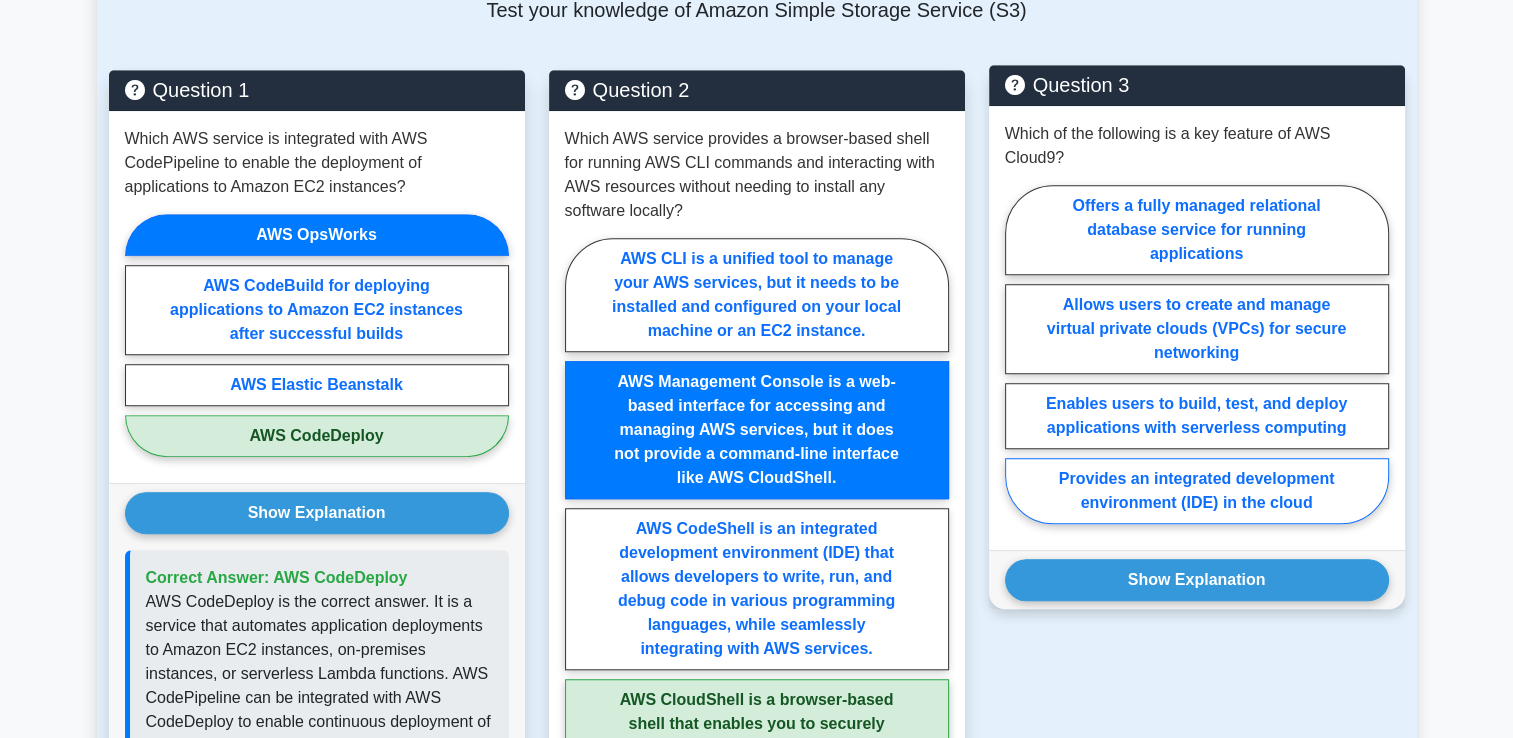 click on "Provides an integrated development environment (IDE) in the cloud" at bounding box center [1197, 491] 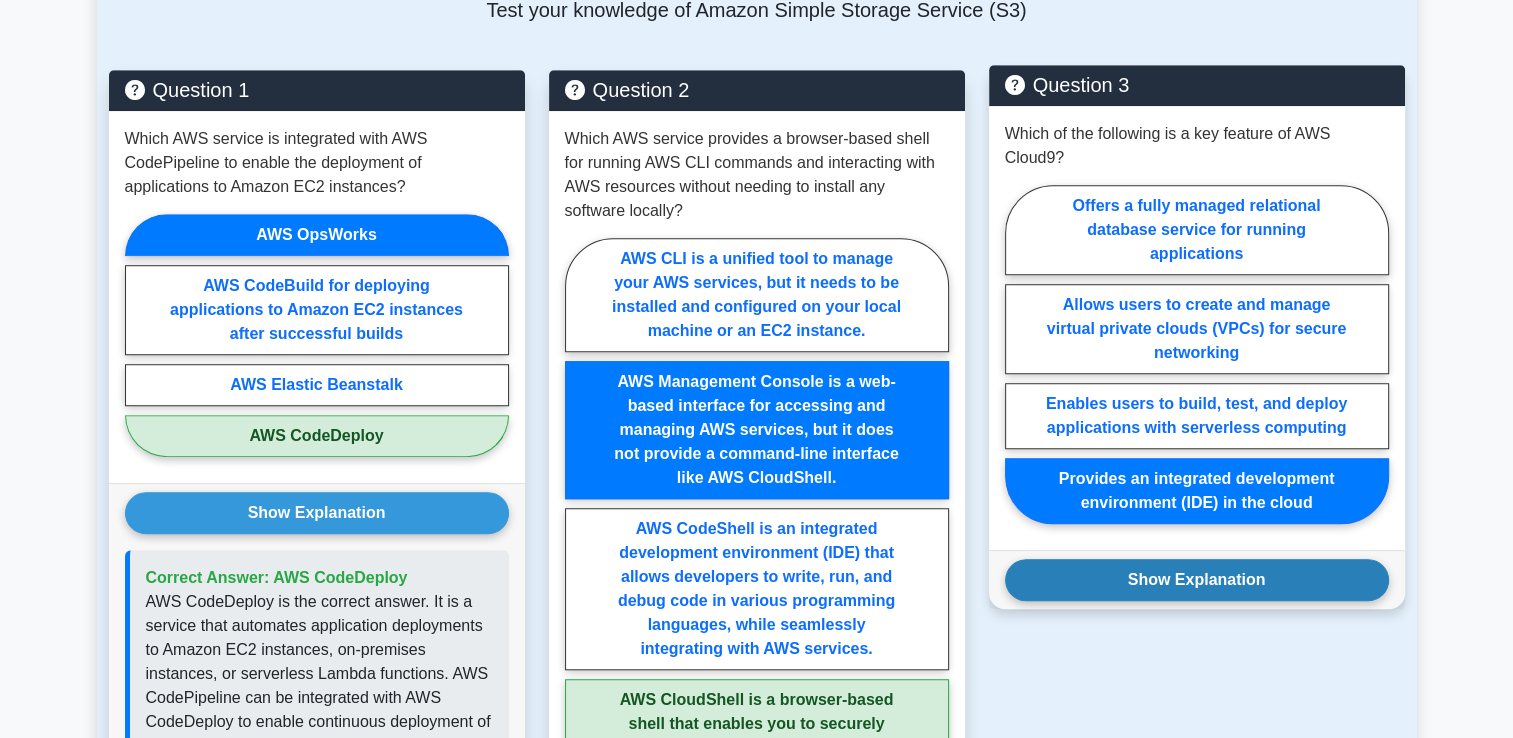 click on "Show Explanation" at bounding box center (1197, 580) 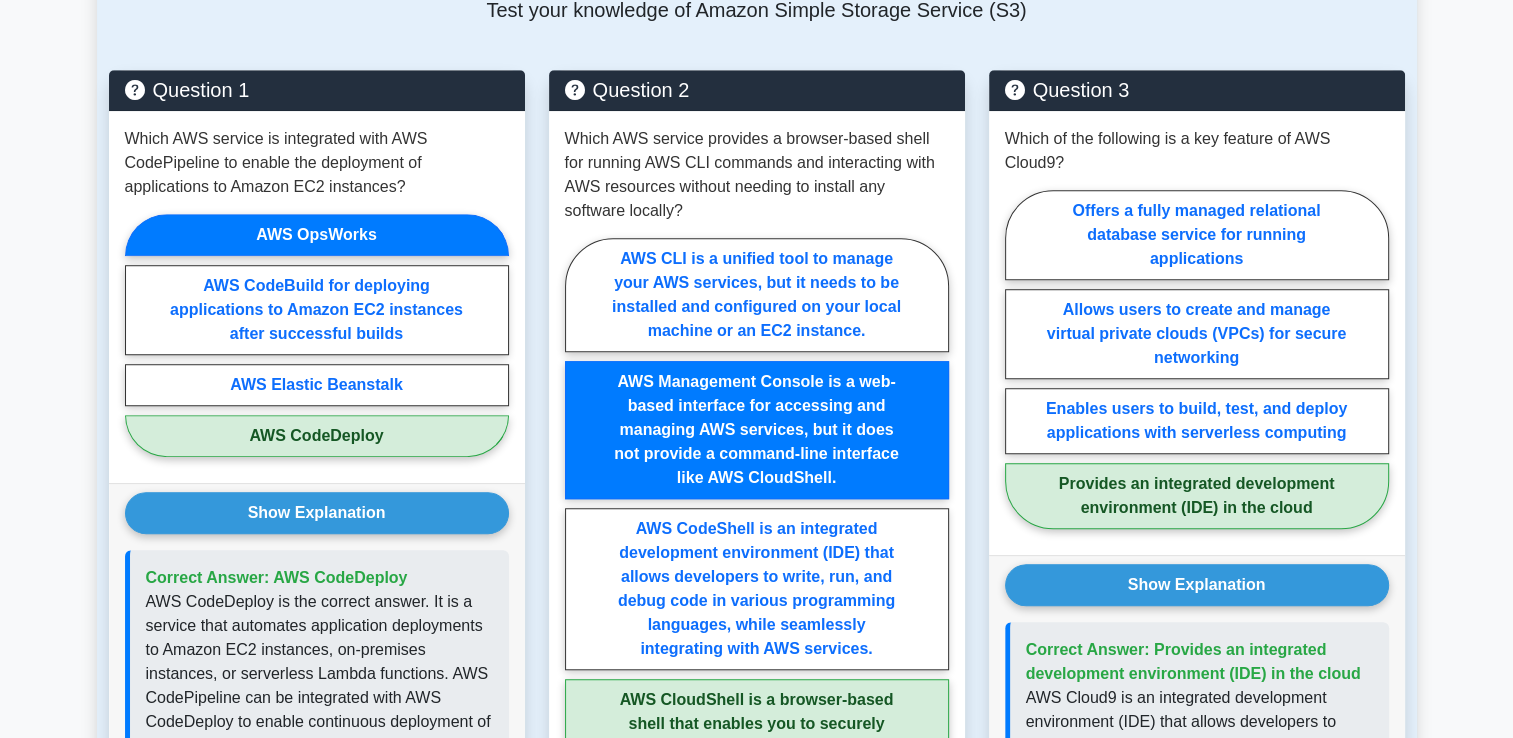 scroll, scrollTop: 2045, scrollLeft: 0, axis: vertical 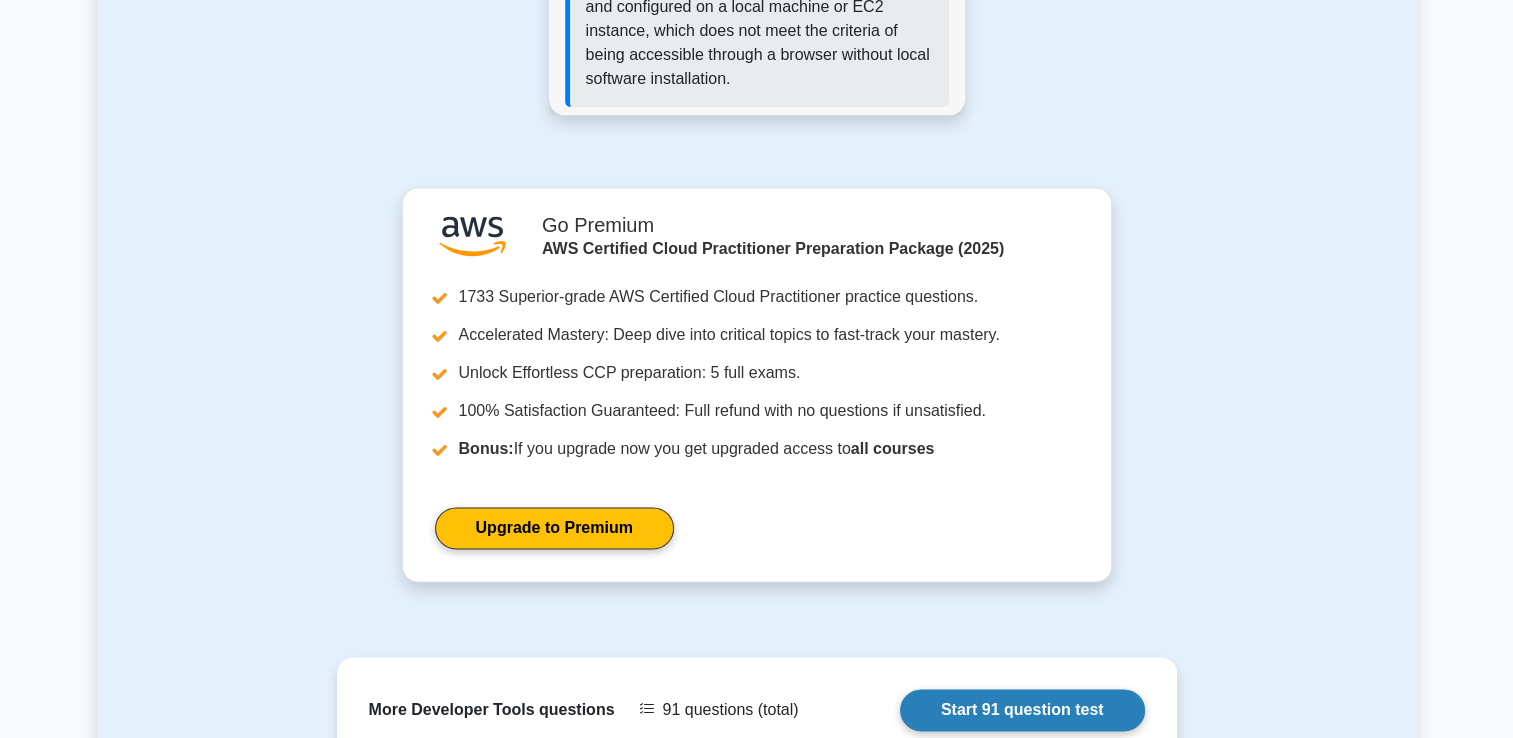 click on "Start 91 question test" at bounding box center [1022, 710] 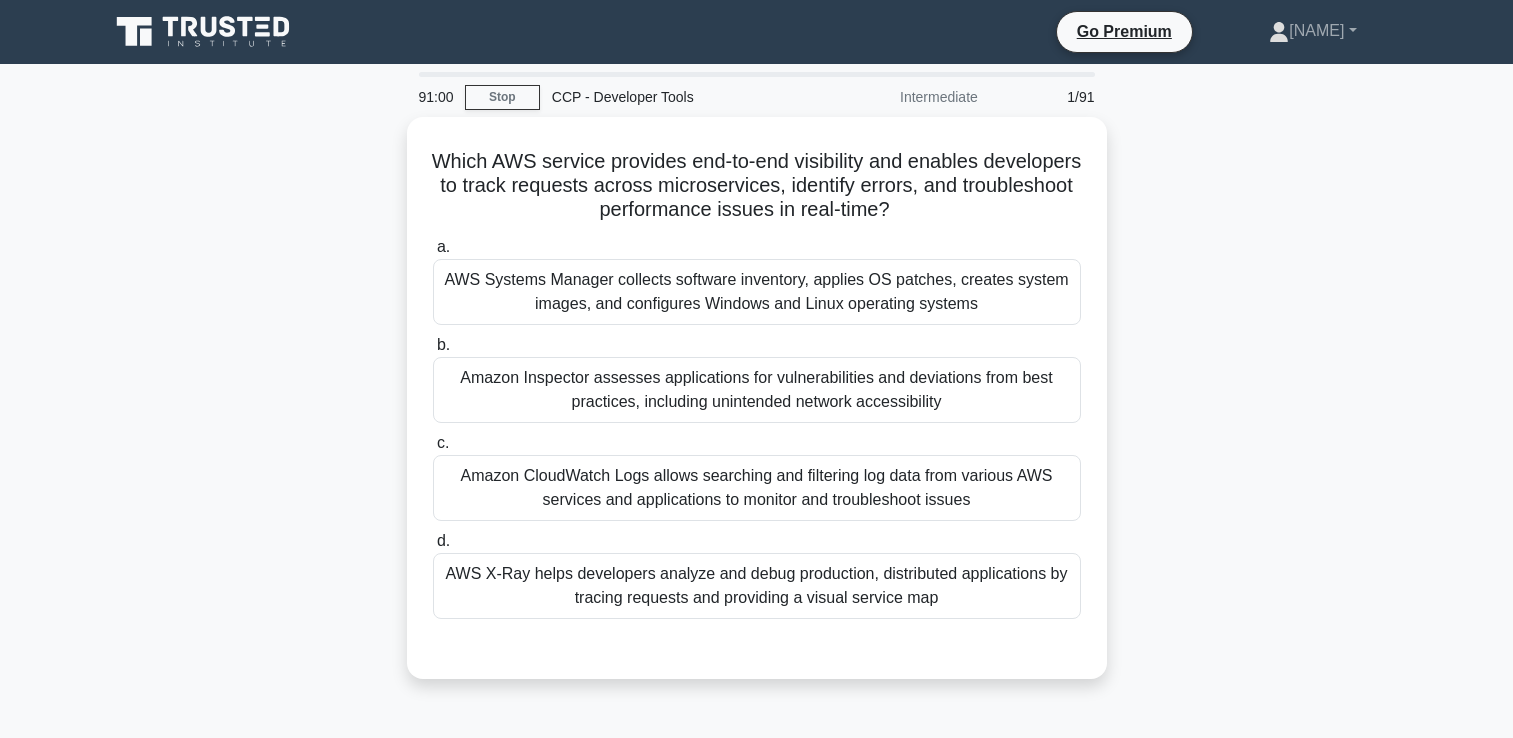 scroll, scrollTop: 0, scrollLeft: 0, axis: both 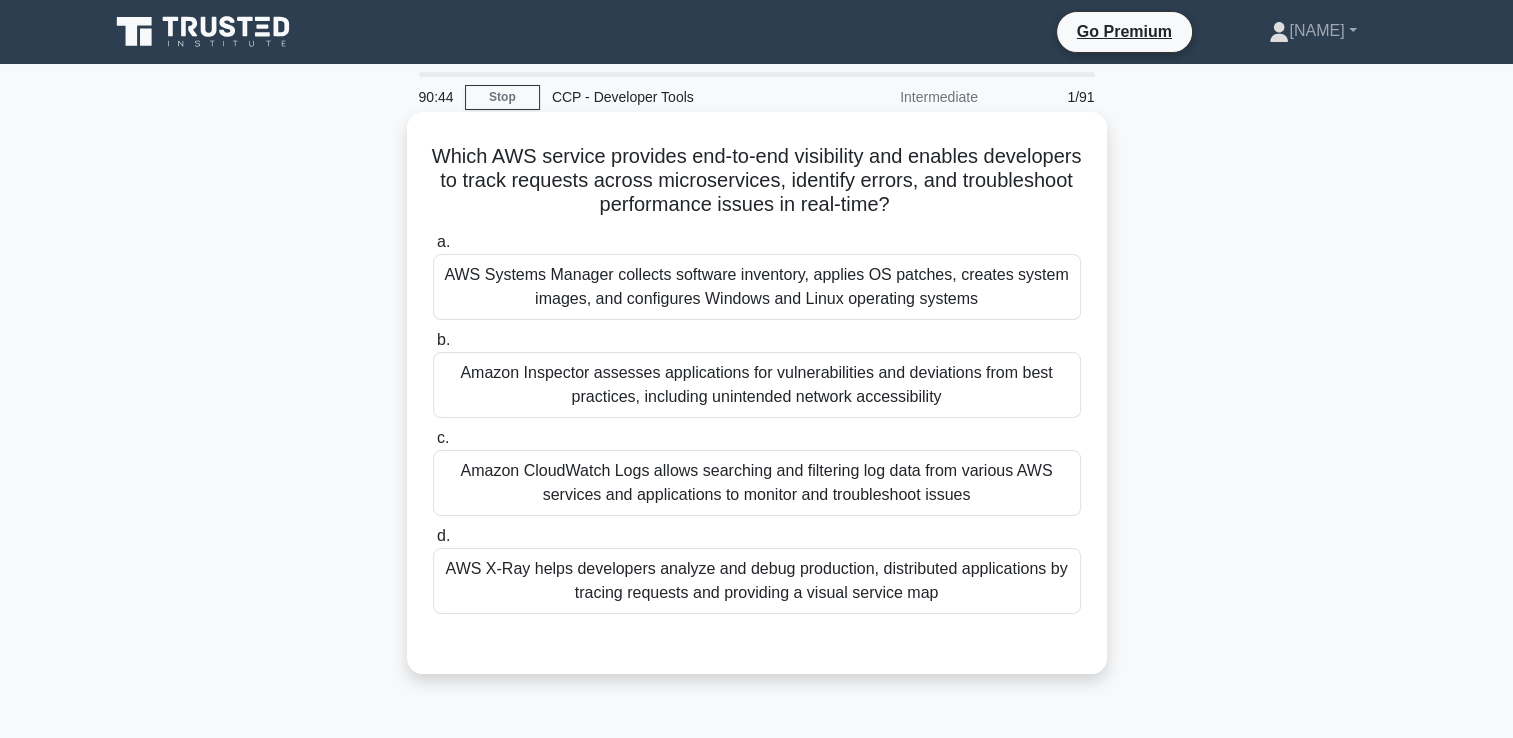 click on "AWS X-Ray helps developers analyze and debug production, distributed applications by tracing requests and providing a visual service map" at bounding box center [757, 581] 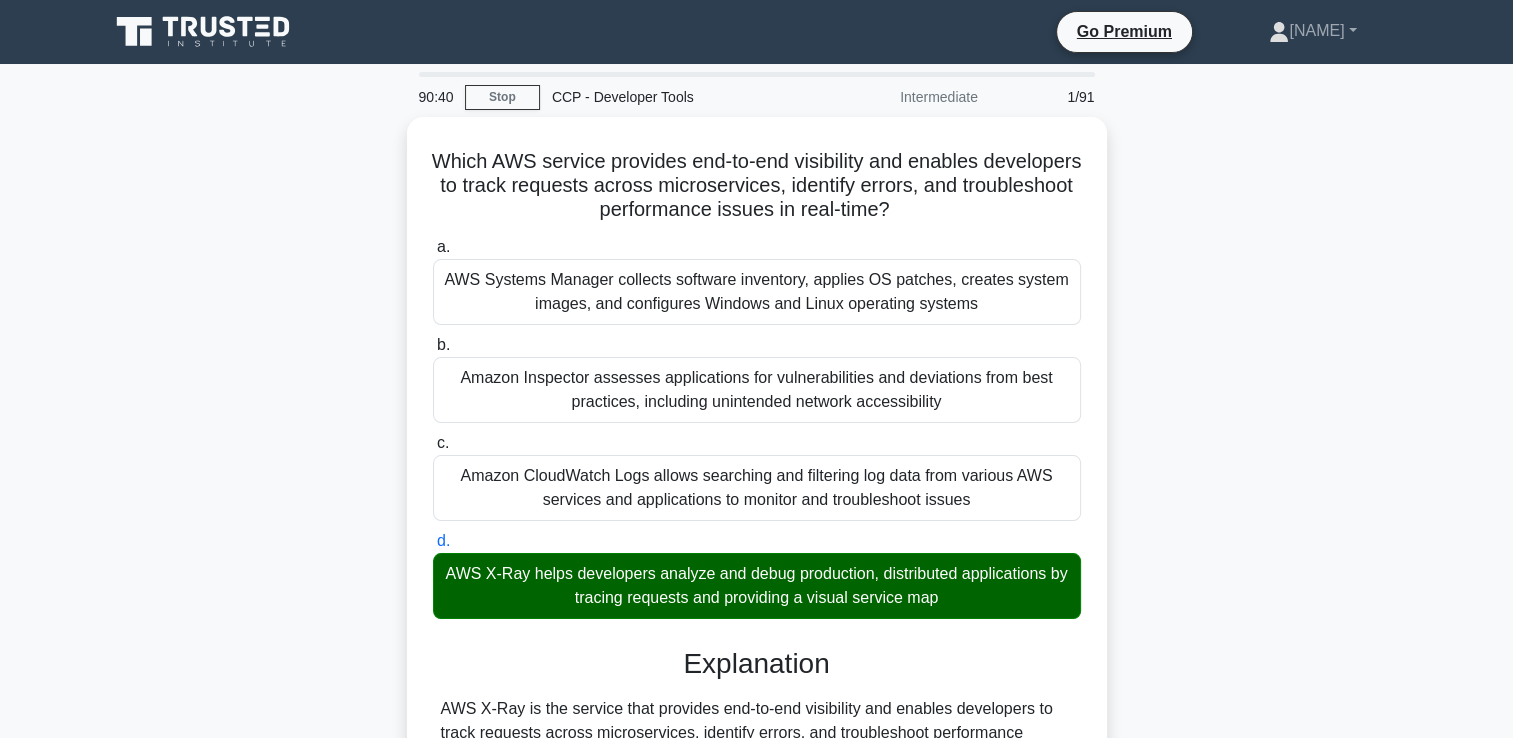 scroll, scrollTop: 349, scrollLeft: 0, axis: vertical 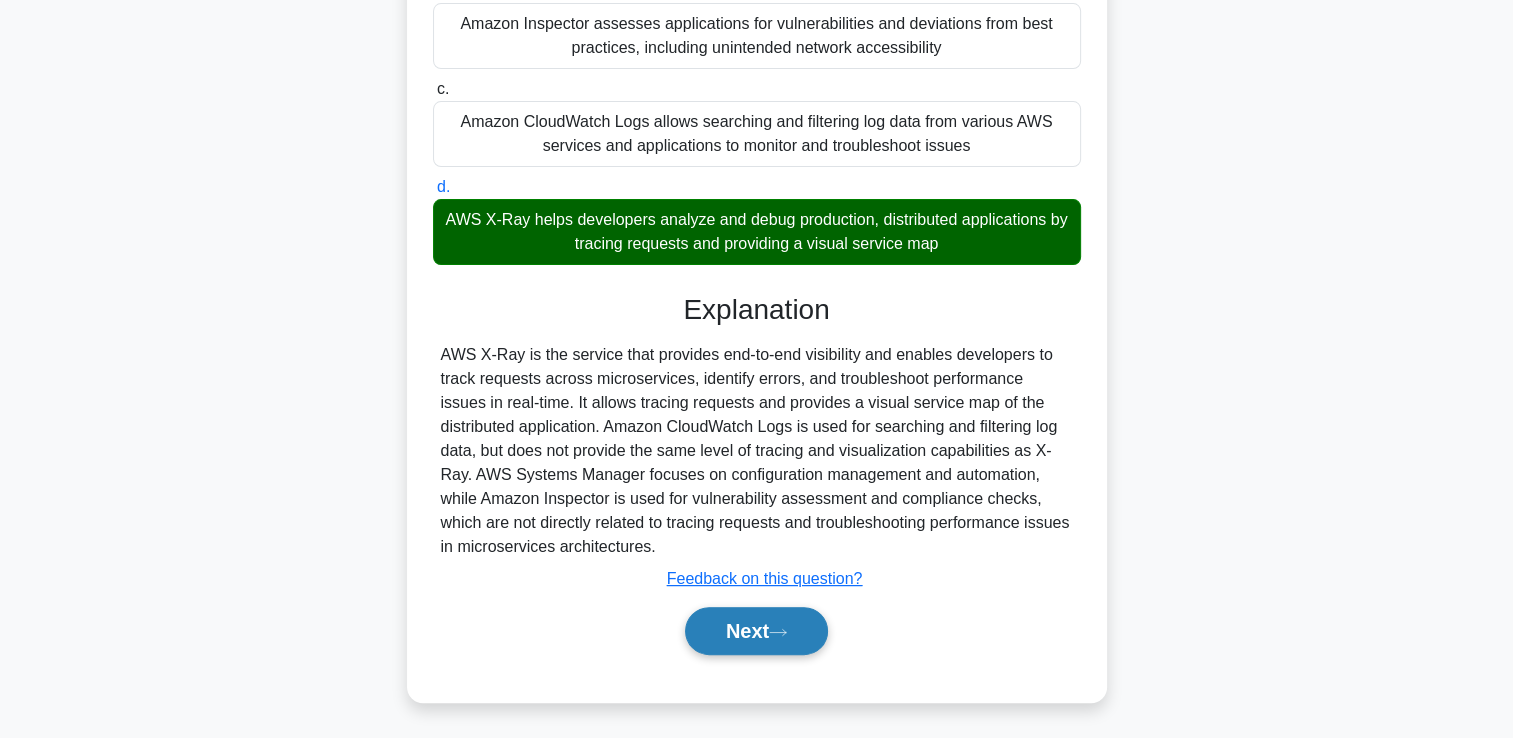 click on "Next" at bounding box center (756, 631) 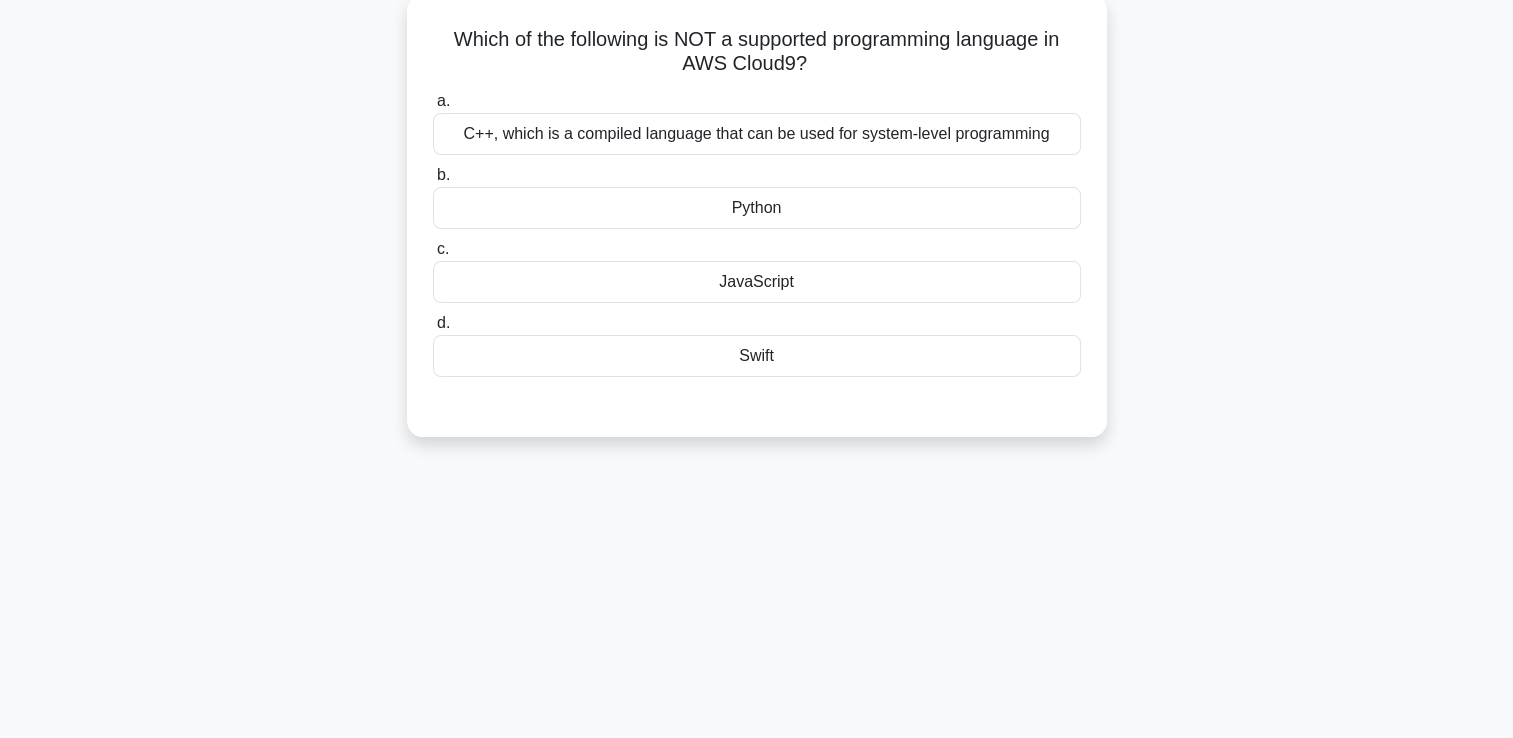 scroll, scrollTop: 0, scrollLeft: 0, axis: both 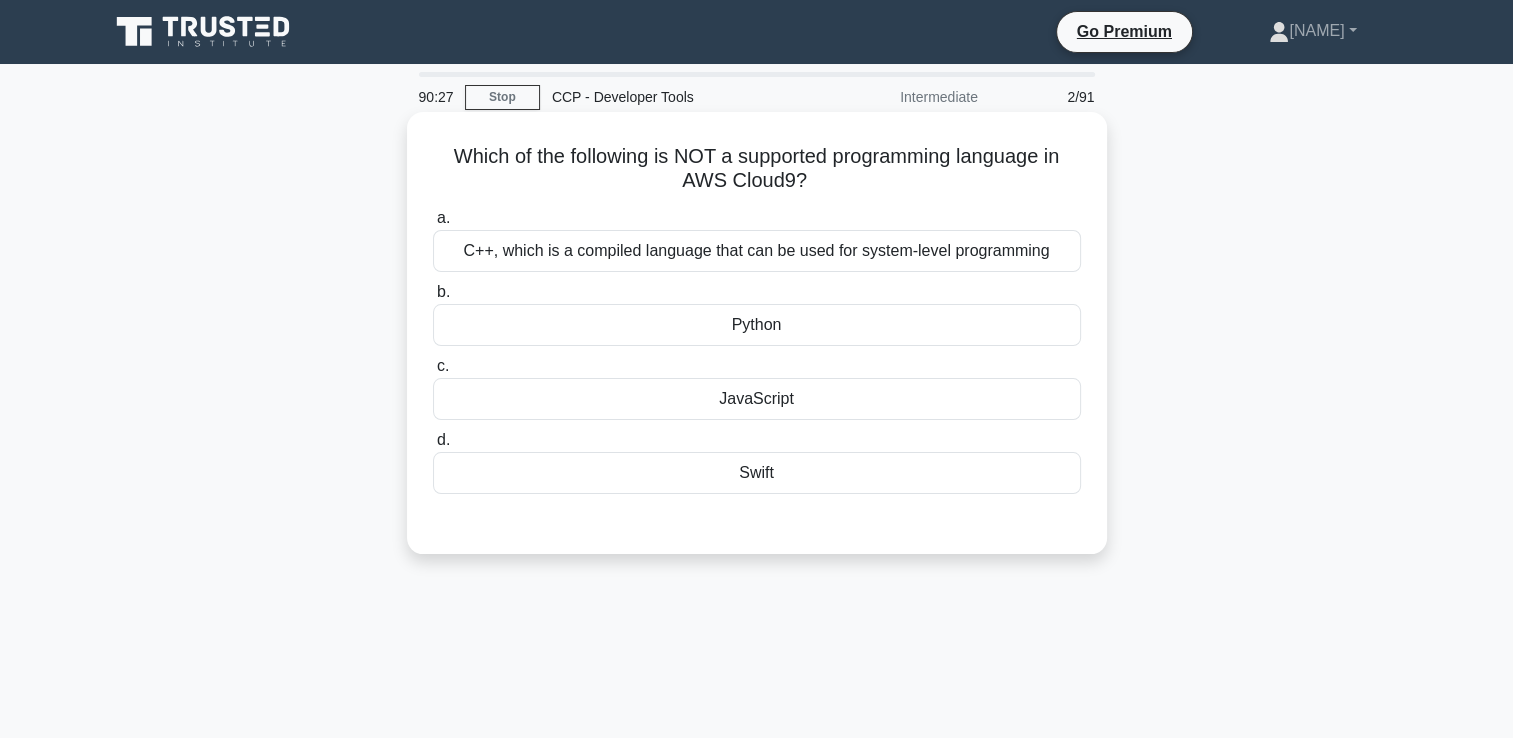 click on "Swift" at bounding box center (757, 473) 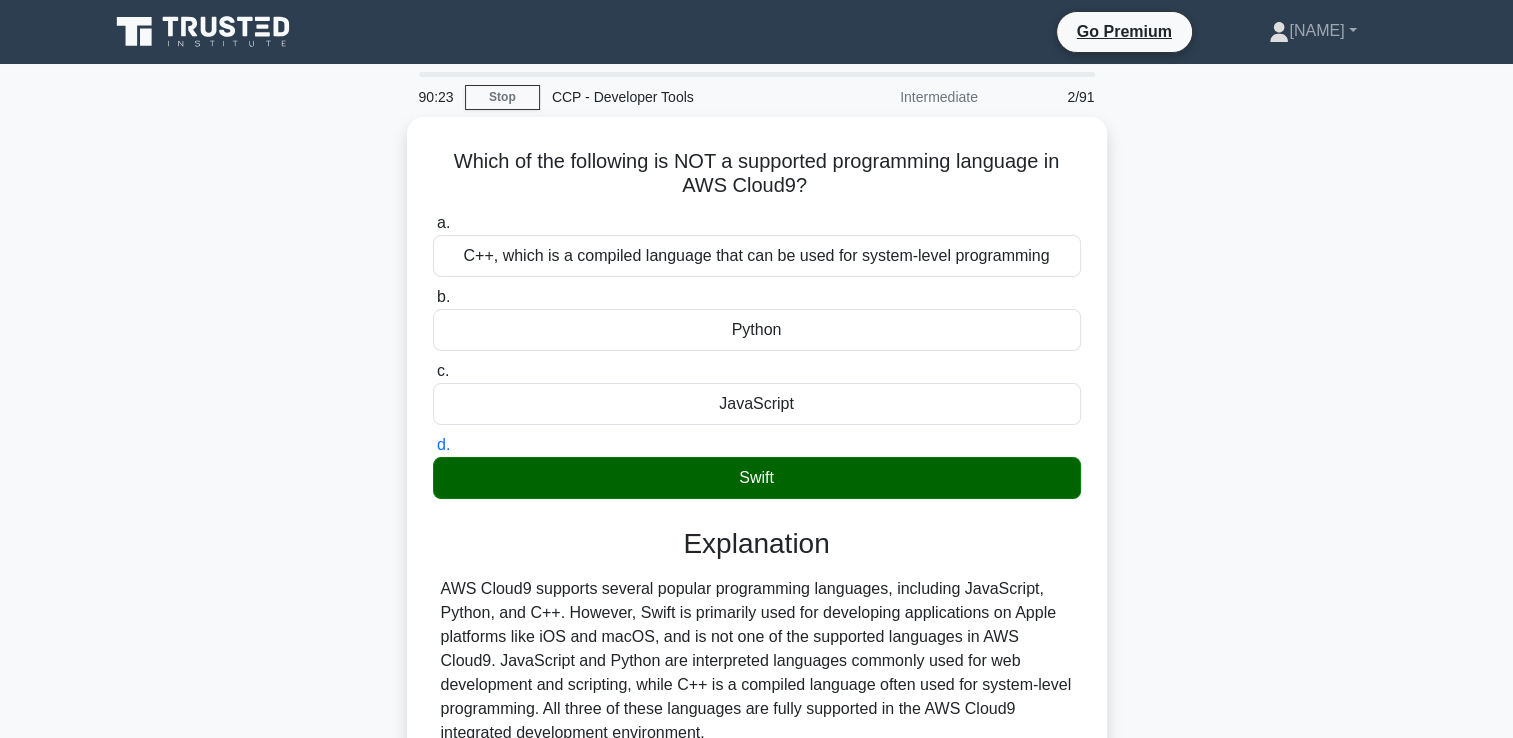 scroll, scrollTop: 342, scrollLeft: 0, axis: vertical 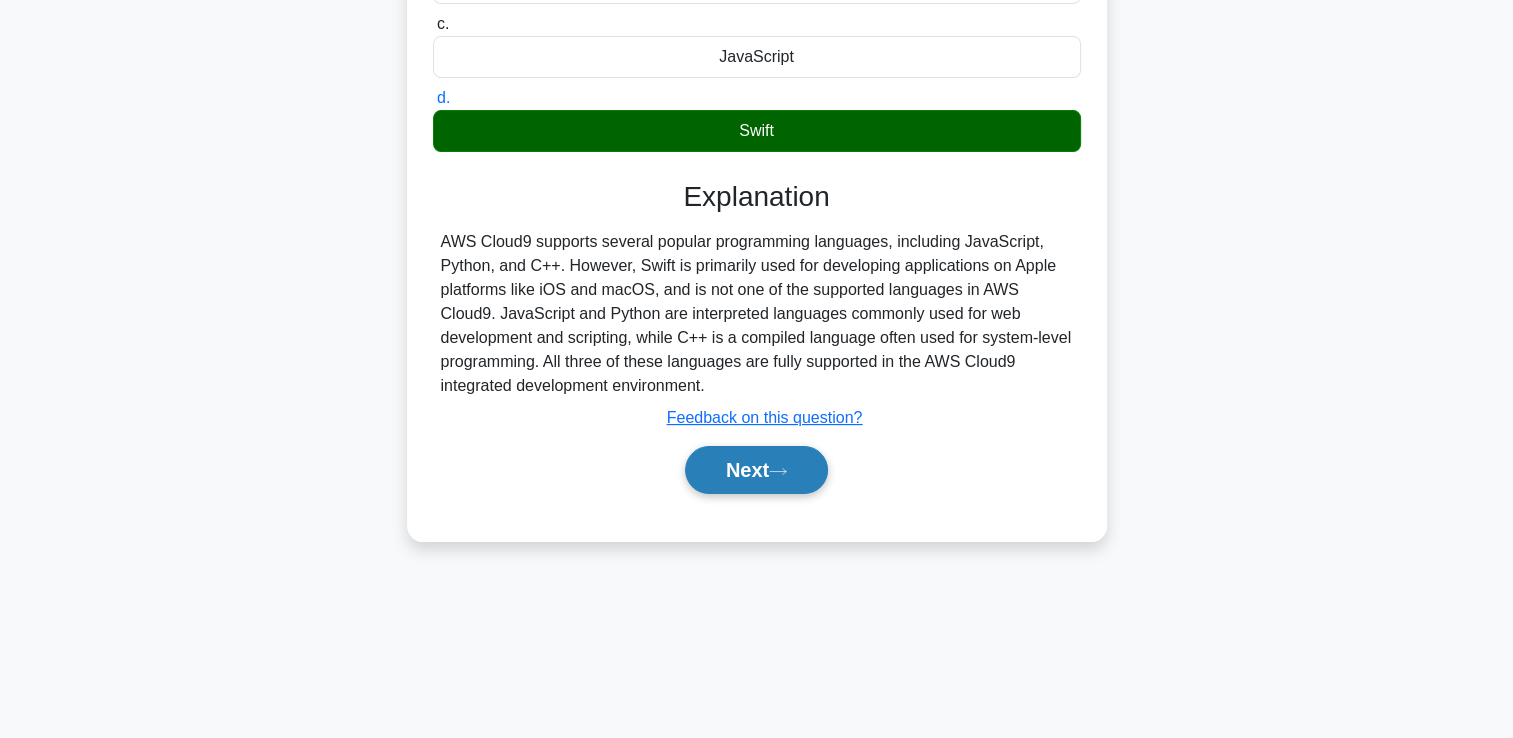 click 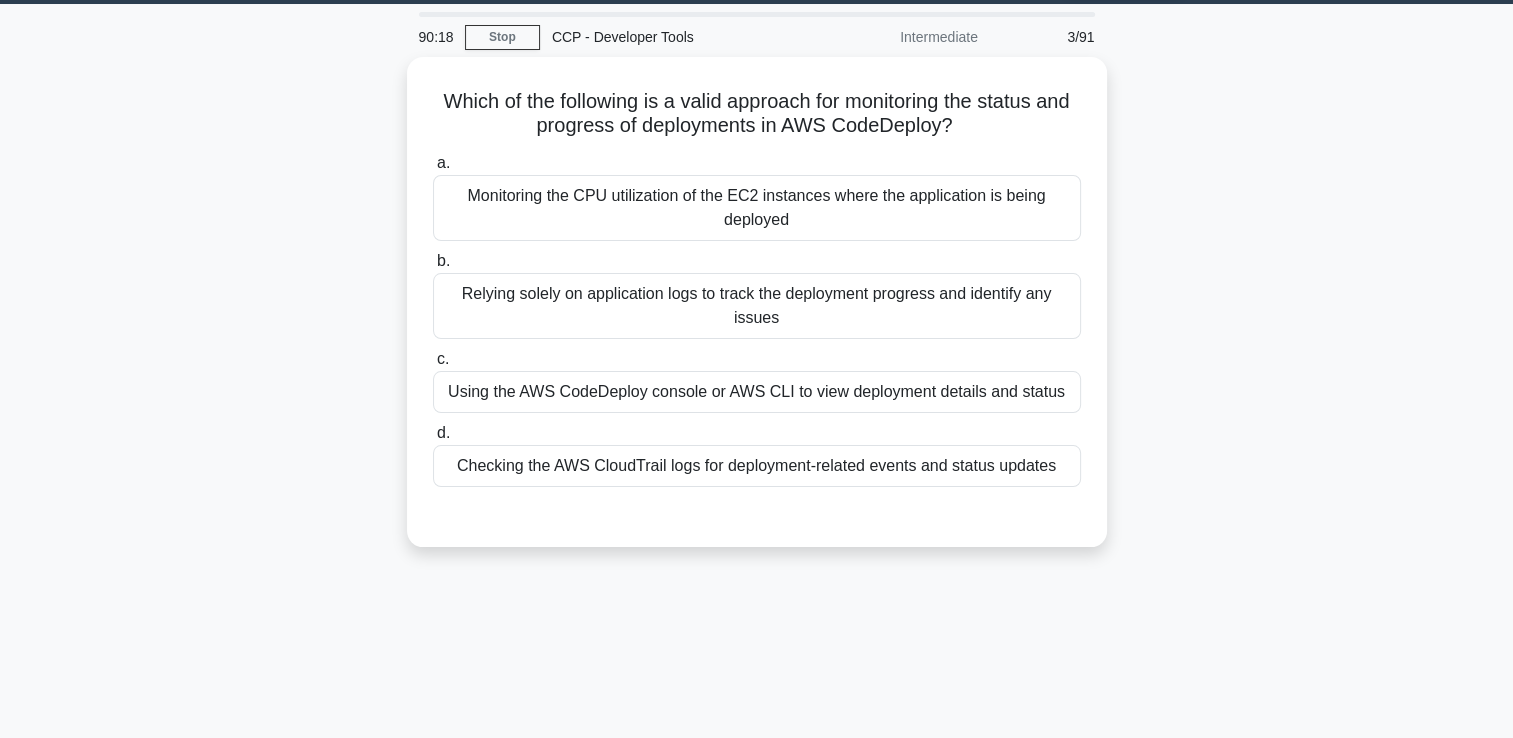 scroll, scrollTop: 22, scrollLeft: 0, axis: vertical 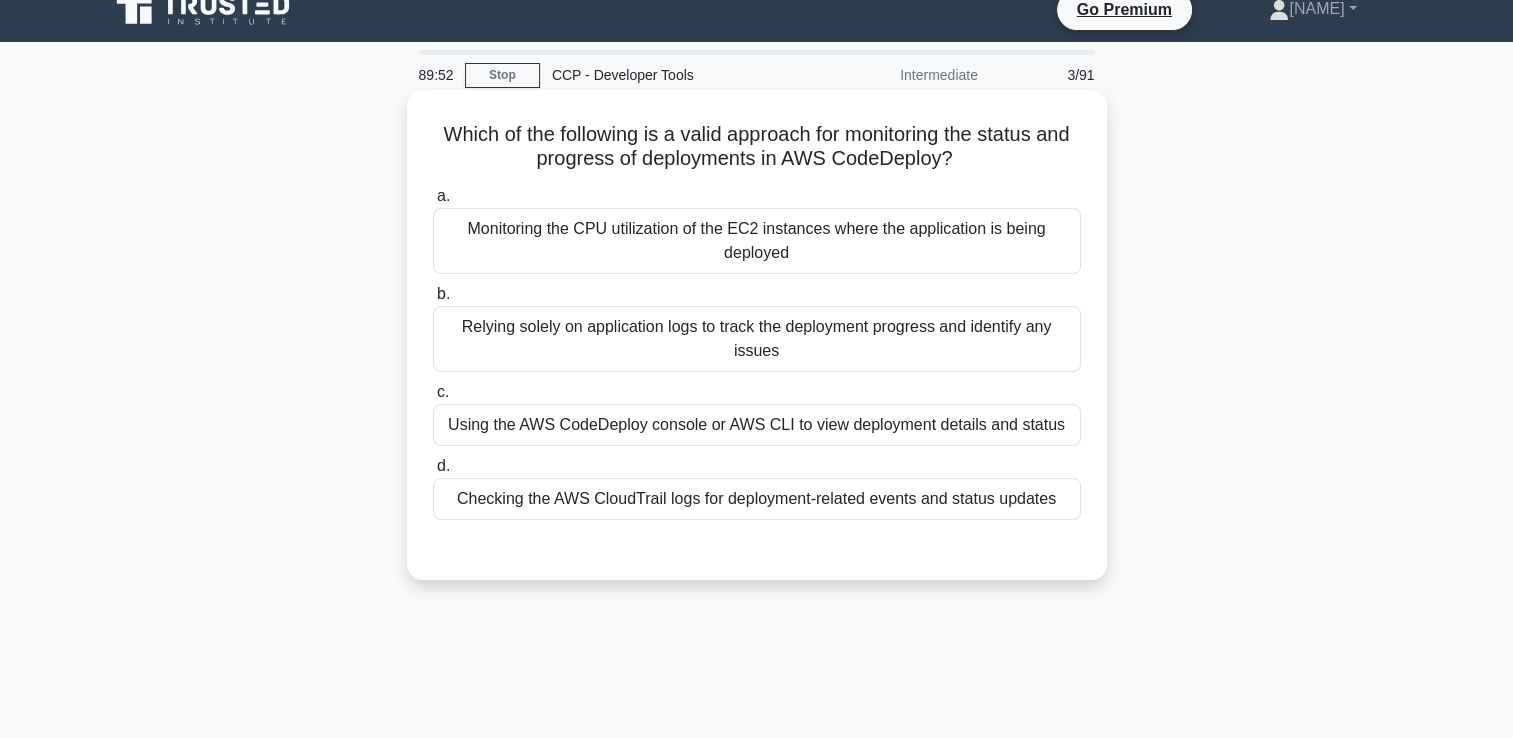click on "Using the AWS CodeDeploy console or AWS CLI to view deployment details and status" at bounding box center (757, 425) 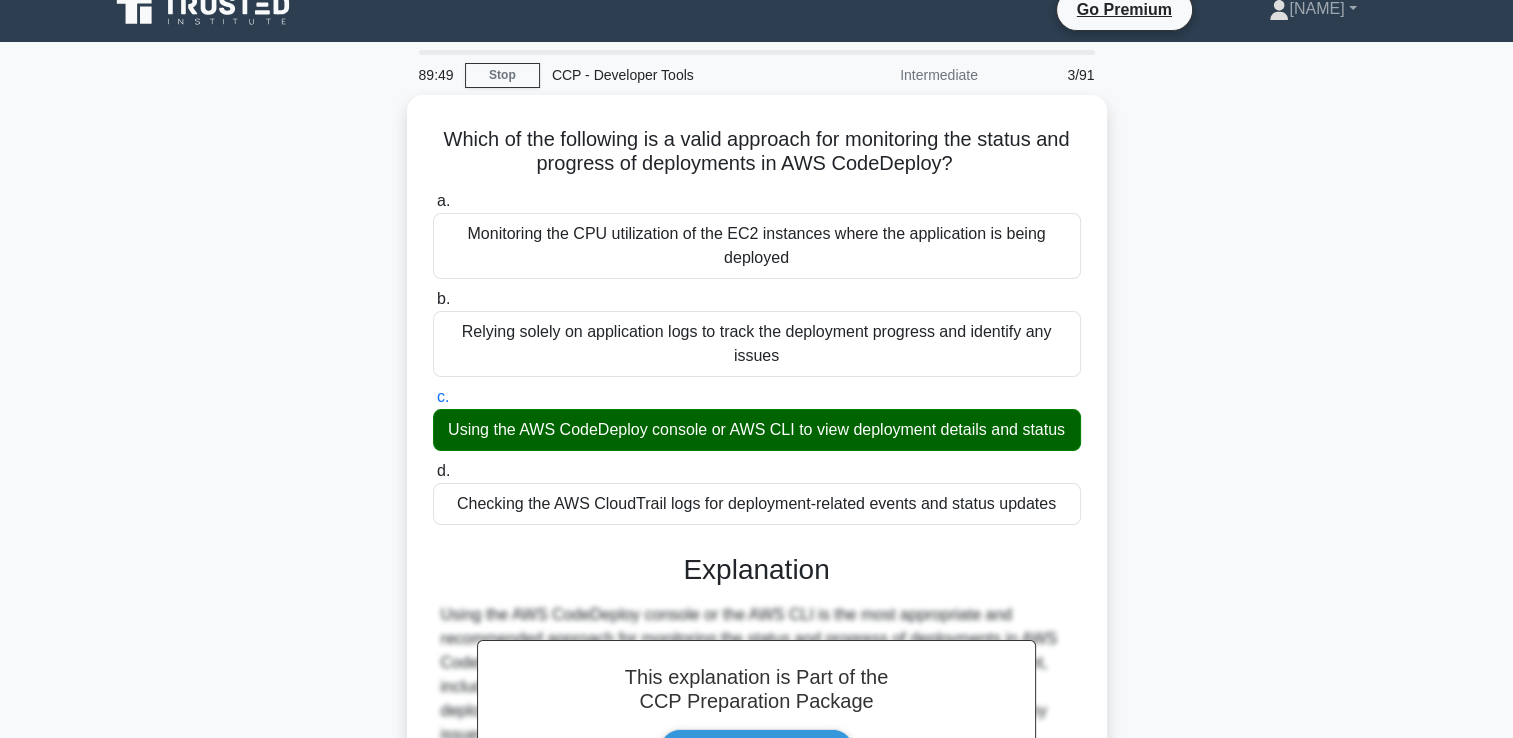scroll, scrollTop: 469, scrollLeft: 0, axis: vertical 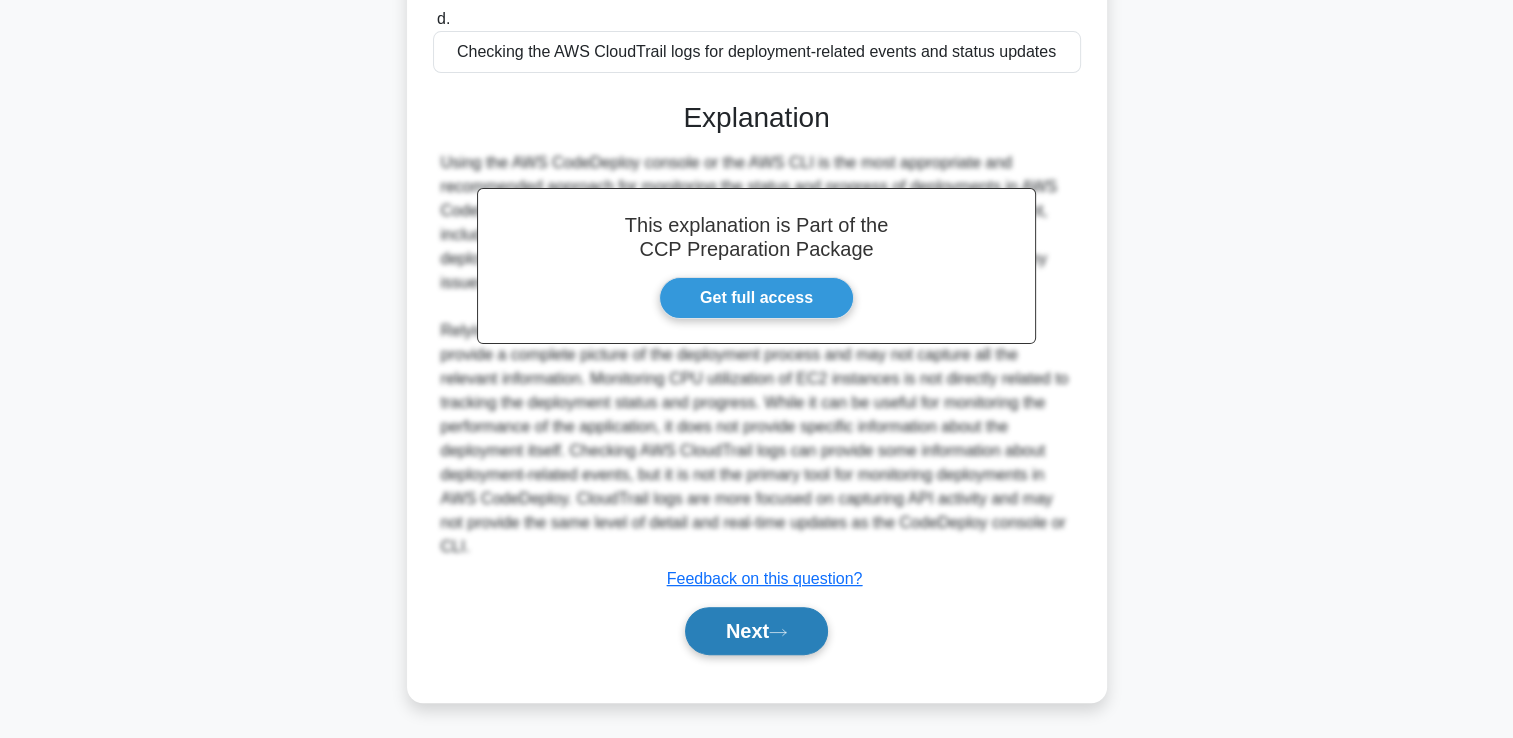 click on "Next" at bounding box center [756, 631] 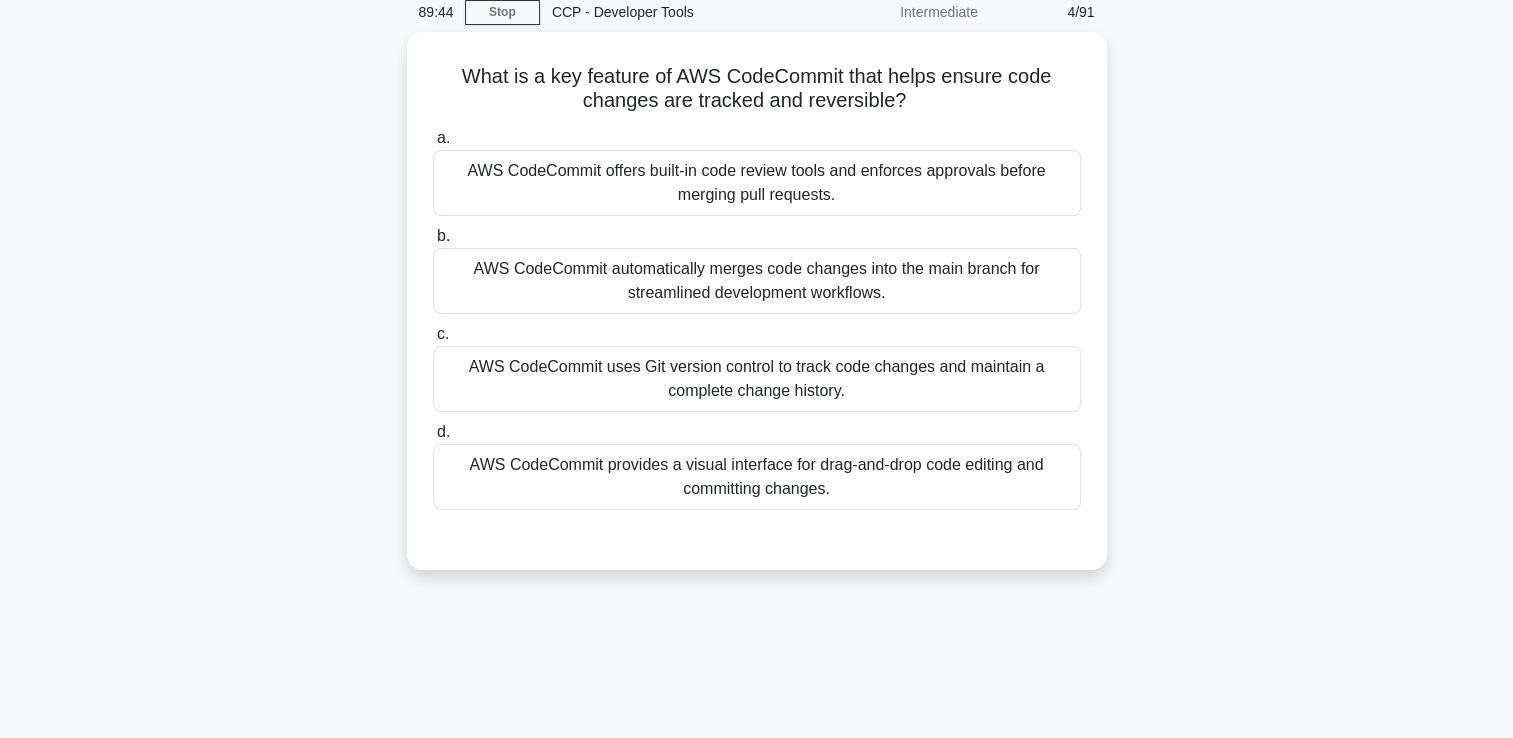 scroll, scrollTop: 62, scrollLeft: 0, axis: vertical 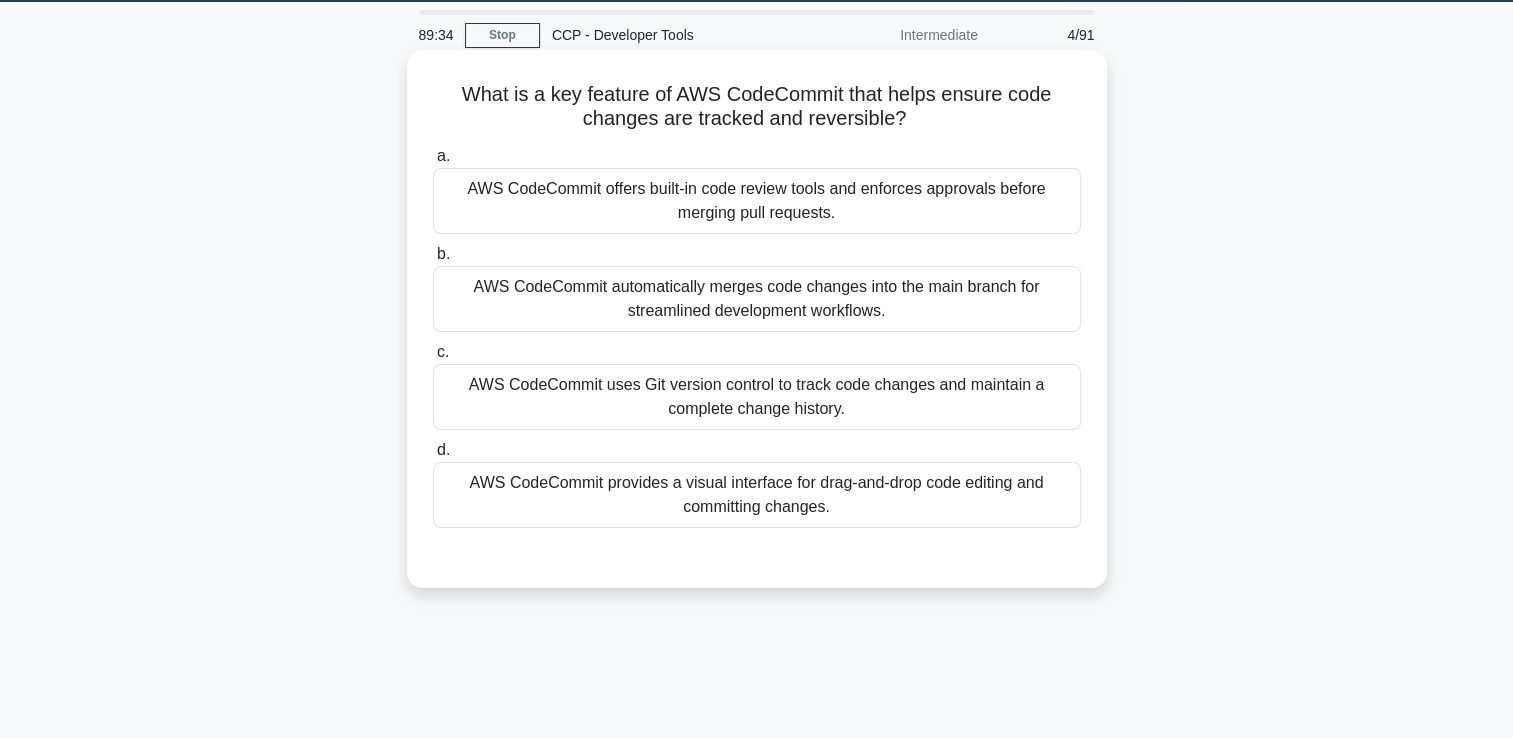 click on "AWS CodeCommit uses Git version control to track code changes and maintain a complete change history." at bounding box center [757, 397] 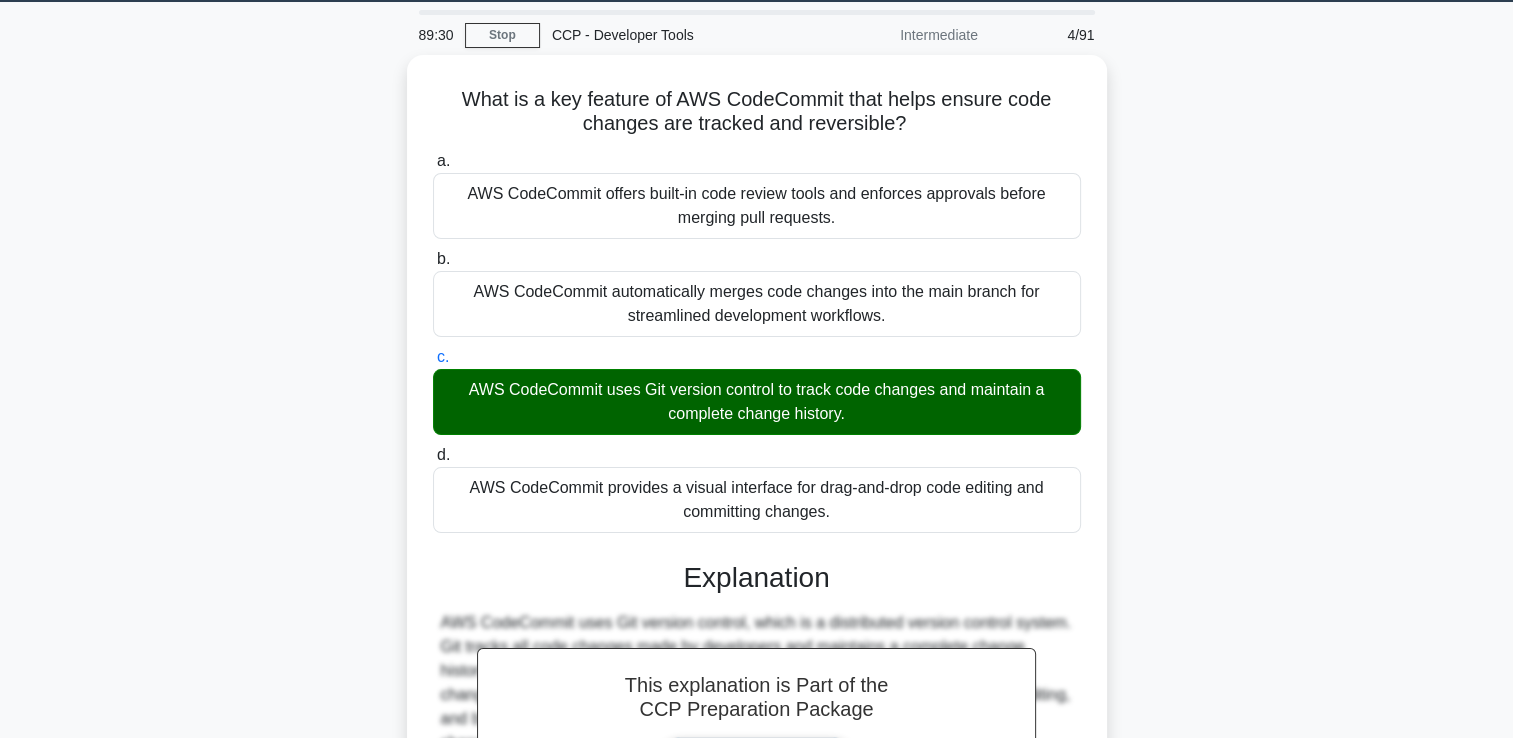 scroll, scrollTop: 349, scrollLeft: 0, axis: vertical 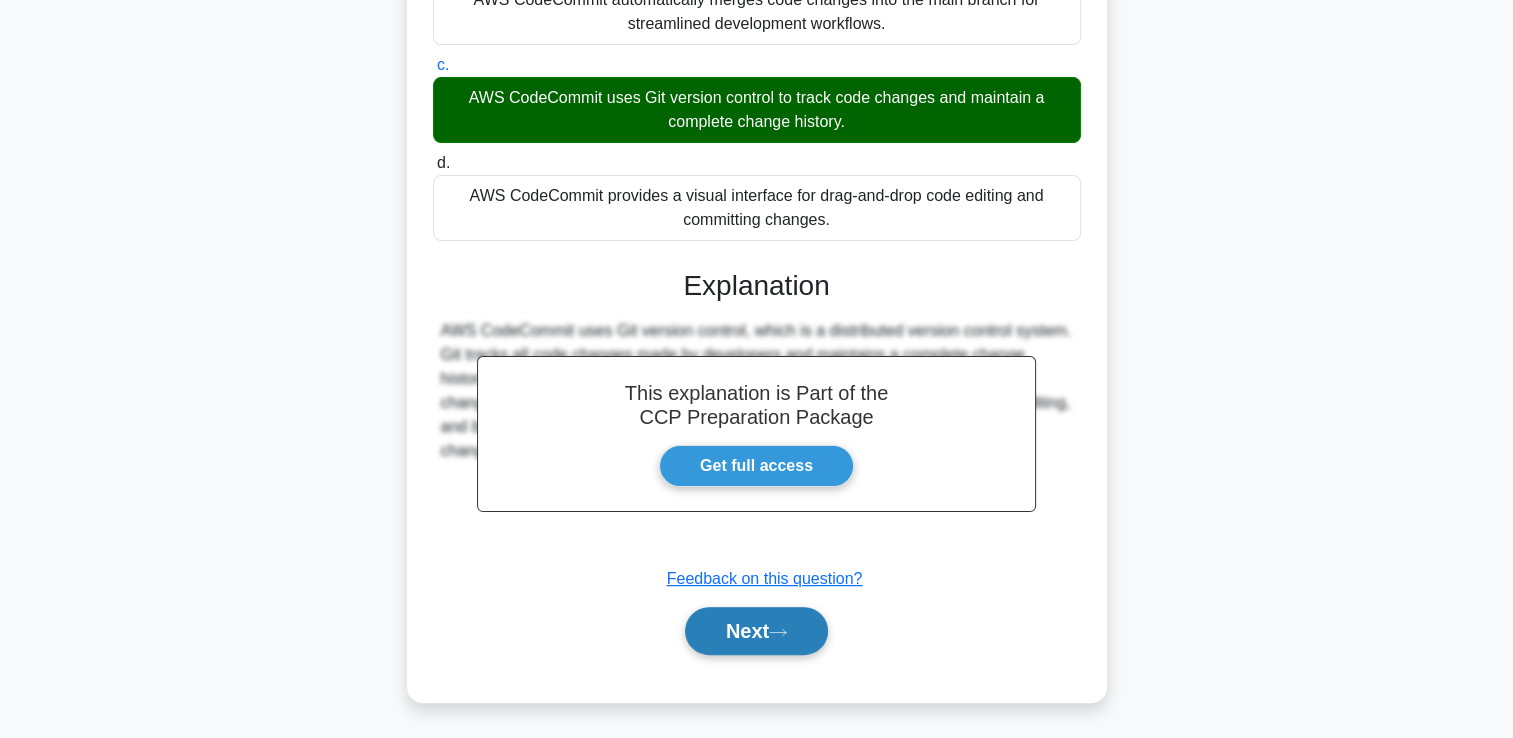 click on "Next" at bounding box center [756, 631] 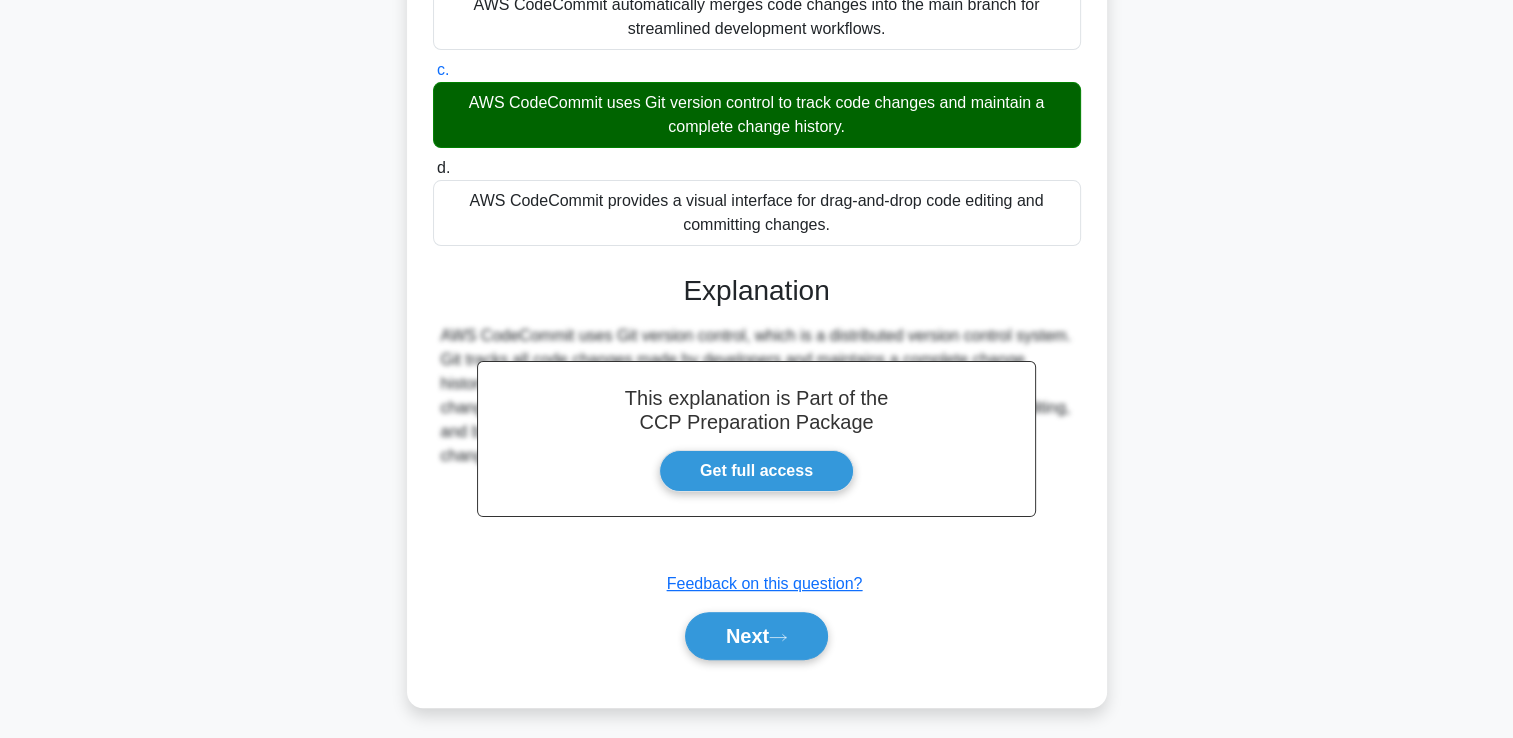scroll, scrollTop: 342, scrollLeft: 0, axis: vertical 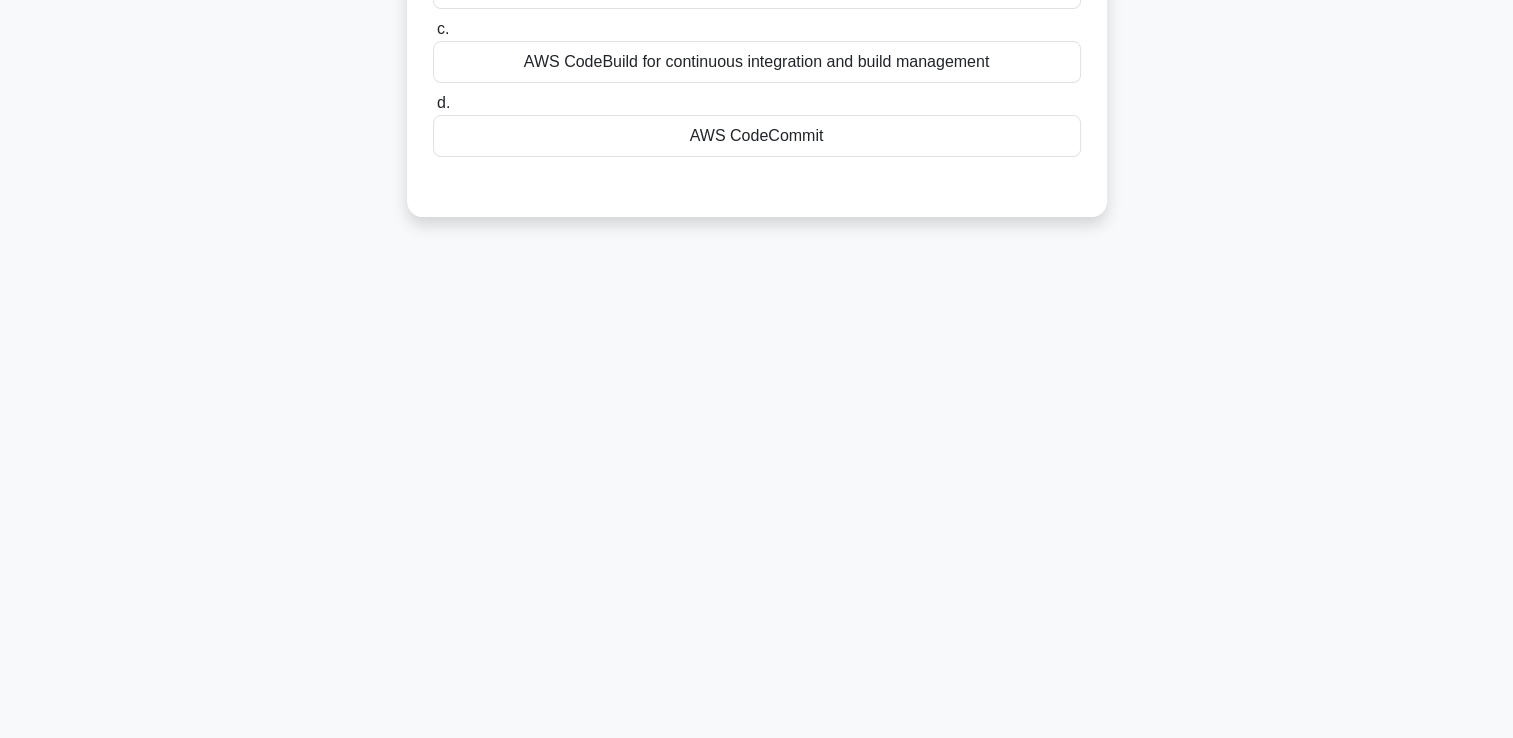 click on "89:23
Stop
CCP  - Developer Tools
Intermediate
5/91
Which of the following developer tools is integrated with AWS Cloud9 for version control?
.spinner_0XTQ{transform-origin:center;animation:spinner_y6GP .75s linear infinite}@keyframes spinner_y6GP{100%{transform:rotate(360deg)}}
a.
b. c." at bounding box center [756, 230] 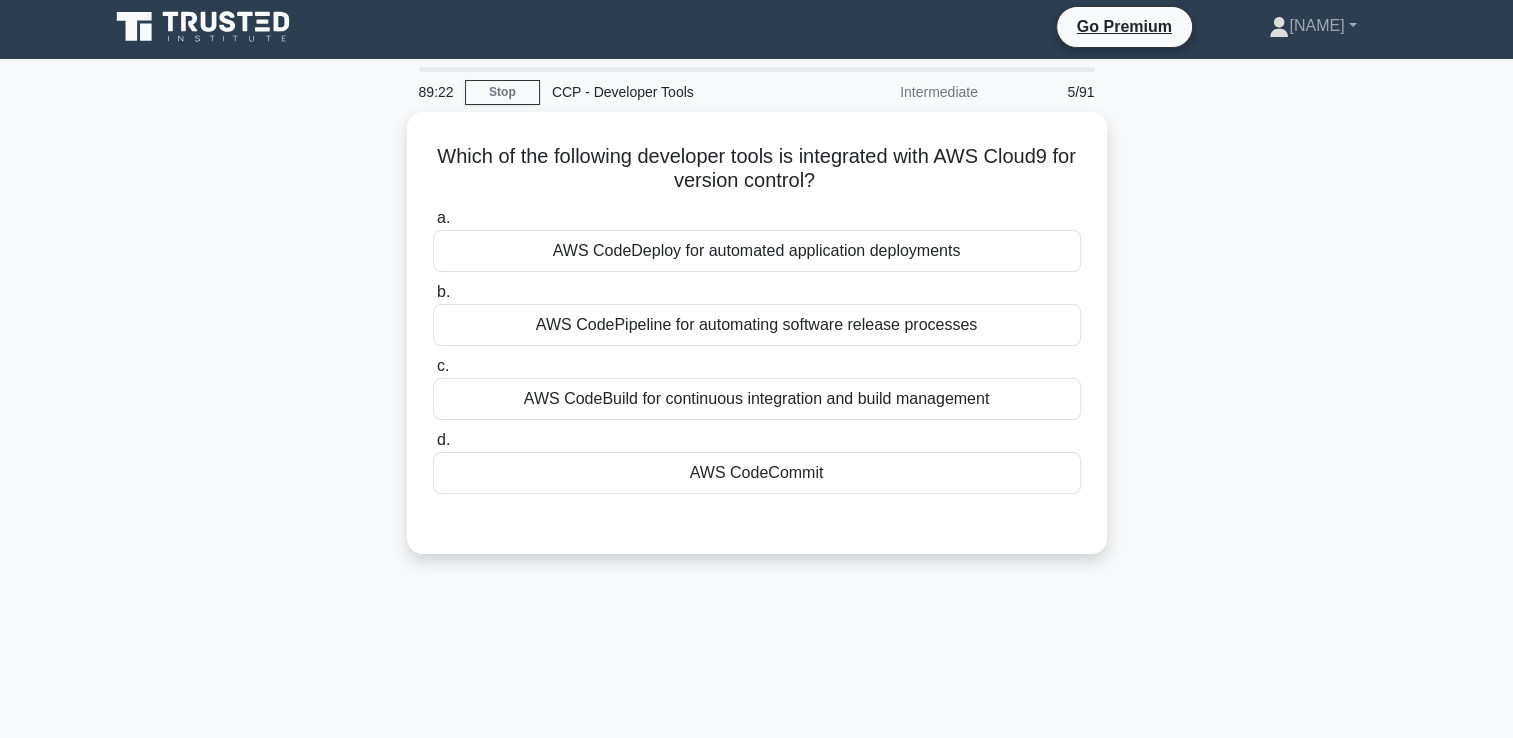 scroll, scrollTop: 0, scrollLeft: 0, axis: both 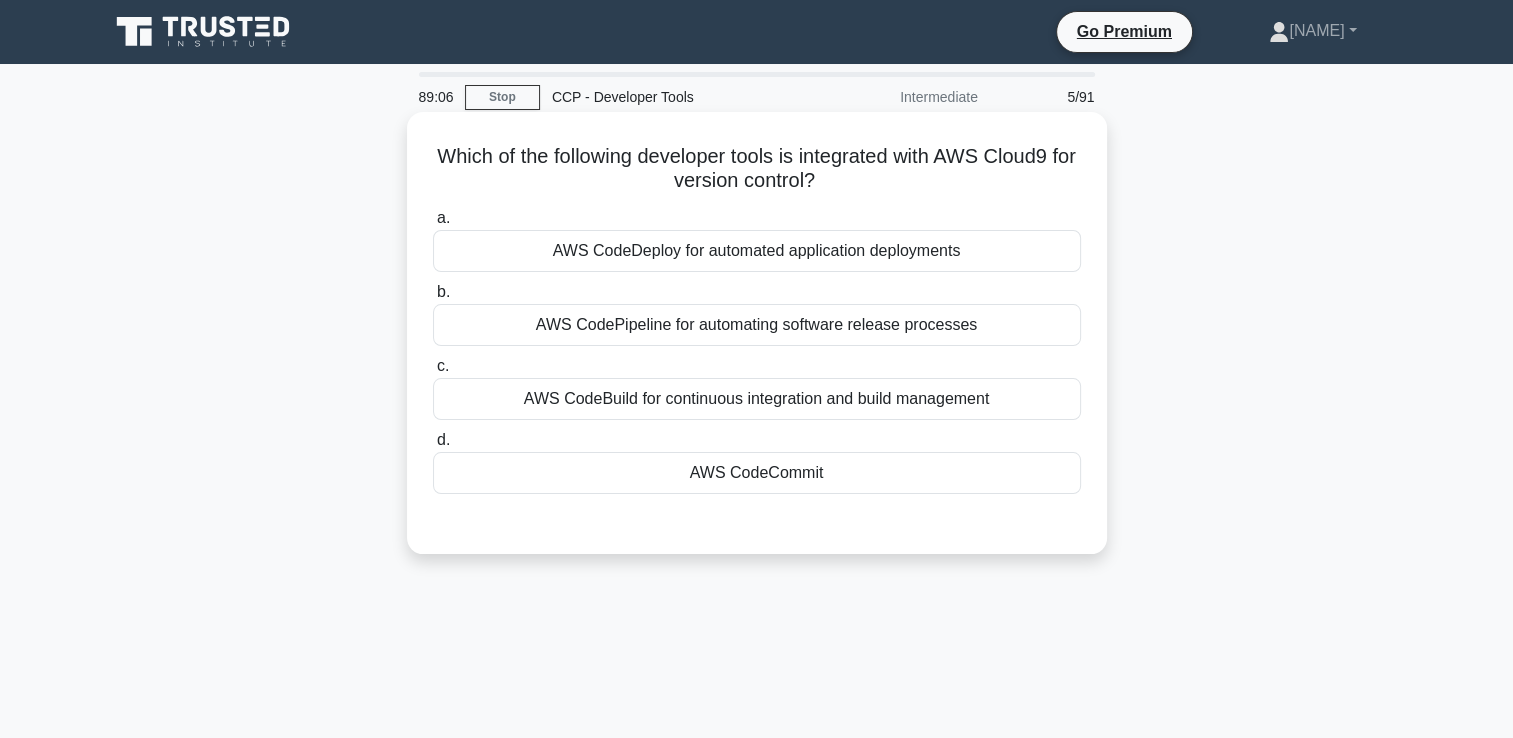 click on "AWS CodeBuild for continuous integration and build management" at bounding box center (757, 399) 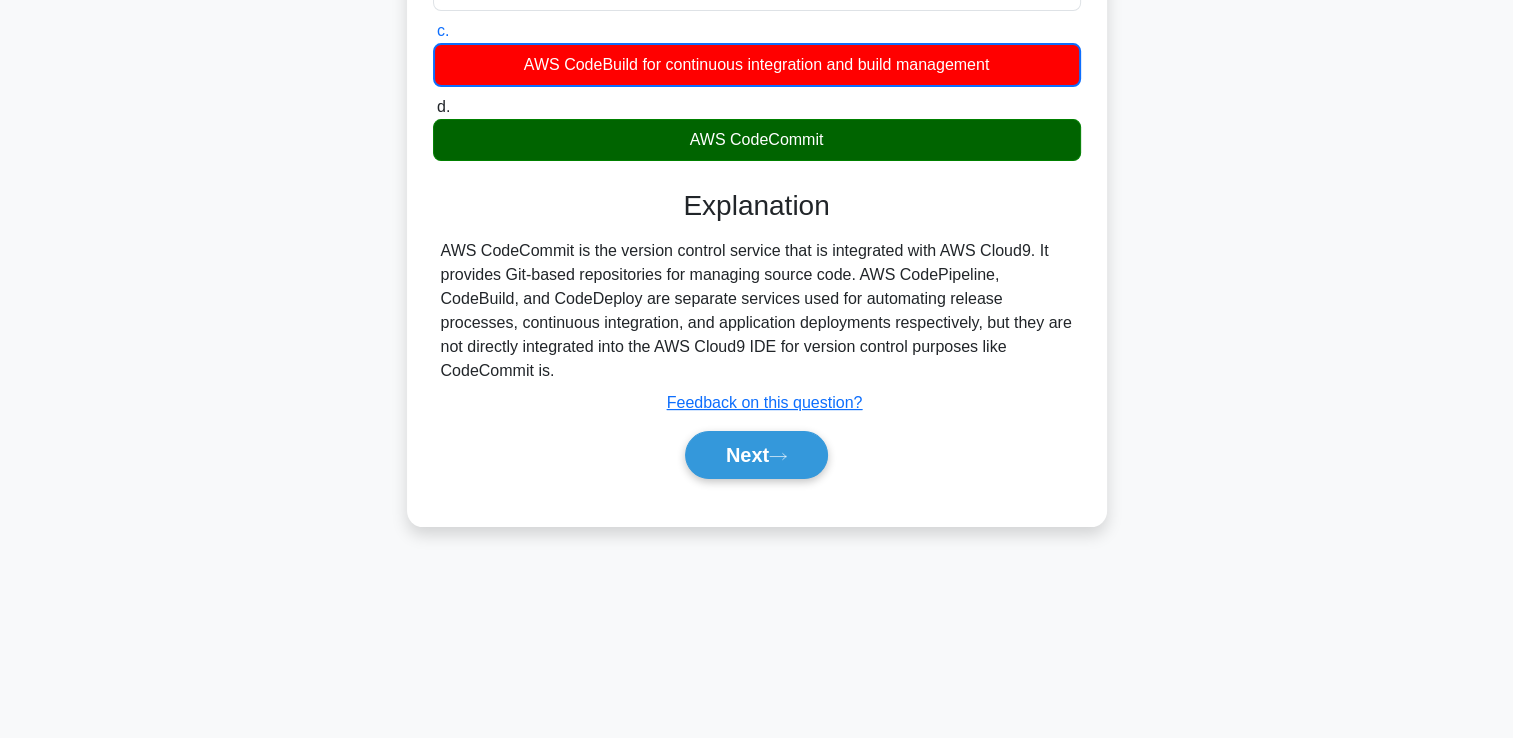scroll, scrollTop: 342, scrollLeft: 0, axis: vertical 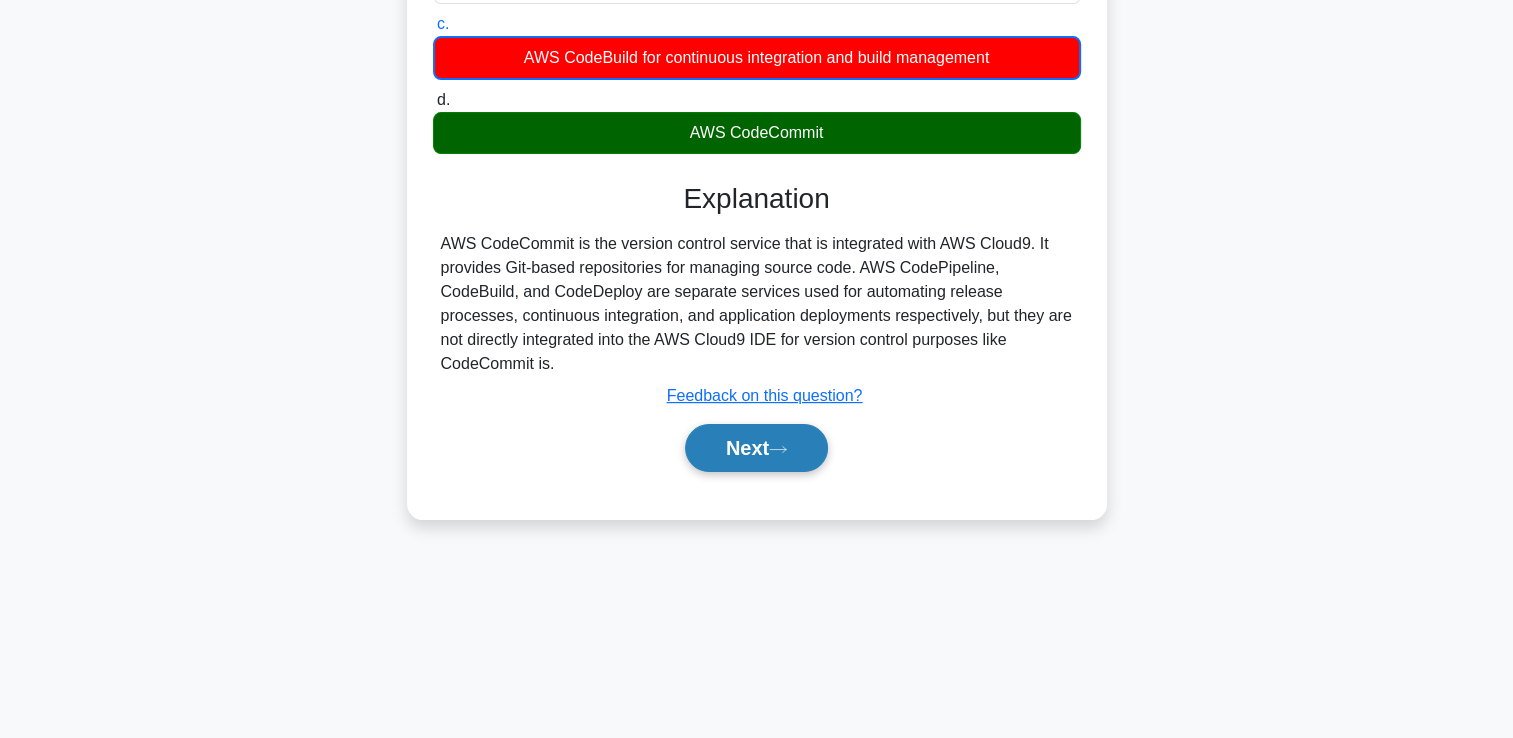 click on "Next" at bounding box center [756, 448] 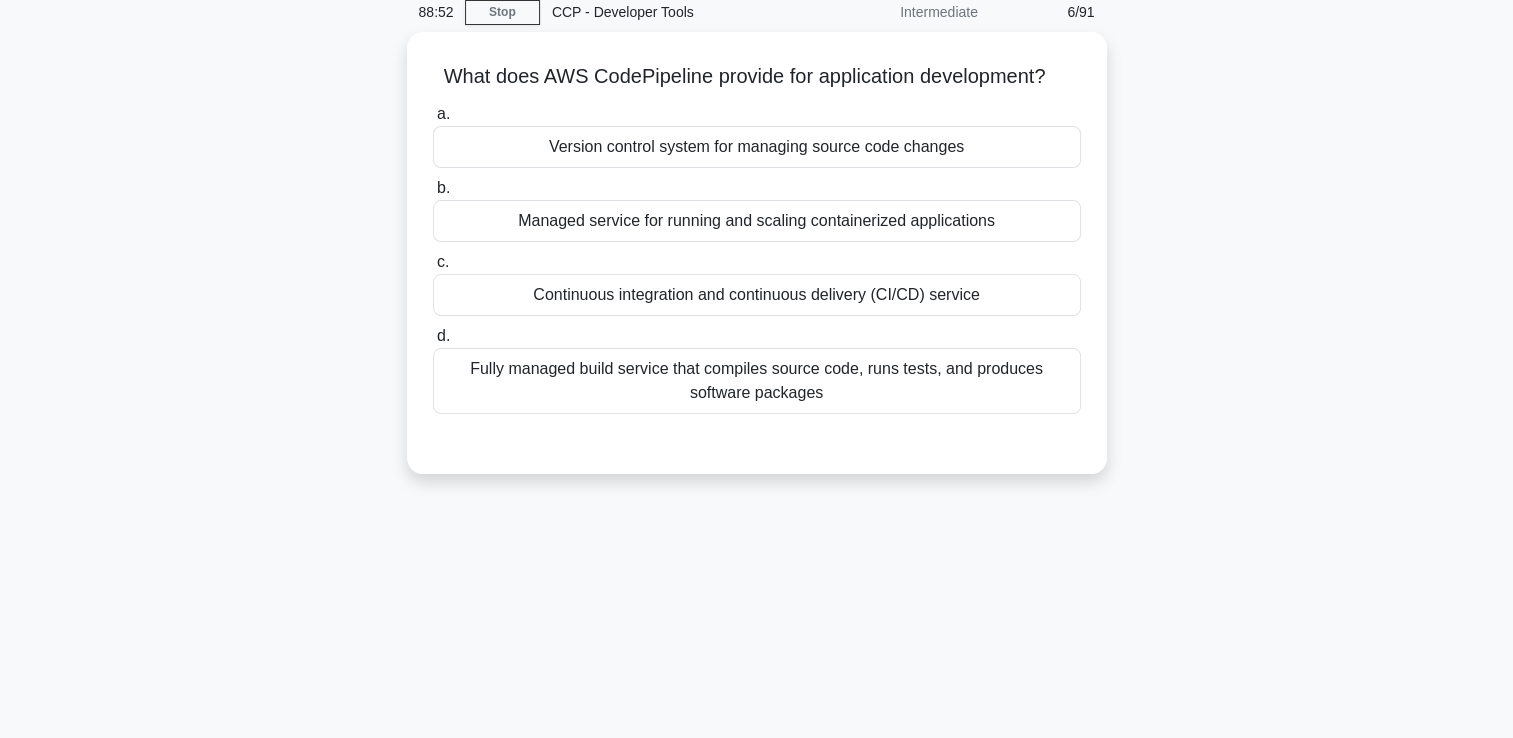 scroll, scrollTop: 0, scrollLeft: 0, axis: both 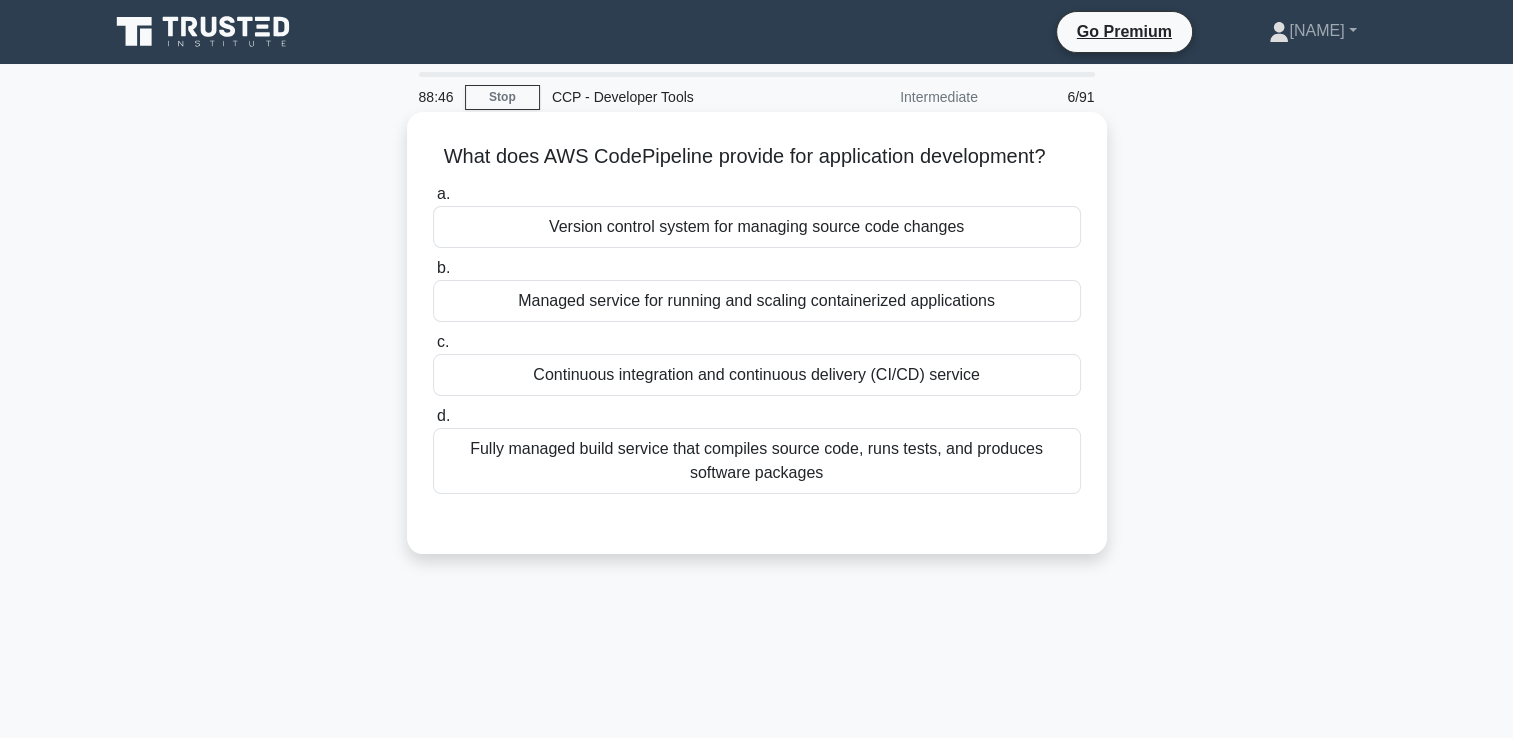 click on "Continuous integration and continuous delivery (CI/CD) service" at bounding box center (757, 375) 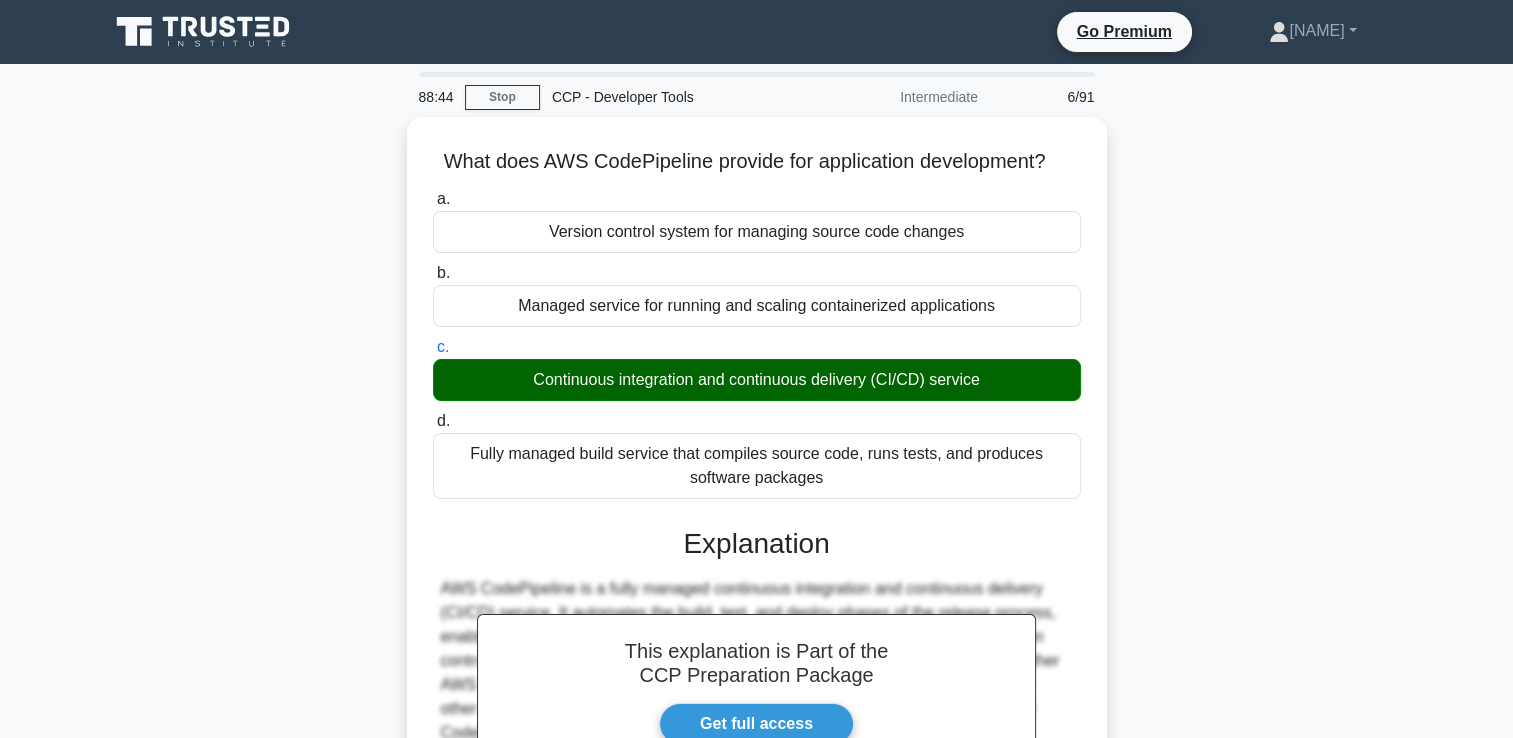 scroll, scrollTop: 342, scrollLeft: 0, axis: vertical 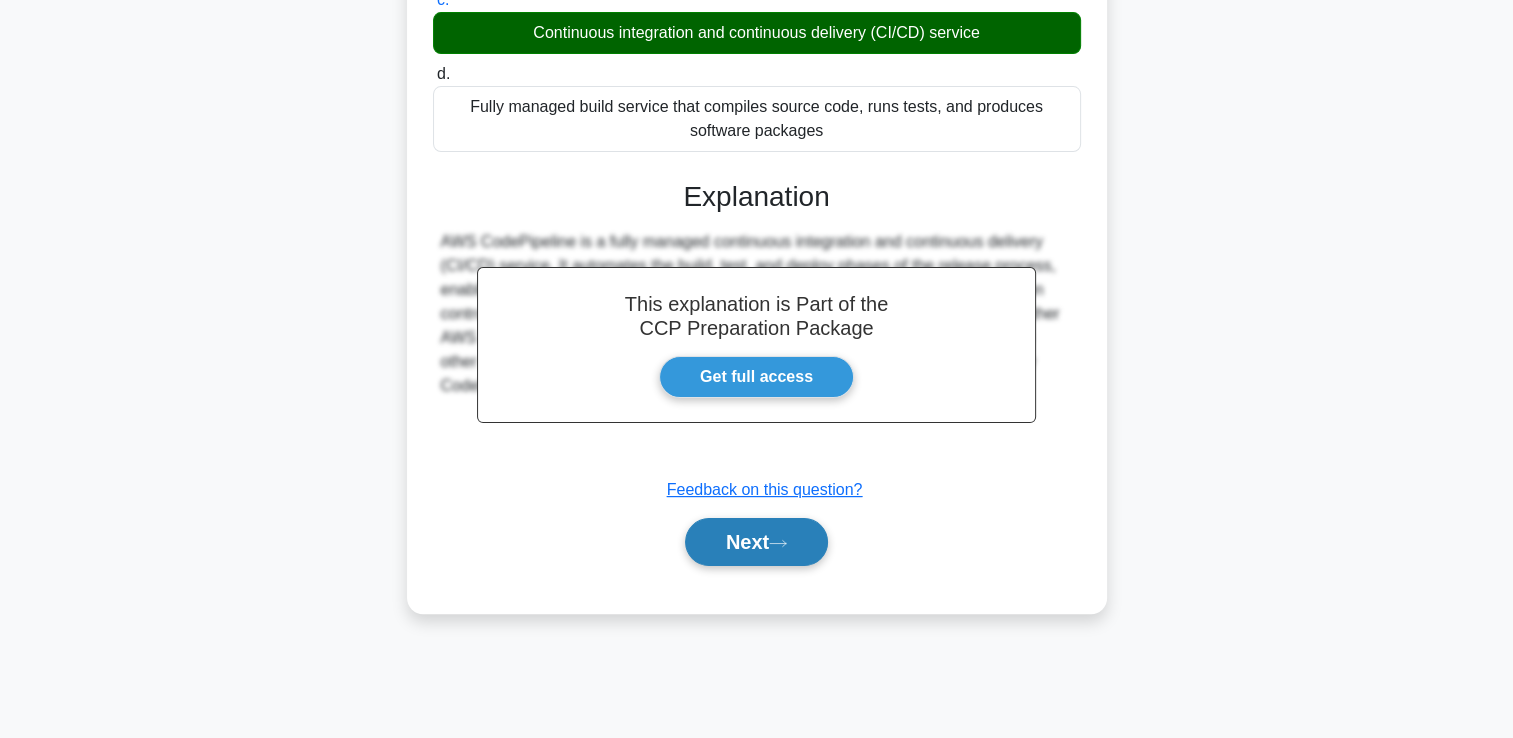 click on "Next" at bounding box center (756, 542) 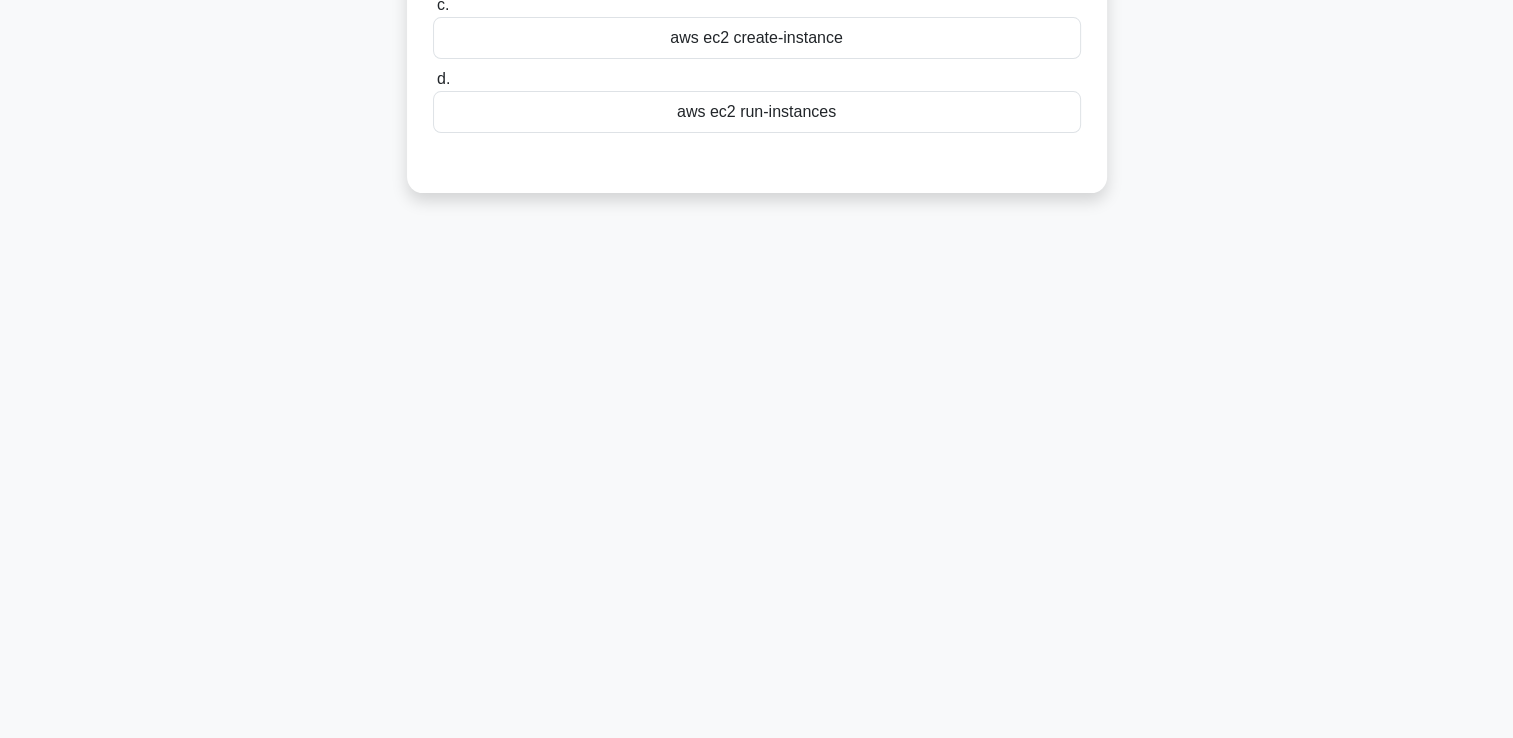 scroll, scrollTop: 0, scrollLeft: 0, axis: both 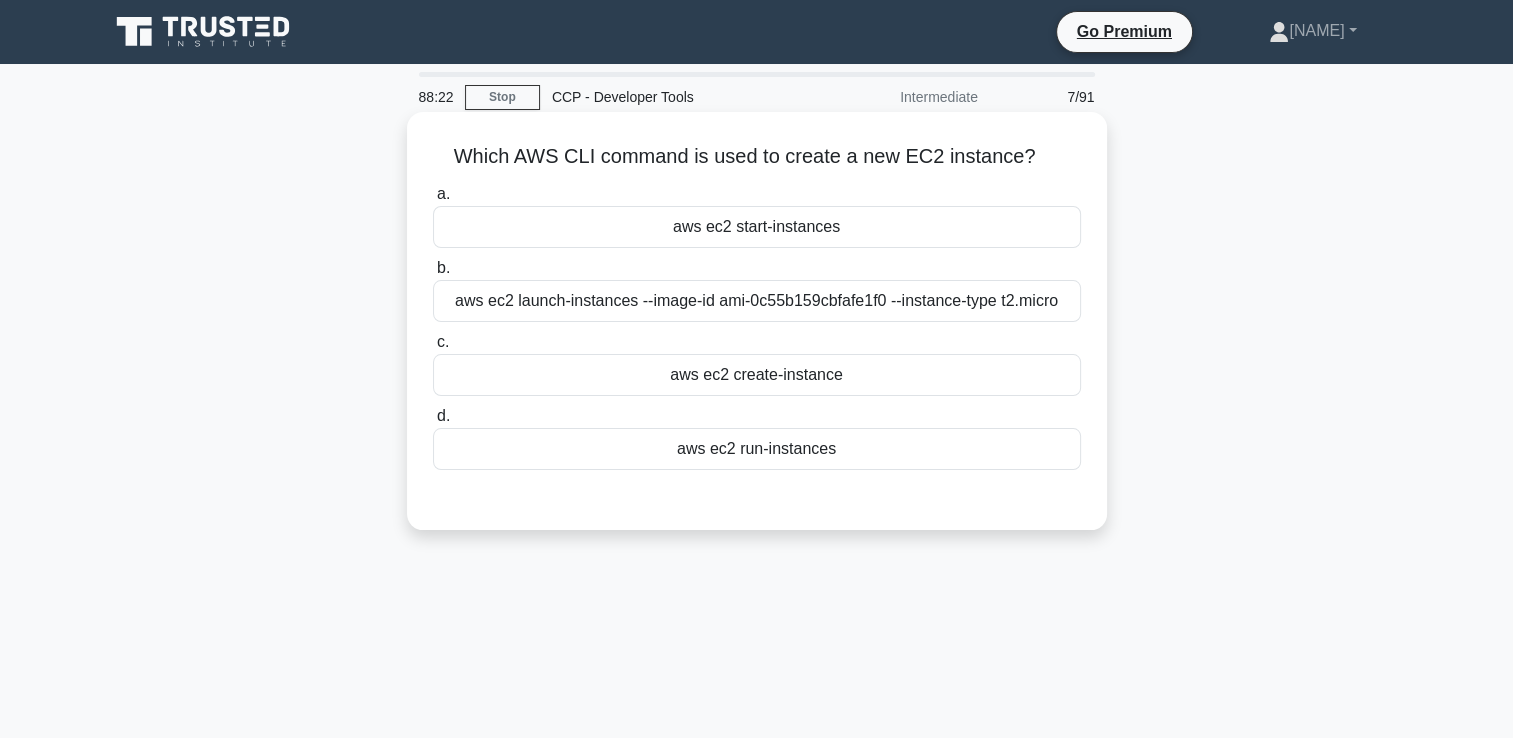 click on "aws ec2 launch-instances --image-id ami-0c55b159cbfafe1f0 --instance-type t2.micro" at bounding box center [757, 301] 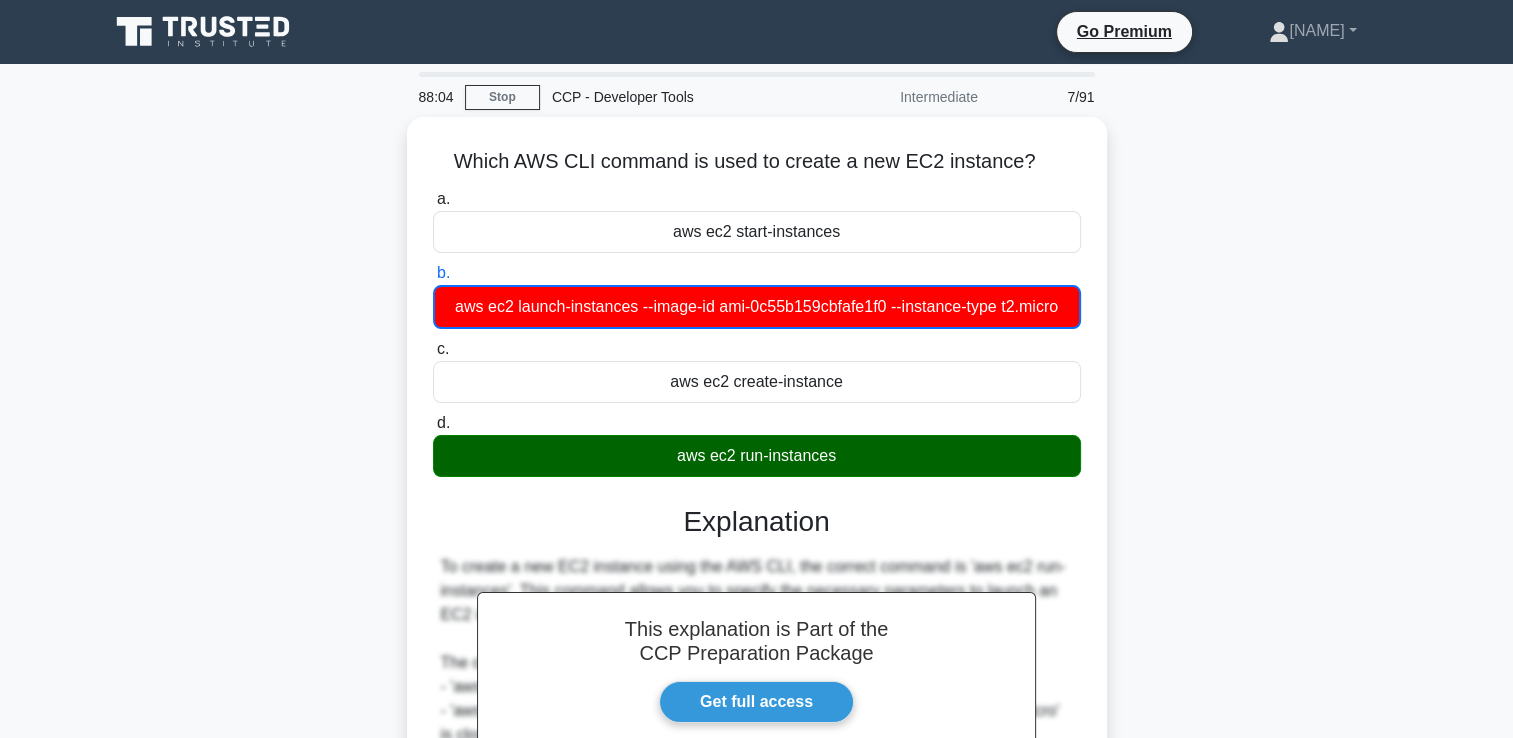 scroll, scrollTop: 342, scrollLeft: 0, axis: vertical 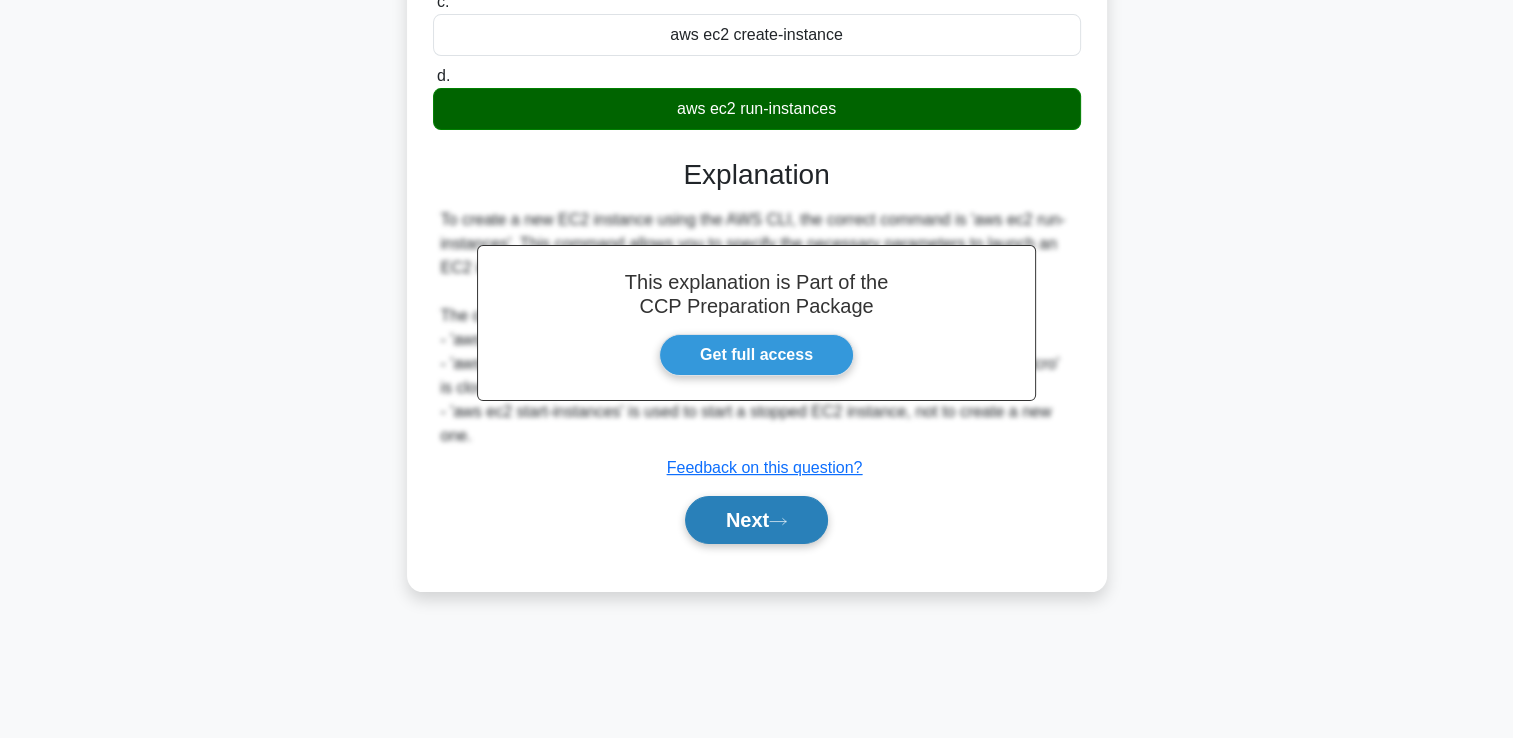 click 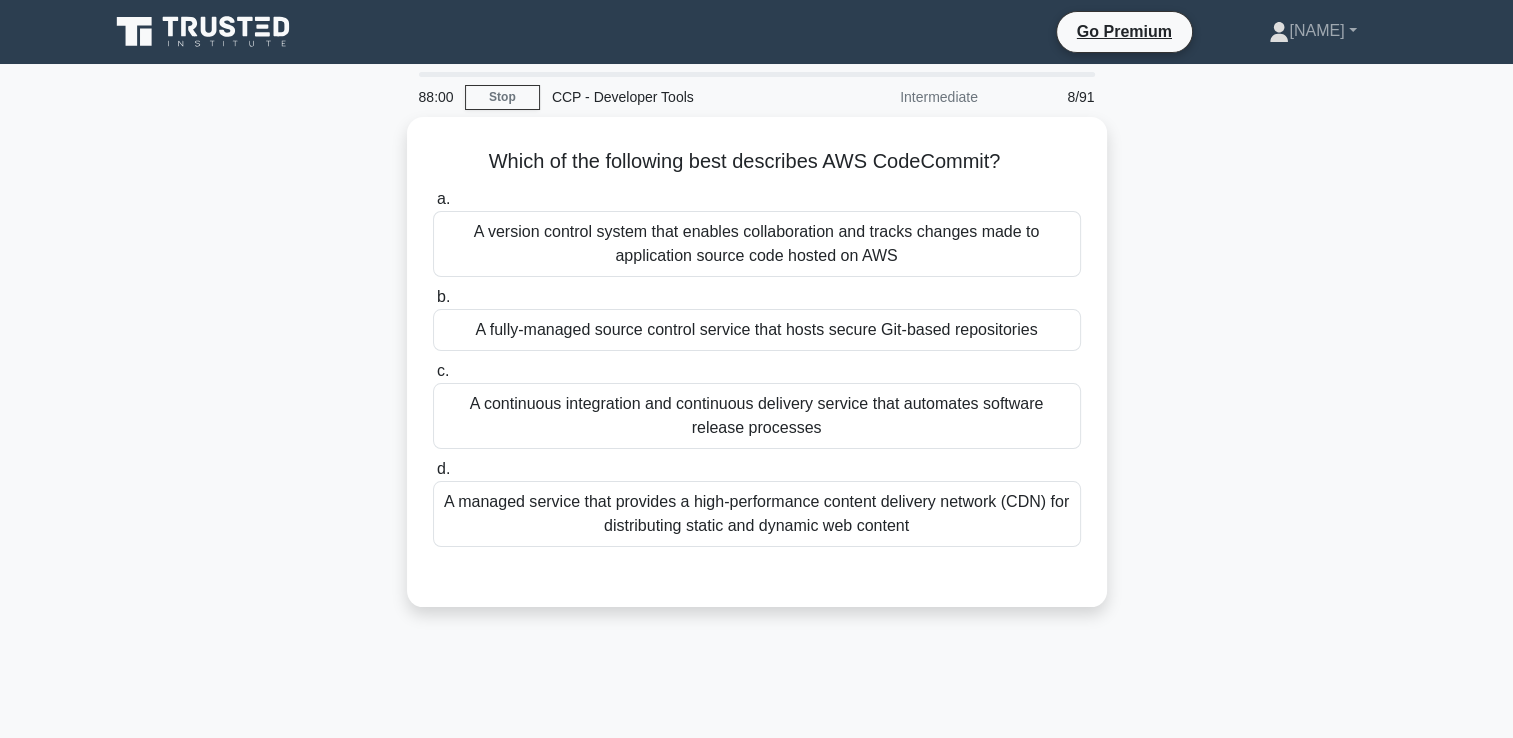 scroll, scrollTop: 0, scrollLeft: 0, axis: both 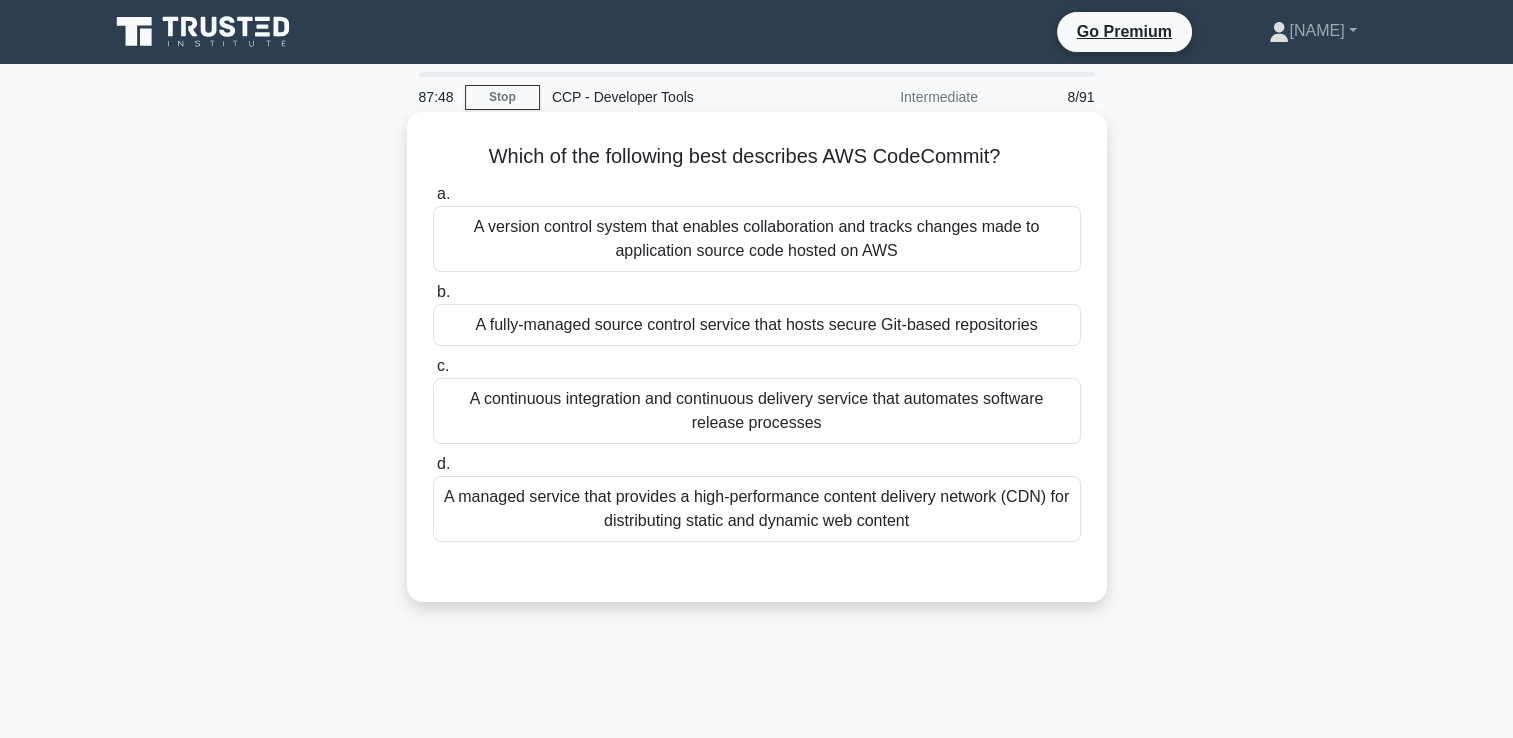 click on "A fully-managed source control service that hosts secure Git-based repositories" at bounding box center (757, 325) 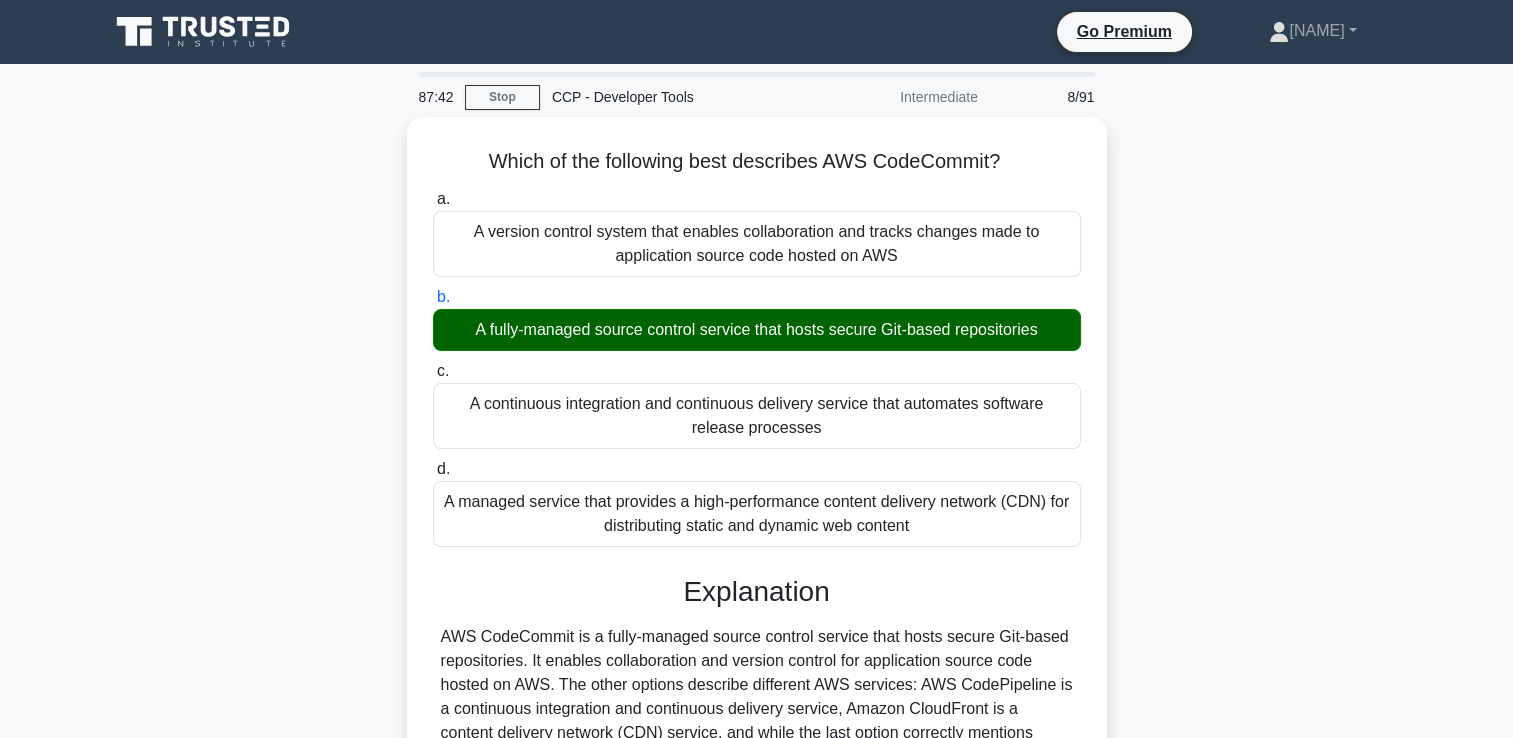 click on "Which of the following best describes AWS CodeCommit?
.spinner_0XTQ{transform-origin:center;animation:spinner_y6GP .75s linear infinite}@keyframes spinner_y6GP{100%{transform:rotate(360deg)}}
a.
A version control system that enables collaboration and tracks changes made to application source code hosted on AWS
b." at bounding box center (757, 538) 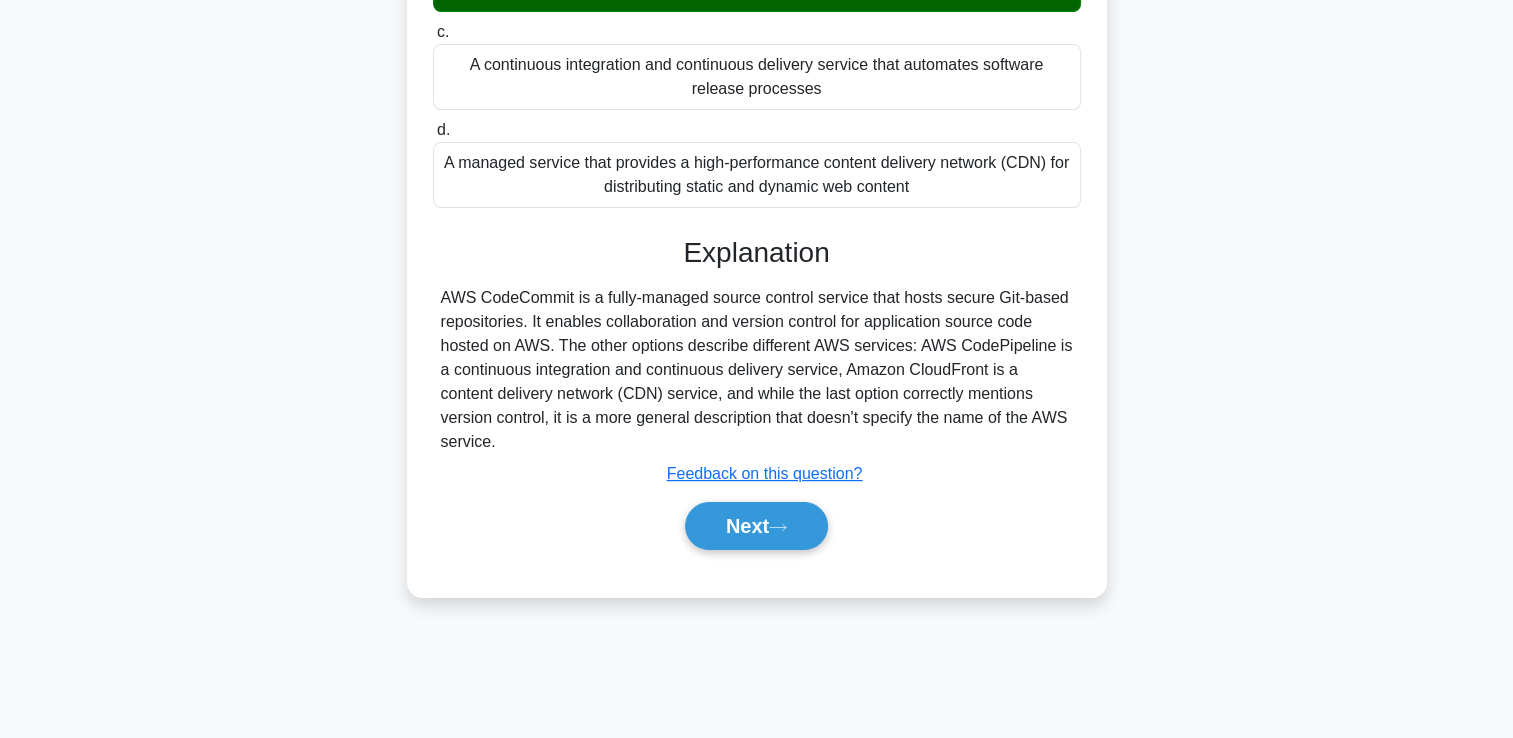 scroll, scrollTop: 342, scrollLeft: 0, axis: vertical 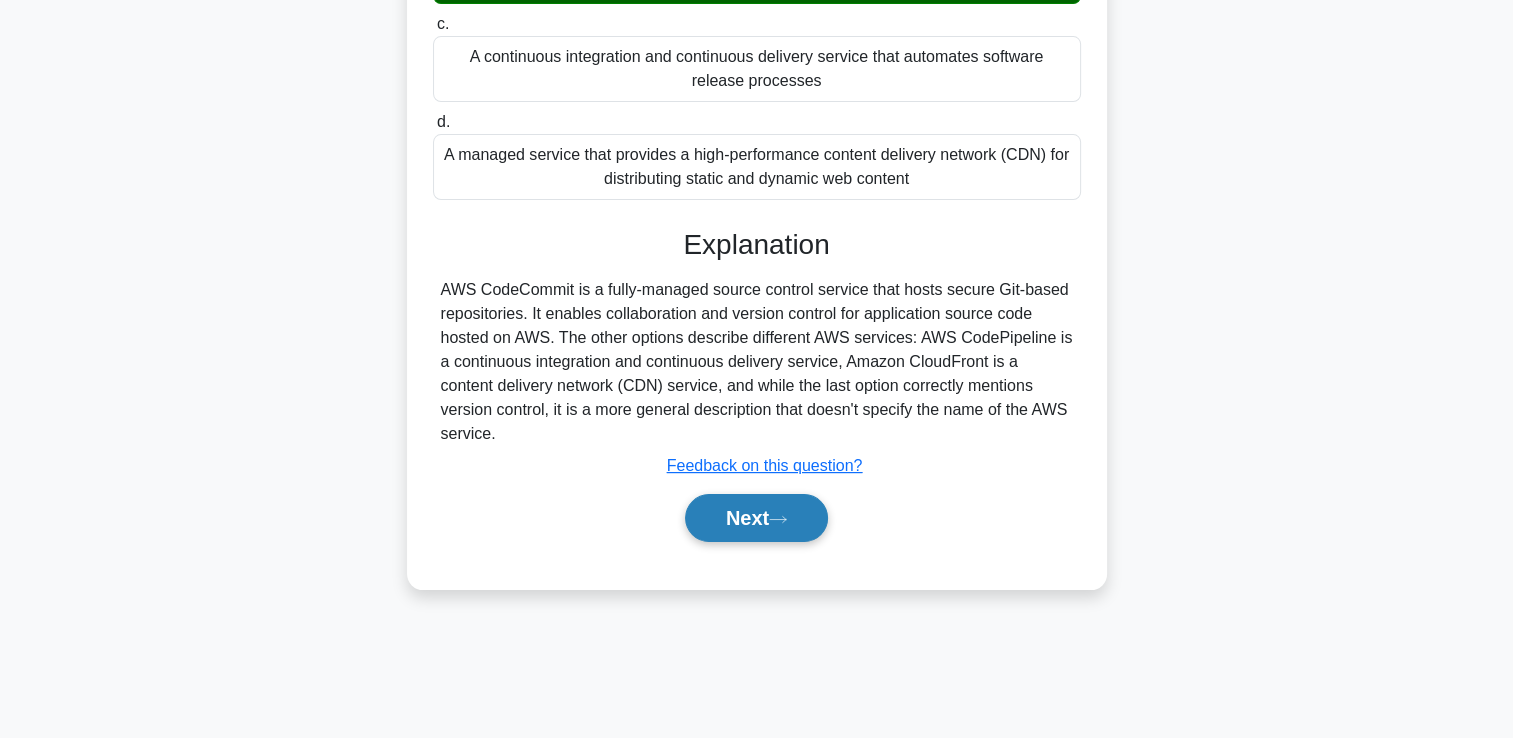 click on "Next" at bounding box center (756, 518) 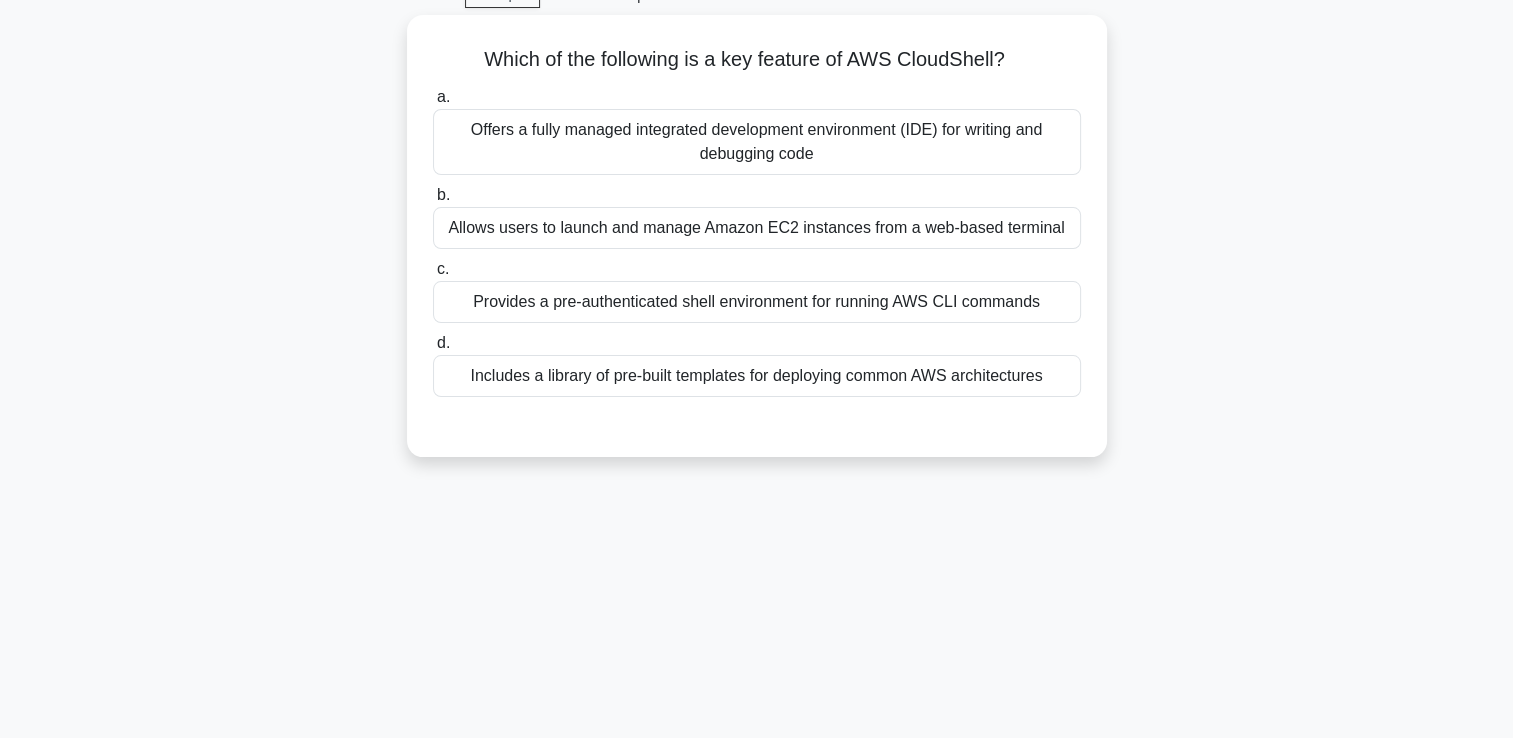scroll, scrollTop: 62, scrollLeft: 0, axis: vertical 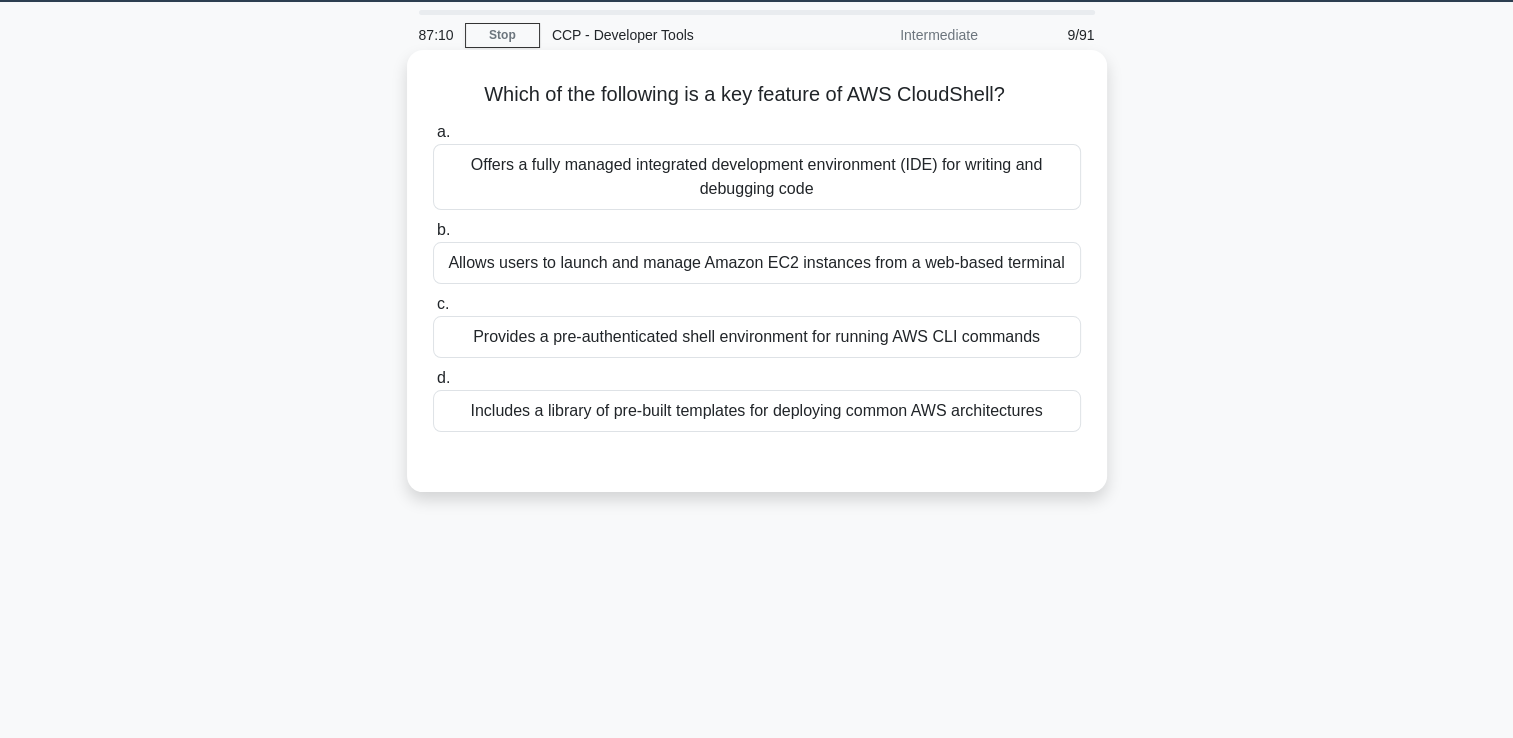 click on "Provides a pre-authenticated shell environment for running AWS CLI commands" at bounding box center [757, 337] 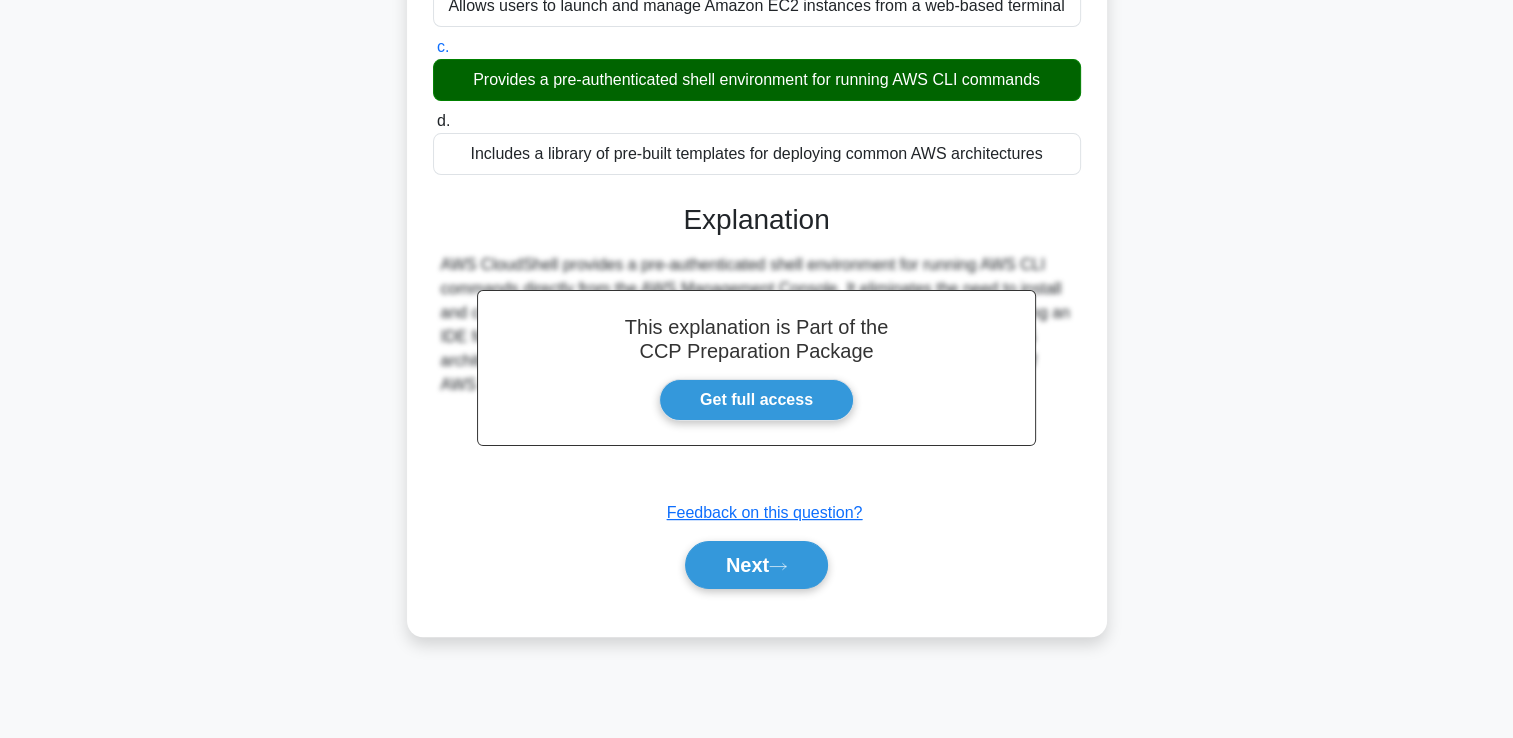 scroll, scrollTop: 342, scrollLeft: 0, axis: vertical 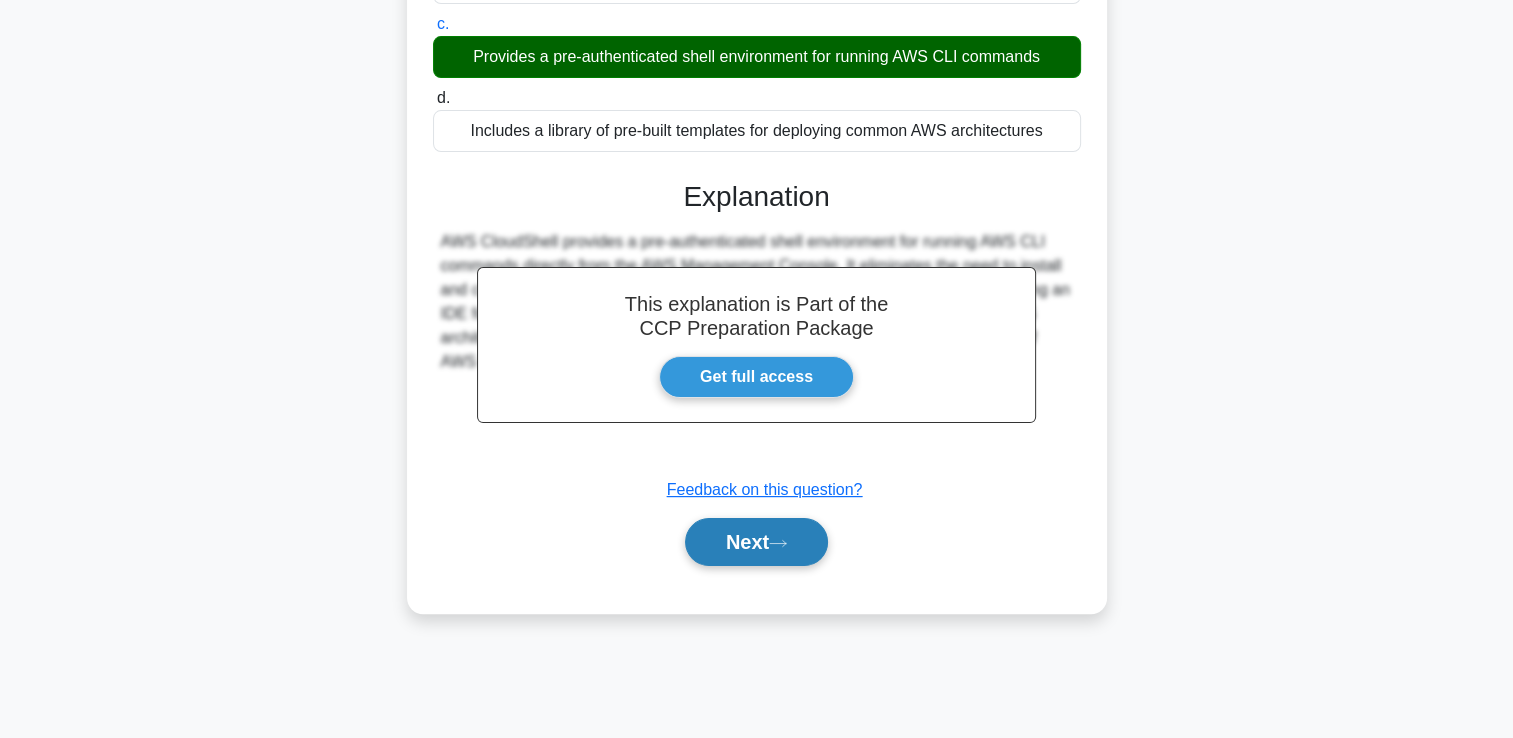 click 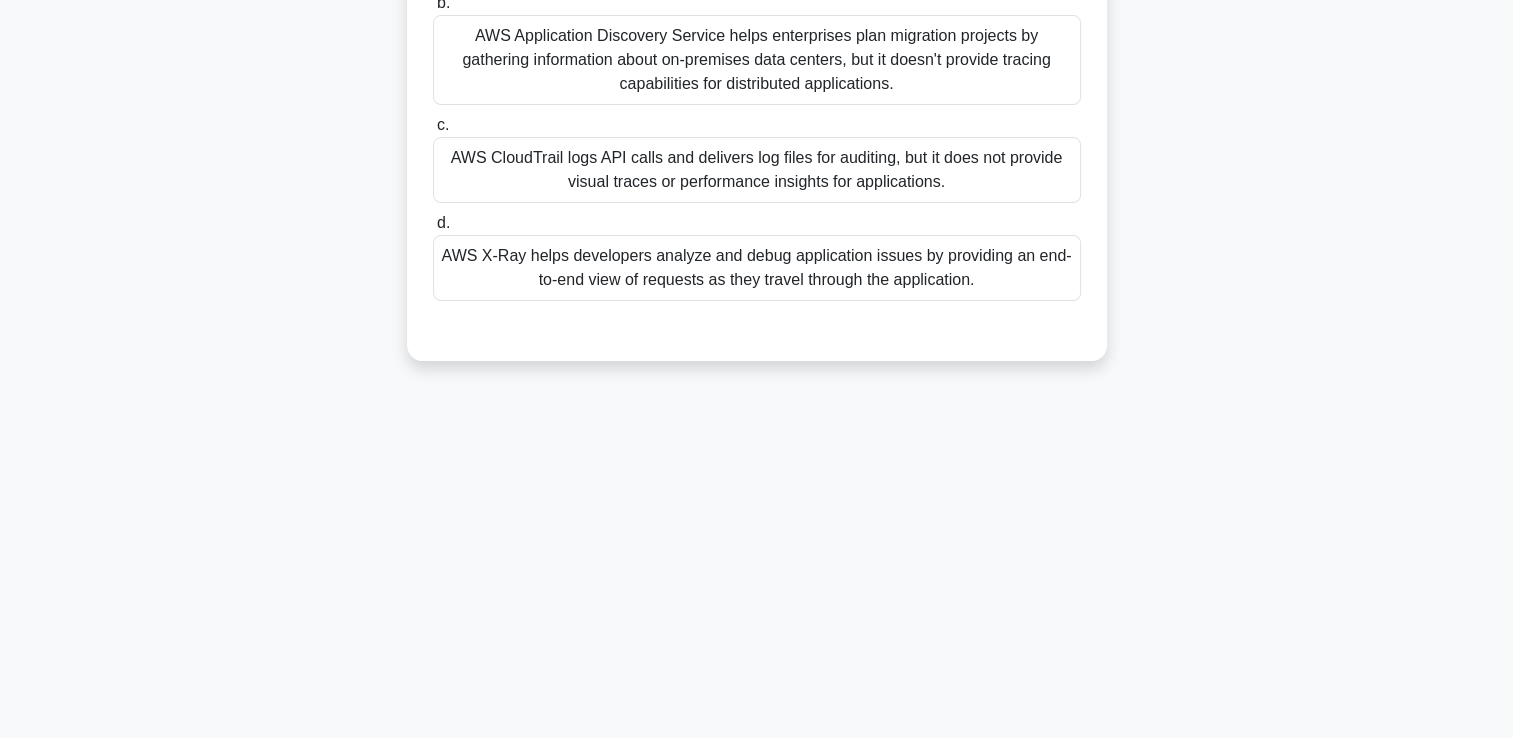 scroll, scrollTop: 0, scrollLeft: 0, axis: both 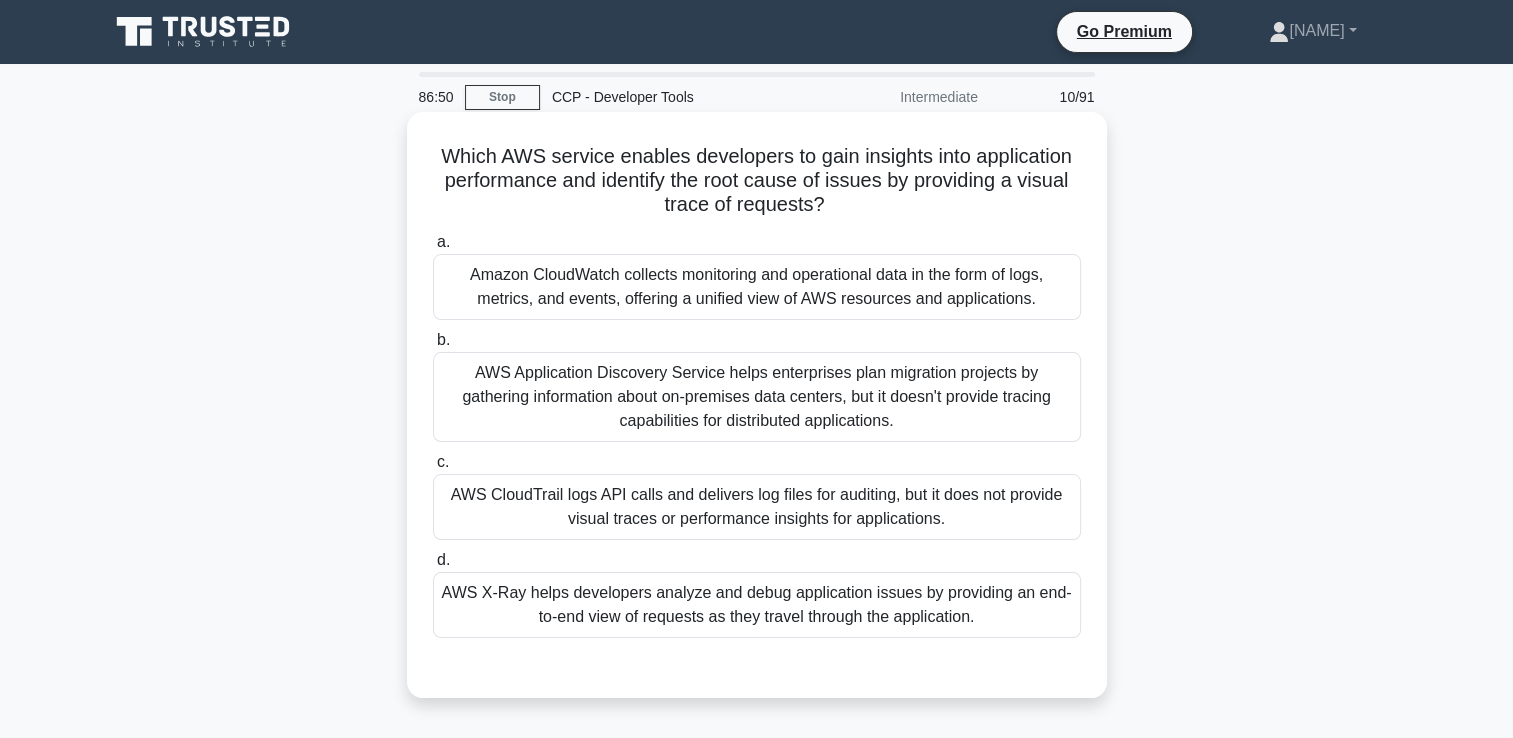 click on "AWS X-Ray helps developers analyze and debug application issues by providing an end-to-end view of requests as they travel through the application." at bounding box center (757, 605) 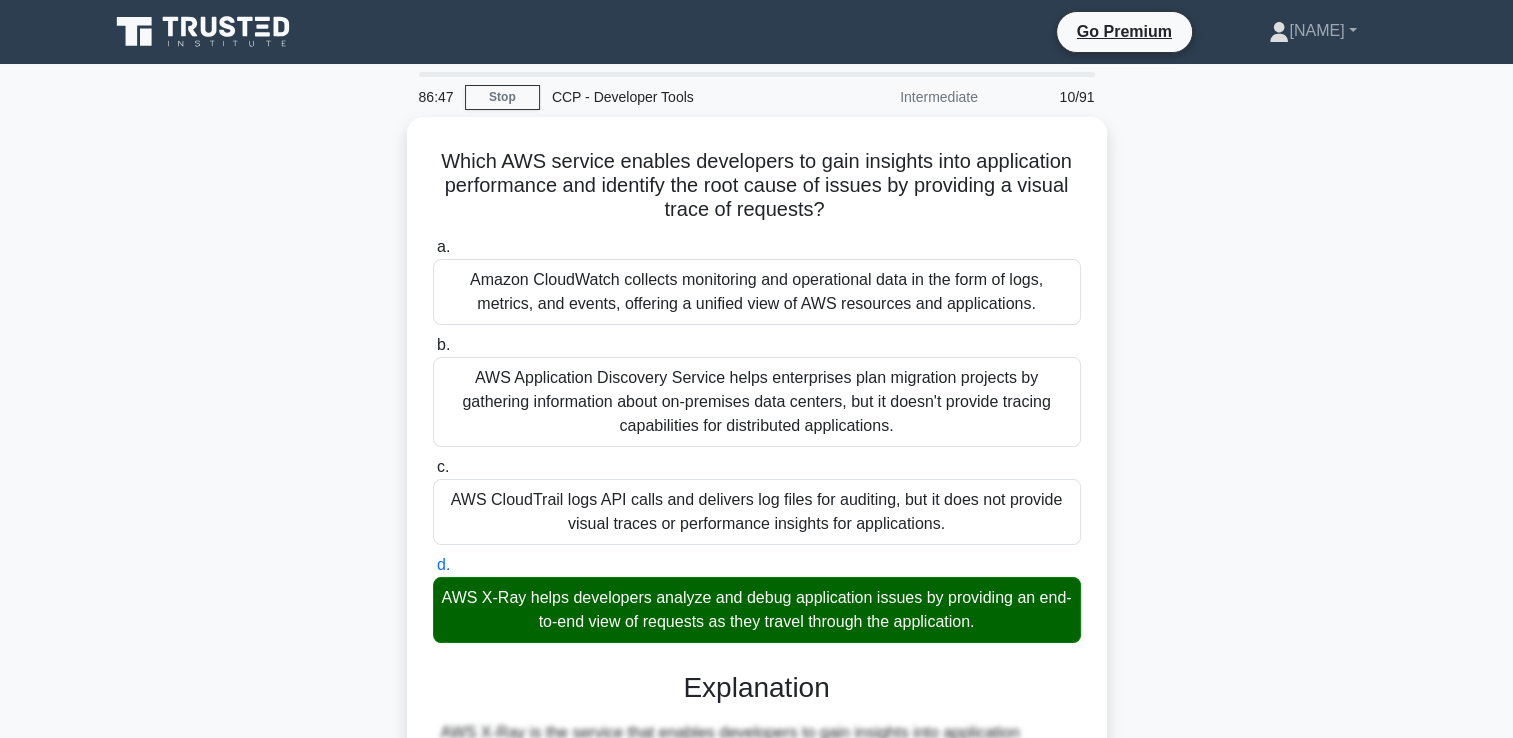 scroll, scrollTop: 397, scrollLeft: 0, axis: vertical 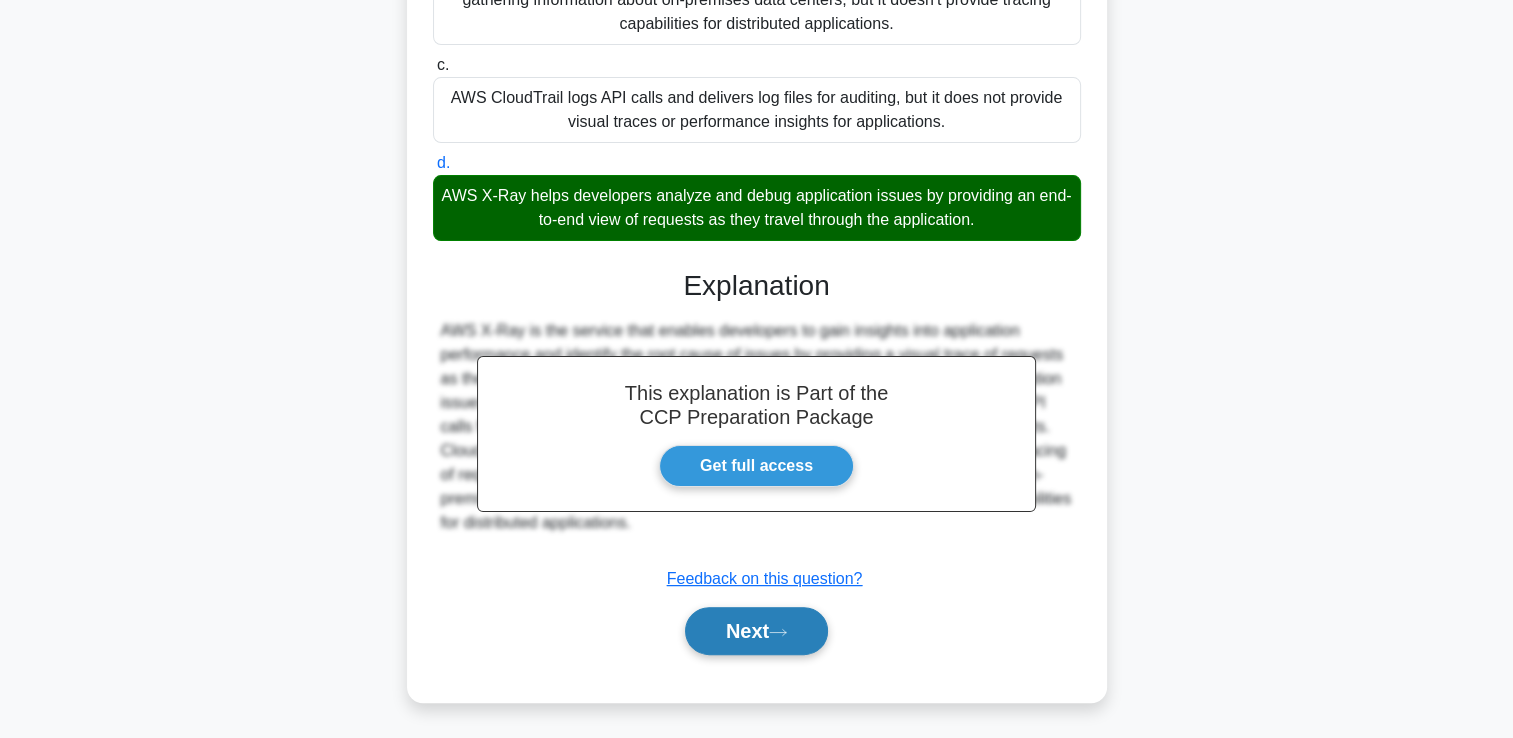 click on "Next" at bounding box center (756, 631) 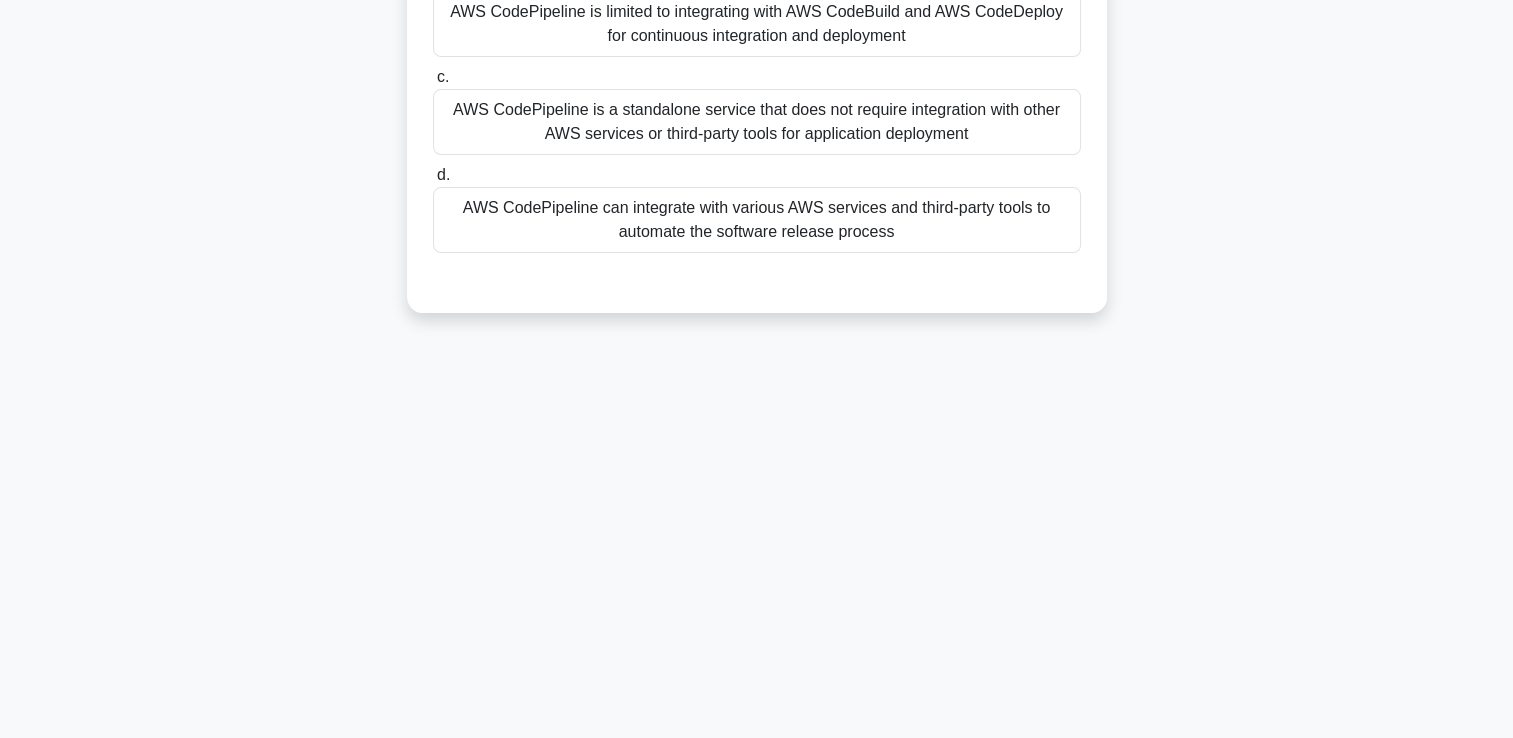 scroll, scrollTop: 0, scrollLeft: 0, axis: both 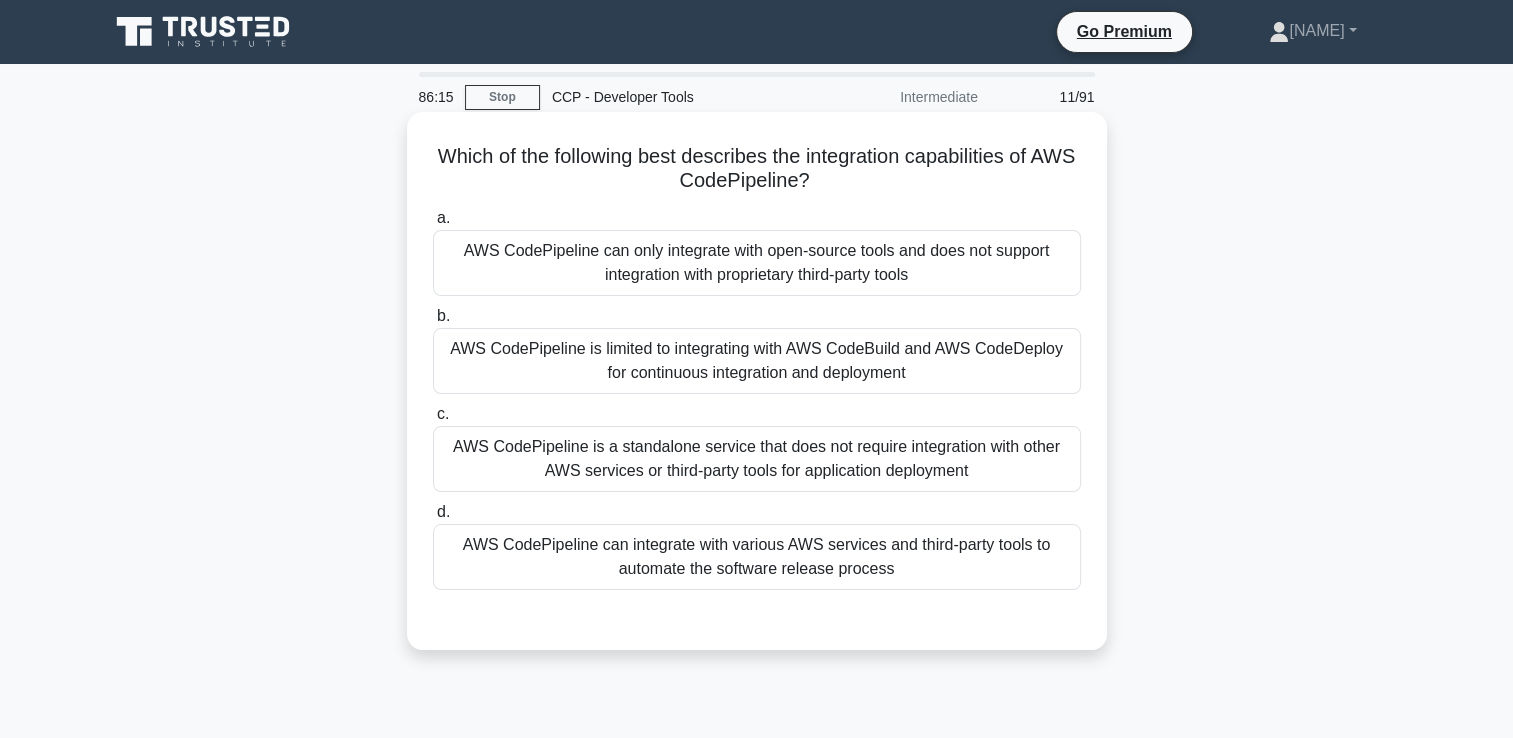 click on "AWS CodePipeline is limited to integrating with AWS CodeBuild and AWS CodeDeploy for continuous integration and deployment" at bounding box center (757, 361) 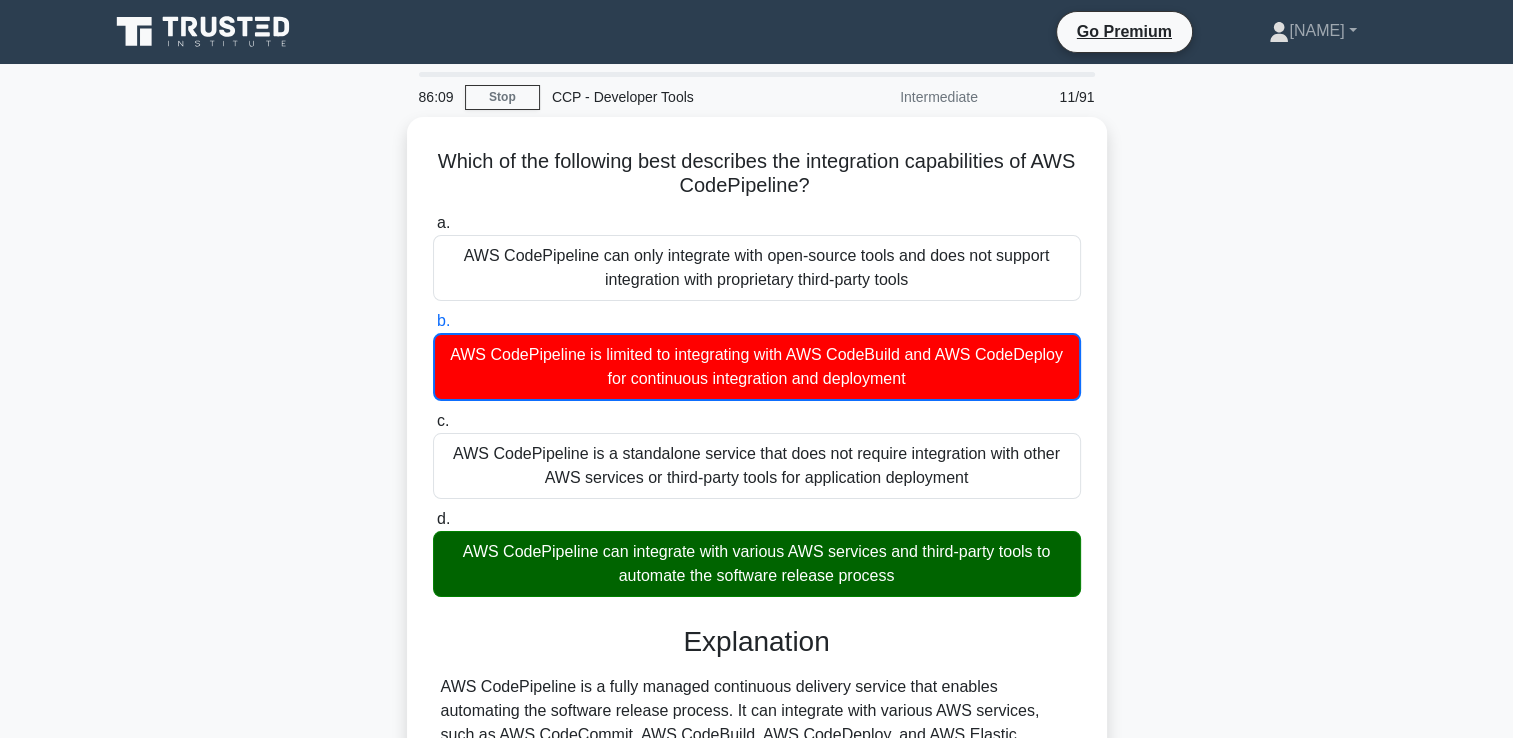 click on "Which of the following best describes the integration capabilities of AWS CodePipeline?
.spinner_0XTQ{transform-origin:center;animation:spinner_y6GP .75s linear infinite}@keyframes spinner_y6GP{100%{transform:rotate(360deg)}}
a.
AWS CodePipeline can only integrate with open-source tools and does not support integration with proprietary third-party tools
b. c. d." at bounding box center [757, 575] 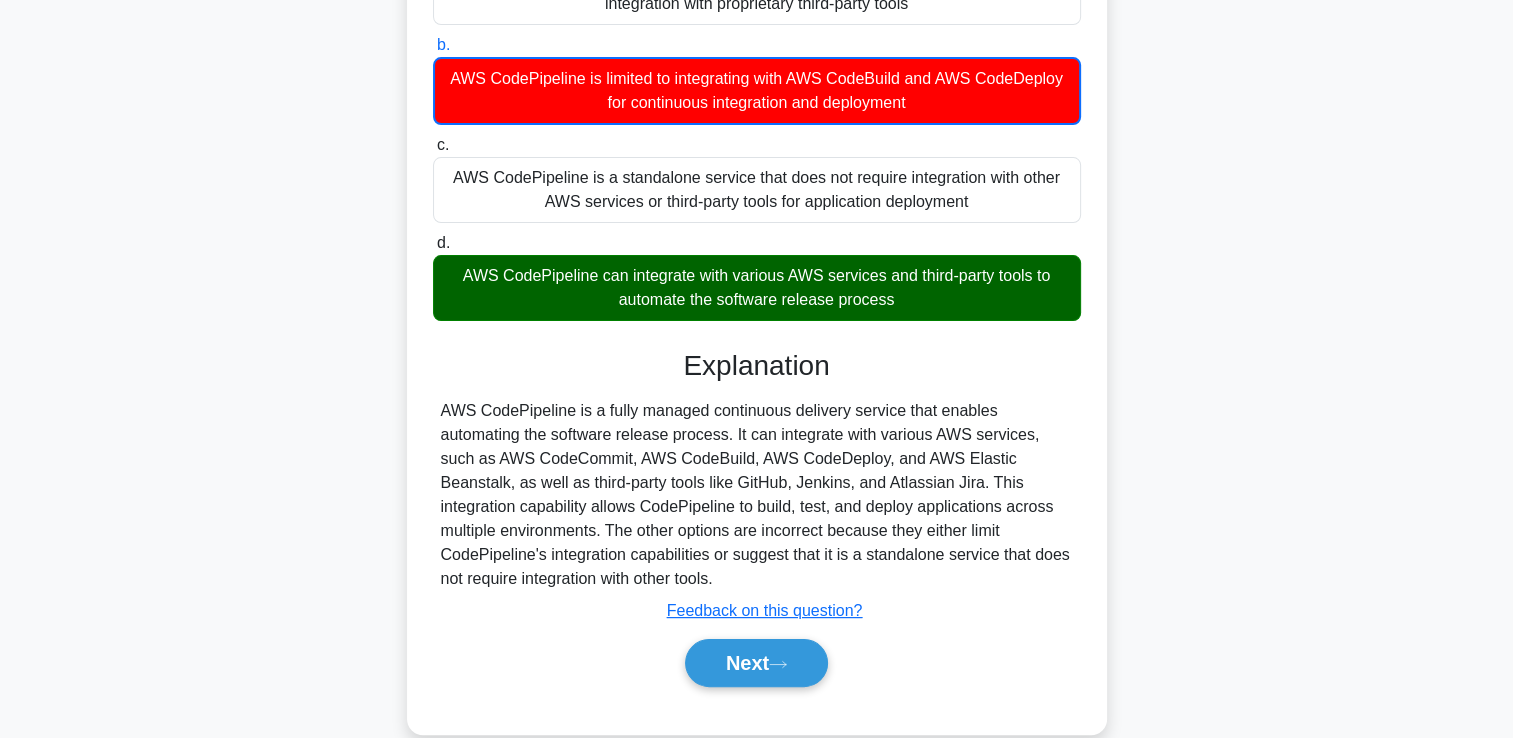 scroll, scrollTop: 342, scrollLeft: 0, axis: vertical 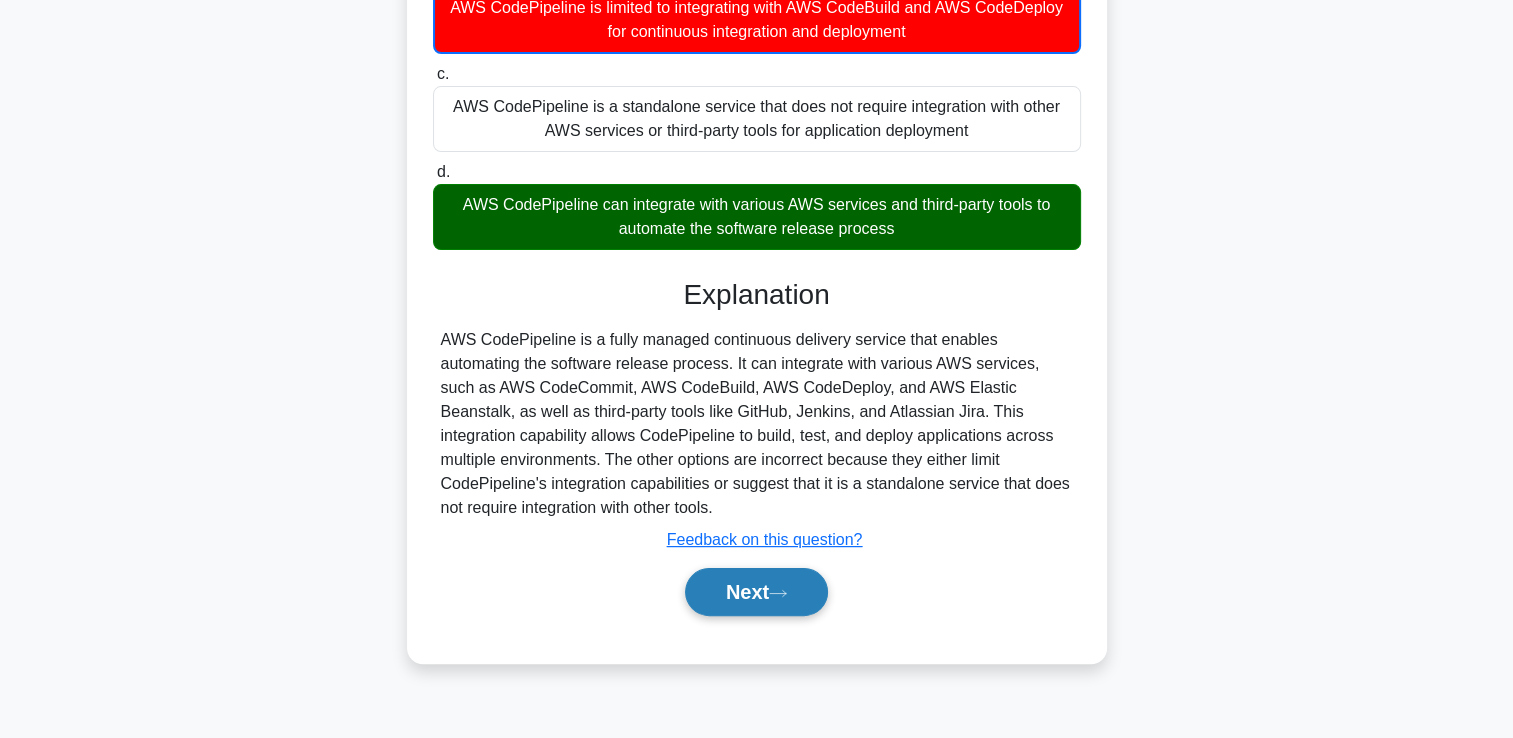 click on "Next" at bounding box center (756, 592) 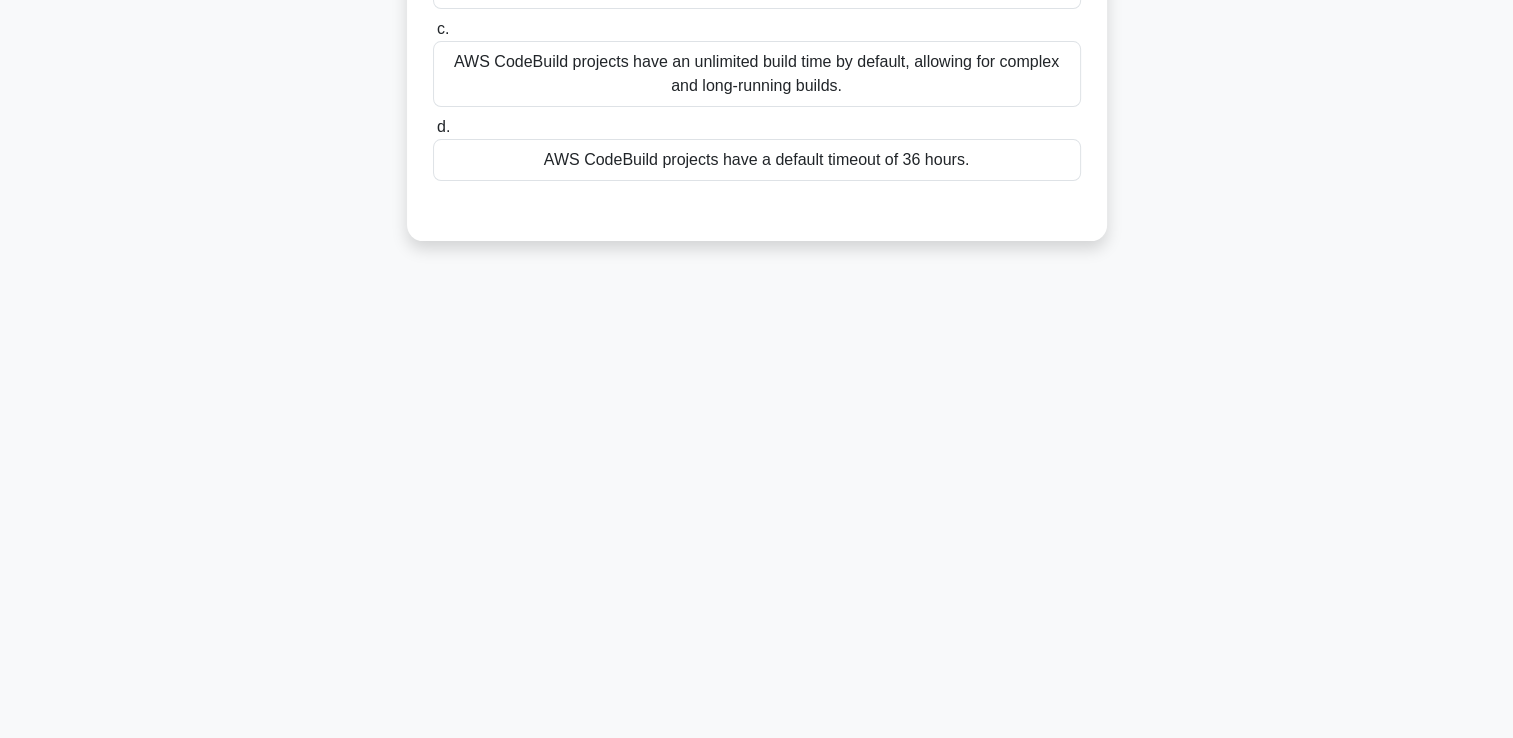 click on "85:55
Stop
CCP  - Developer Tools
Intermediate
12/91
What is the maximum build time allowed for an AWS CodeBuild project by default?
.spinner_0XTQ{transform-origin:center;animation:spinner_y6GP .75s linear infinite}@keyframes spinner_y6GP{100%{transform:rotate(360deg)}}
a." at bounding box center [756, 230] 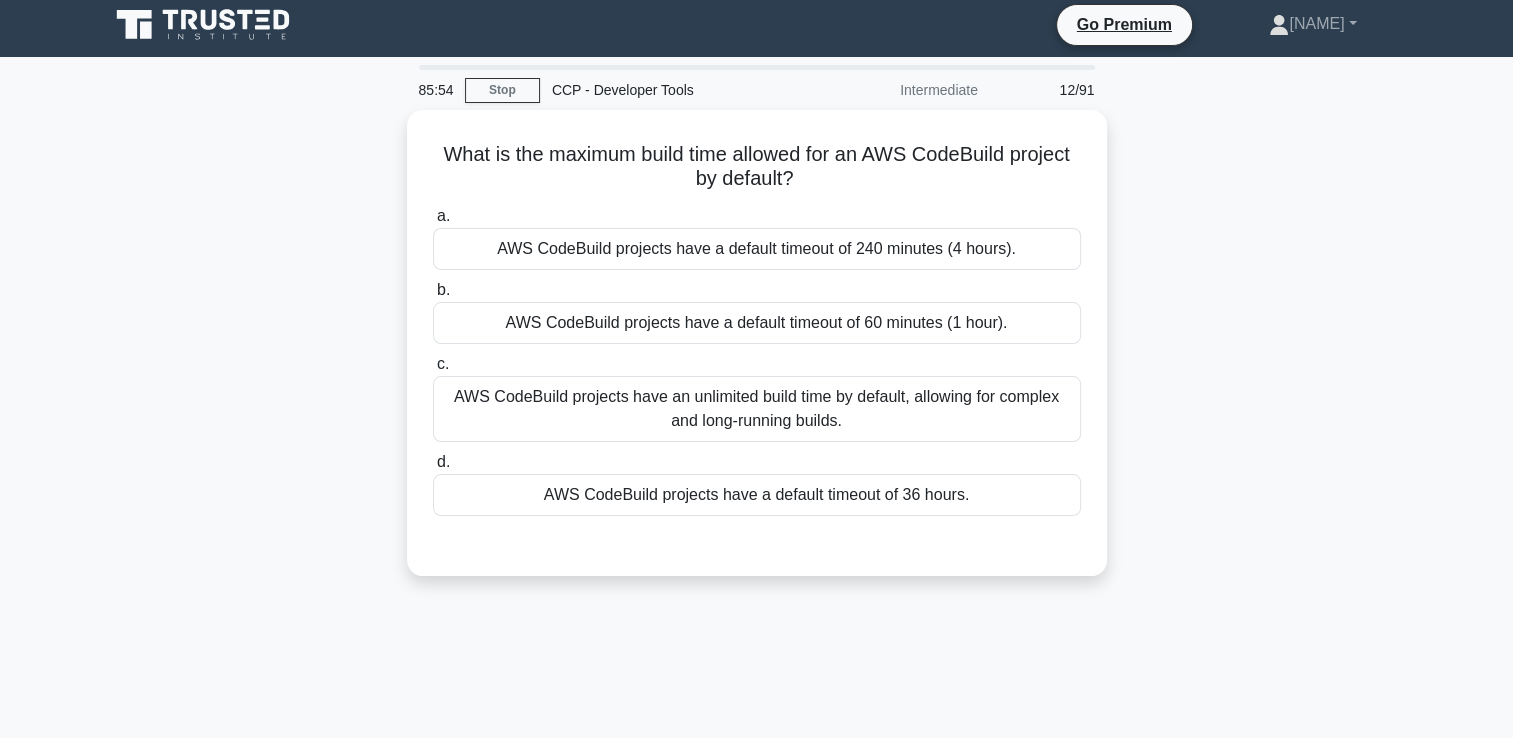 scroll, scrollTop: 0, scrollLeft: 0, axis: both 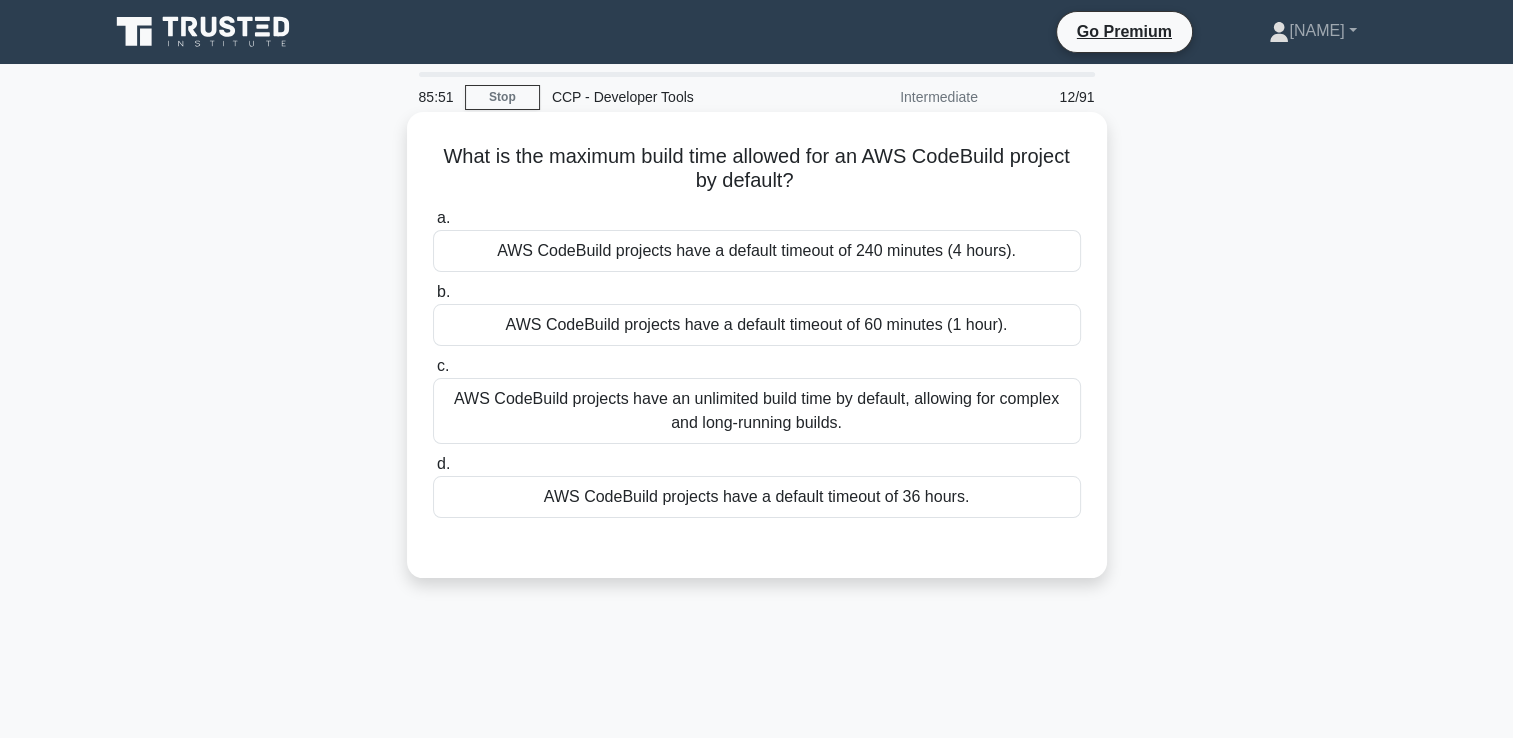 click on "AWS CodeBuild projects have a default timeout of 36 hours." at bounding box center [757, 497] 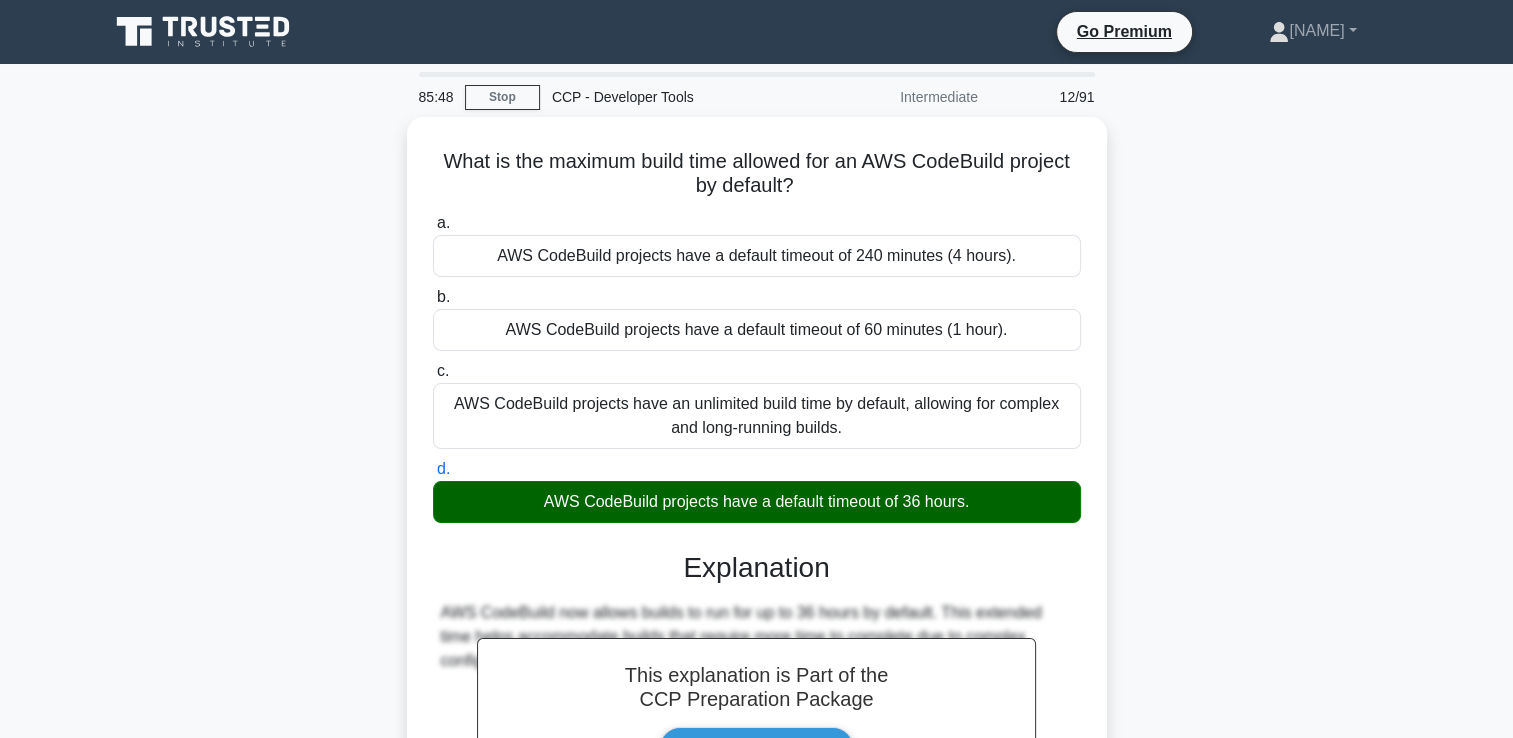scroll, scrollTop: 342, scrollLeft: 0, axis: vertical 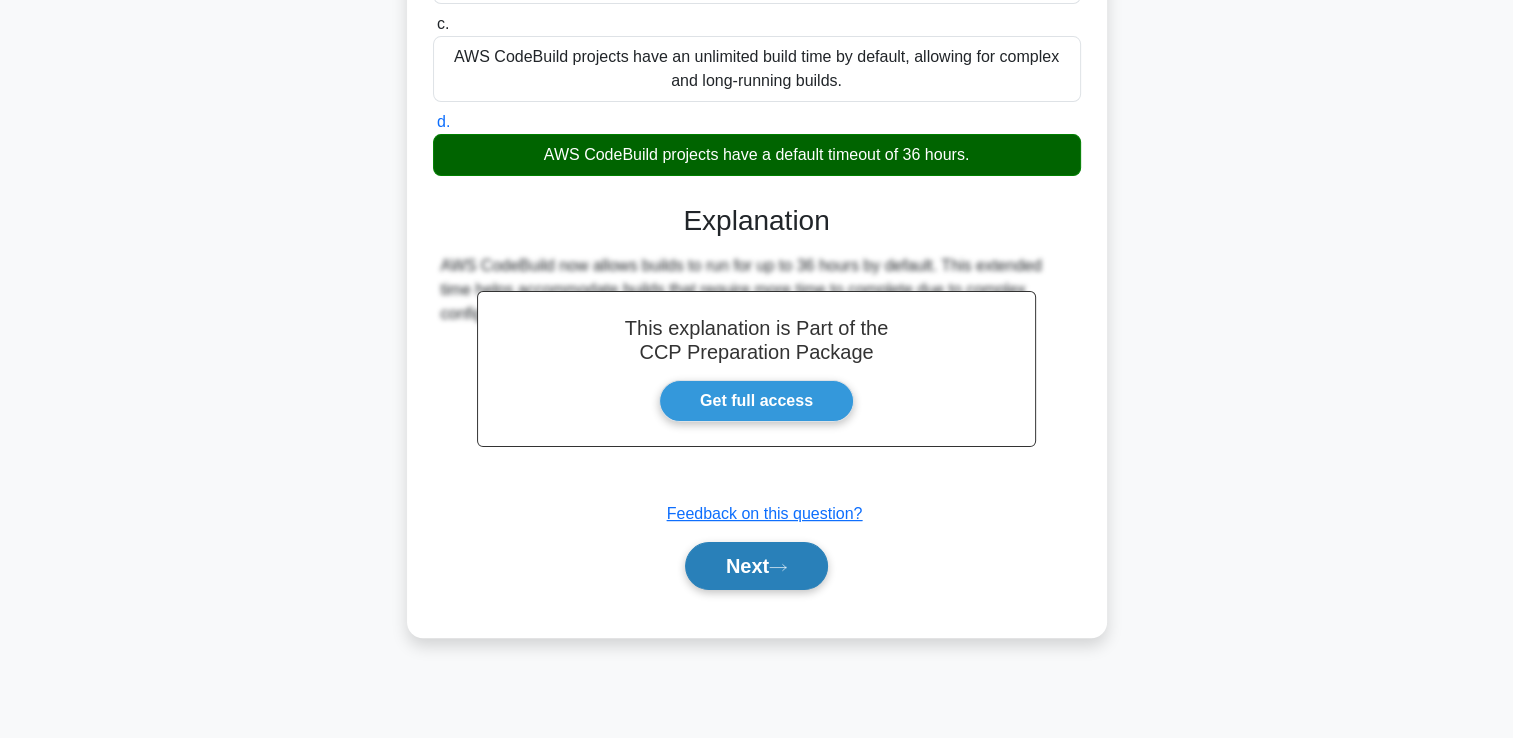 click on "Next" at bounding box center [756, 566] 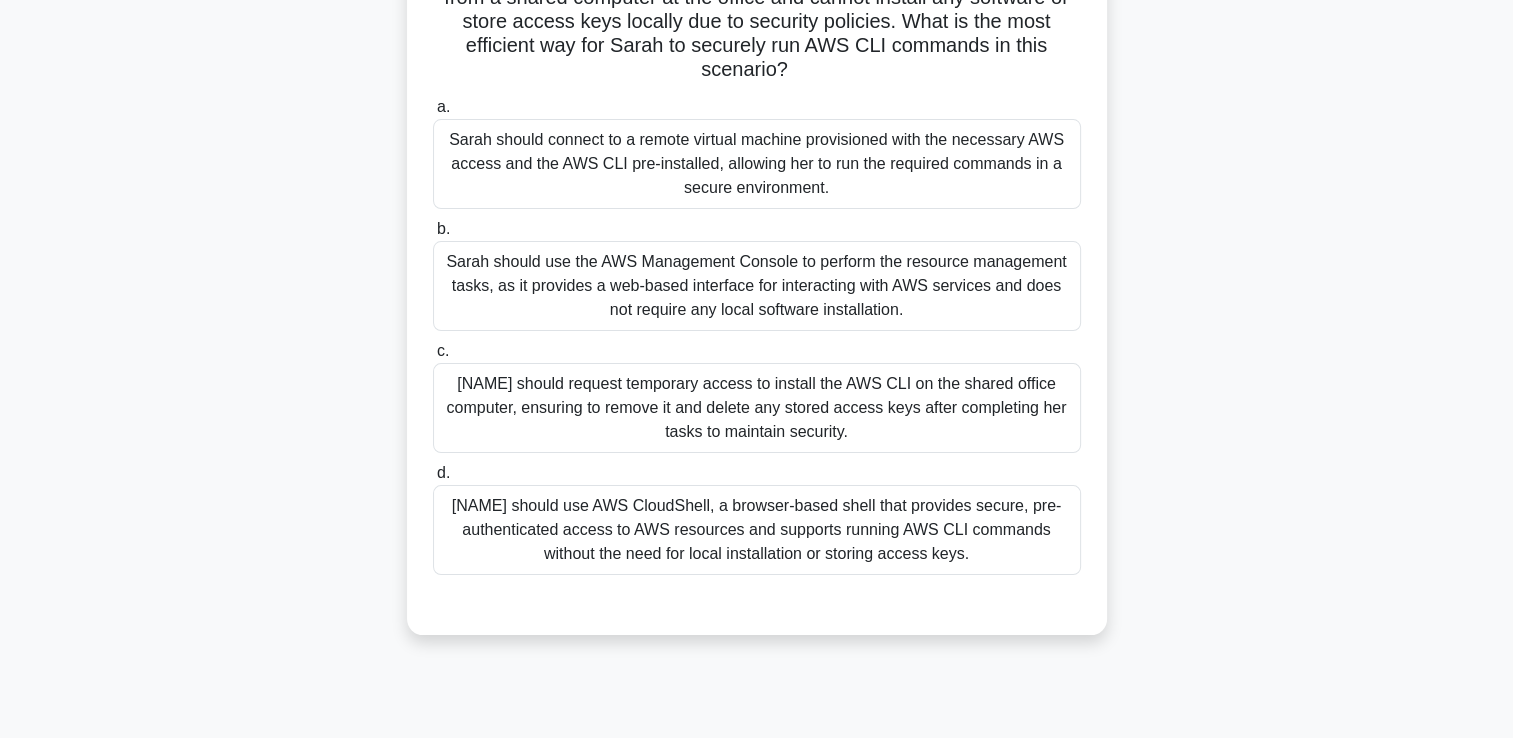 scroll, scrollTop: 142, scrollLeft: 0, axis: vertical 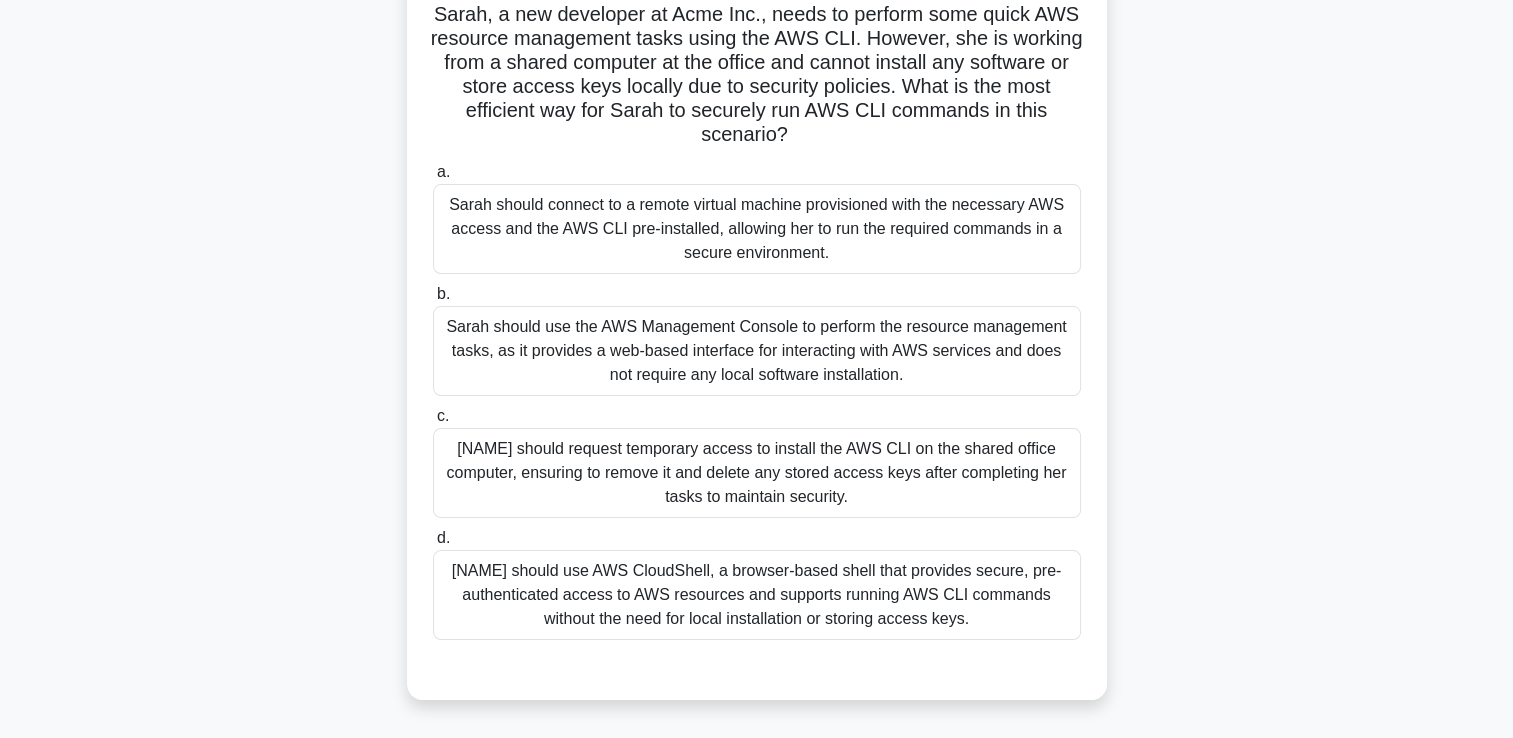 click on "Sarah should use the AWS Management Console to perform the resource management tasks, as it provides a web-based interface for interacting with AWS services and does not require any local software installation." at bounding box center (757, 351) 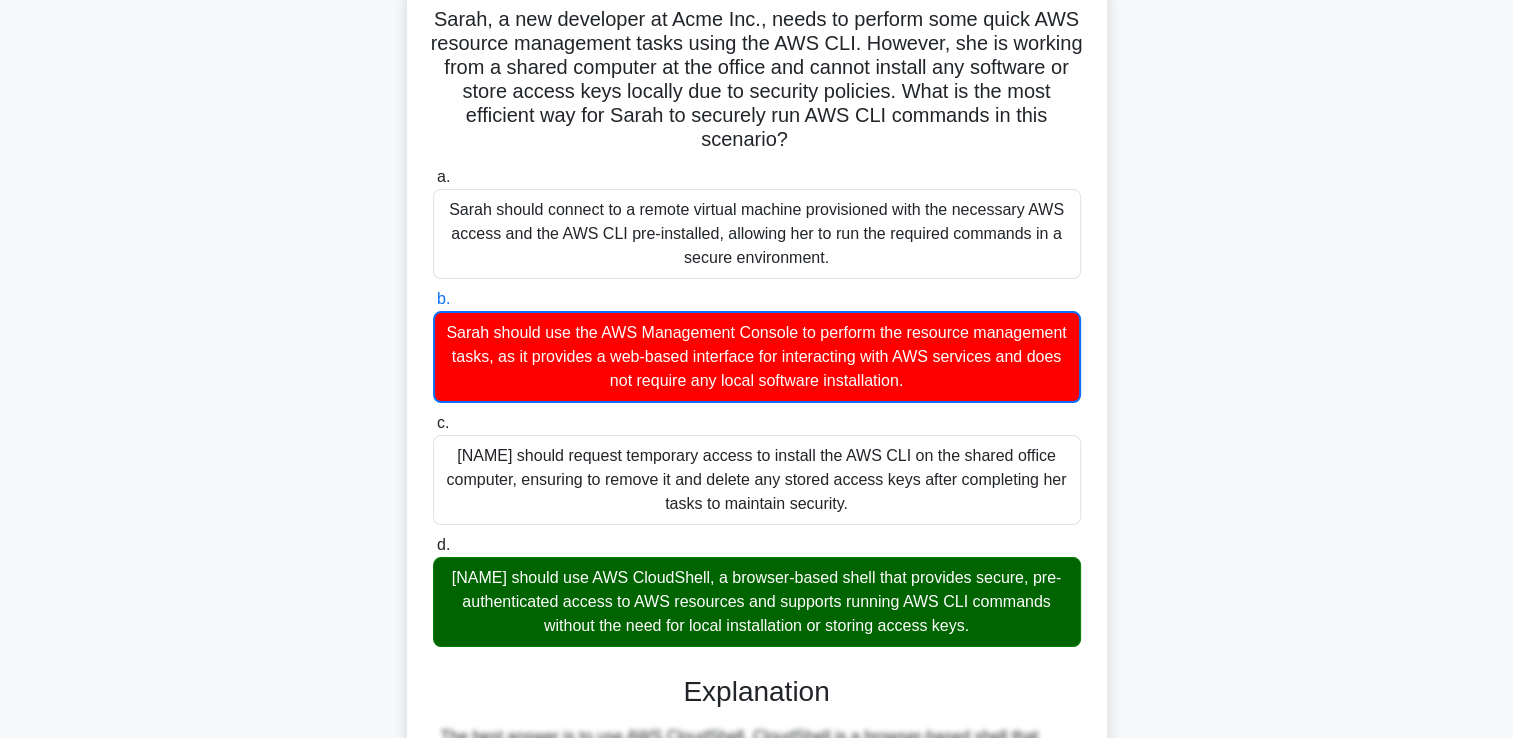 scroll, scrollTop: 49, scrollLeft: 0, axis: vertical 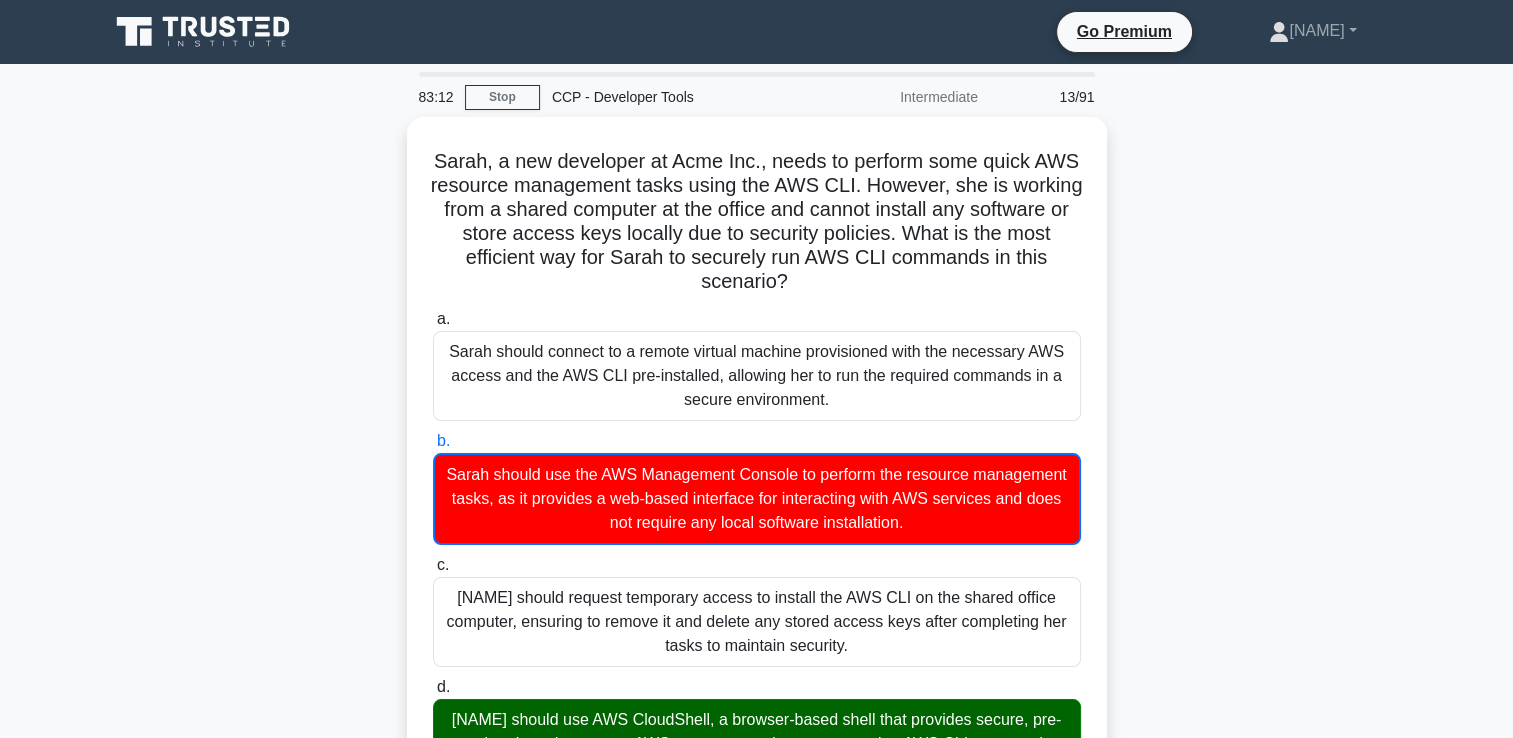 click on "c.
[NAME] should request temporary access to install the AWS CLI on the shared office computer, ensuring to remove it and delete any stored access keys after completing her tasks to maintain security." at bounding box center [433, 565] 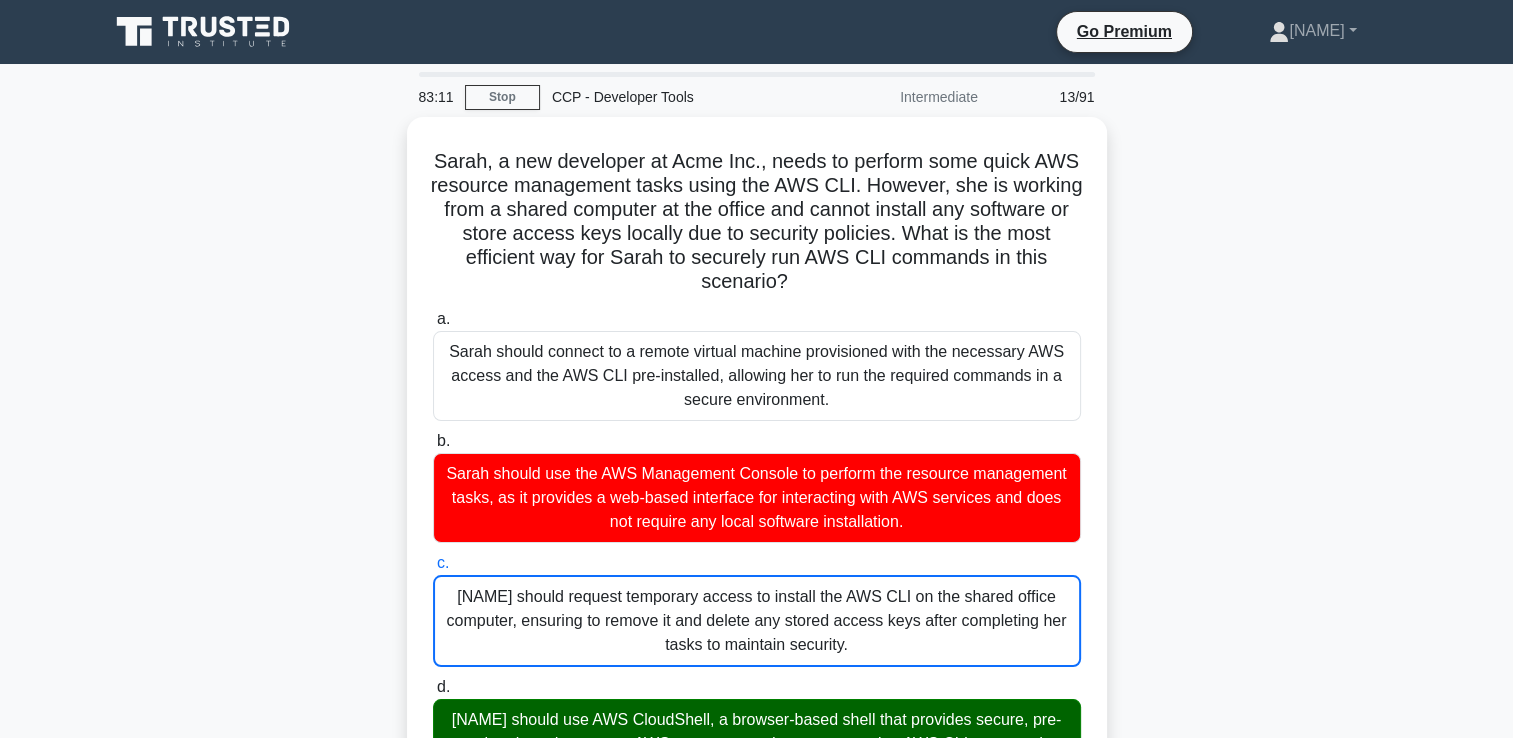 click on "d.
[NAME] should use AWS CloudShell, a browser-based shell that provides secure, pre-authenticated access to AWS resources and supports running AWS CLI commands without the need for local installation or storing access keys." at bounding box center (433, 687) 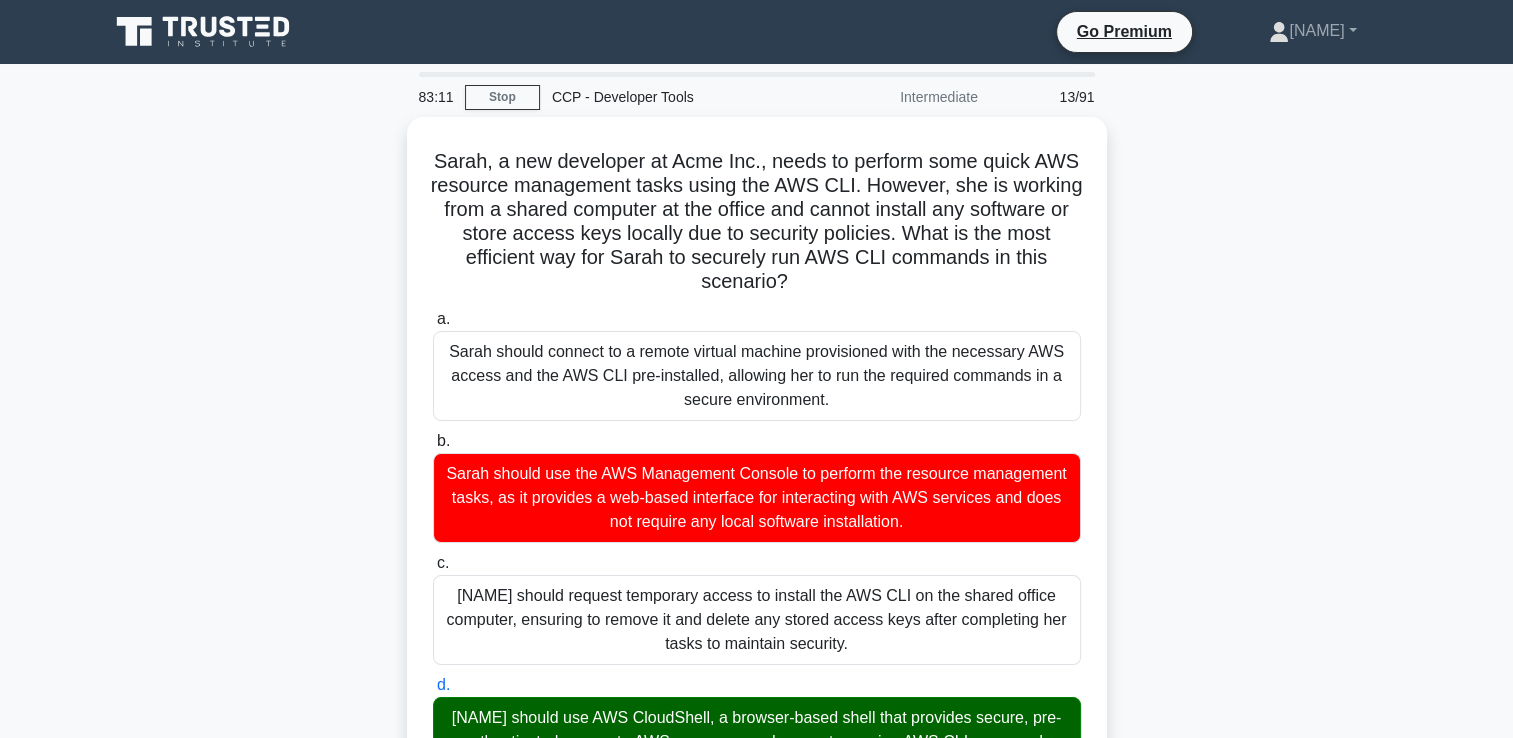 click on "a.
[NAME] should connect to a remote virtual machine provisioned with the necessary AWS access and the AWS CLI pre-installed, allowing her to run the required commands in a secure environment." at bounding box center (433, 319) 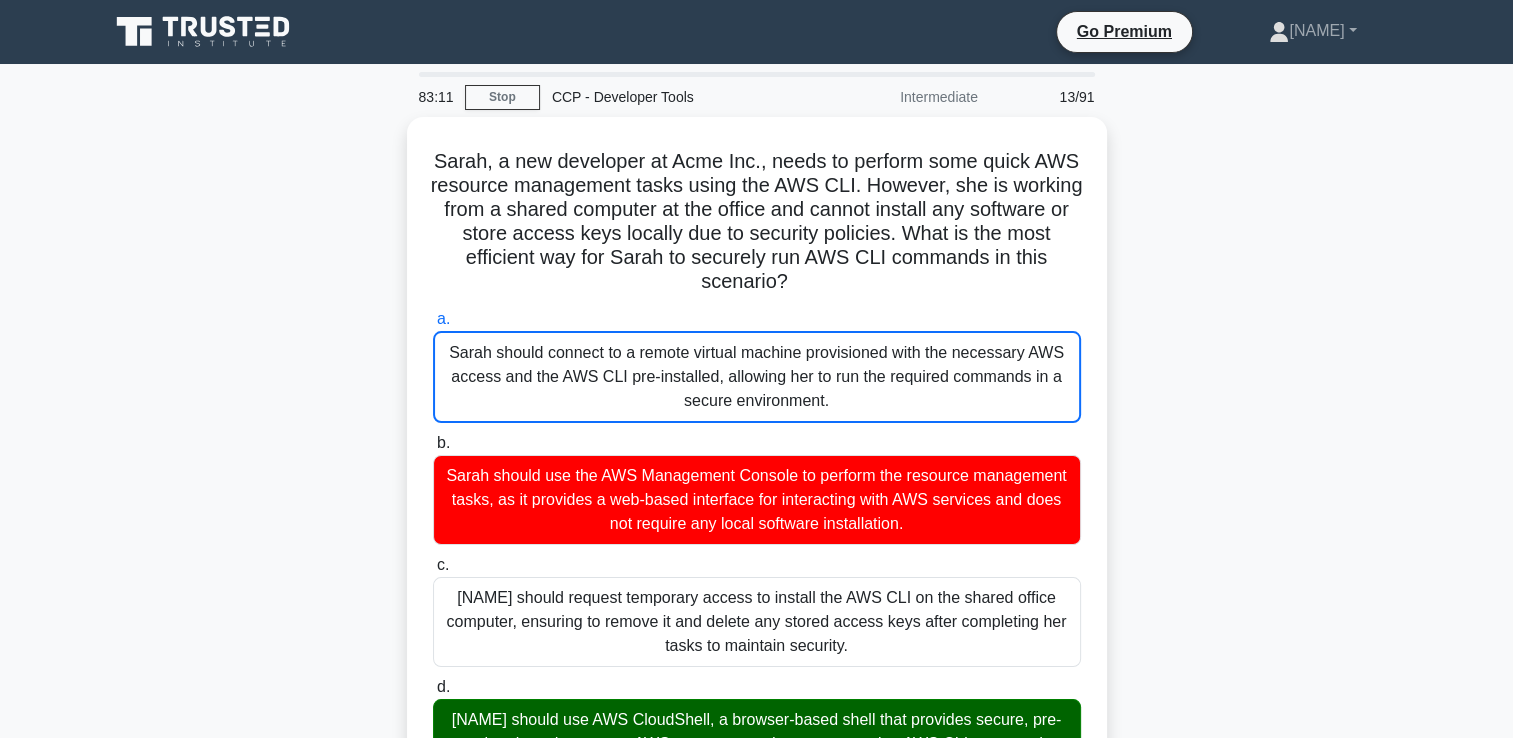click on "b.
Sarah should use the AWS Management Console to perform the resource management tasks, as it provides a web-based interface for interacting with AWS services and does not require any local software installation." at bounding box center (433, 443) 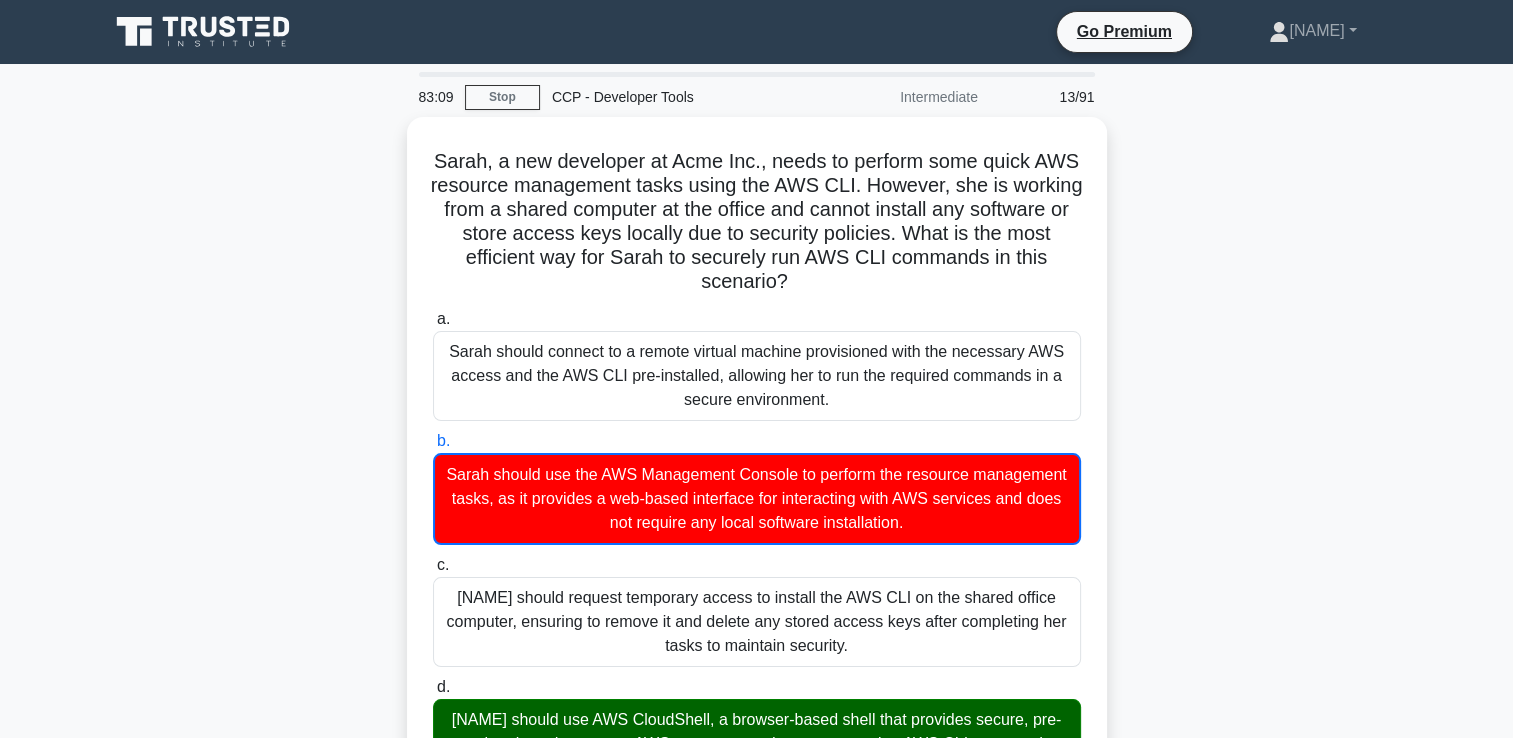 click on "83:09
Stop
CCP  - Developer Tools
Intermediate
13/91
[NAME], a new developer at Acme Inc., needs to perform some quick AWS resource management tasks using the AWS CLI. However, she is working from a shared computer at the office and cannot install any software or store access keys locally due to security policies. What is the most efficient way for [NAME] to securely run AWS CLI commands in this scenario?
.spinner_0XTQ{transform-origin:center;animation:spinner_y6GP .75s linear infinite}@keyframes spinner_y6GP{100%{transform:rotate(360deg)}}
a. b. c. d." at bounding box center (756, 757) 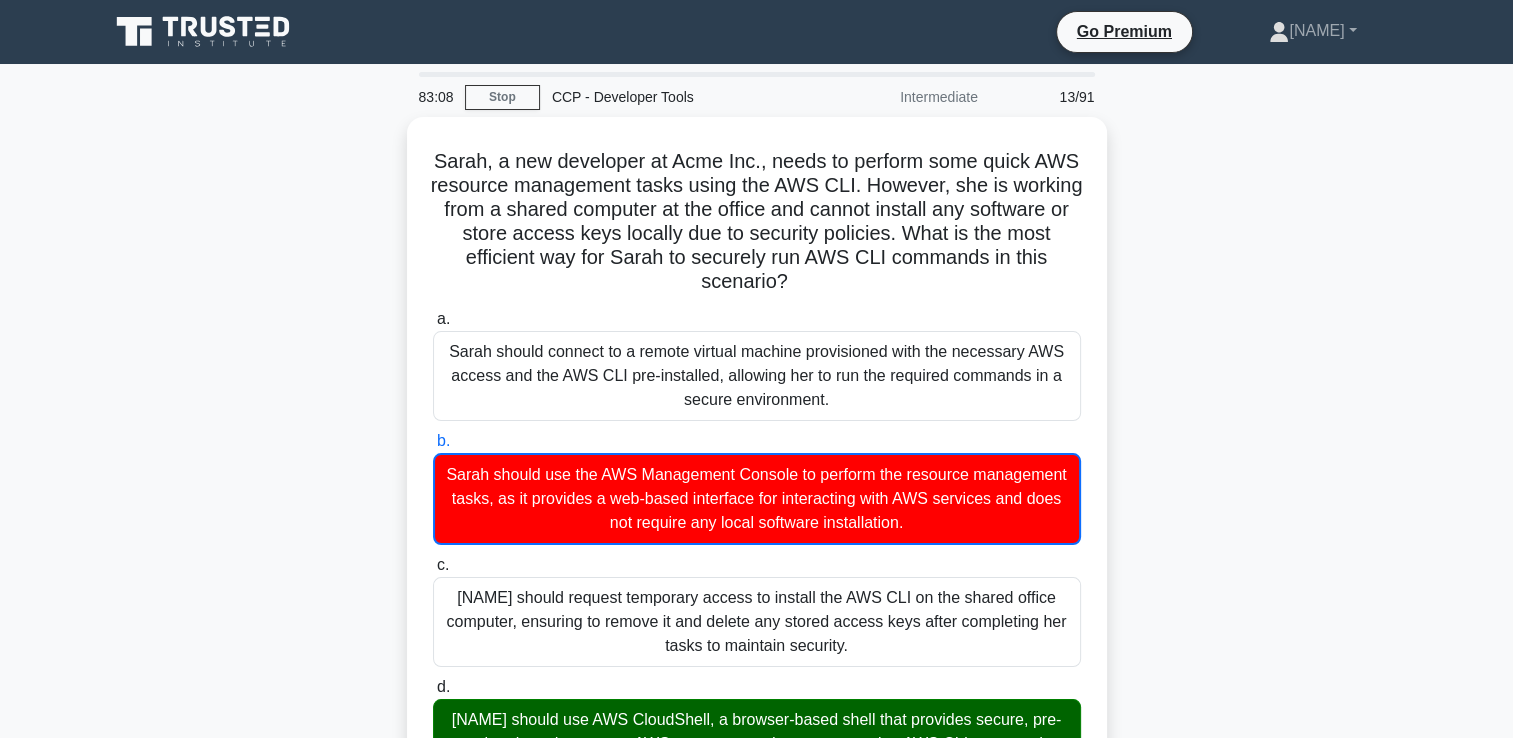 scroll, scrollTop: 645, scrollLeft: 0, axis: vertical 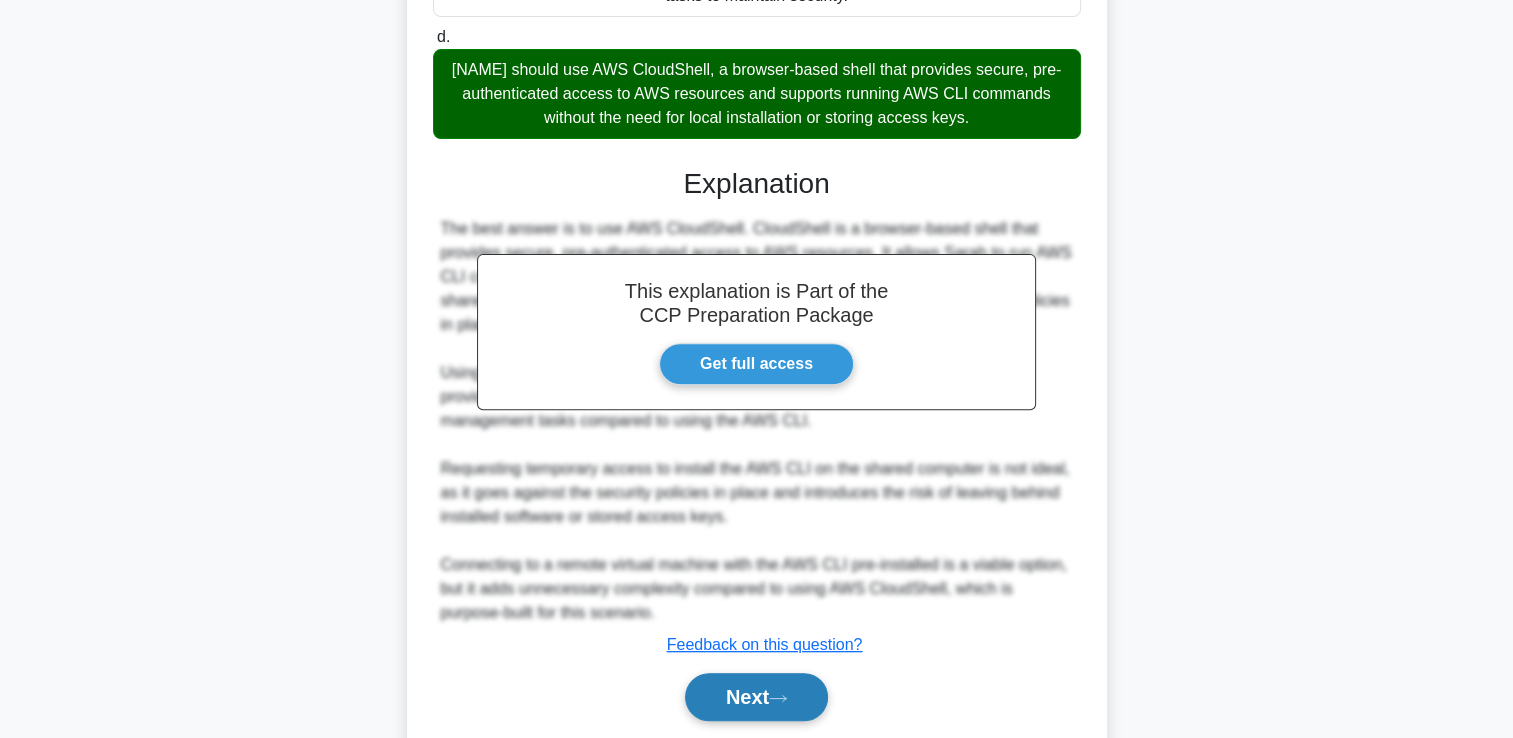 click on "Next" at bounding box center (756, 697) 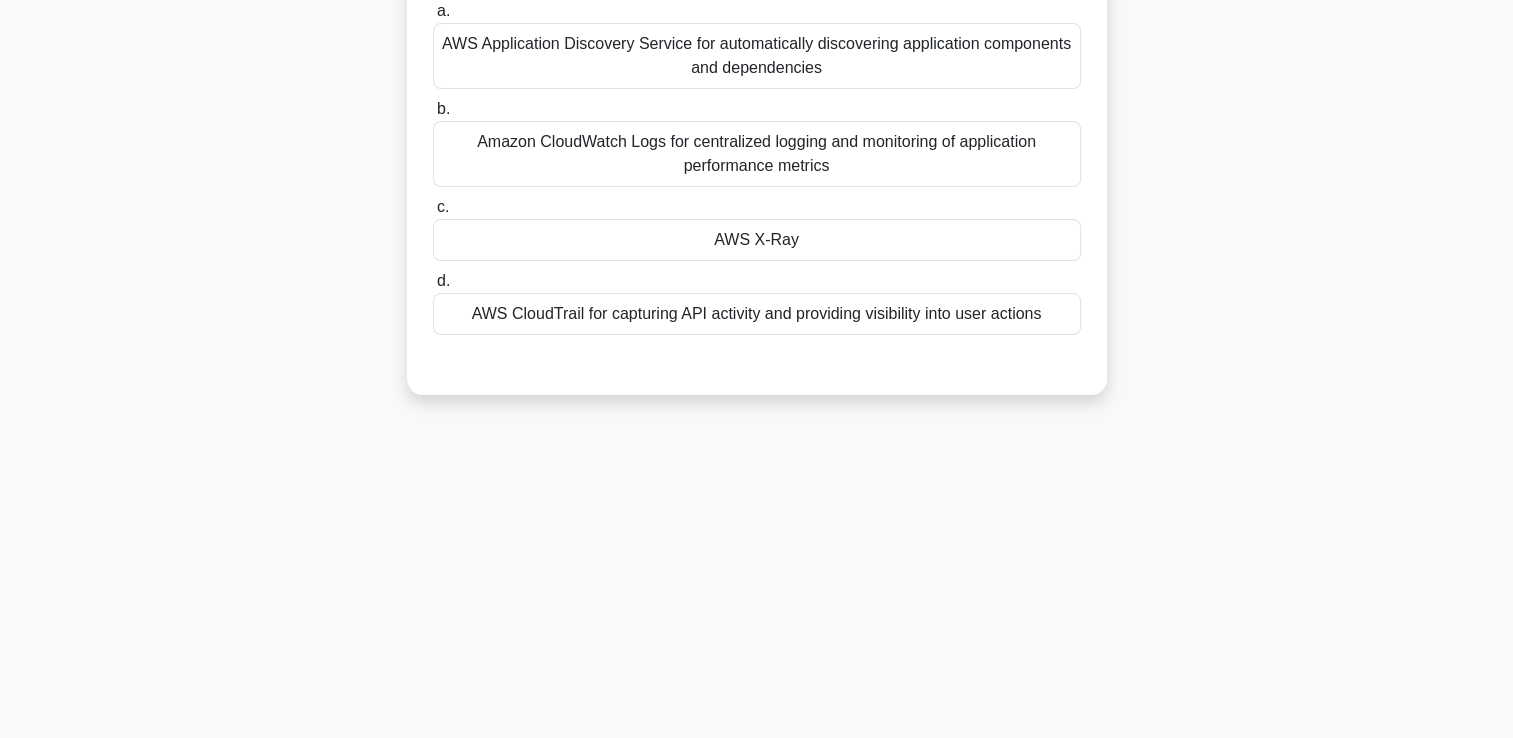 scroll, scrollTop: 22, scrollLeft: 0, axis: vertical 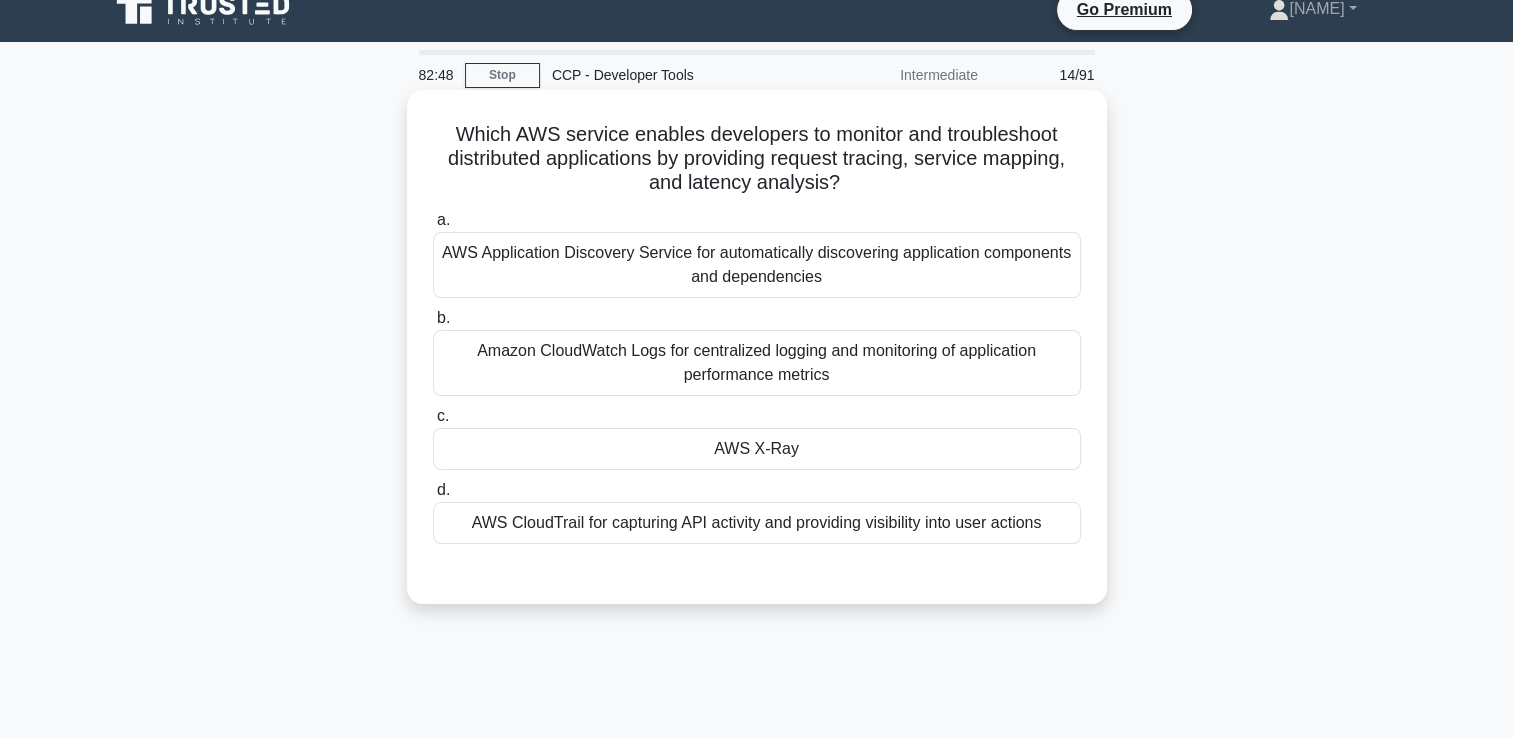 click on "c.
AWS X-Ray" at bounding box center [757, 437] 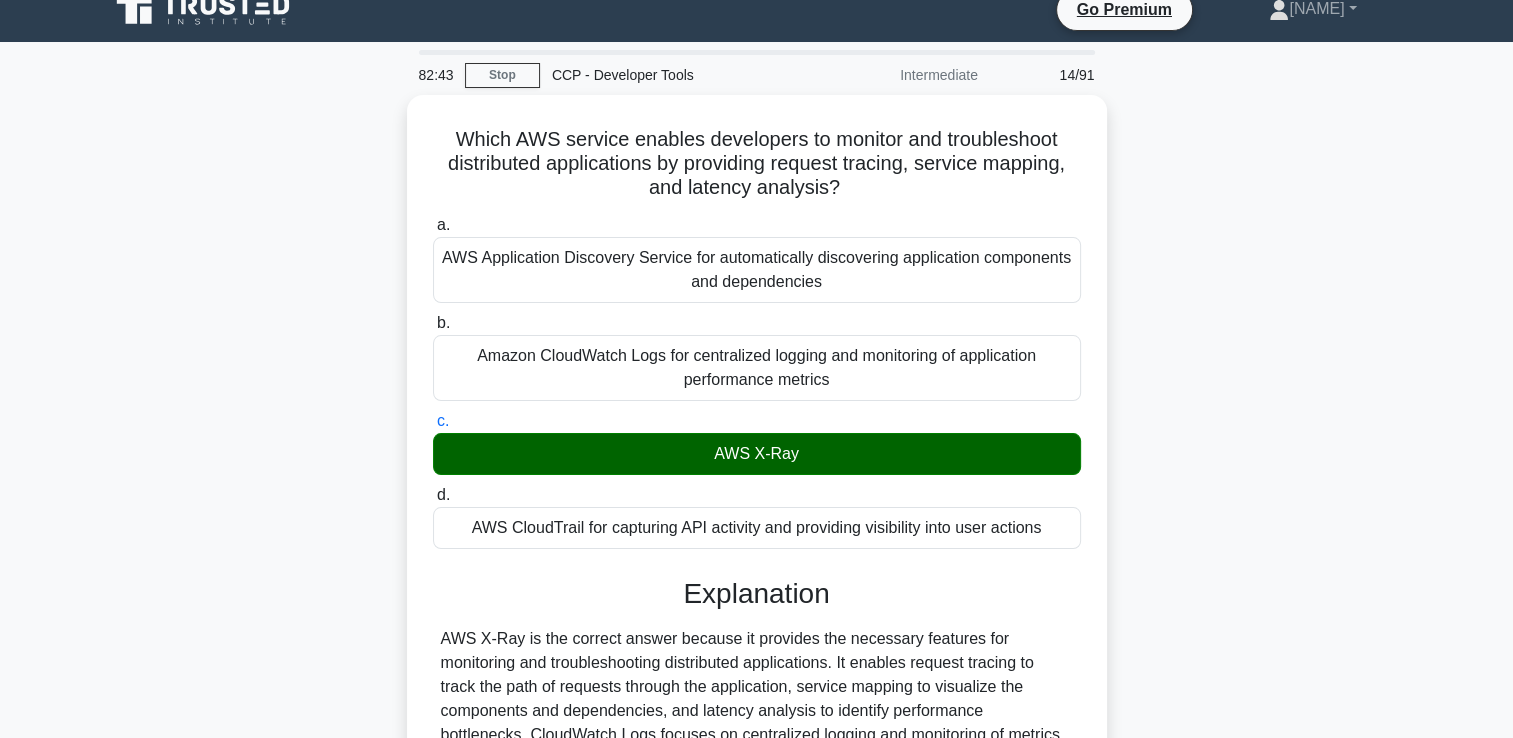 scroll, scrollTop: 342, scrollLeft: 0, axis: vertical 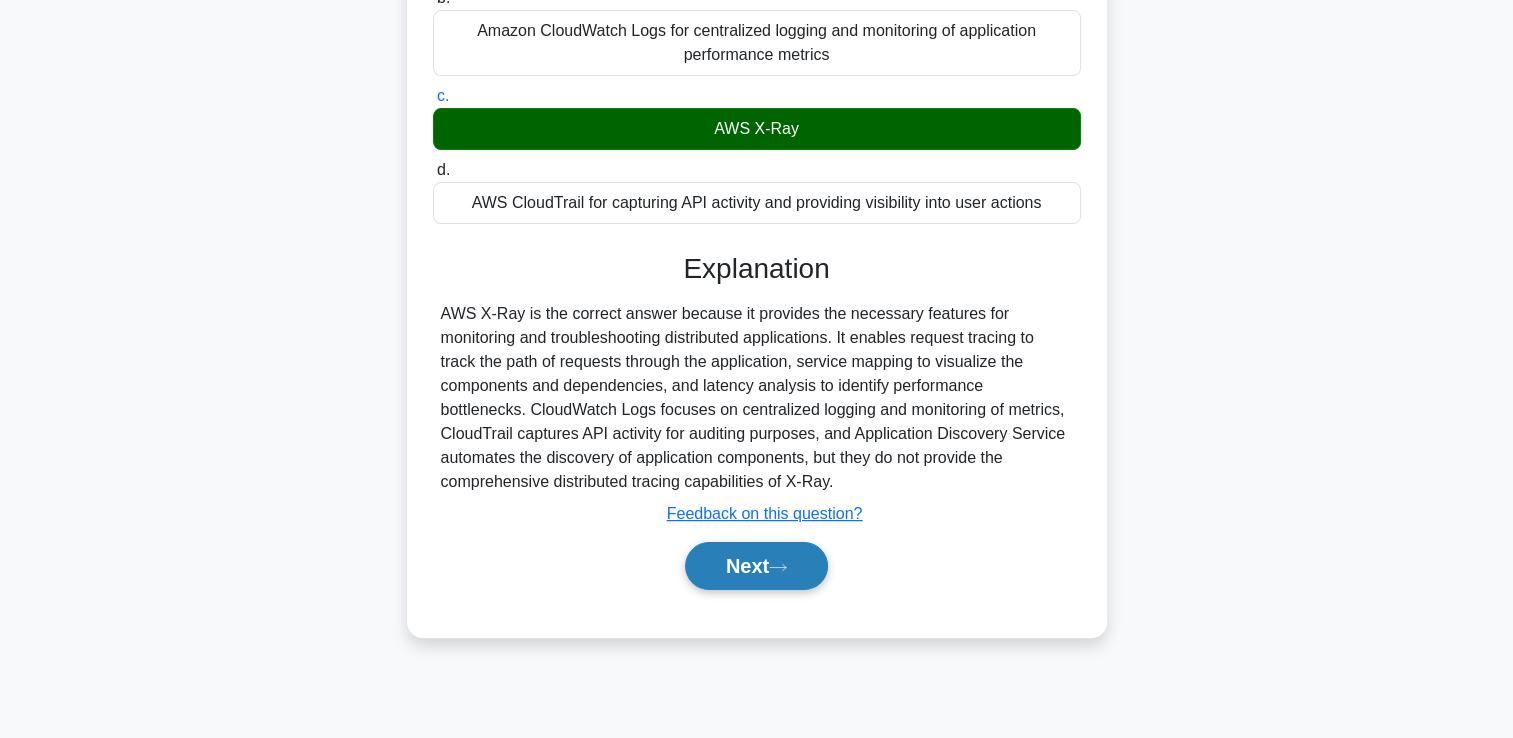 click 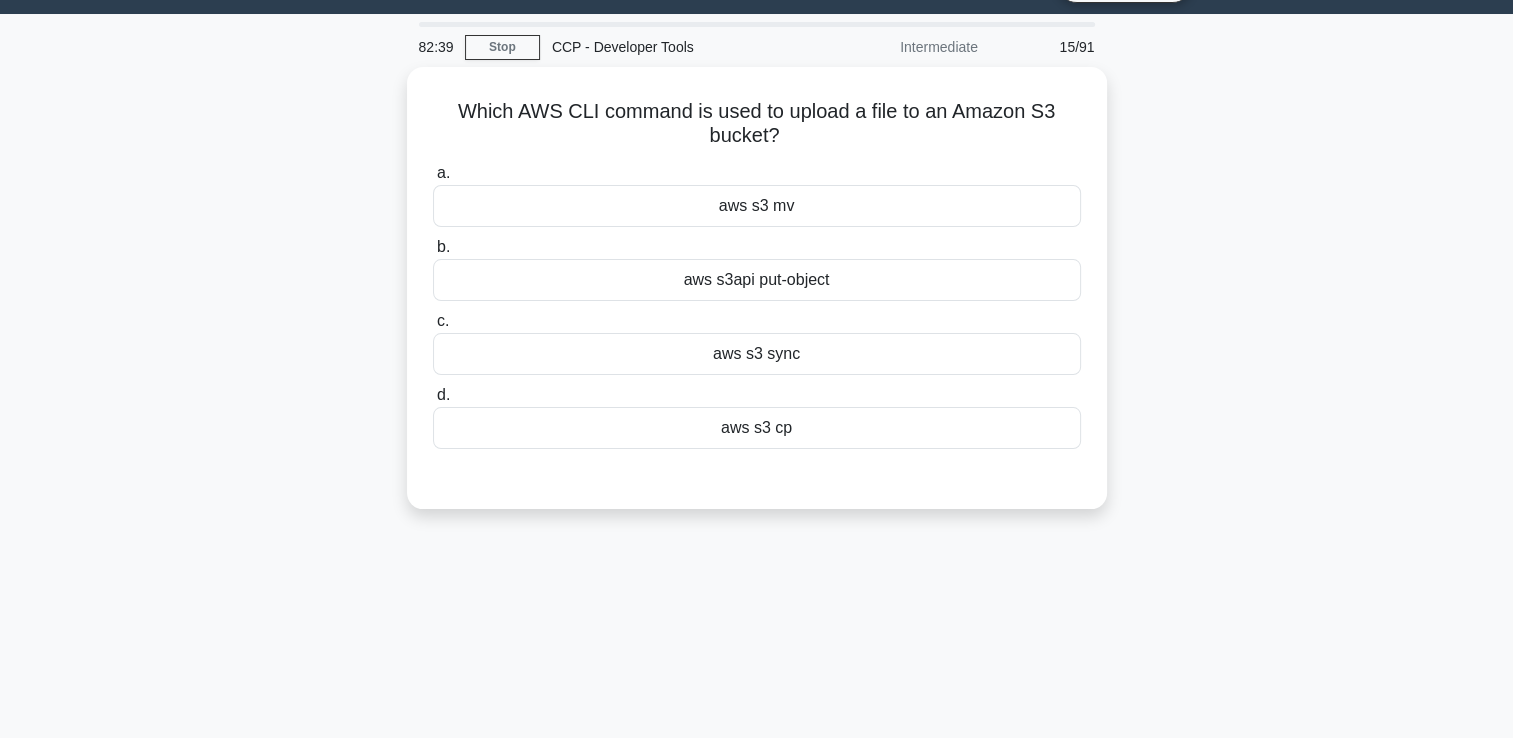 scroll, scrollTop: 0, scrollLeft: 0, axis: both 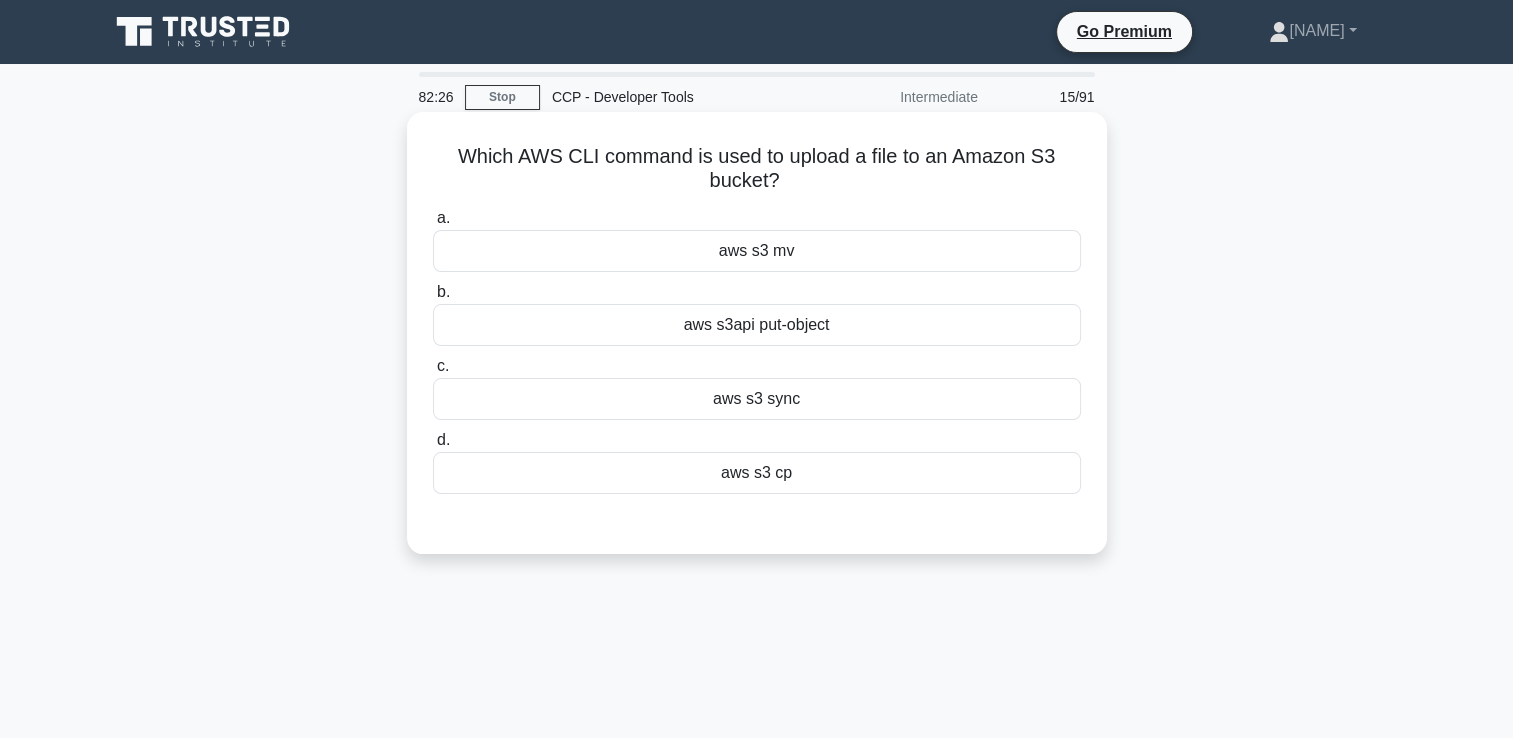 click on "aws s3api put-object" at bounding box center (757, 325) 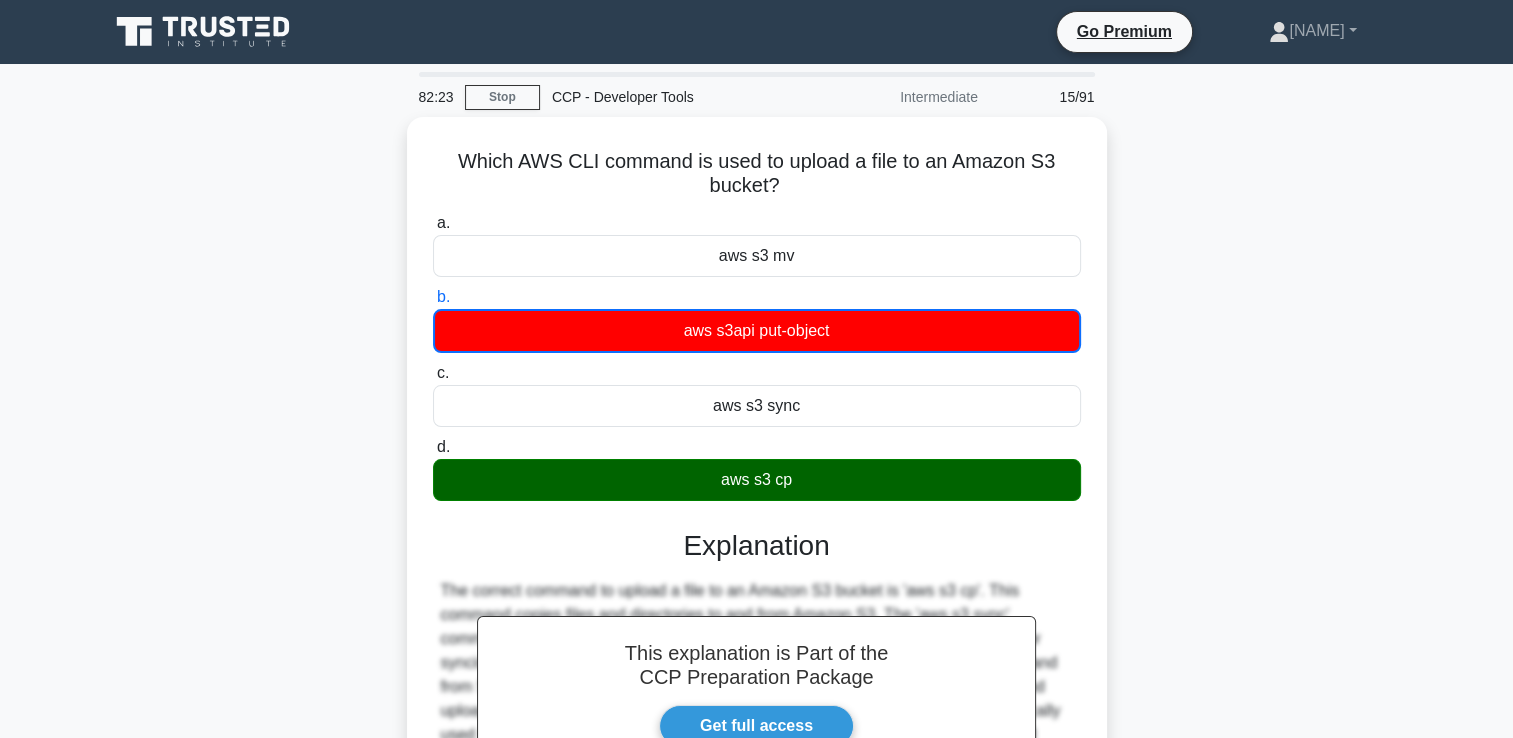 scroll, scrollTop: 342, scrollLeft: 0, axis: vertical 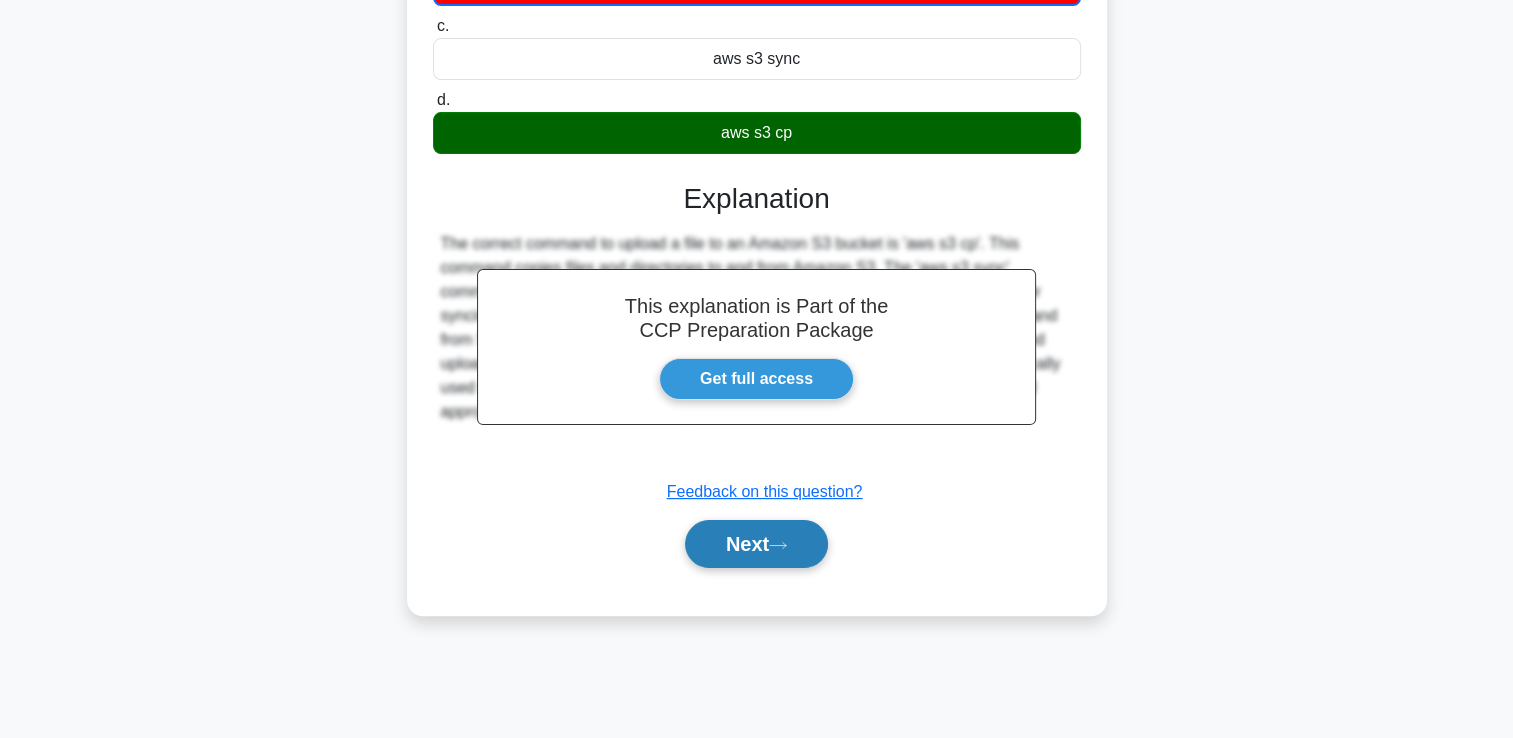 click 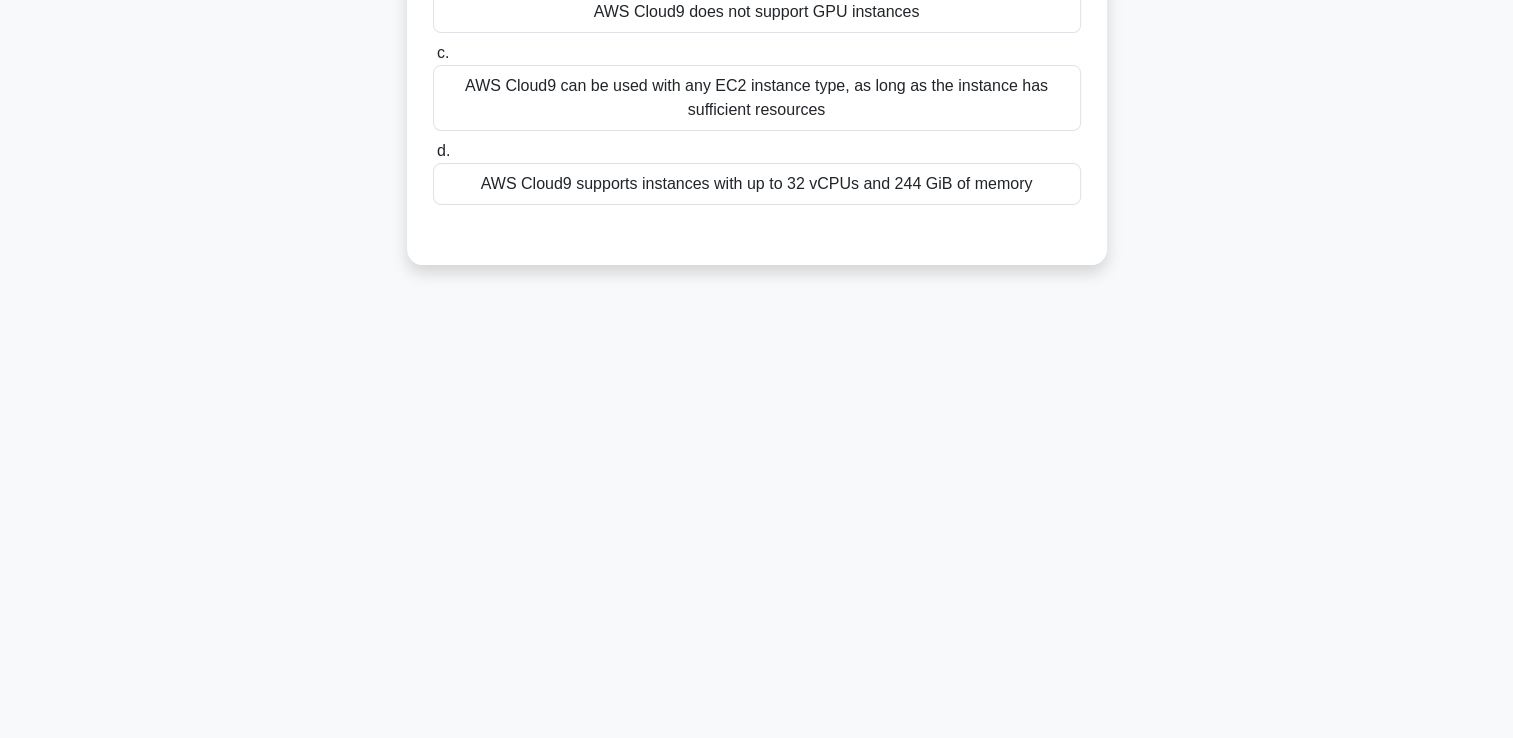 scroll, scrollTop: 0, scrollLeft: 0, axis: both 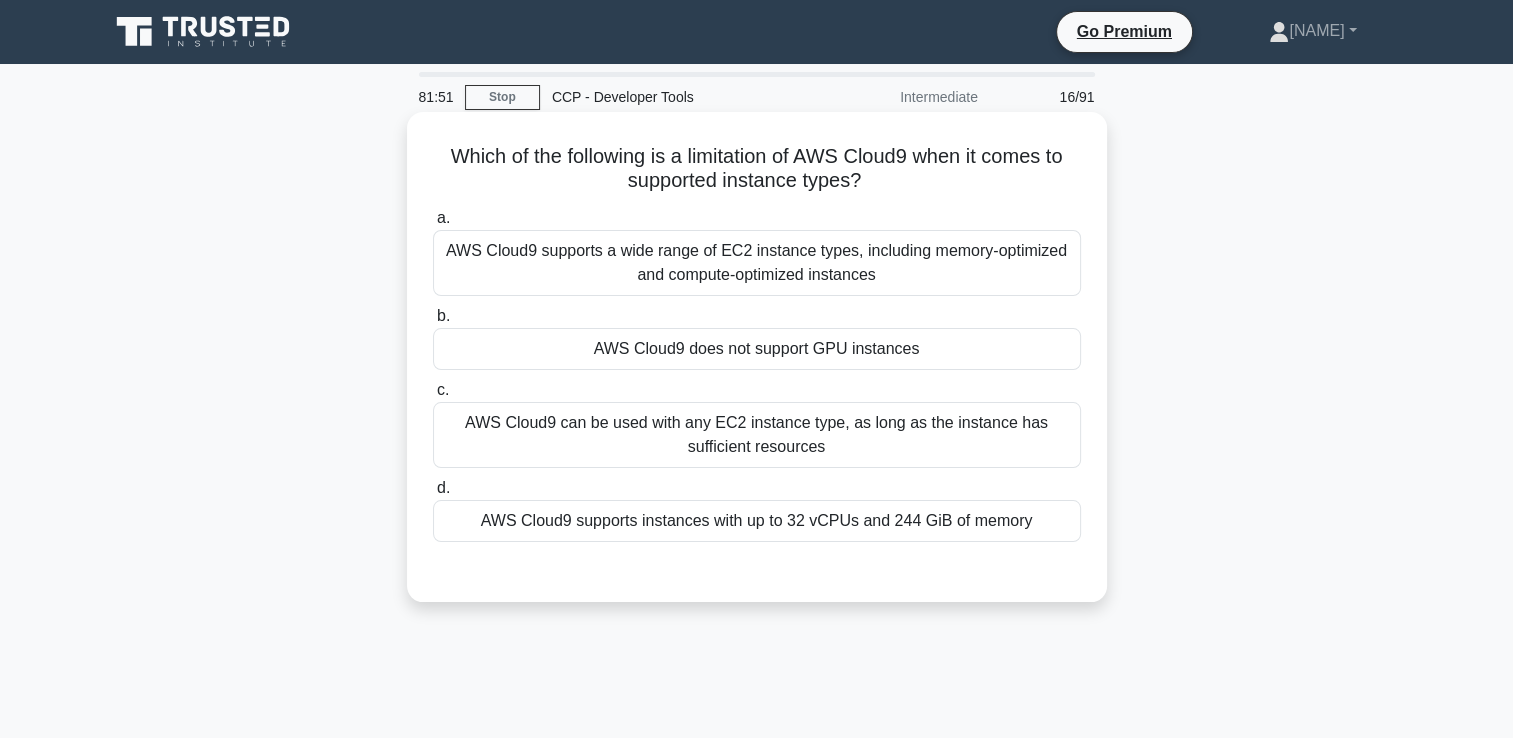 click on "AWS Cloud9 can be used with any EC2 instance type, as long as the instance has sufficient resources" at bounding box center [757, 435] 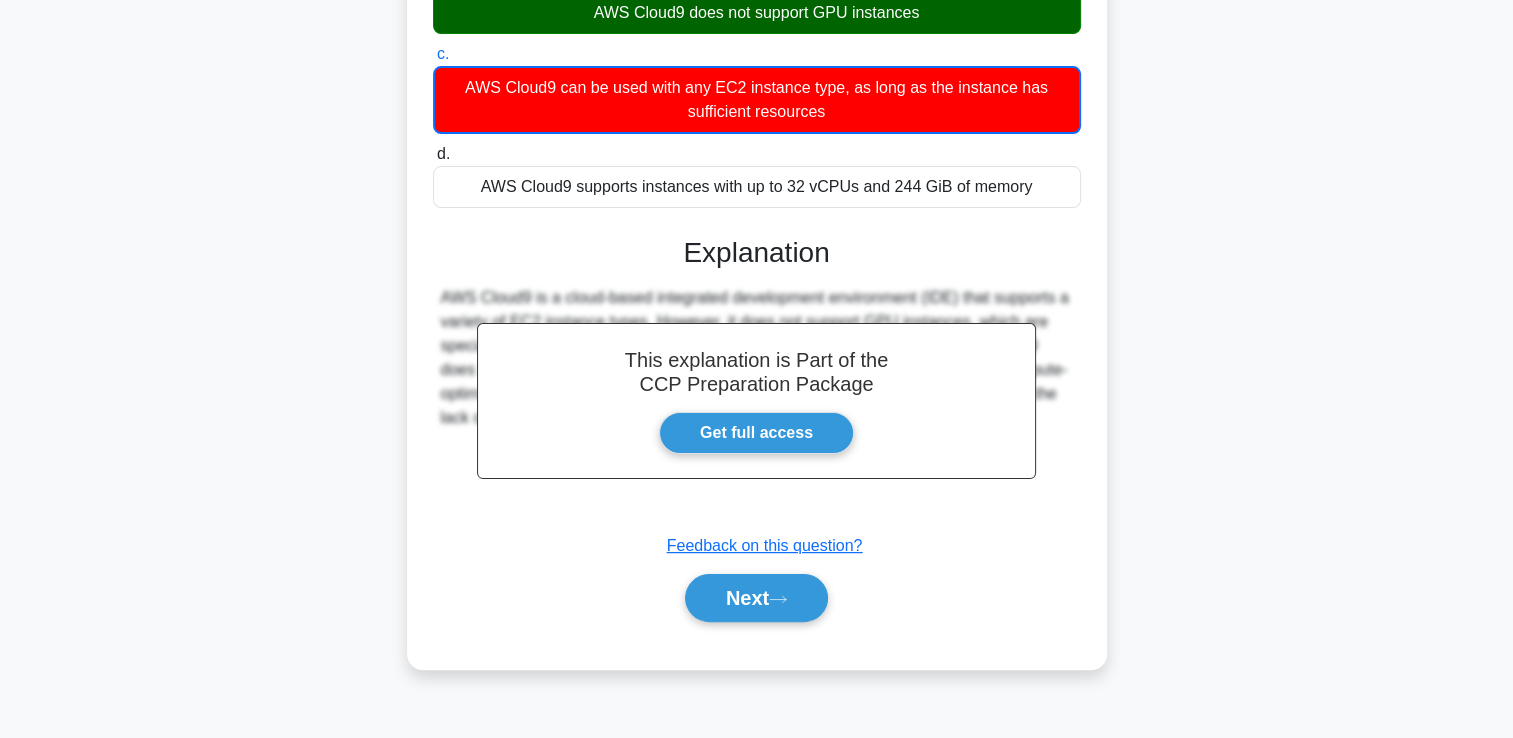 scroll, scrollTop: 342, scrollLeft: 0, axis: vertical 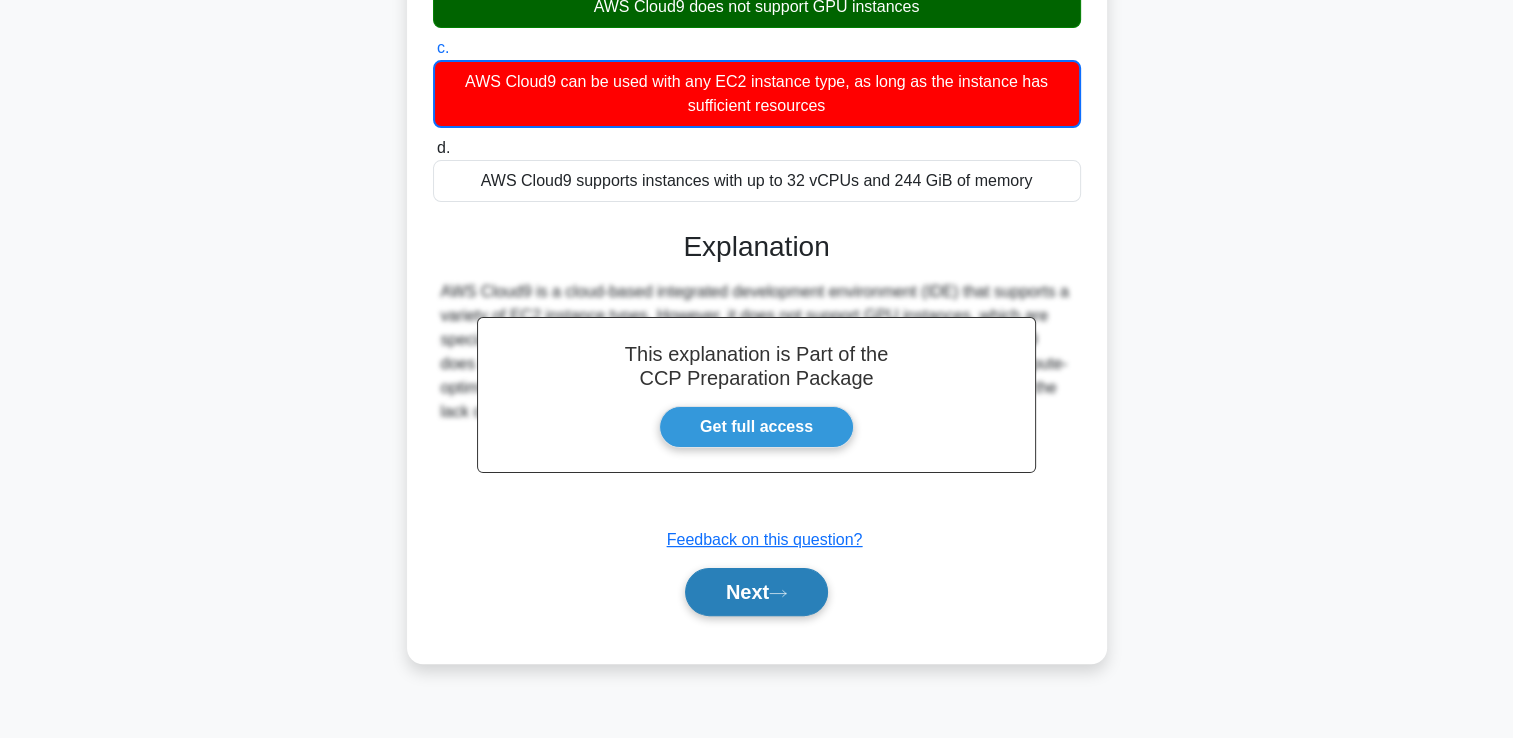 click on "Next" at bounding box center [756, 592] 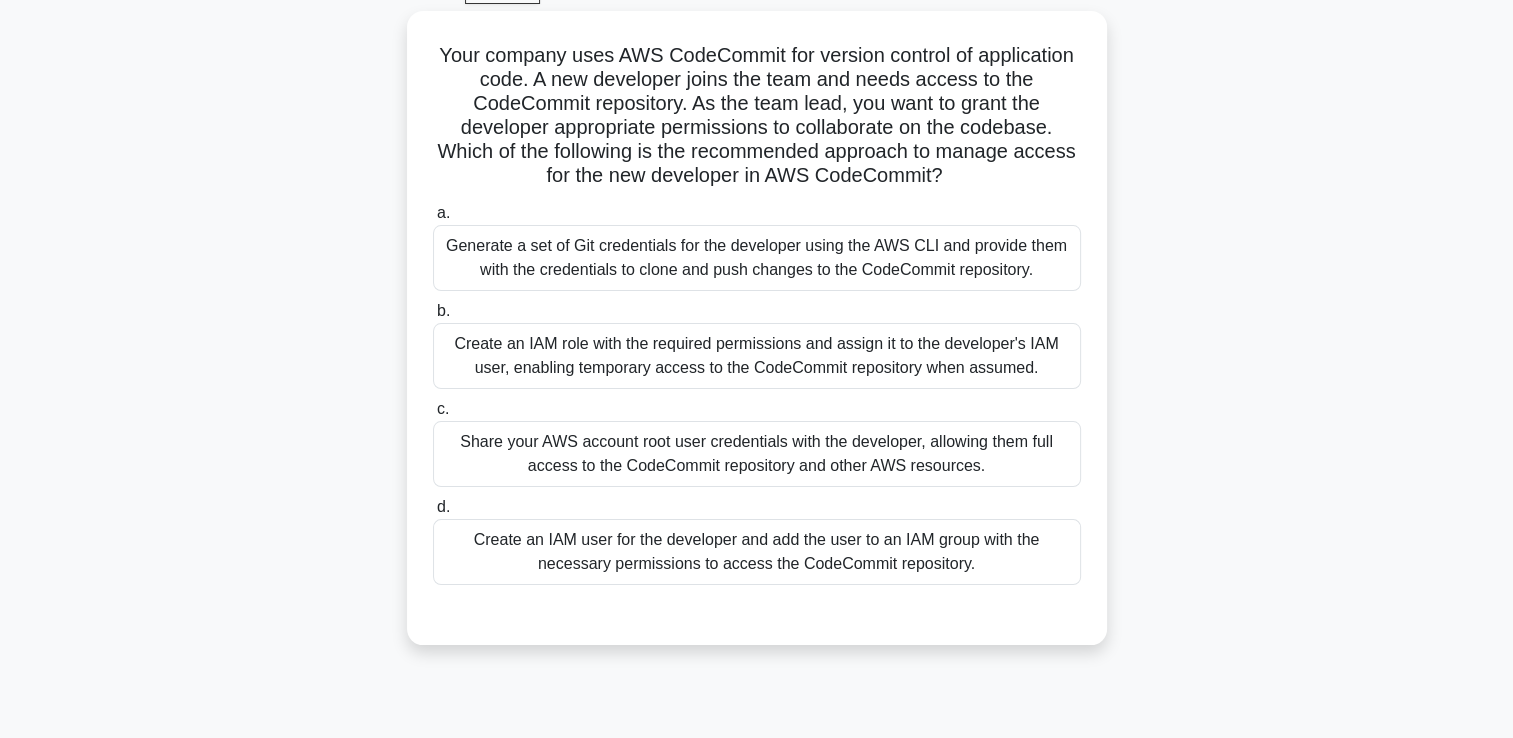 scroll, scrollTop: 102, scrollLeft: 0, axis: vertical 